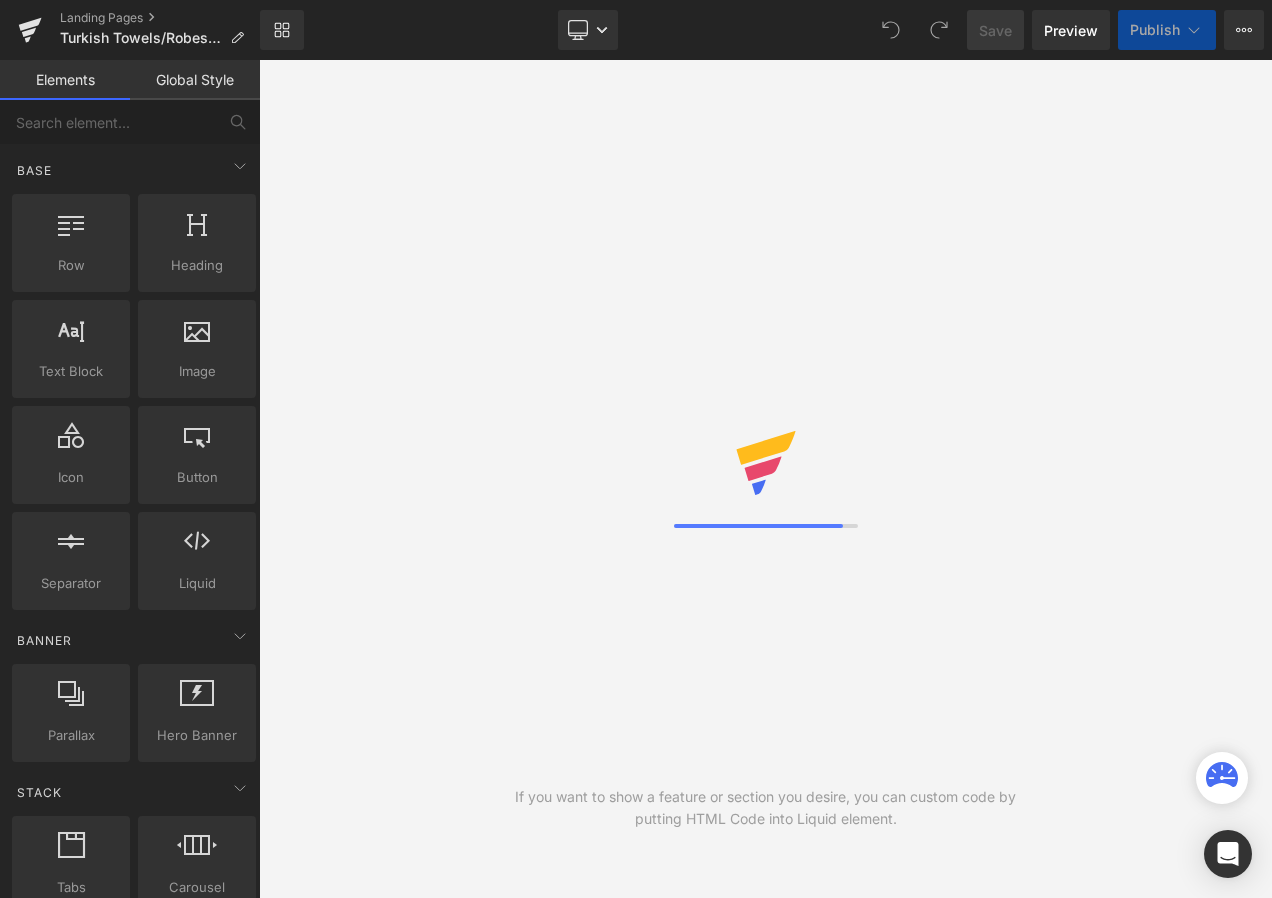 scroll, scrollTop: 0, scrollLeft: 0, axis: both 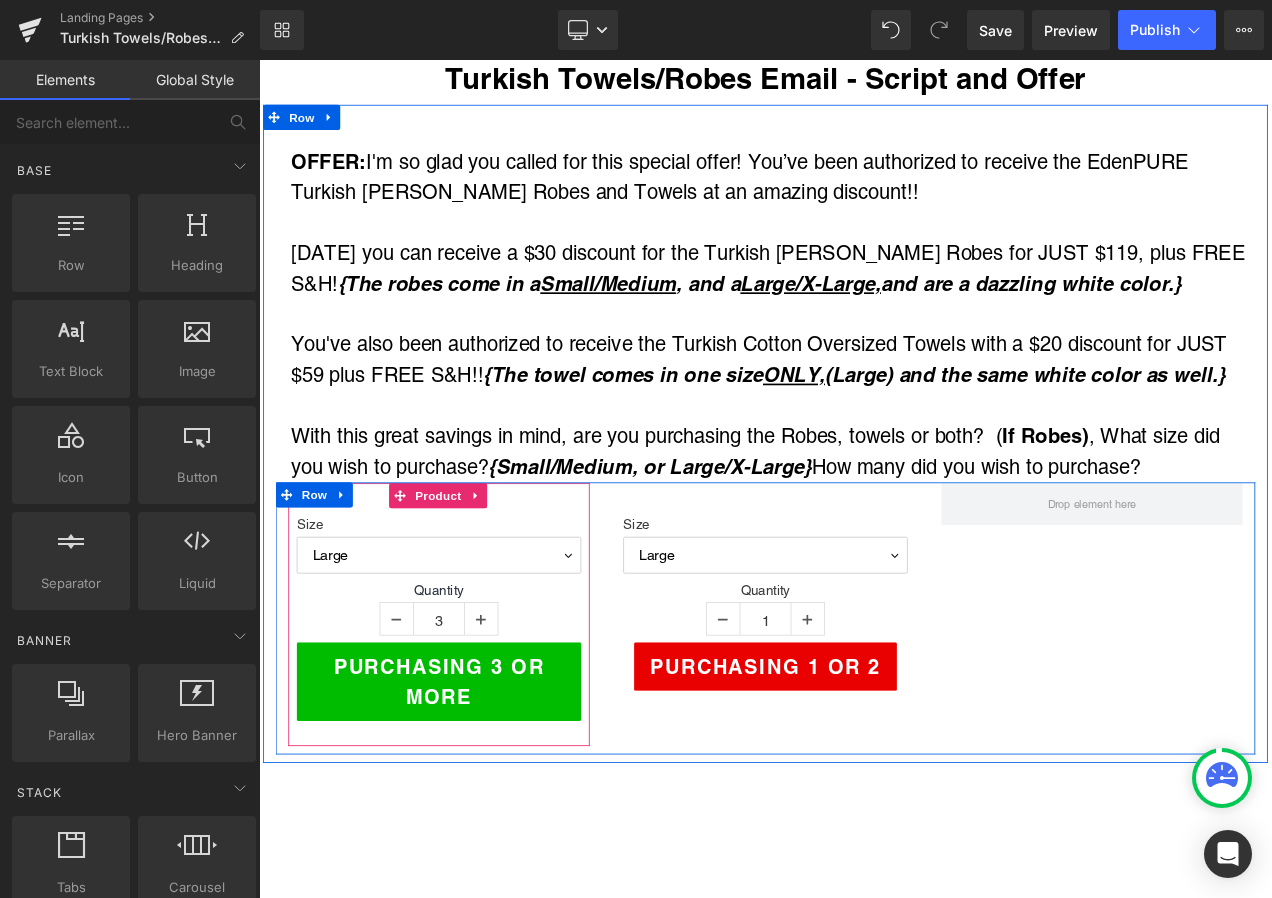 click on "Product" at bounding box center [473, 580] 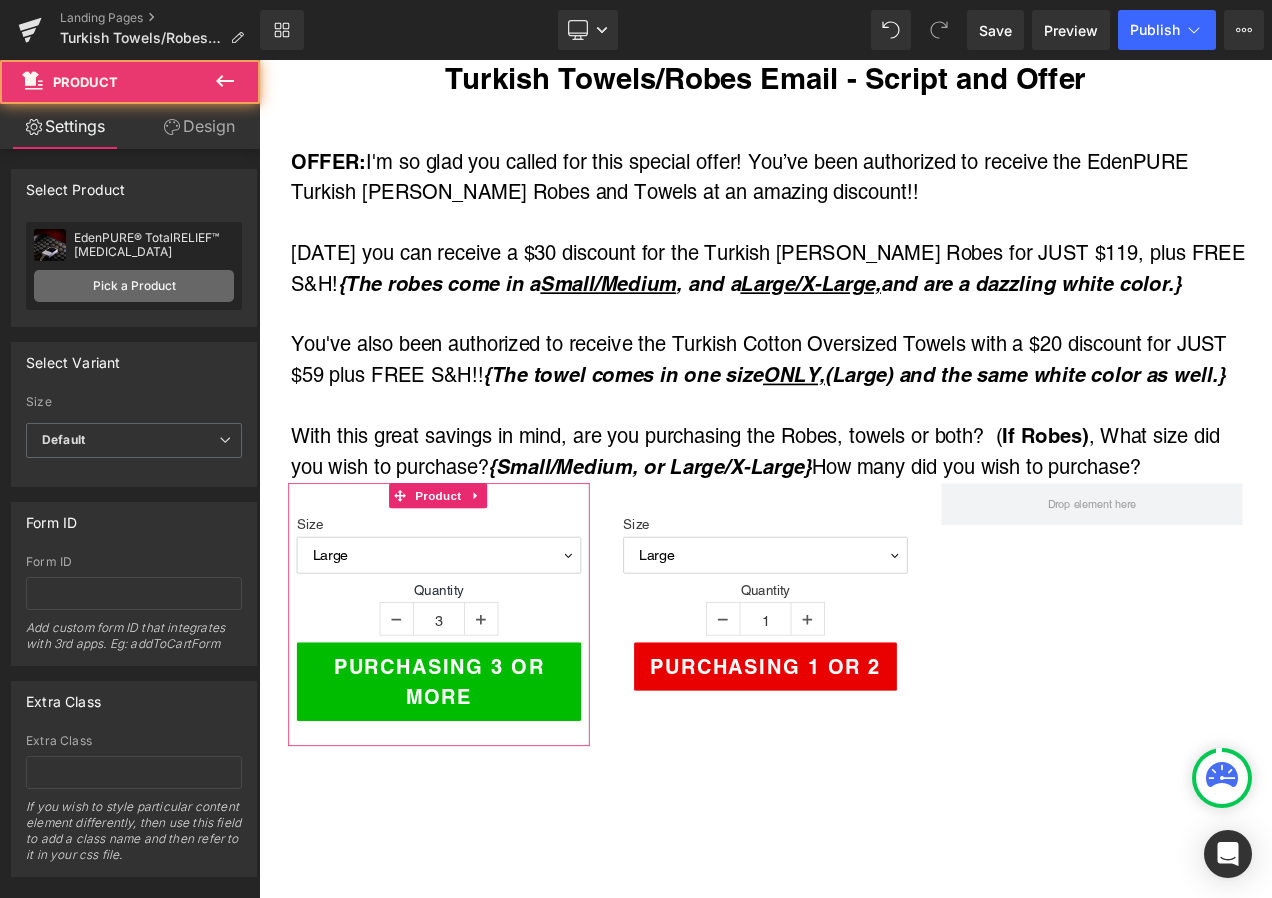 click on "Pick a Product" at bounding box center (134, 286) 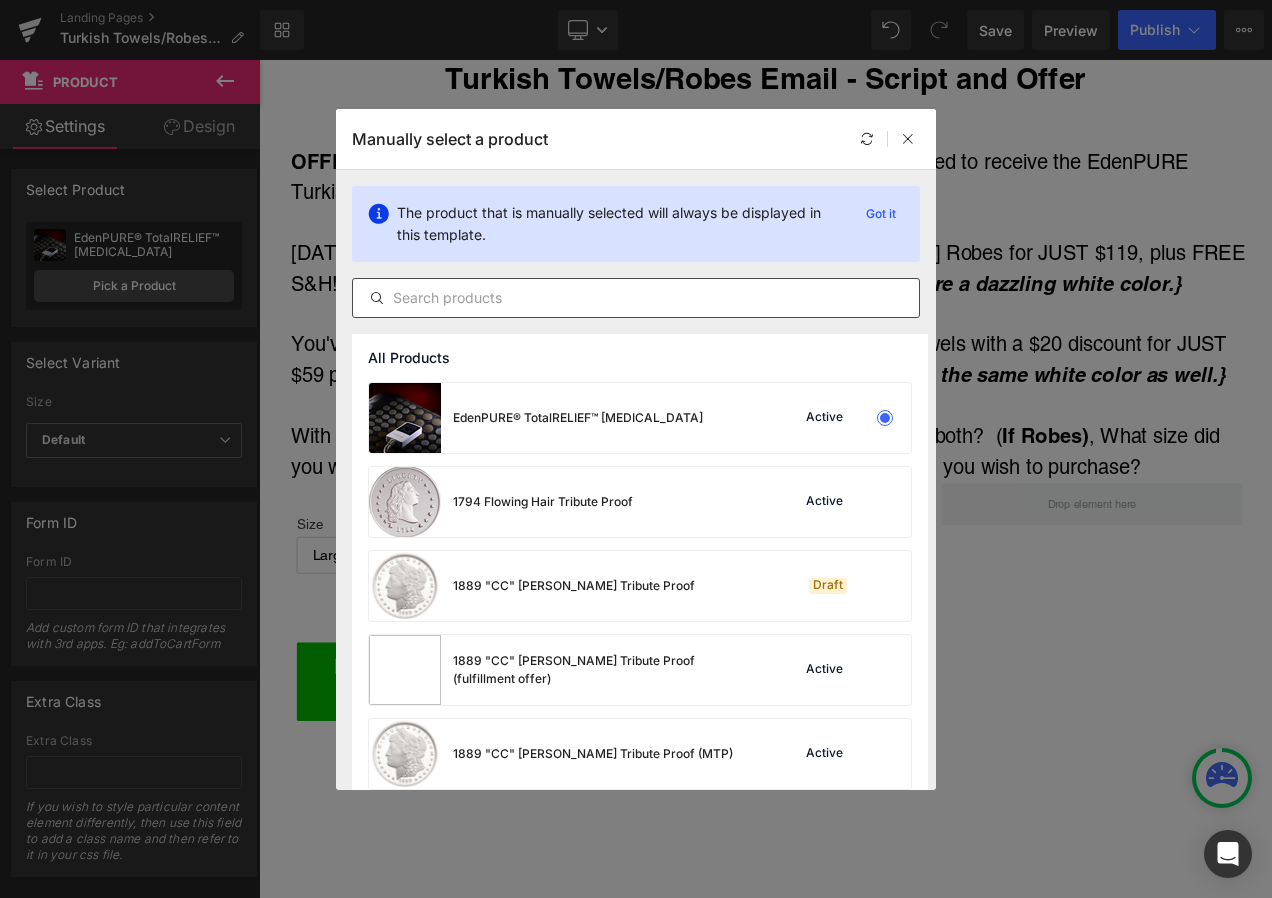 click at bounding box center [636, 298] 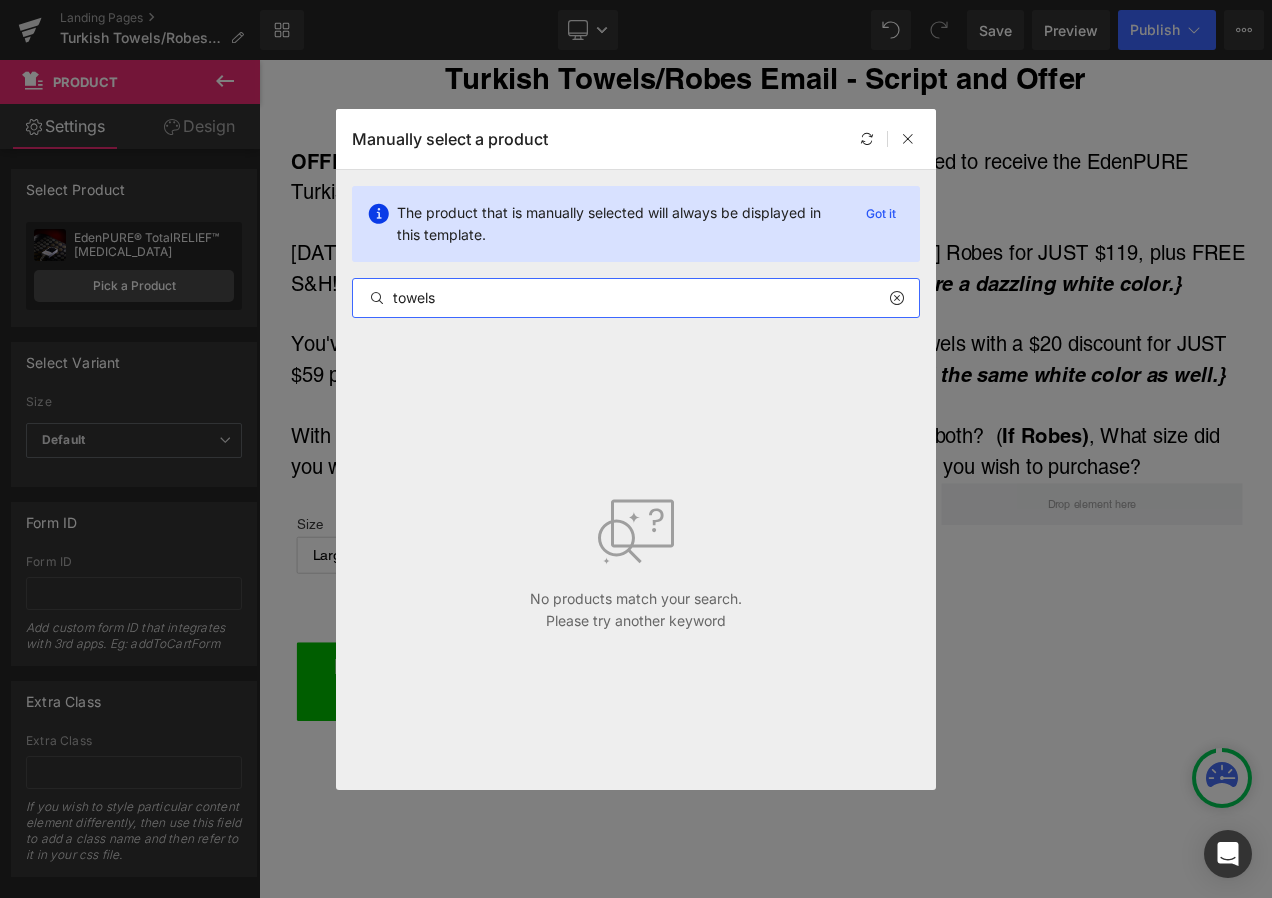 drag, startPoint x: 488, startPoint y: 307, endPoint x: -4, endPoint y: 281, distance: 492.68652 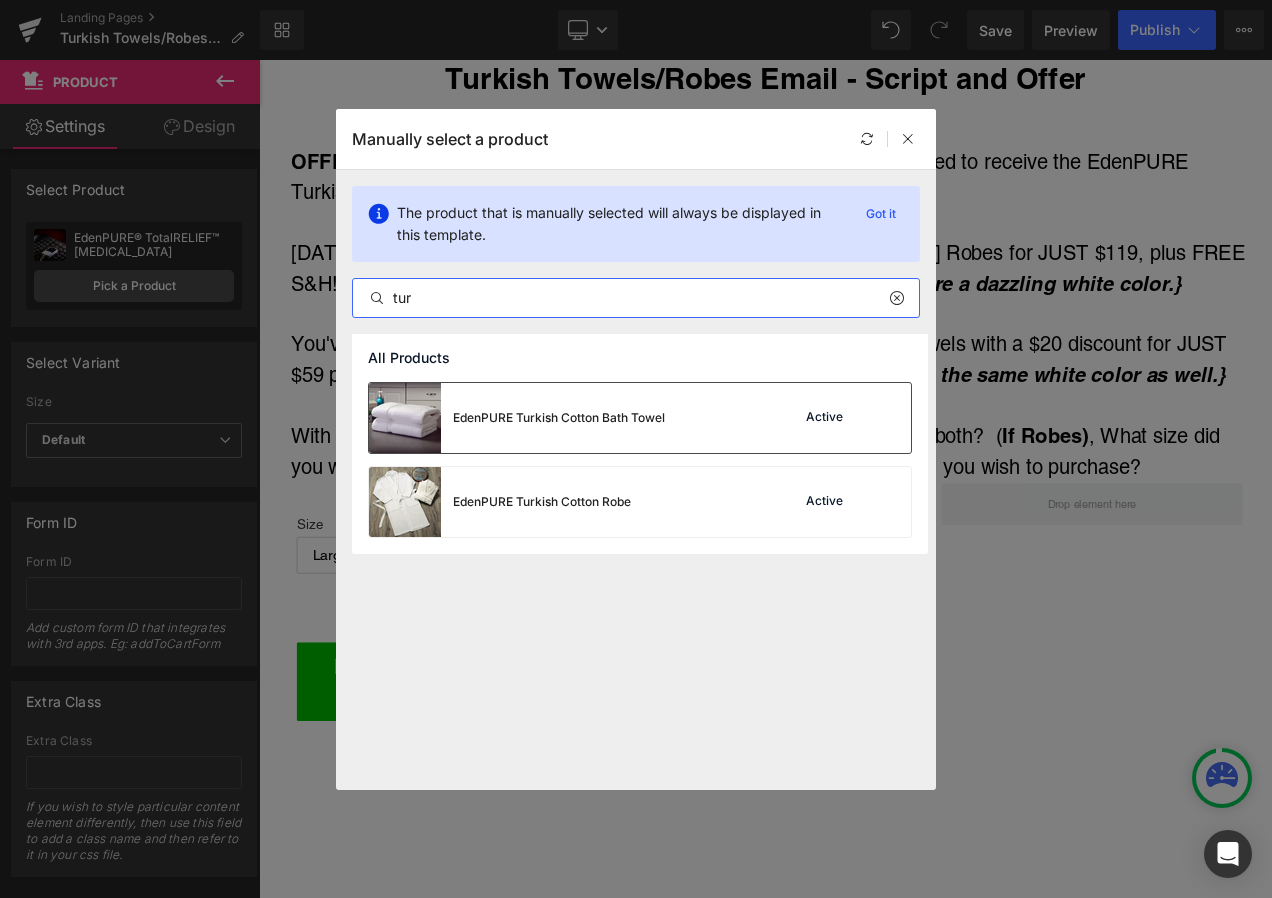 type on "tur" 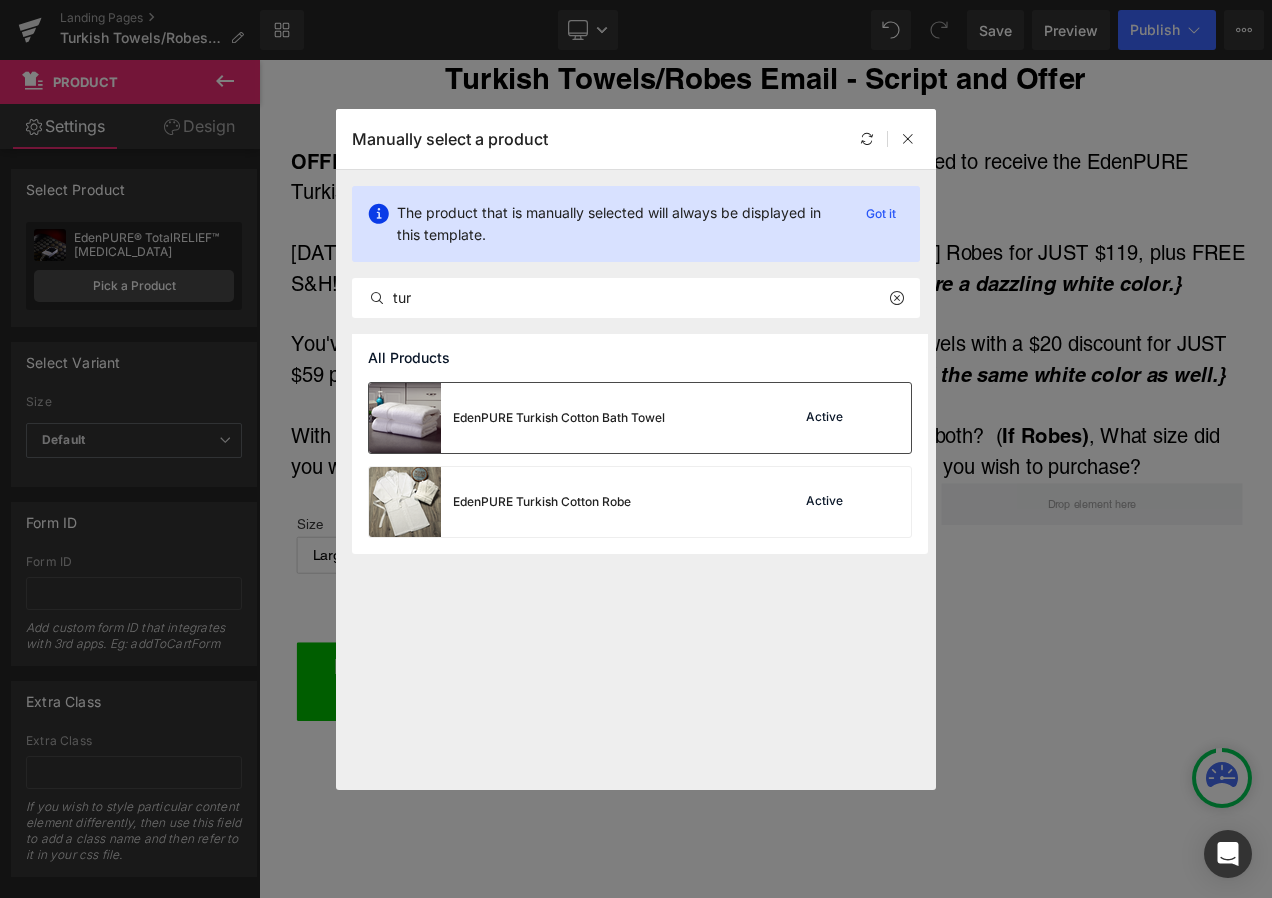 click on "EdenPURE Turkish Cotton Bath Towel" at bounding box center (517, 418) 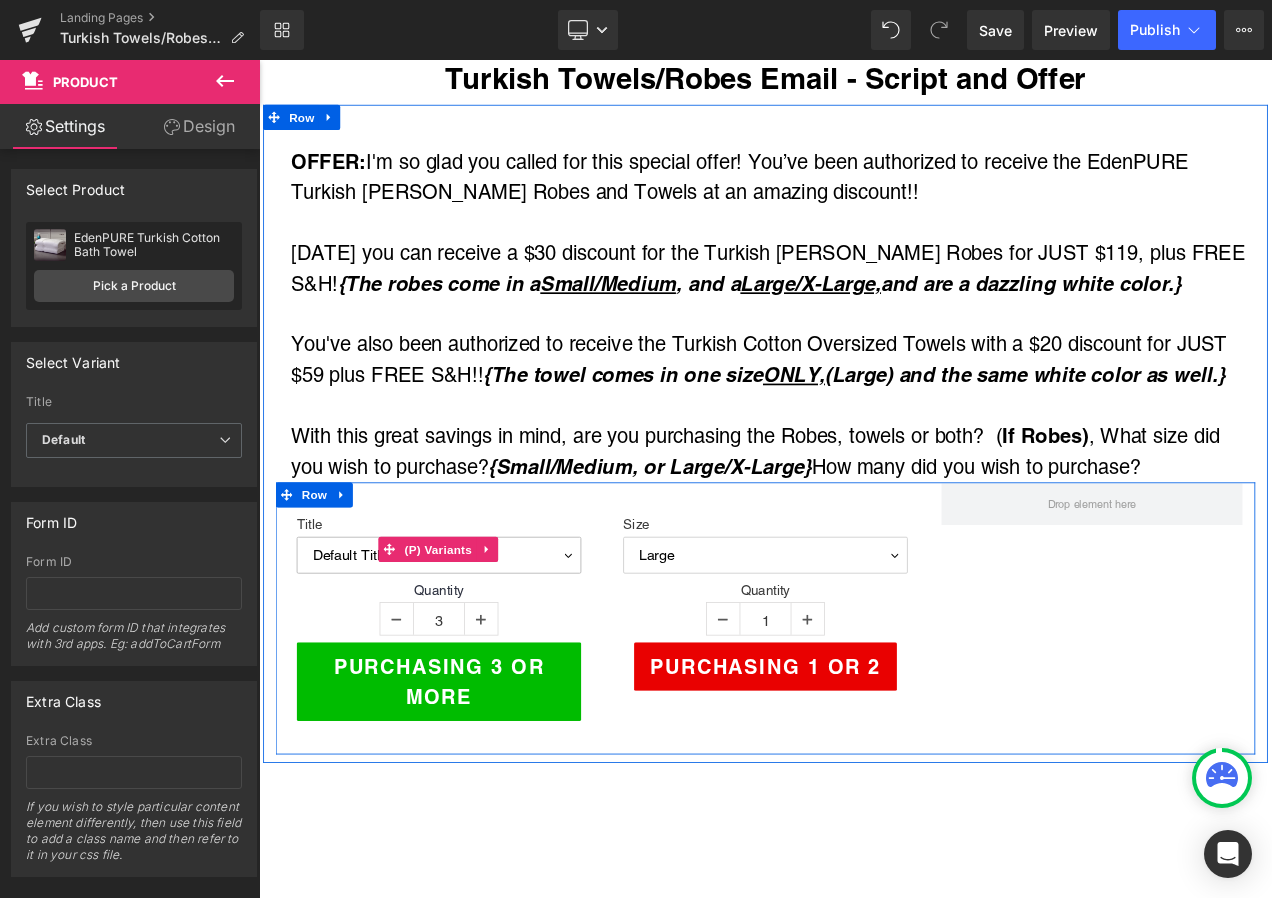 click on "Default Title" at bounding box center [474, 651] 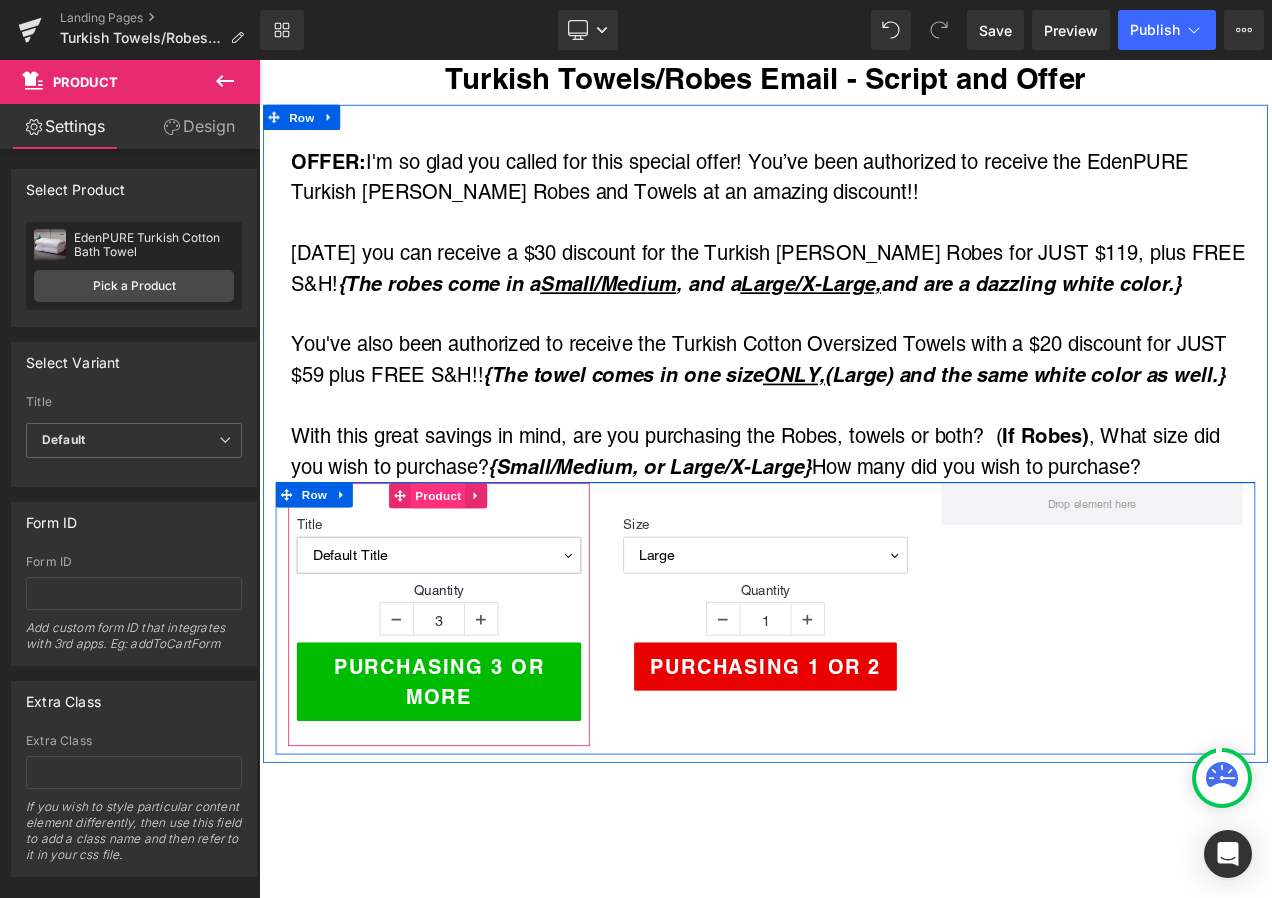 click on "Product" at bounding box center (473, 580) 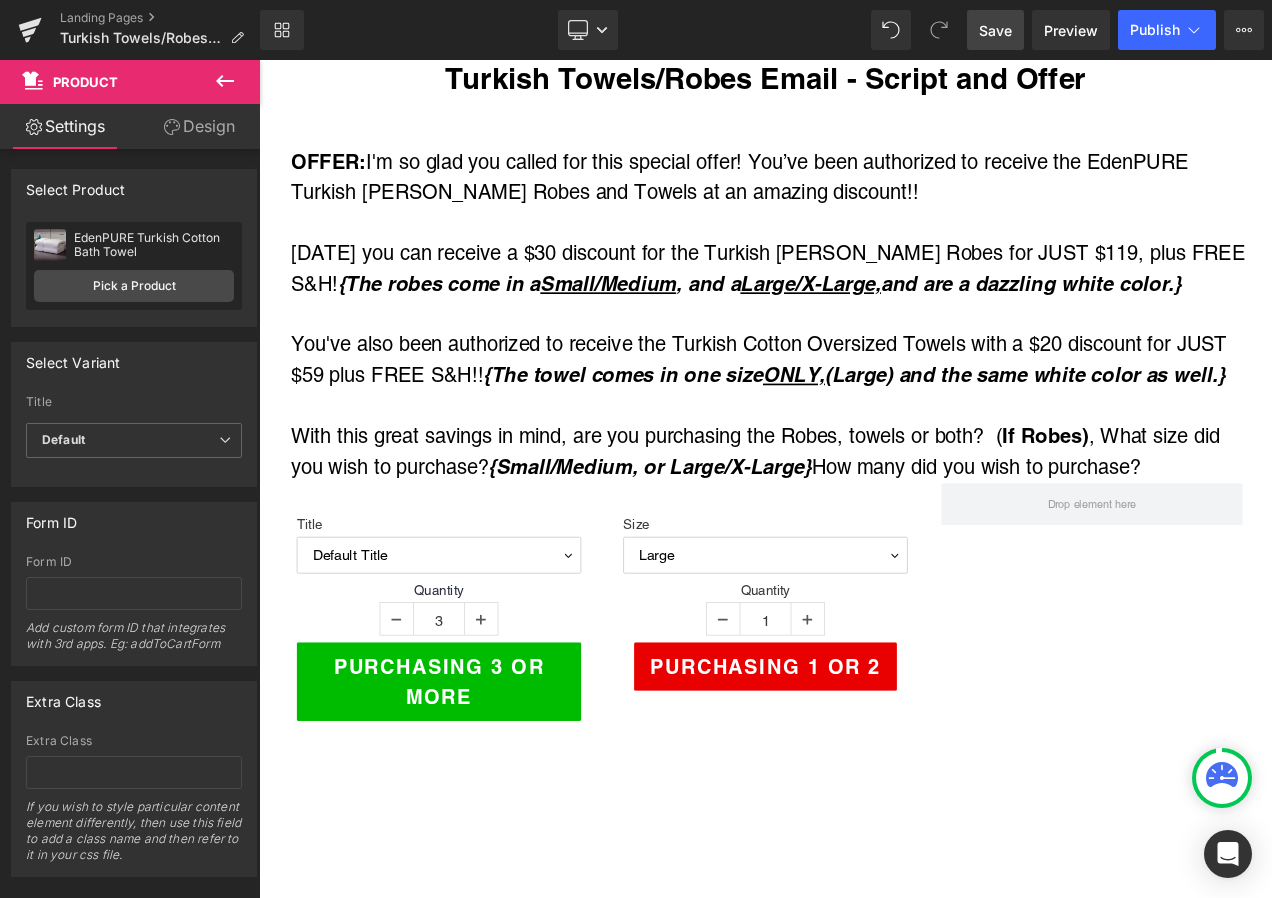click on "Save" at bounding box center (995, 30) 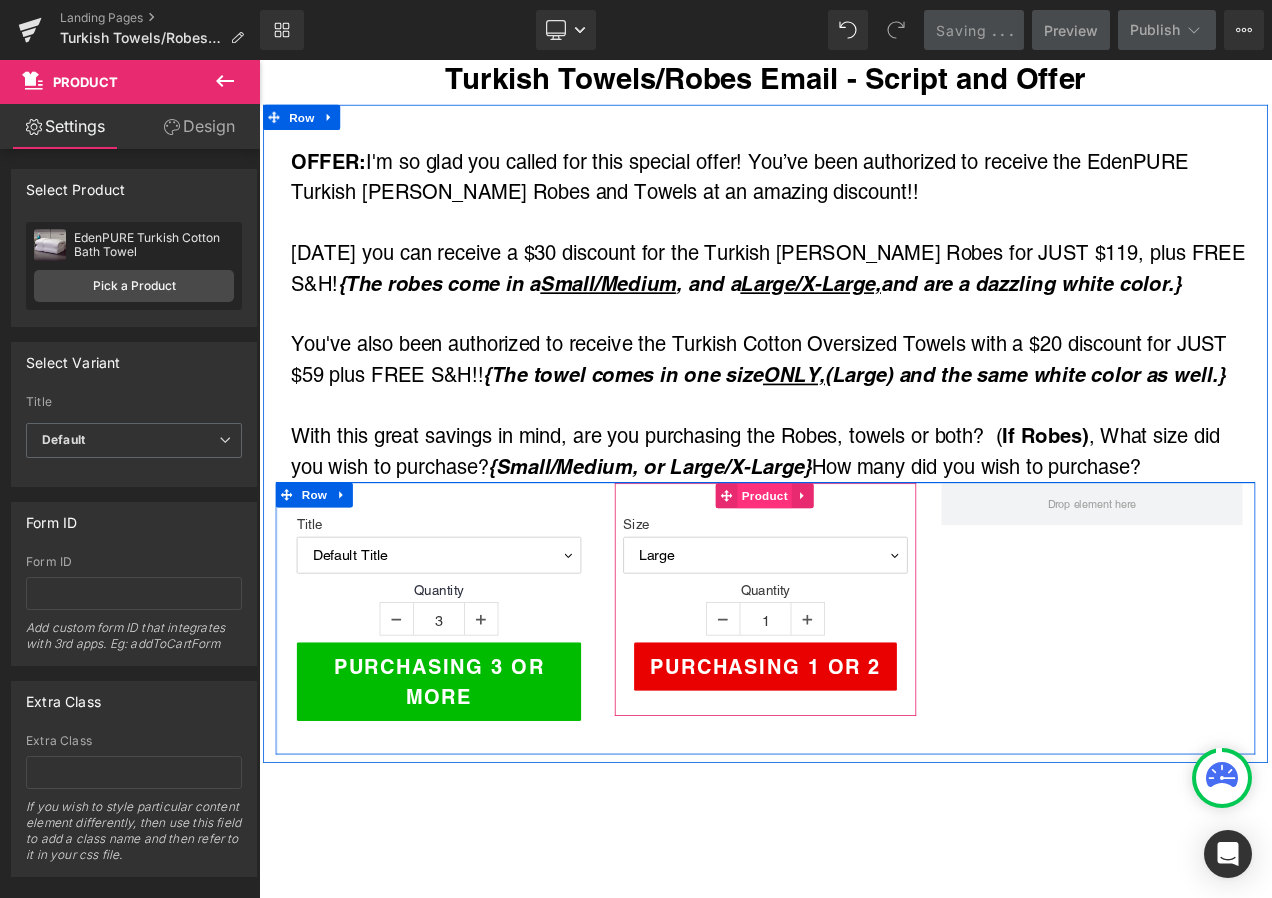 click on "Product" at bounding box center (863, 580) 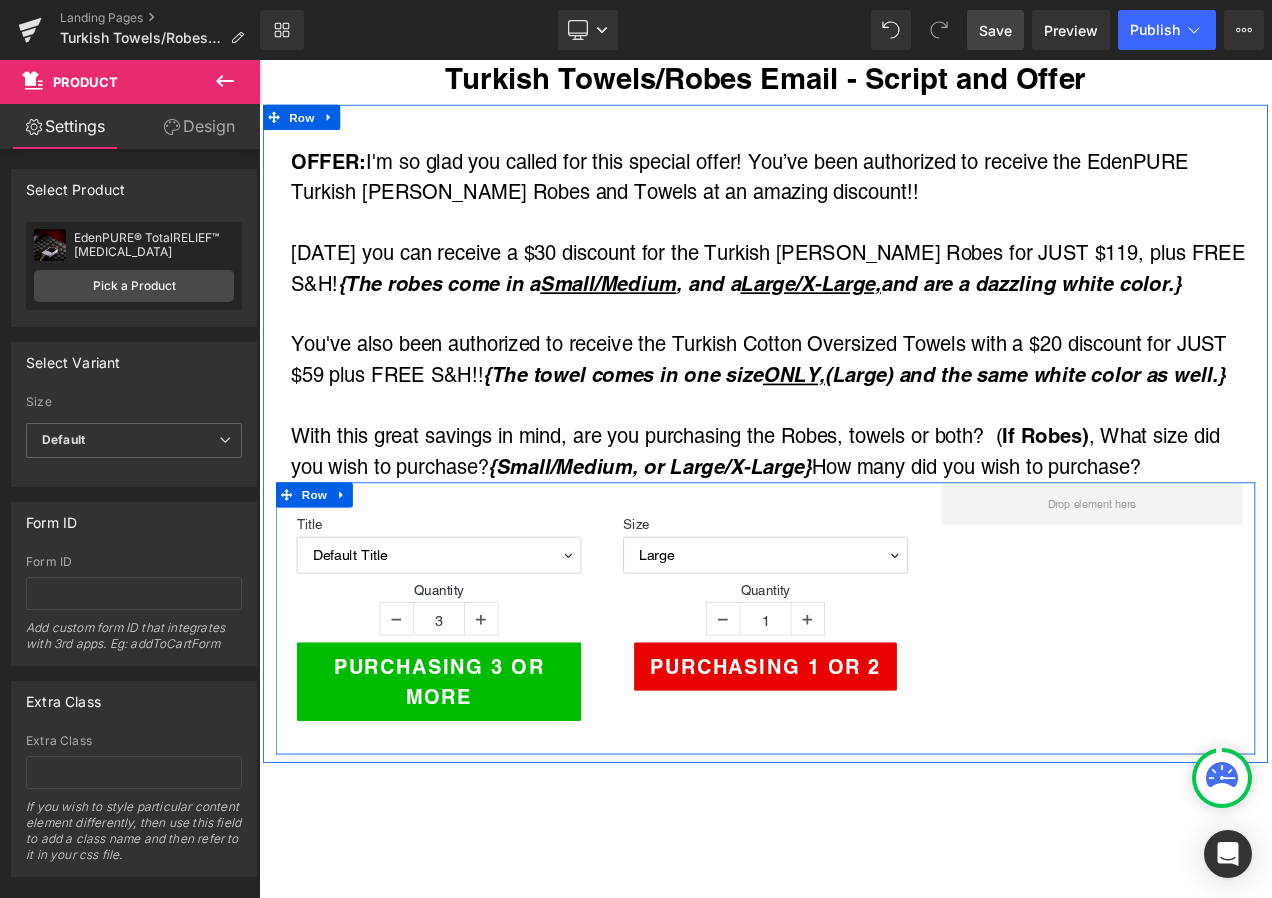 click on "Title
Default Title
(P) Variants
Quantity
3
(P) Quantity
Purchasing 3 or more
(P) Cart Button
Product
Size
Large Extra-Large
1" at bounding box center (864, 726) 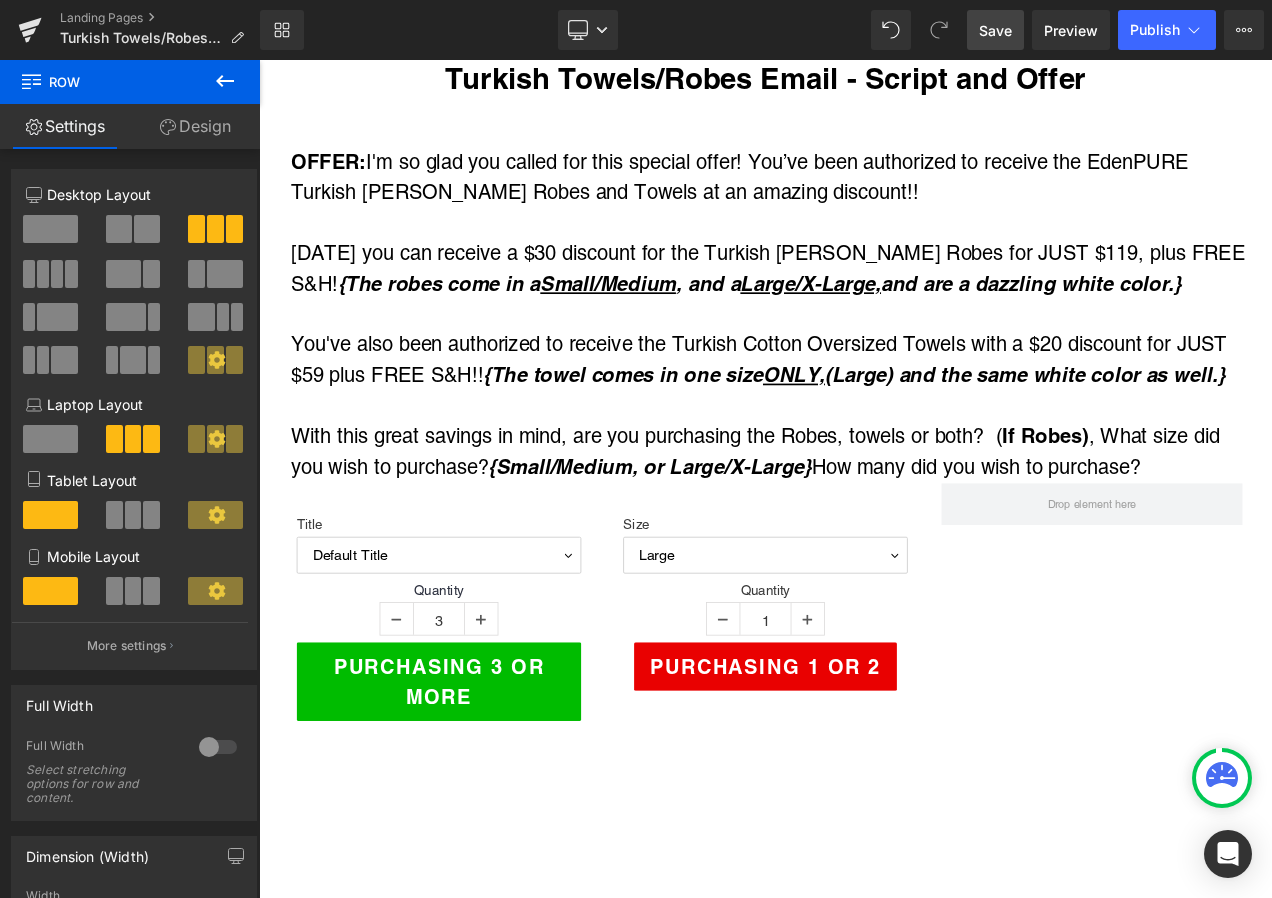 click 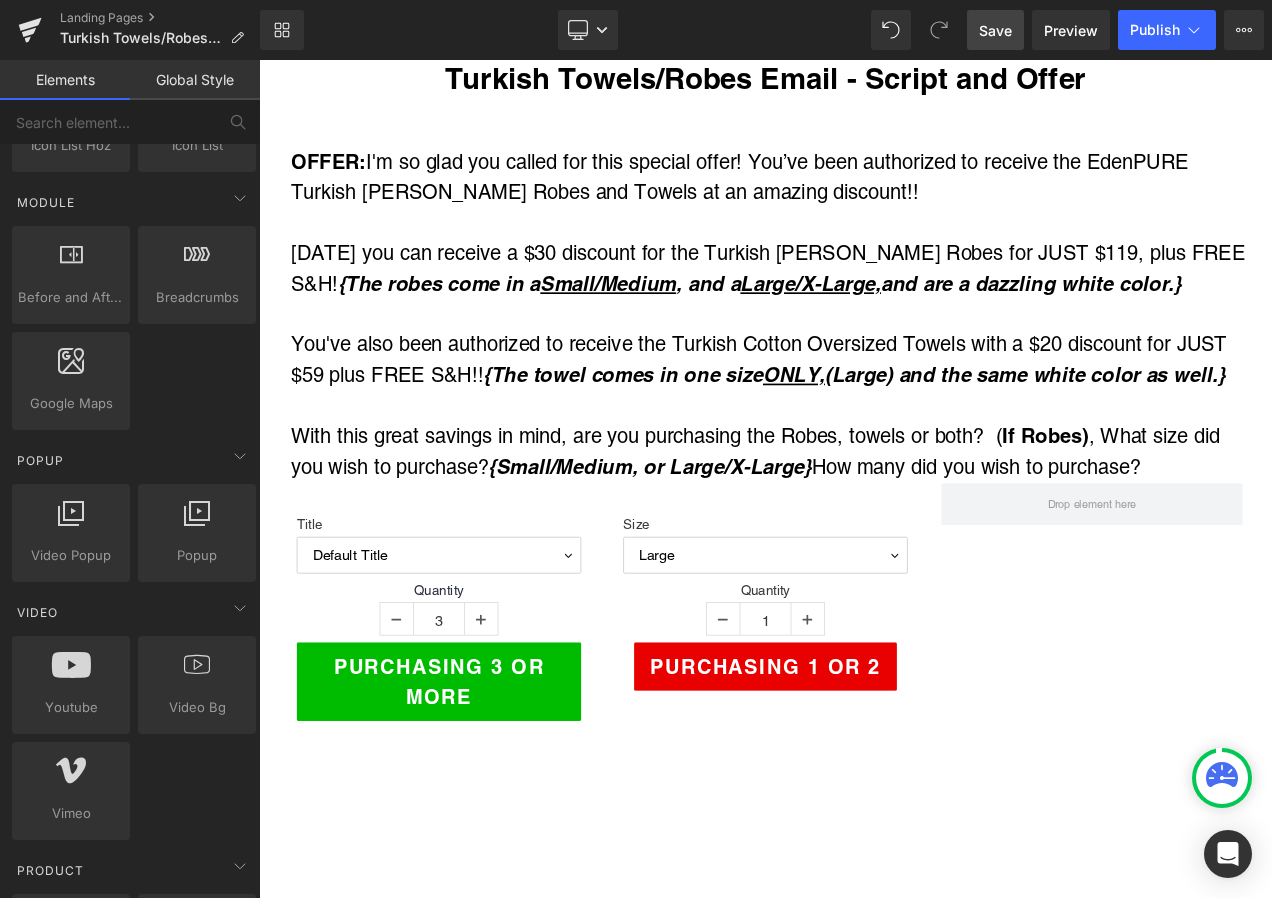 scroll, scrollTop: 1500, scrollLeft: 0, axis: vertical 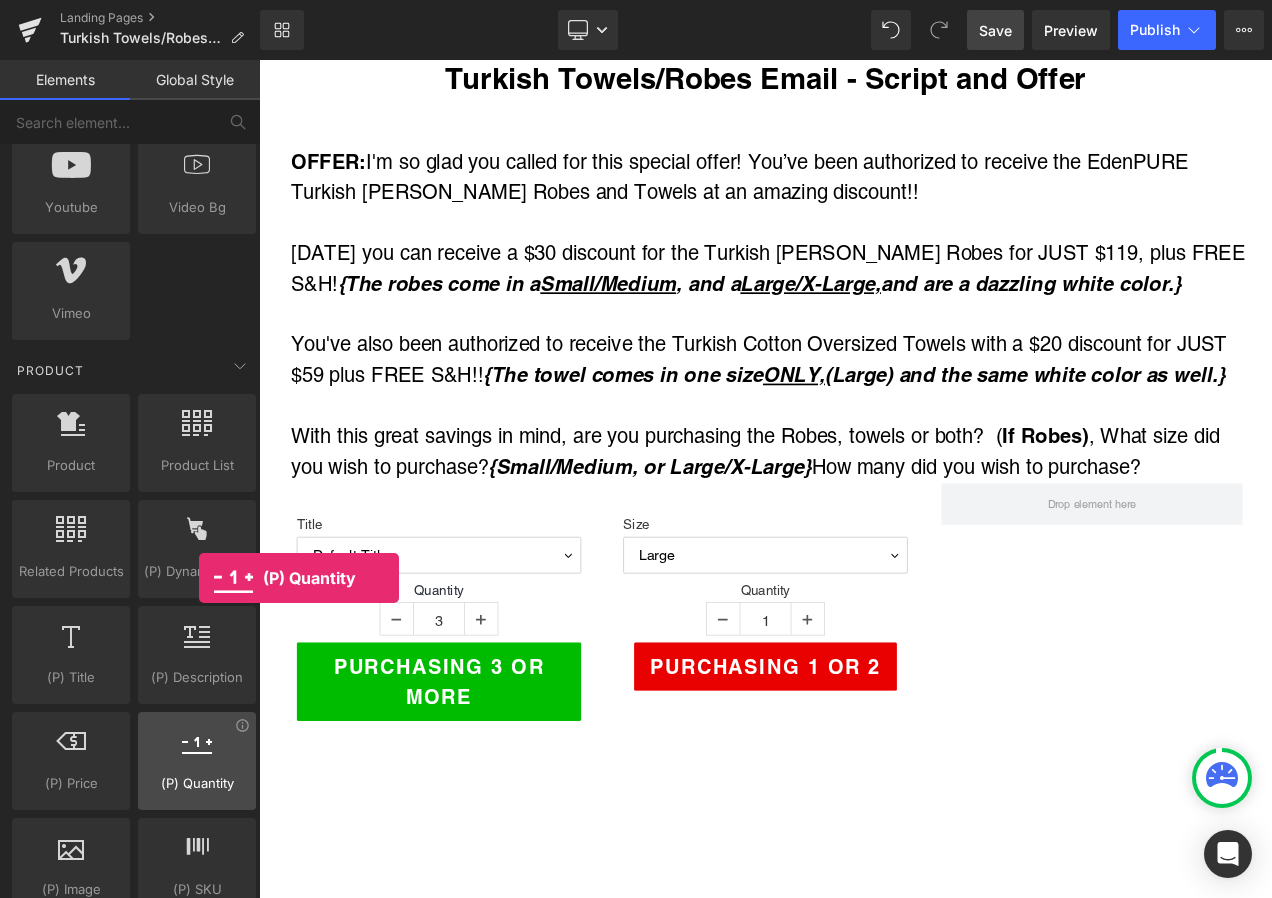 click at bounding box center [197, 741] 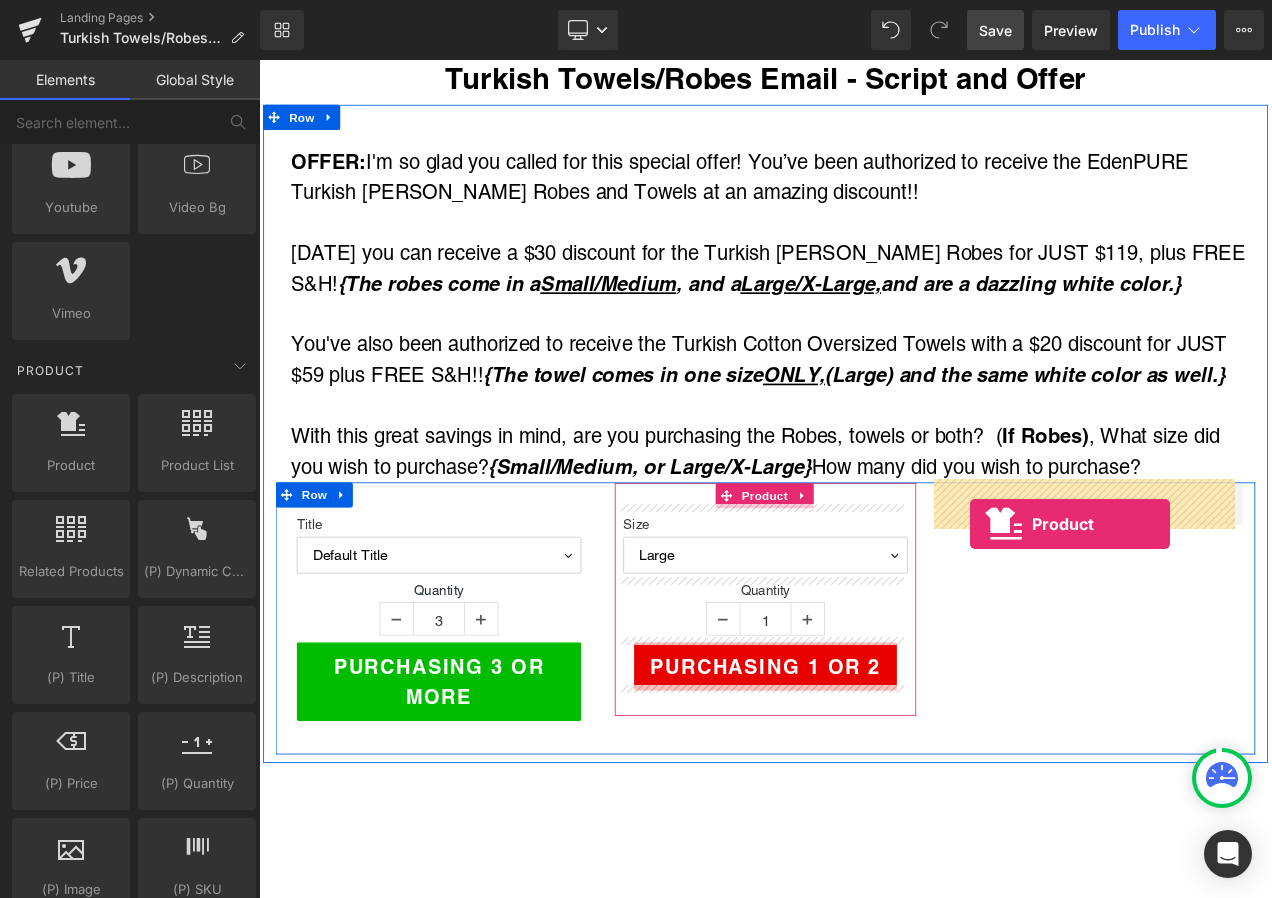drag, startPoint x: 312, startPoint y: 487, endPoint x: 1108, endPoint y: 614, distance: 806.0676 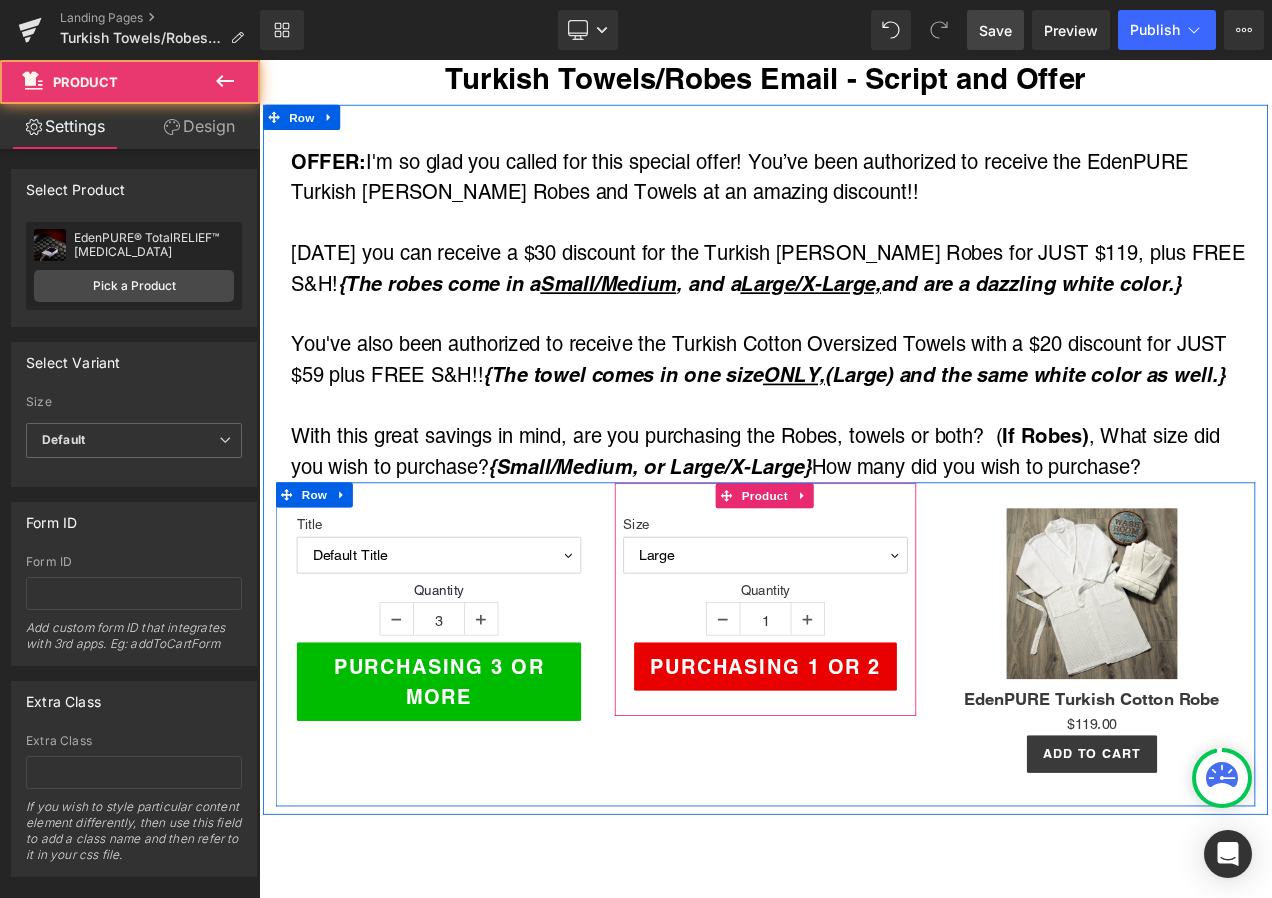 click on "Size
Large
Extra-Large
Pro (sold by Medical Professionals only)
(P) Variants
Quantity
1
(P) Quantity
Purchasing 1 or 2
(P) Cart Button
Product" at bounding box center (864, 704) 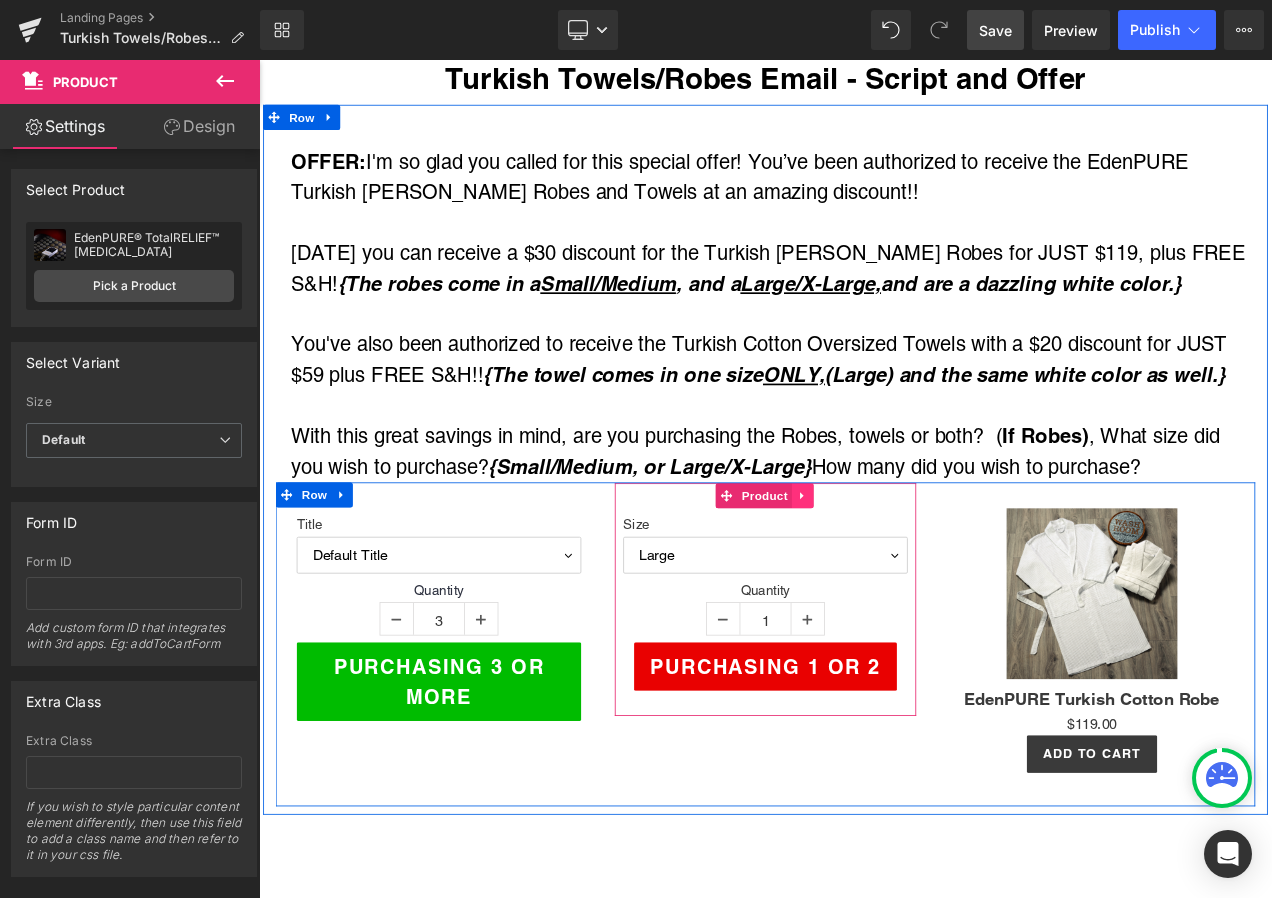 click 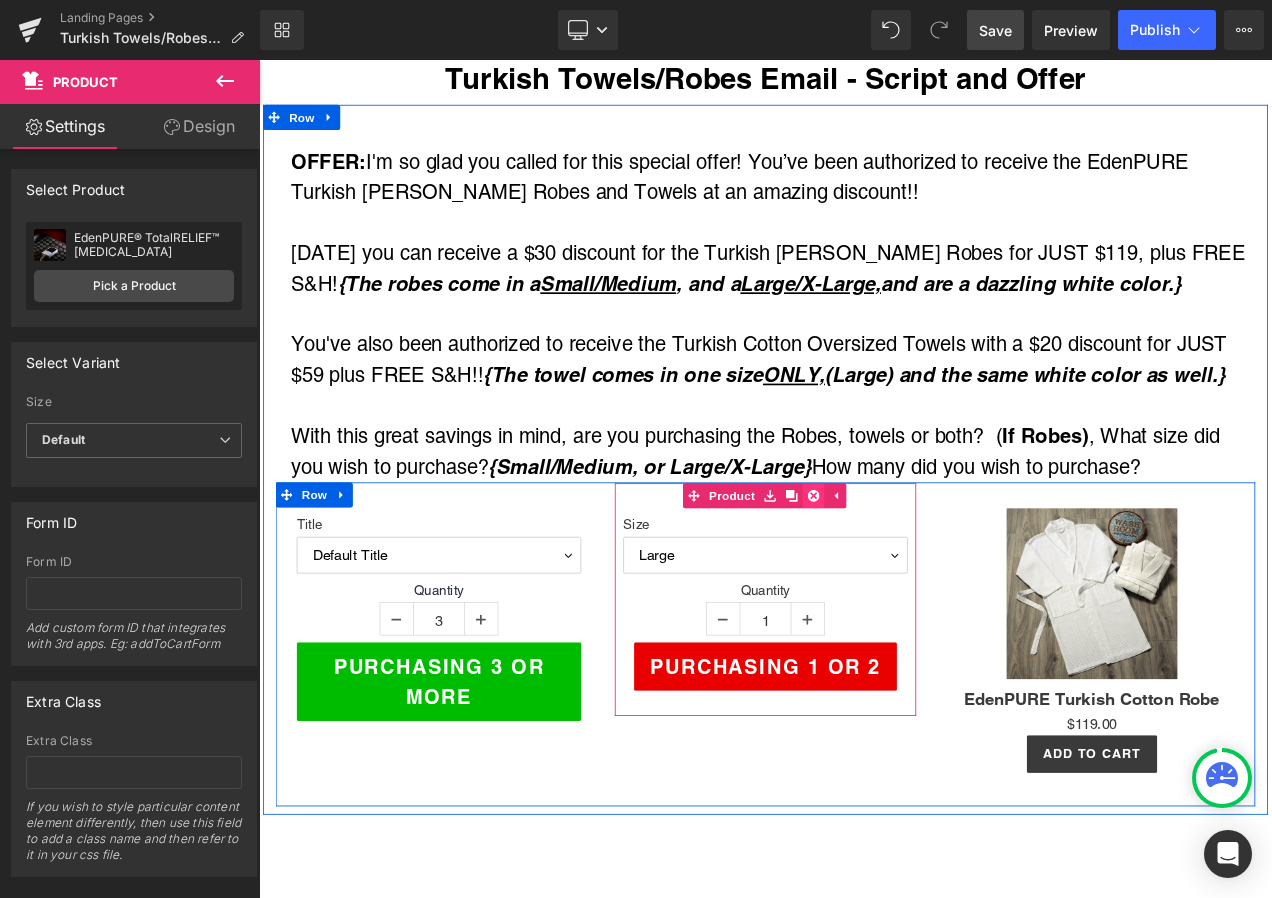 click at bounding box center (922, 580) 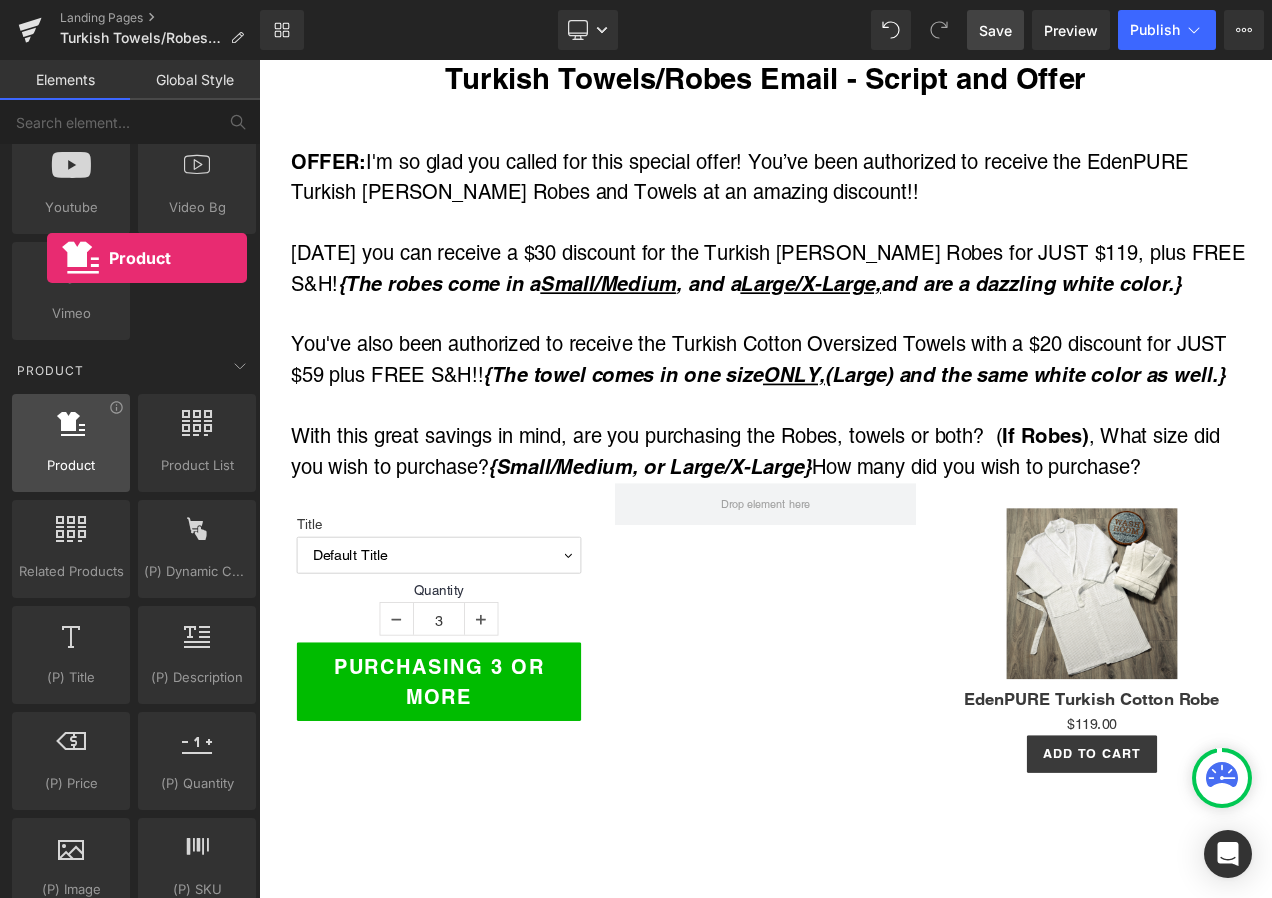 click at bounding box center (71, 432) 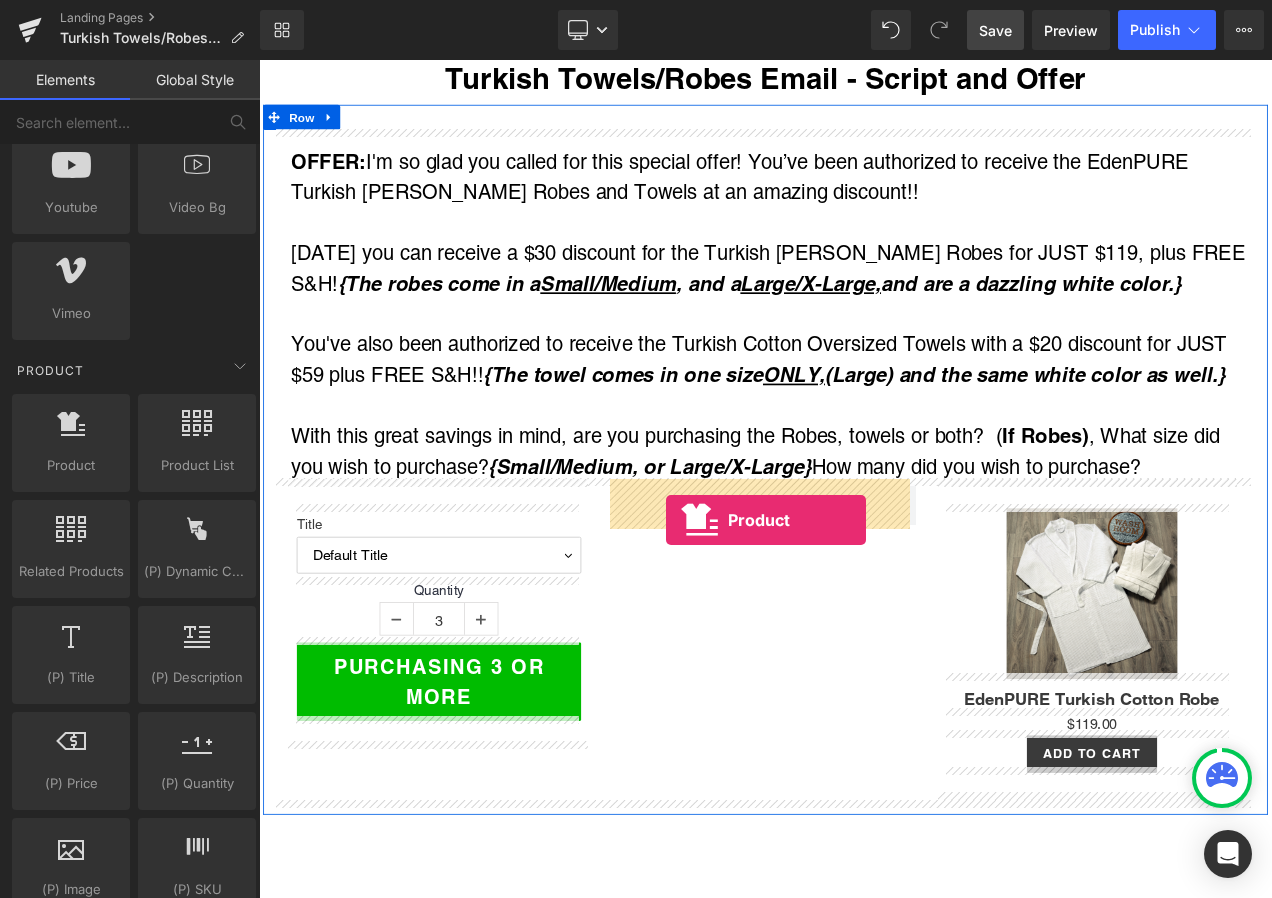 drag, startPoint x: 306, startPoint y: 485, endPoint x: 745, endPoint y: 610, distance: 456.44934 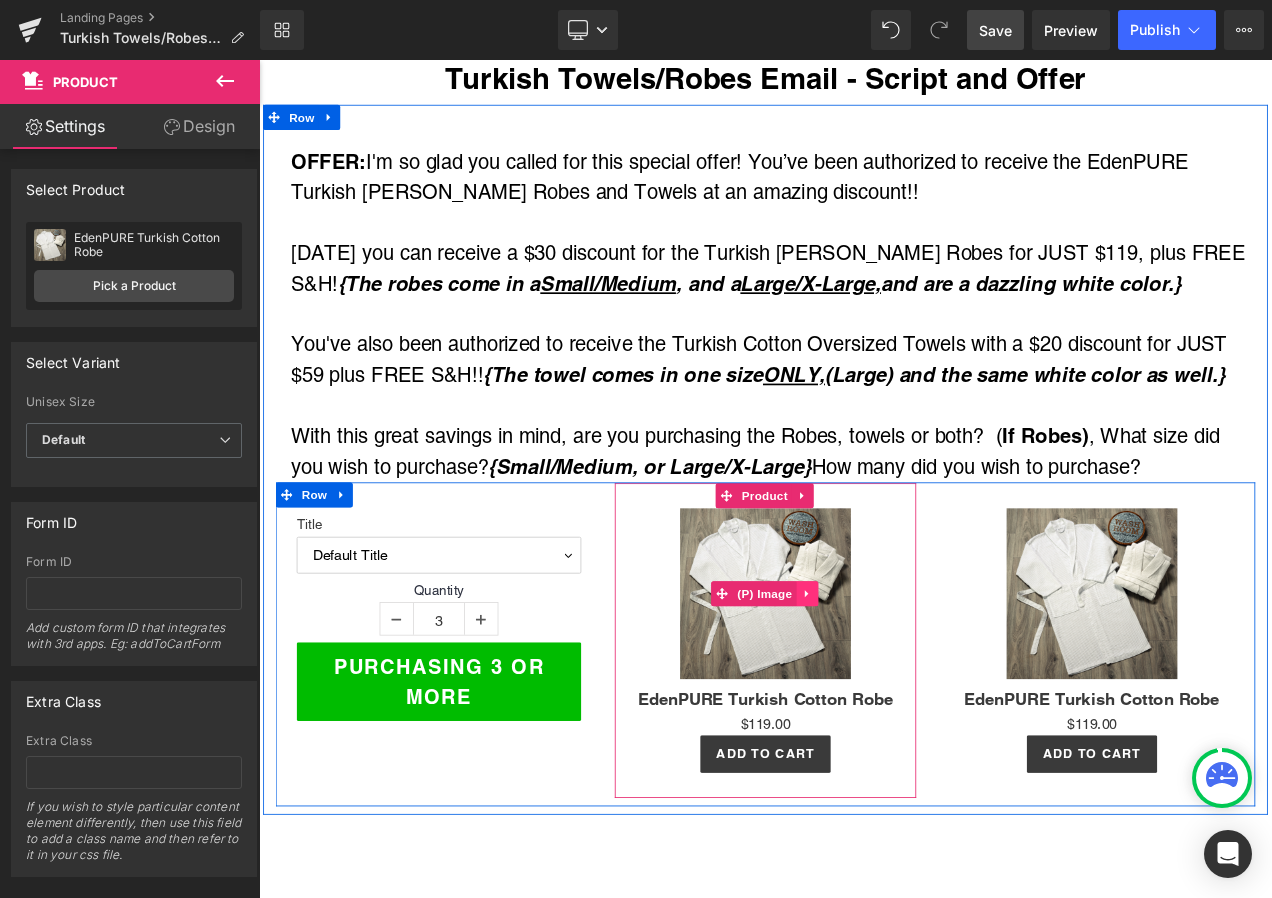 click 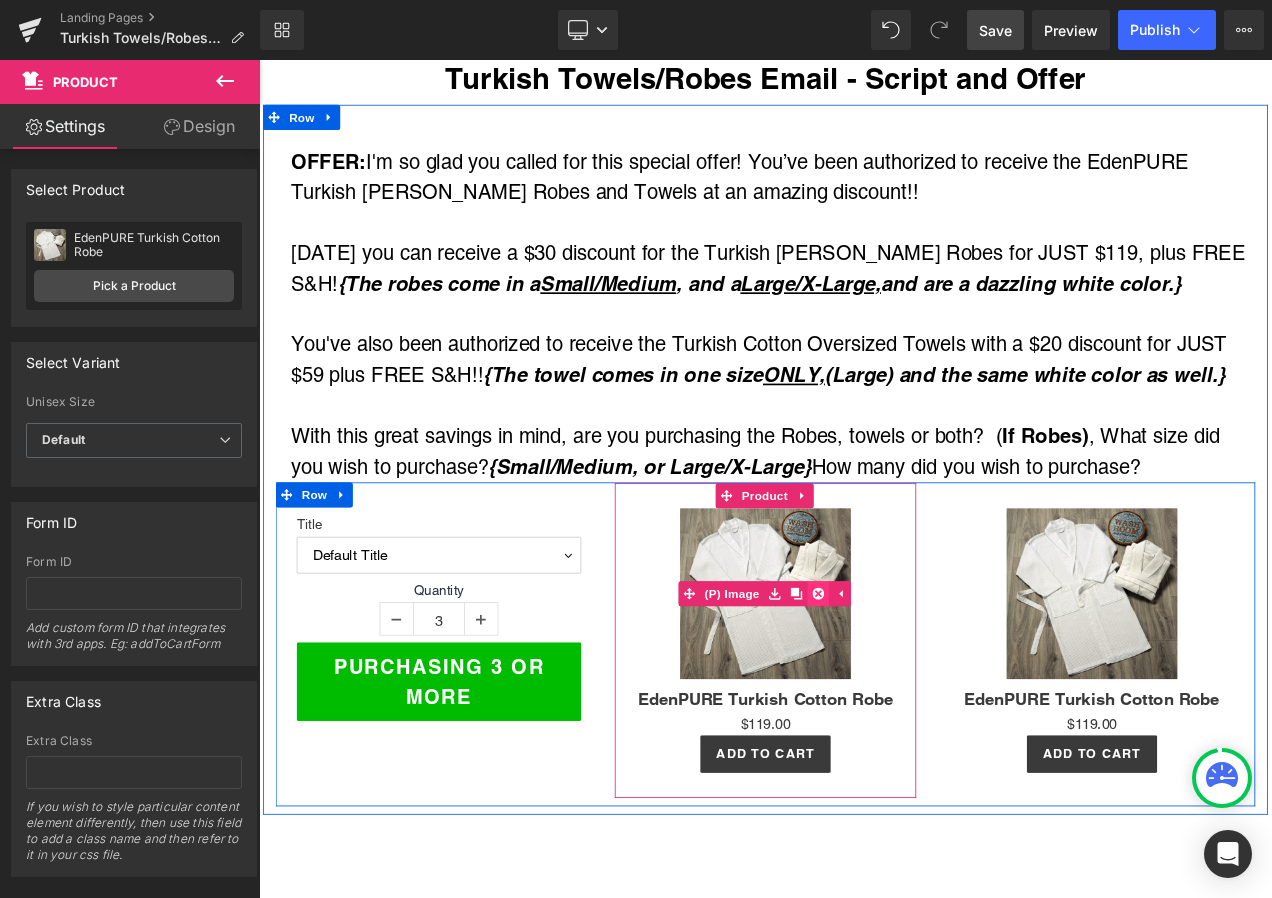 click 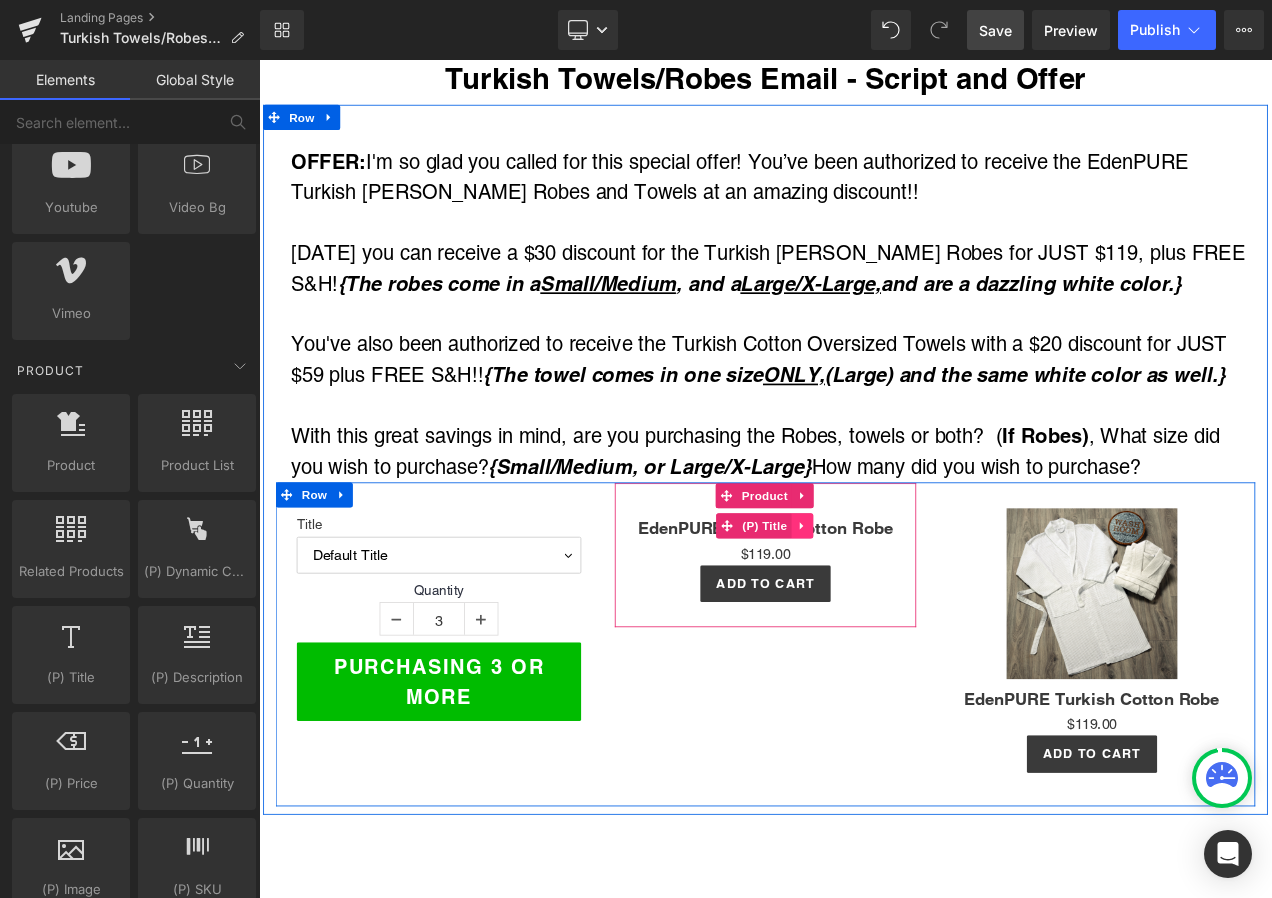 click 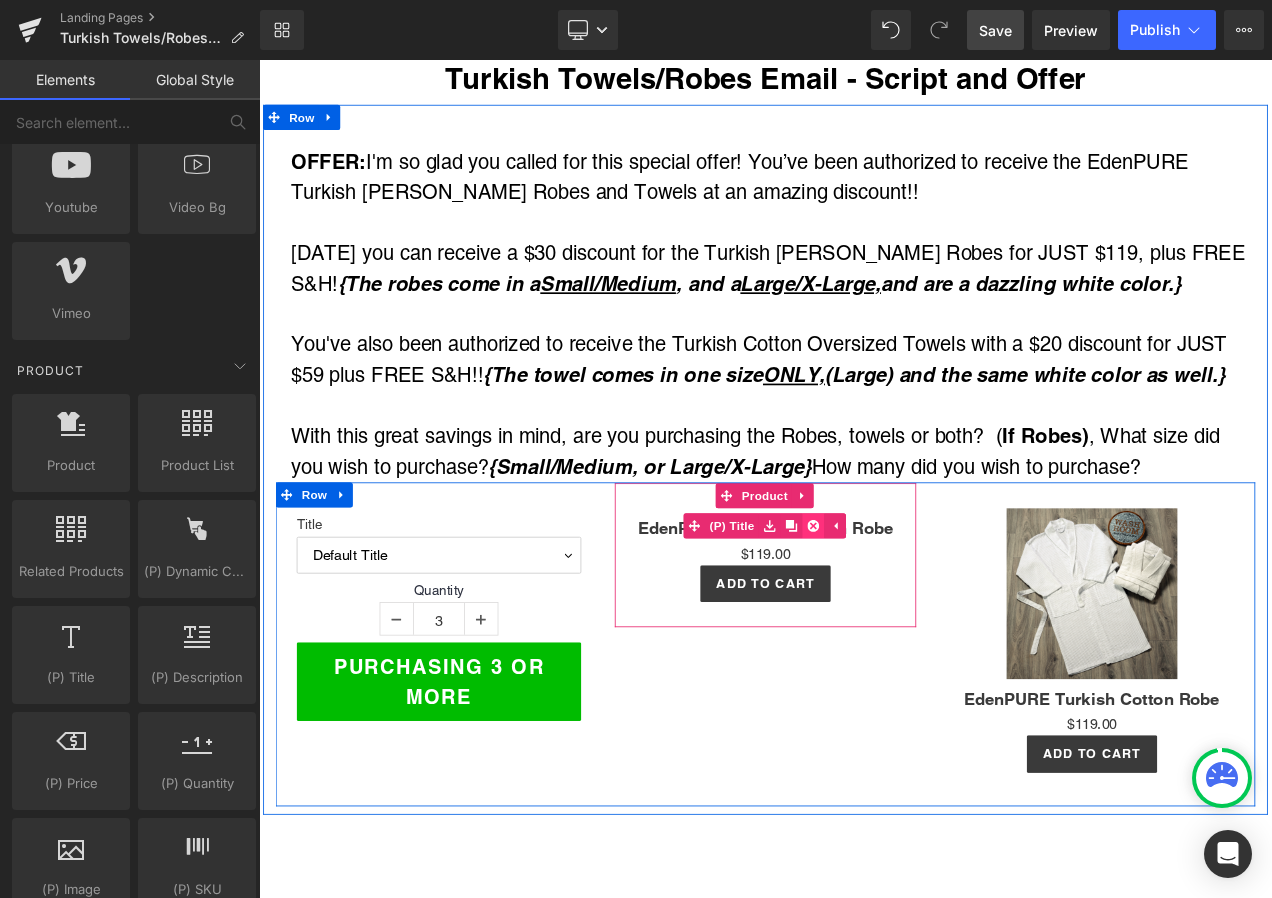 click 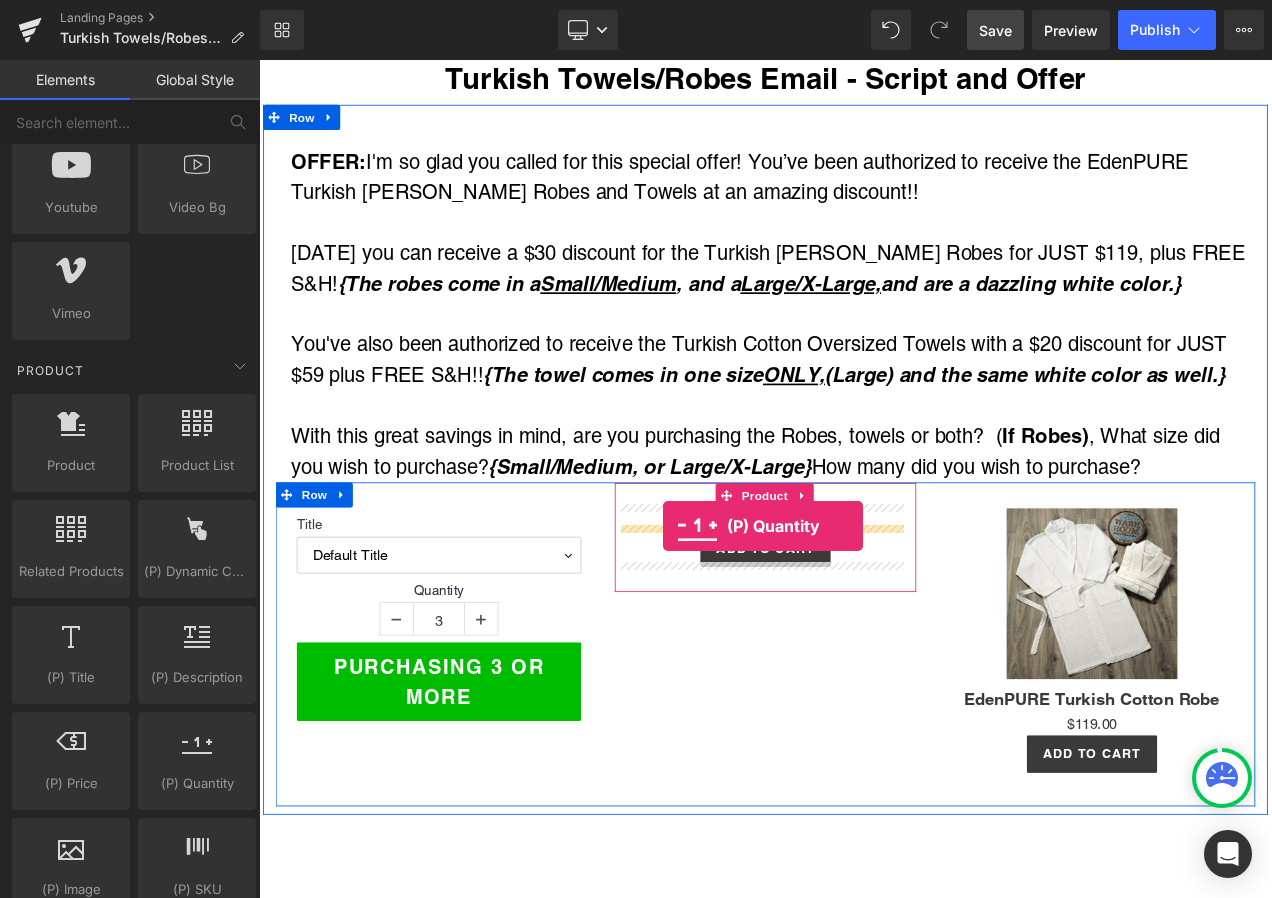drag, startPoint x: 435, startPoint y: 805, endPoint x: 742, endPoint y: 617, distance: 359.99026 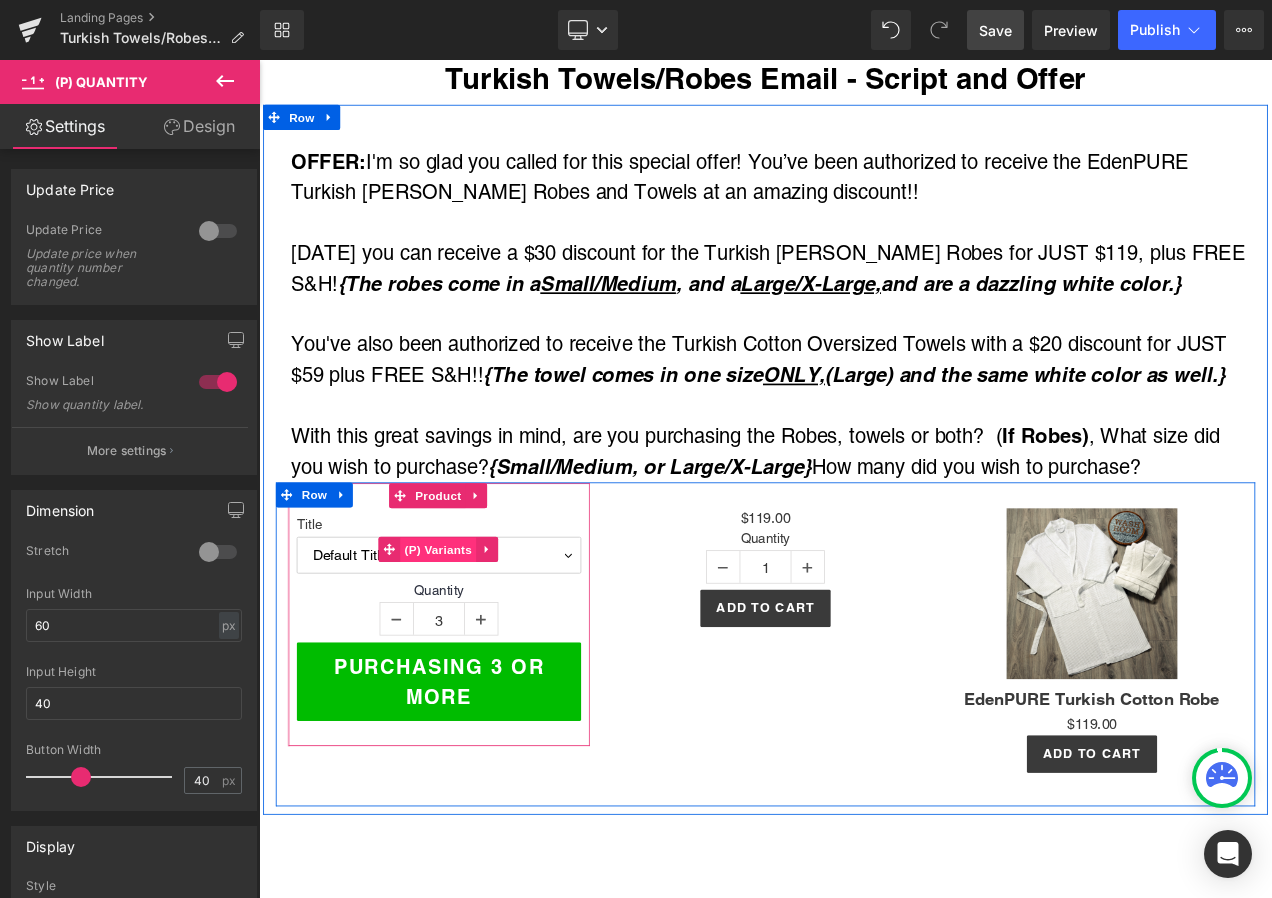 click on "(P) Variants" at bounding box center [473, 645] 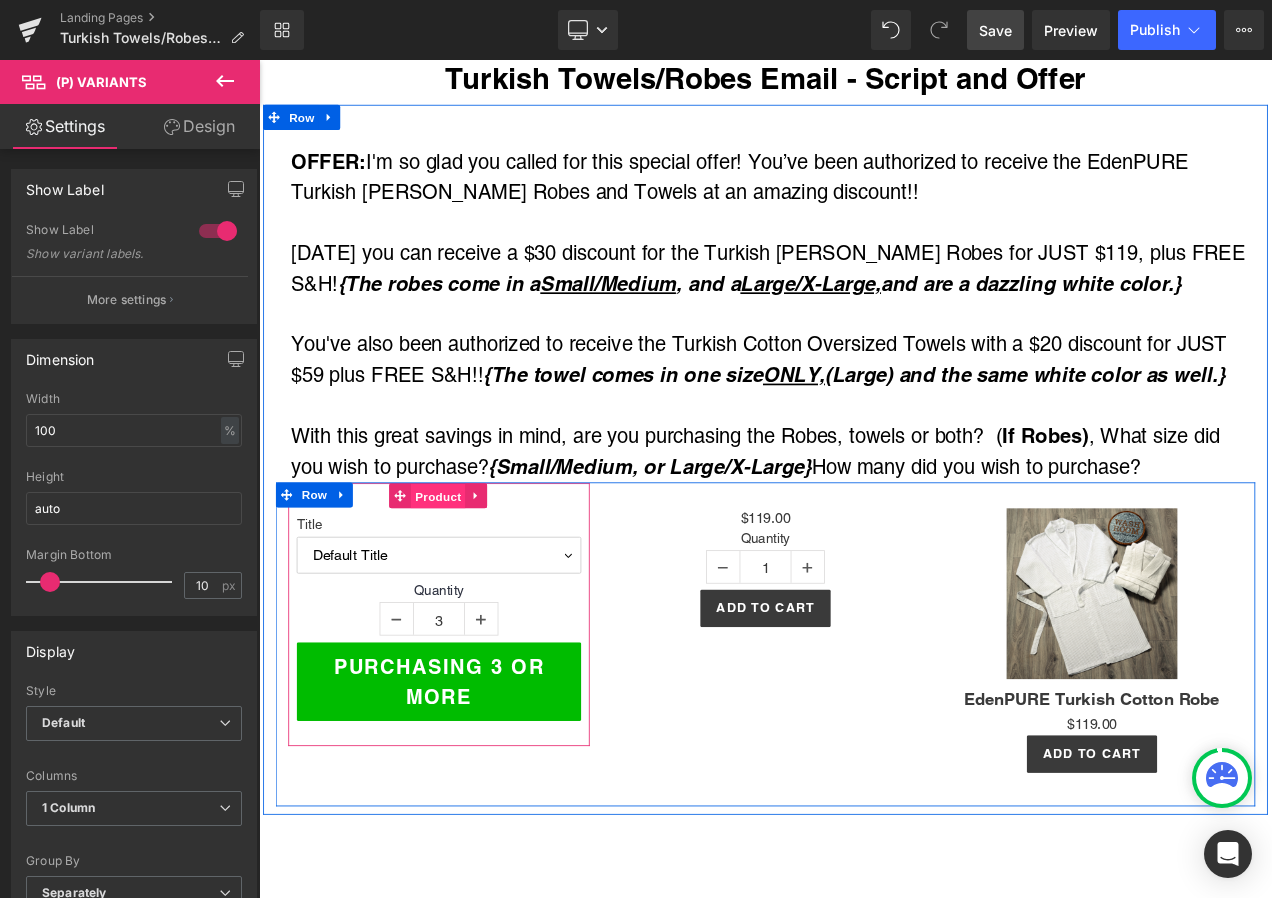 click on "Product" at bounding box center (473, 581) 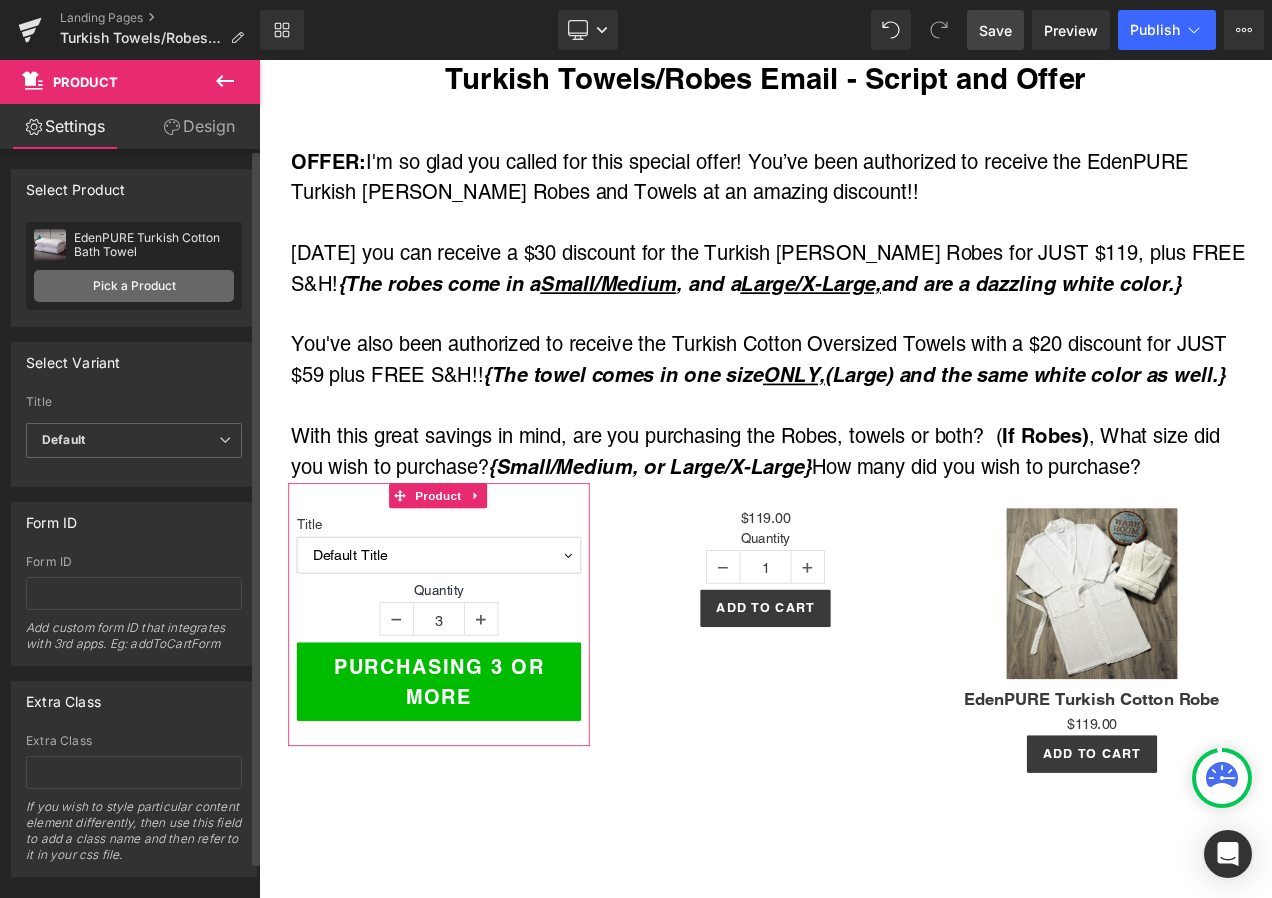 click on "Pick a Product" at bounding box center [134, 286] 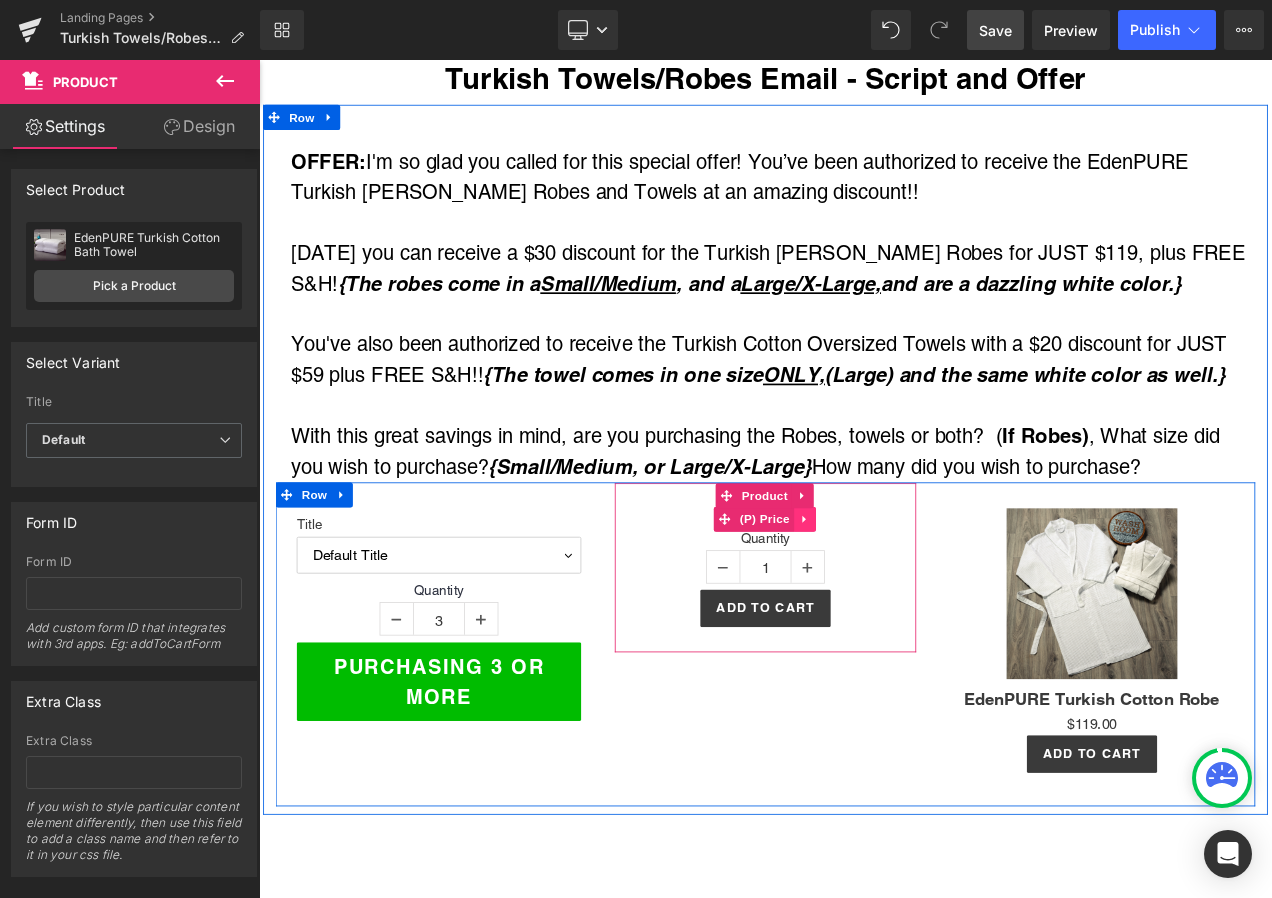 click 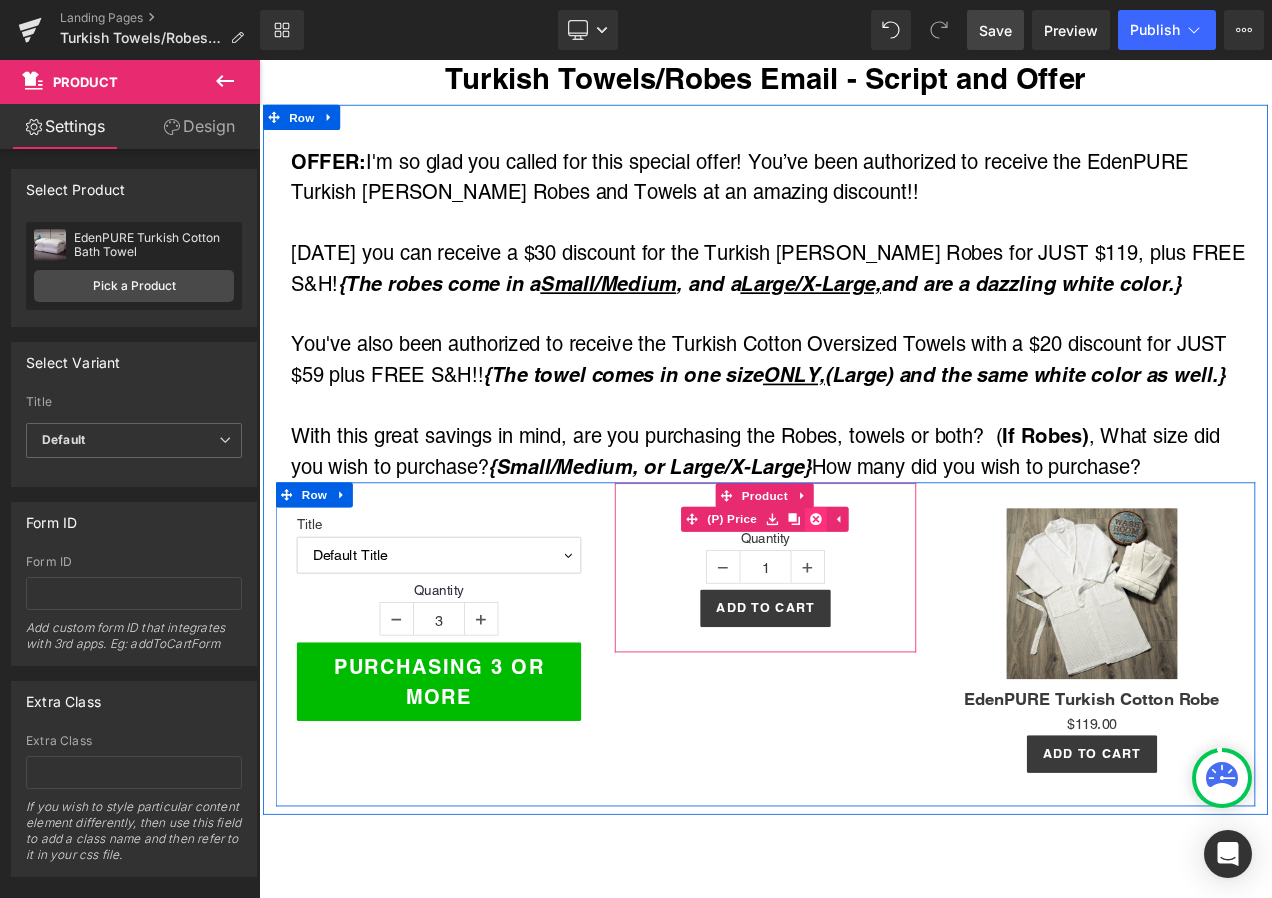 click 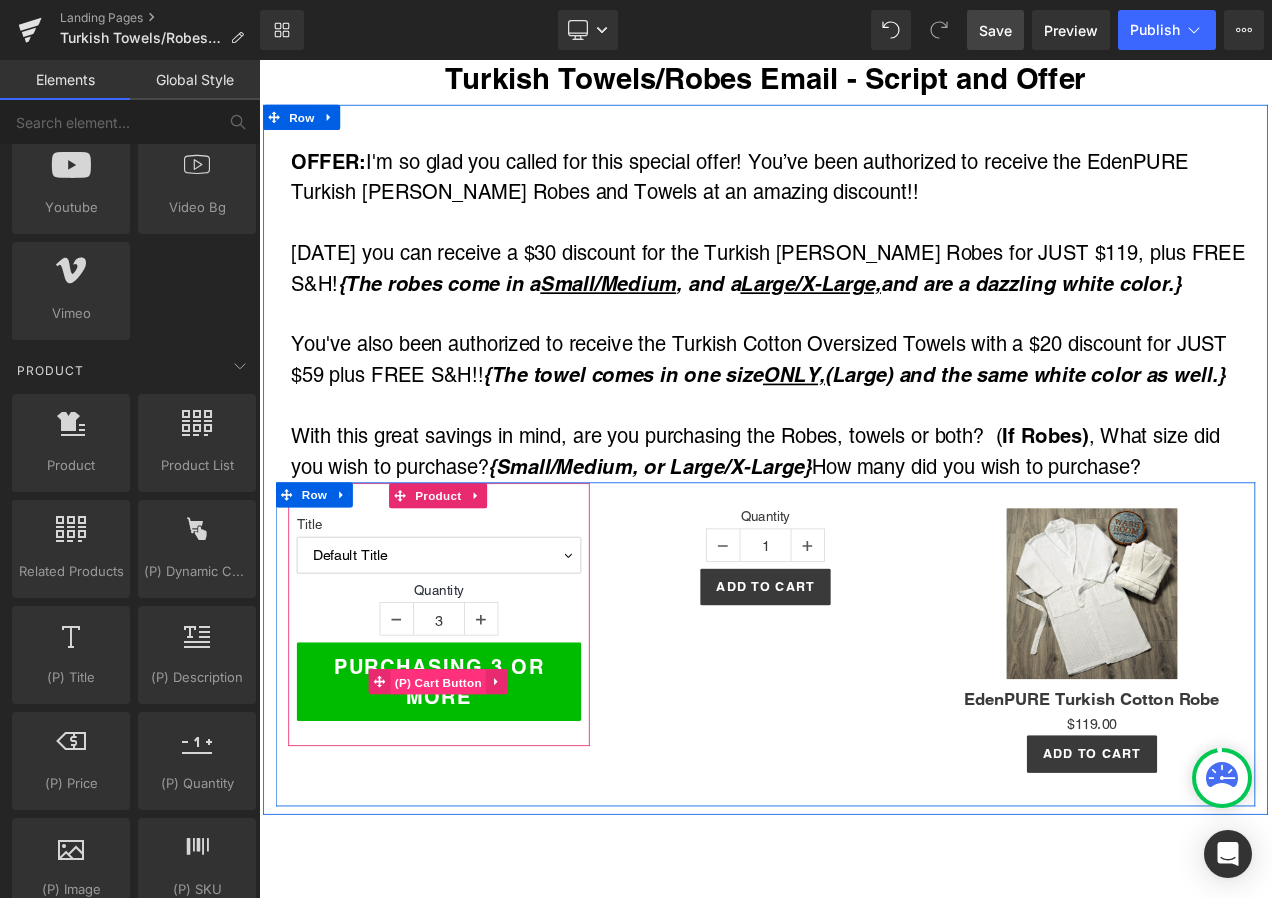 click on "(P) Cart Button" at bounding box center (473, 803) 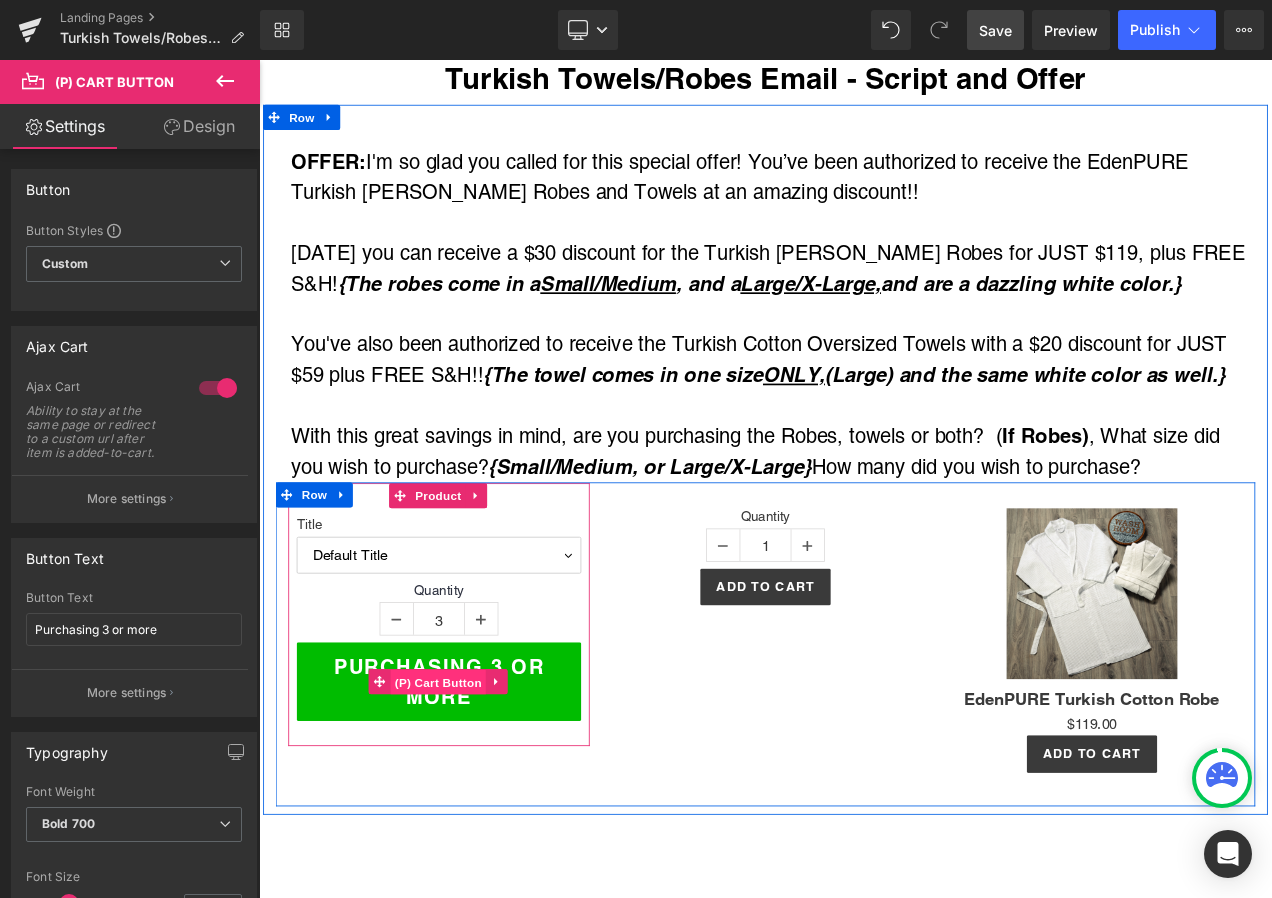 click on "(P) Cart Button" at bounding box center (473, 803) 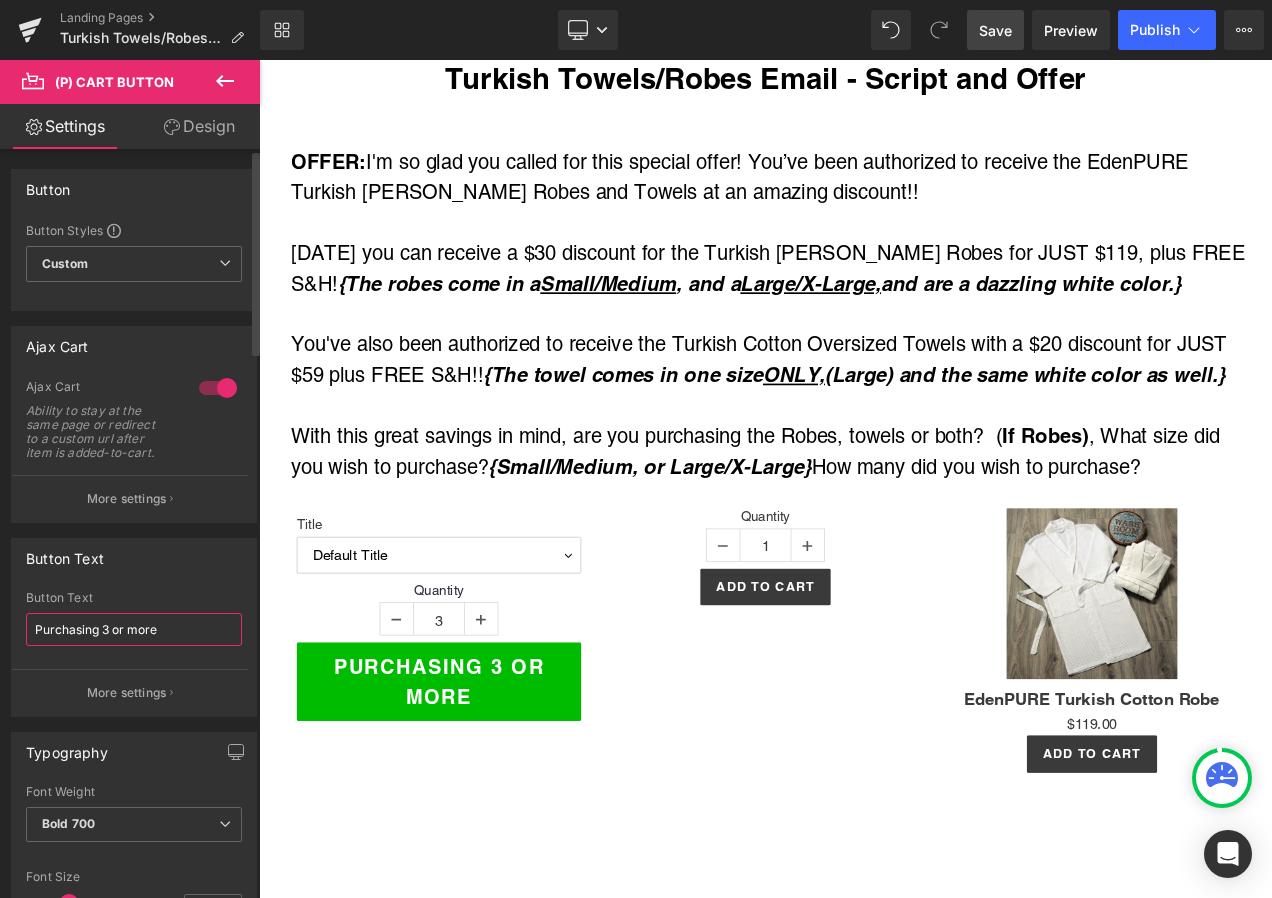 drag, startPoint x: 169, startPoint y: 624, endPoint x: 14, endPoint y: 622, distance: 155.01291 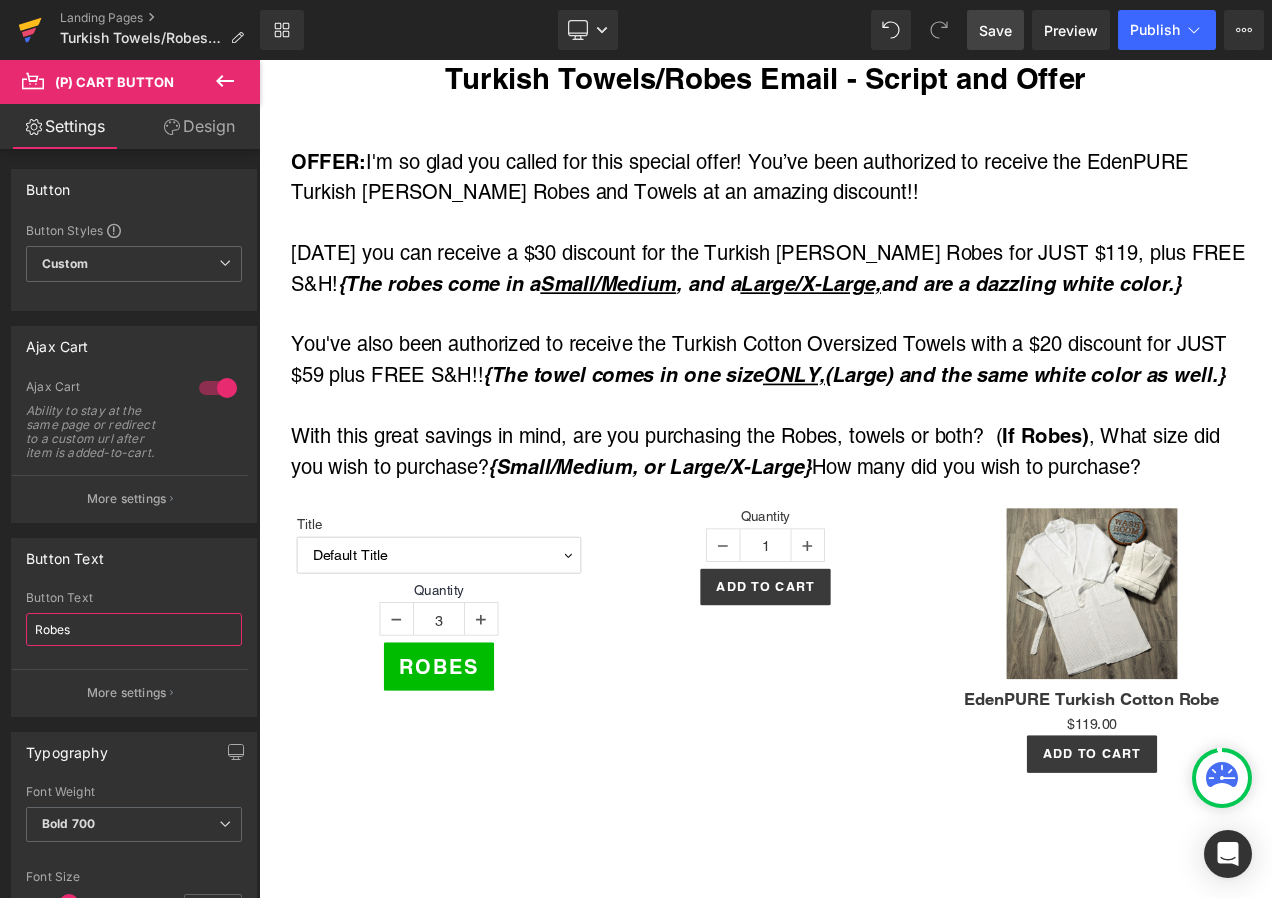 type on "Robes" 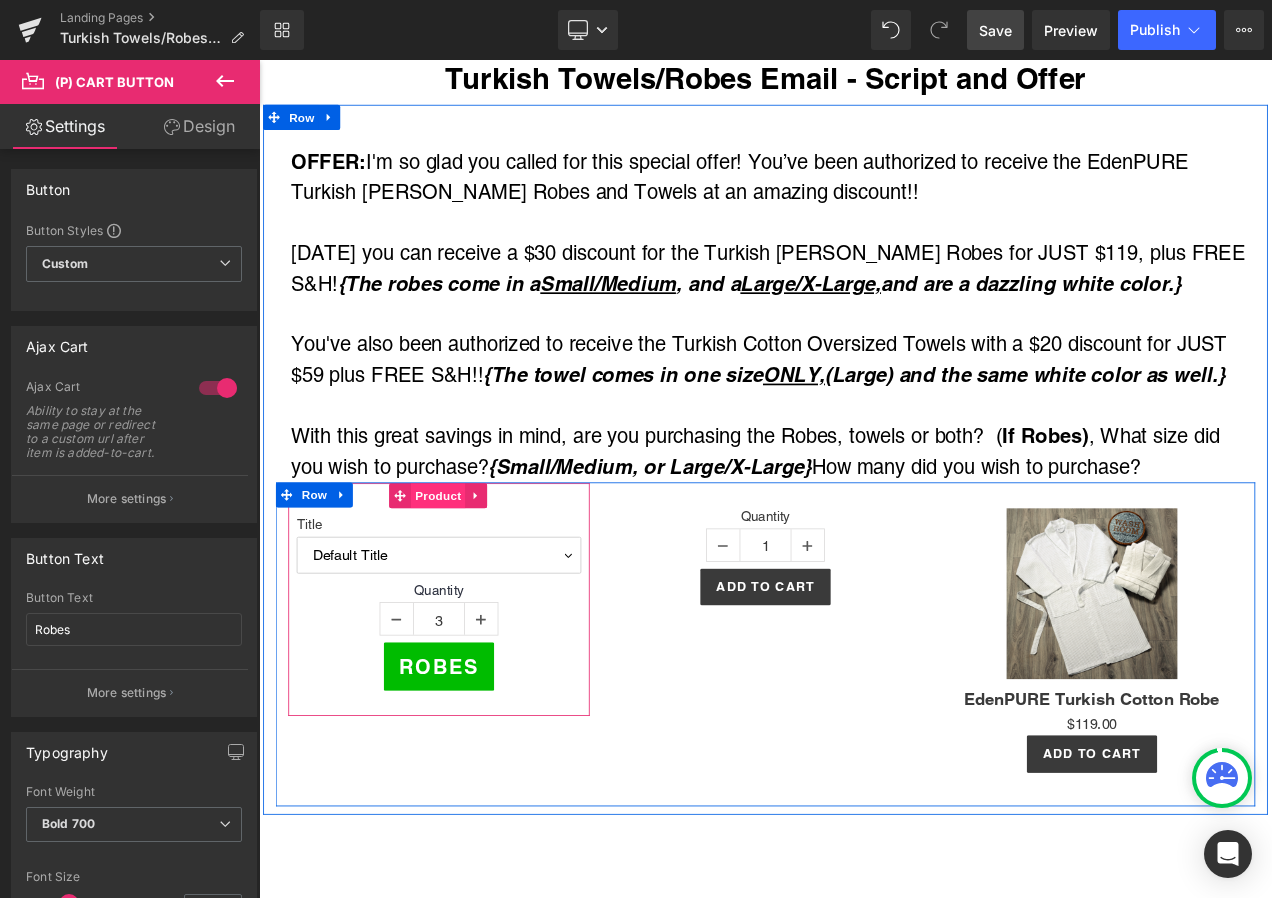 click on "Product" at bounding box center (473, 580) 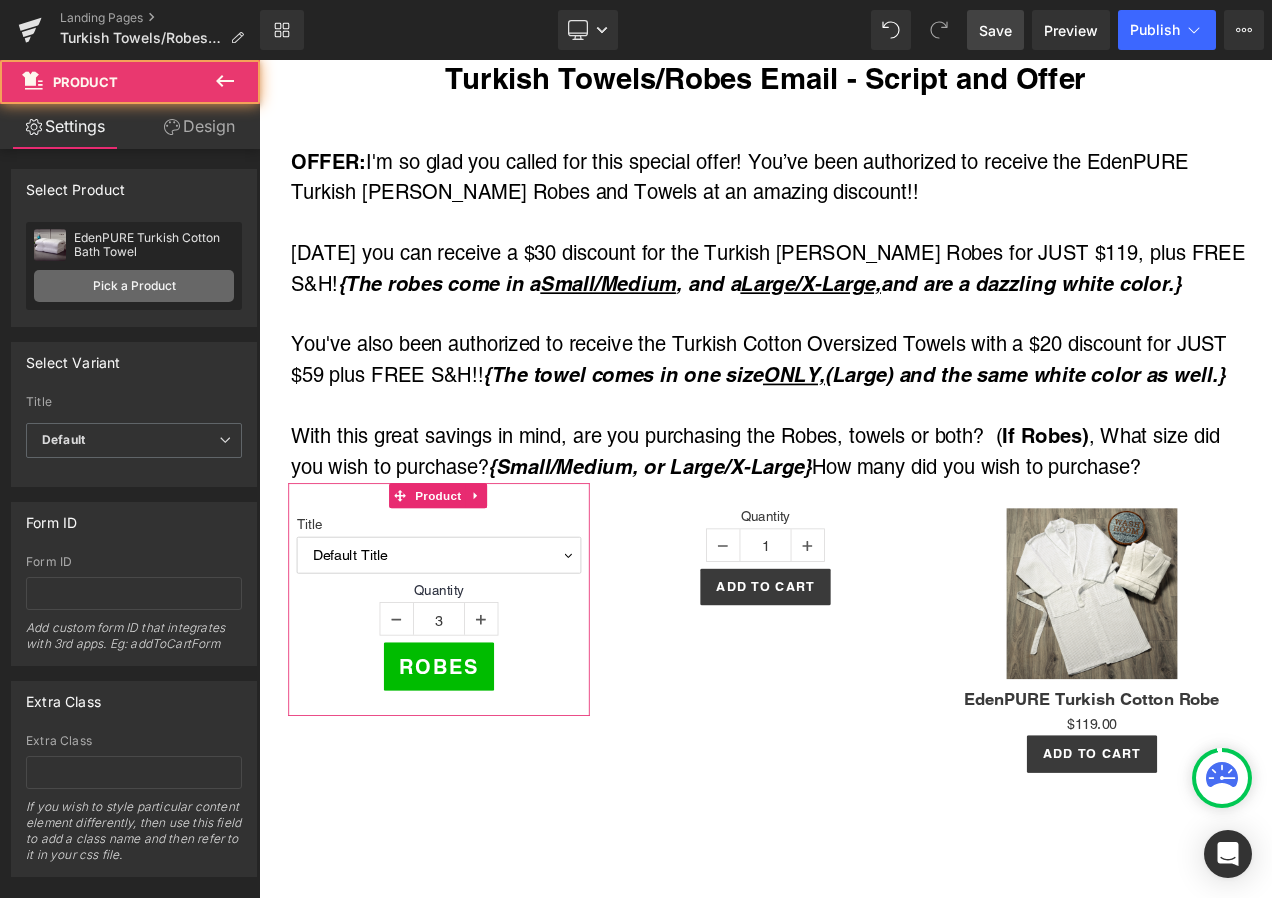 click on "Pick a Product" at bounding box center (134, 286) 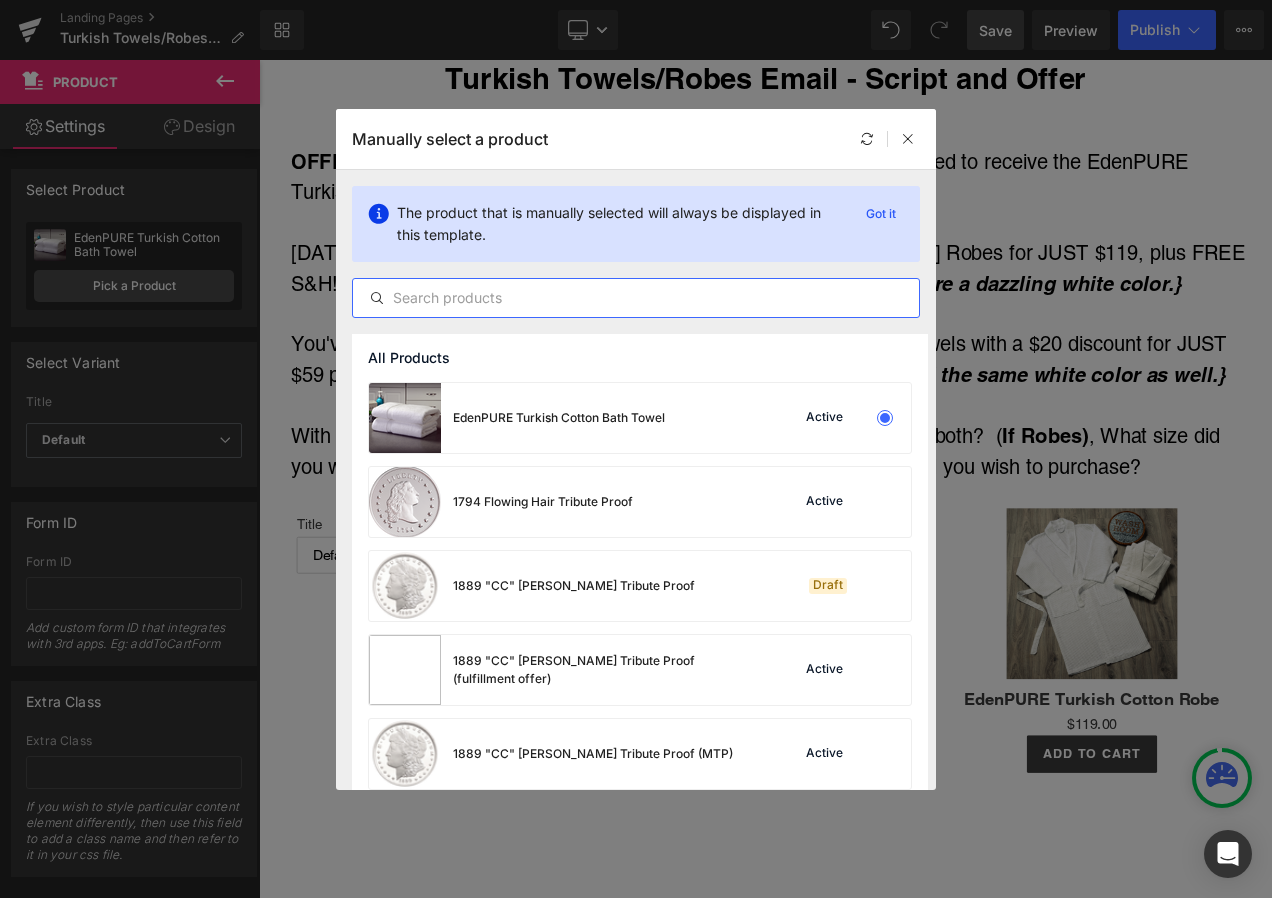 click at bounding box center [636, 298] 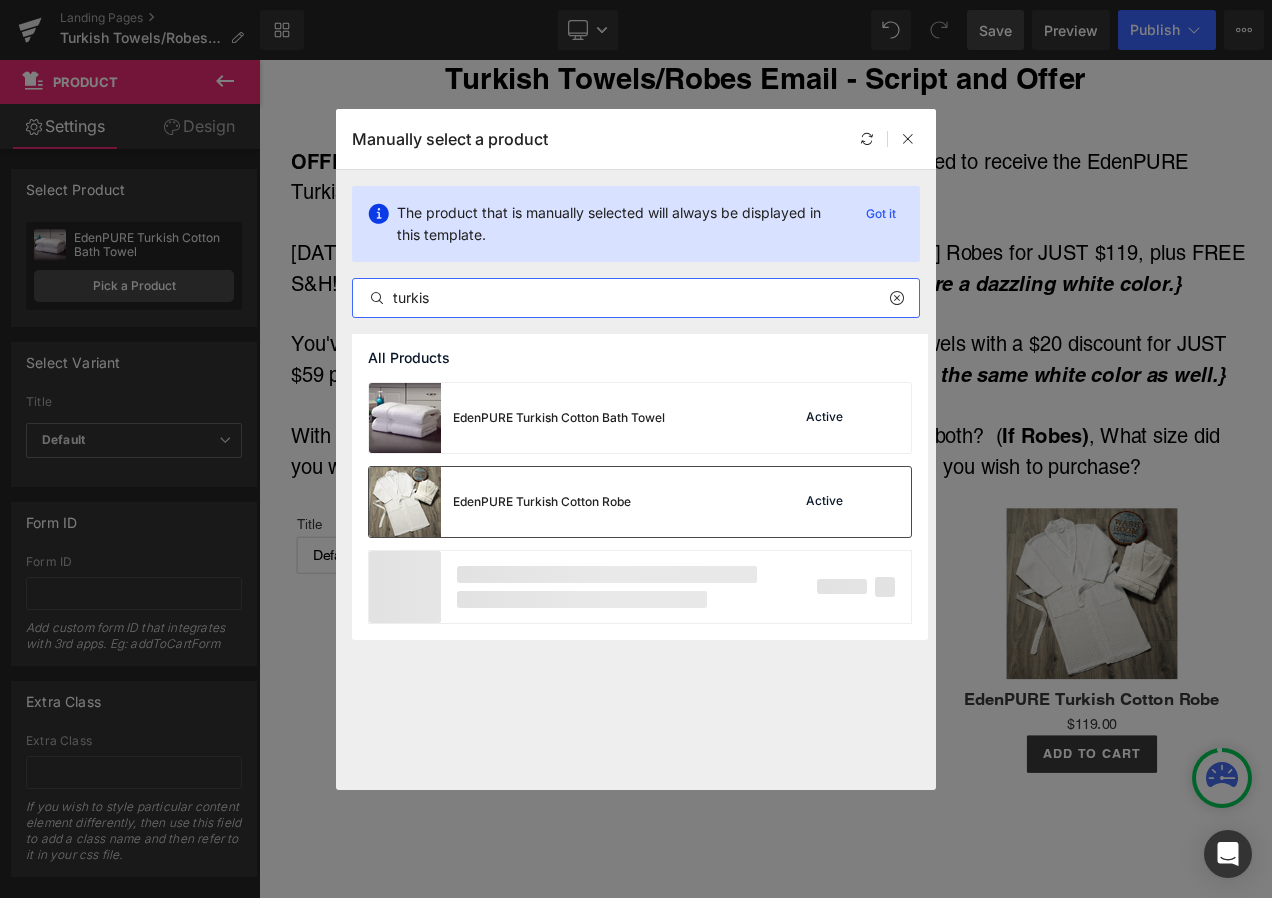 type on "turkis" 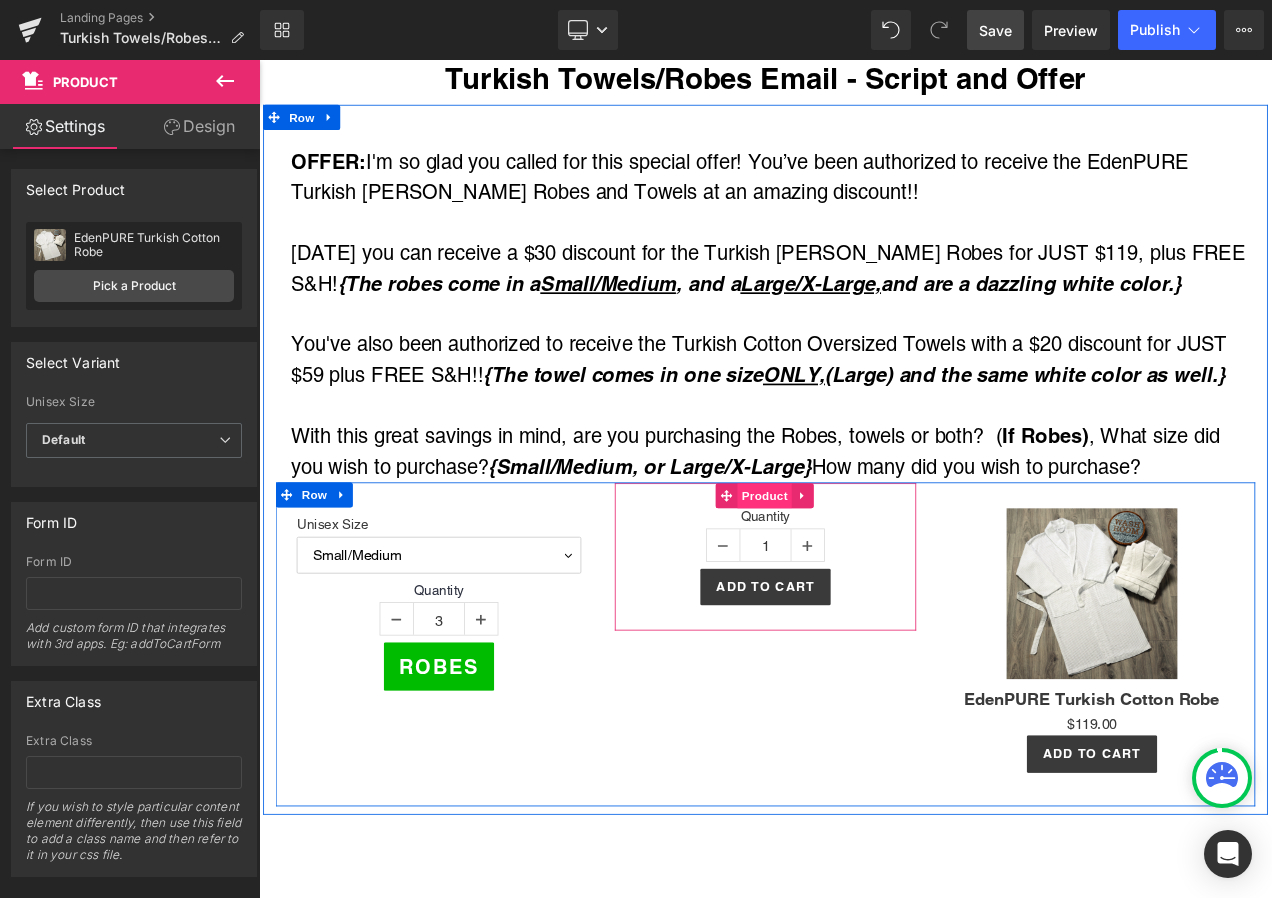 click on "Product" at bounding box center (863, 580) 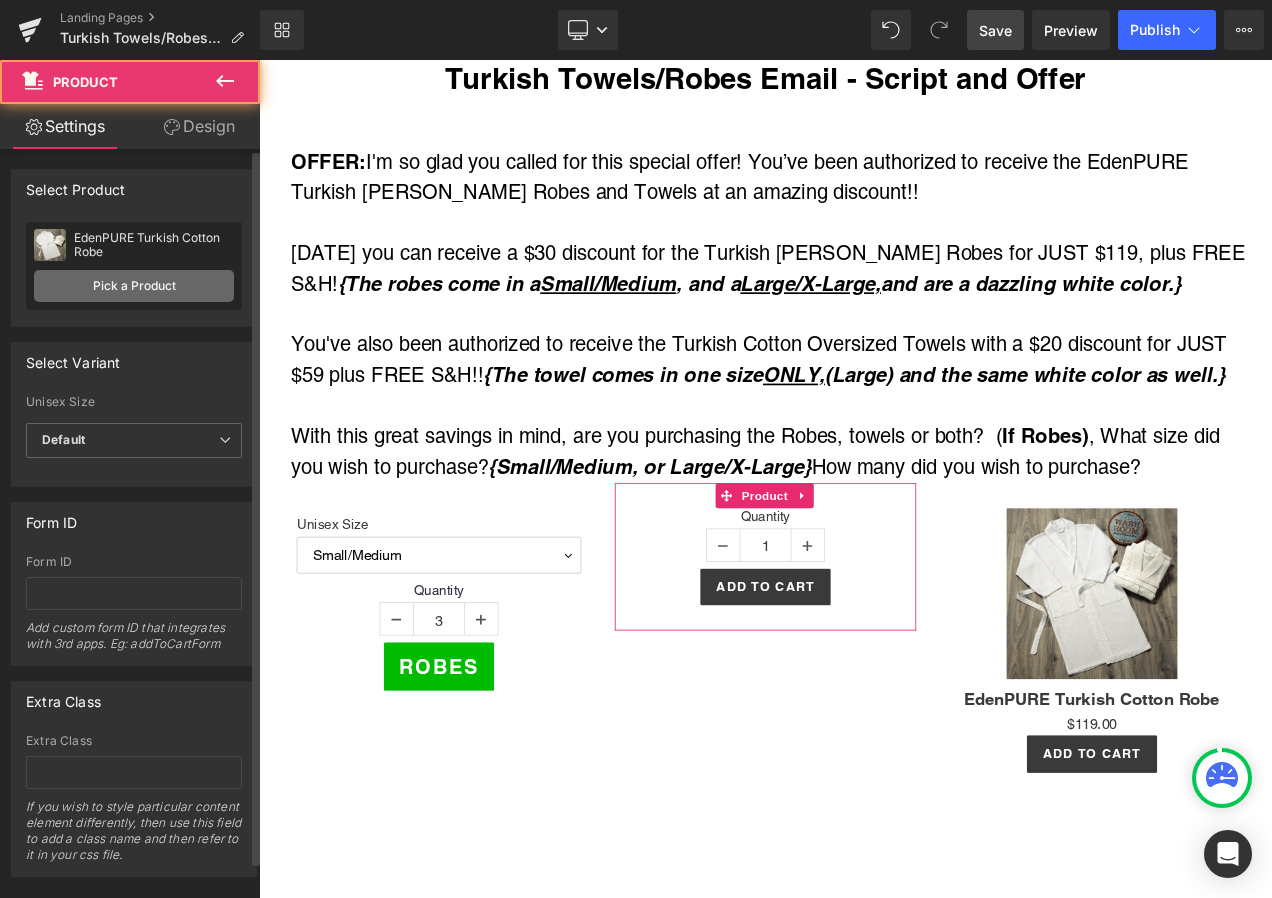 click on "Pick a Product" at bounding box center (134, 286) 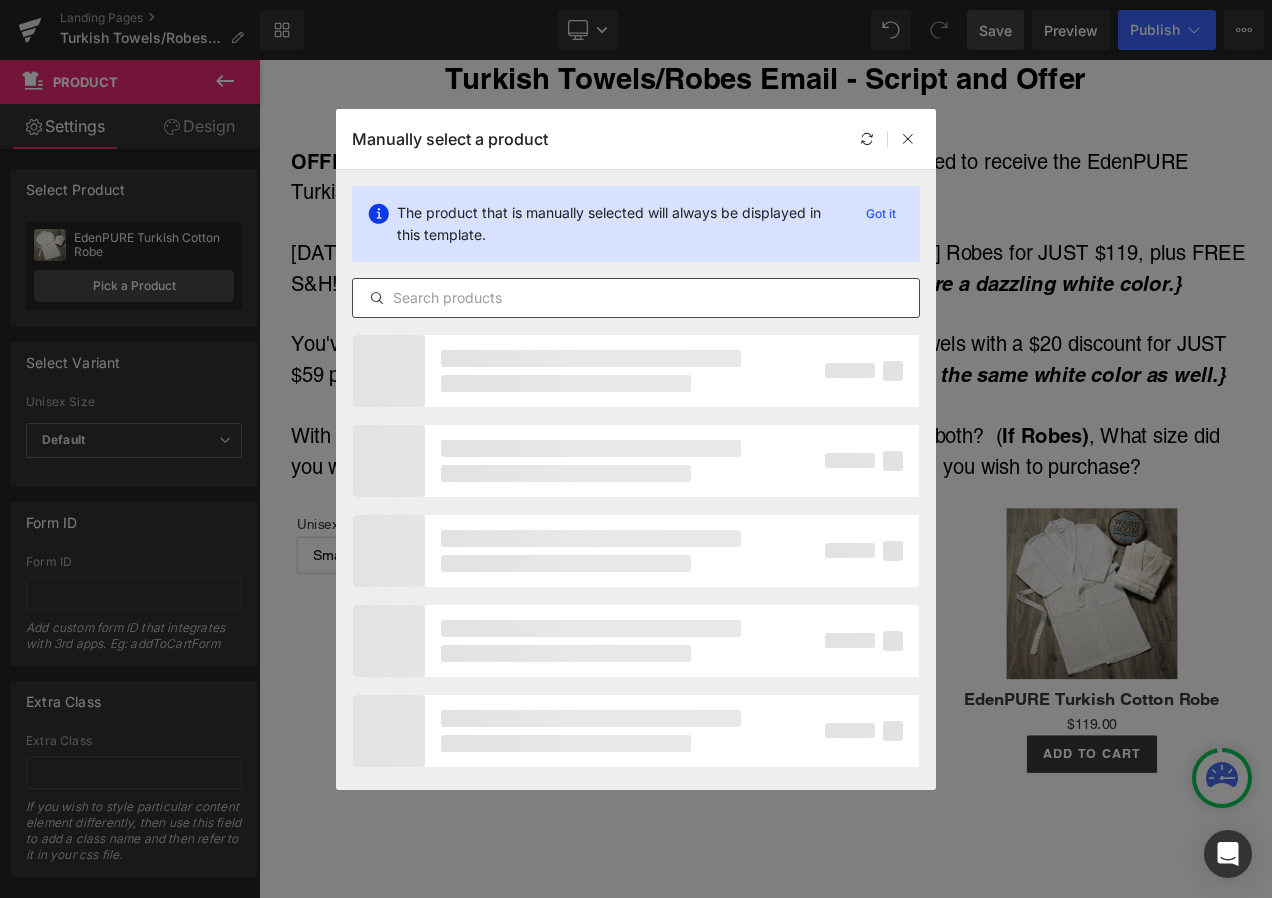 click at bounding box center [636, 298] 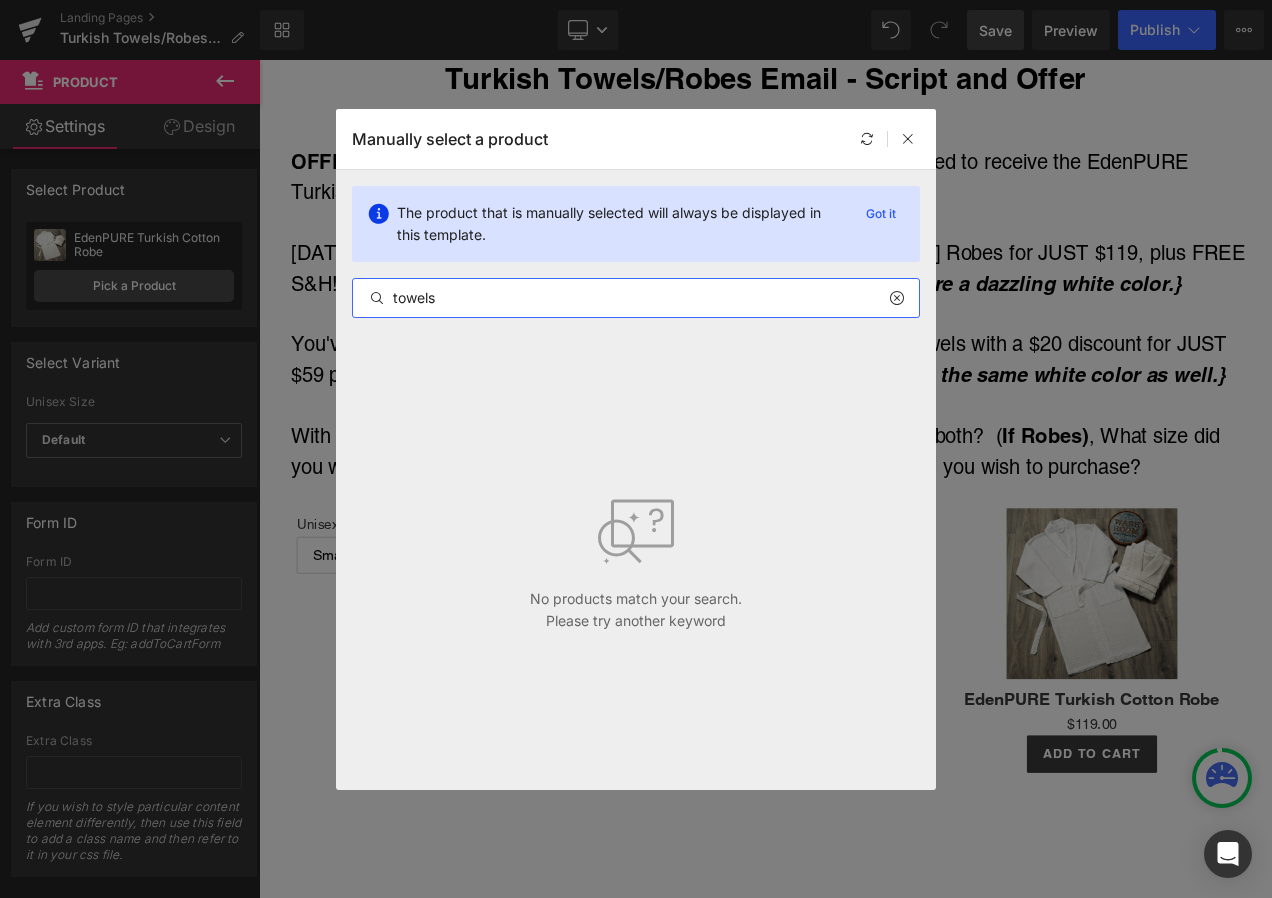 drag, startPoint x: 491, startPoint y: 306, endPoint x: 354, endPoint y: 311, distance: 137.09122 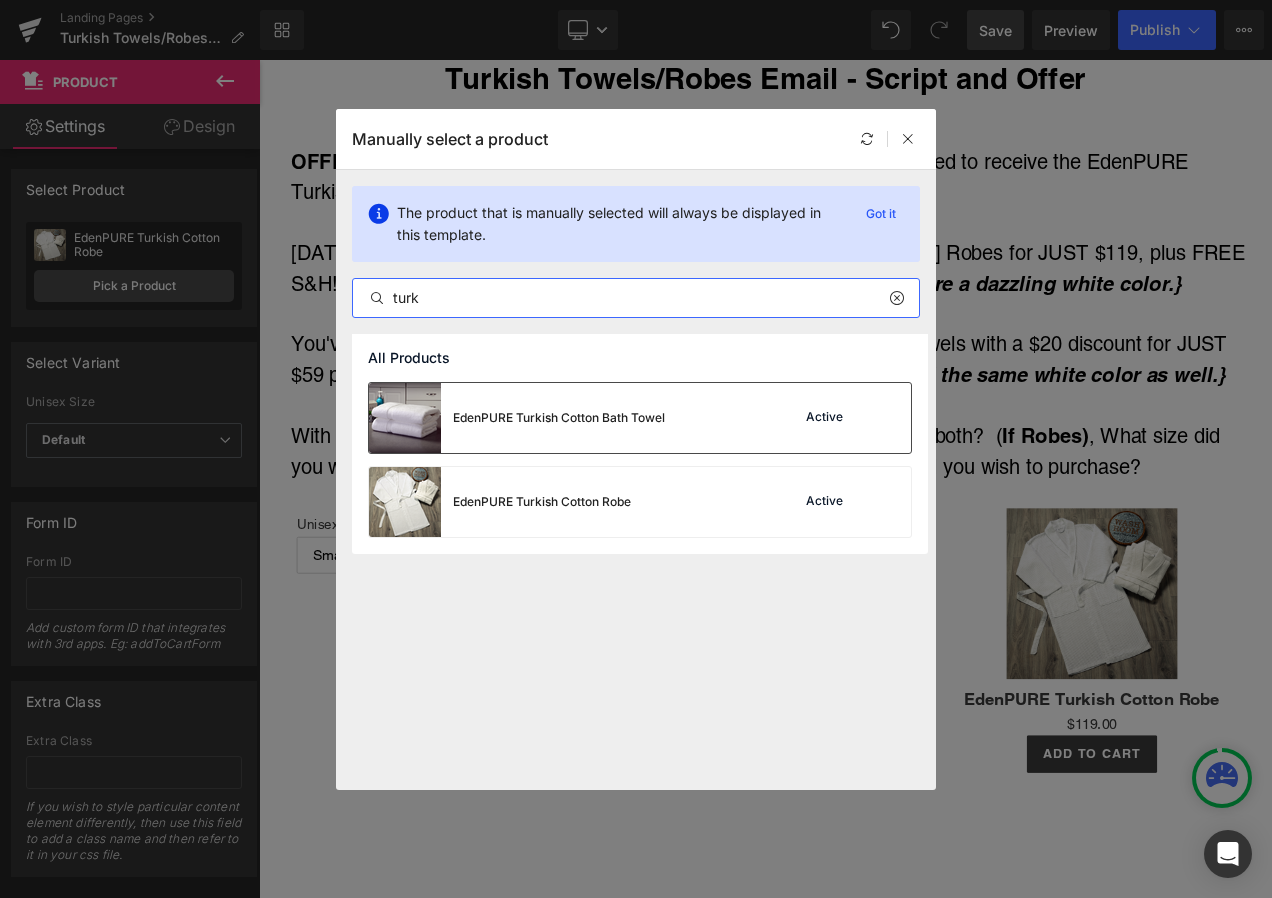 type on "turk" 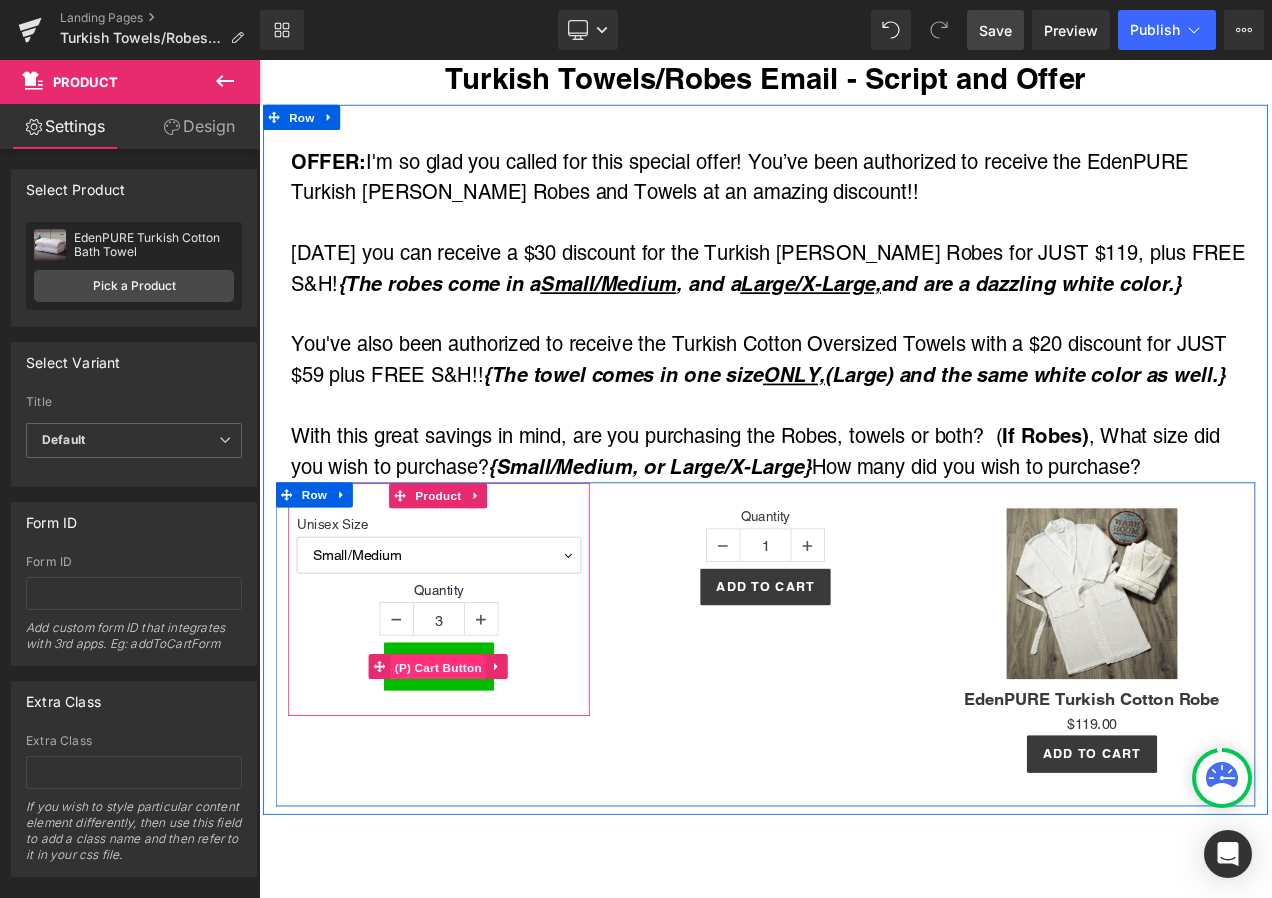 click on "(P) Cart Button" at bounding box center (473, 785) 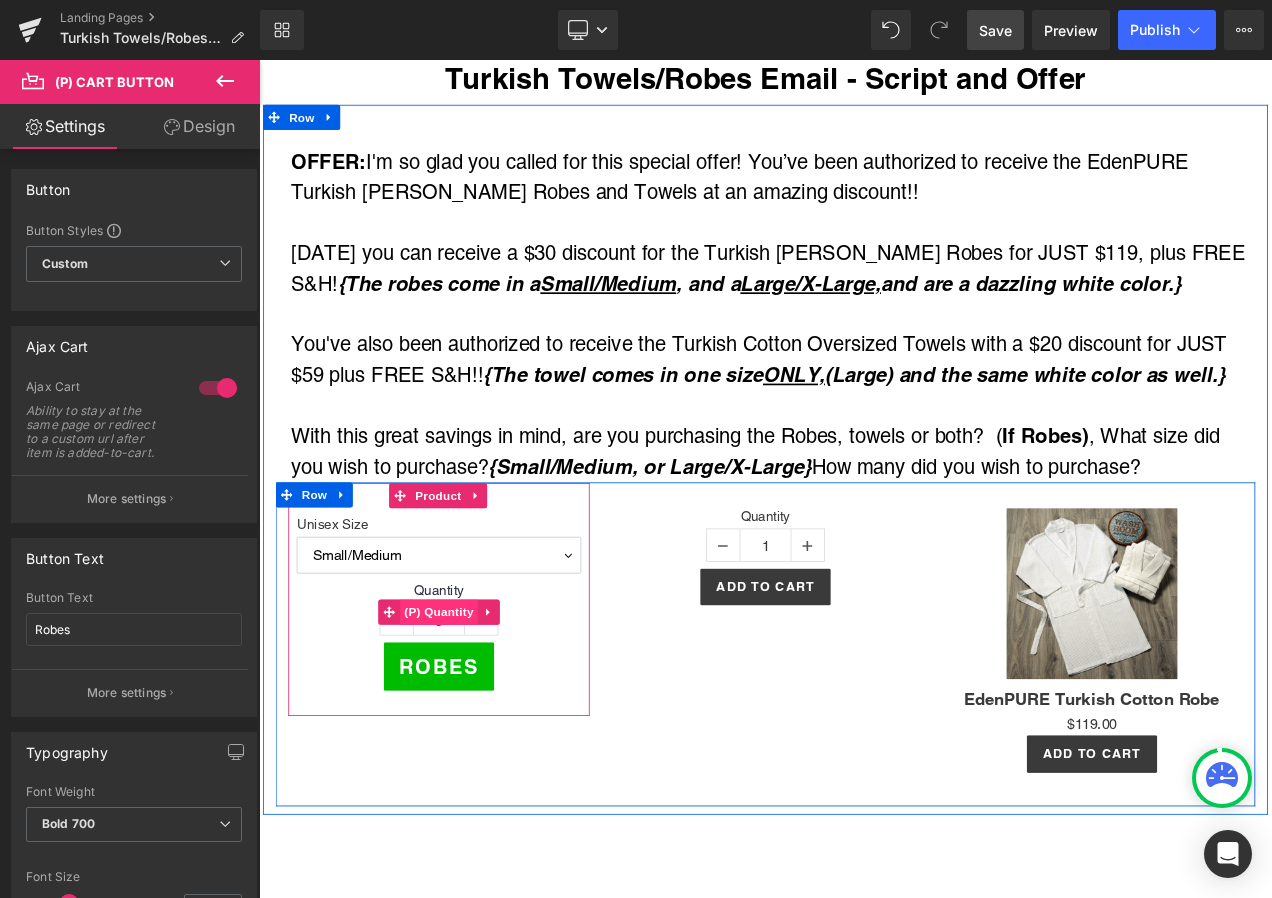 click on "(P) Quantity" at bounding box center [474, 719] 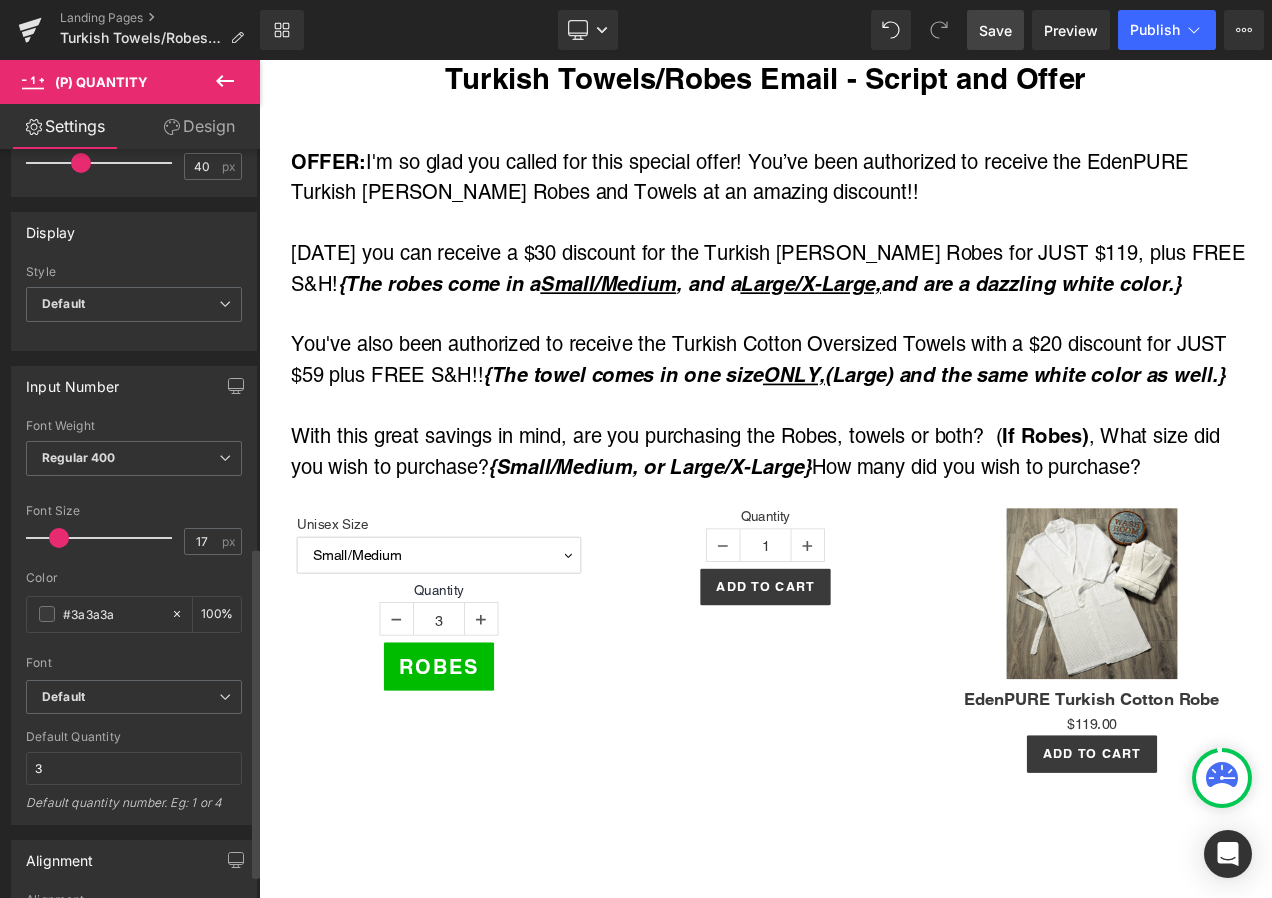 scroll, scrollTop: 900, scrollLeft: 0, axis: vertical 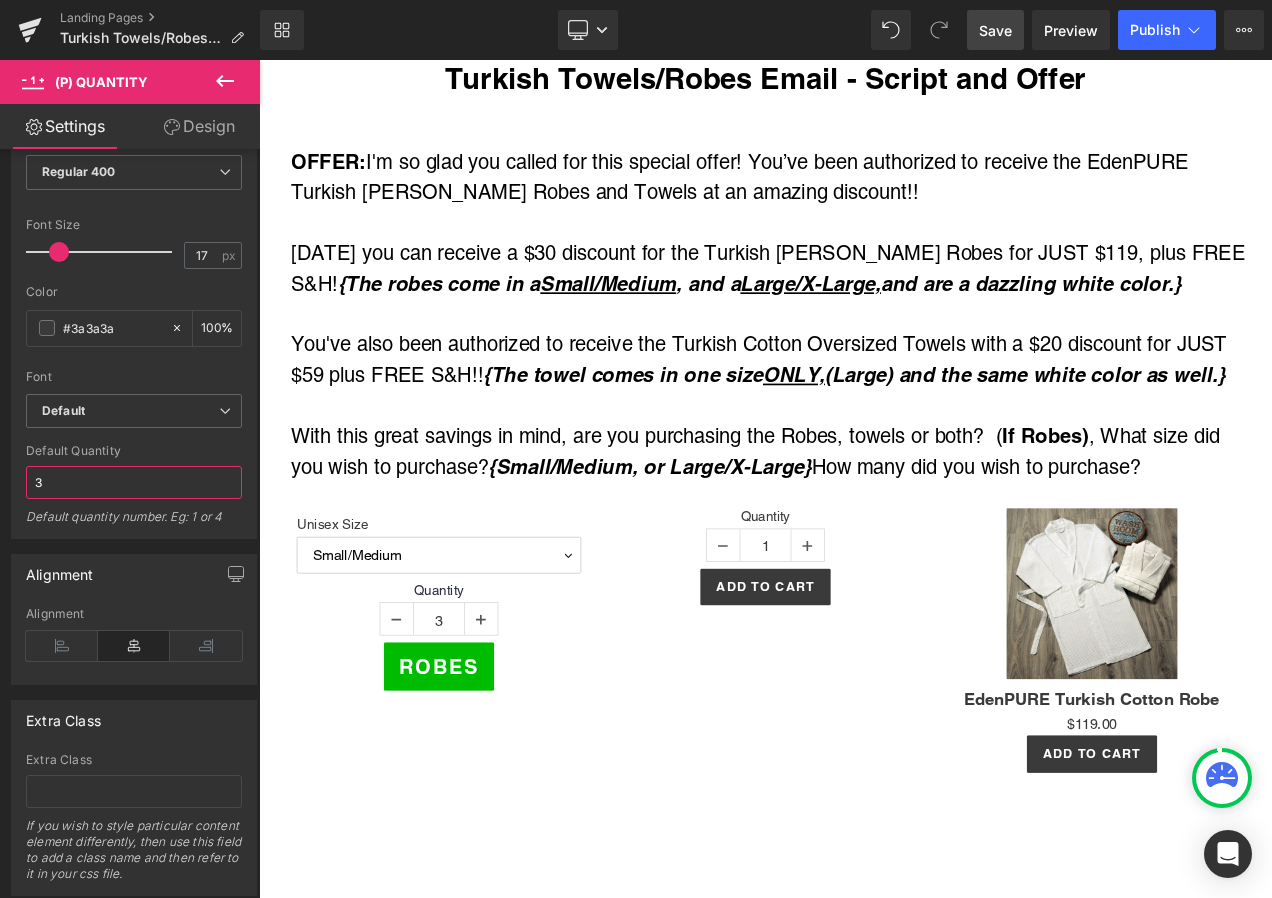 drag, startPoint x: 65, startPoint y: 488, endPoint x: -4, endPoint y: 482, distance: 69.260376 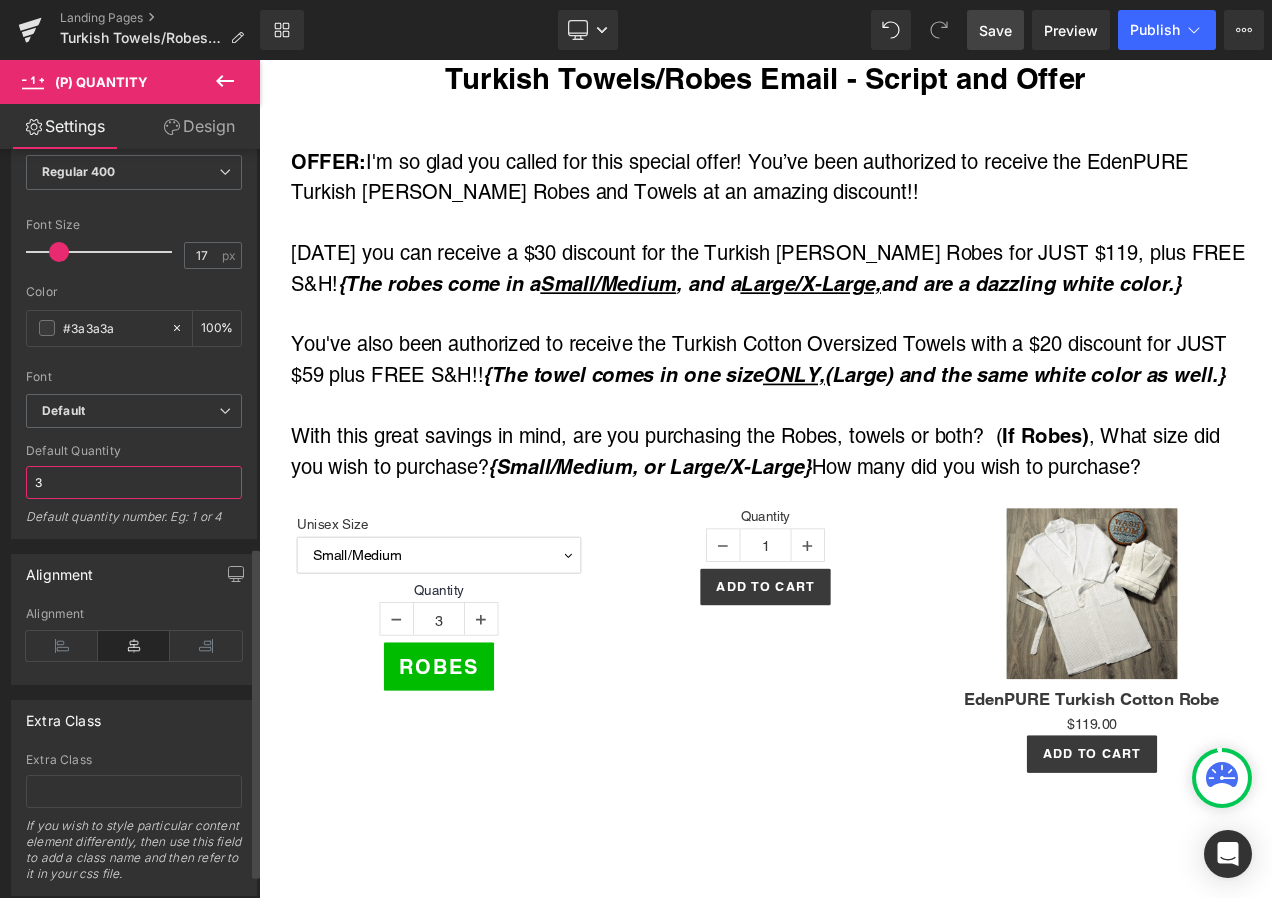 type on "1" 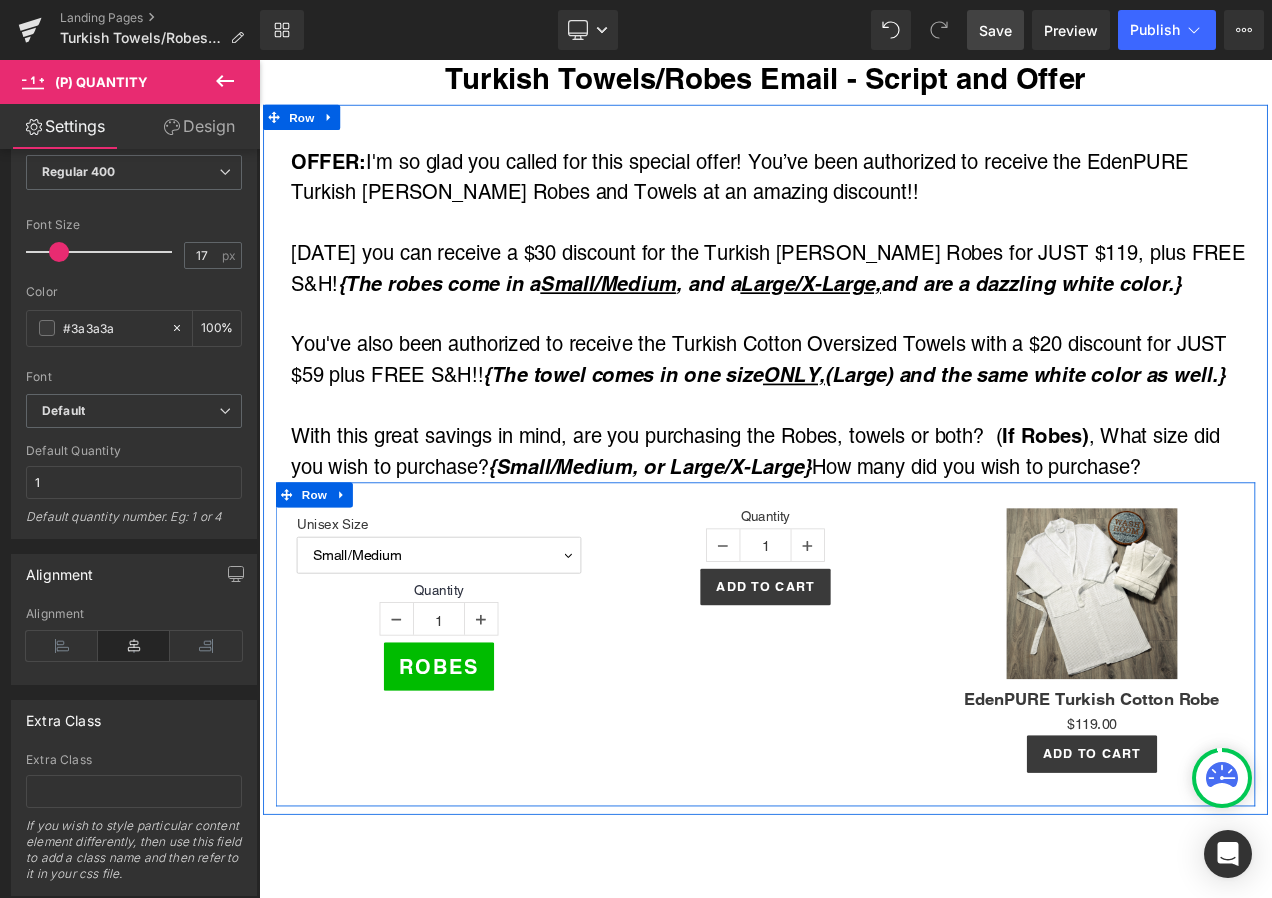 click on "Unisex Size
Small/Medium
Large/X-Large
(P) Variants
Quantity
1
(P) Quantity
Robes
(P) Cart Button
Product
Quantity
1" at bounding box center [864, 757] 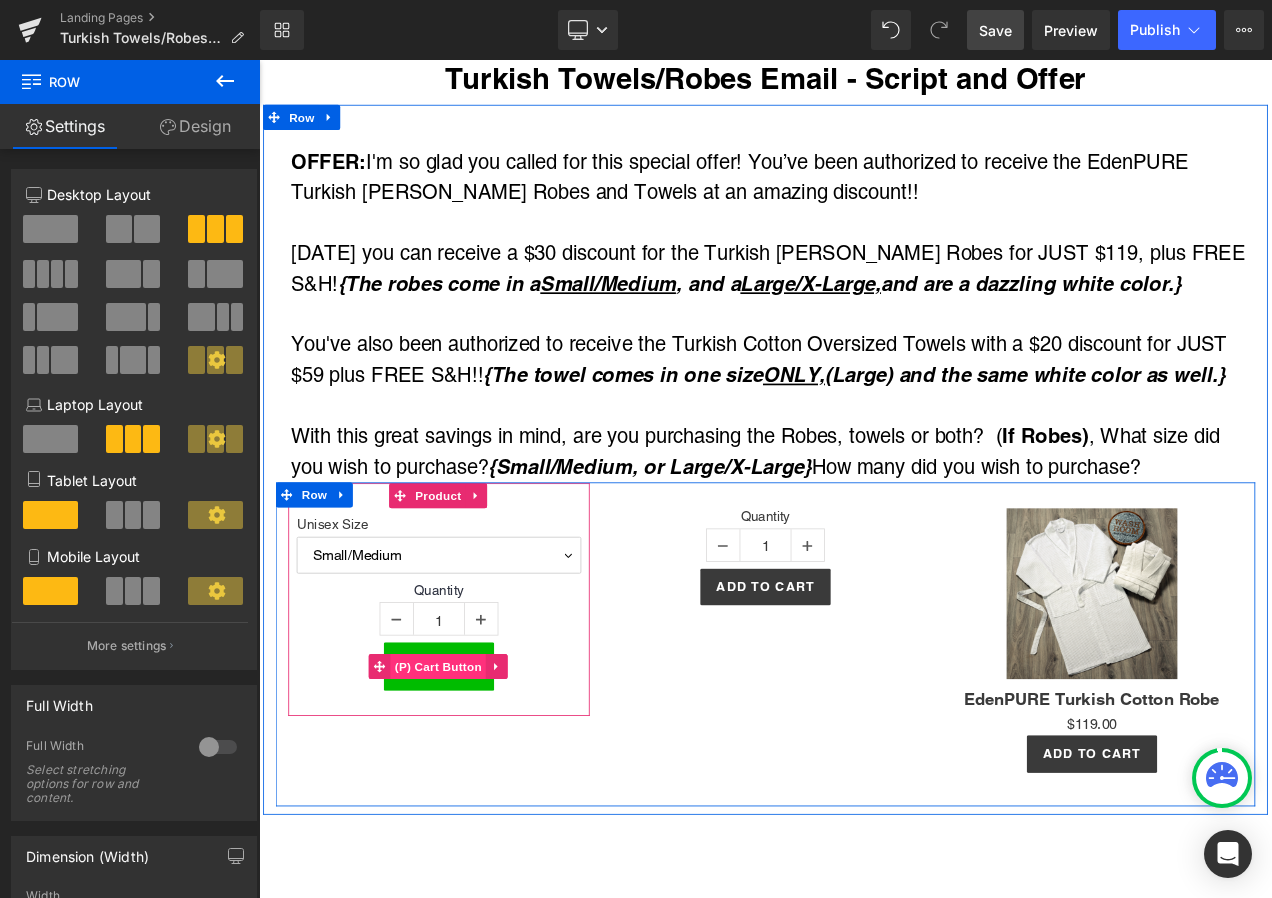 click on "(P) Cart Button" at bounding box center (473, 784) 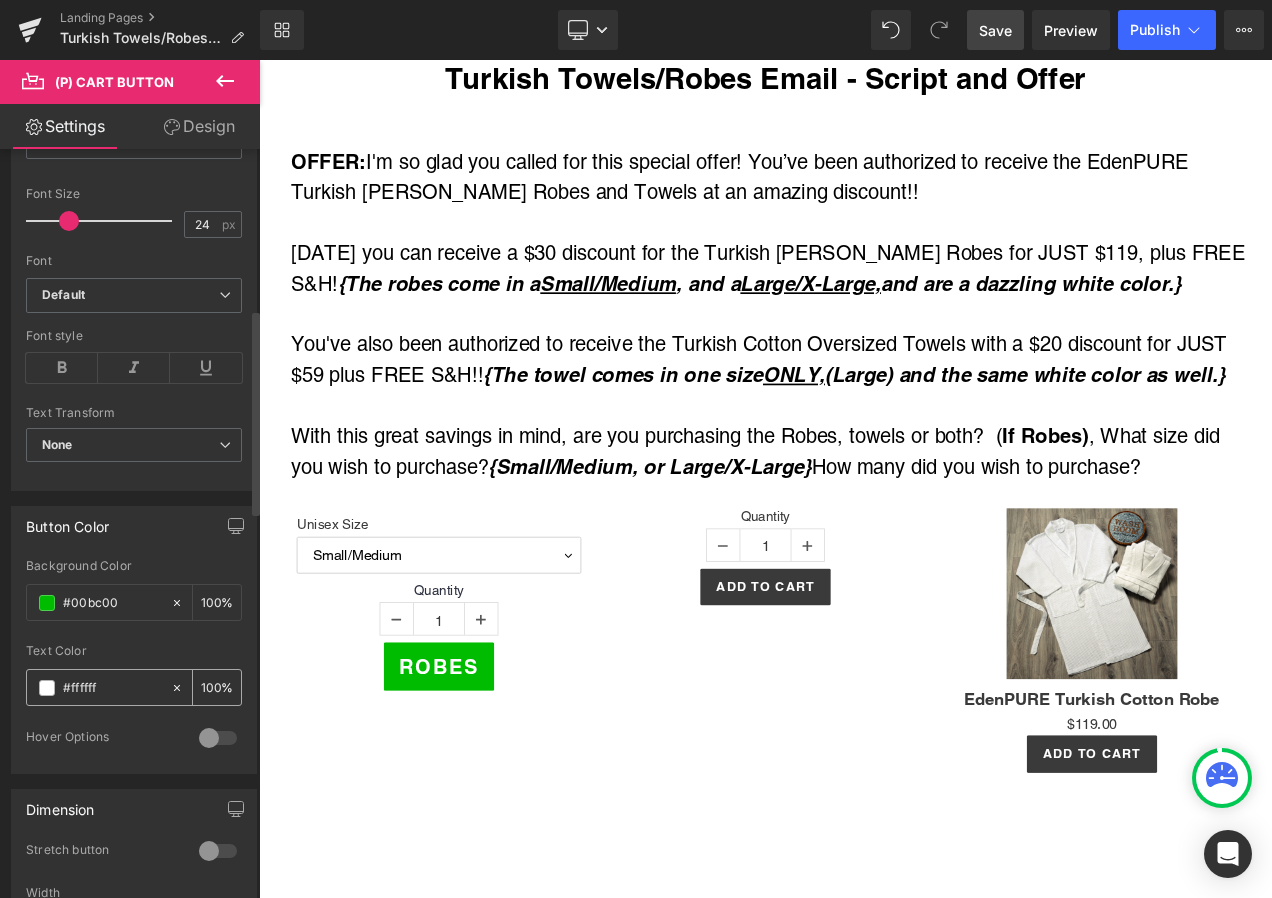scroll, scrollTop: 700, scrollLeft: 0, axis: vertical 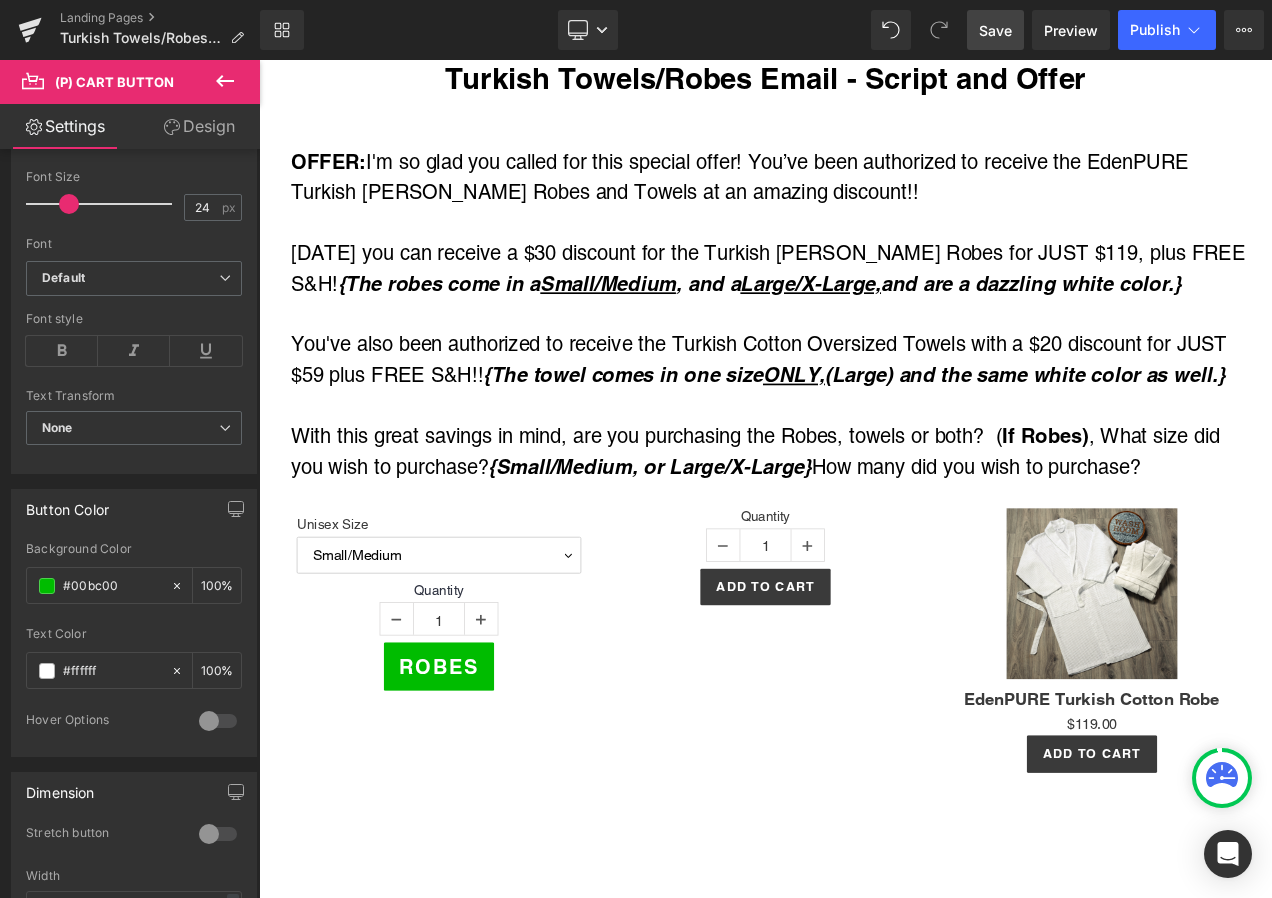 drag, startPoint x: 129, startPoint y: 583, endPoint x: -4, endPoint y: 569, distance: 133.73482 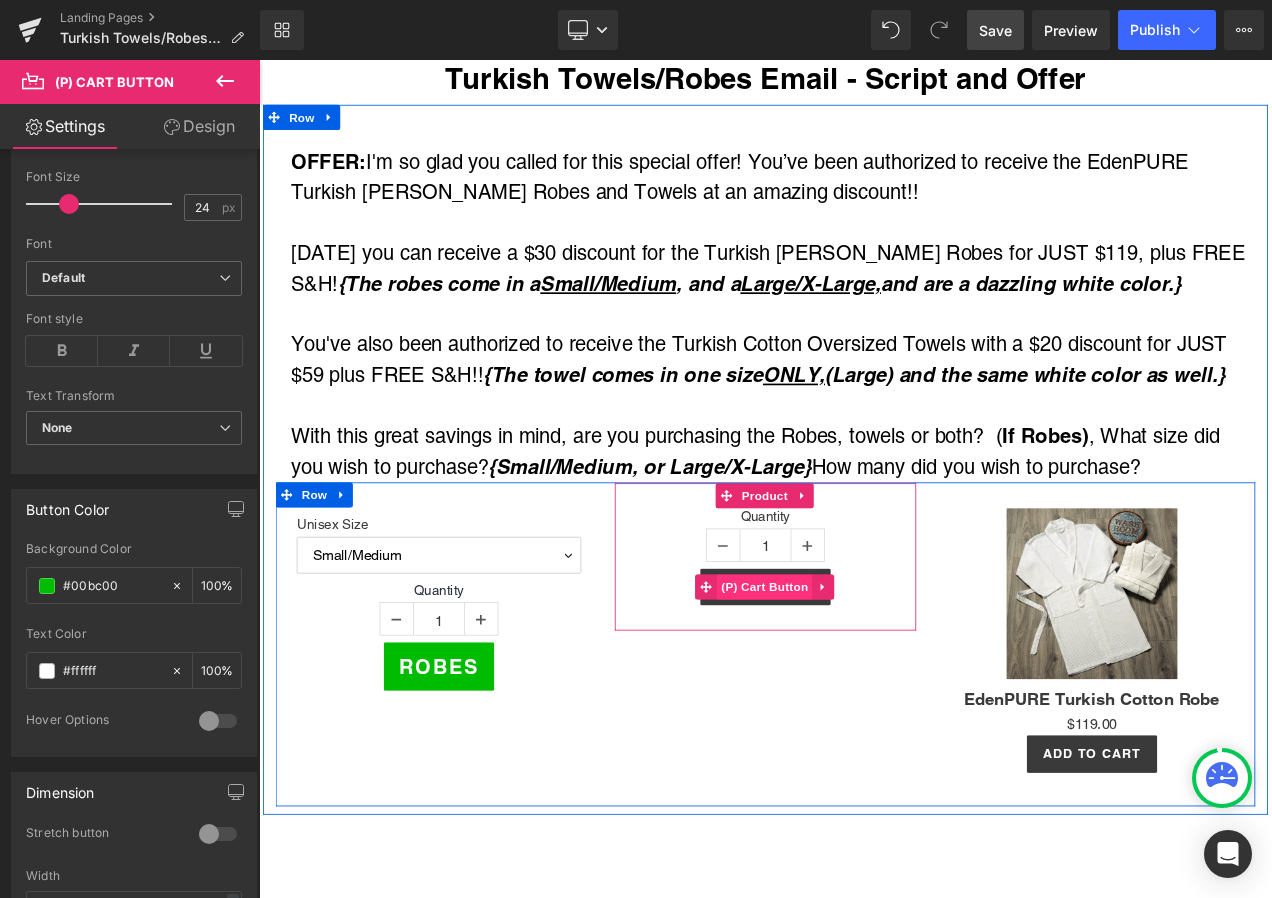 click on "(P) Cart Button" at bounding box center [863, 689] 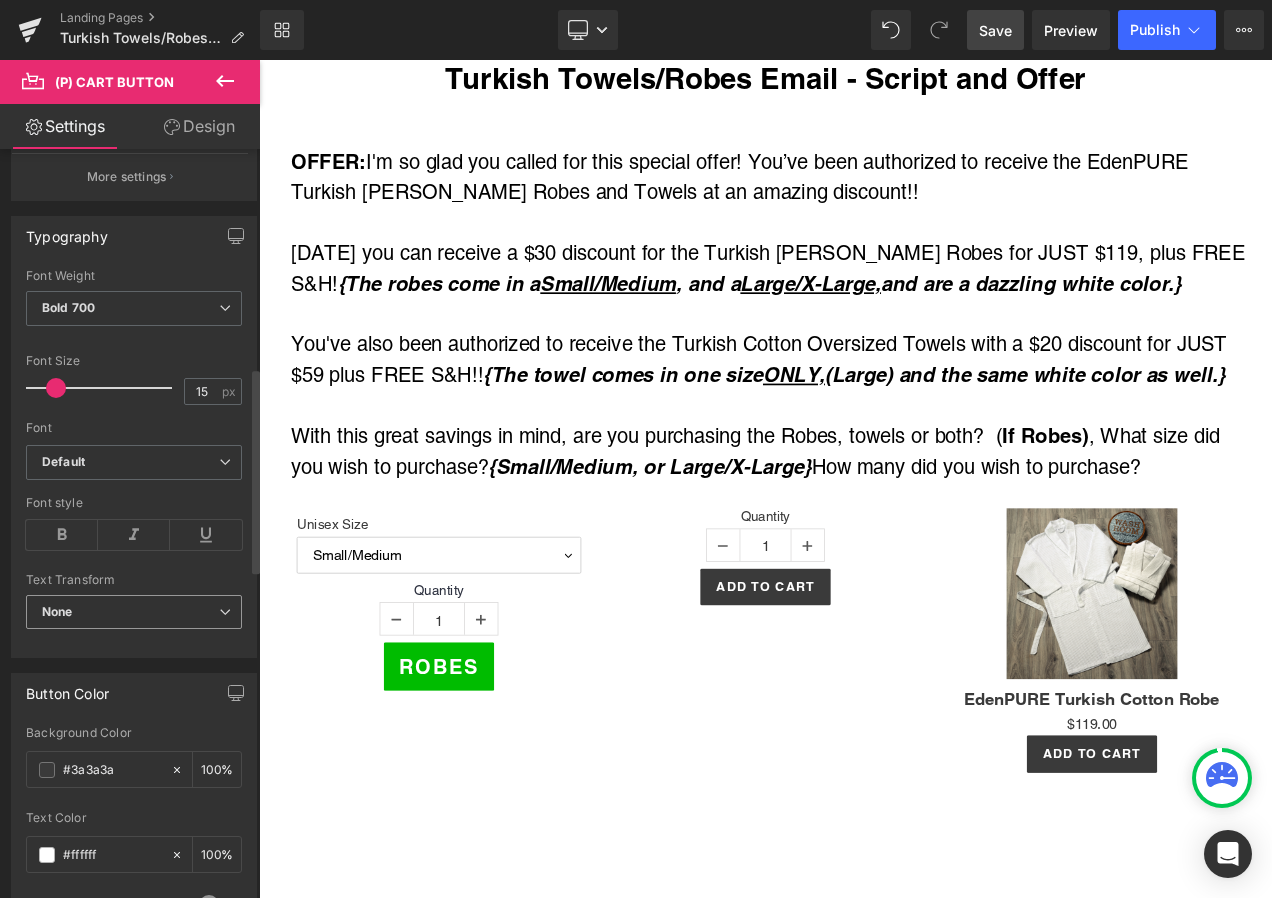 scroll, scrollTop: 800, scrollLeft: 0, axis: vertical 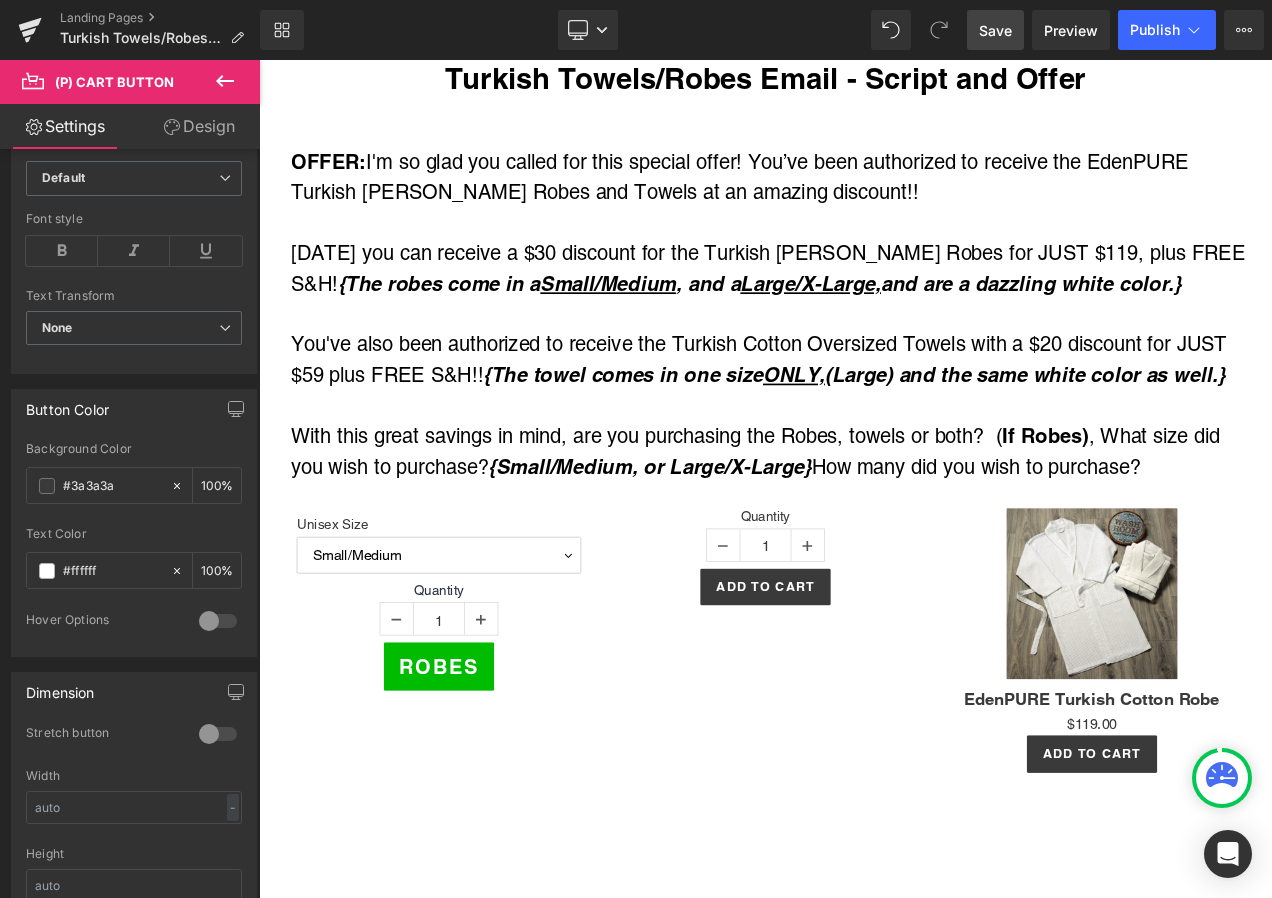 drag, startPoint x: 135, startPoint y: 484, endPoint x: -4, endPoint y: 469, distance: 139.807 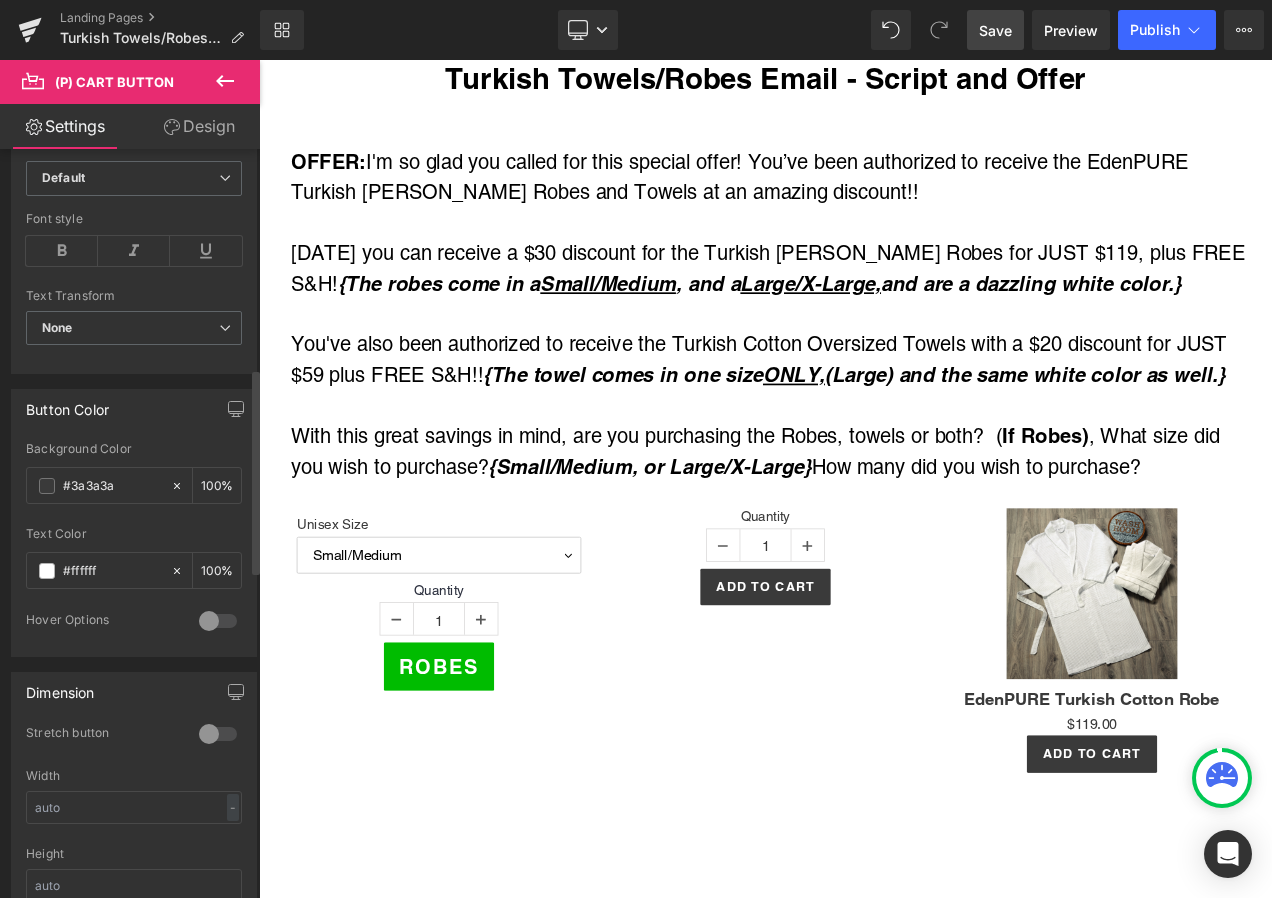 paste on "00bc00" 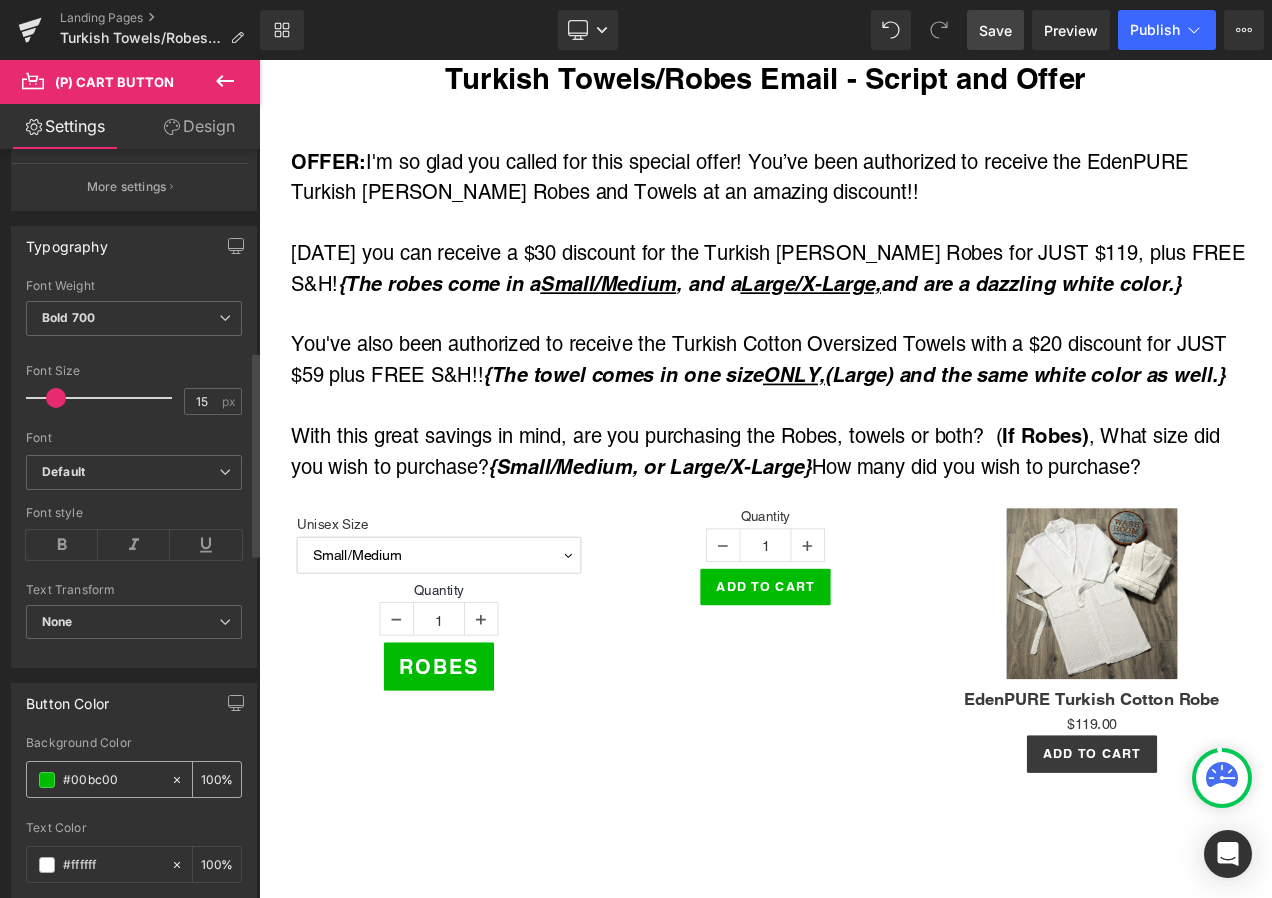 scroll, scrollTop: 500, scrollLeft: 0, axis: vertical 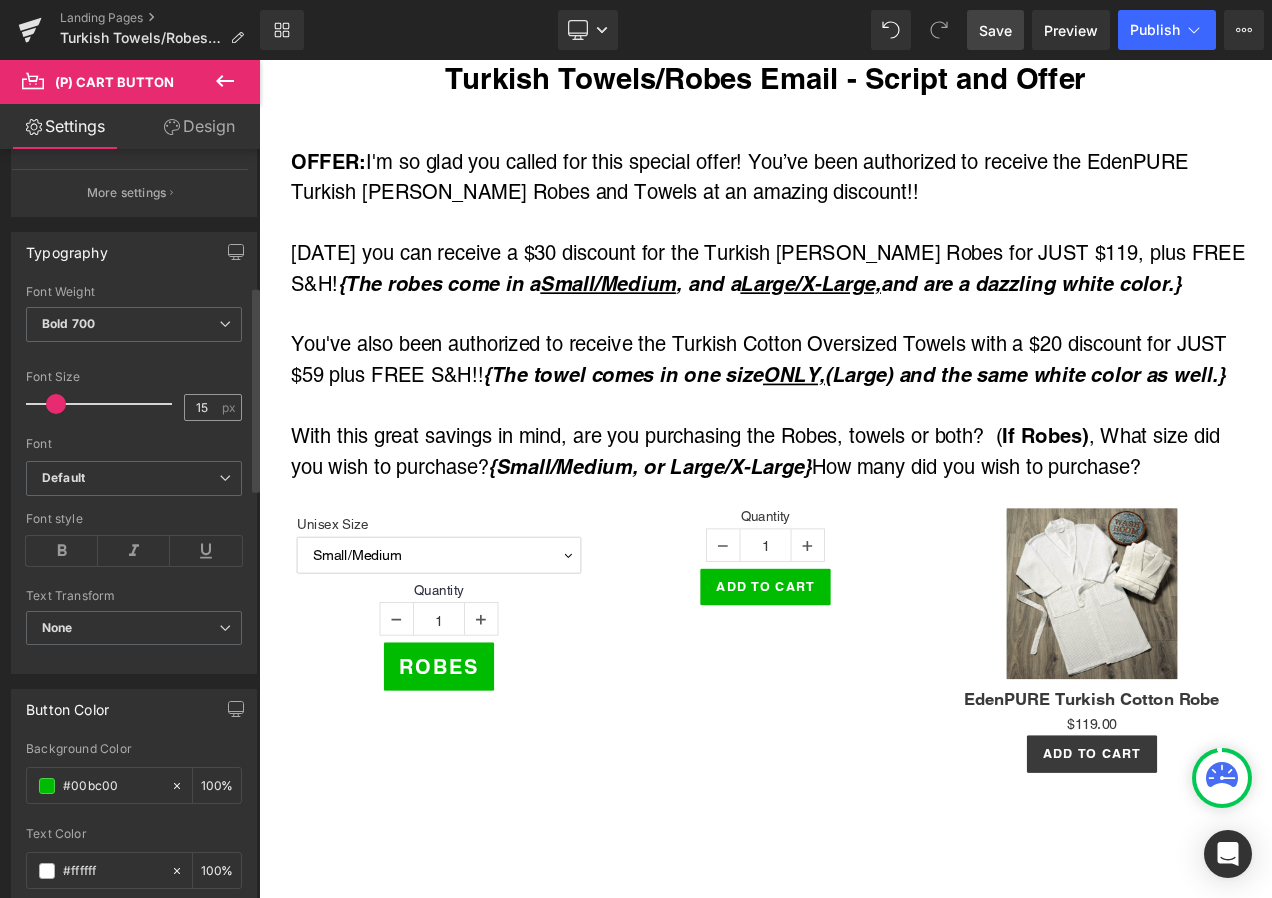 type on "#00bc00" 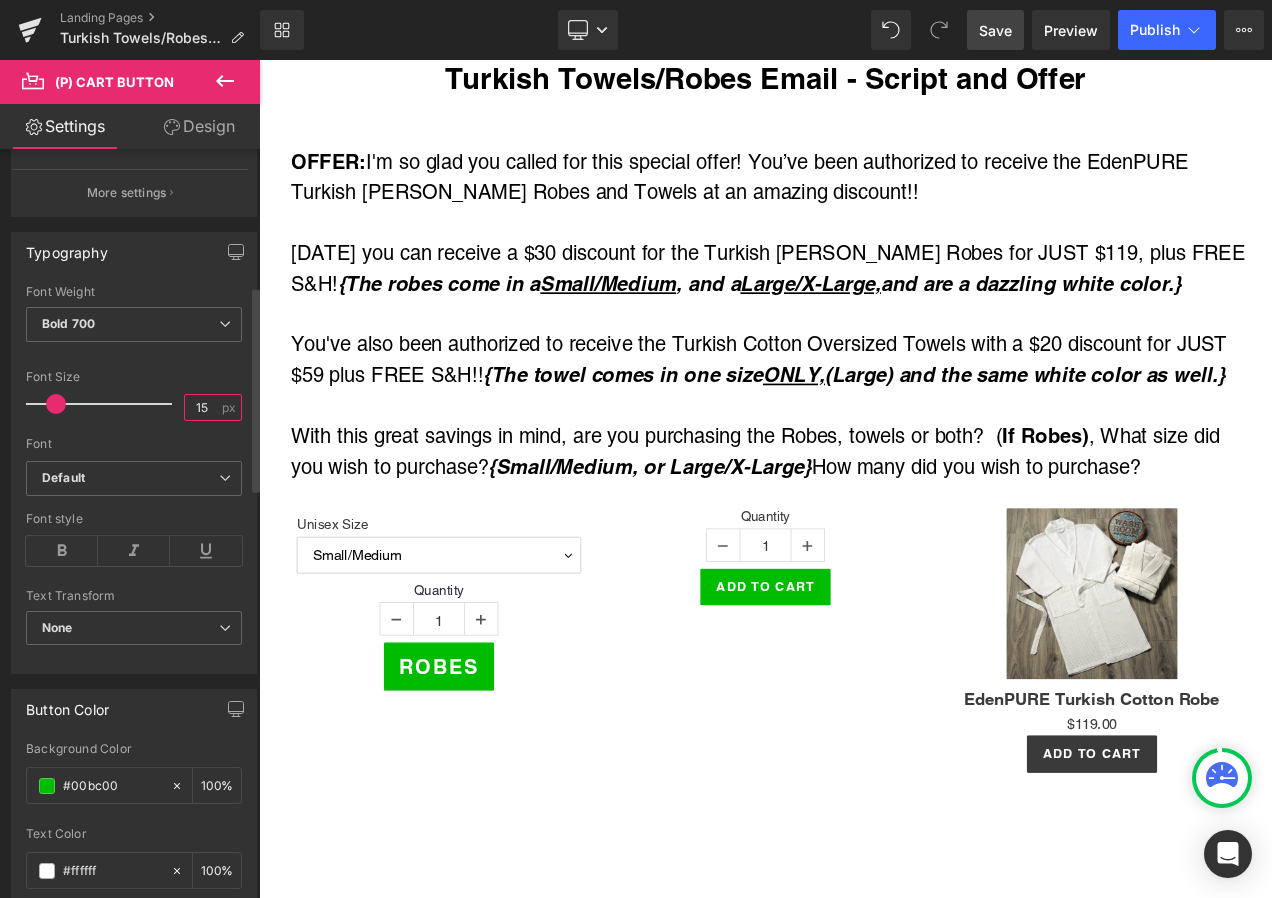 drag, startPoint x: 206, startPoint y: 400, endPoint x: 136, endPoint y: 391, distance: 70.5762 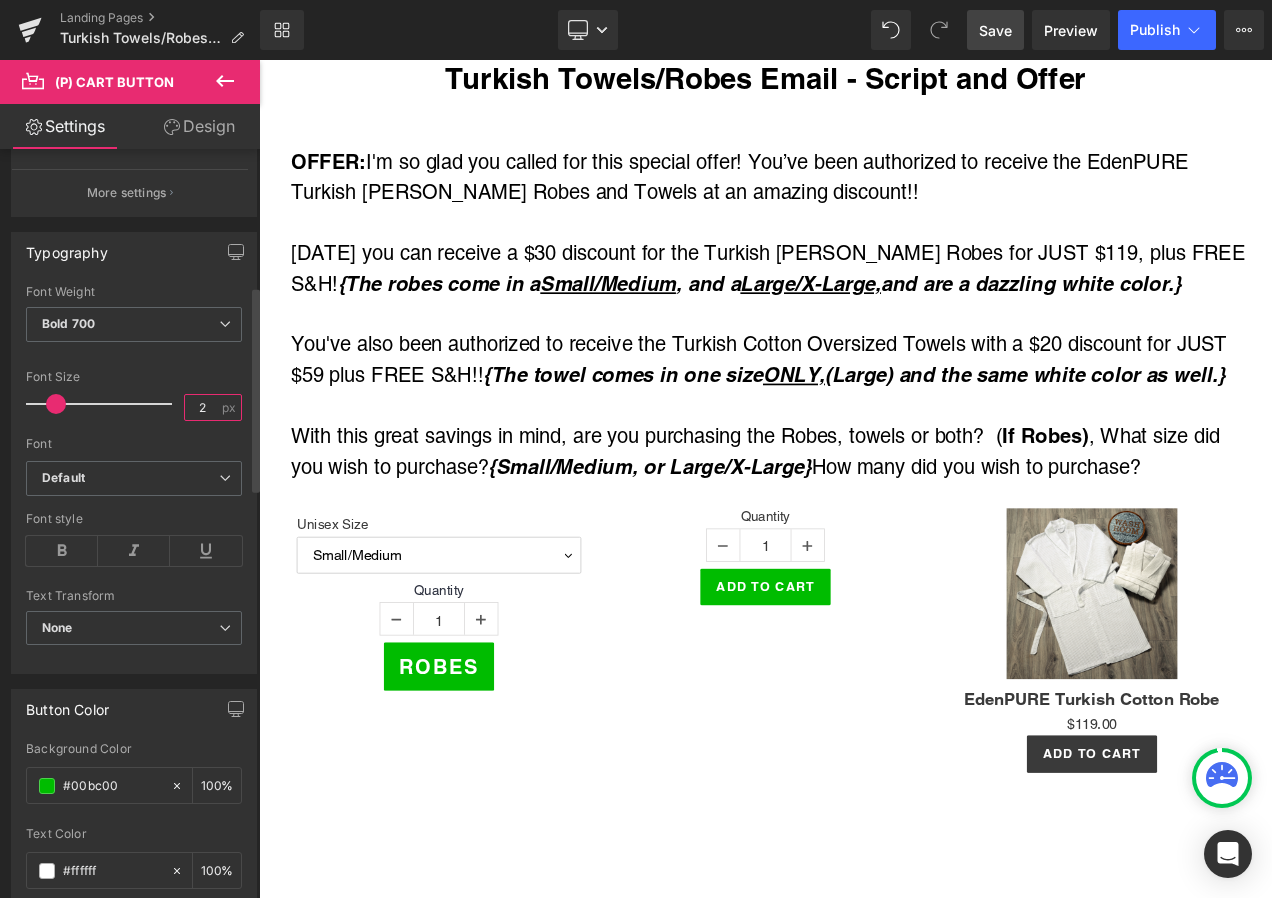 type on "23" 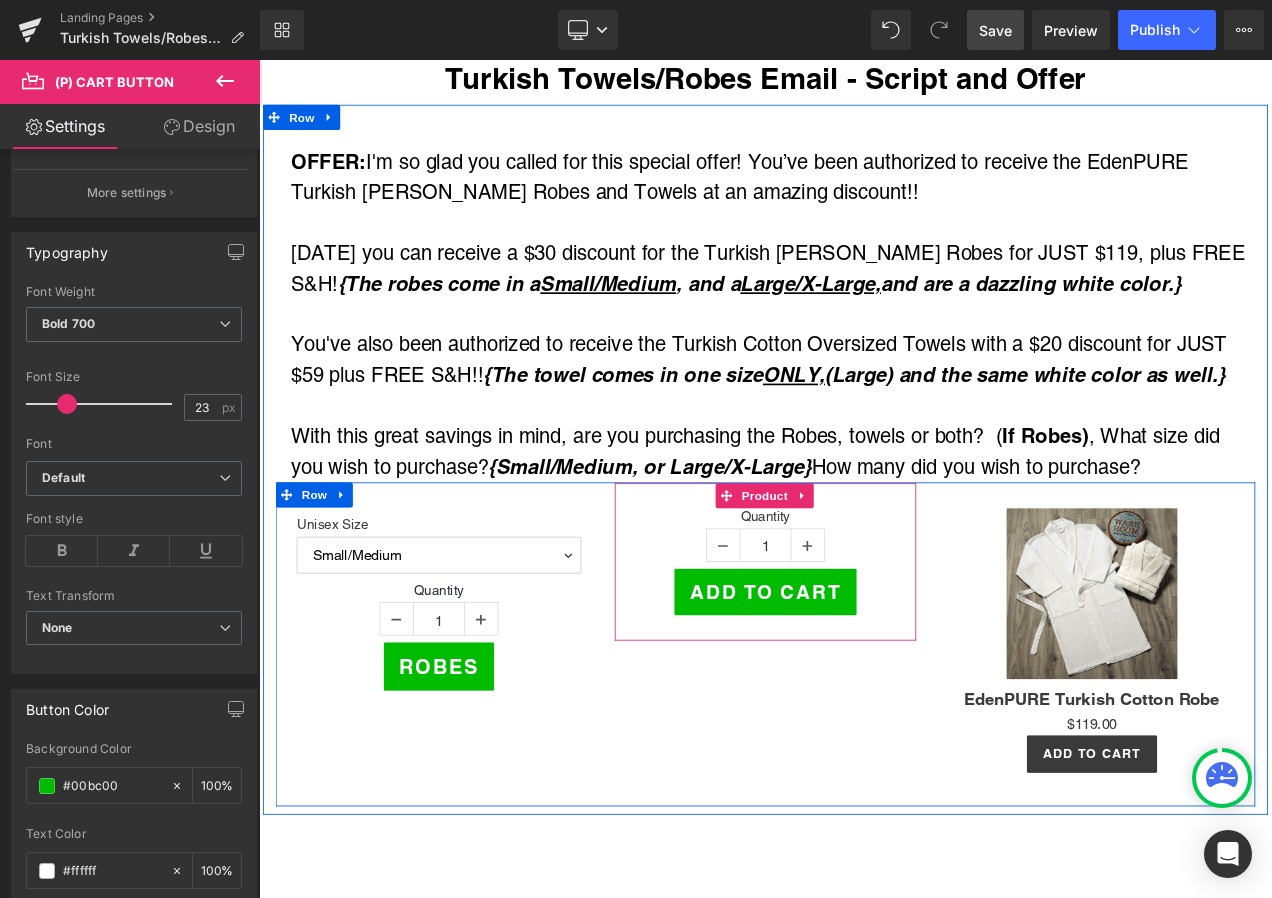 click on "Quantity
1
(P) Quantity
Add To Cart
(P) Cart Button
Product" at bounding box center [864, 659] 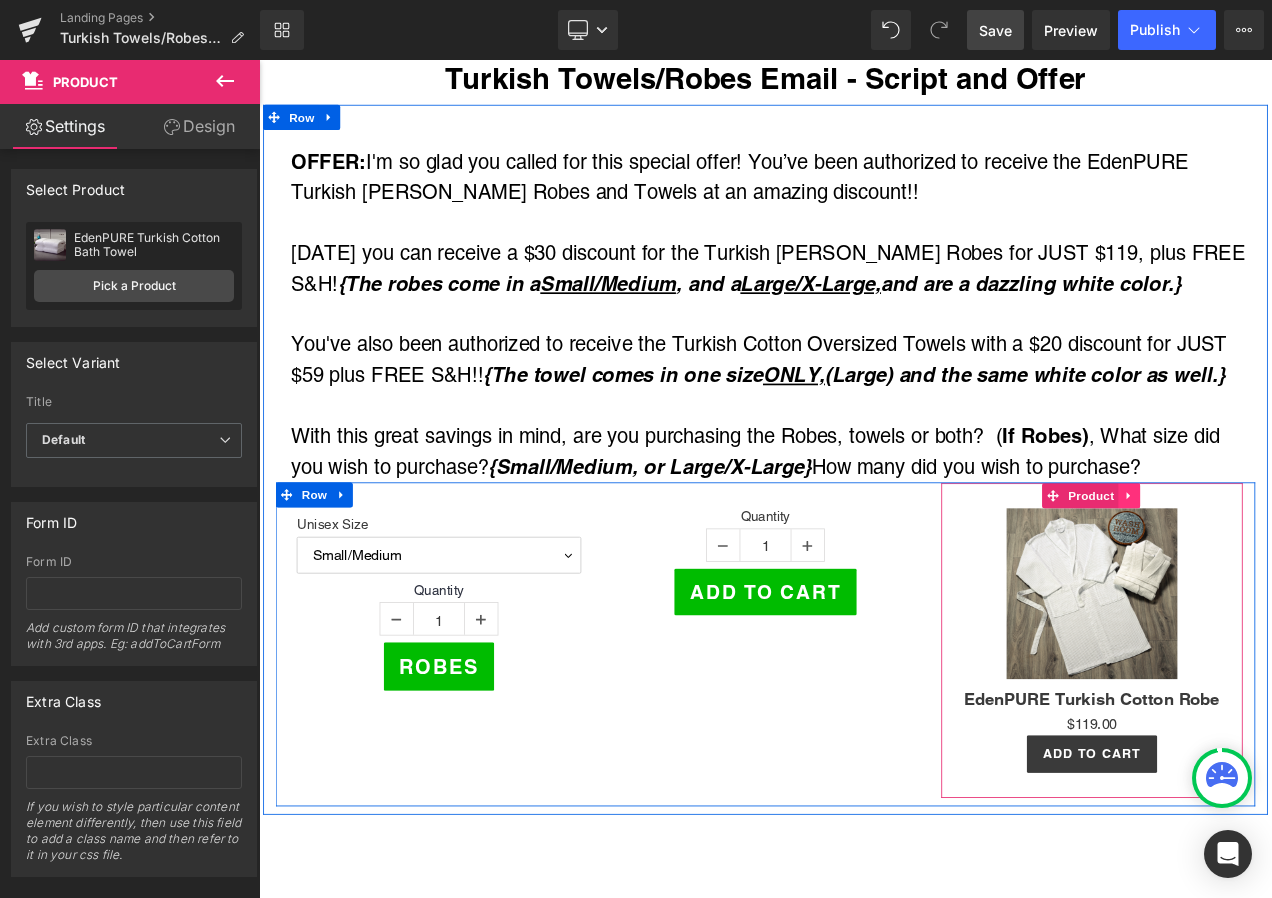 click 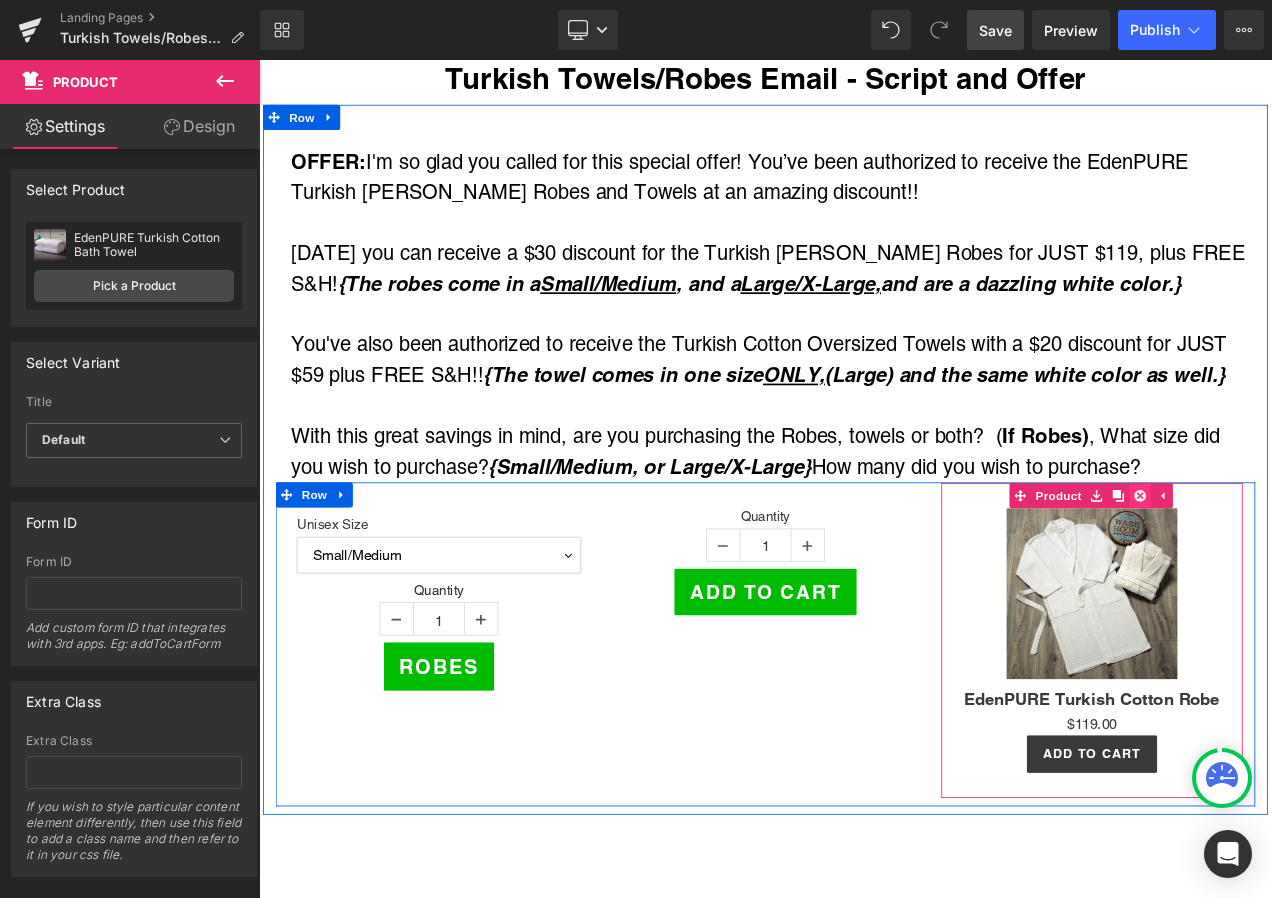click at bounding box center (1312, 580) 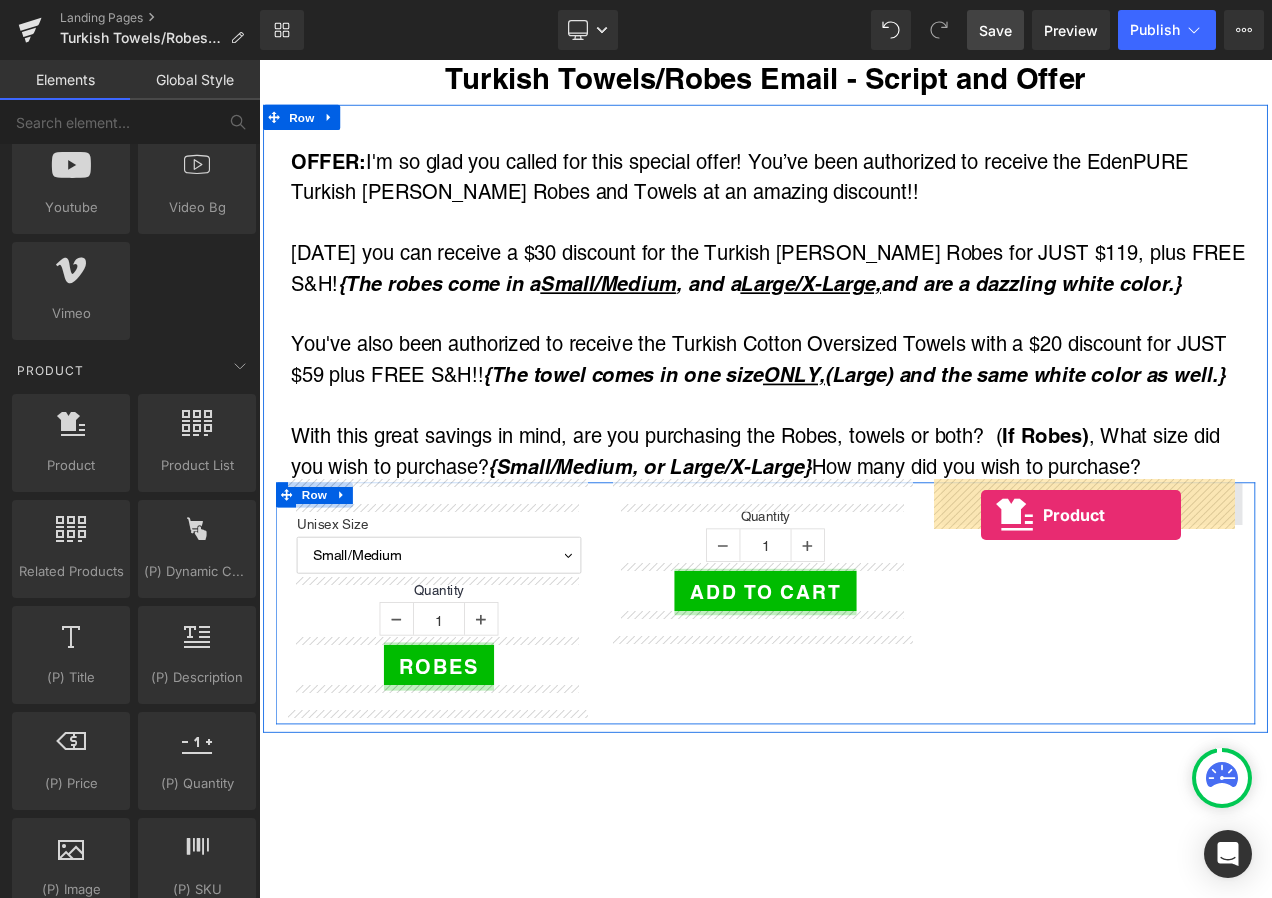 drag, startPoint x: 322, startPoint y: 488, endPoint x: 1121, endPoint y: 604, distance: 807.3766 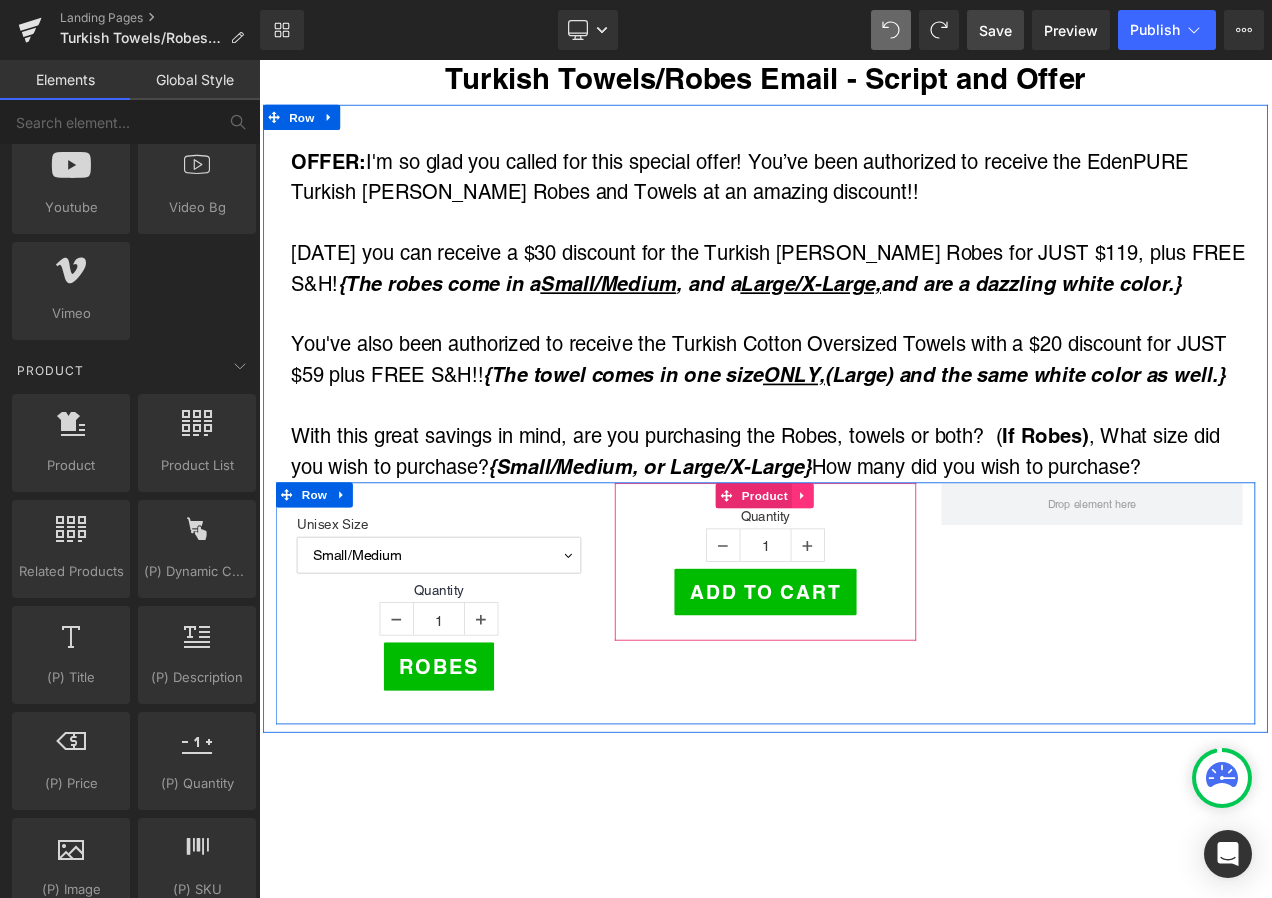 click 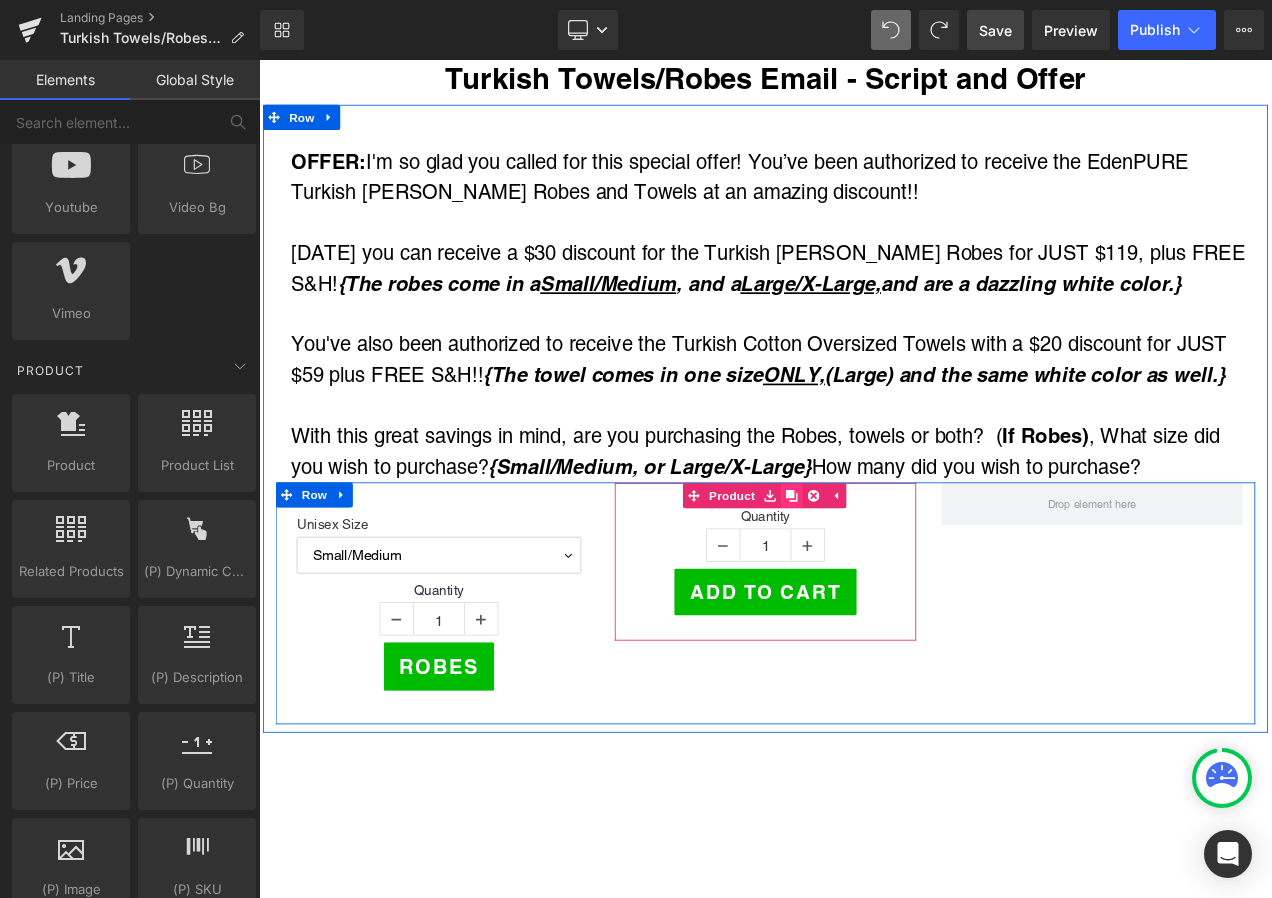 click 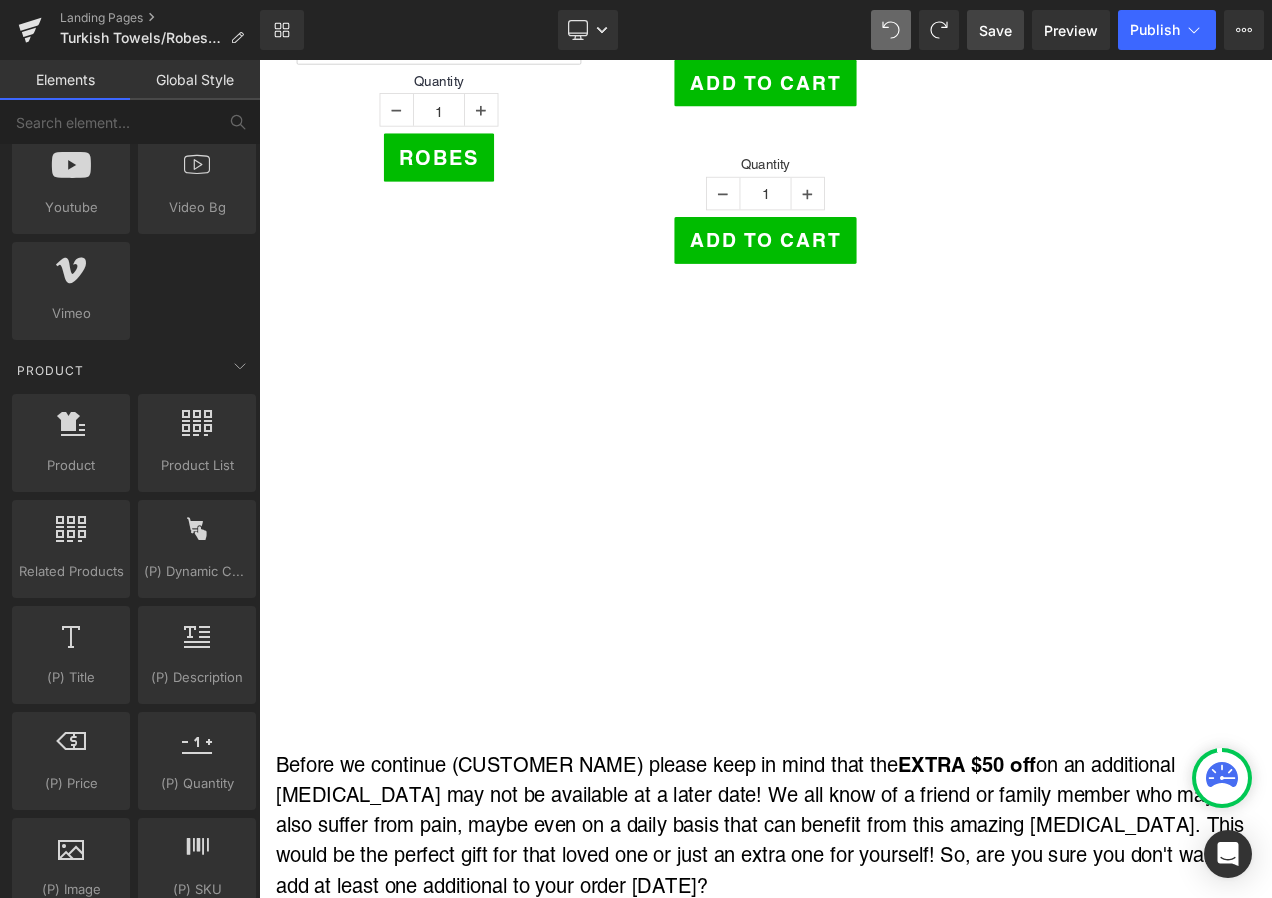 scroll, scrollTop: 408, scrollLeft: 0, axis: vertical 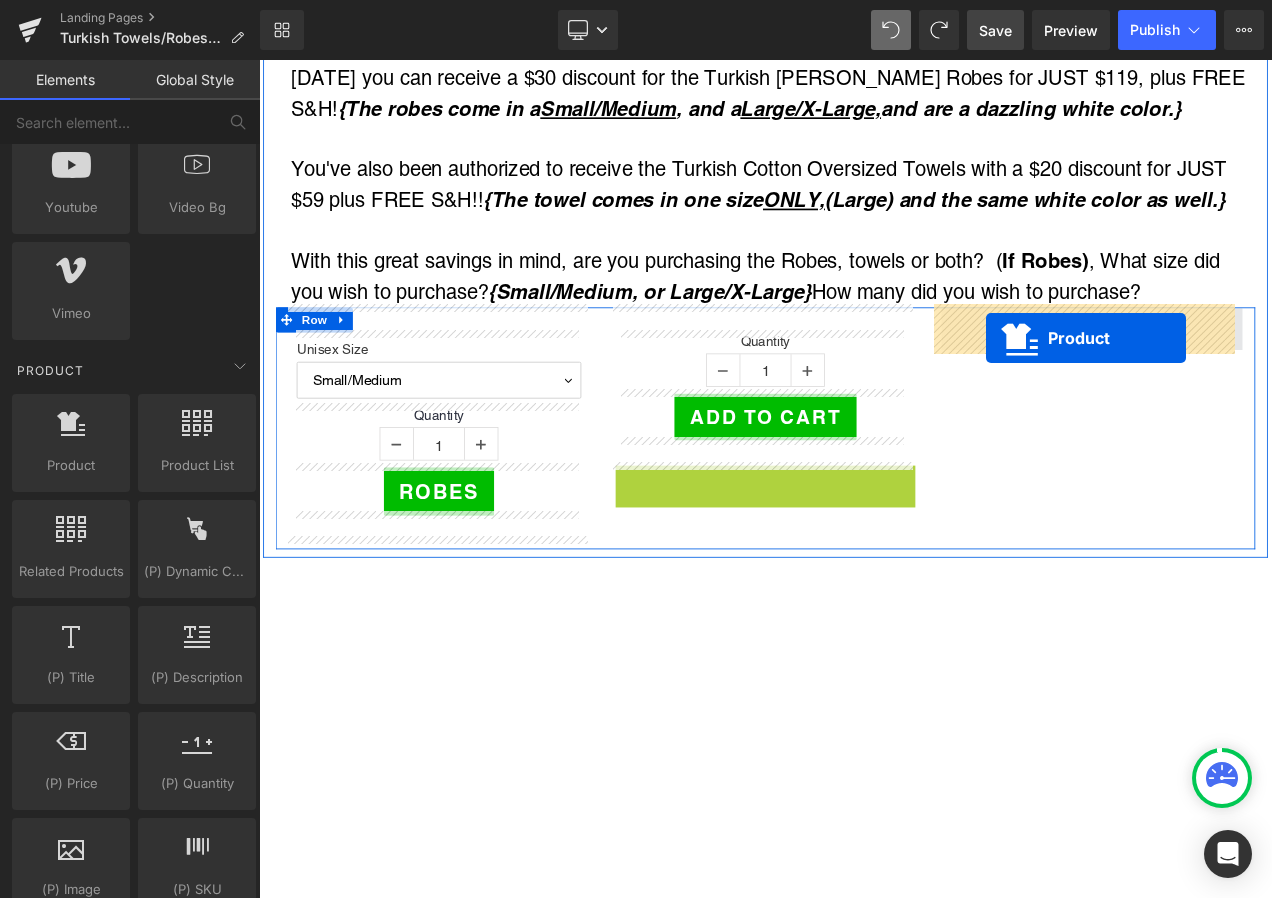 drag, startPoint x: 806, startPoint y: 552, endPoint x: 1127, endPoint y: 392, distance: 358.6656 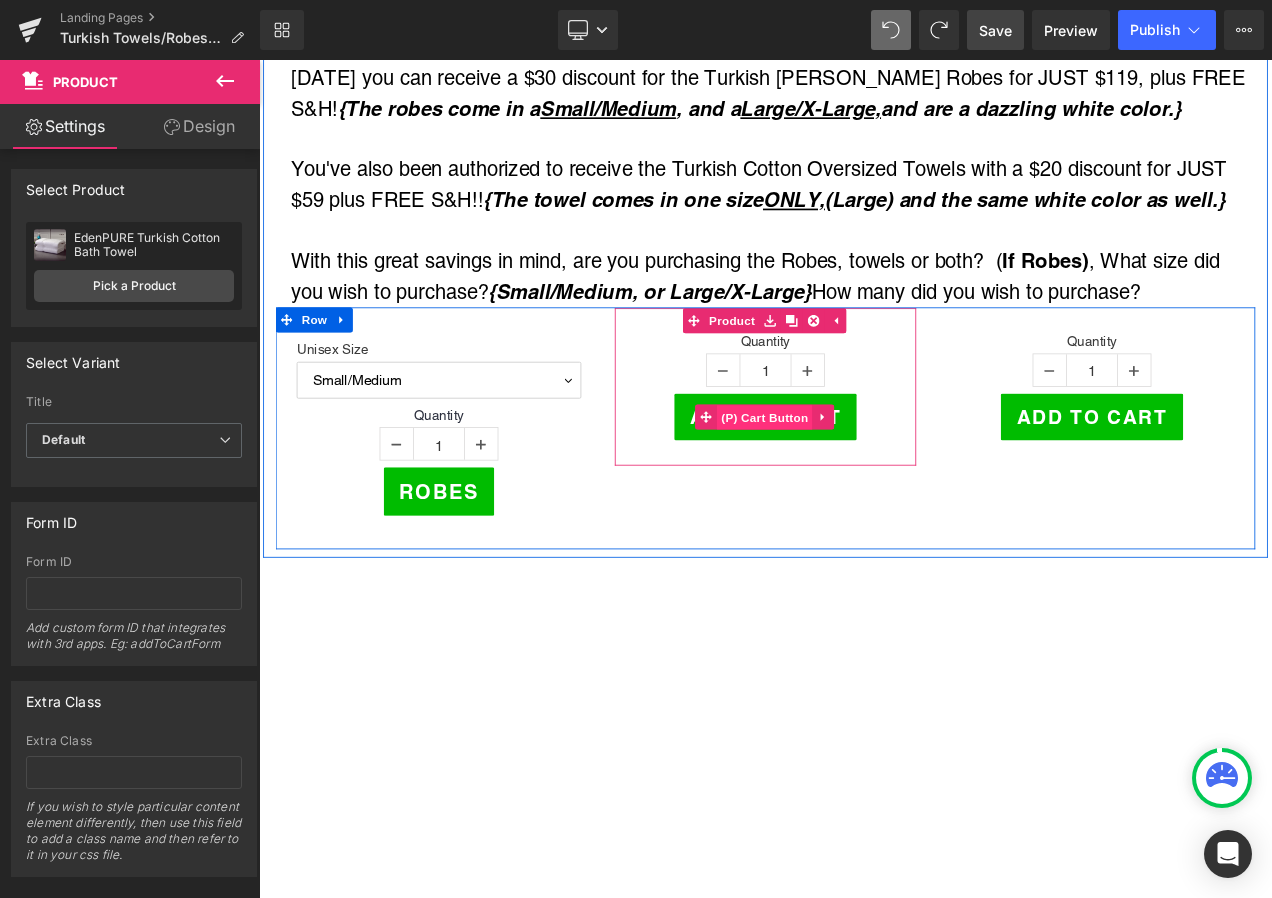click on "(P) Cart Button" at bounding box center (863, 488) 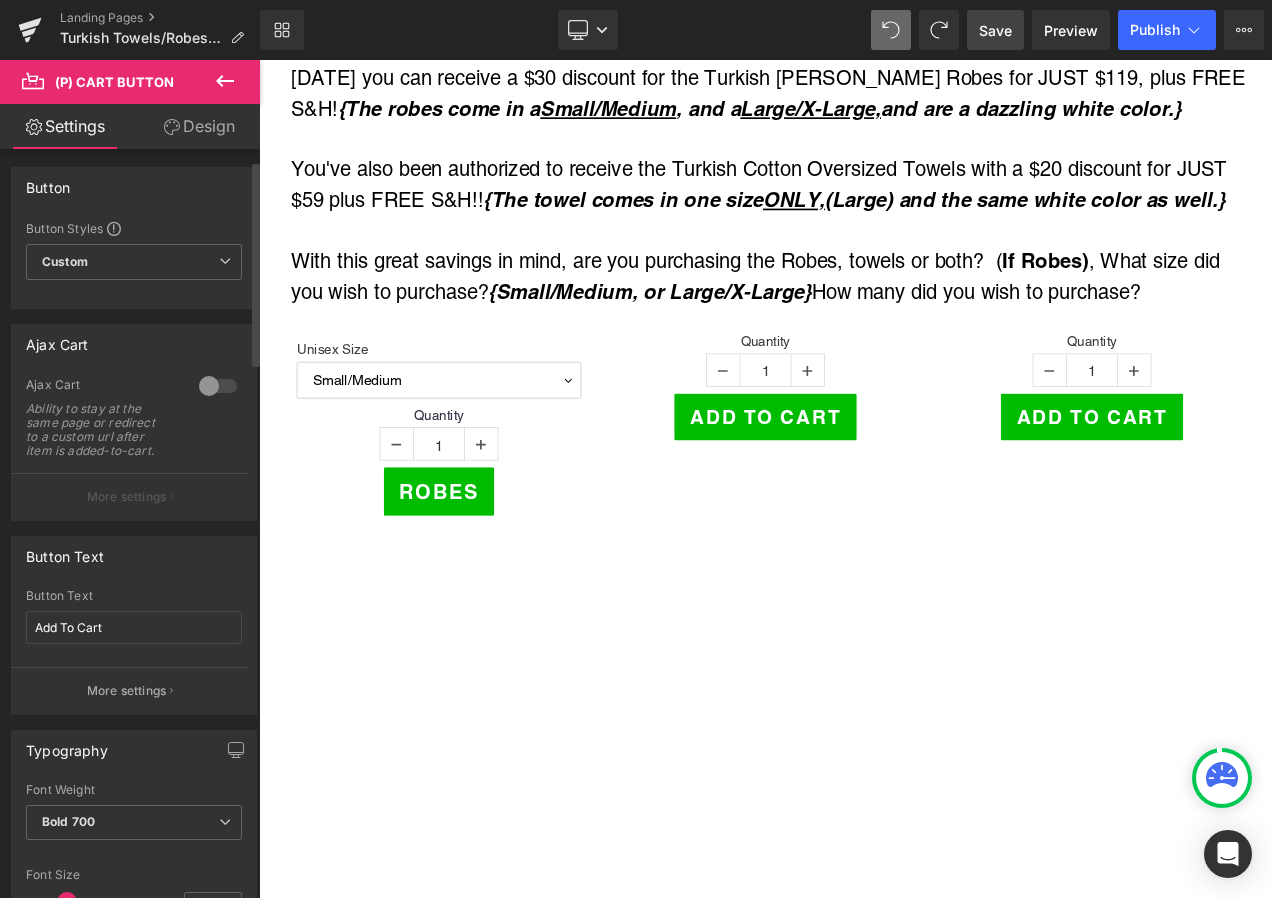 scroll, scrollTop: 0, scrollLeft: 0, axis: both 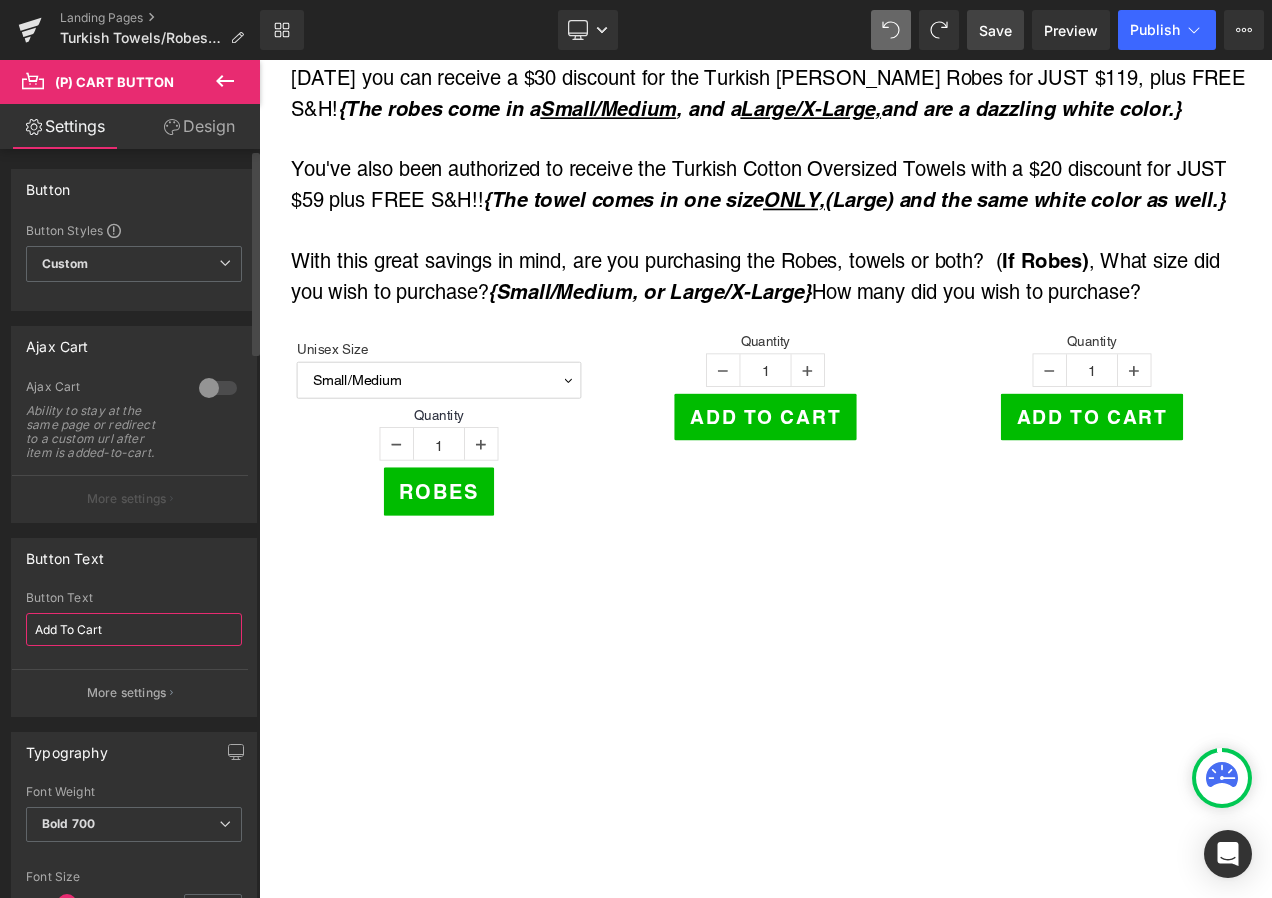 drag, startPoint x: 124, startPoint y: 629, endPoint x: 9, endPoint y: 610, distance: 116.559 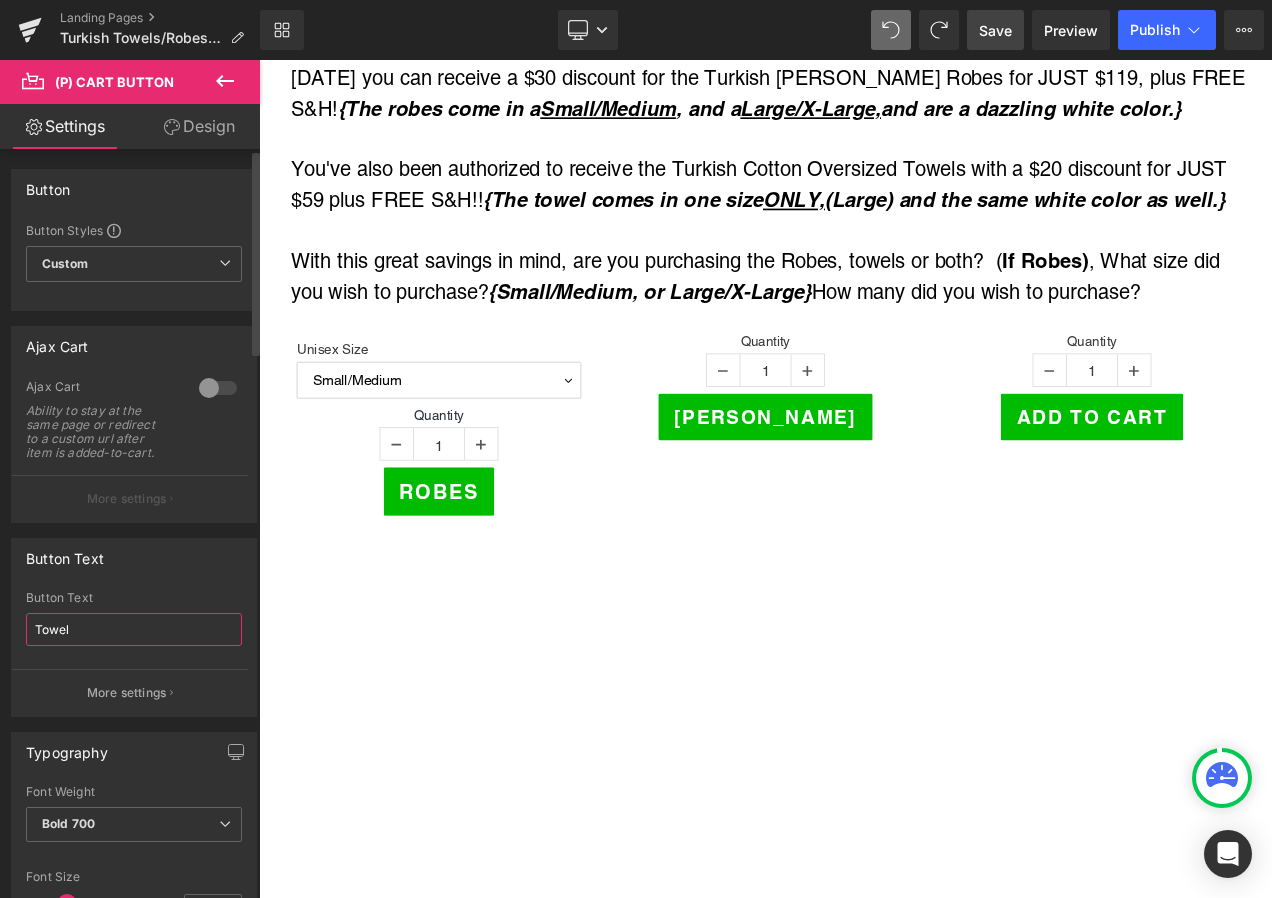 type on "Towels" 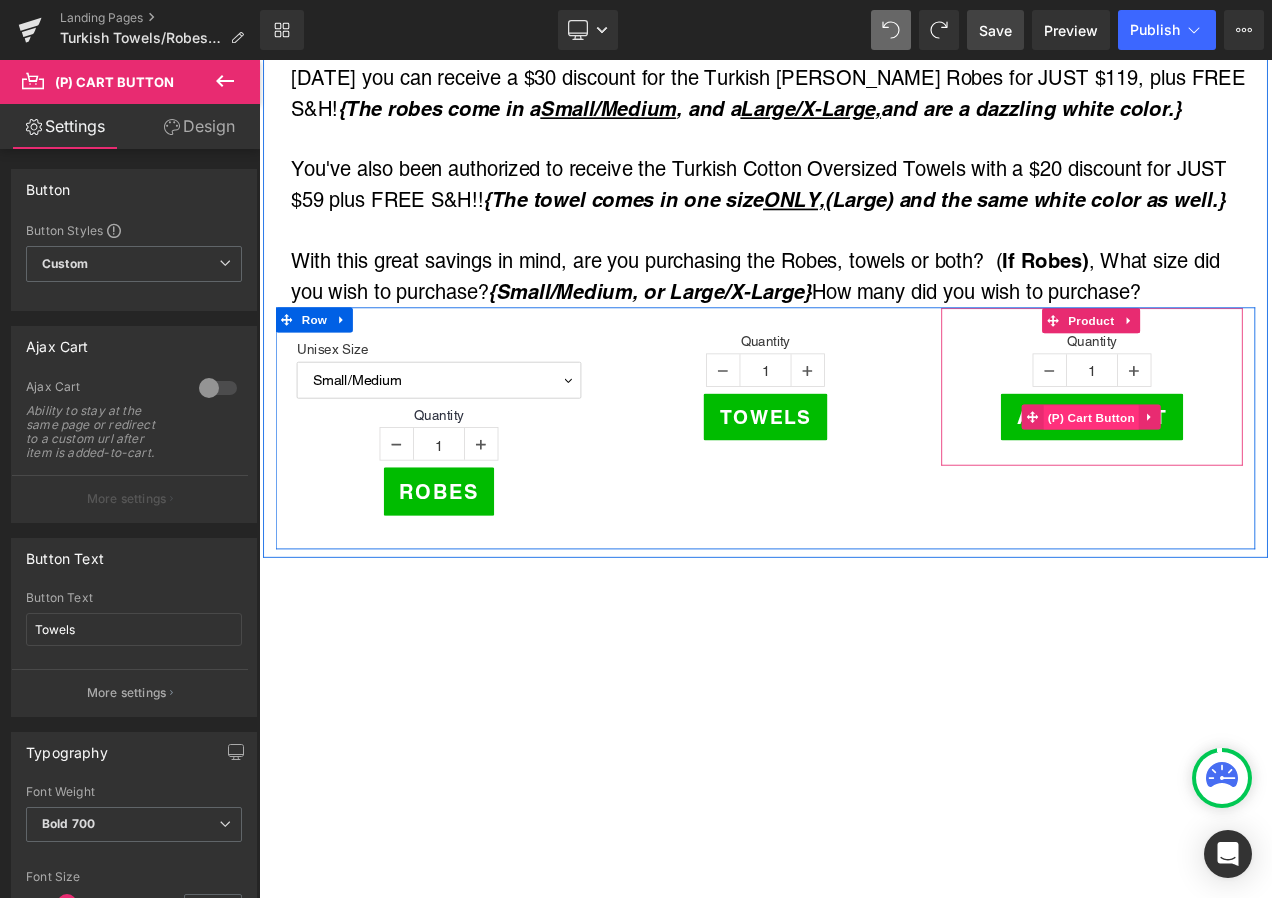 click on "(P) Cart Button" at bounding box center [1253, 488] 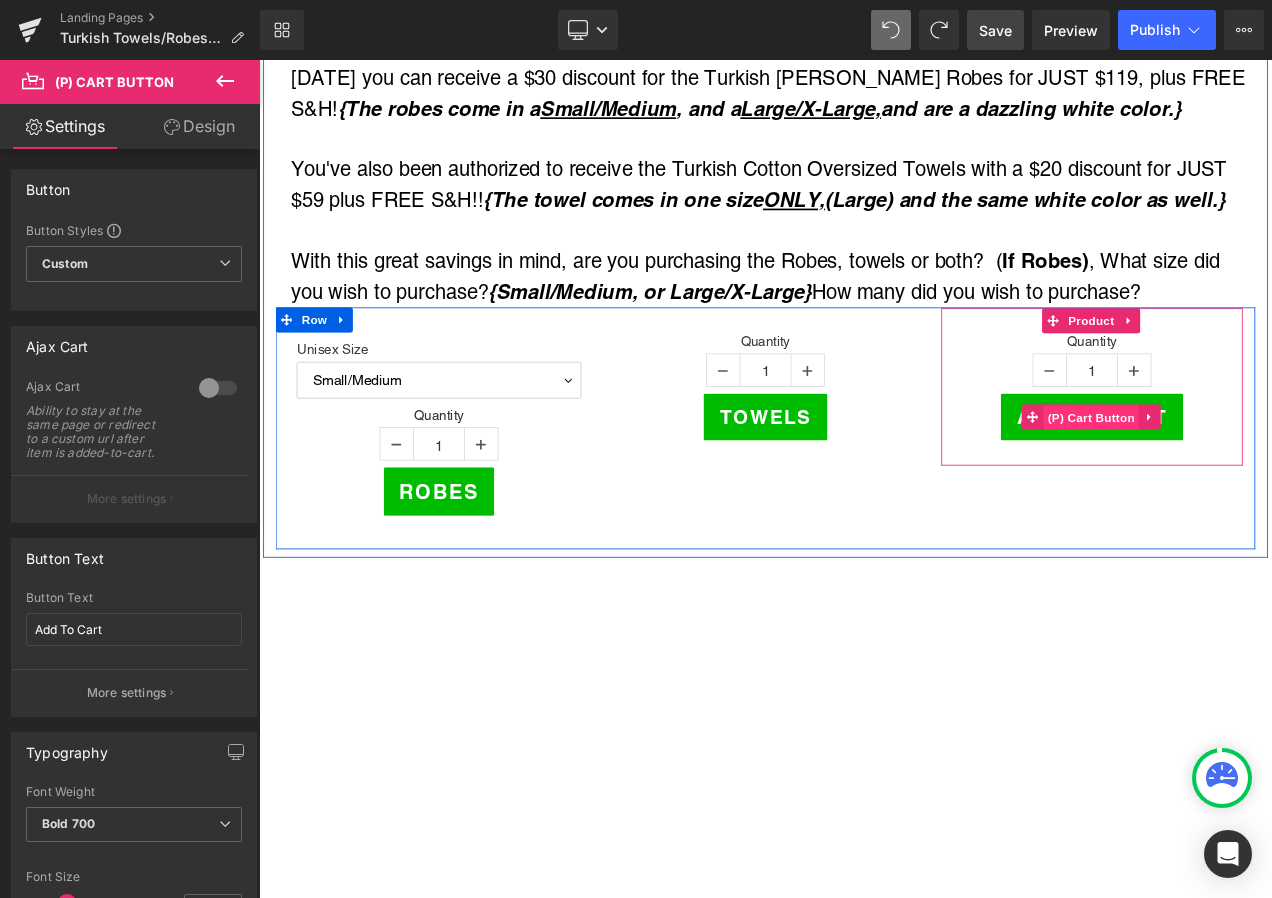 click on "(P) Cart Button" at bounding box center [1253, 488] 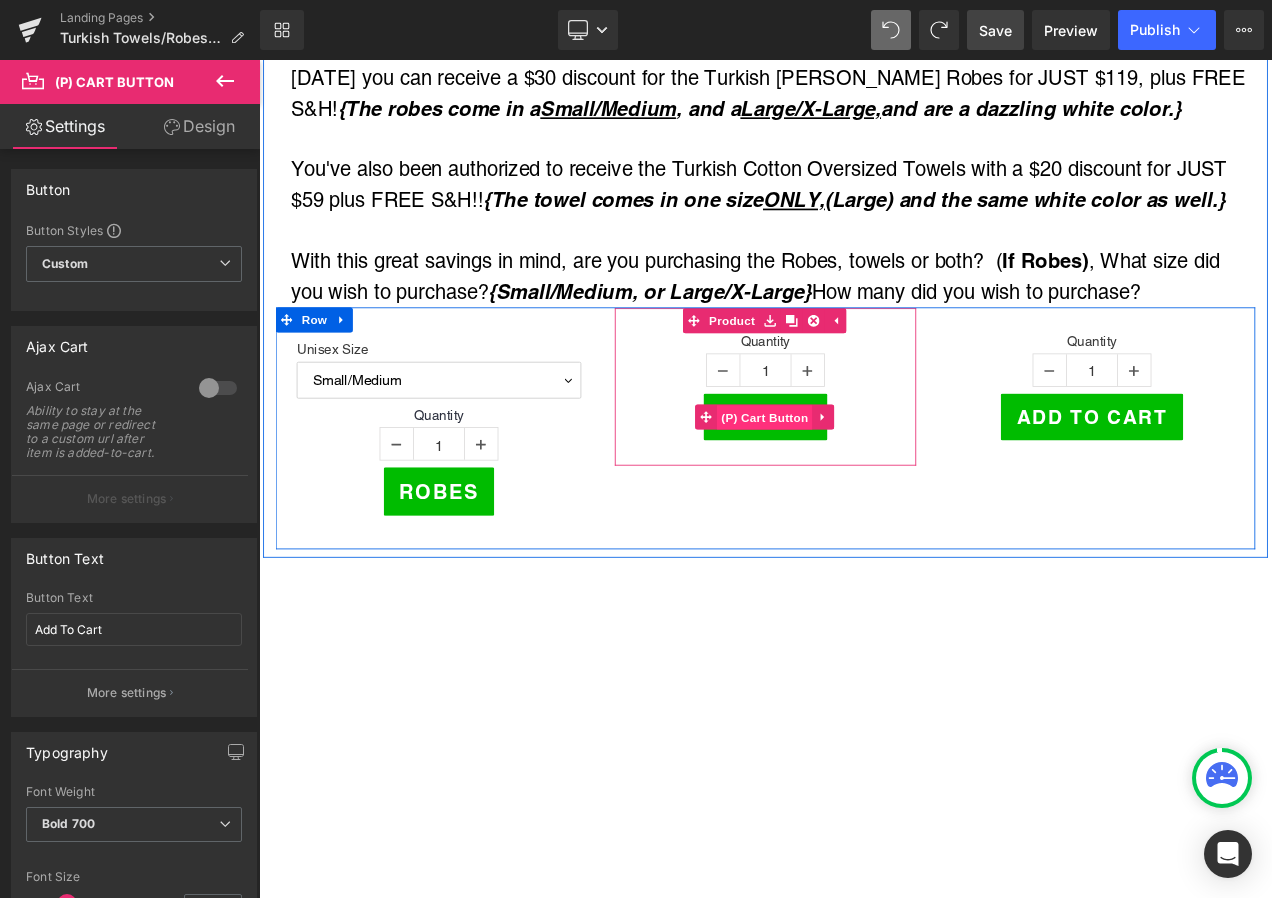 click on "(P) Cart Button" at bounding box center [863, 488] 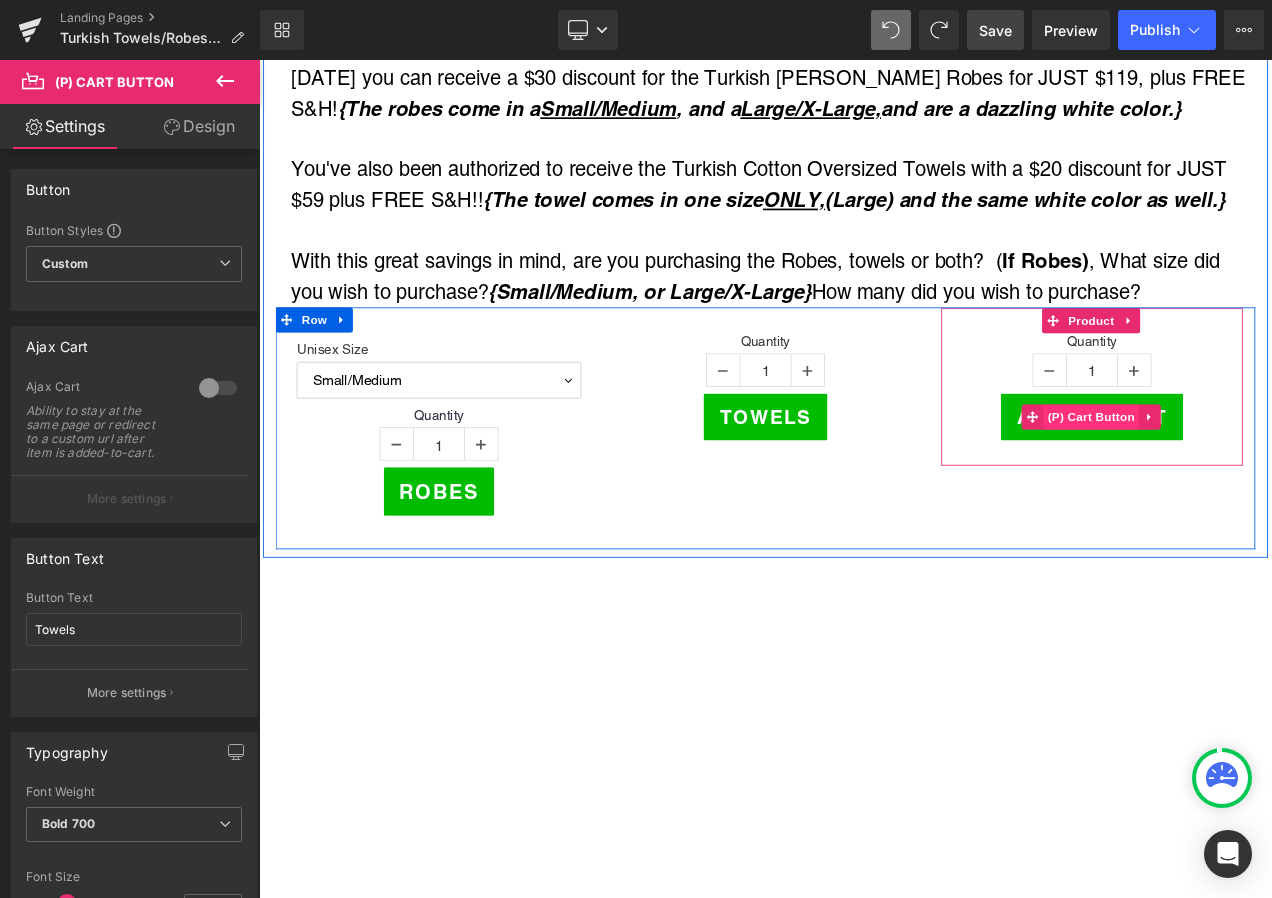 click on "(P) Cart Button" at bounding box center [1253, 487] 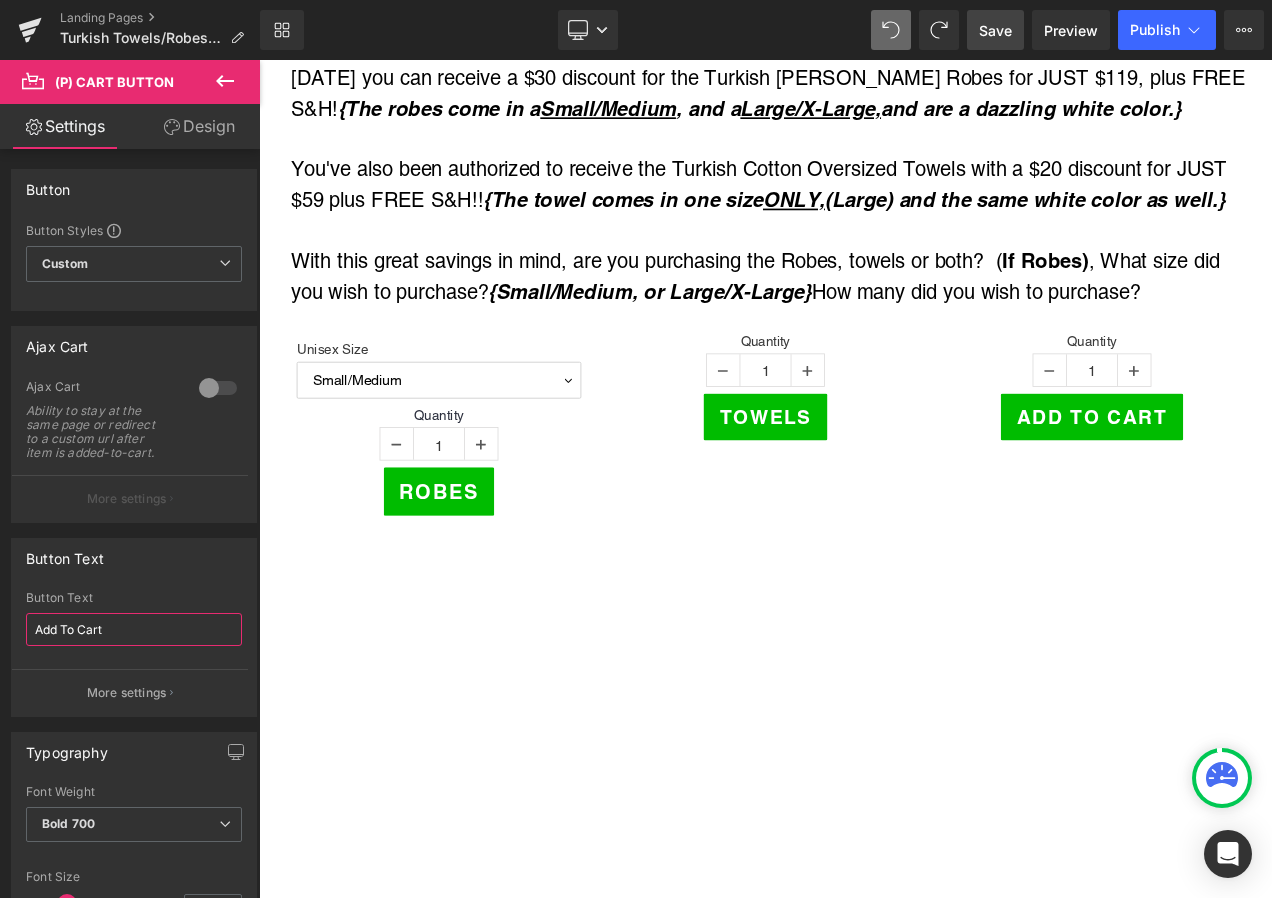 drag, startPoint x: 127, startPoint y: 624, endPoint x: -4, endPoint y: 599, distance: 133.36417 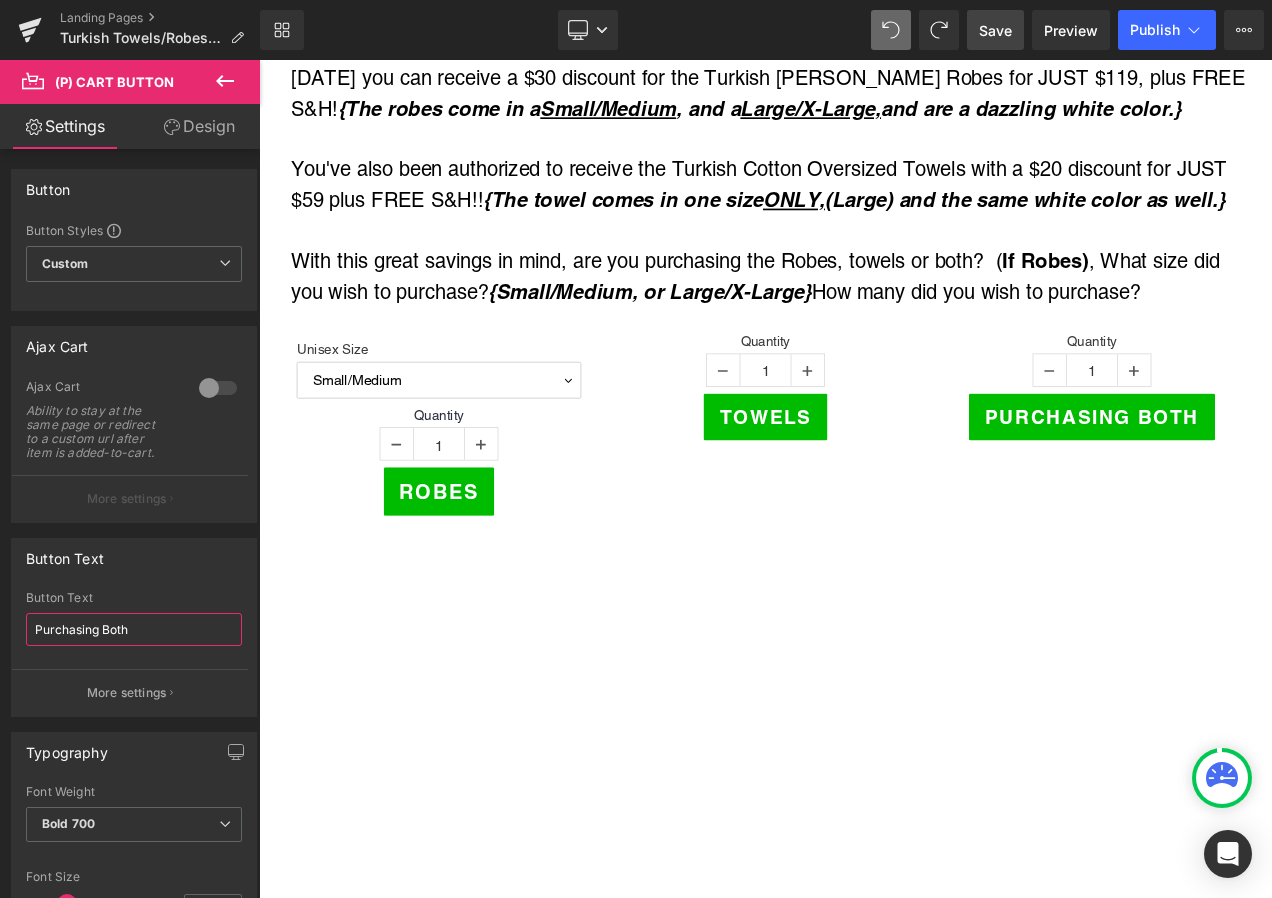 type on "Purchasing Both" 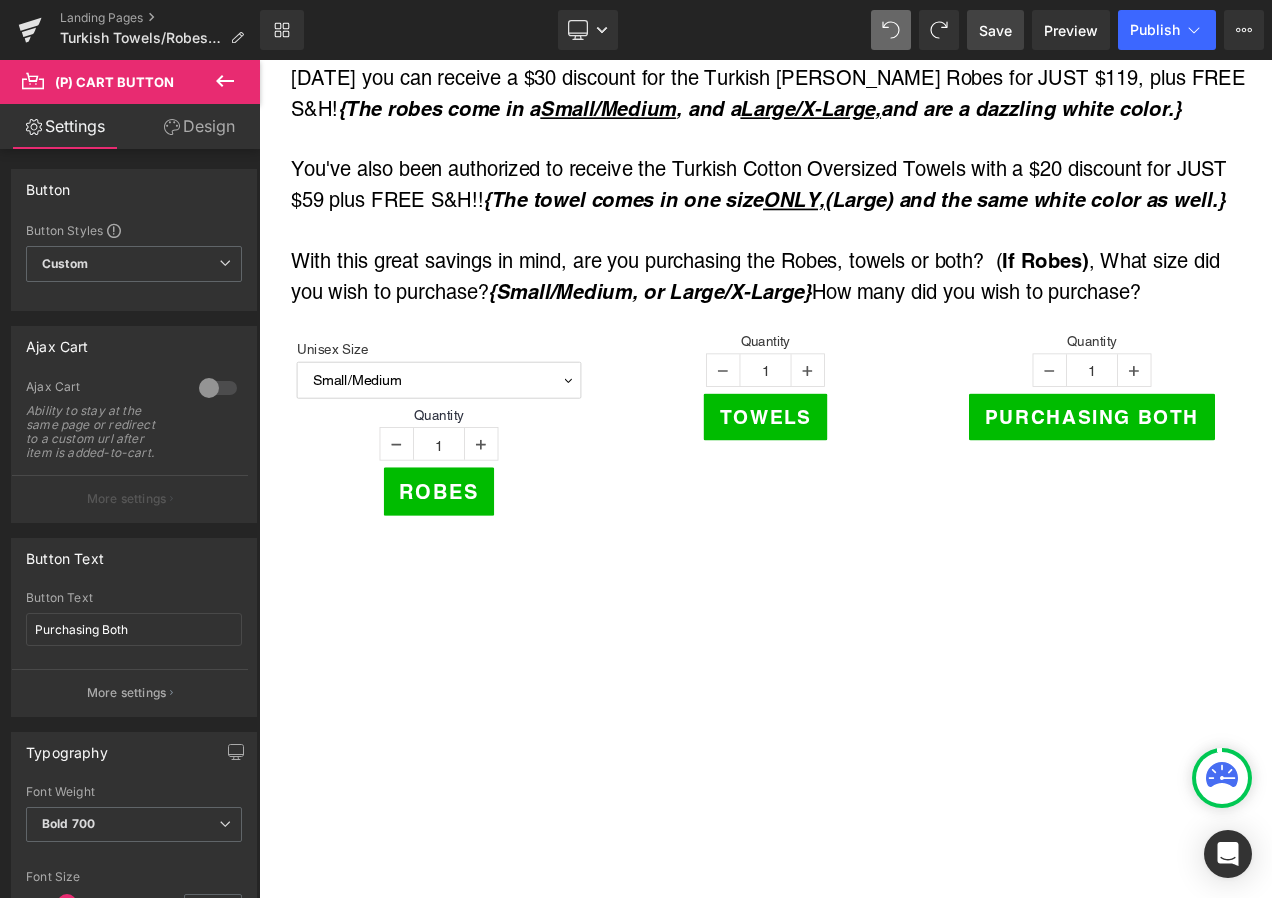 click on "Save" at bounding box center [995, 30] 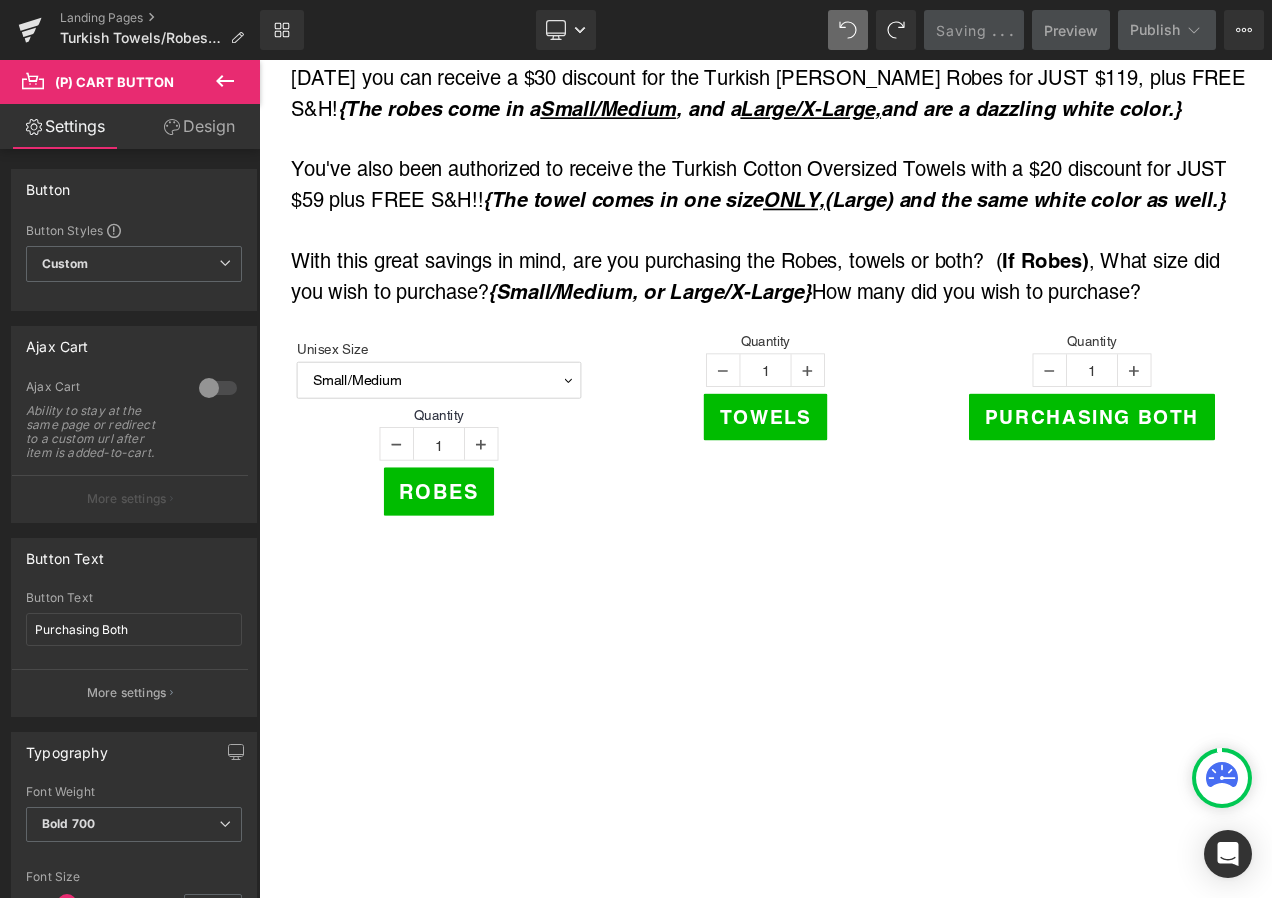 scroll, scrollTop: 308, scrollLeft: 0, axis: vertical 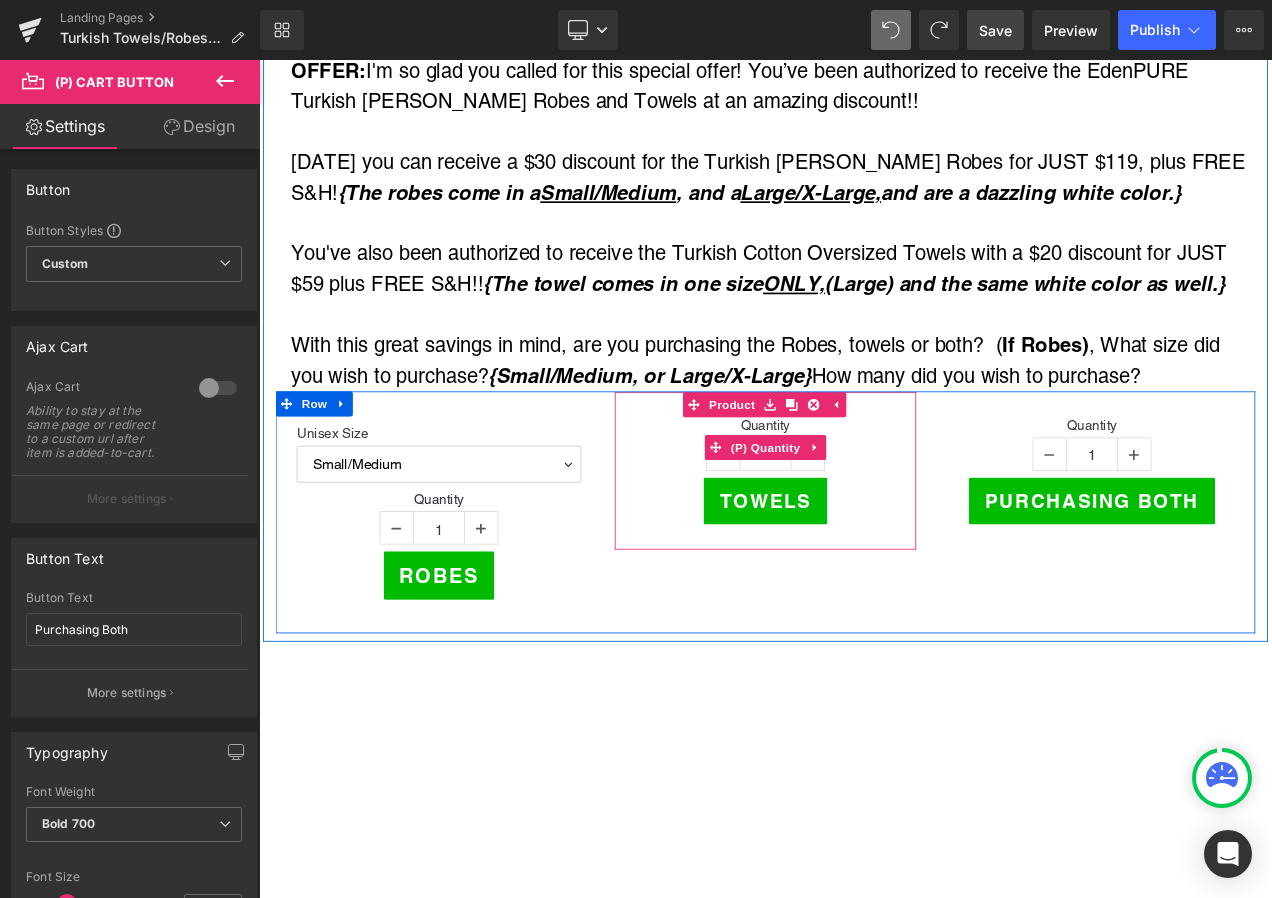 click on "Quantity" at bounding box center (864, 499) 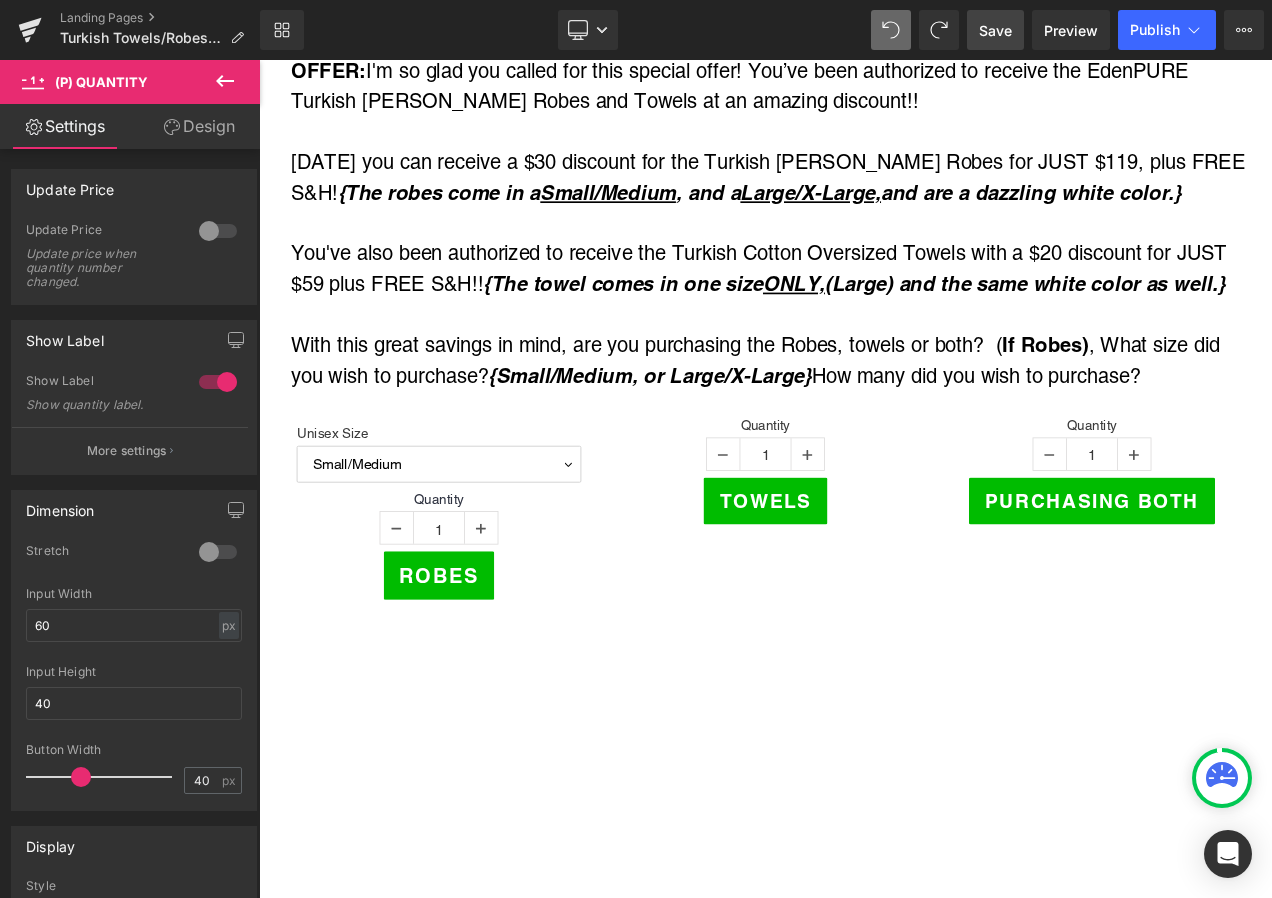 click on "Design" at bounding box center [199, 126] 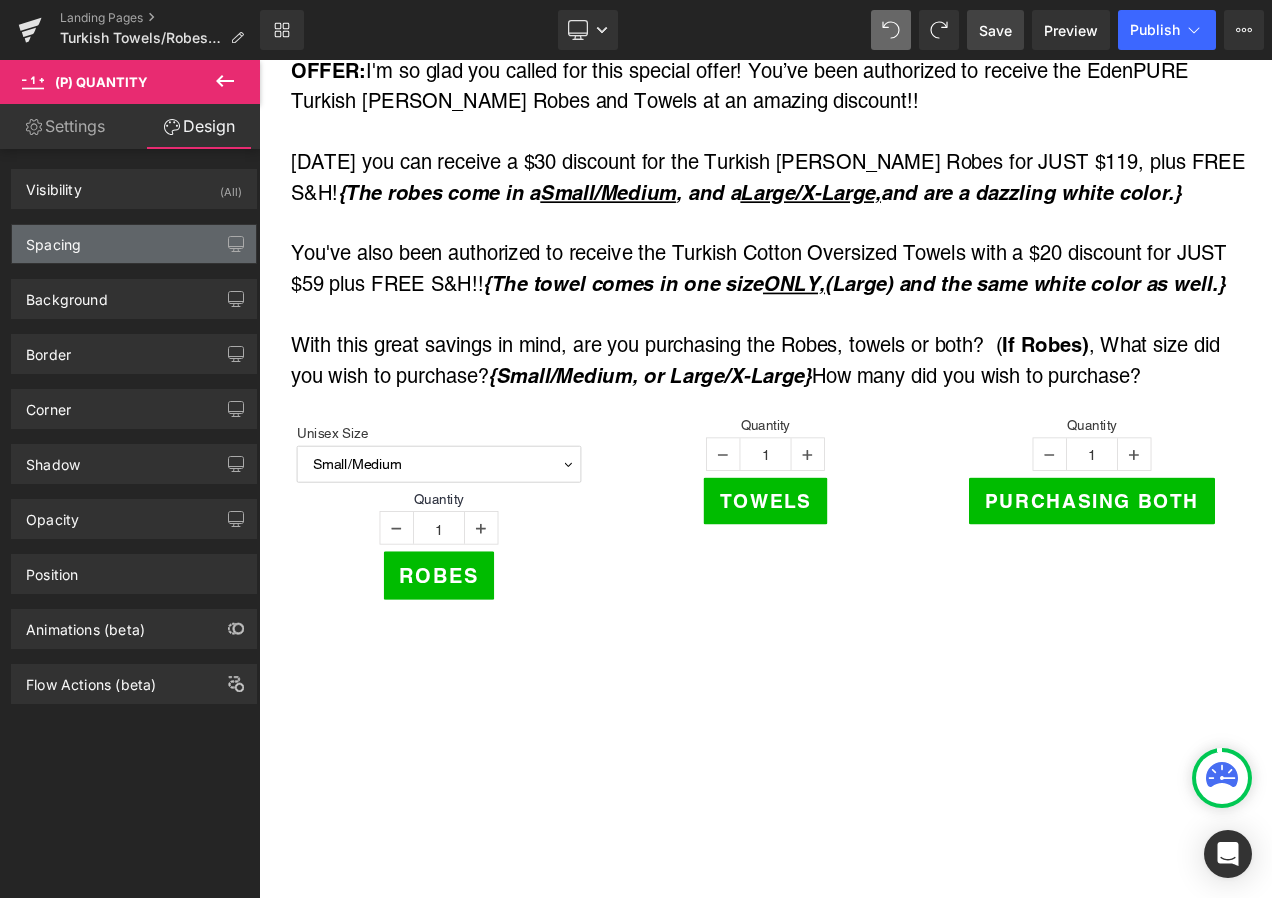 click on "Spacing" at bounding box center [134, 244] 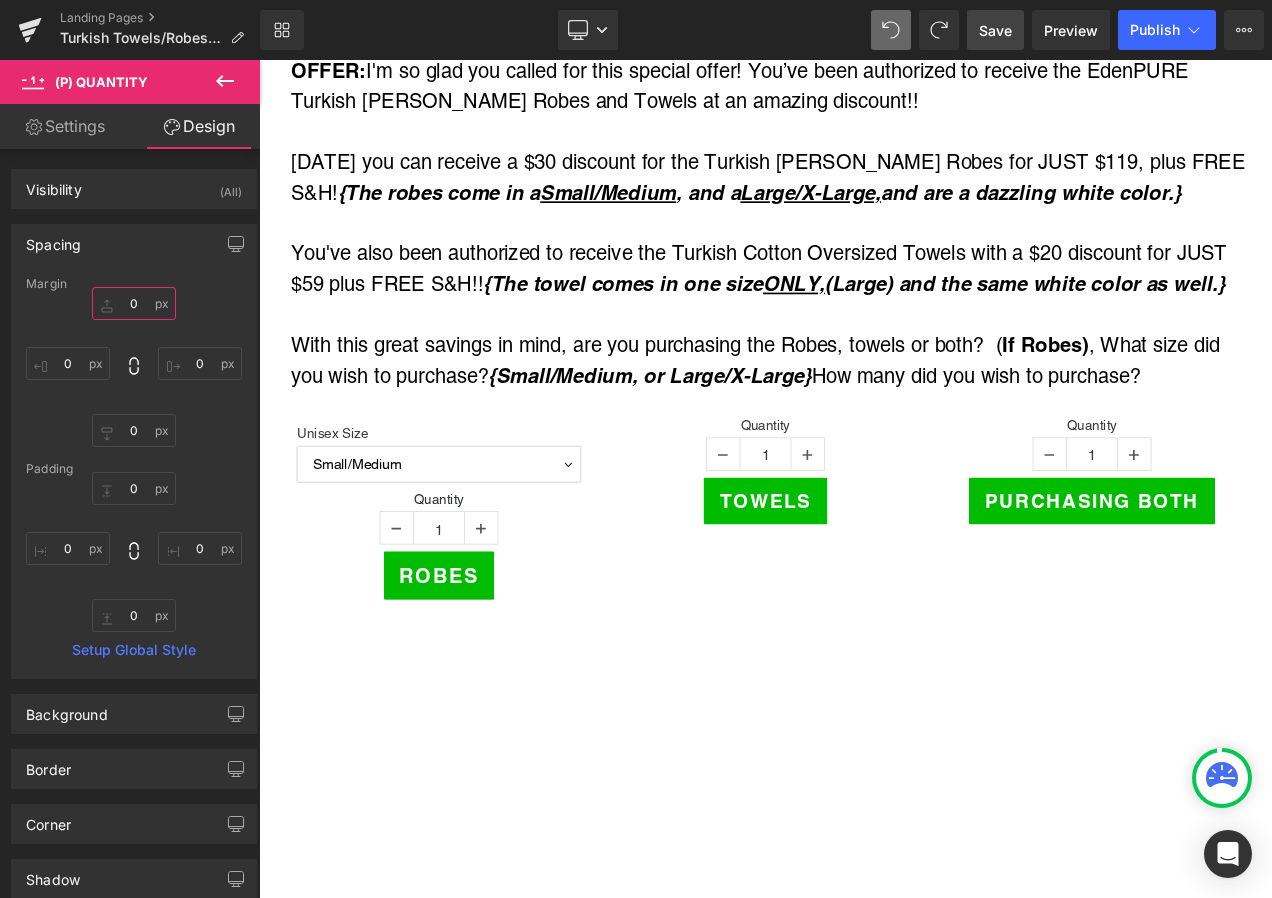 click on "0" at bounding box center [134, 303] 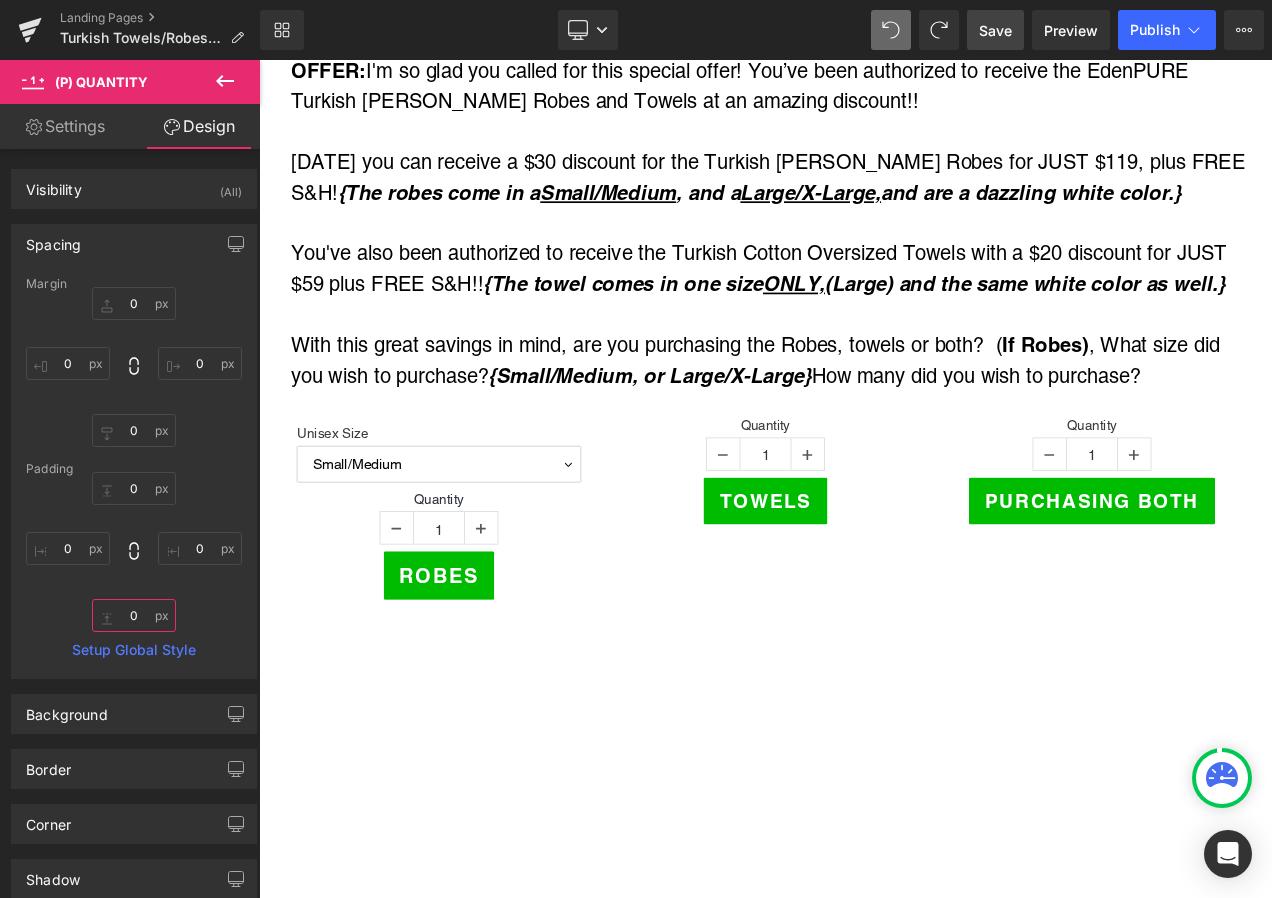 click on "0" at bounding box center [134, 615] 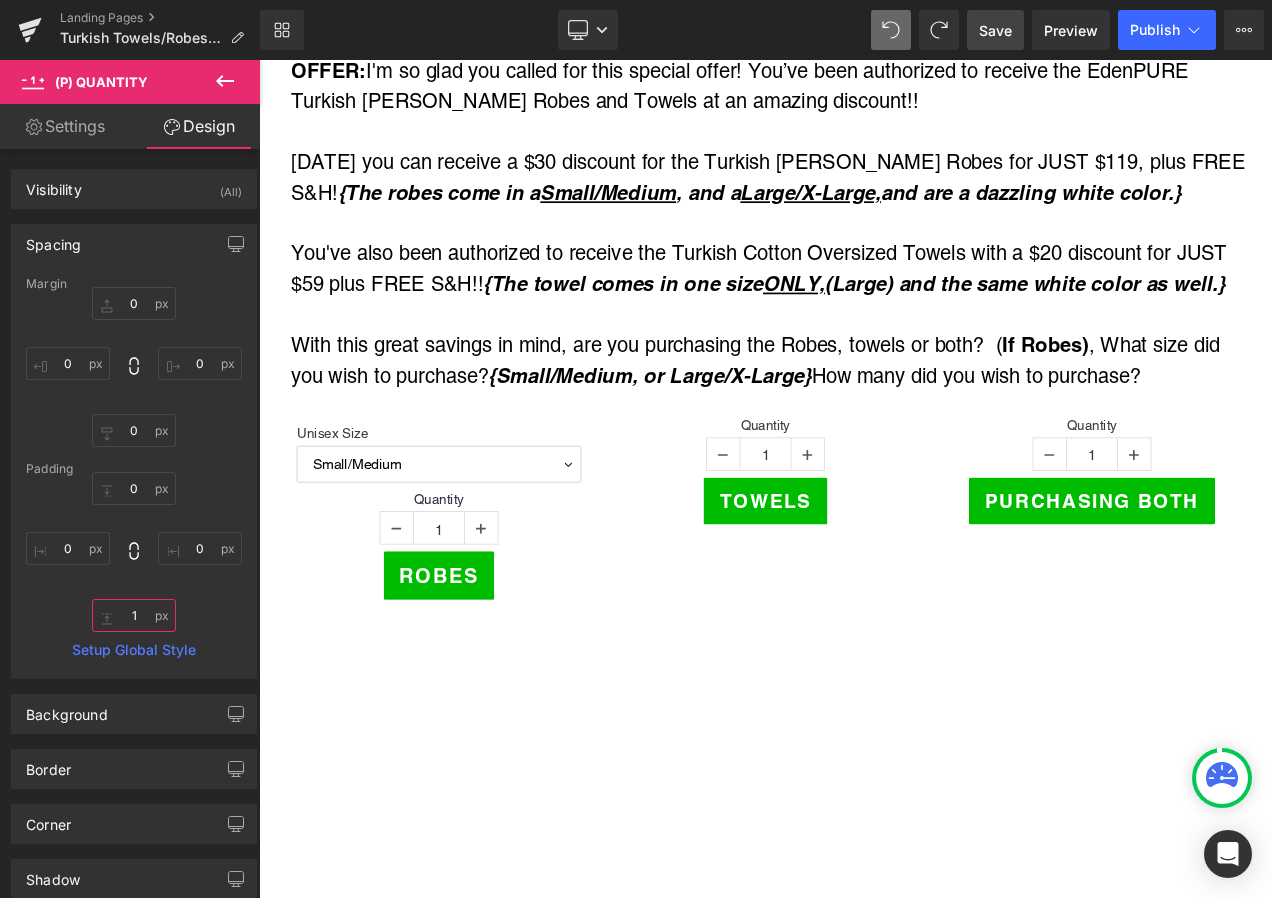 type on "0" 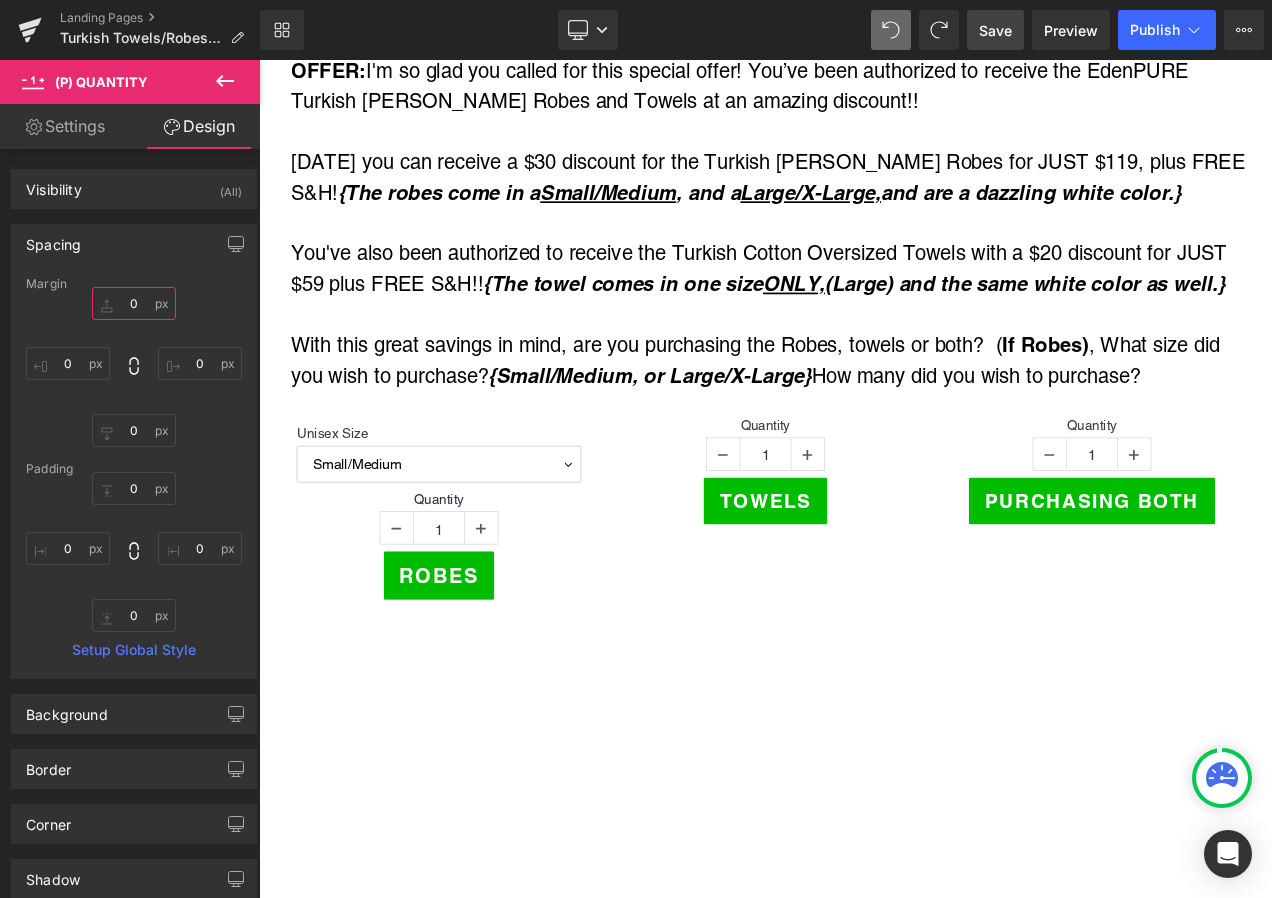 click on "0" at bounding box center [134, 303] 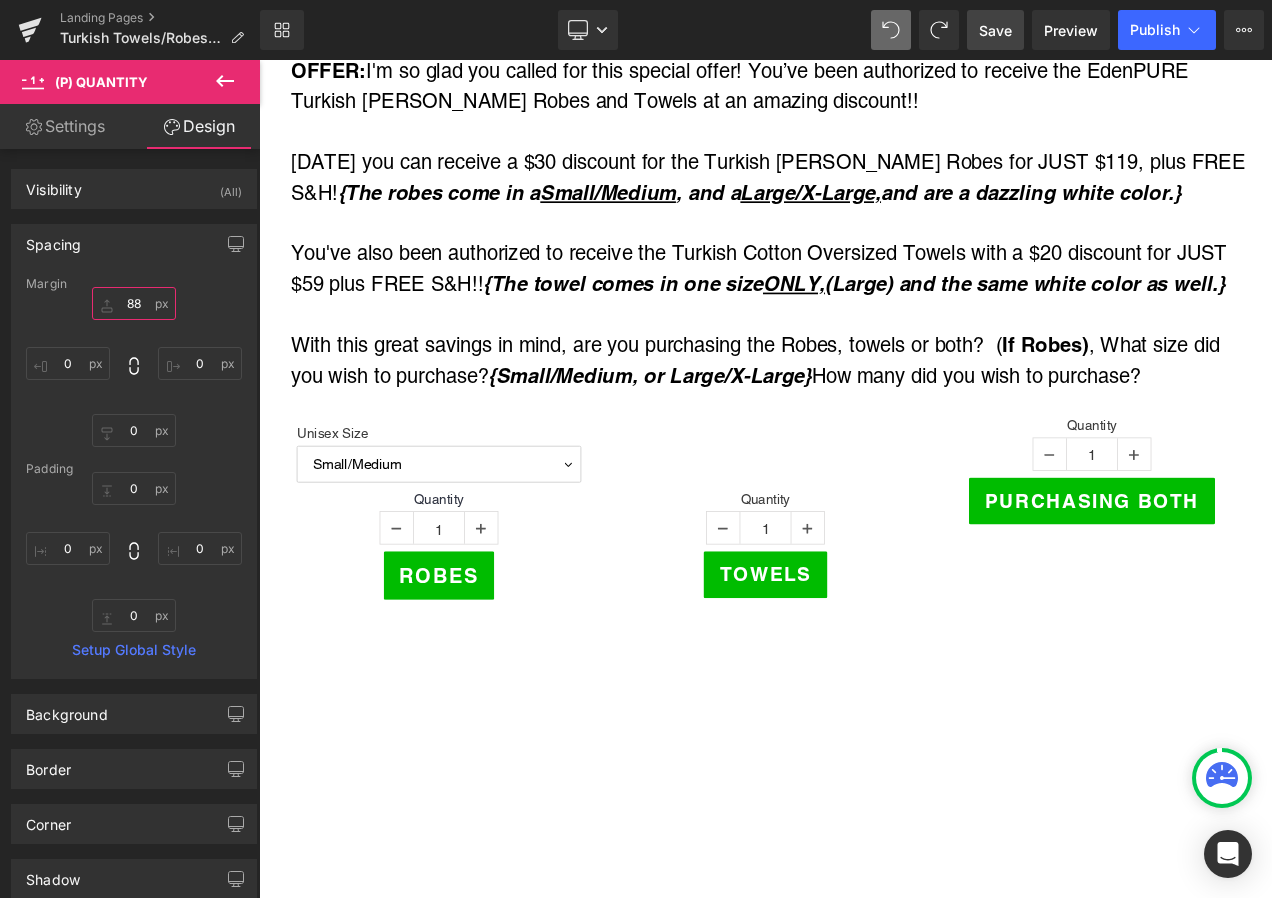 type on "89" 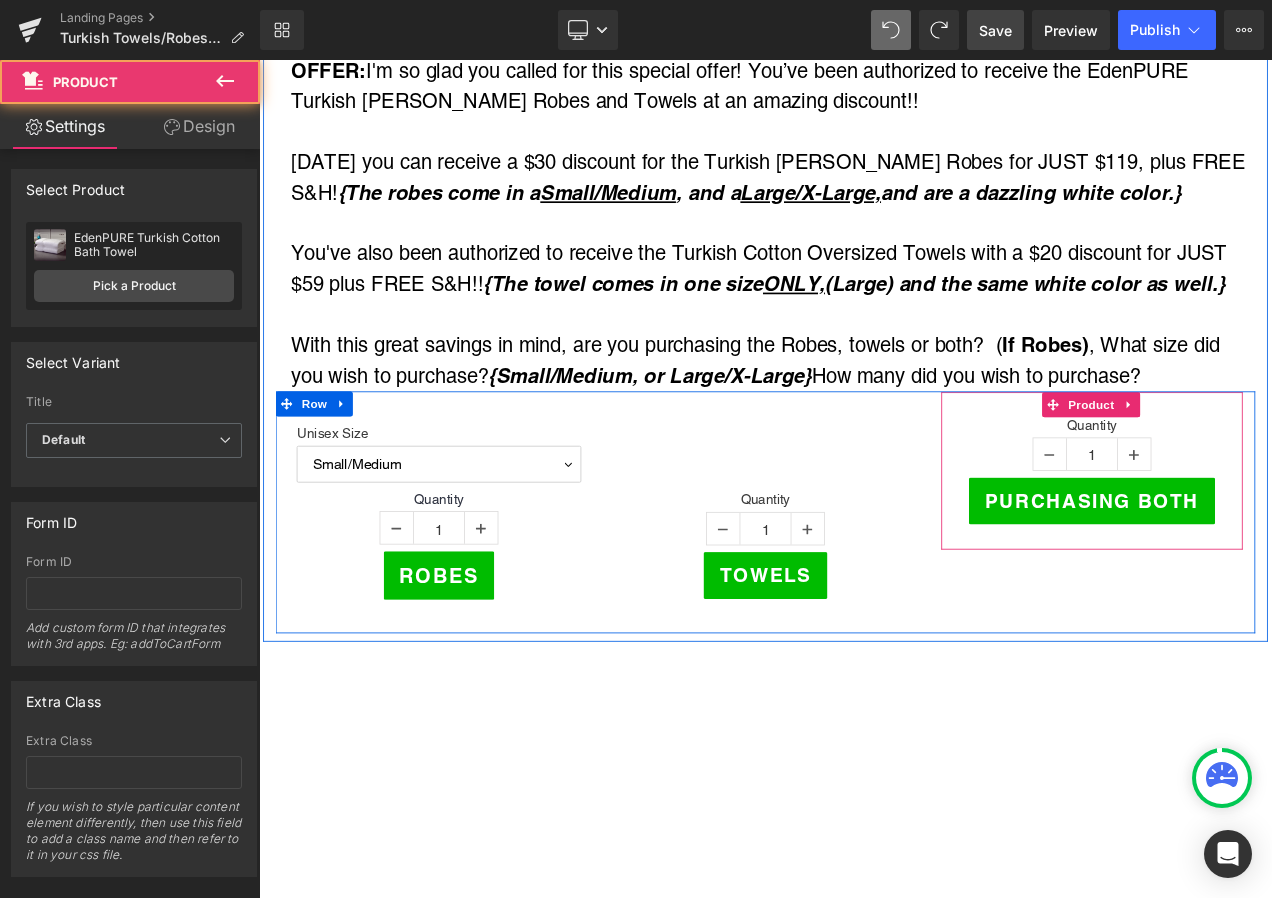 click on "Quantity
1
(P) Quantity
Purchasing Both
(P) Cart Button
Product" at bounding box center [1254, 551] 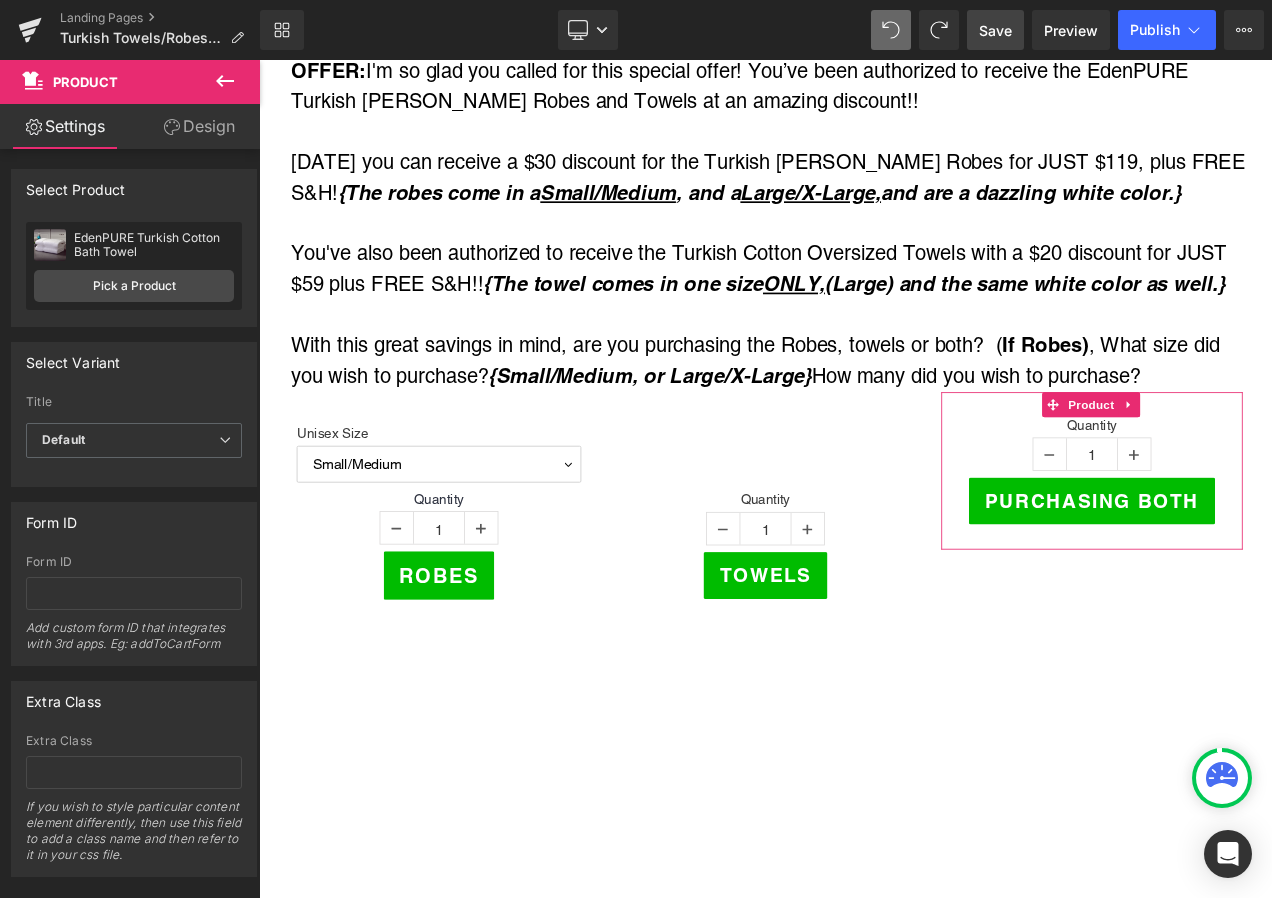 drag, startPoint x: 202, startPoint y: 110, endPoint x: 171, endPoint y: 210, distance: 104.69479 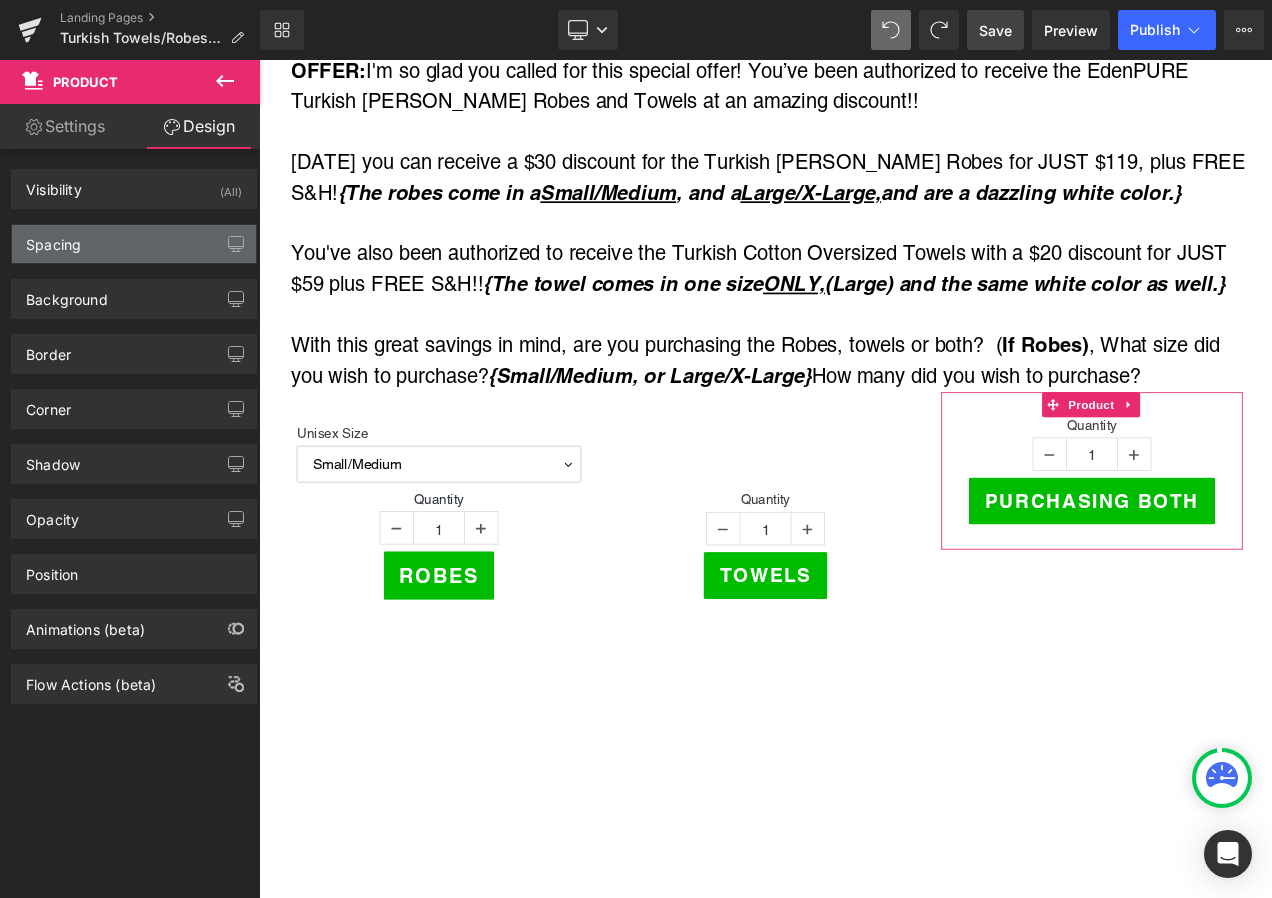 click on "Spacing" at bounding box center (134, 244) 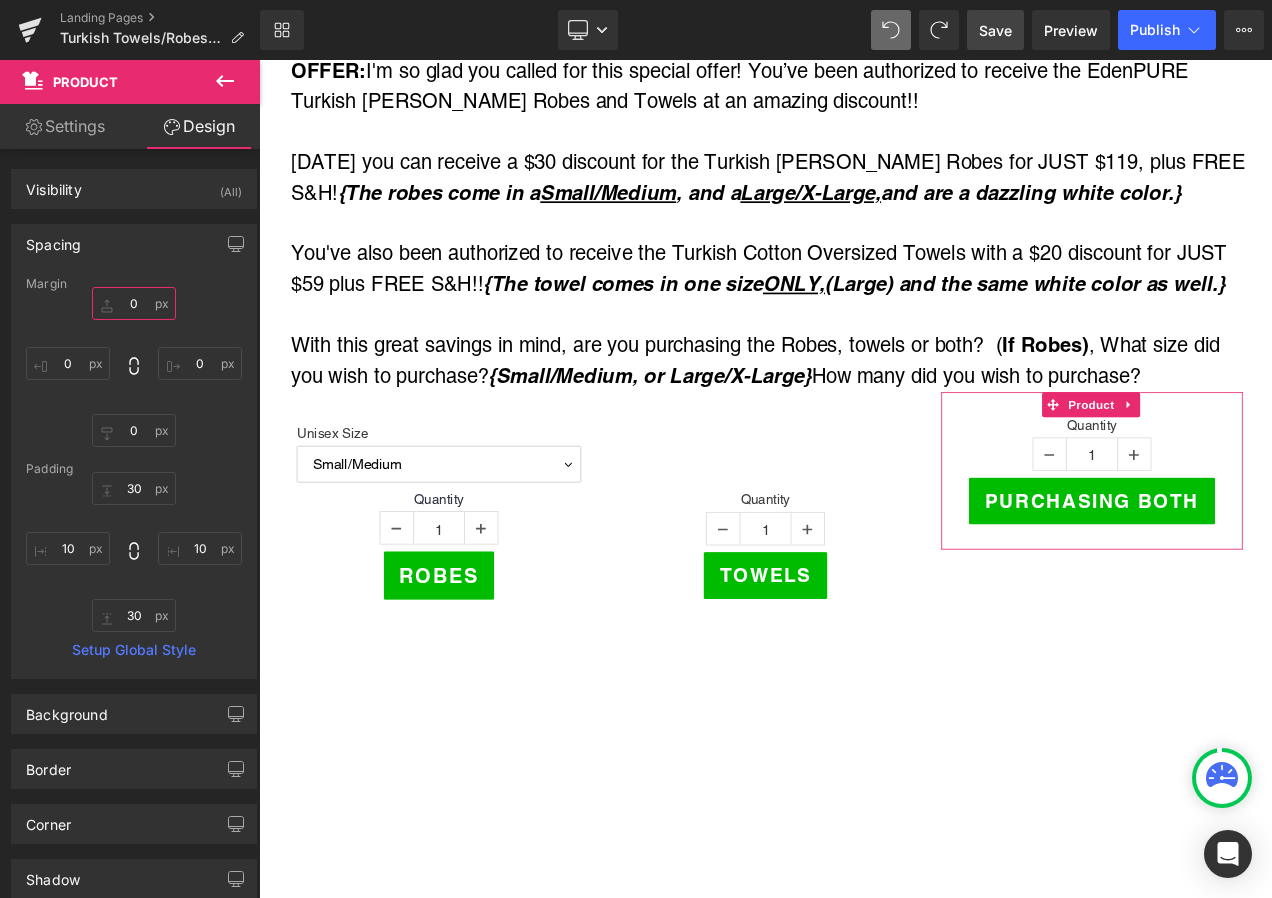 click on "0" at bounding box center (134, 303) 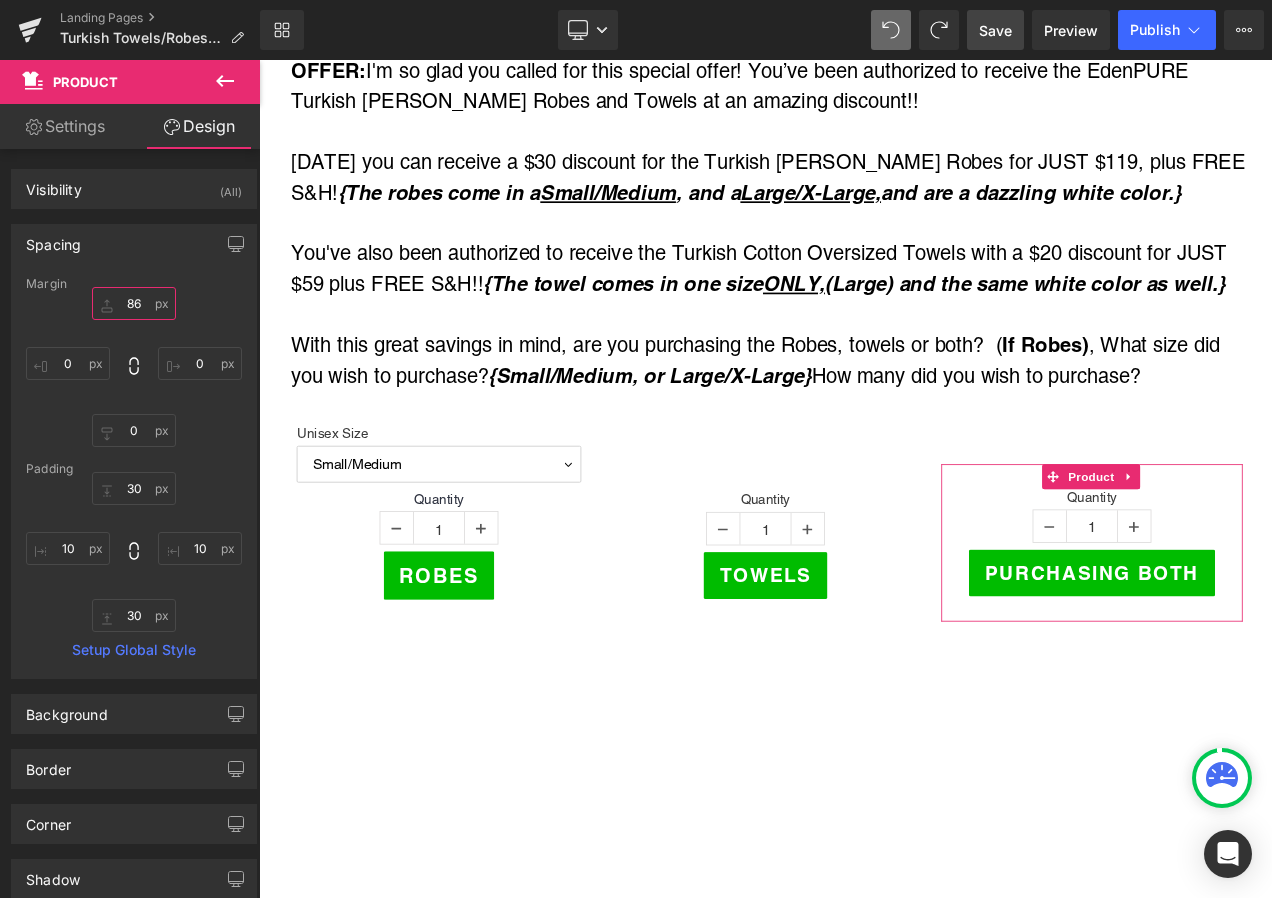 type on "87" 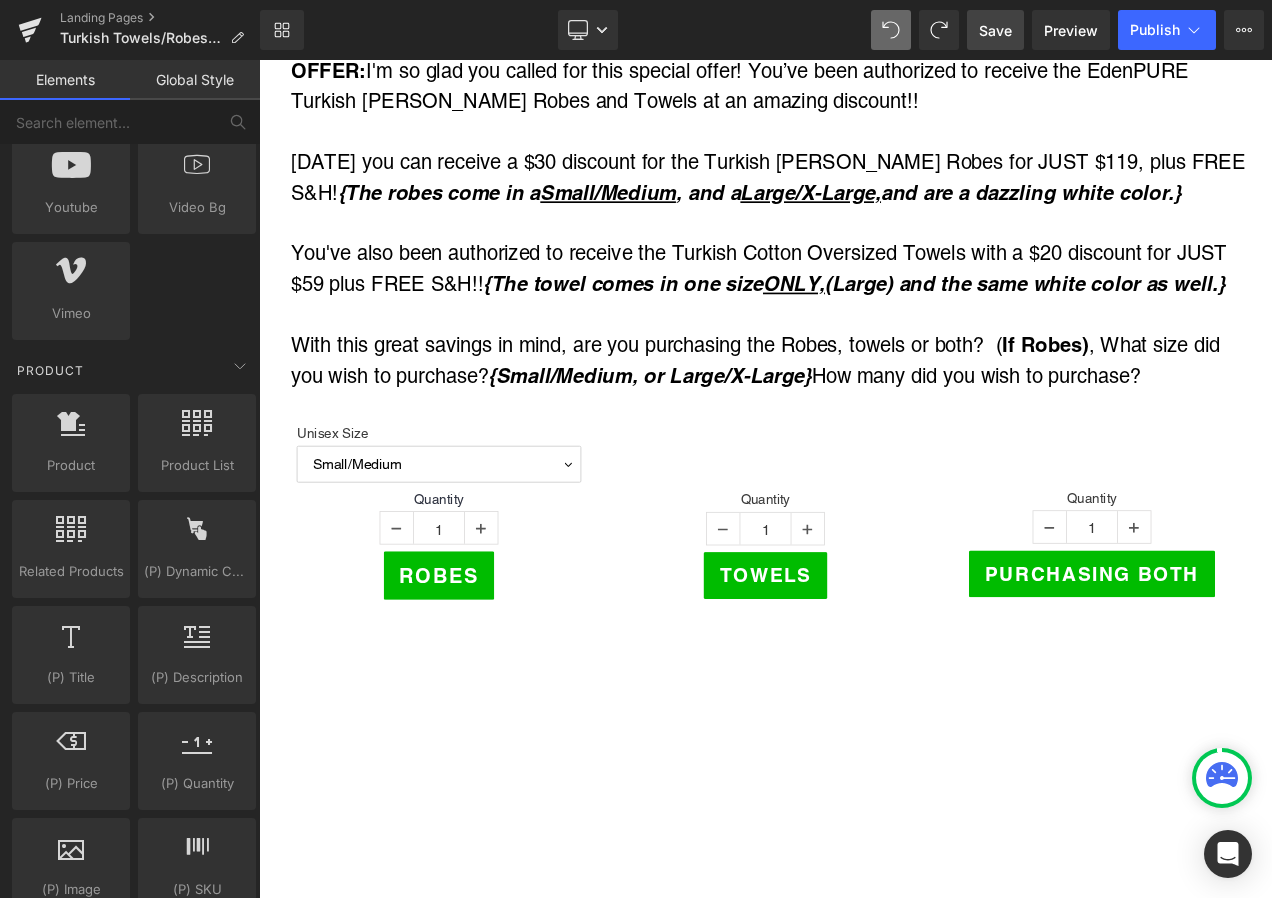 click on "Turkish Towels/Robes Email - Script and Offer Heading         Row         OFFER:  I'm so glad you called for this special offer! You’ve been authorized to receive the EdenPURE Turkish [PERSON_NAME] Robes and Towels at an amazing discount!!  [DATE] you can receive a $30 discount for the Turkish [PERSON_NAME] Robes for JUST $119, plus FREE S&H!  {The robes come in a  Small/Medium , and a  Large/X-Large,  and are a dazzling white color.} You've also been authorized to receive the Turkish Cotton Oversized Towels with a $20 discount for JUST $59 plus FREE S&H!!  {The towel comes in one size  ONLY,  (Large) and the same white color as well.} With this great savings in mind, are you purchasing the Robes, towels or both?  ( If Robes) , What size did you wish to purchase?  {Small/Medium, or Large/X-Large}  How many did you wish to purchase? Text Block
Unisex Size 1" at bounding box center [864, 2536] 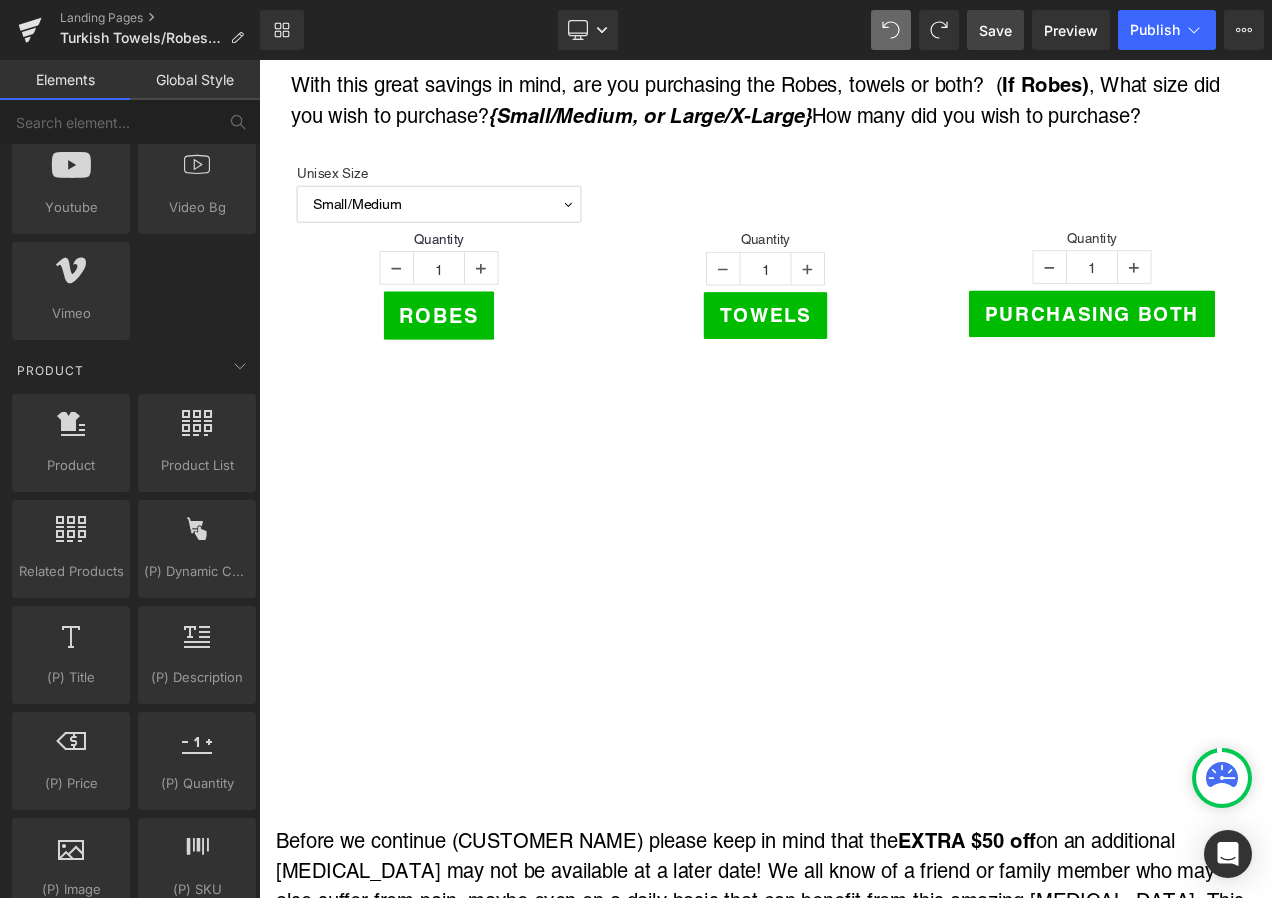 scroll, scrollTop: 608, scrollLeft: 0, axis: vertical 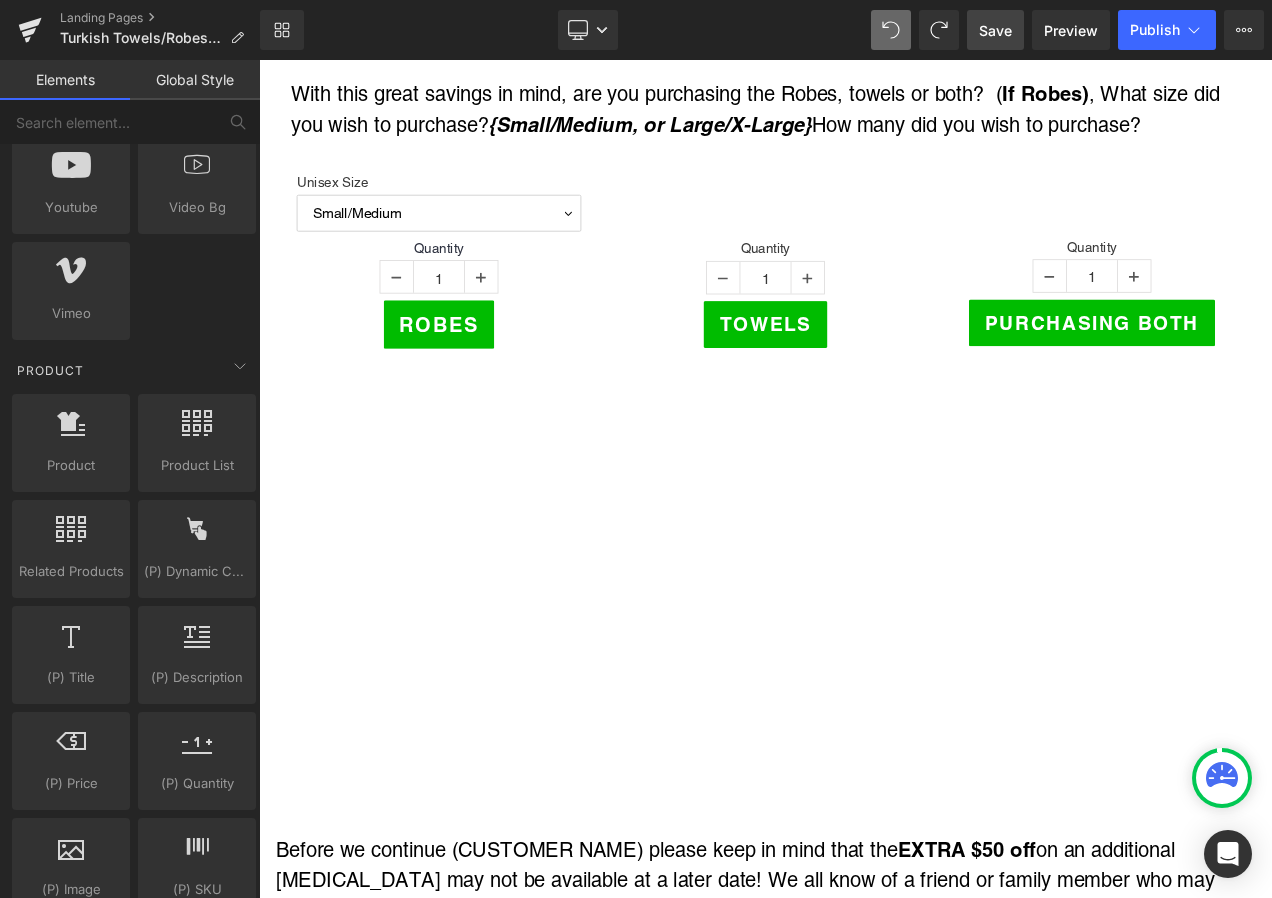 click on "Turkish Towels/Robes Email - Script and Offer Heading         Row         OFFER:  I'm so glad you called for this special offer! You’ve been authorized to receive the EdenPURE Turkish [PERSON_NAME] Robes and Towels at an amazing discount!!  [DATE] you can receive a $30 discount for the Turkish [PERSON_NAME] Robes for JUST $119, plus FREE S&H!  {The robes come in a  Small/Medium , and a  Large/X-Large,  and are a dazzling white color.} You've also been authorized to receive the Turkish Cotton Oversized Towels with a $20 discount for JUST $59 plus FREE S&H!!  {The towel comes in one size  ONLY,  (Large) and the same white color as well.} With this great savings in mind, are you purchasing the Robes, towels or both?  ( If Robes) , What size did you wish to purchase?  {Small/Medium, or Large/X-Large}  How many did you wish to purchase? Text Block
Unisex Size 1" at bounding box center [864, 2236] 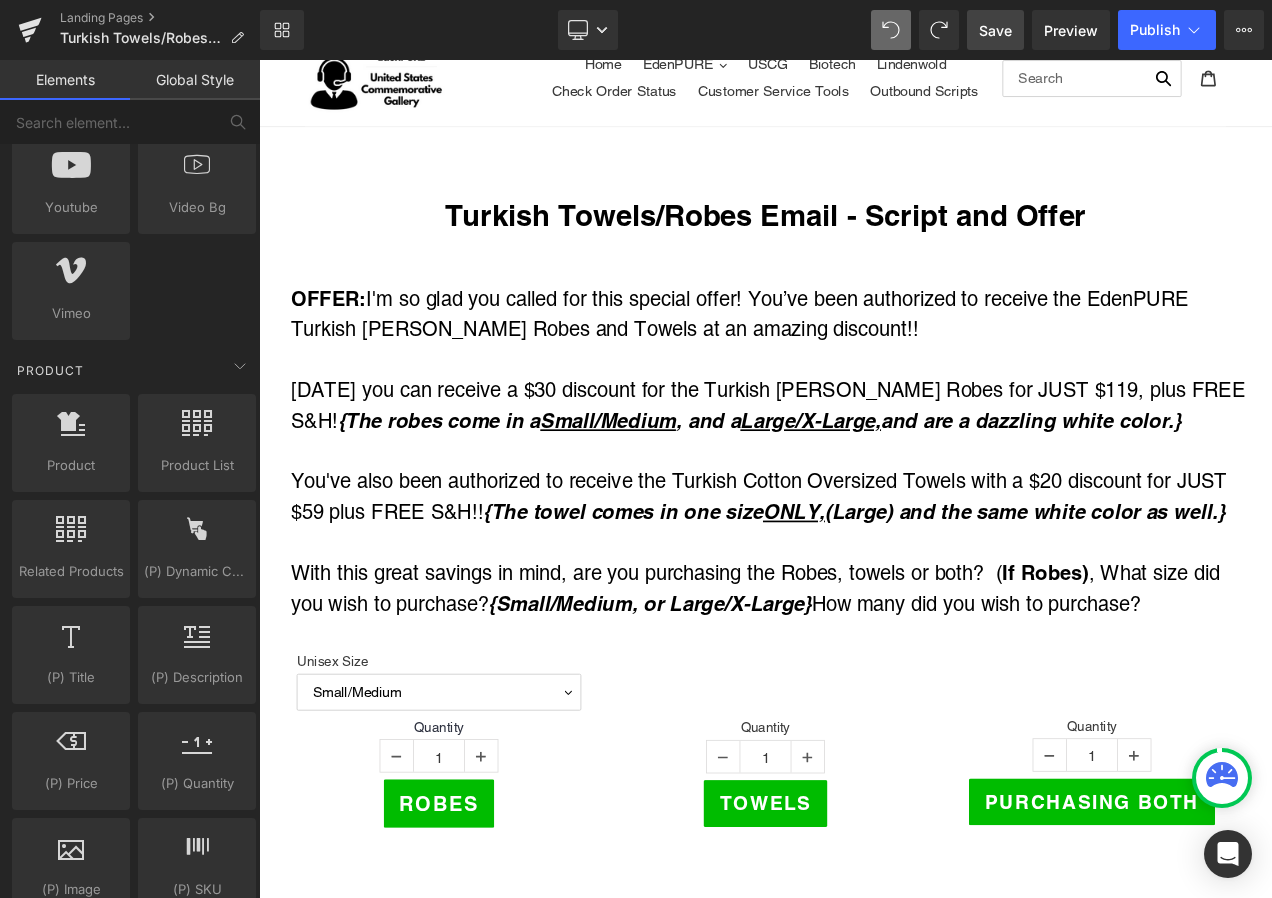 scroll, scrollTop: 8, scrollLeft: 0, axis: vertical 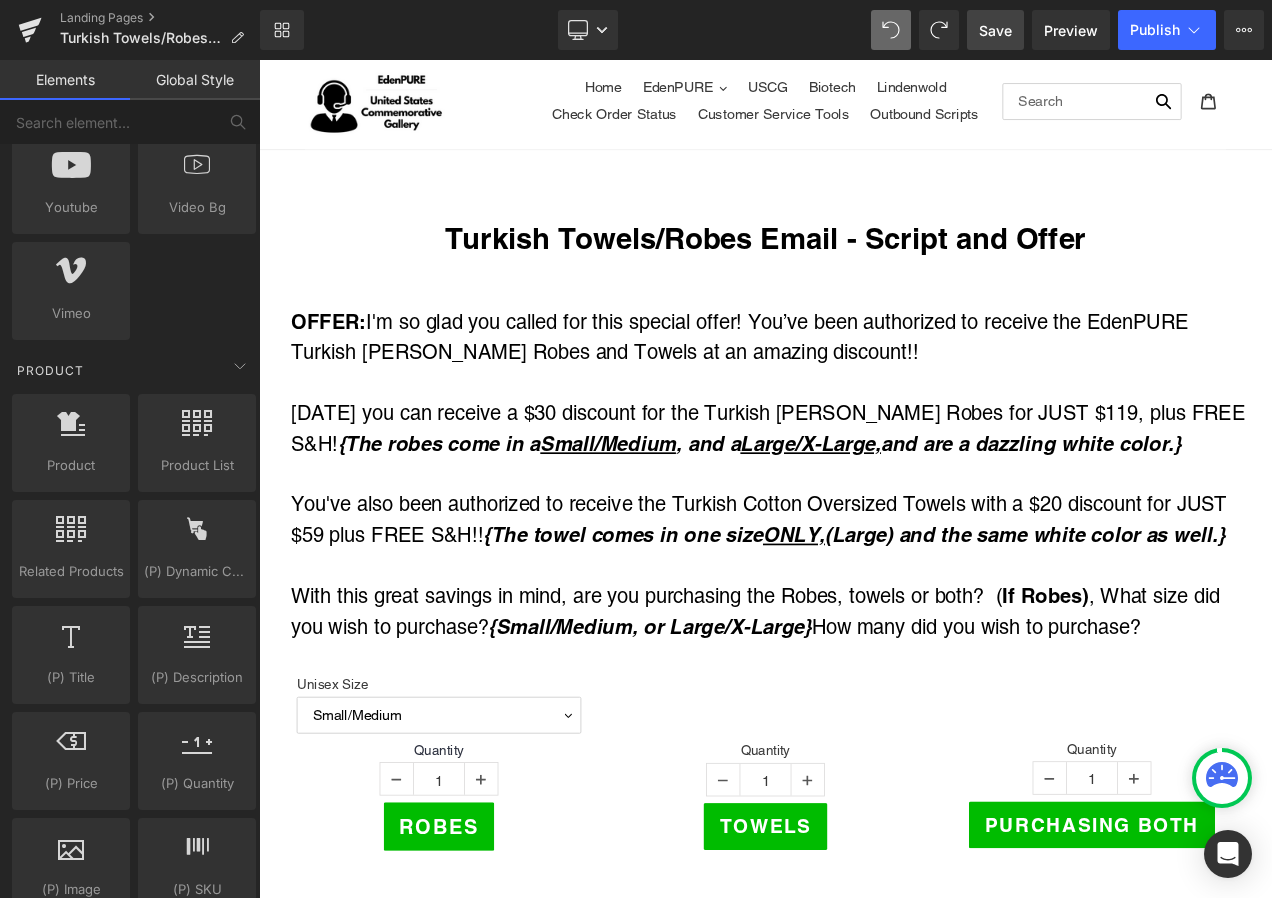 click on "Save" at bounding box center [995, 30] 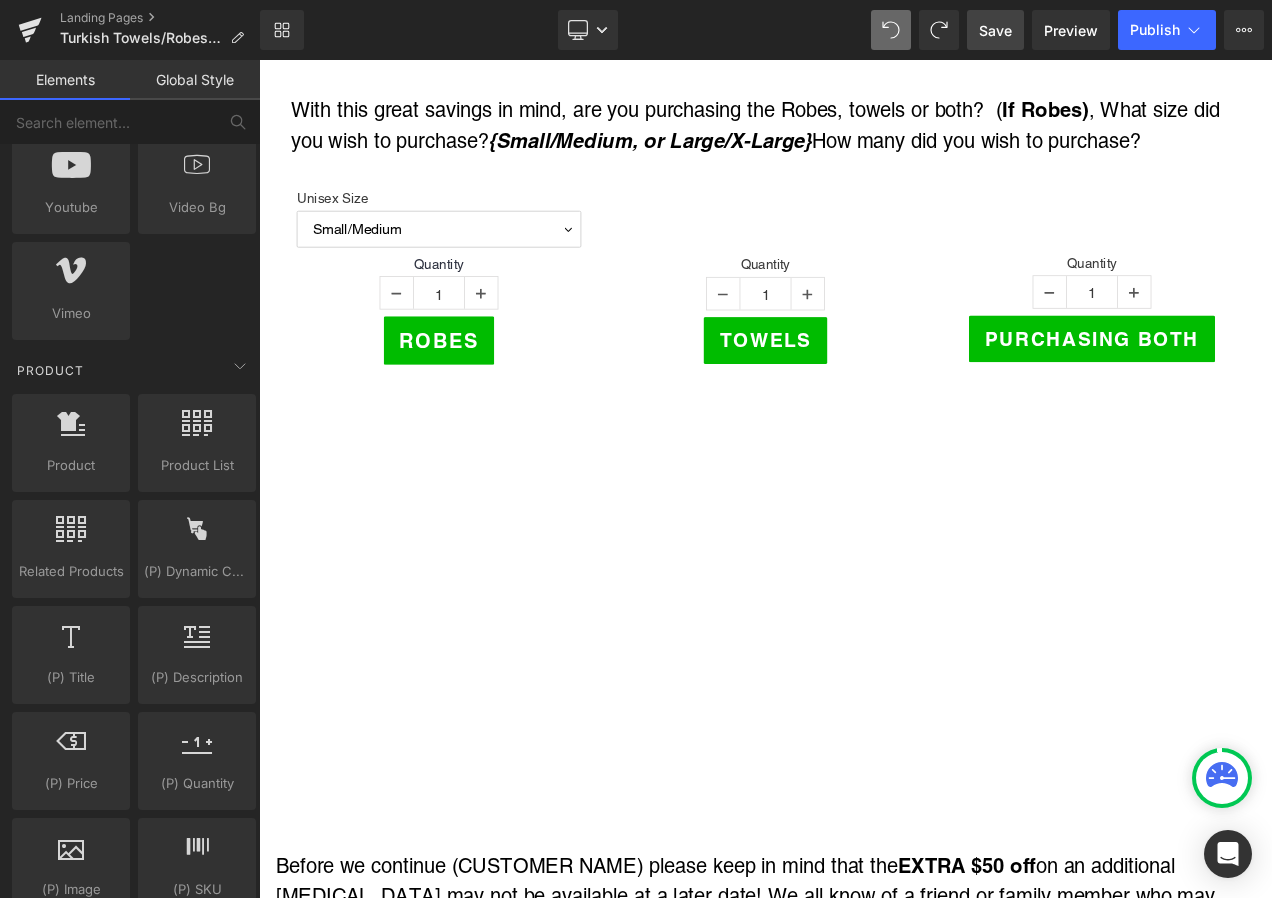 scroll, scrollTop: 908, scrollLeft: 0, axis: vertical 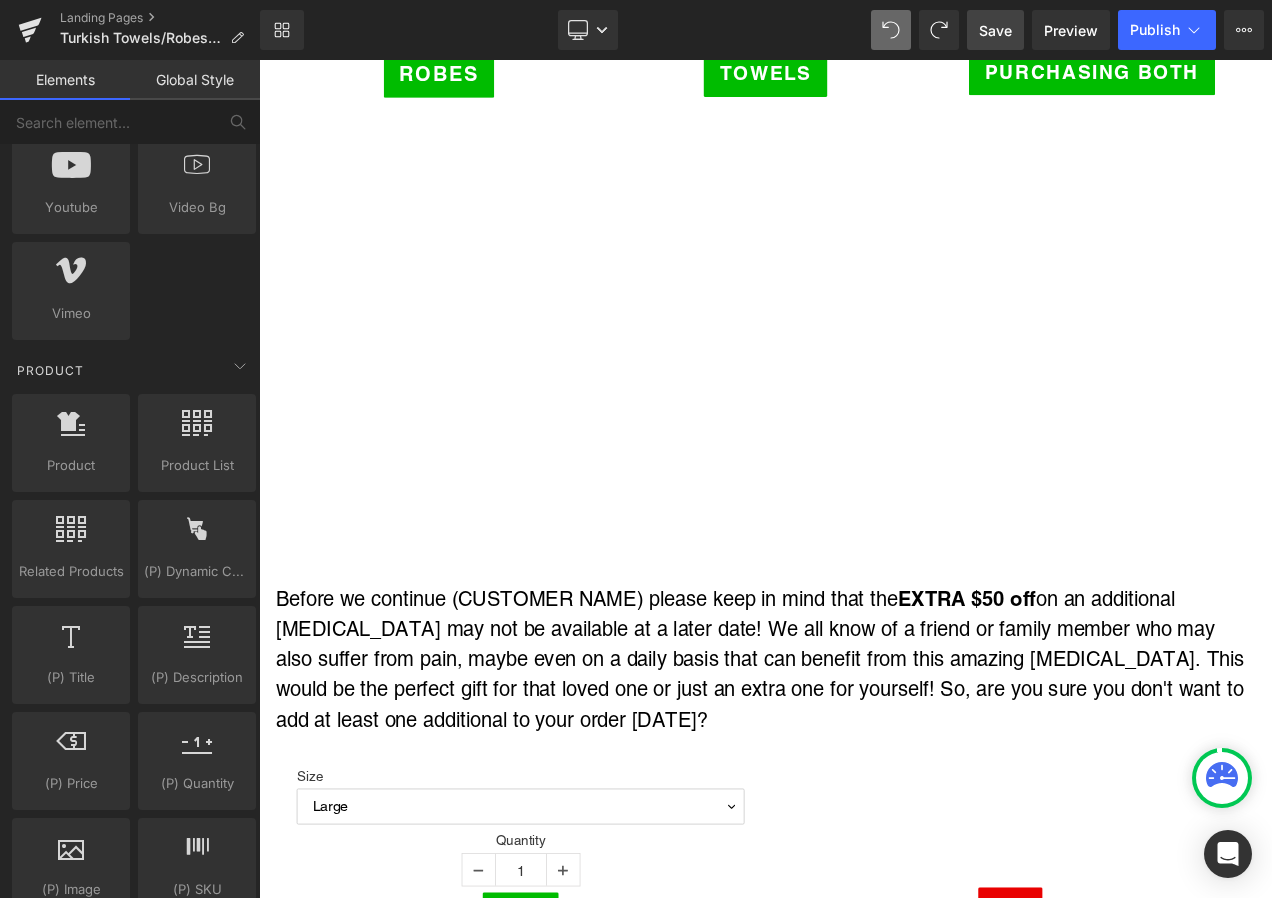 click on "Before we continue (CUSTOMER NAME) please keep in mind that the  EXTRA $50 off  on an additional [MEDICAL_DATA] may not be available at a later date!  We all know of a friend or family member who may also suffer from pain, maybe even on a daily basis that can benefit from this amazing [MEDICAL_DATA]. This would be the perfect gift for that loved one or just an extra one for yourself! So, are you sure you don't want to add at least one additional to your order [DATE]?" at bounding box center (864, 775) 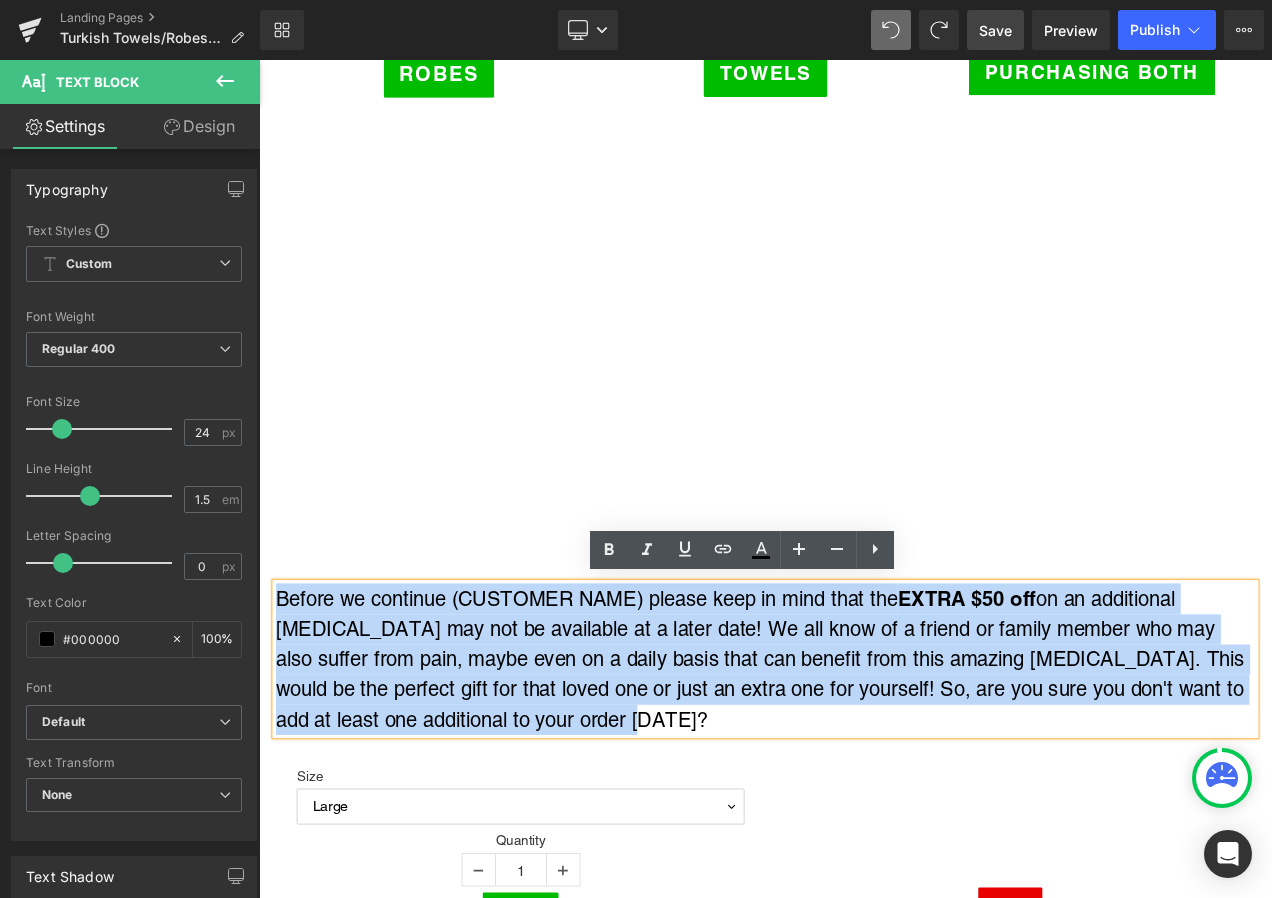 drag, startPoint x: 704, startPoint y: 847, endPoint x: 274, endPoint y: 694, distance: 456.4088 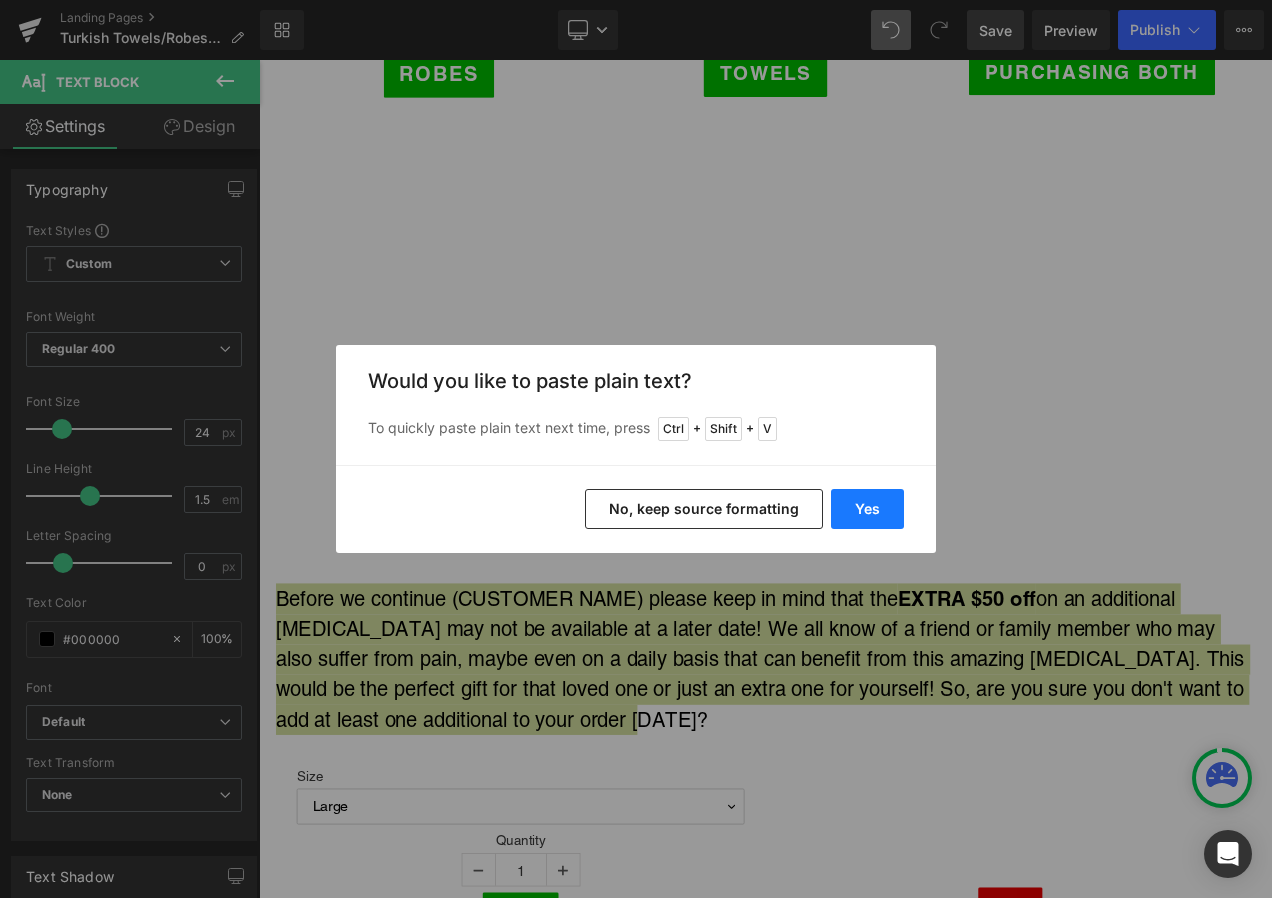 click on "Yes" at bounding box center (867, 509) 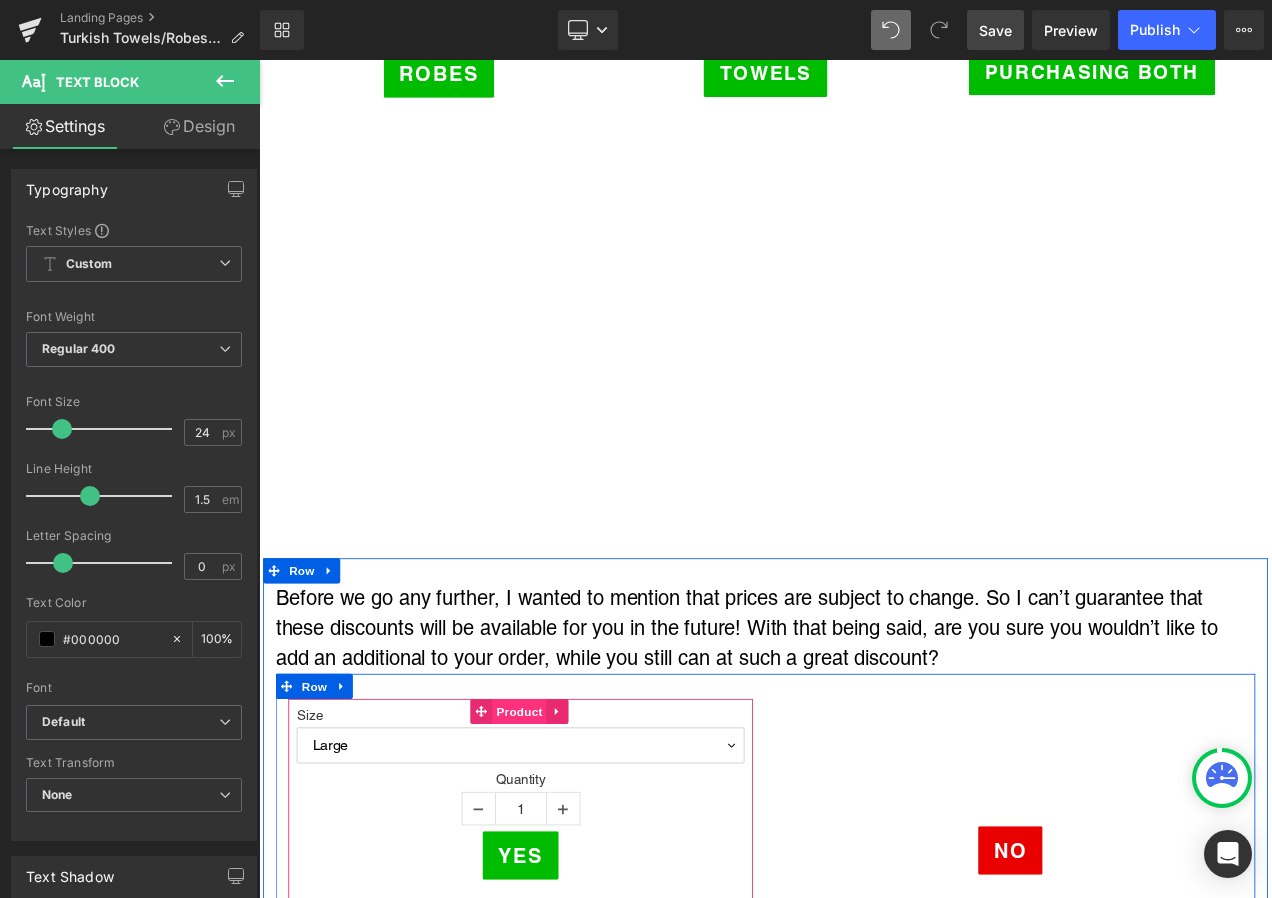 click on "Product" at bounding box center (570, 838) 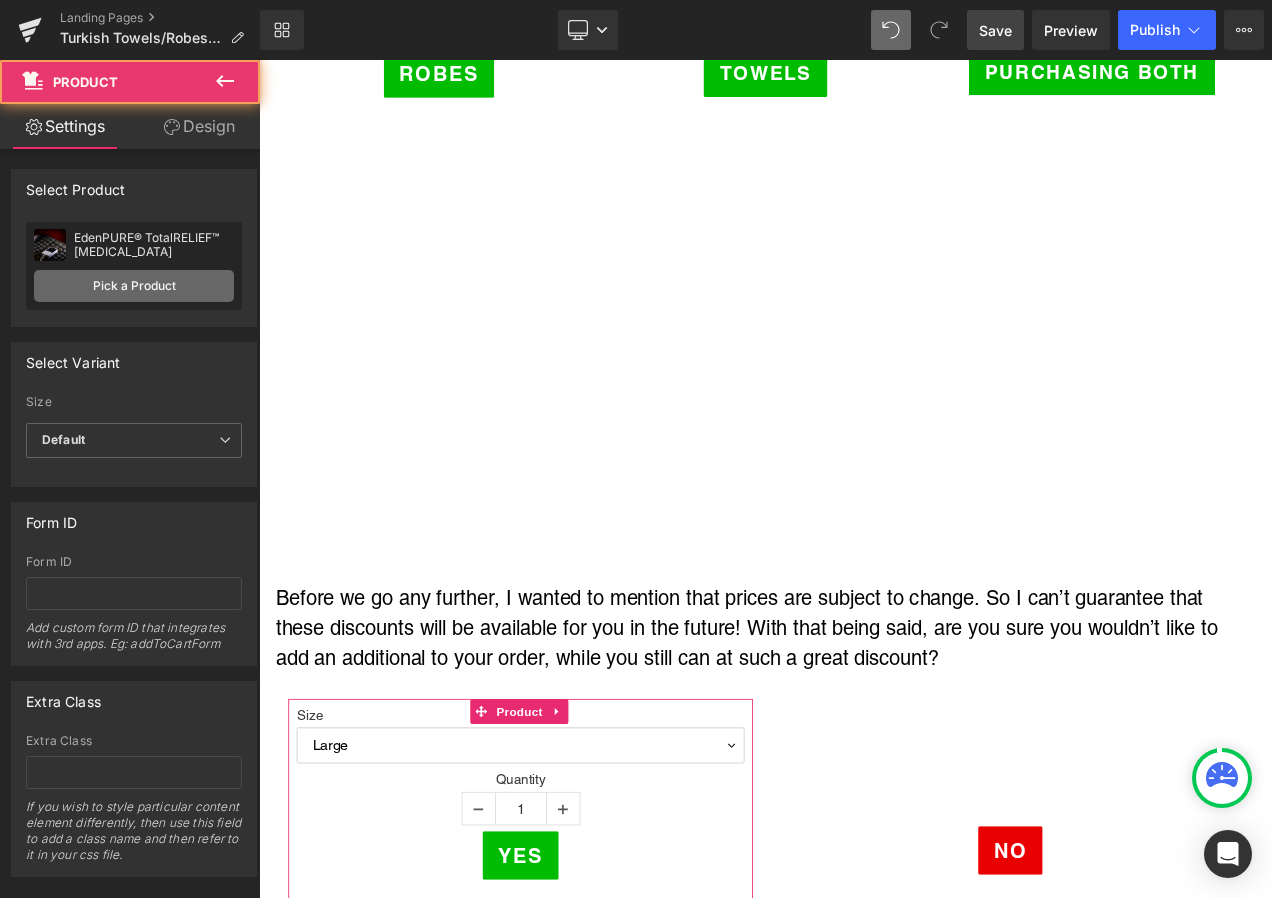 click on "Pick a Product" at bounding box center [134, 286] 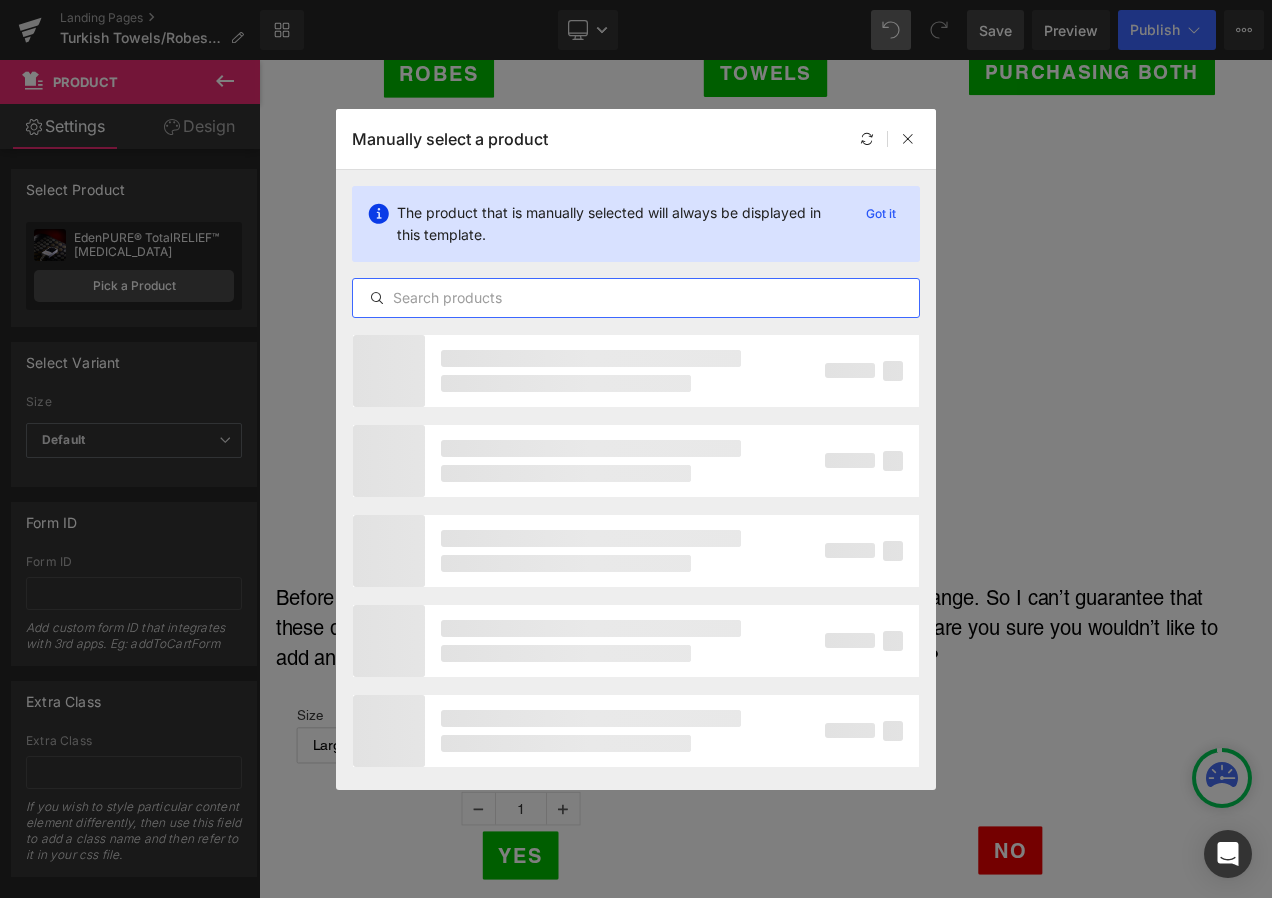 click at bounding box center (636, 298) 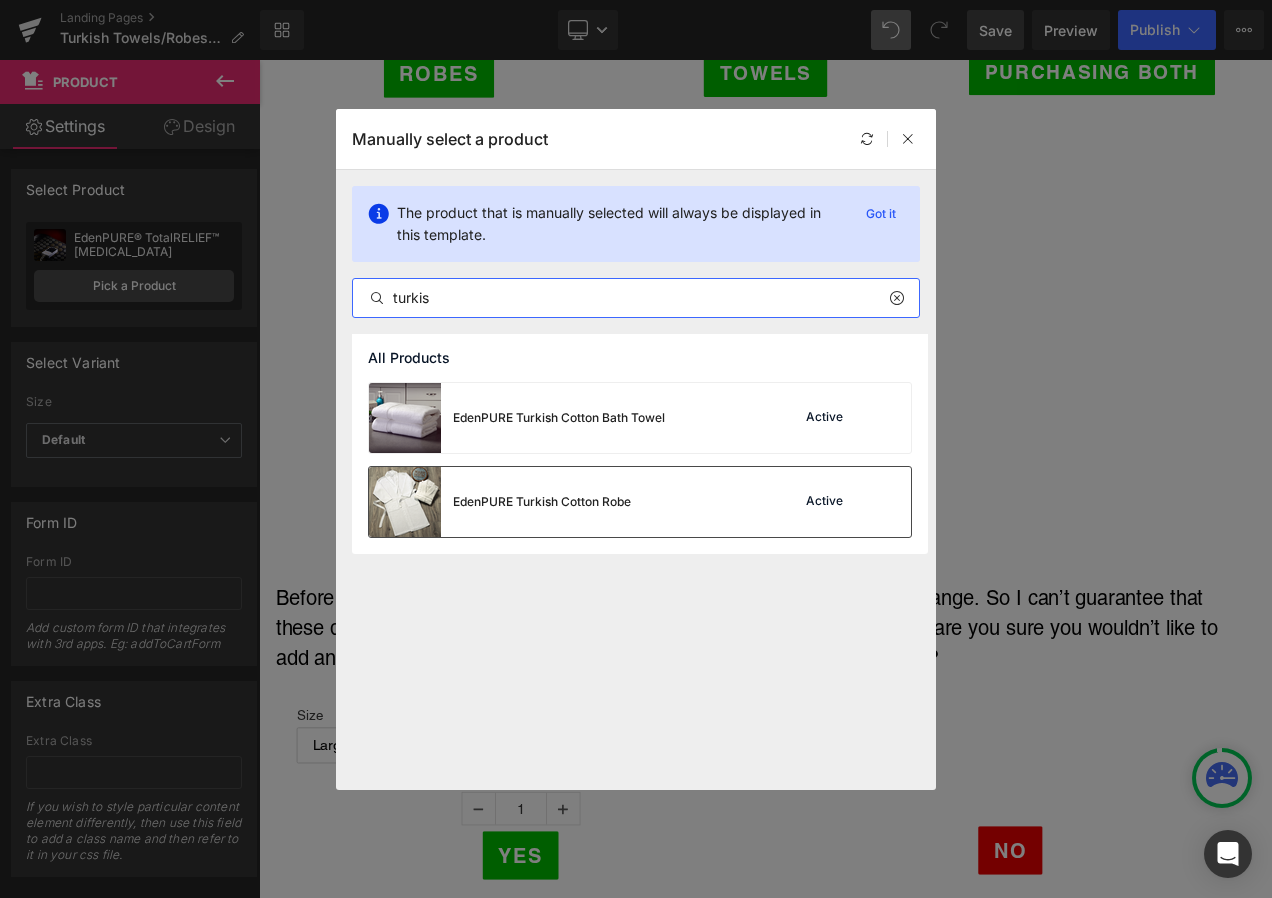 type on "turkis" 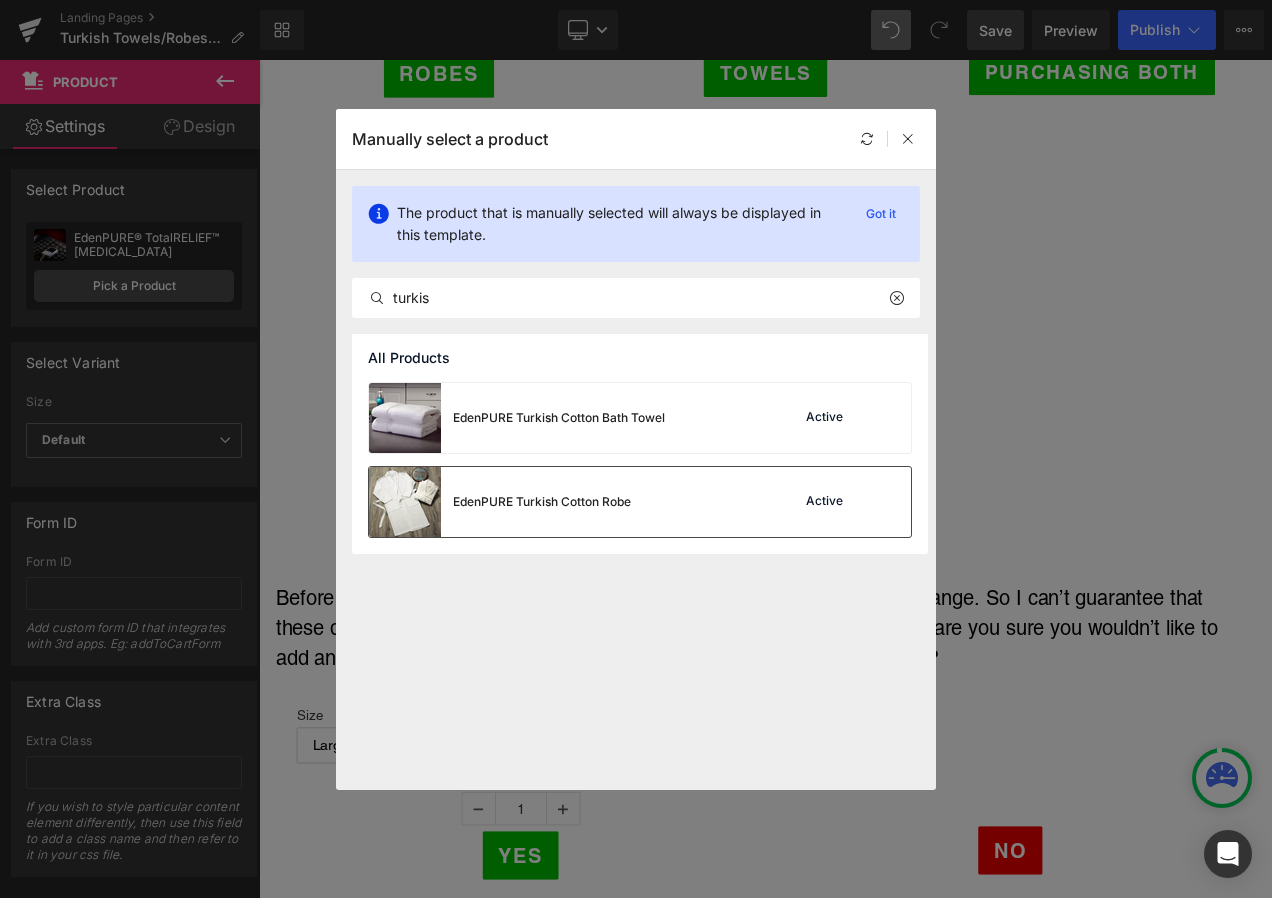 click on "EdenPURE Turkish Cotton Robe" at bounding box center [500, 502] 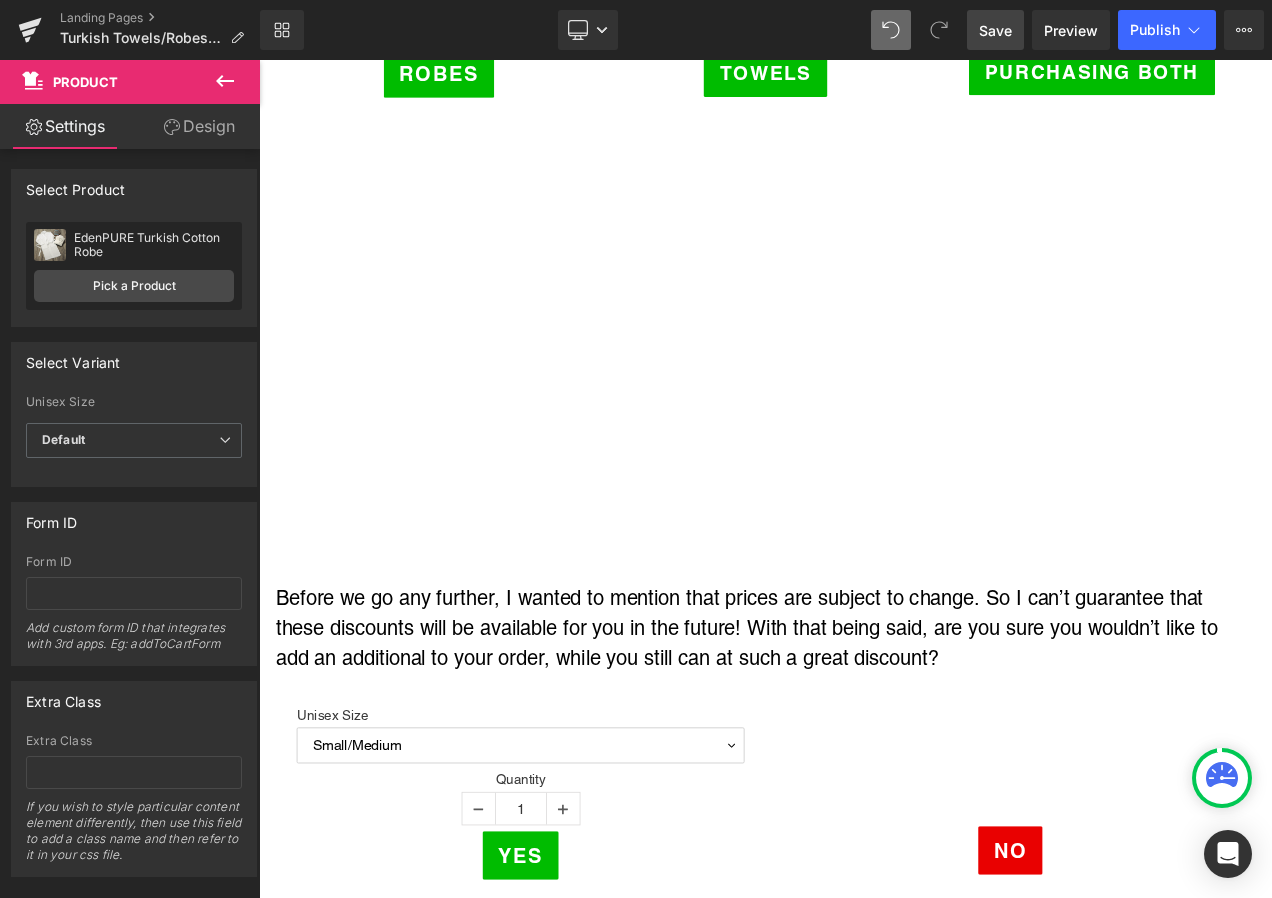 click on "Save" at bounding box center (995, 30) 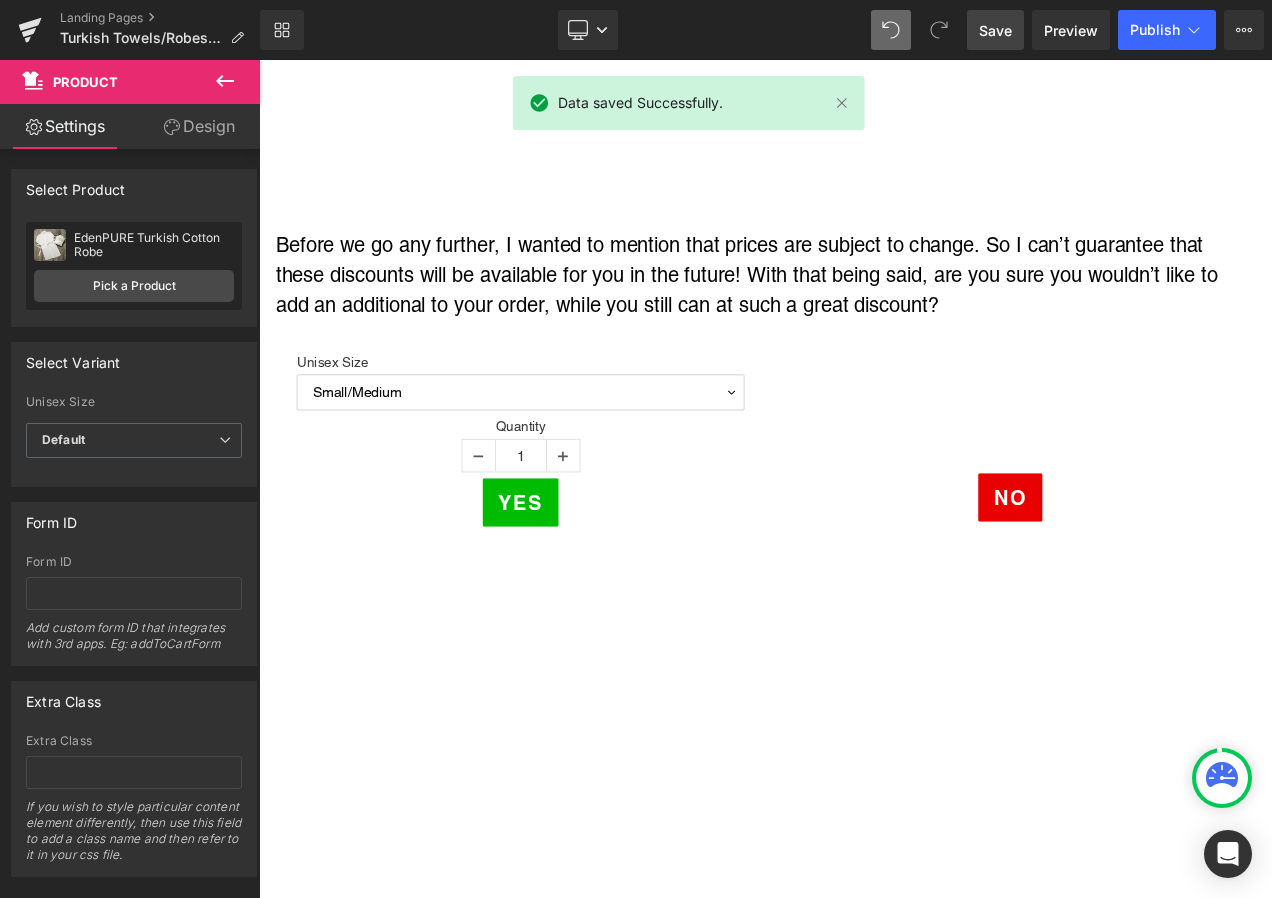 scroll, scrollTop: 1308, scrollLeft: 0, axis: vertical 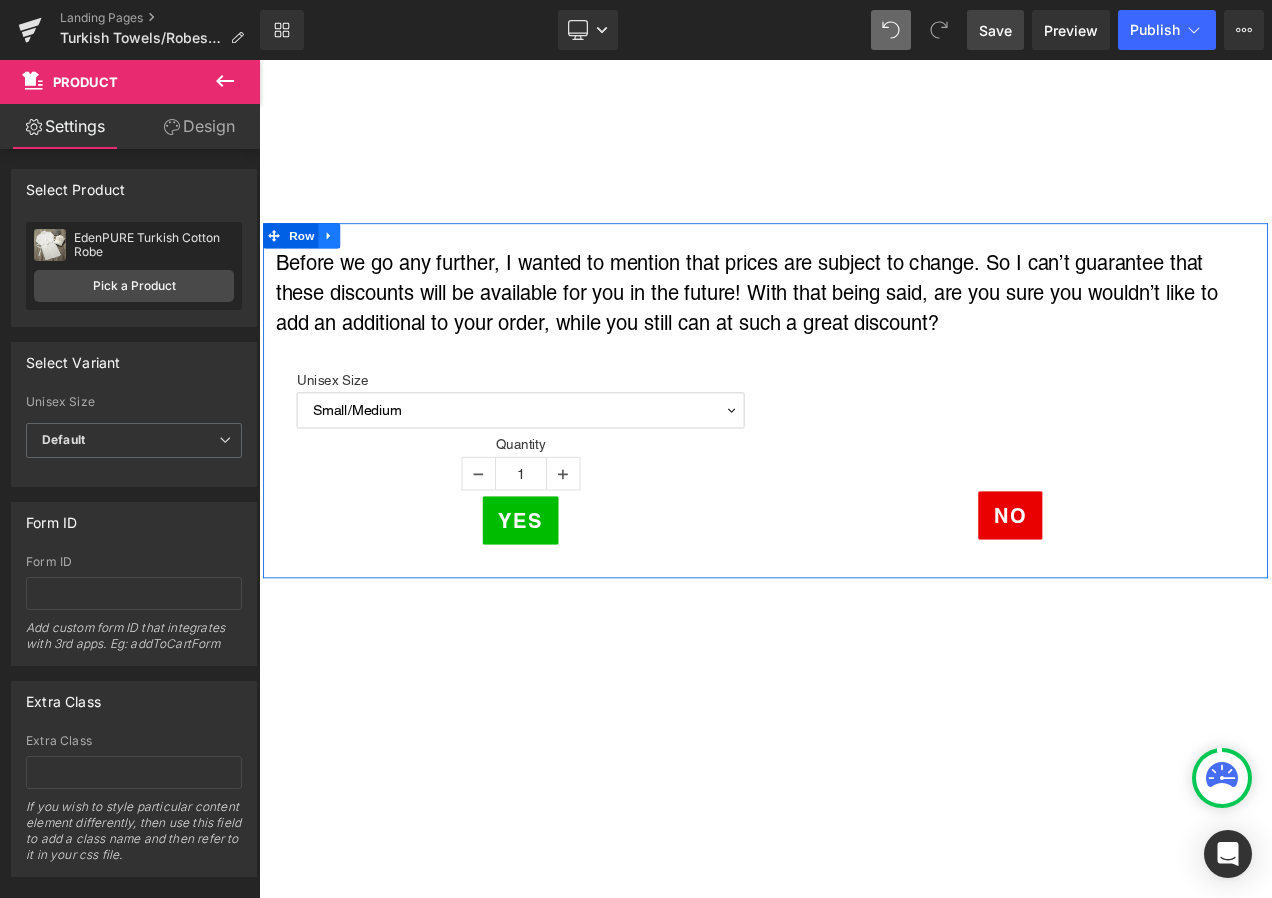 click 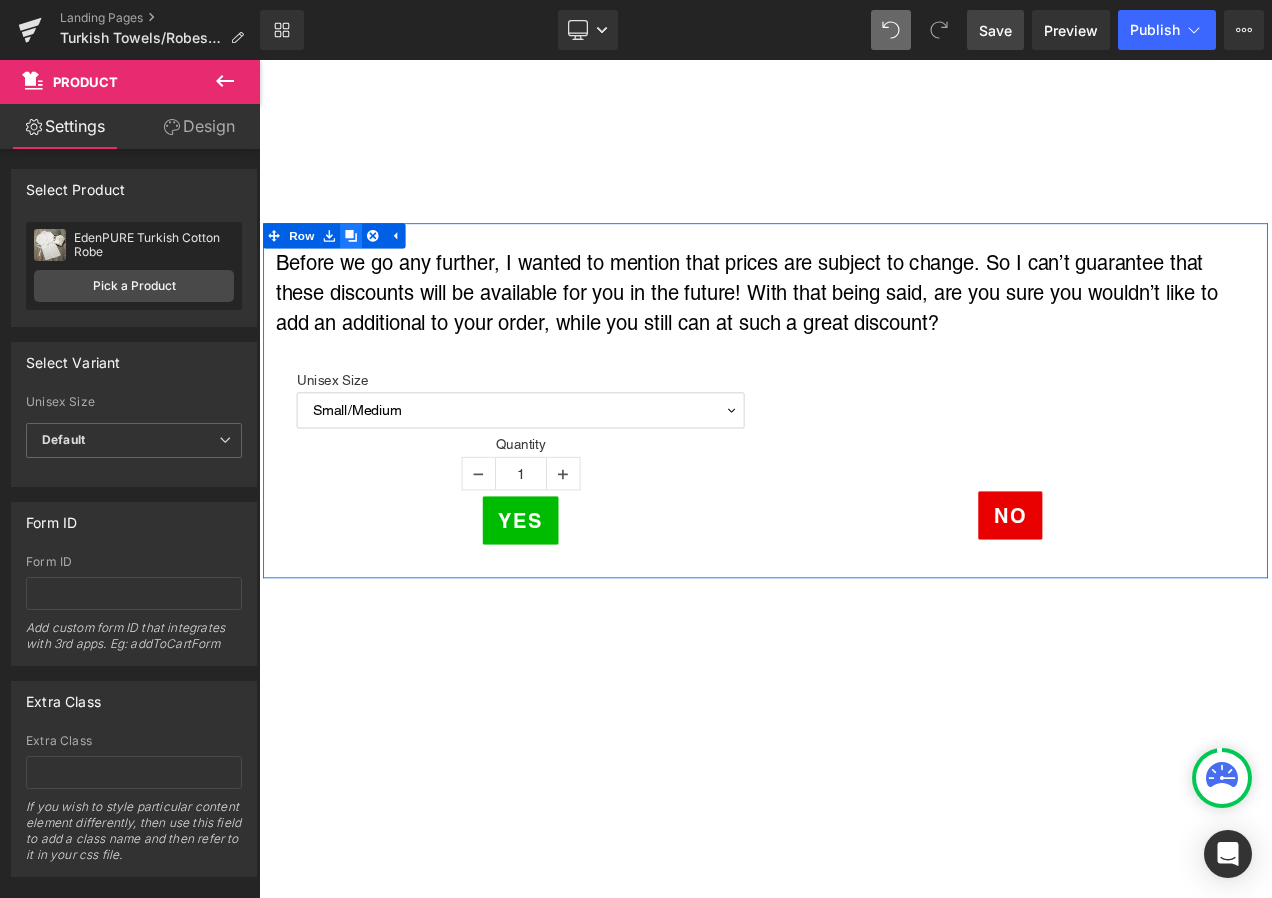 click 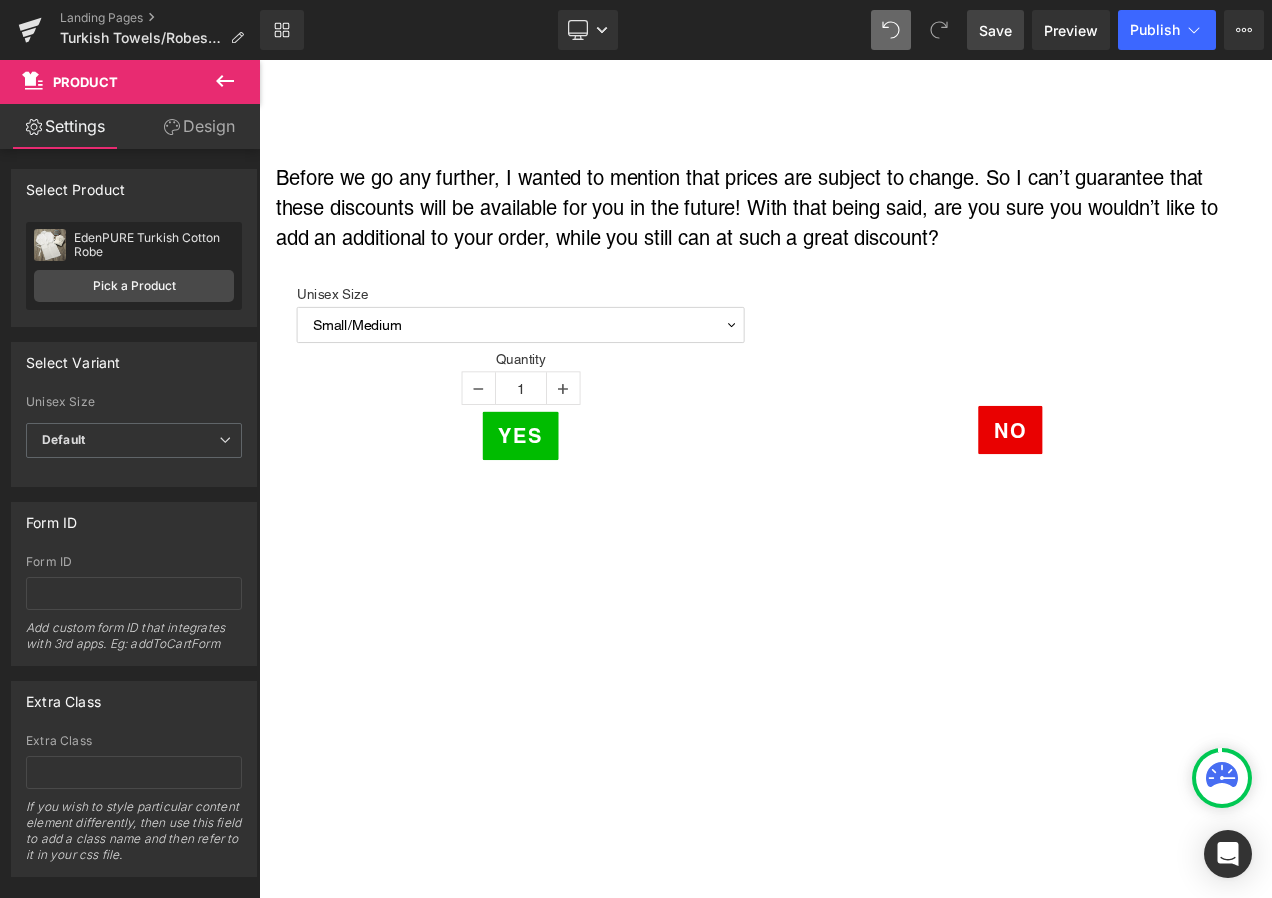 scroll, scrollTop: 2342, scrollLeft: 0, axis: vertical 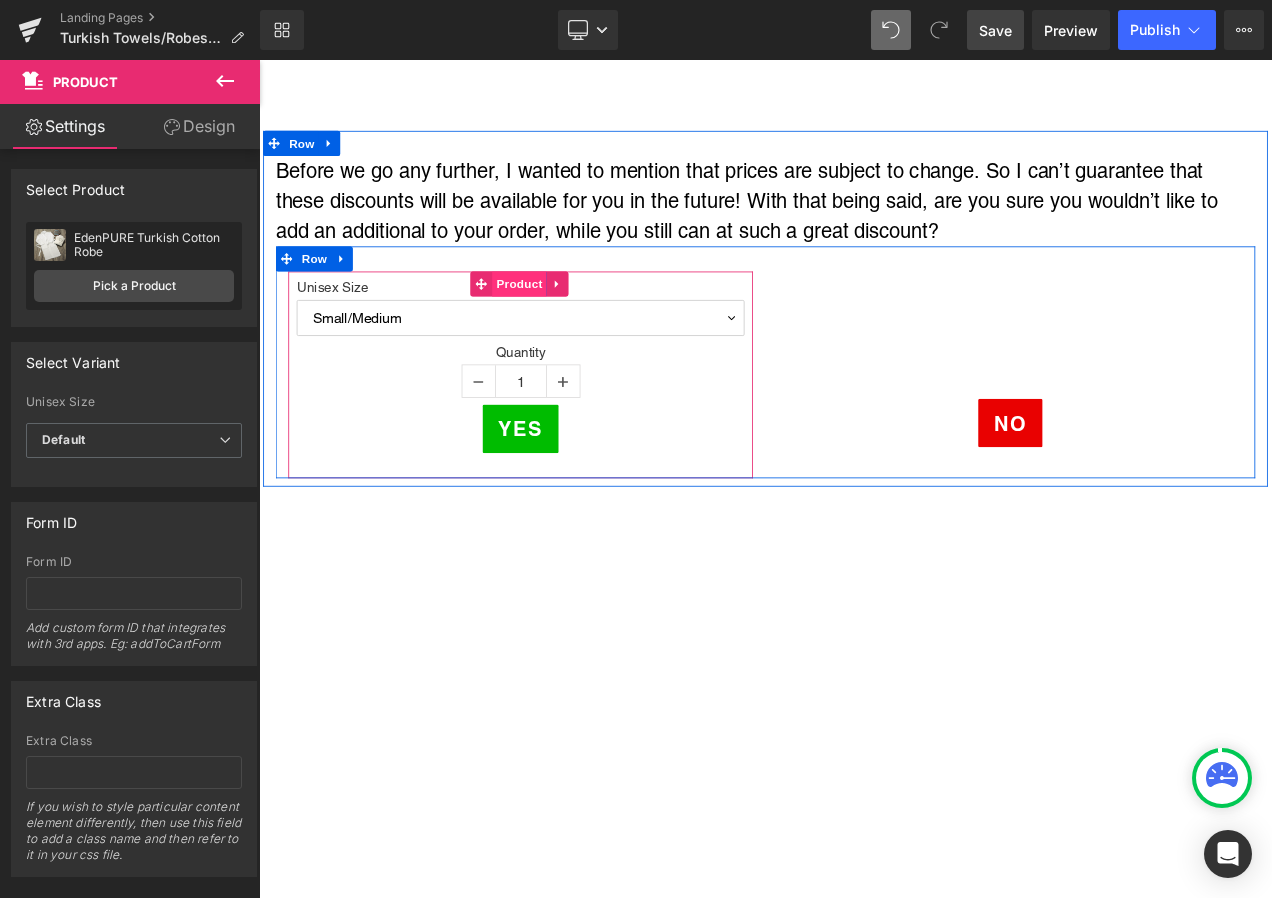 click on "Product" at bounding box center [570, 328] 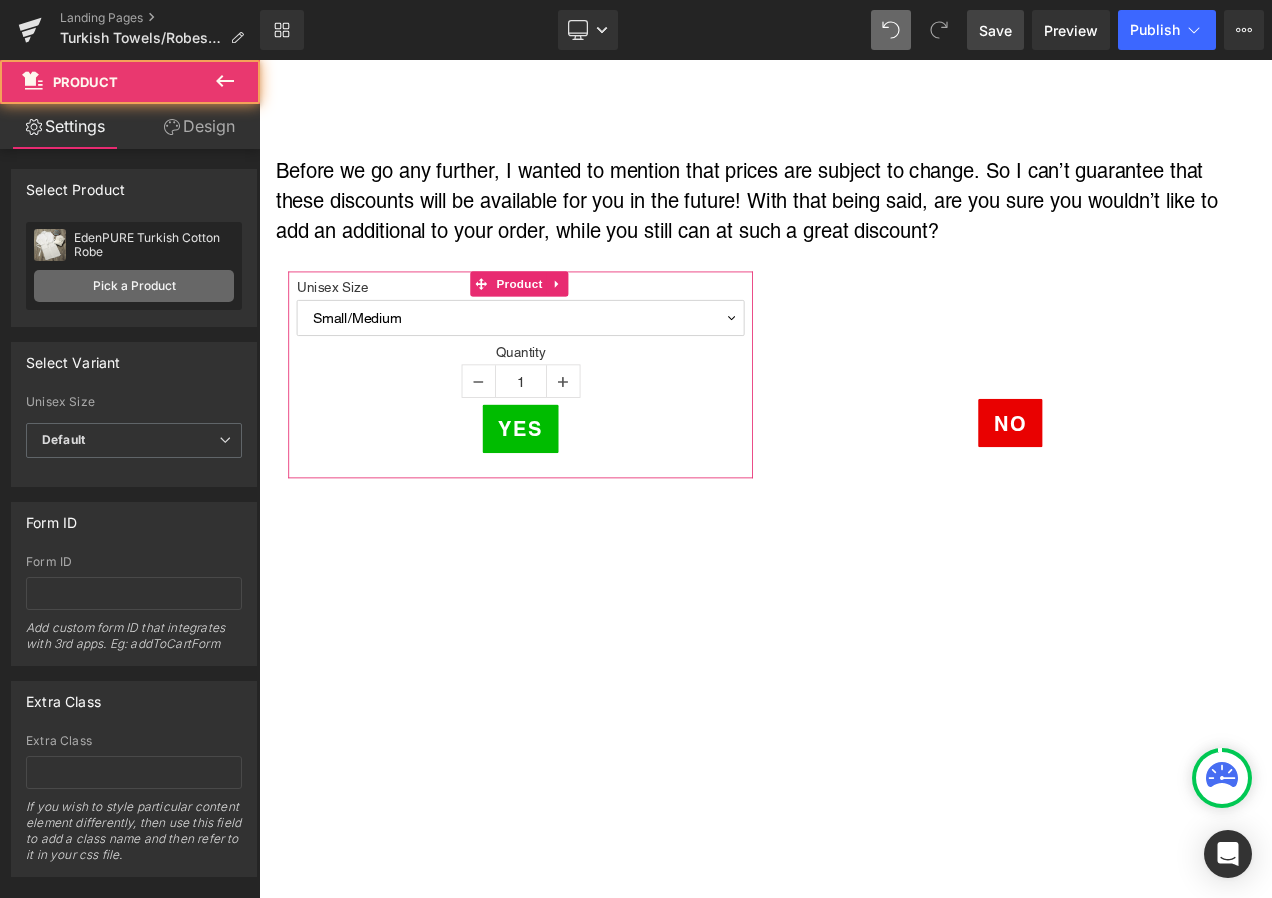 click on "Pick a Product" at bounding box center (134, 286) 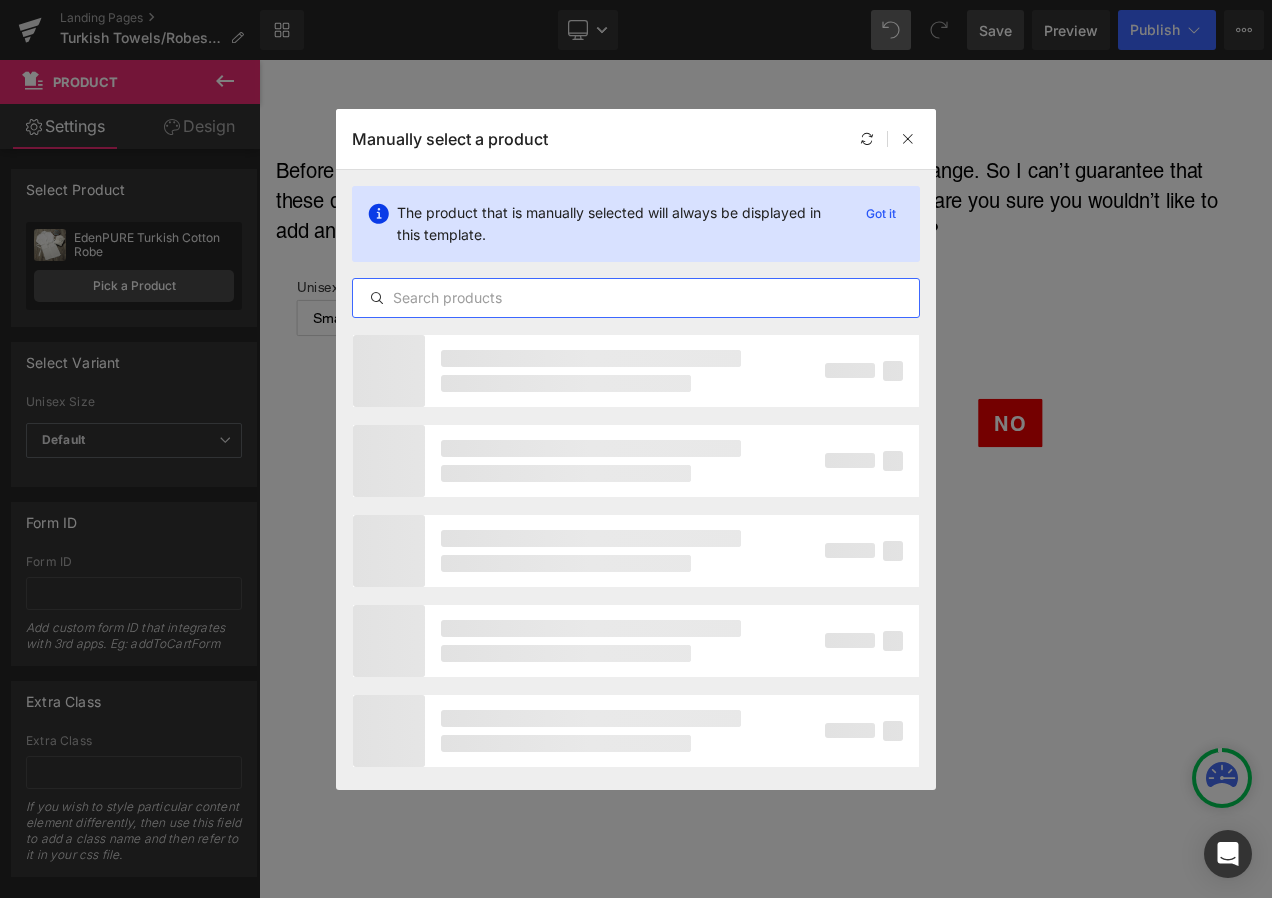 click at bounding box center [636, 298] 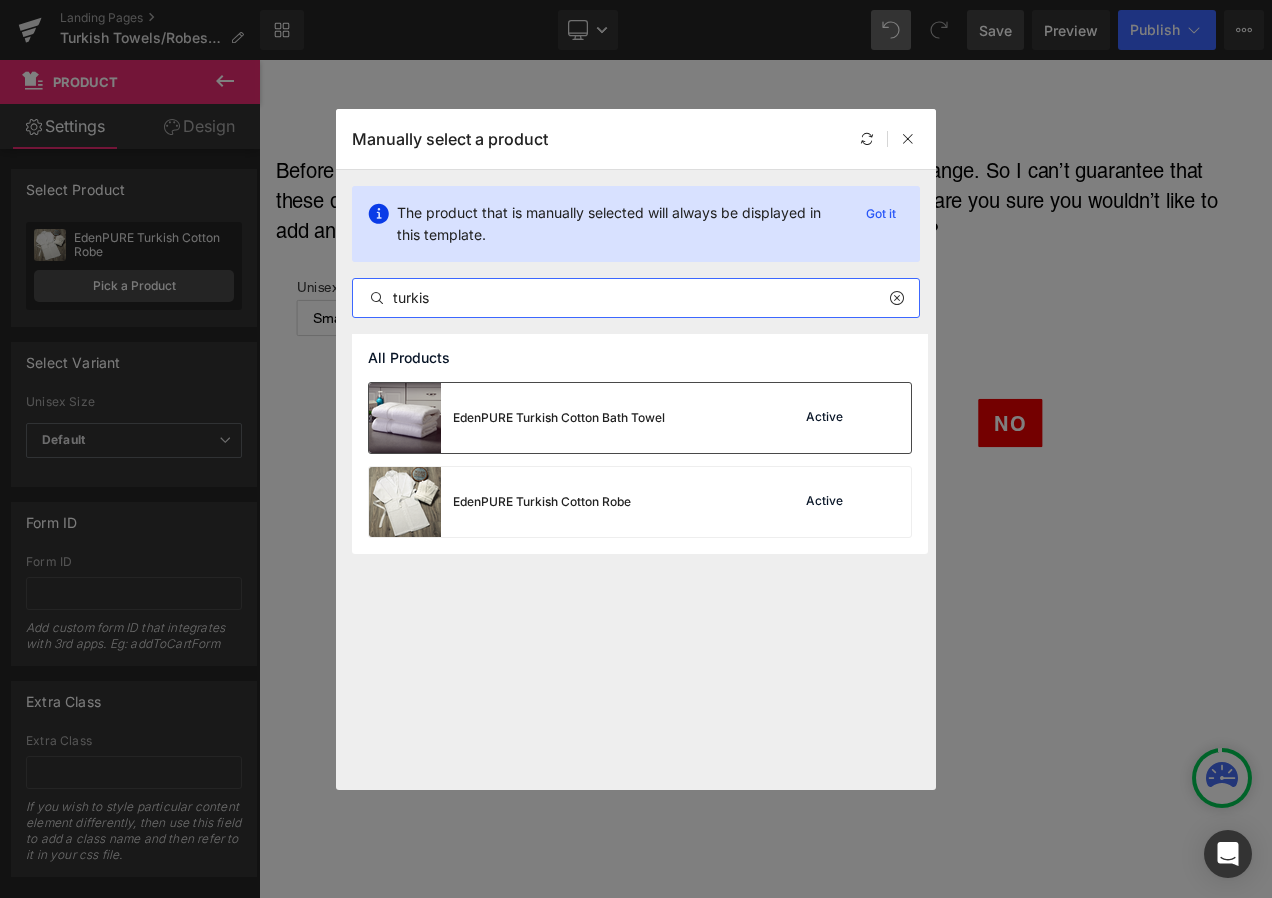 type on "turkis" 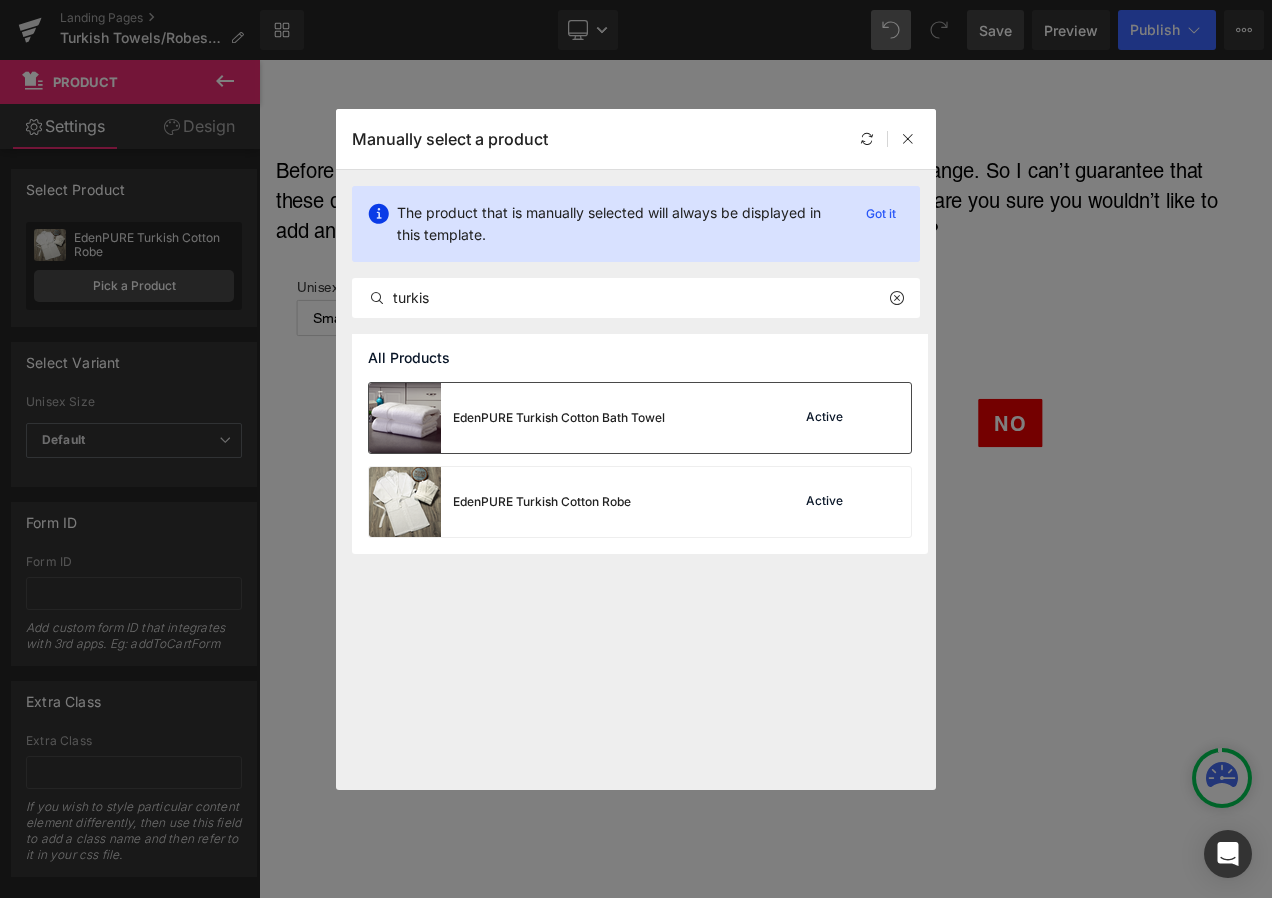click on "EdenPURE Turkish Cotton Bath Towel" at bounding box center [517, 418] 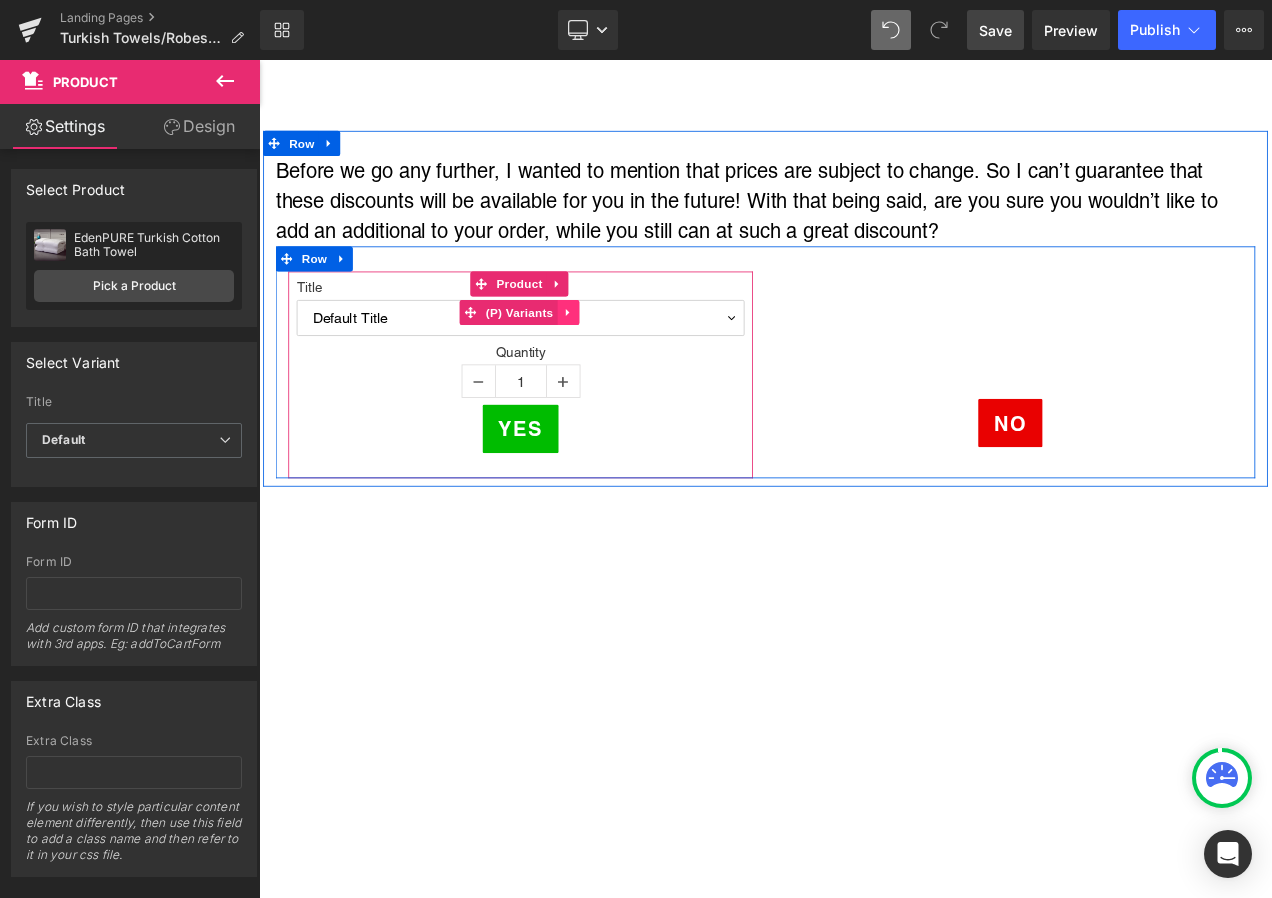 click at bounding box center [629, 362] 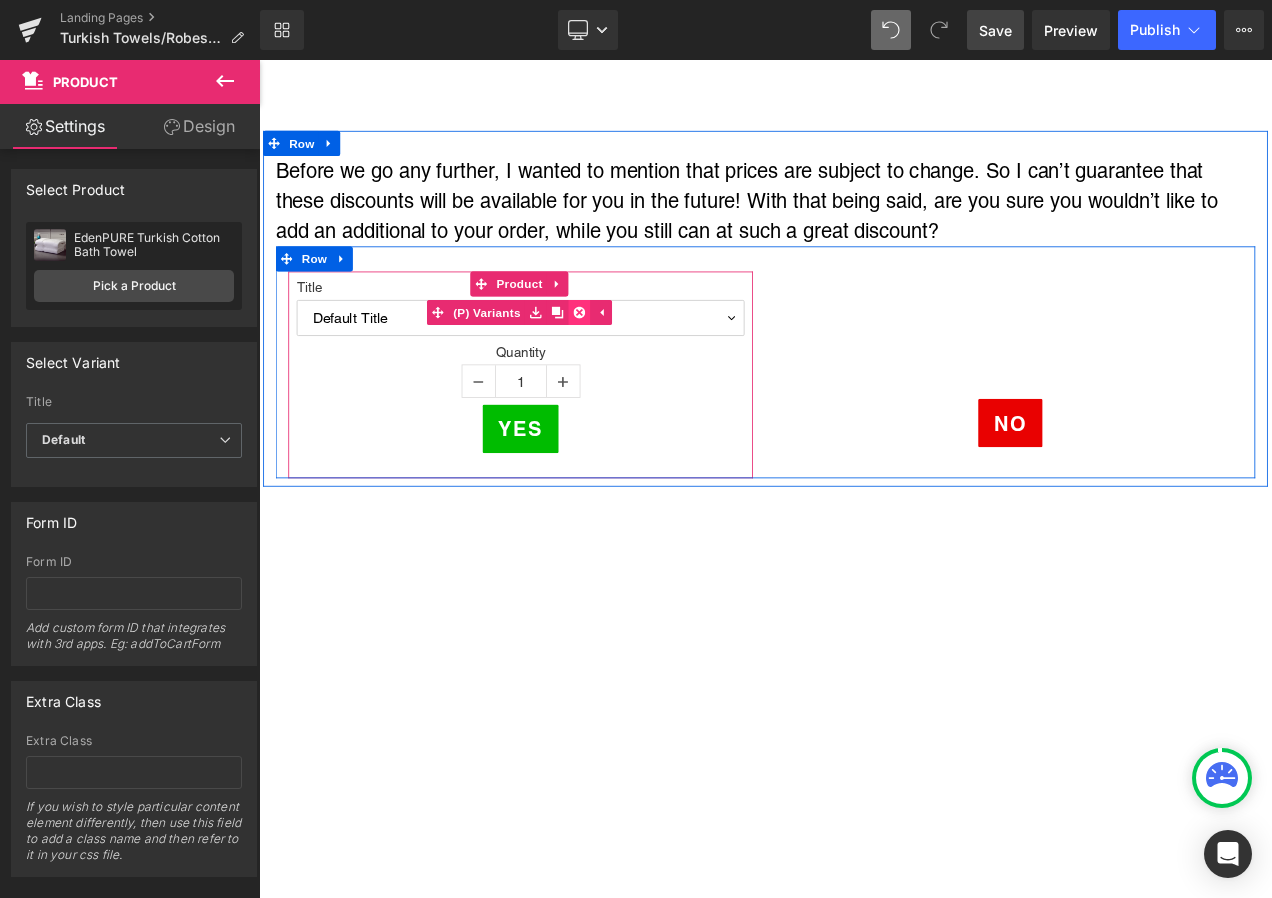 click 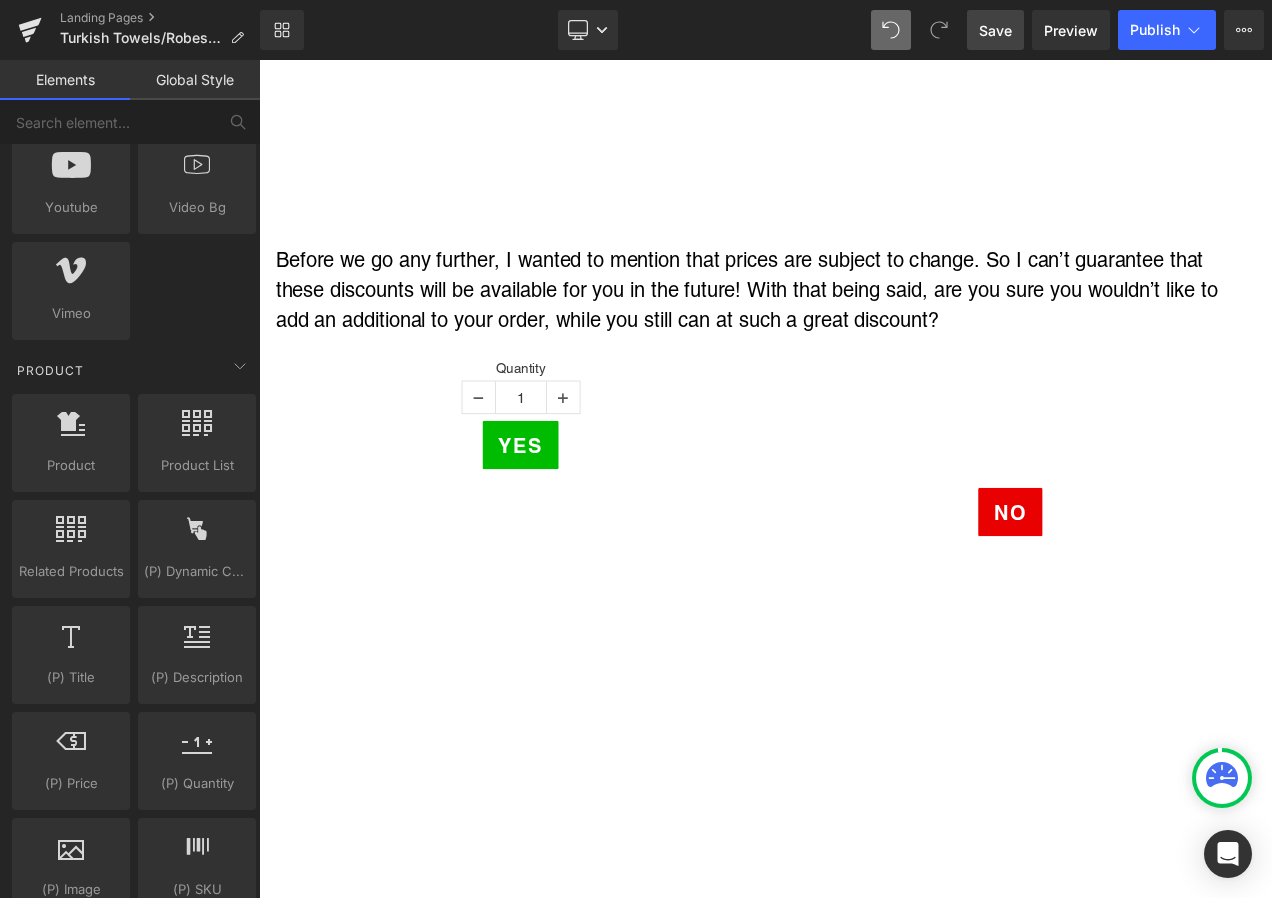 scroll, scrollTop: 2242, scrollLeft: 0, axis: vertical 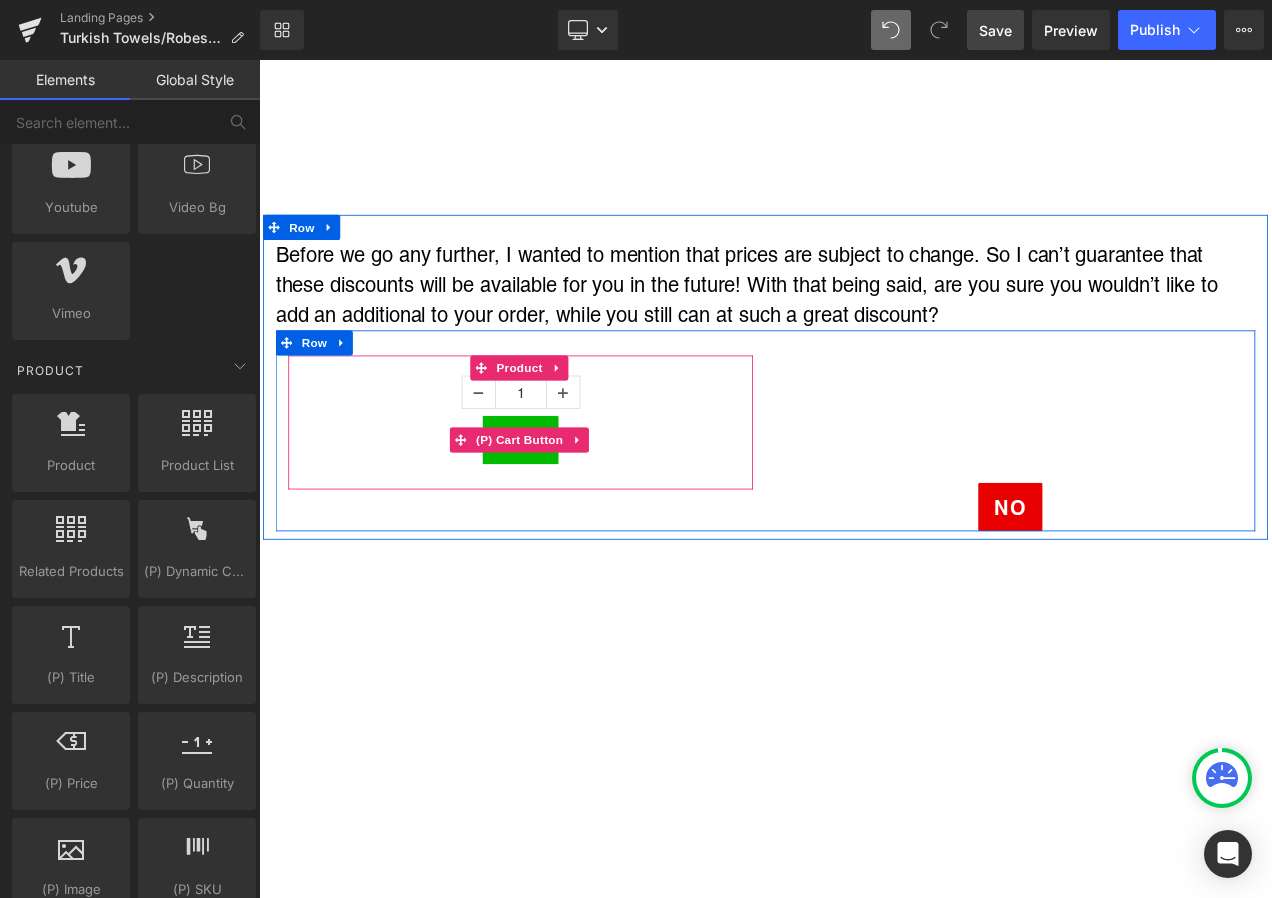 click on "yes" at bounding box center [571, 514] 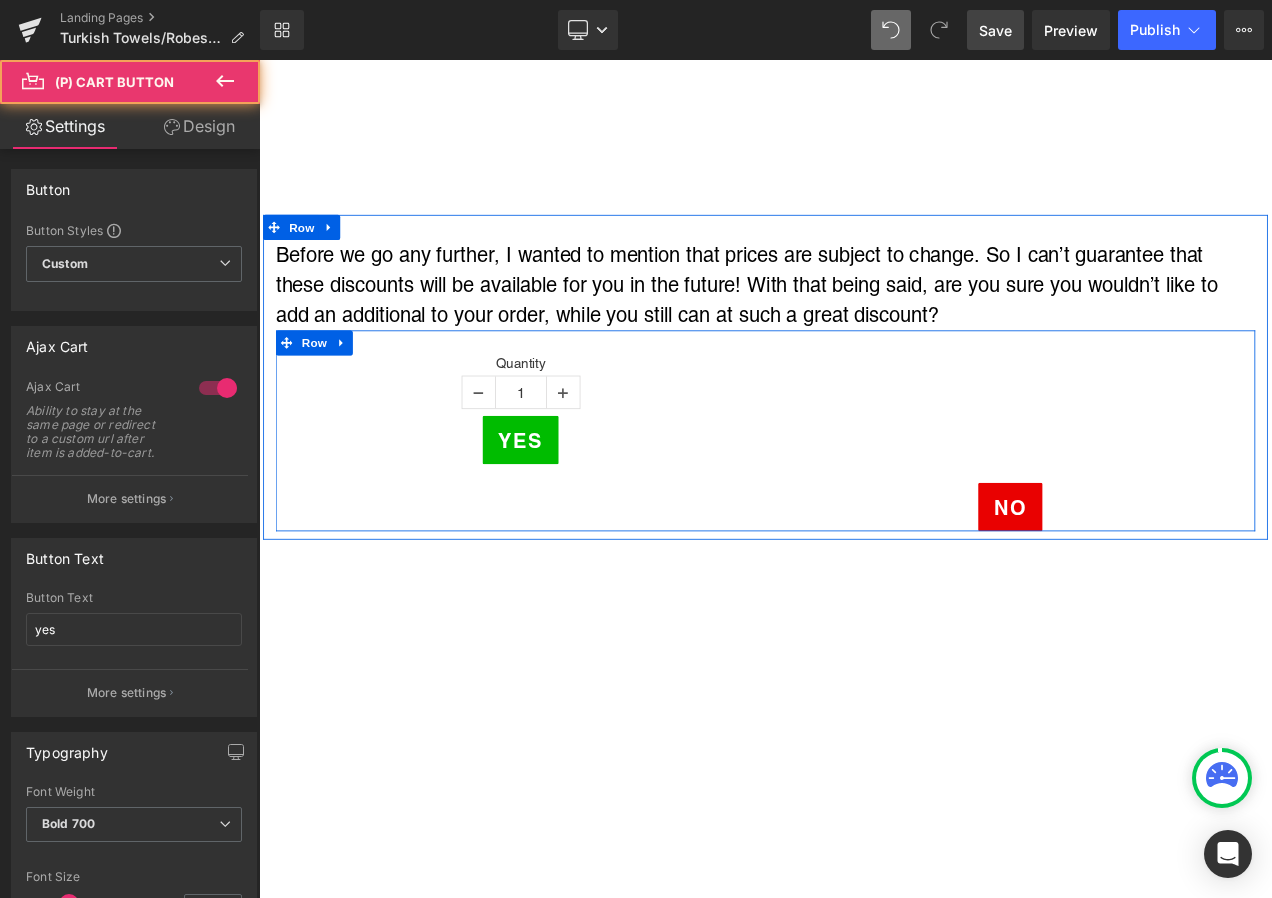 click on "NO Button" at bounding box center (1156, 518) 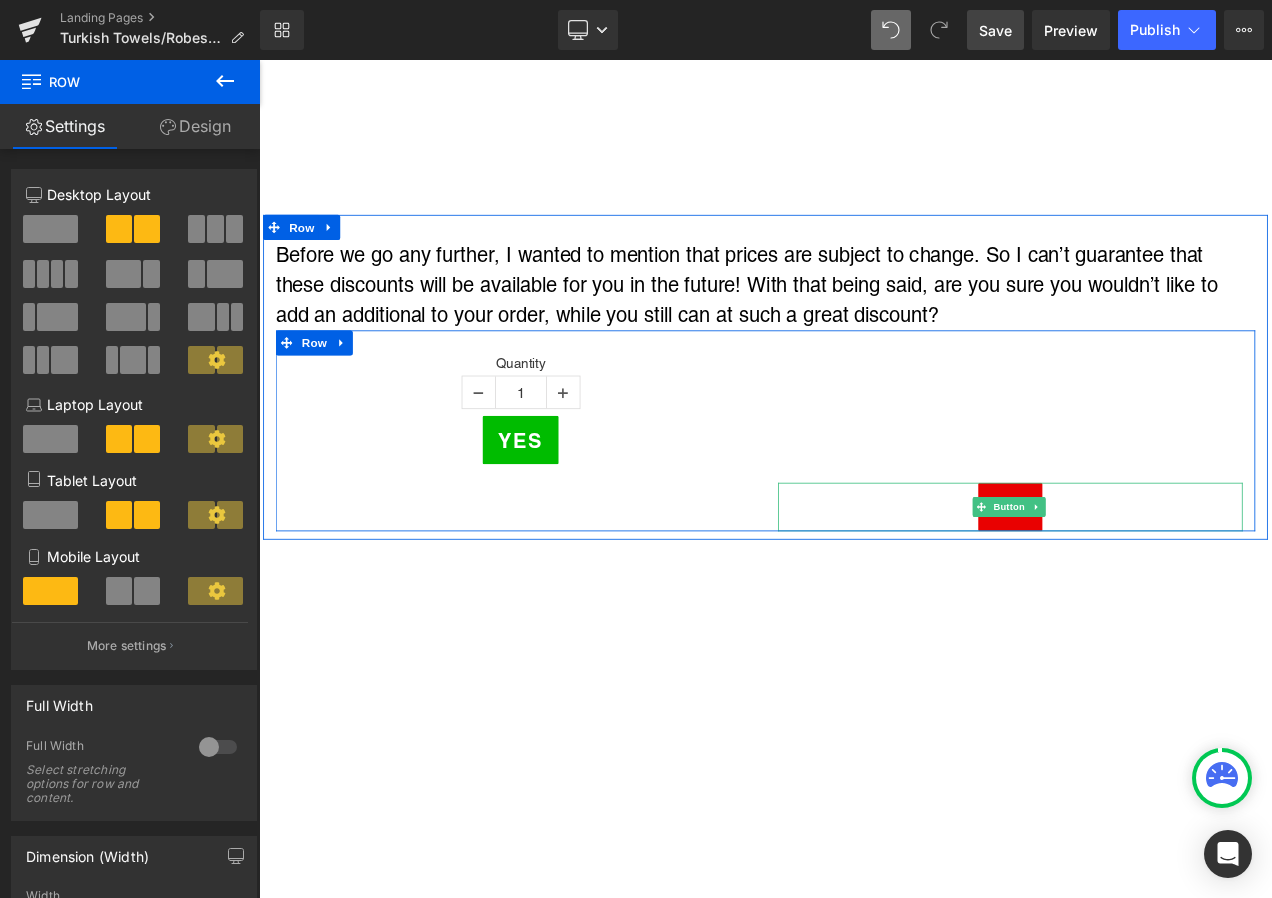click on "NO" at bounding box center (1156, 594) 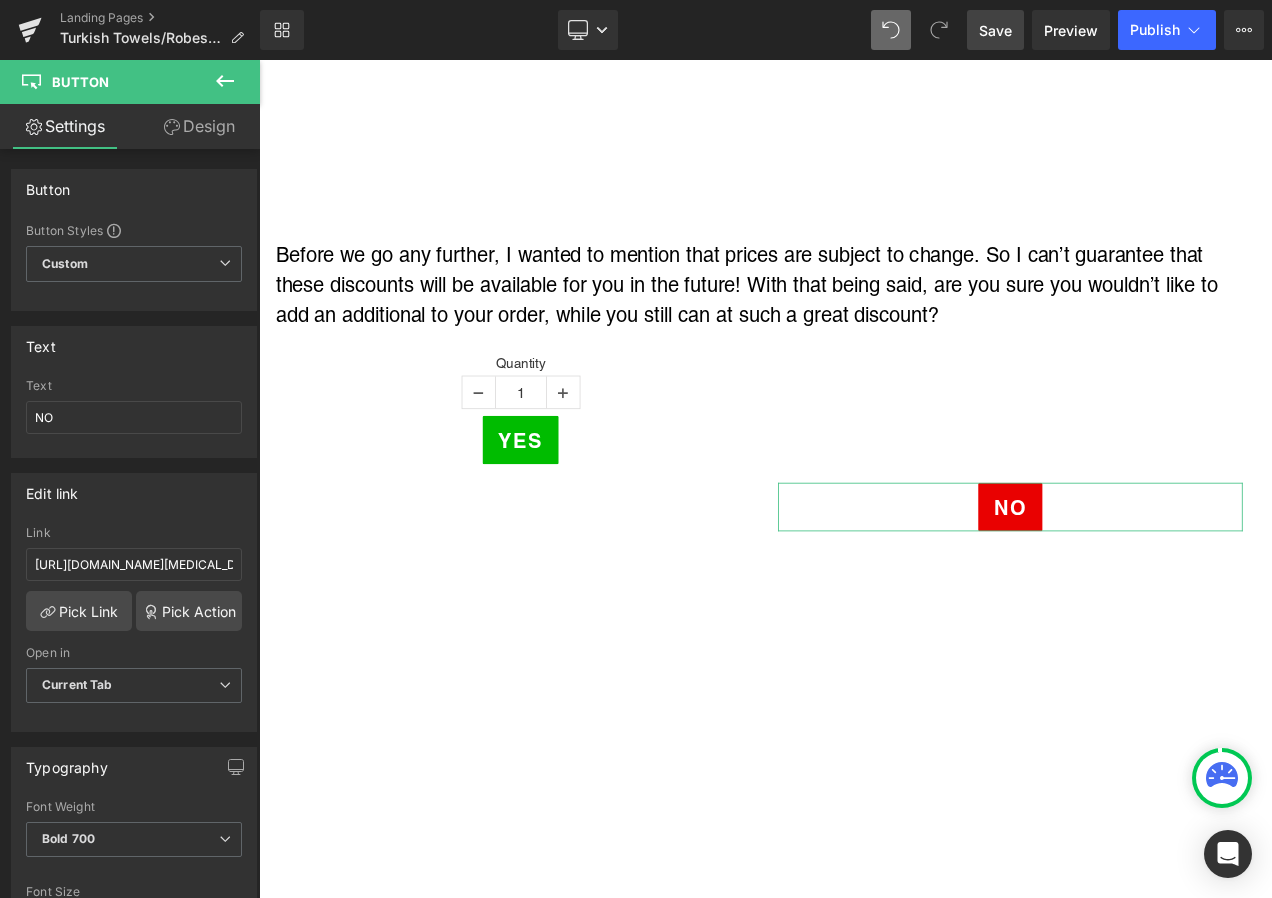 click on "Design" at bounding box center (199, 126) 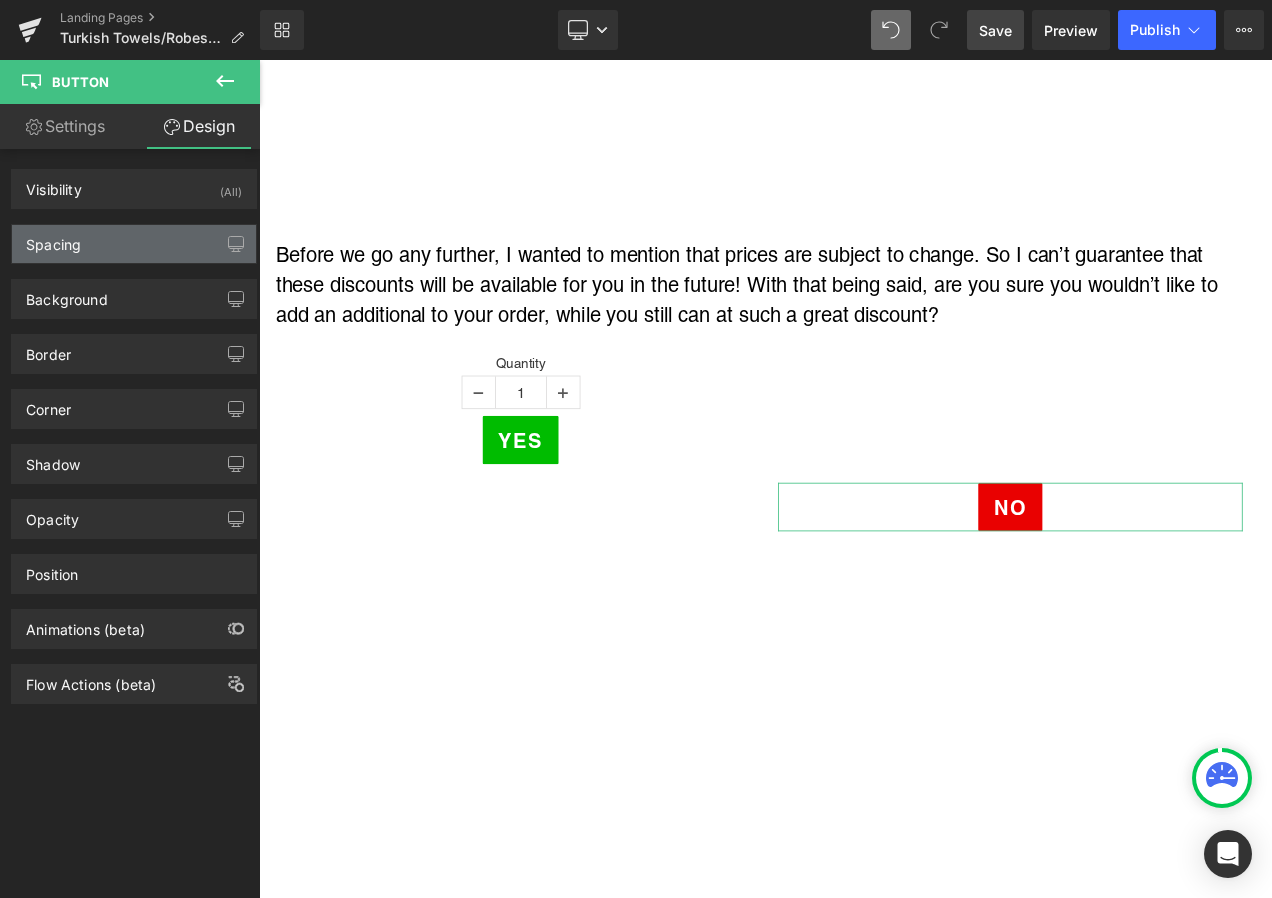 click on "Spacing" at bounding box center (134, 244) 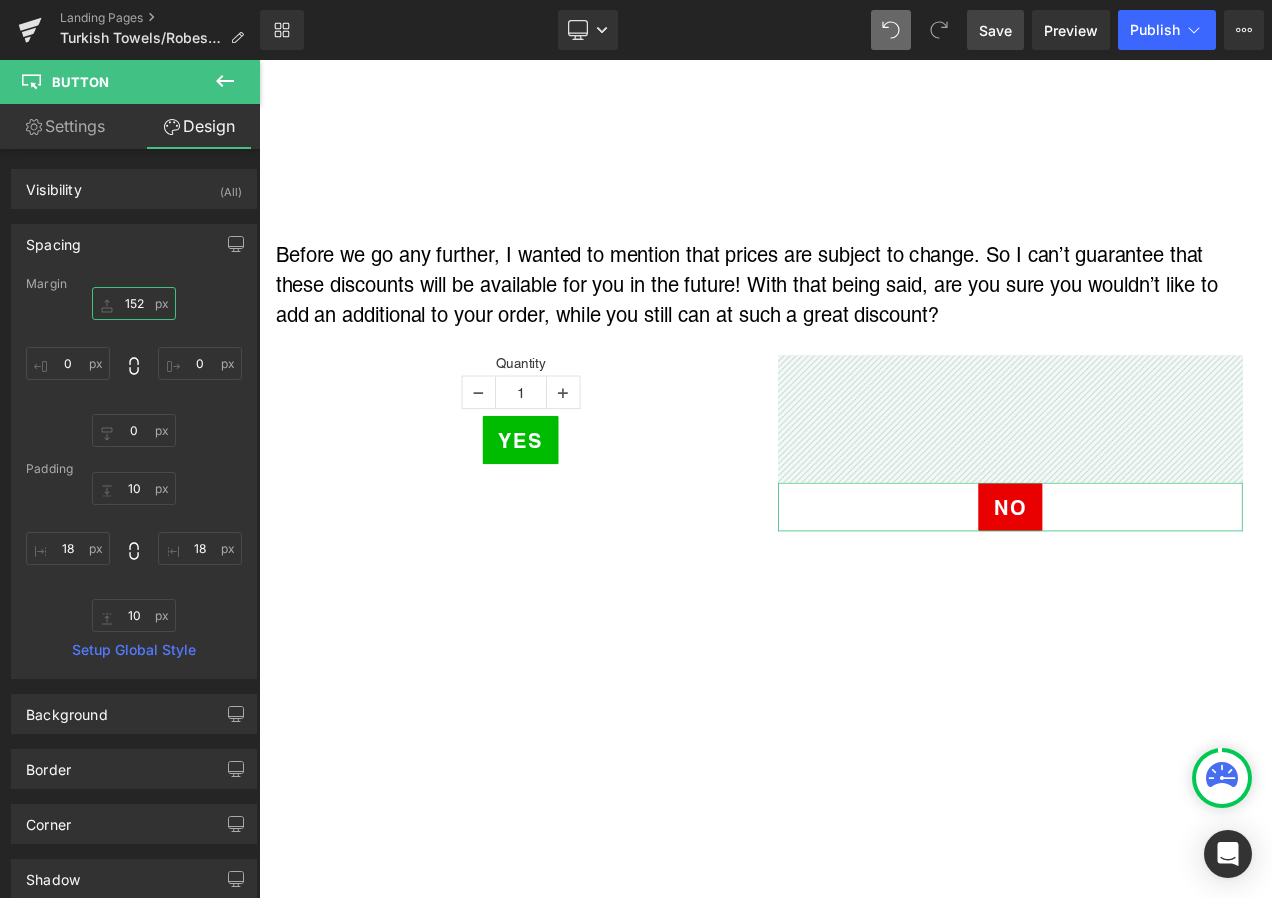 click on "152" at bounding box center [134, 303] 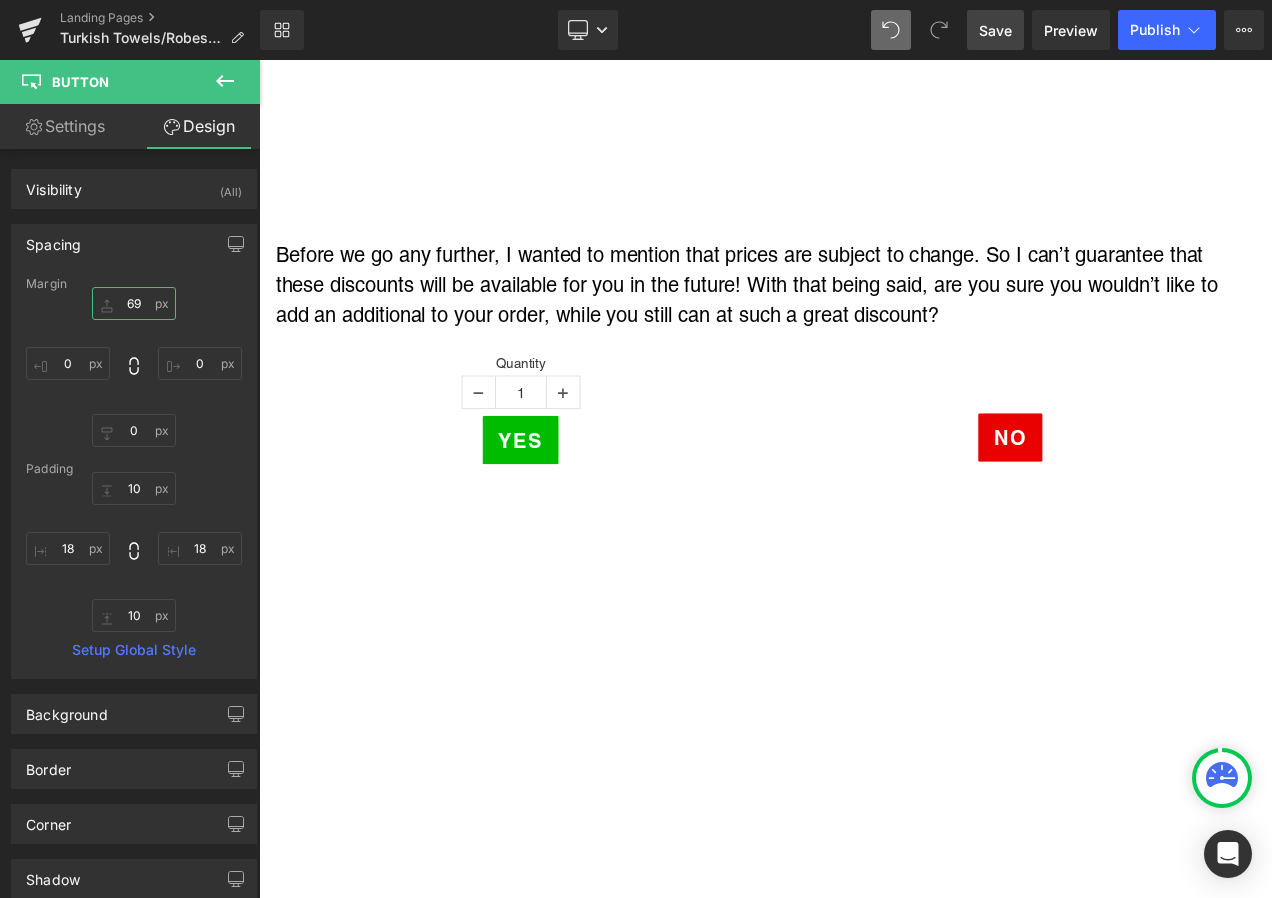 type on "70" 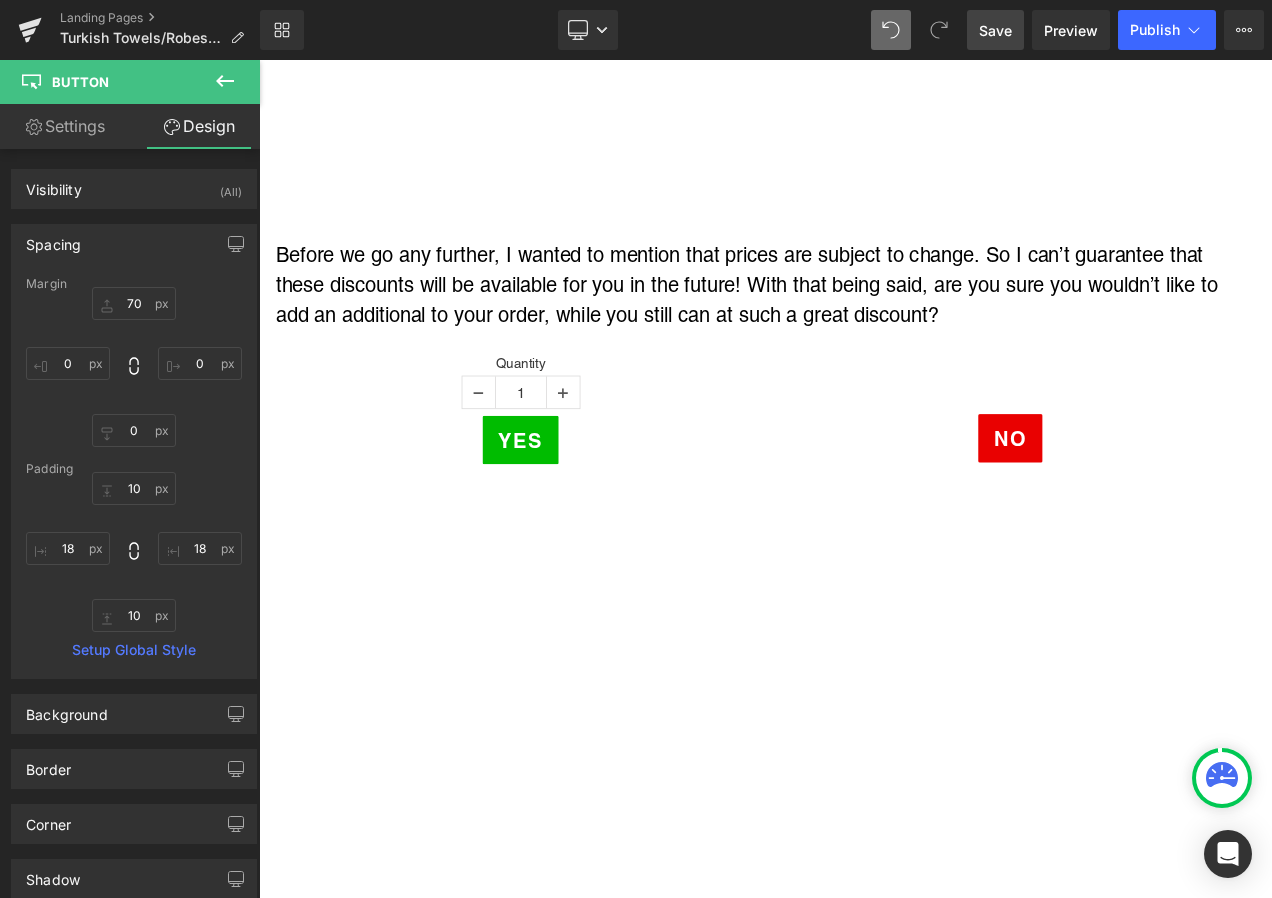 click on "Save" at bounding box center (995, 30) 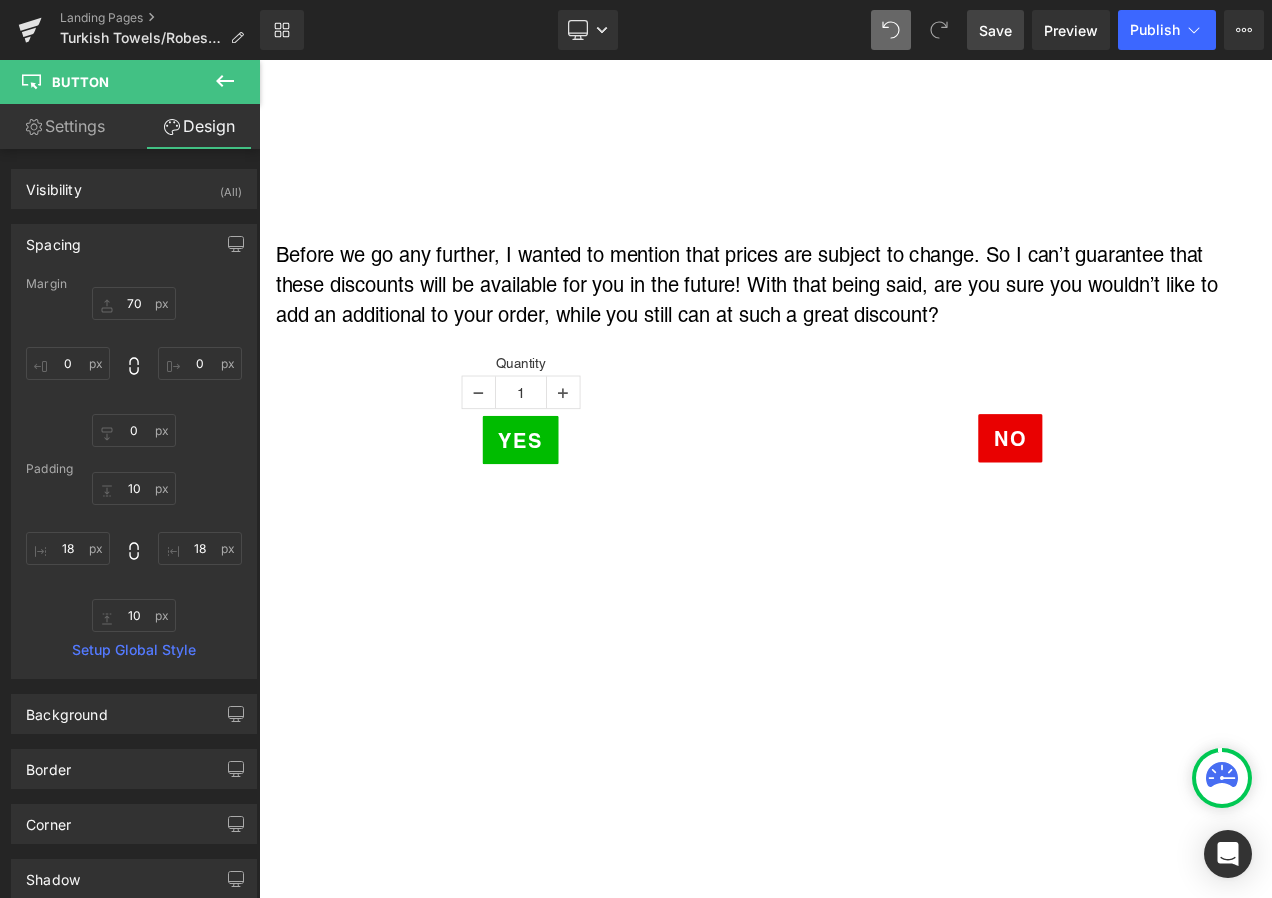 click on "Save" at bounding box center (995, 30) 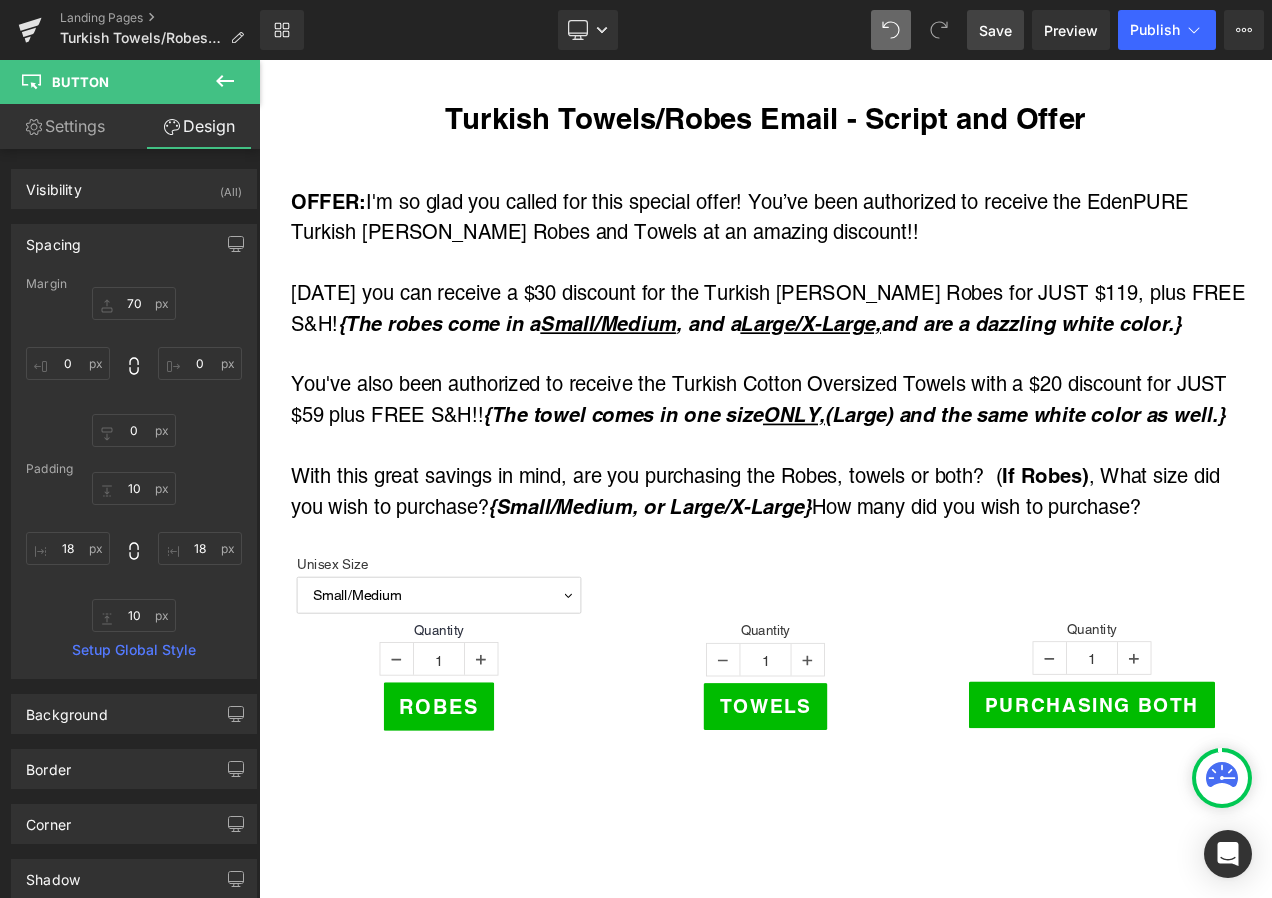 scroll, scrollTop: 542, scrollLeft: 0, axis: vertical 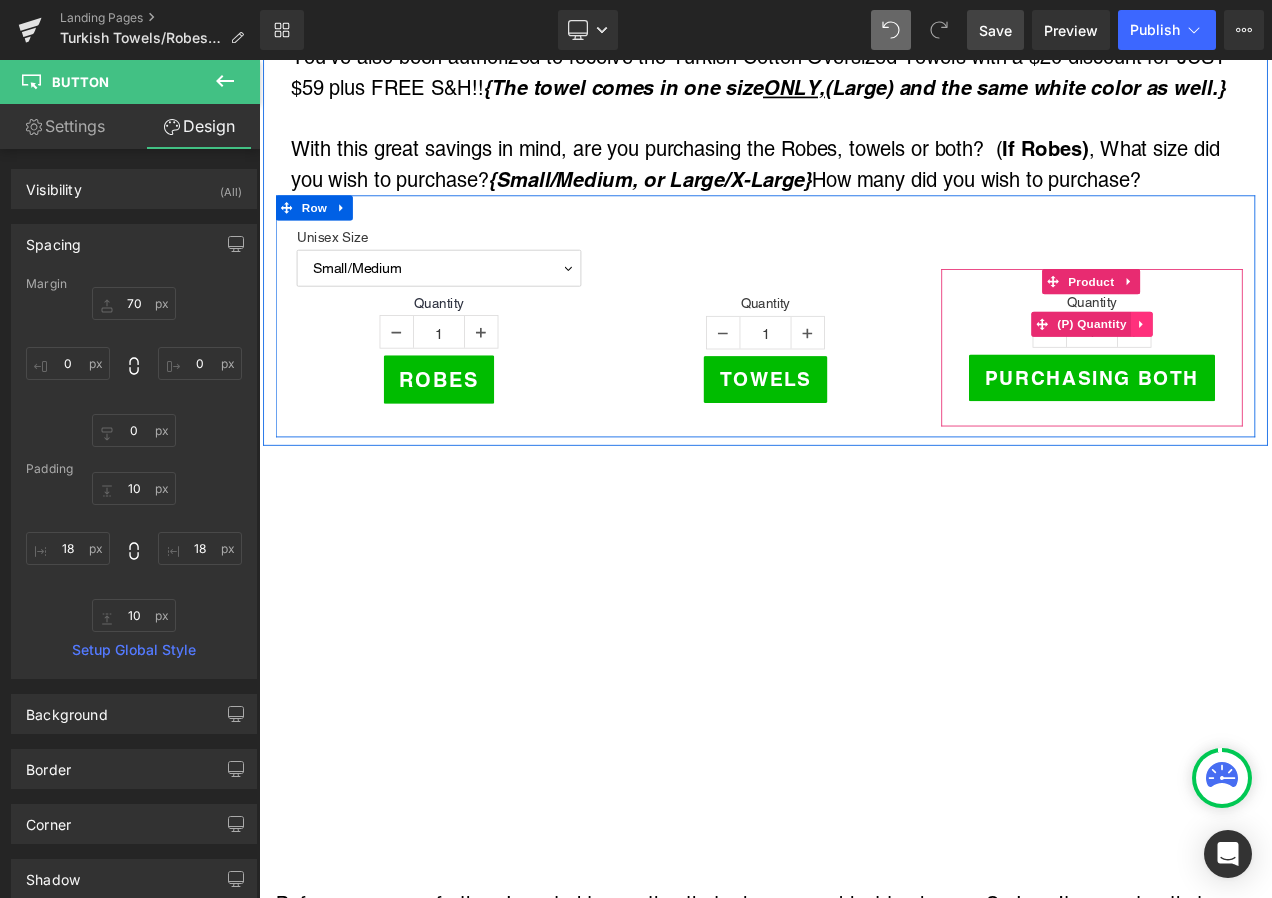 click 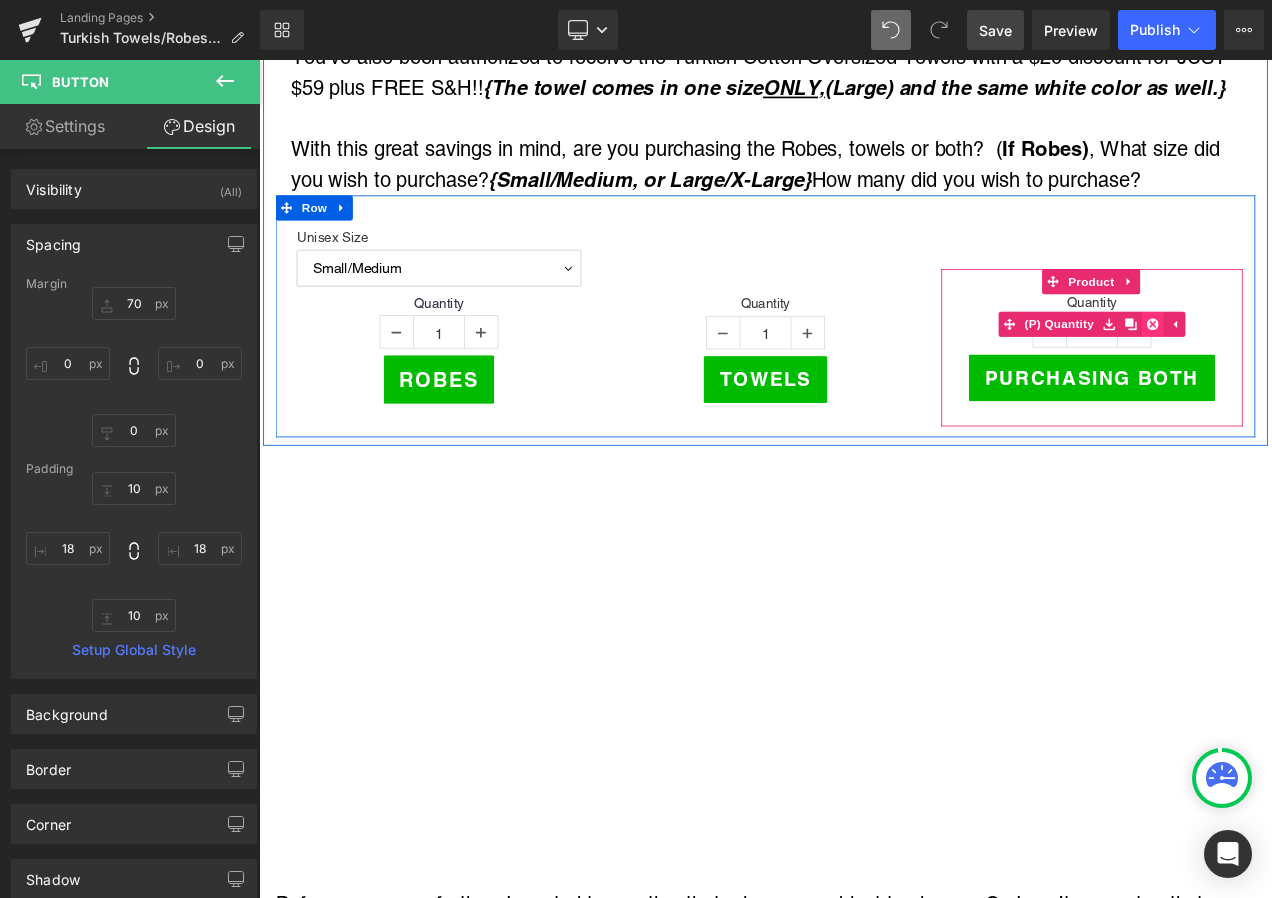 click 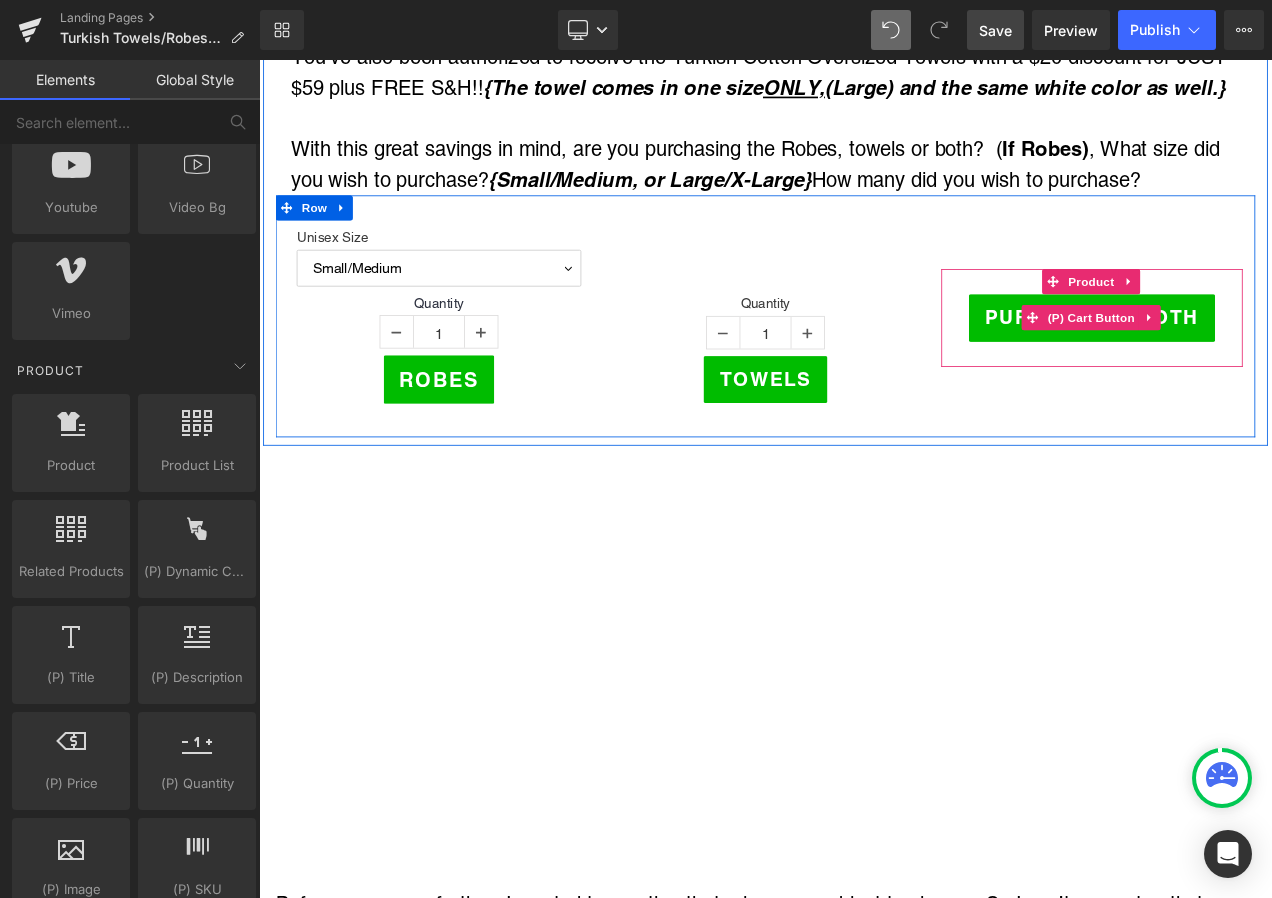 click on "Purchasing Both" at bounding box center [1254, 368] 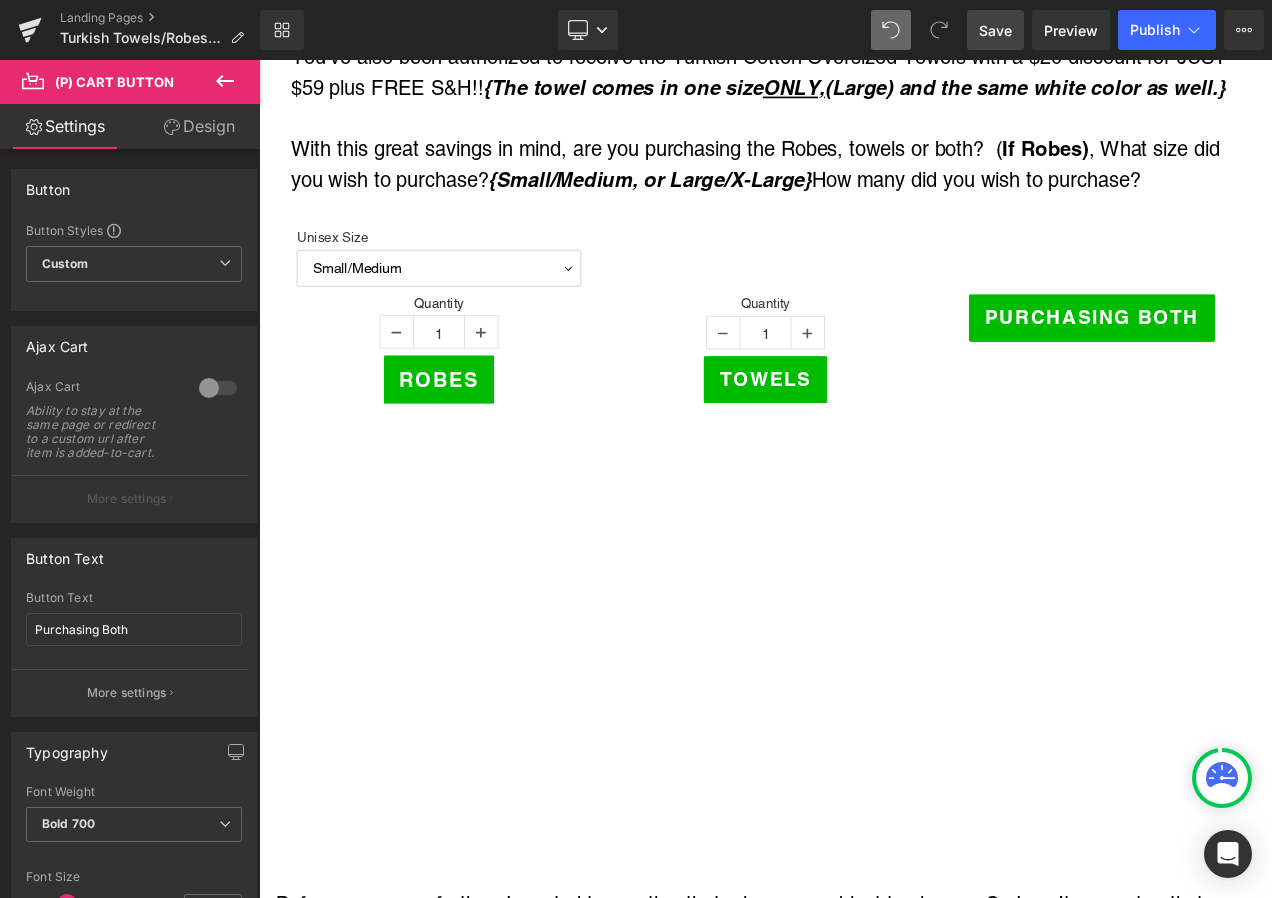 click on "Design" at bounding box center [199, 126] 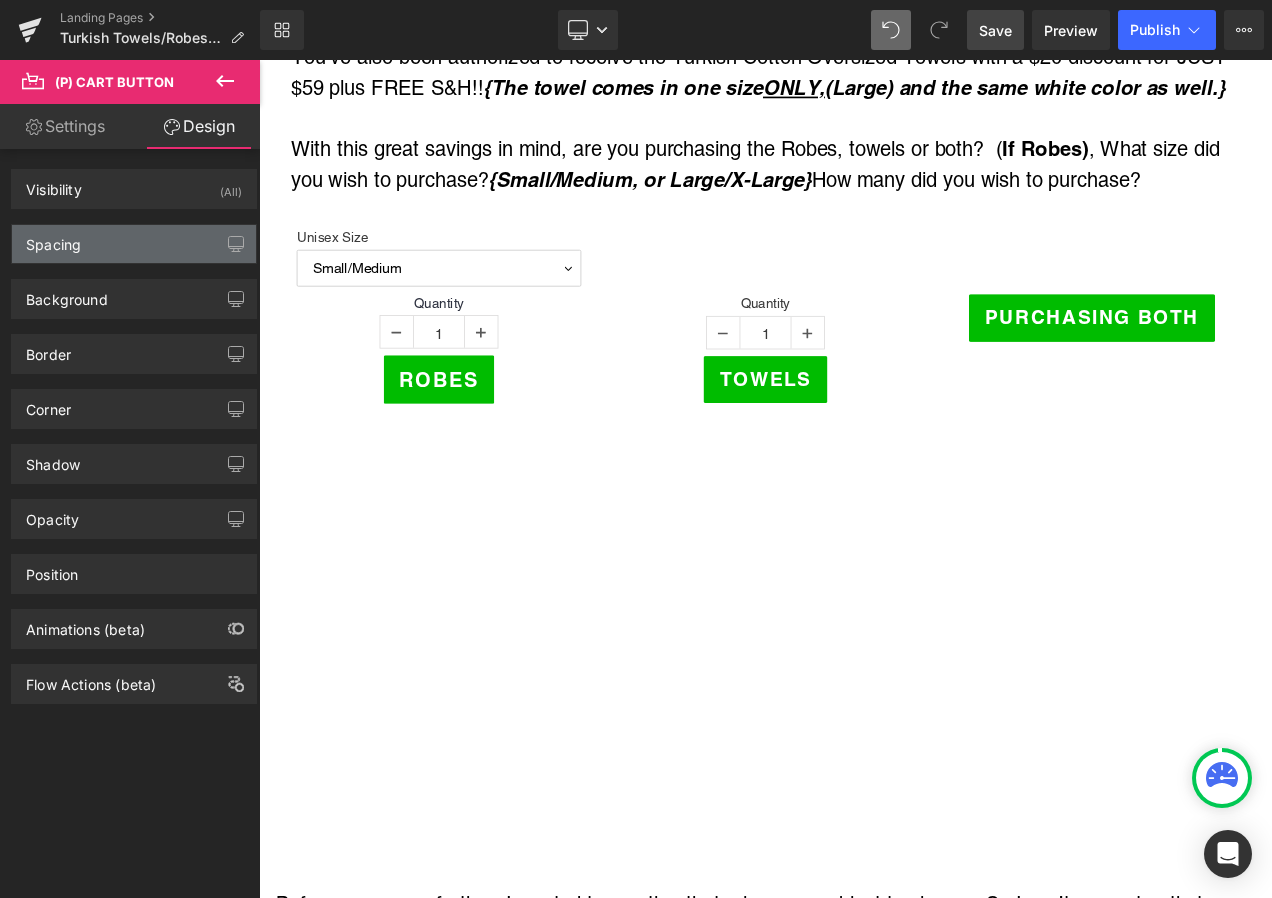 type on "0" 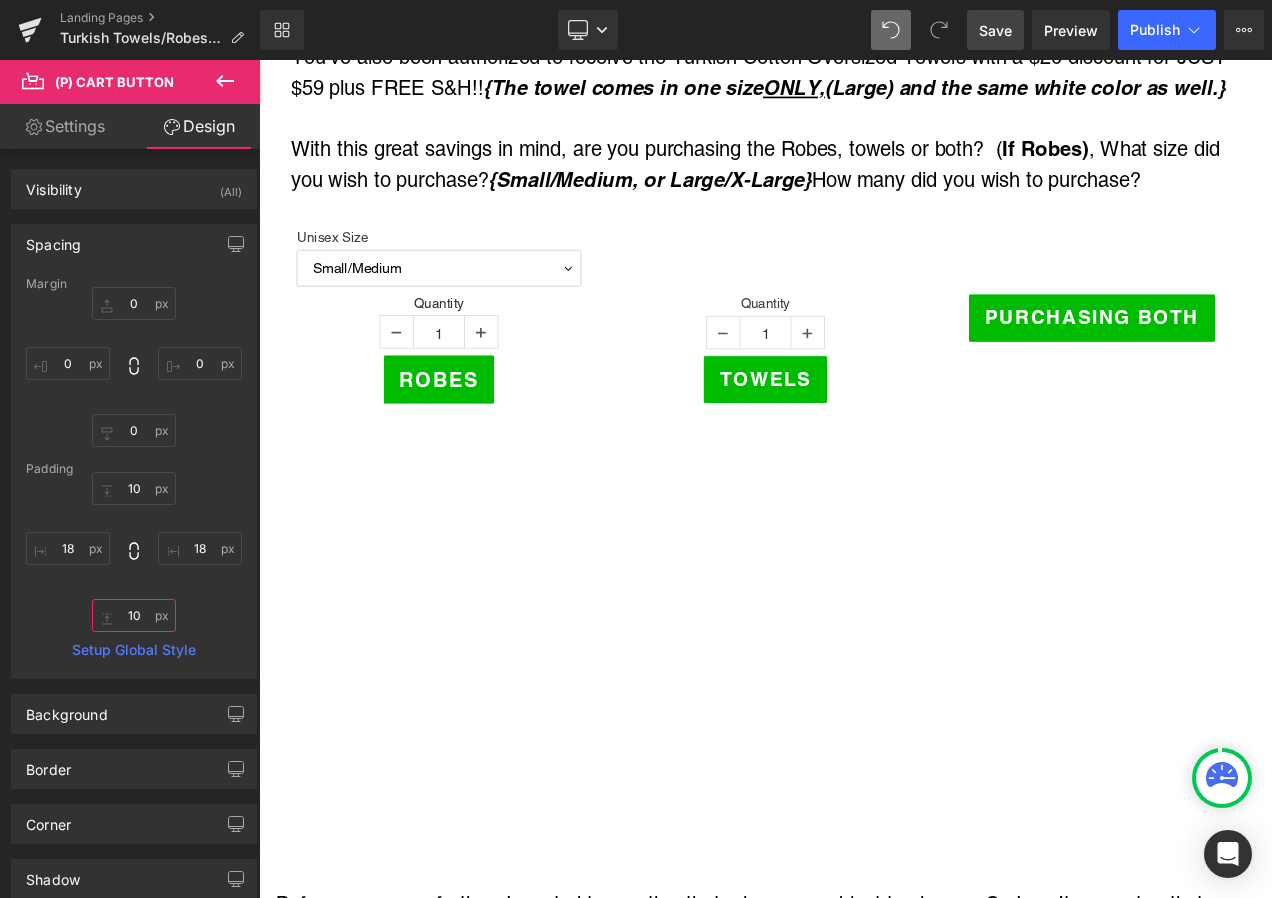 click on "10" at bounding box center (134, 615) 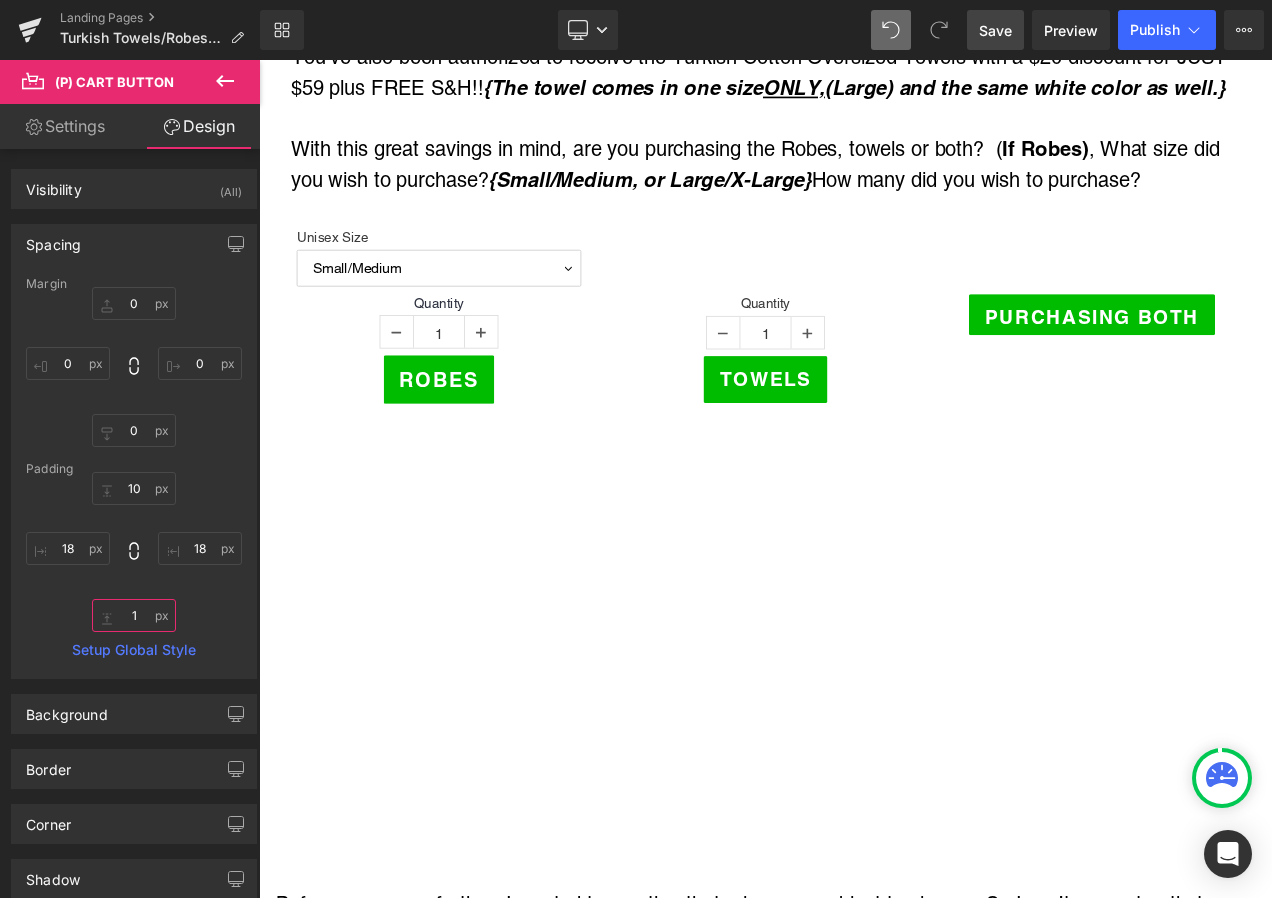type on "0" 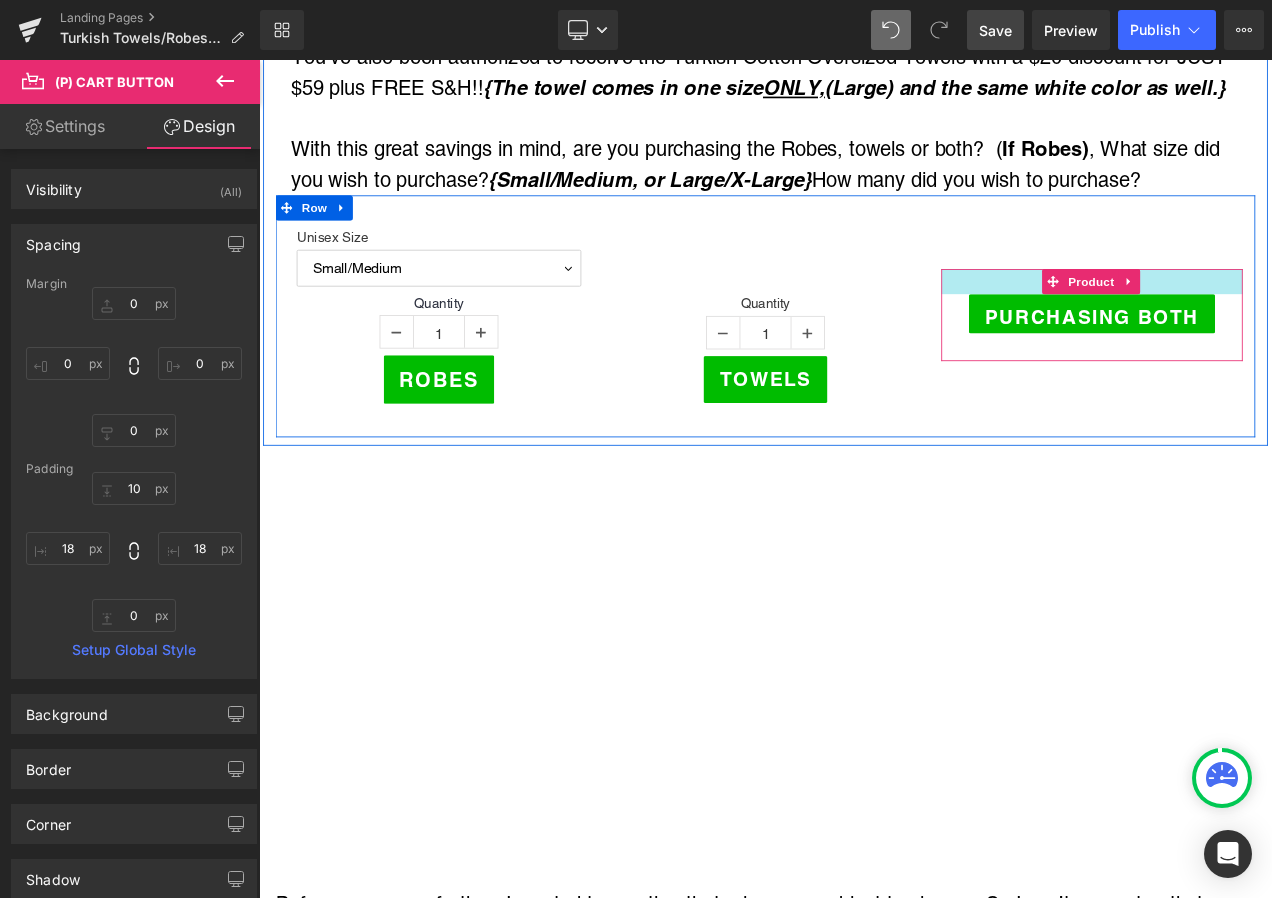 click at bounding box center (1254, 325) 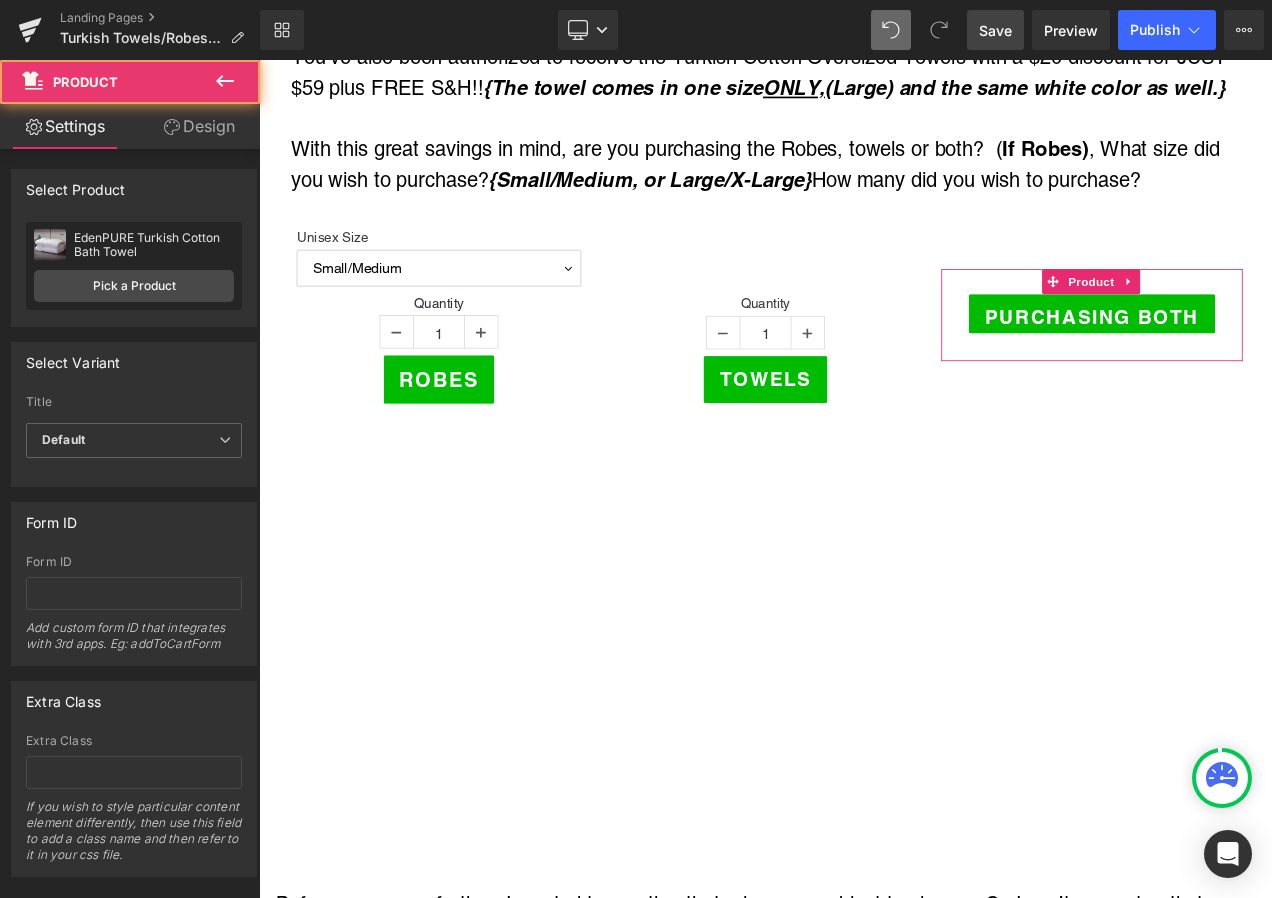 click on "Design" at bounding box center (199, 126) 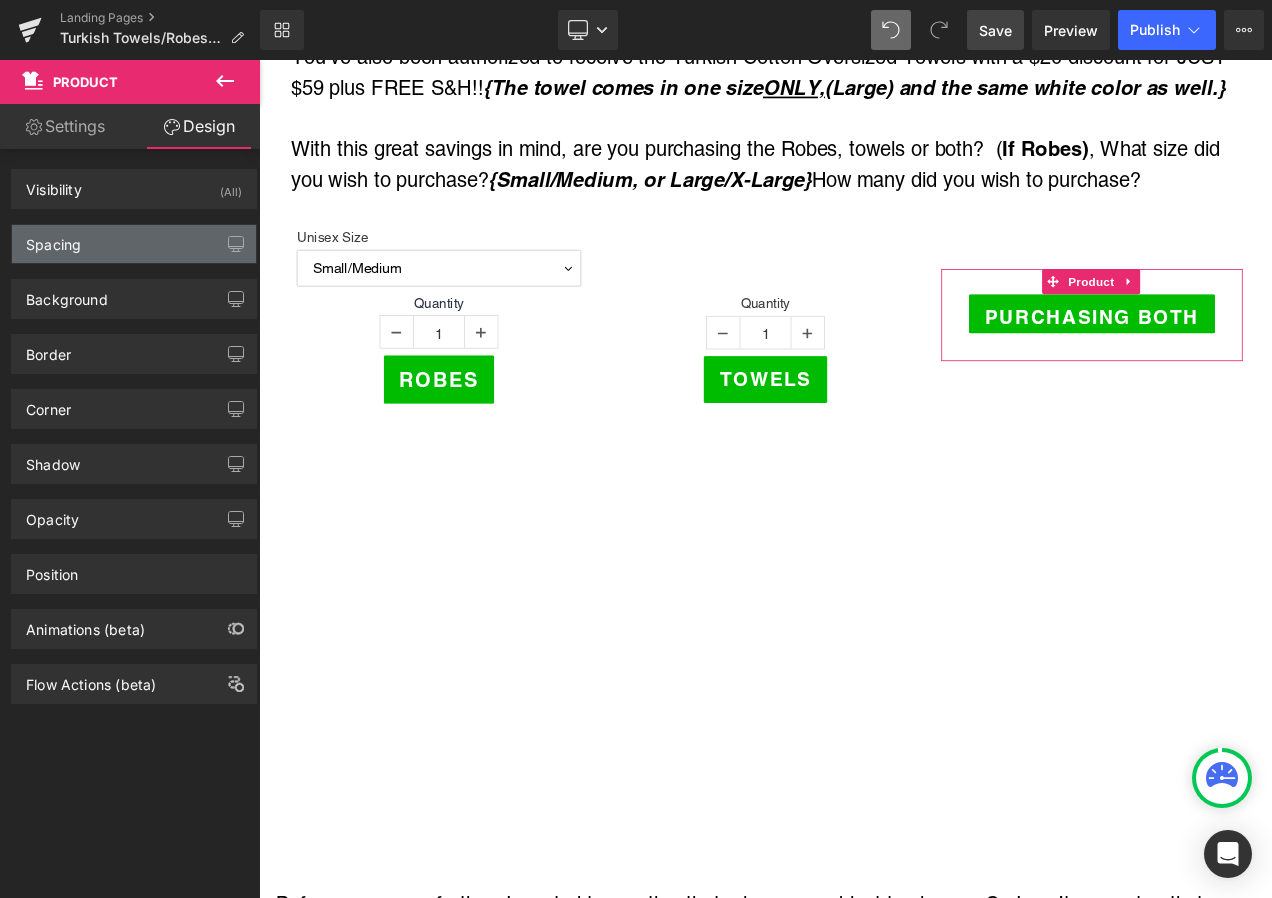 click on "Spacing" at bounding box center [134, 244] 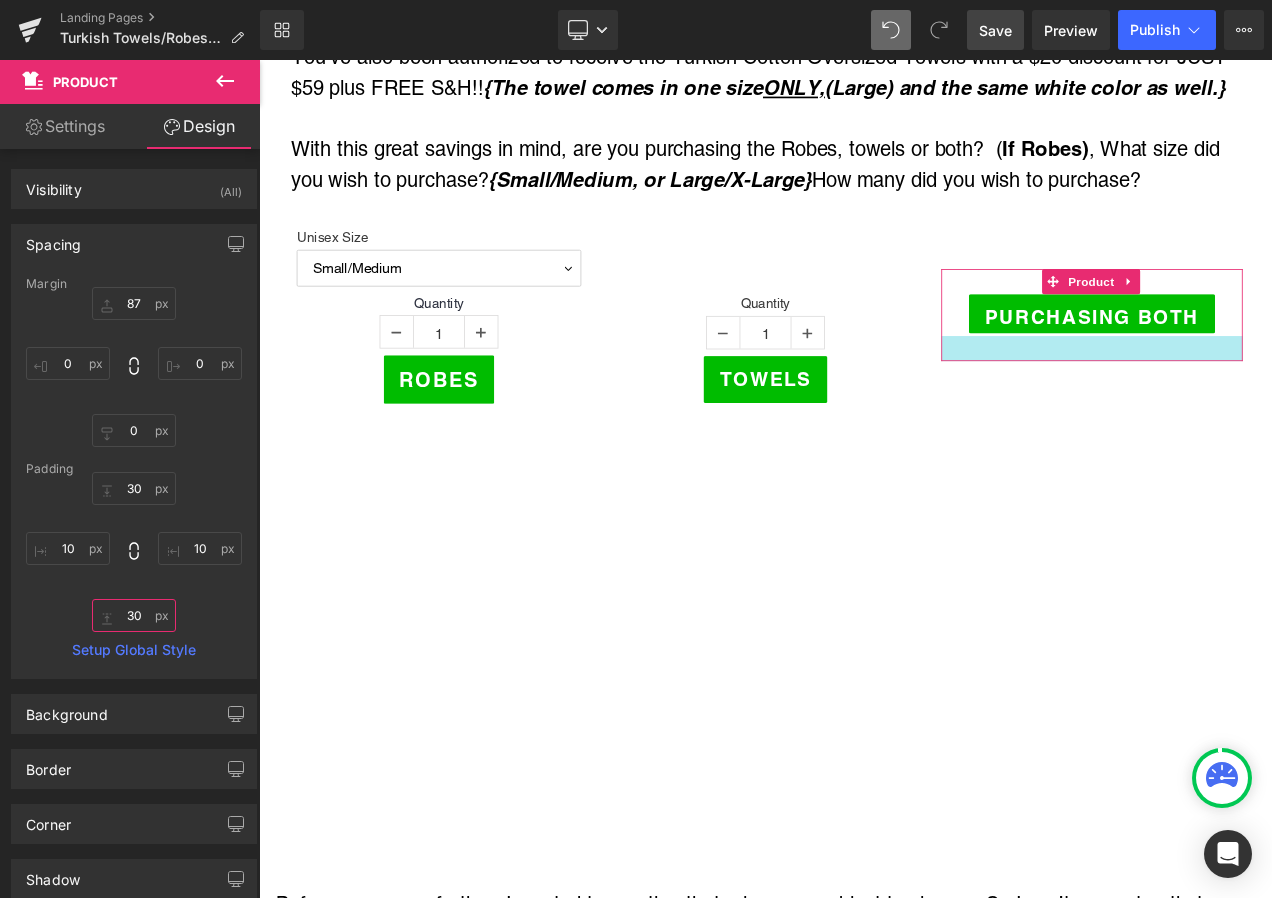 click on "30" at bounding box center (134, 615) 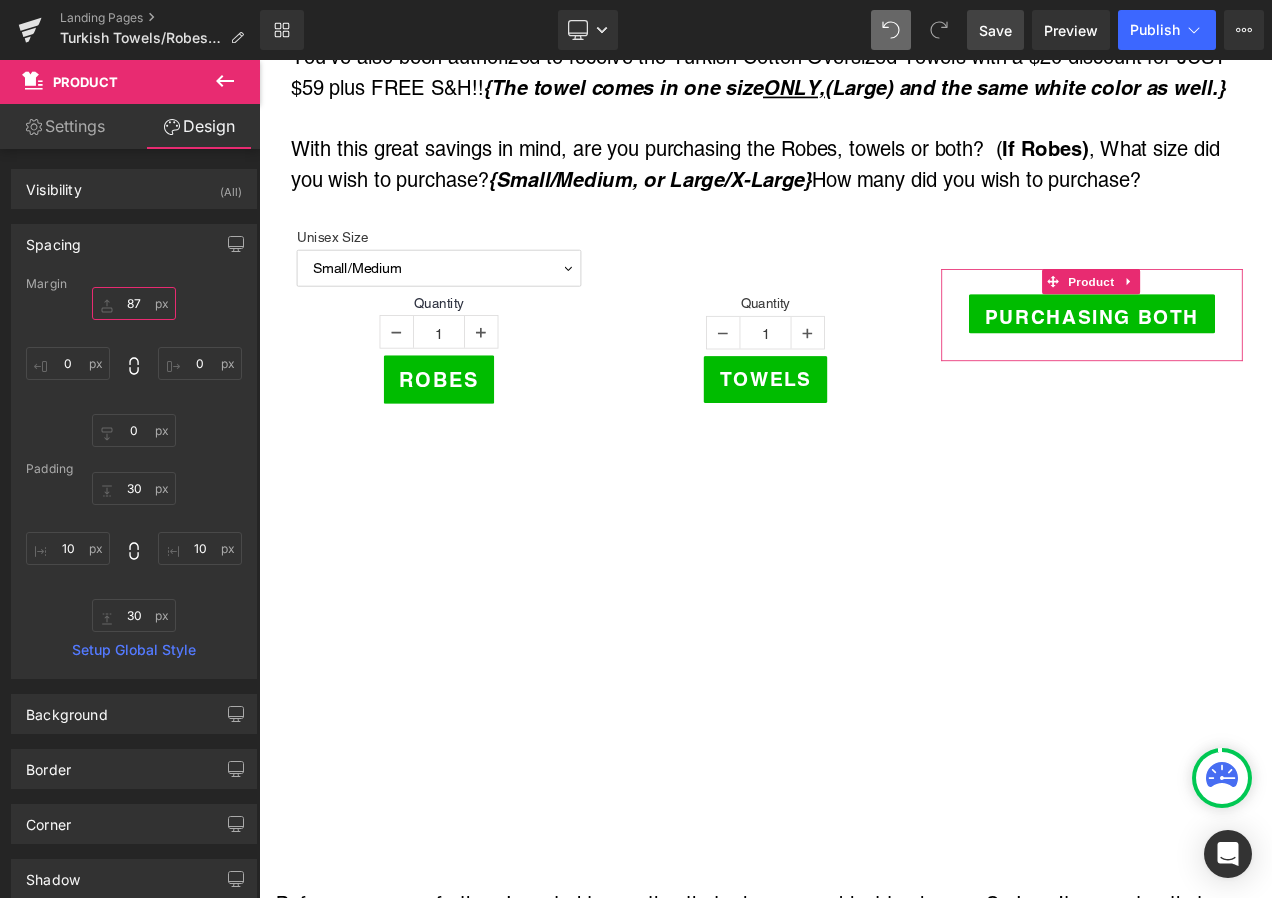click on "87" at bounding box center (134, 303) 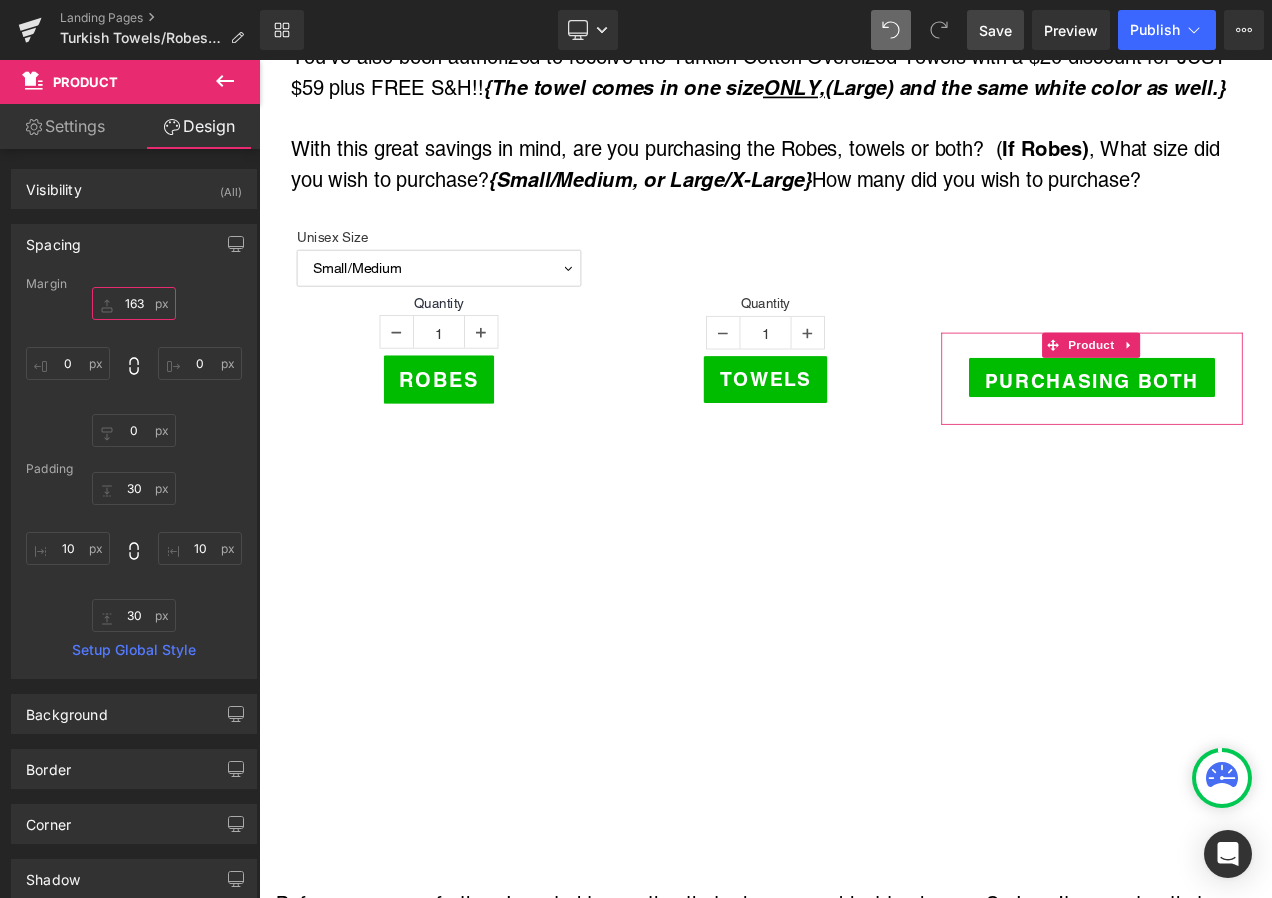 type on "164" 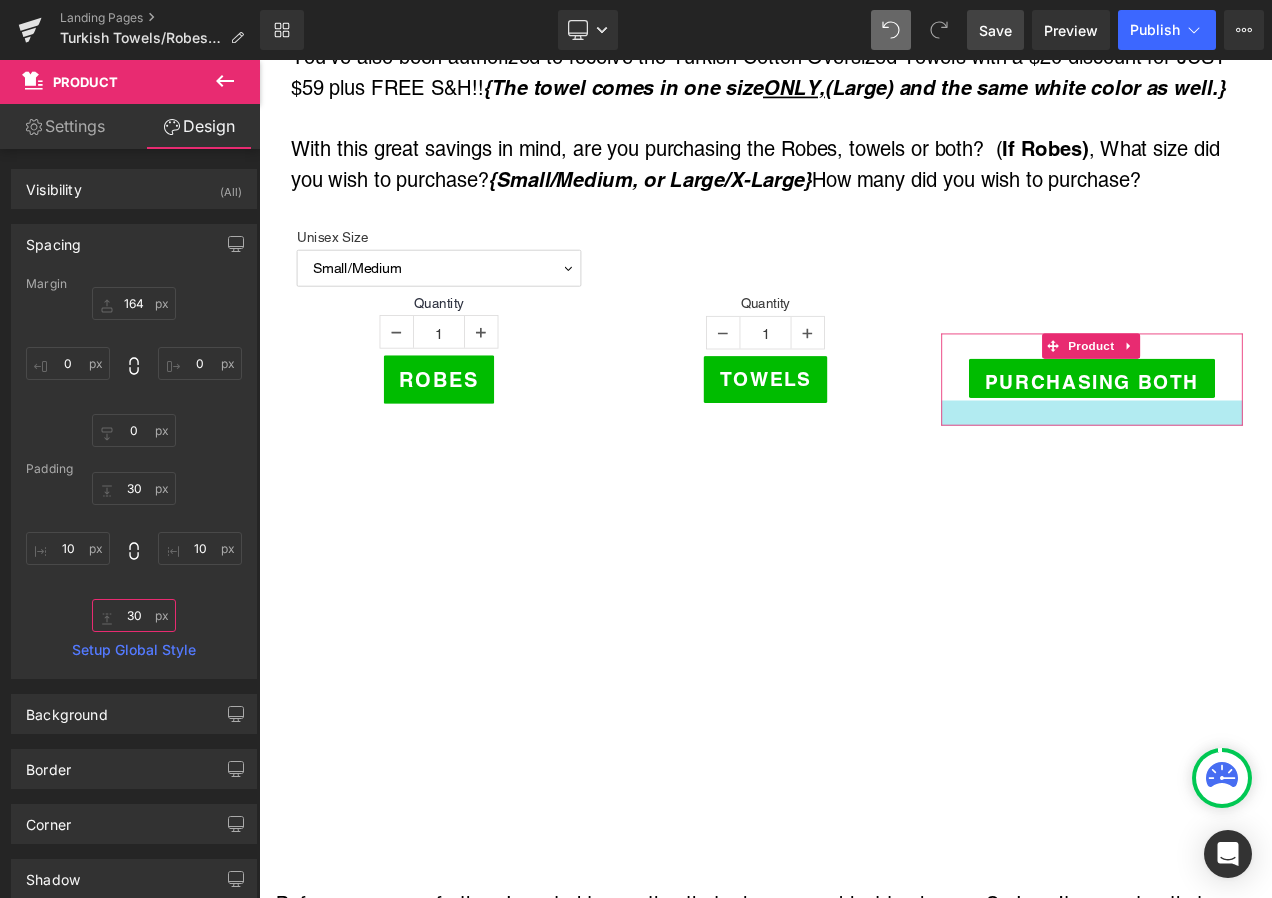 click on "30" at bounding box center [134, 615] 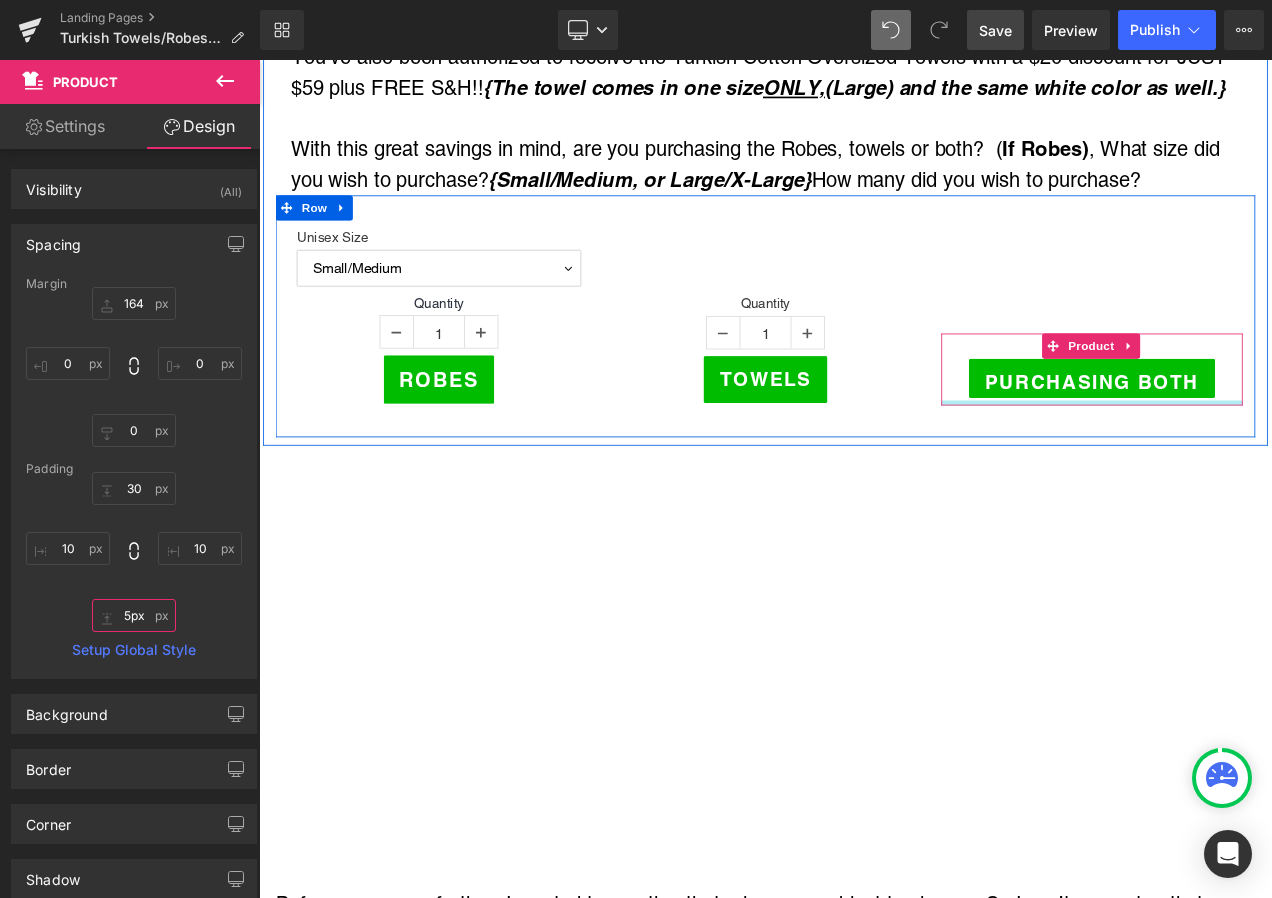type on "0px" 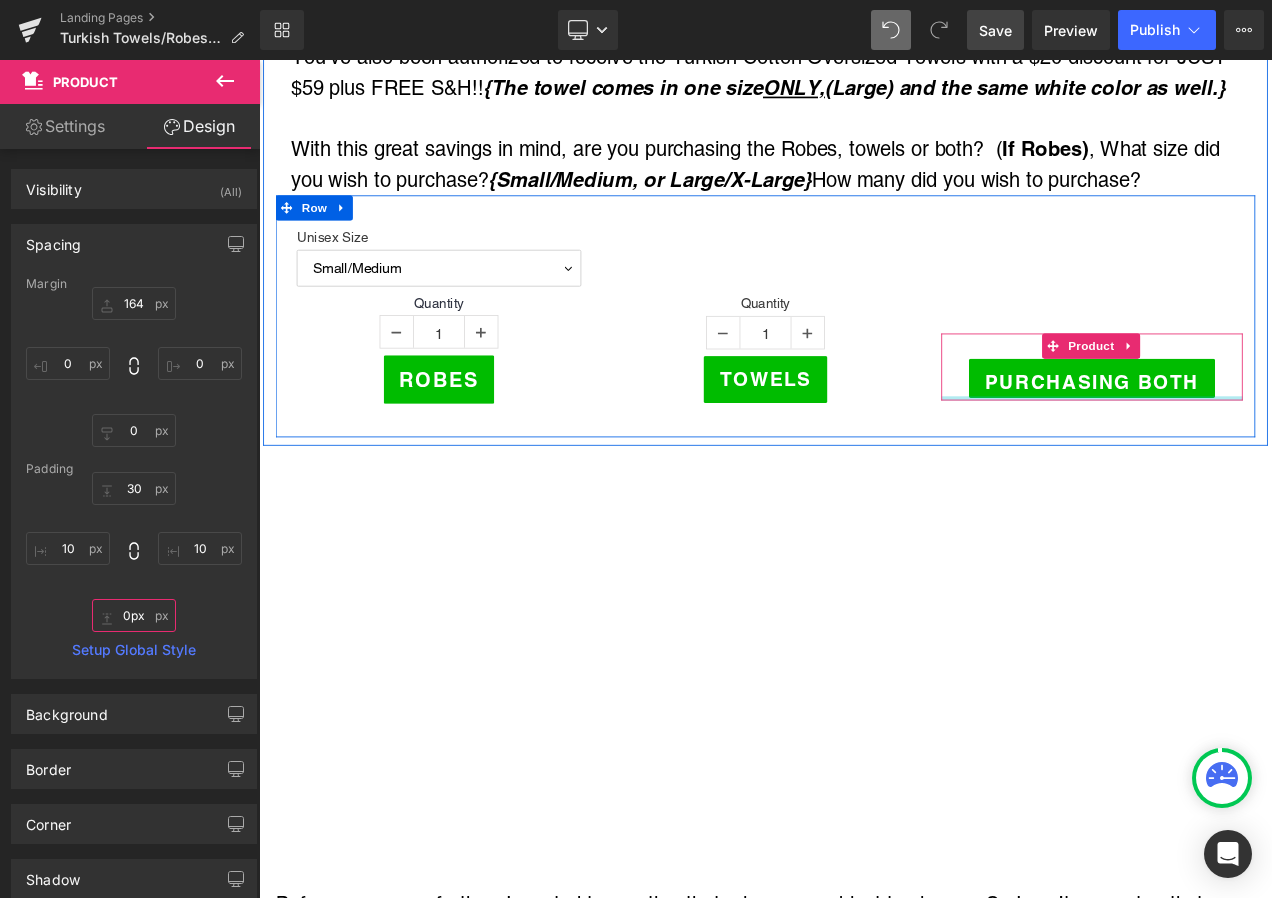 drag, startPoint x: 1135, startPoint y: 479, endPoint x: 1136, endPoint y: 441, distance: 38.013157 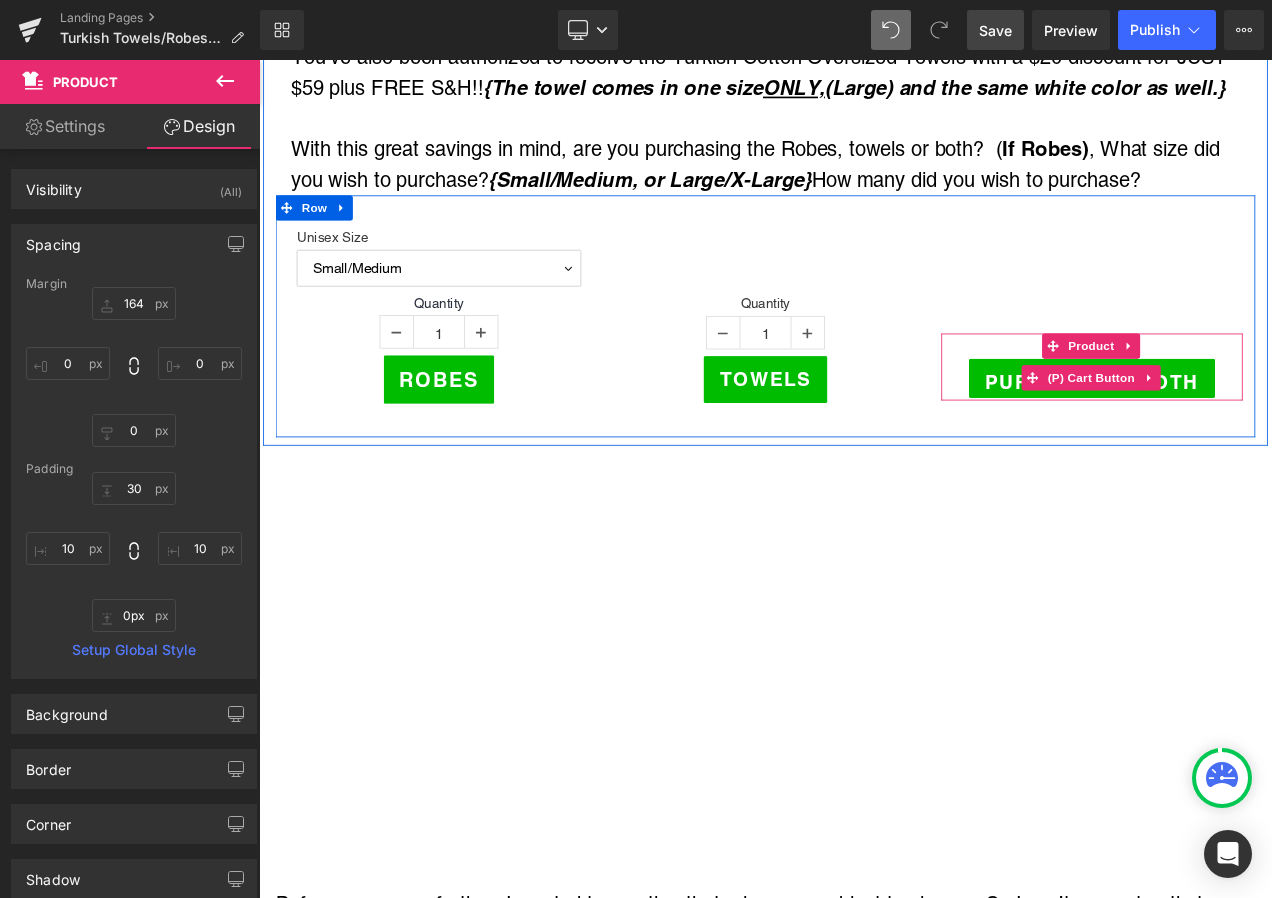 click on "Purchasing Both" at bounding box center [1254, 444] 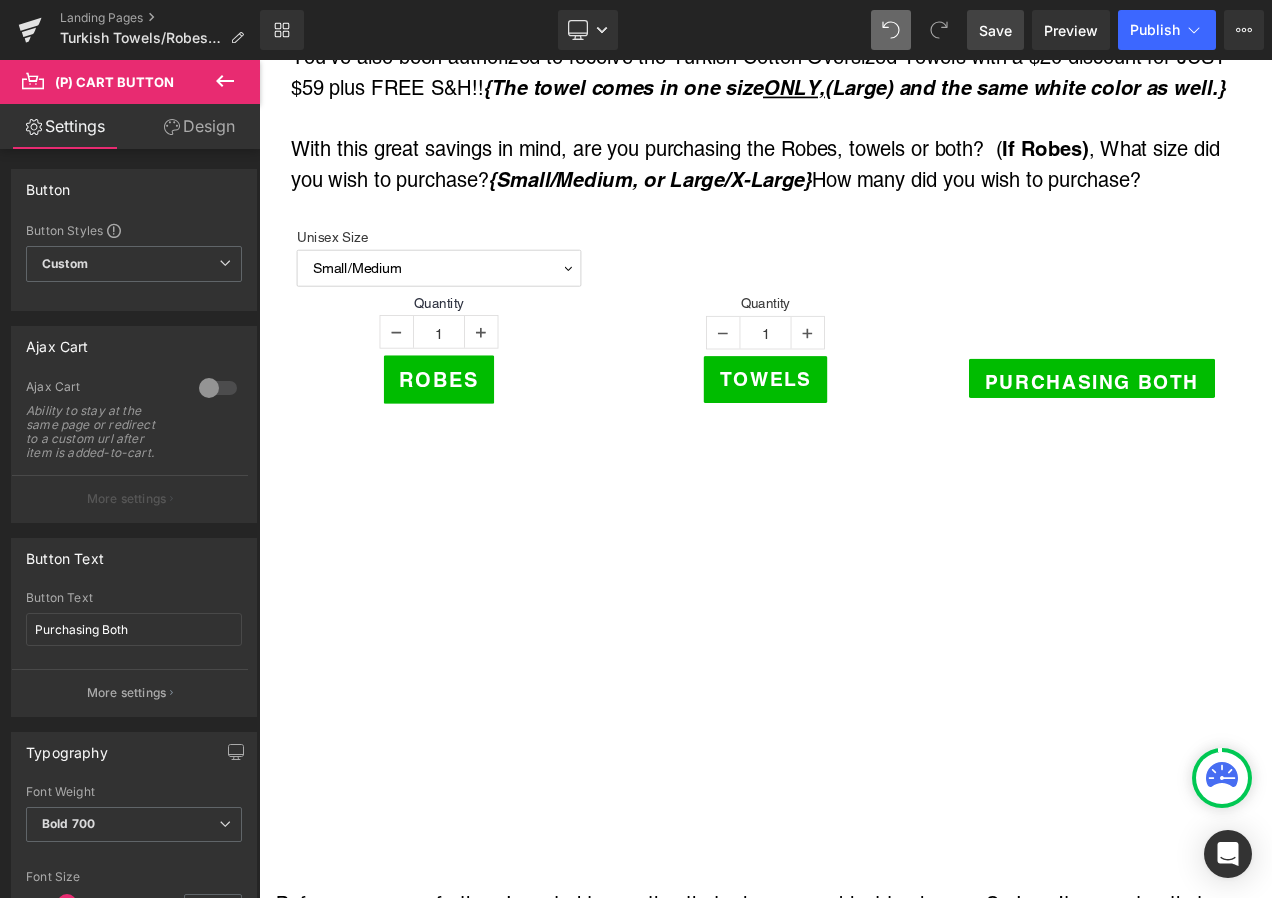 click on "Design" at bounding box center [199, 126] 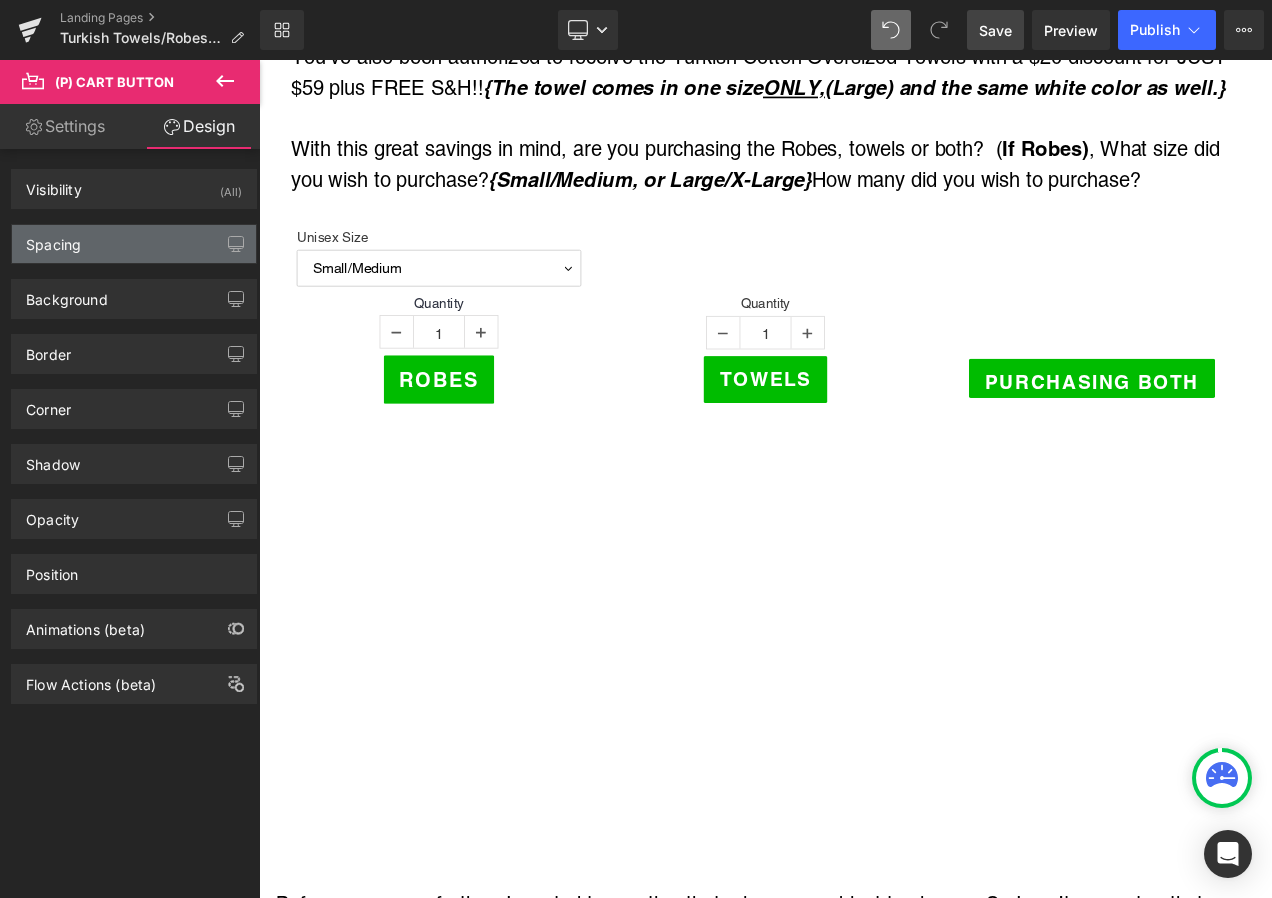 type on "0" 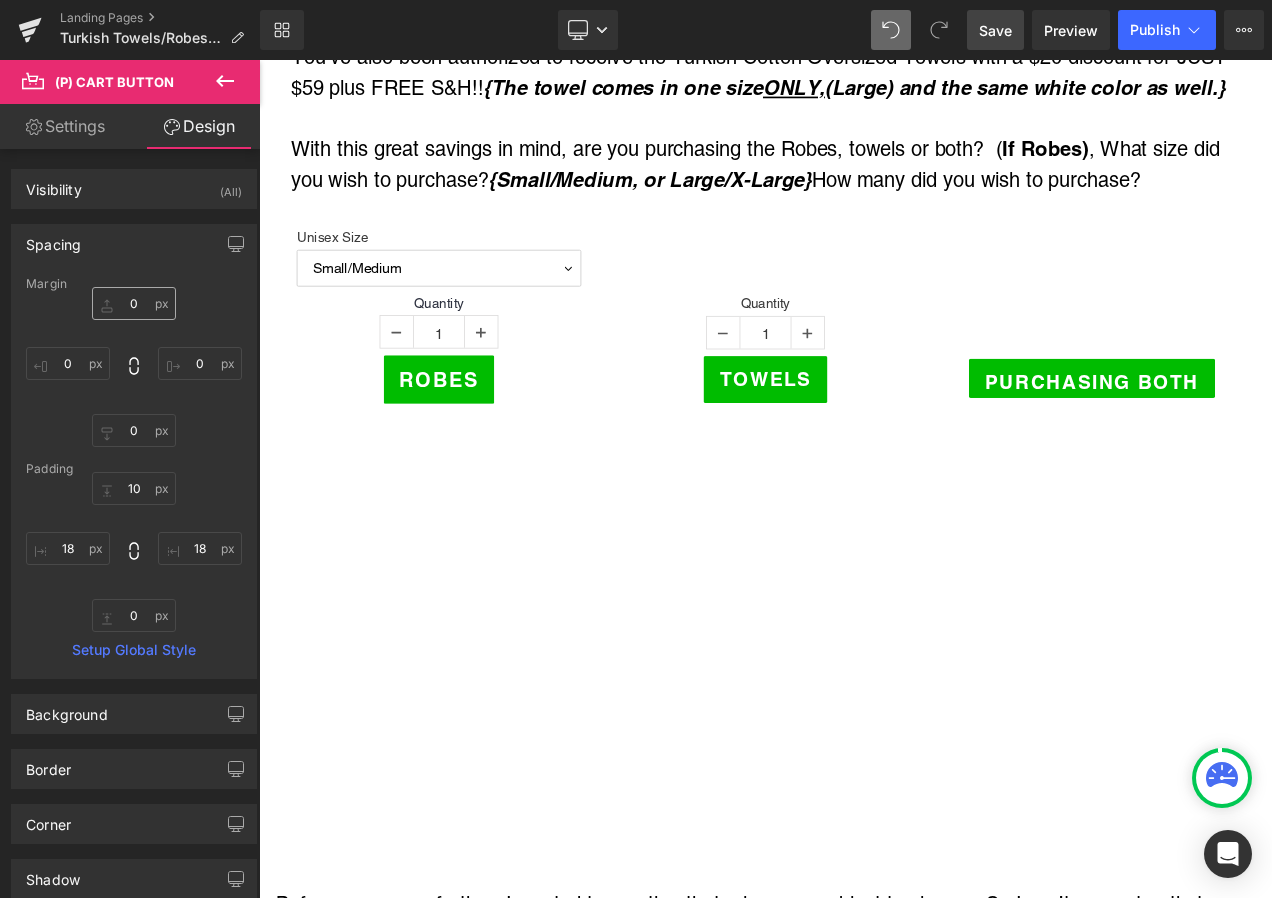 scroll, scrollTop: 40, scrollLeft: 0, axis: vertical 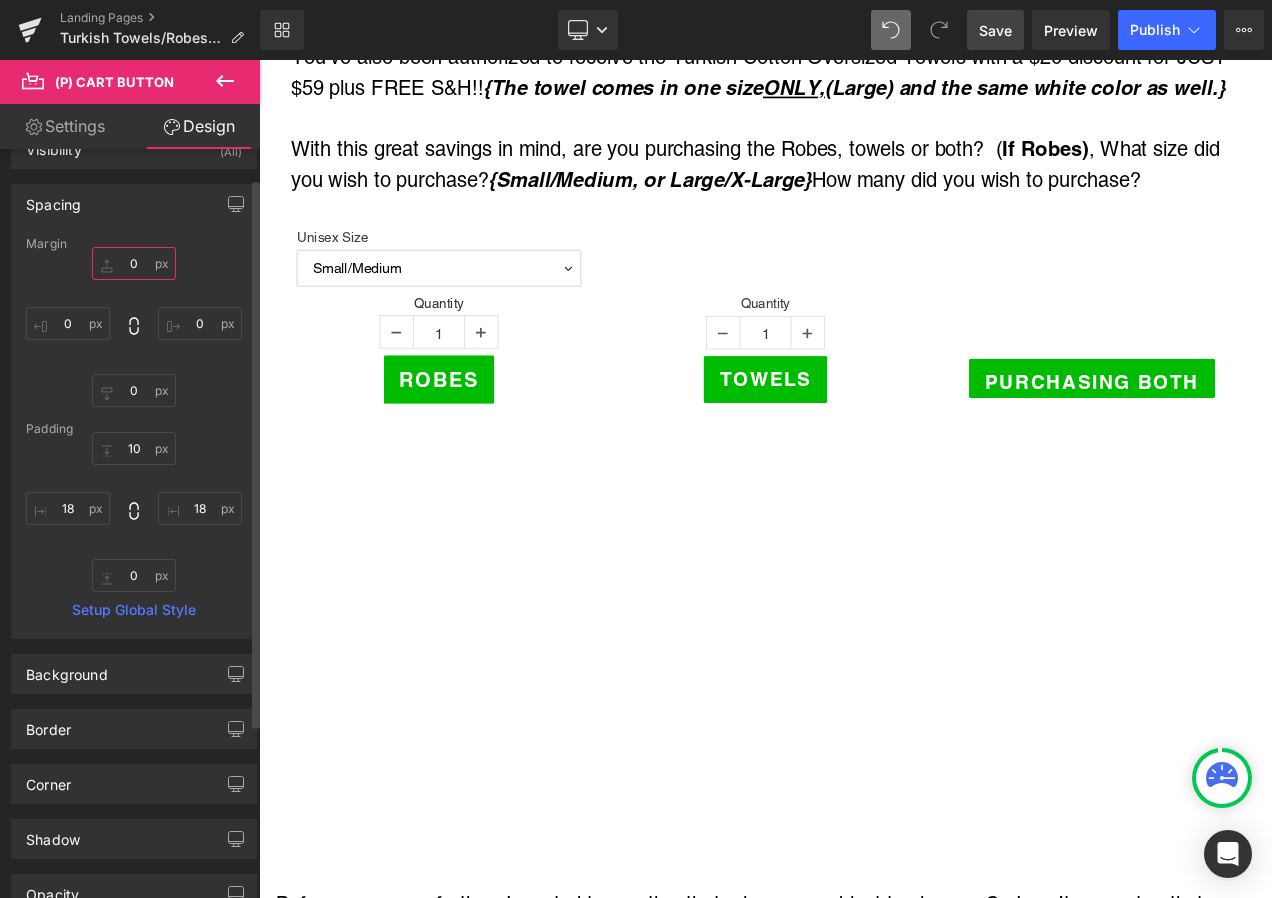 click on "0" at bounding box center (134, 263) 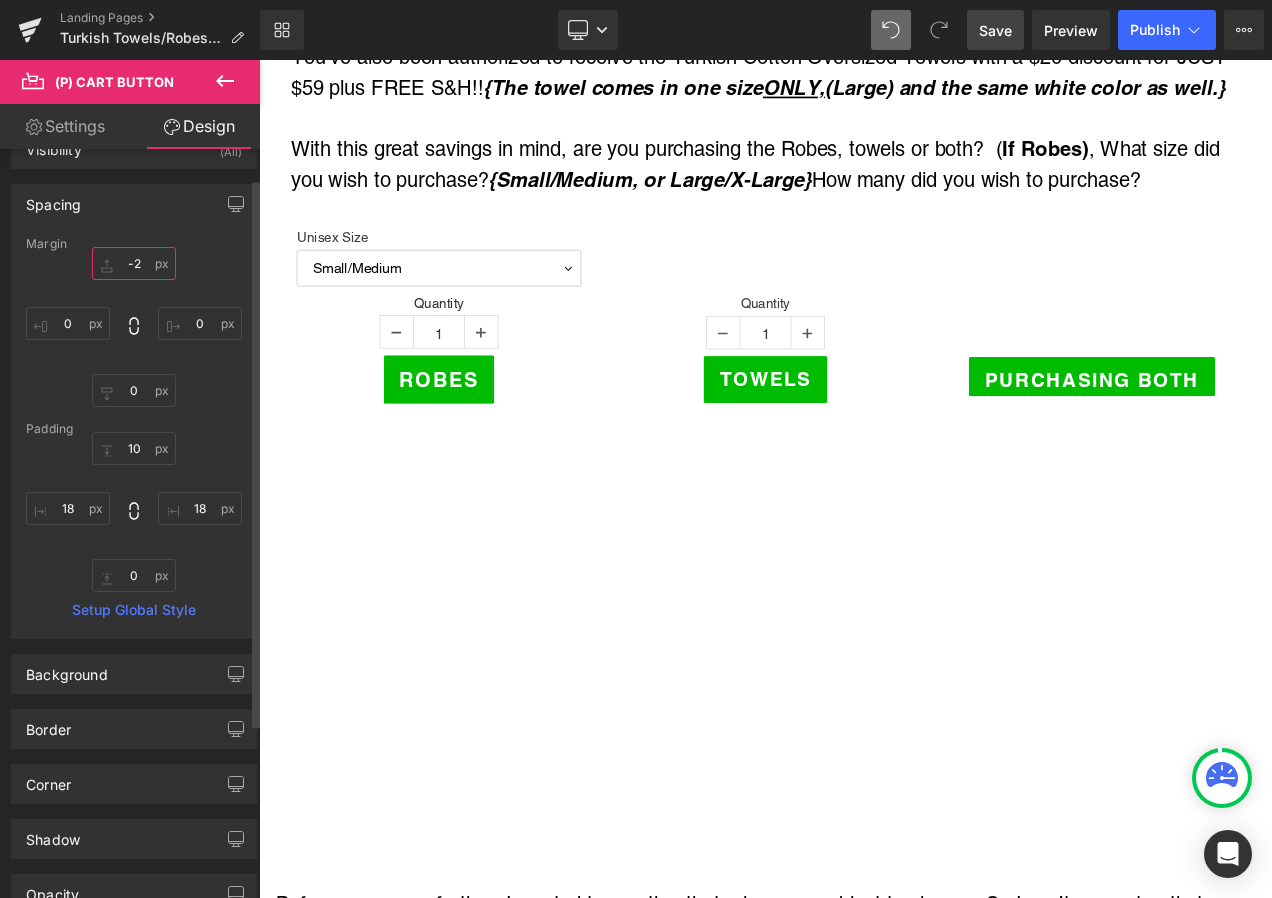type on "-1" 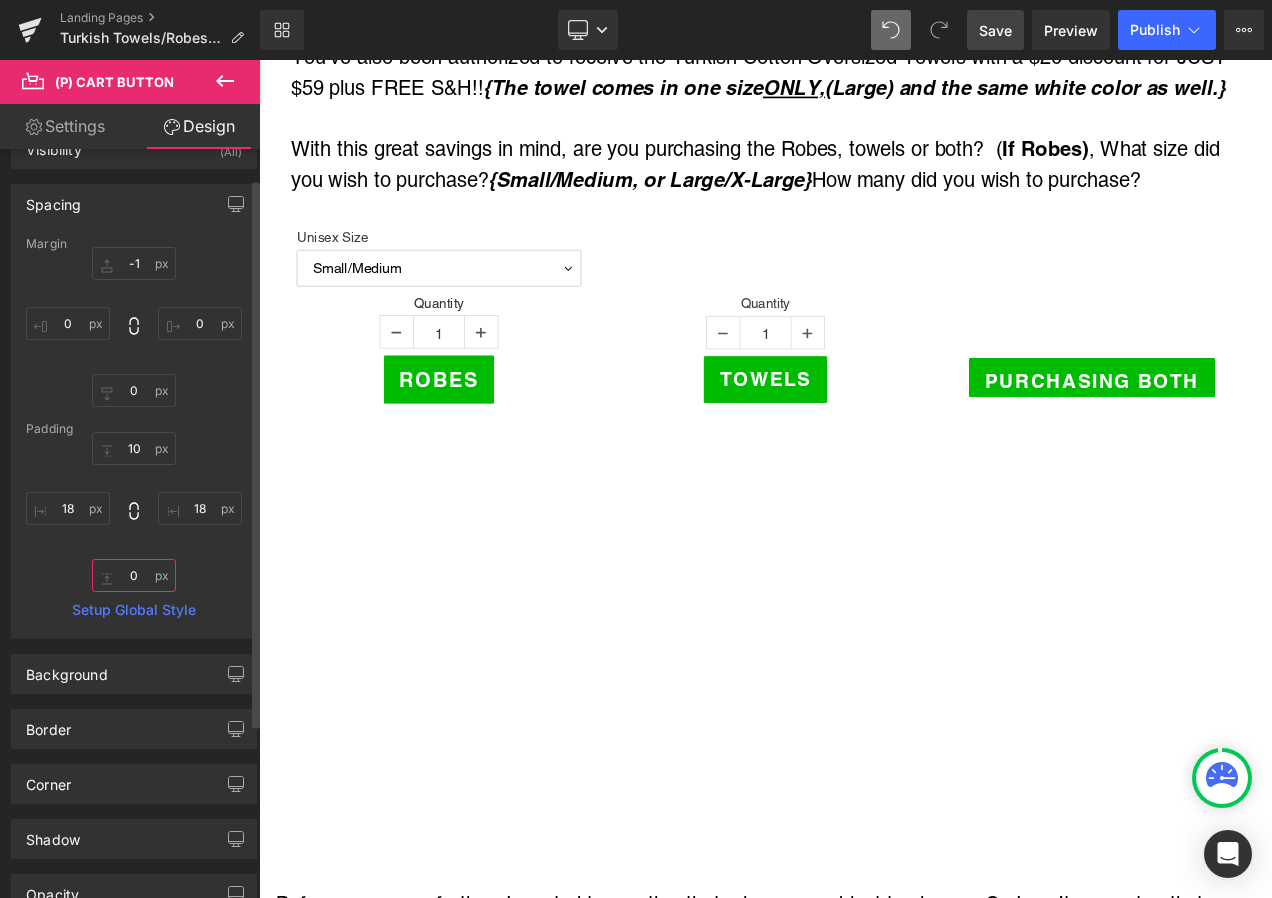 click on "0" at bounding box center [134, 575] 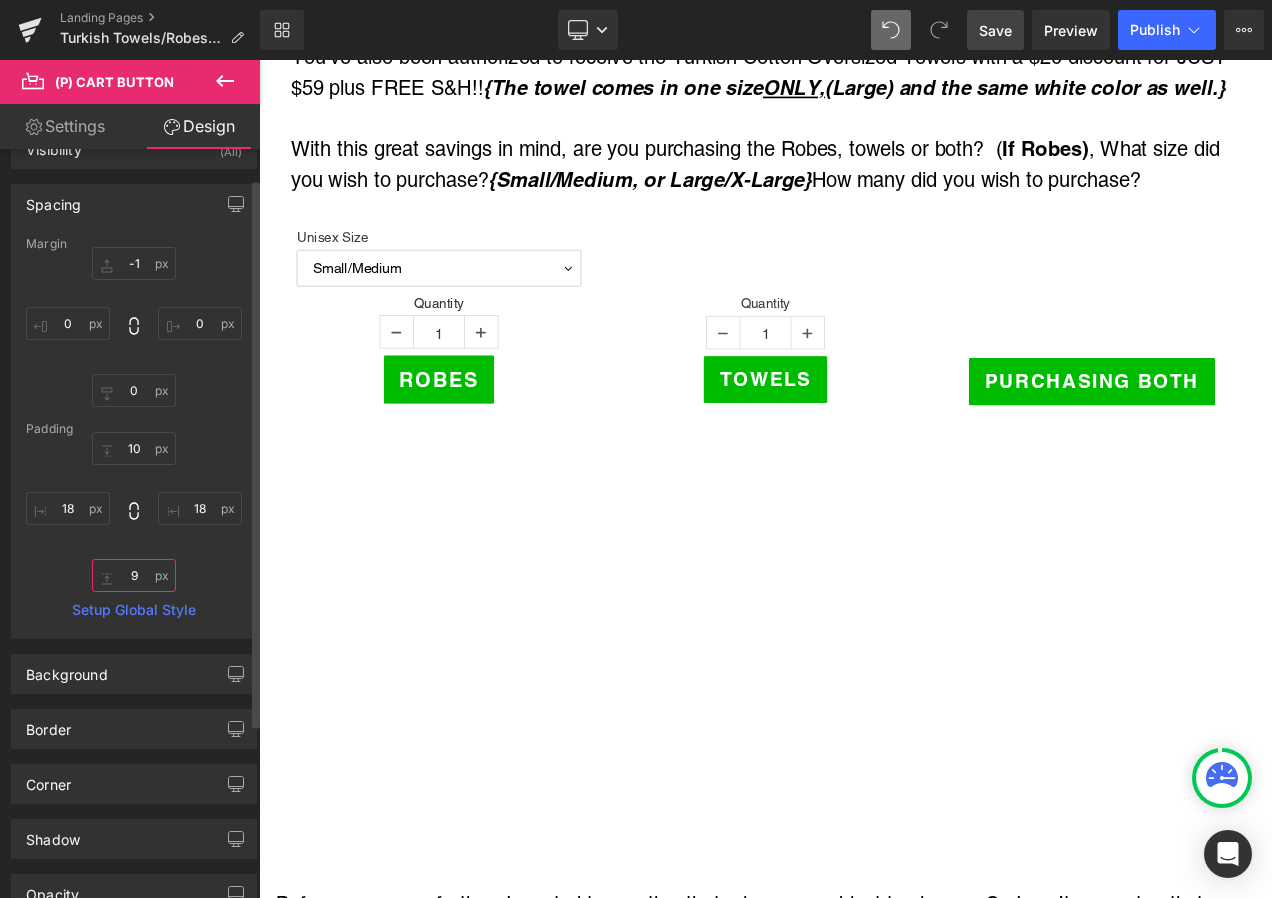 type on "8" 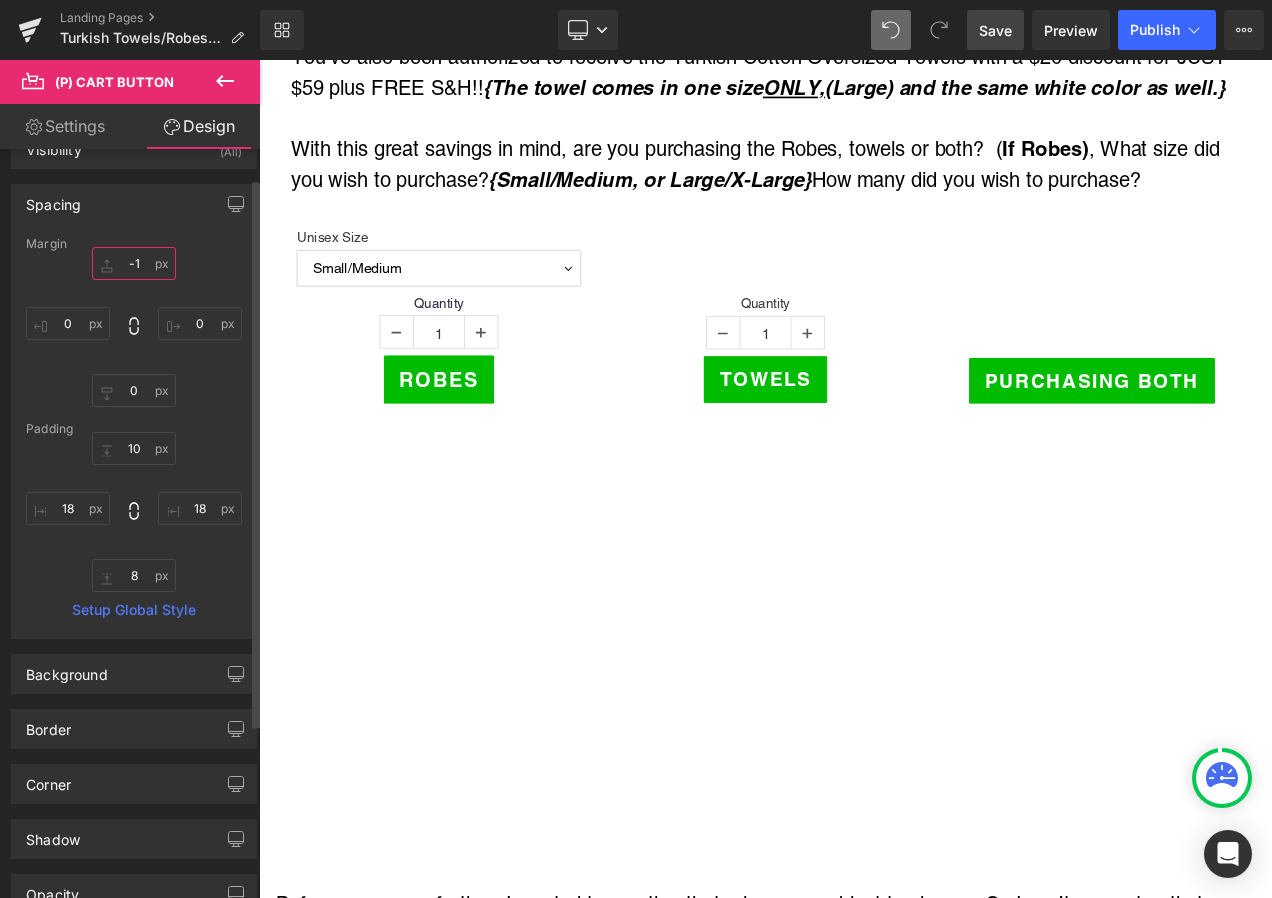 click on "-1" at bounding box center [134, 263] 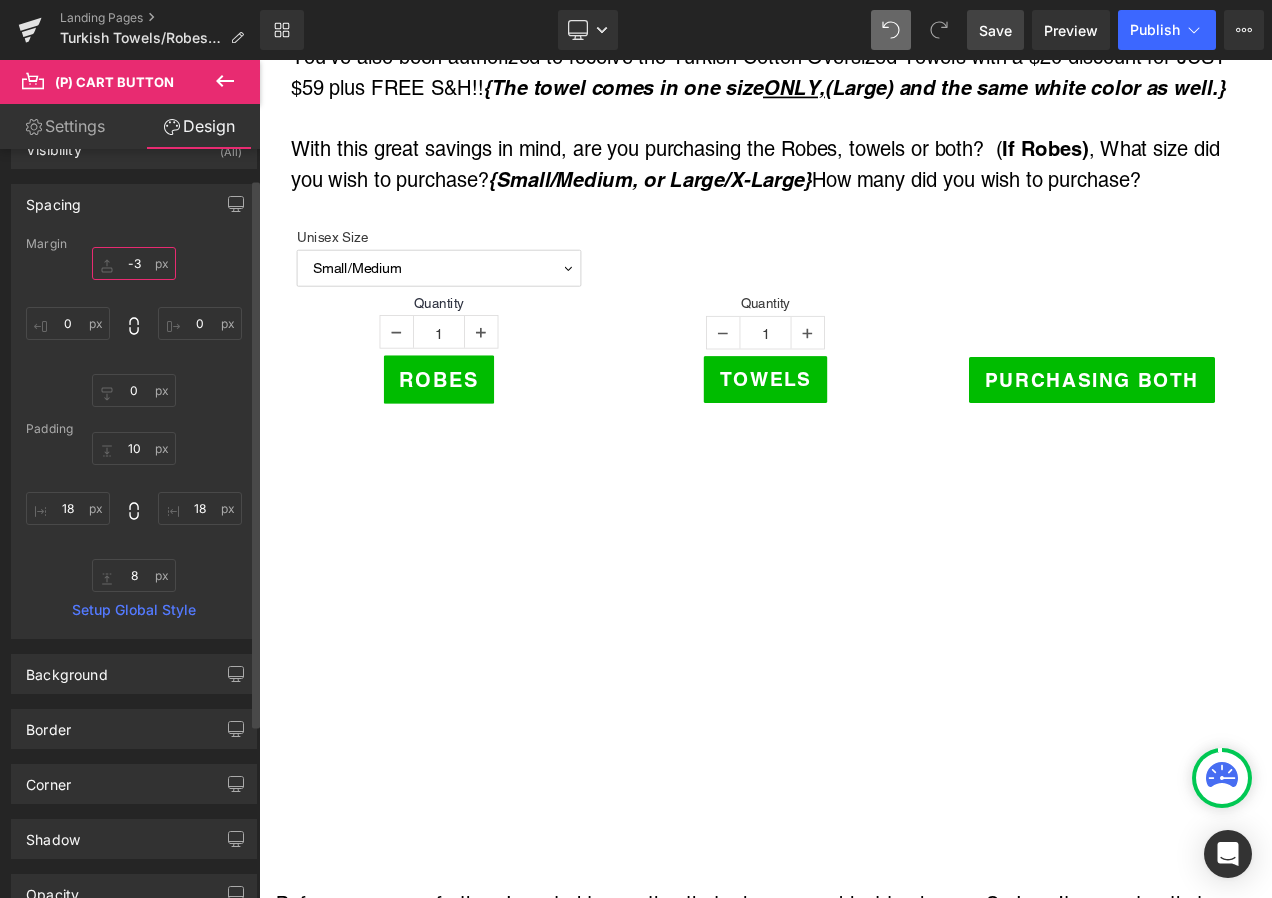 type on "-4" 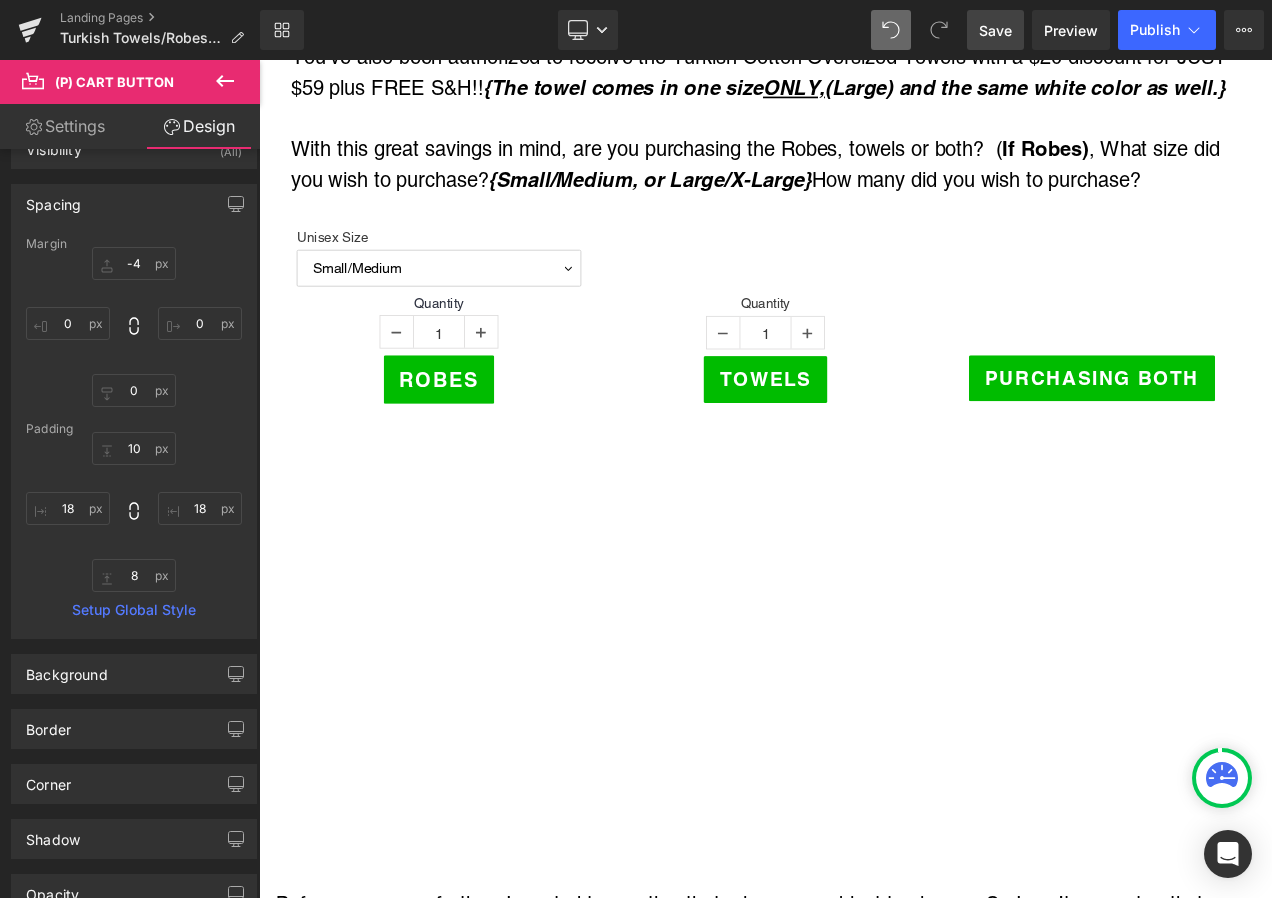 click on "Save" at bounding box center (995, 30) 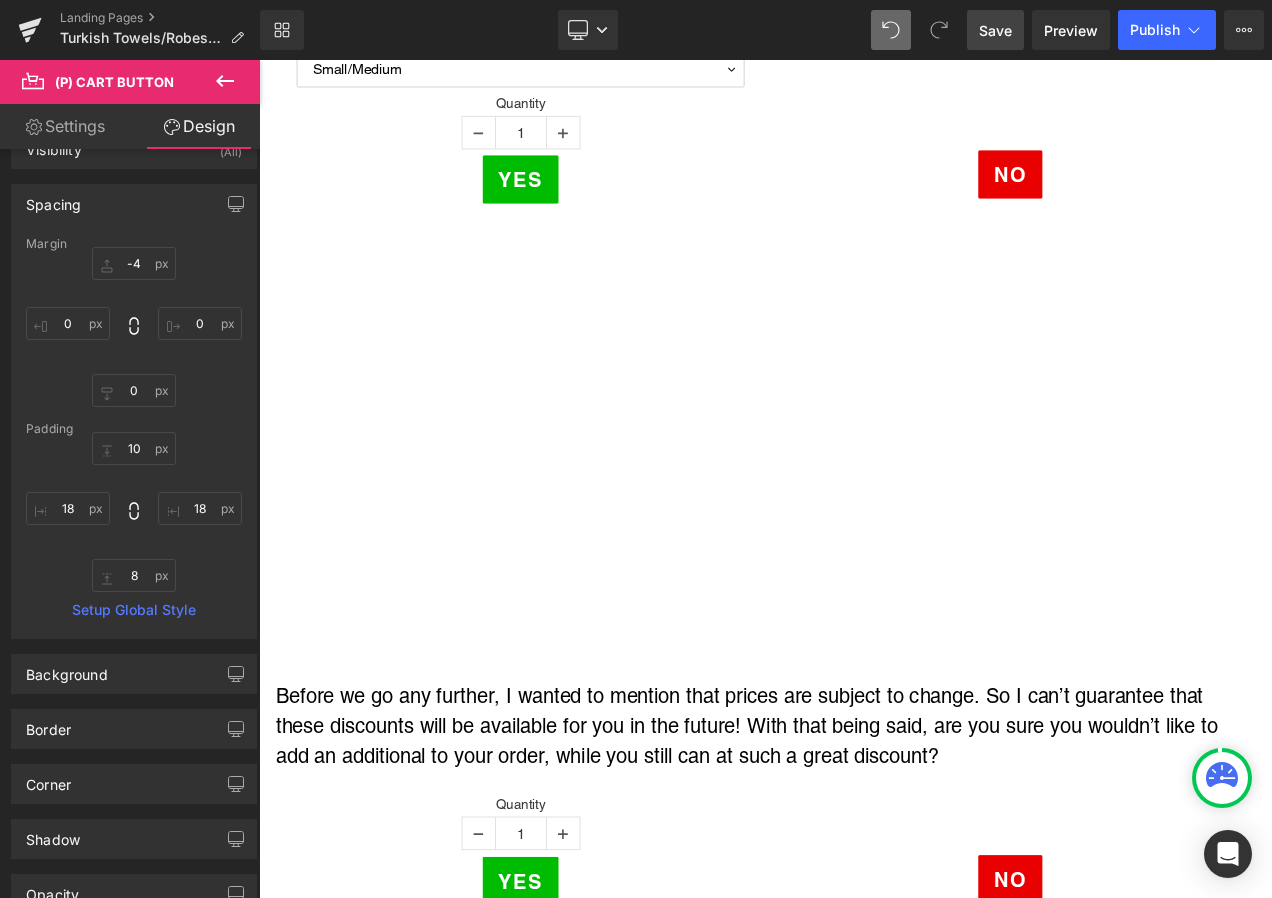 scroll, scrollTop: 2042, scrollLeft: 0, axis: vertical 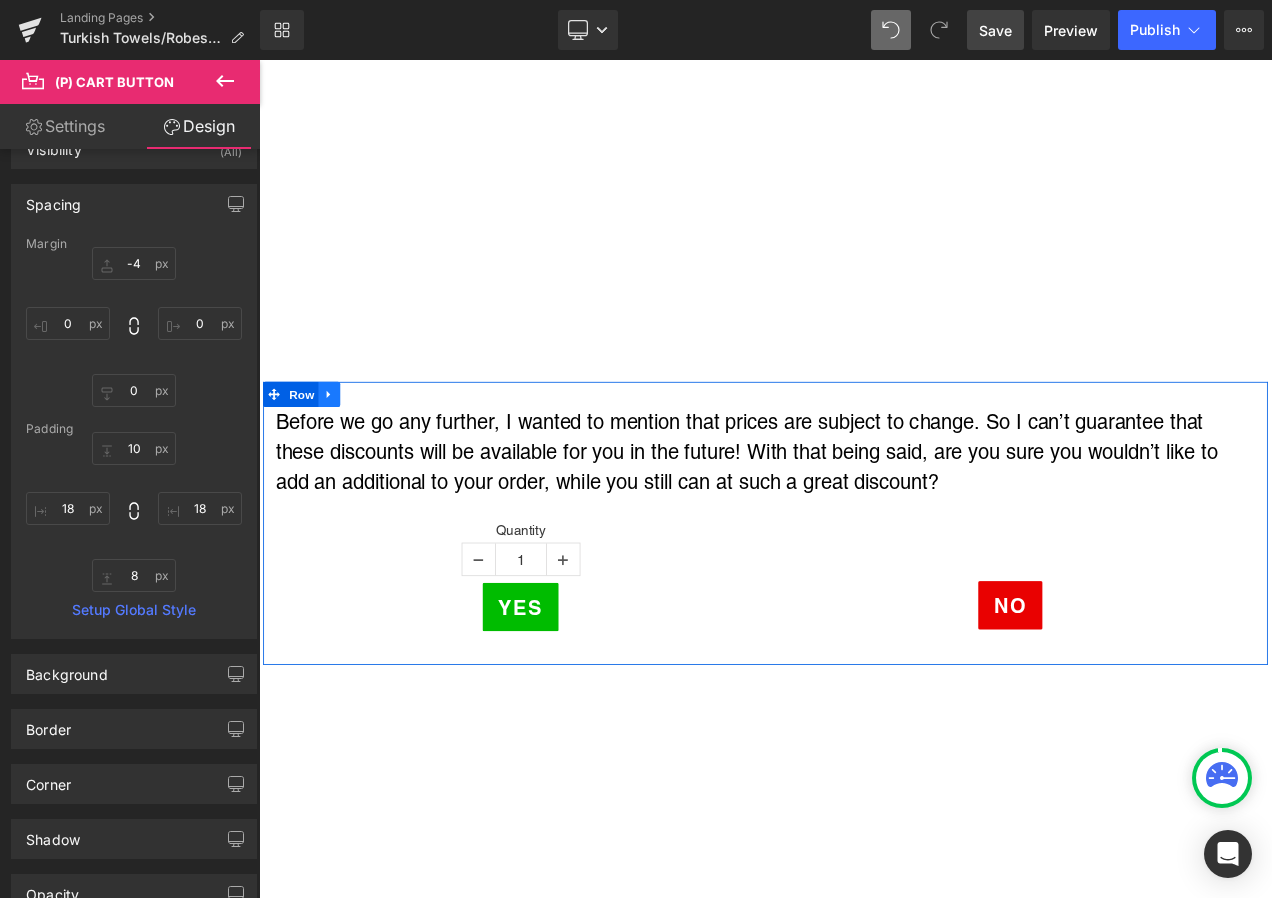 click 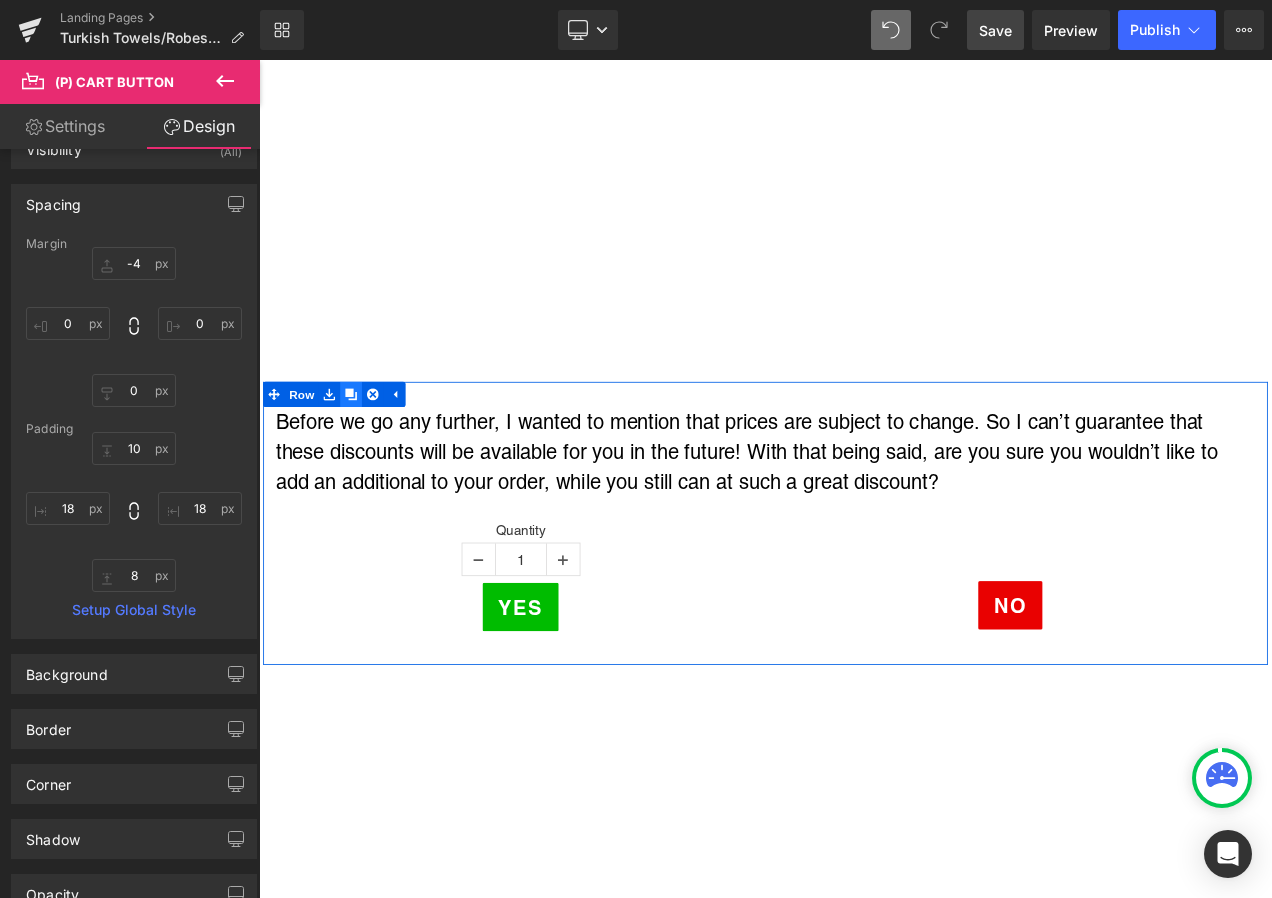 click 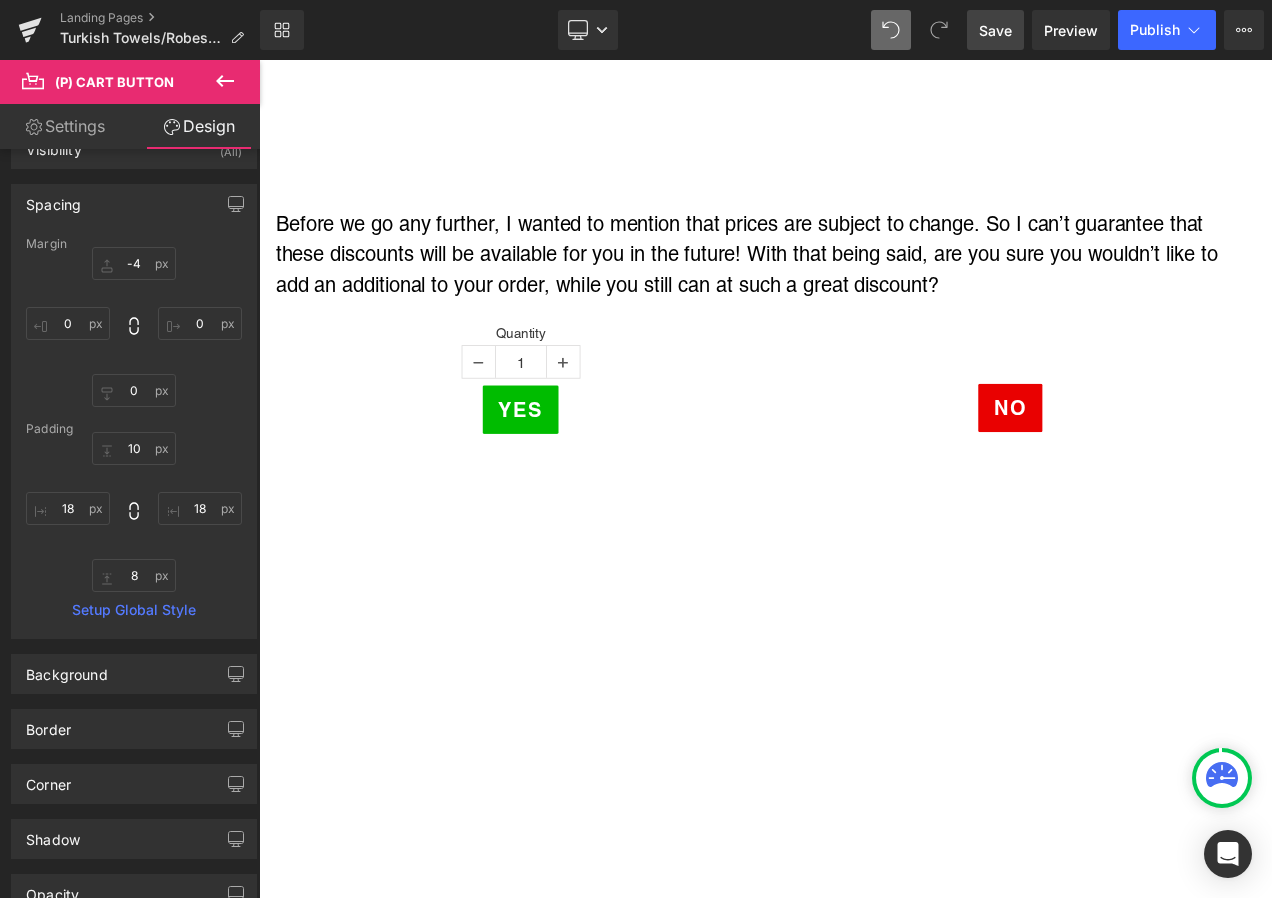 scroll, scrollTop: 3180, scrollLeft: 0, axis: vertical 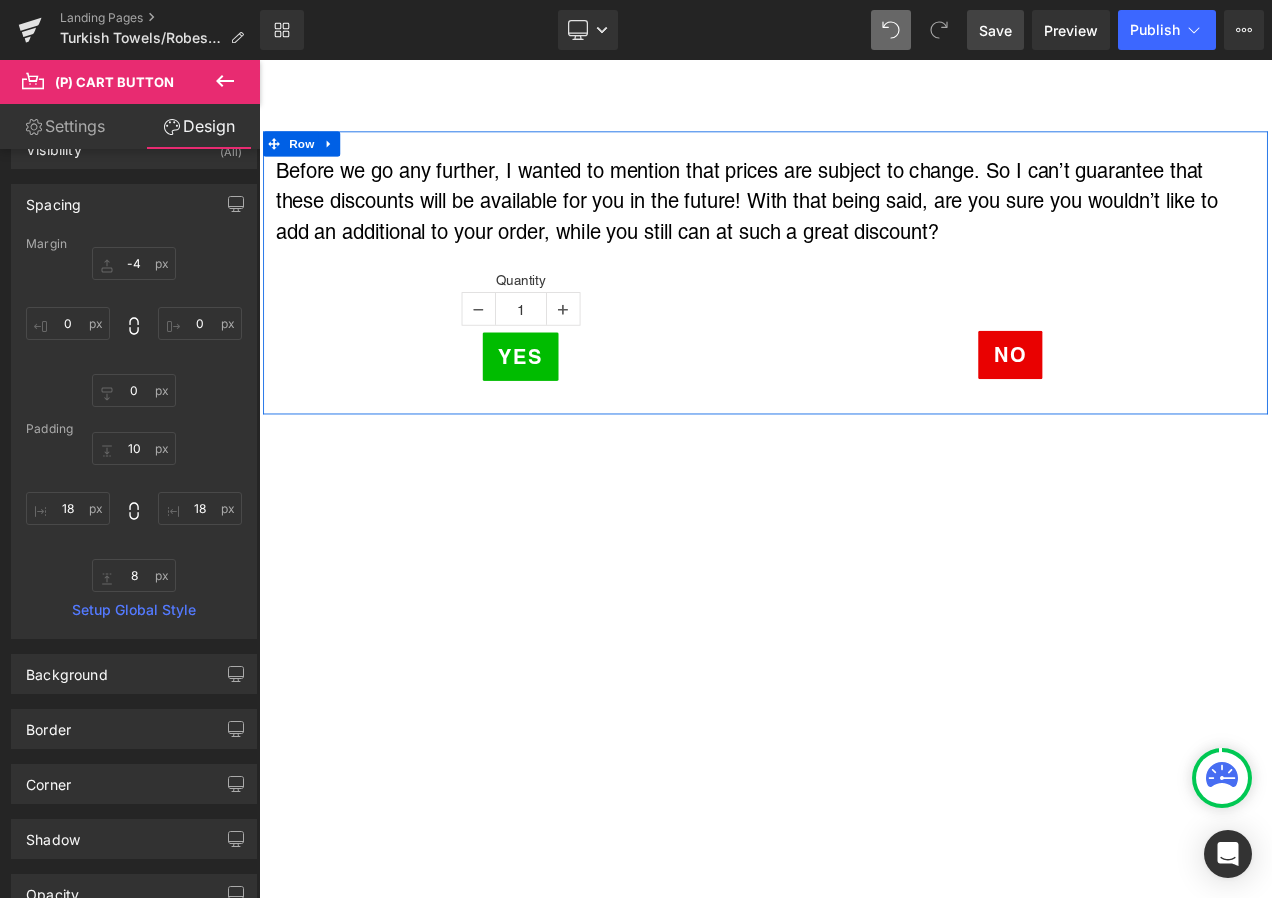 click on "Before we go any further, I wanted to mention that prices are subject to change. So I can’t guarantee that these discounts will be available for you in the future! With that being said, are you sure you wouldn’t like to add an additional to your order, while you still can at such a great discount? Text Block
Quantity
1
(P) Quantity
yes
(P) Cart Button
Product         NO Button         Row         Row" at bounding box center (864, 314) 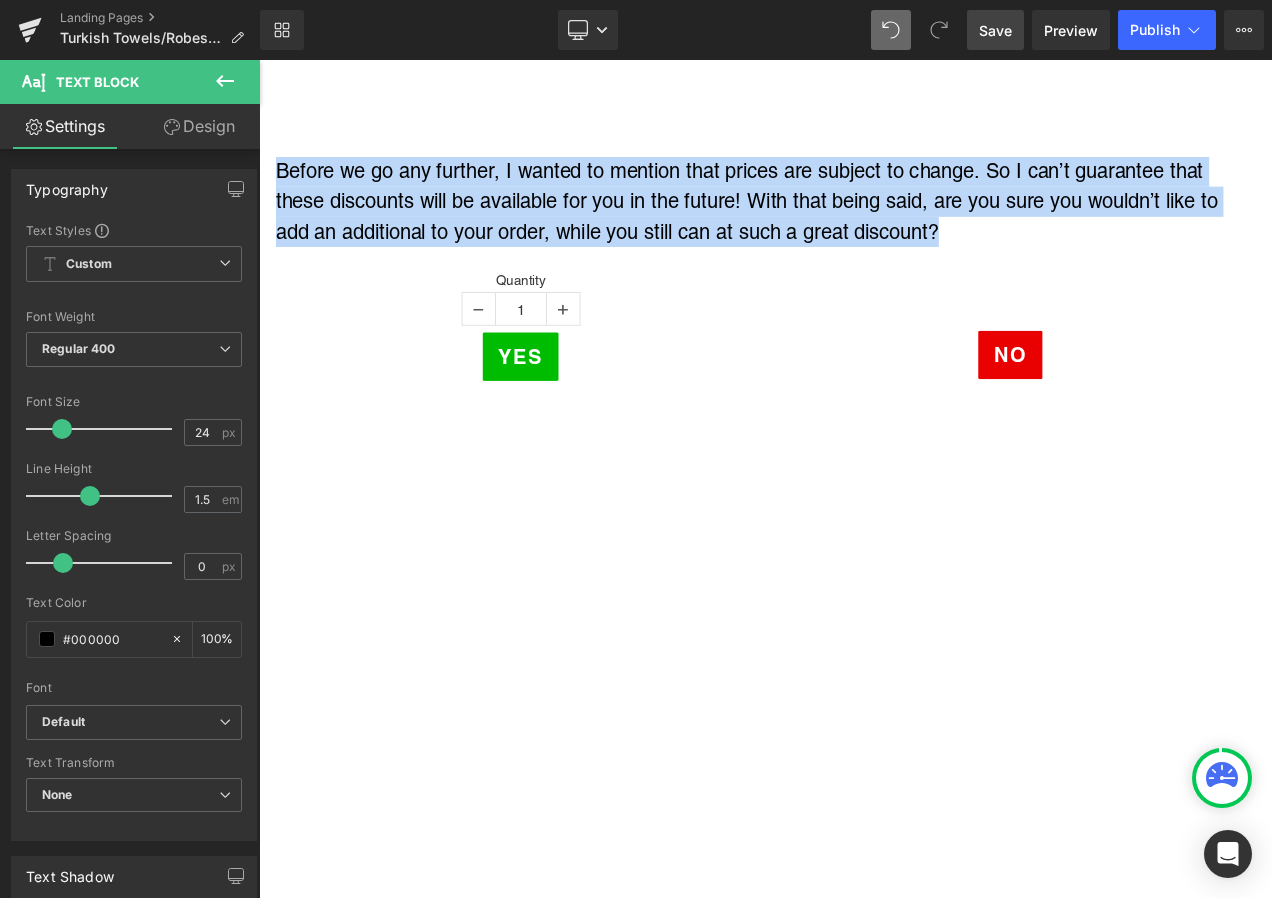 drag, startPoint x: 1076, startPoint y: 258, endPoint x: 245, endPoint y: 193, distance: 833.53827 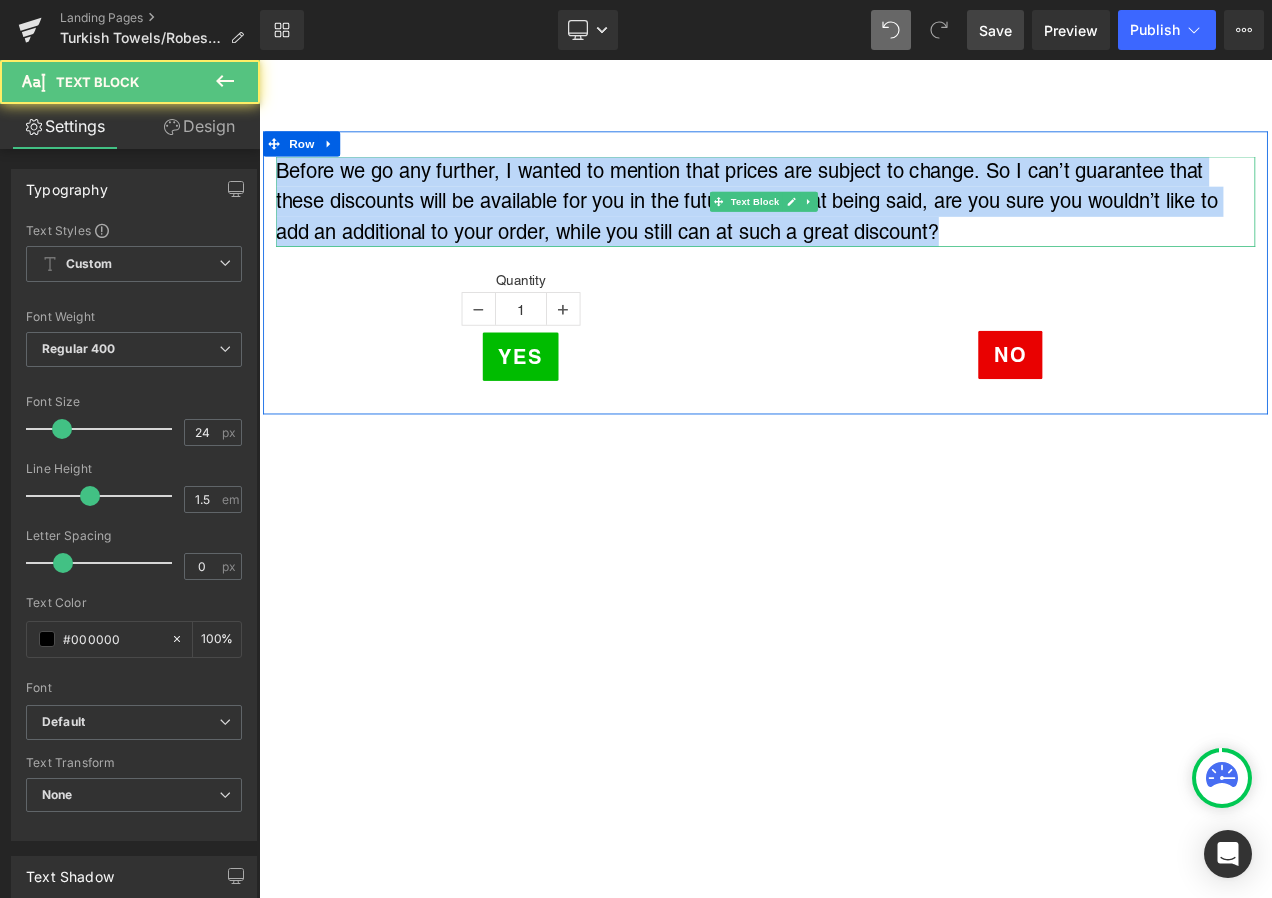 click on "Before we go any further, I wanted to mention that prices are subject to change. So I can’t guarantee that these discounts will be available for you in the future! With that being said, are you sure you wouldn’t like to add an additional to your order, while you still can at such a great discount?" at bounding box center [864, 229] 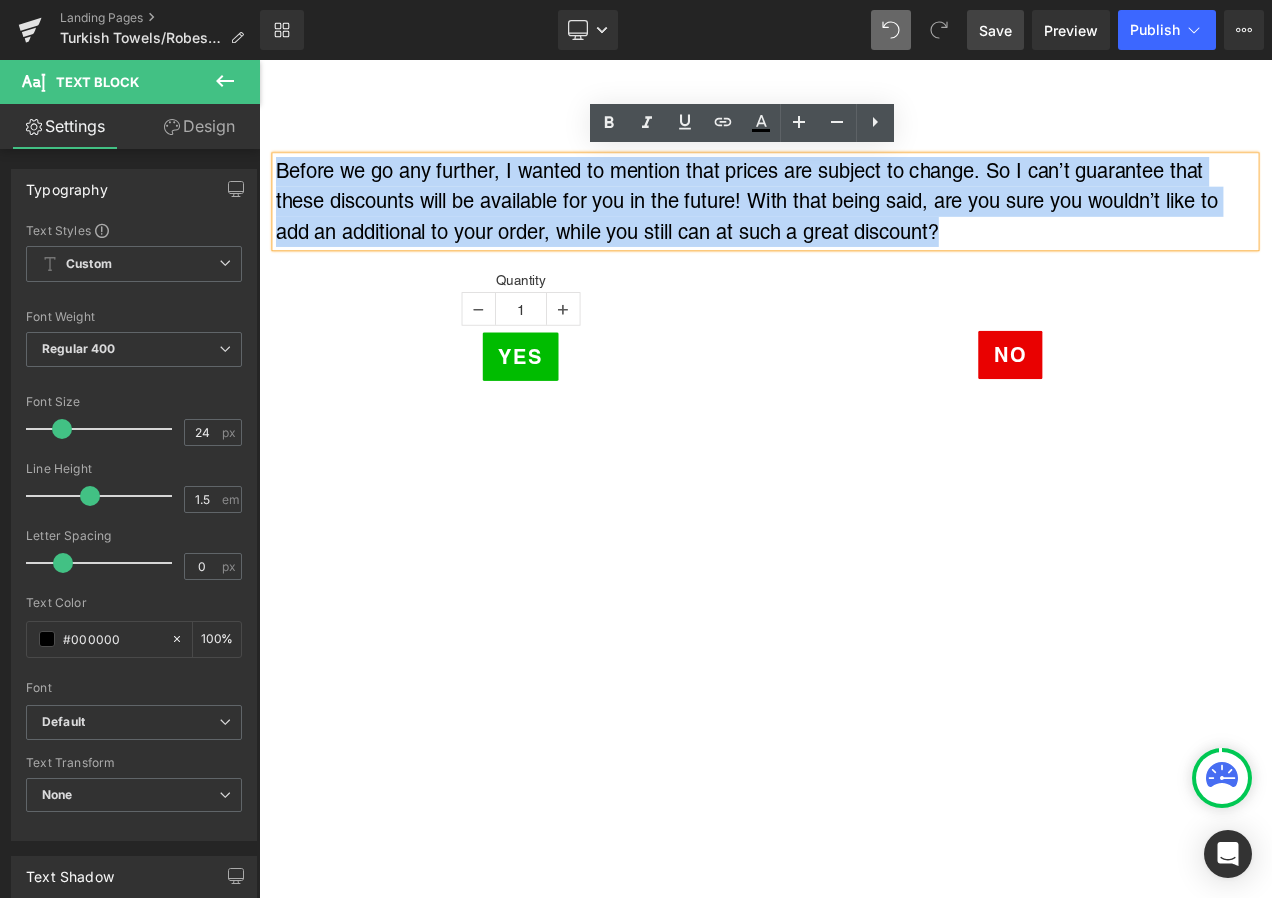 drag, startPoint x: 1085, startPoint y: 259, endPoint x: 279, endPoint y: 184, distance: 809.48193 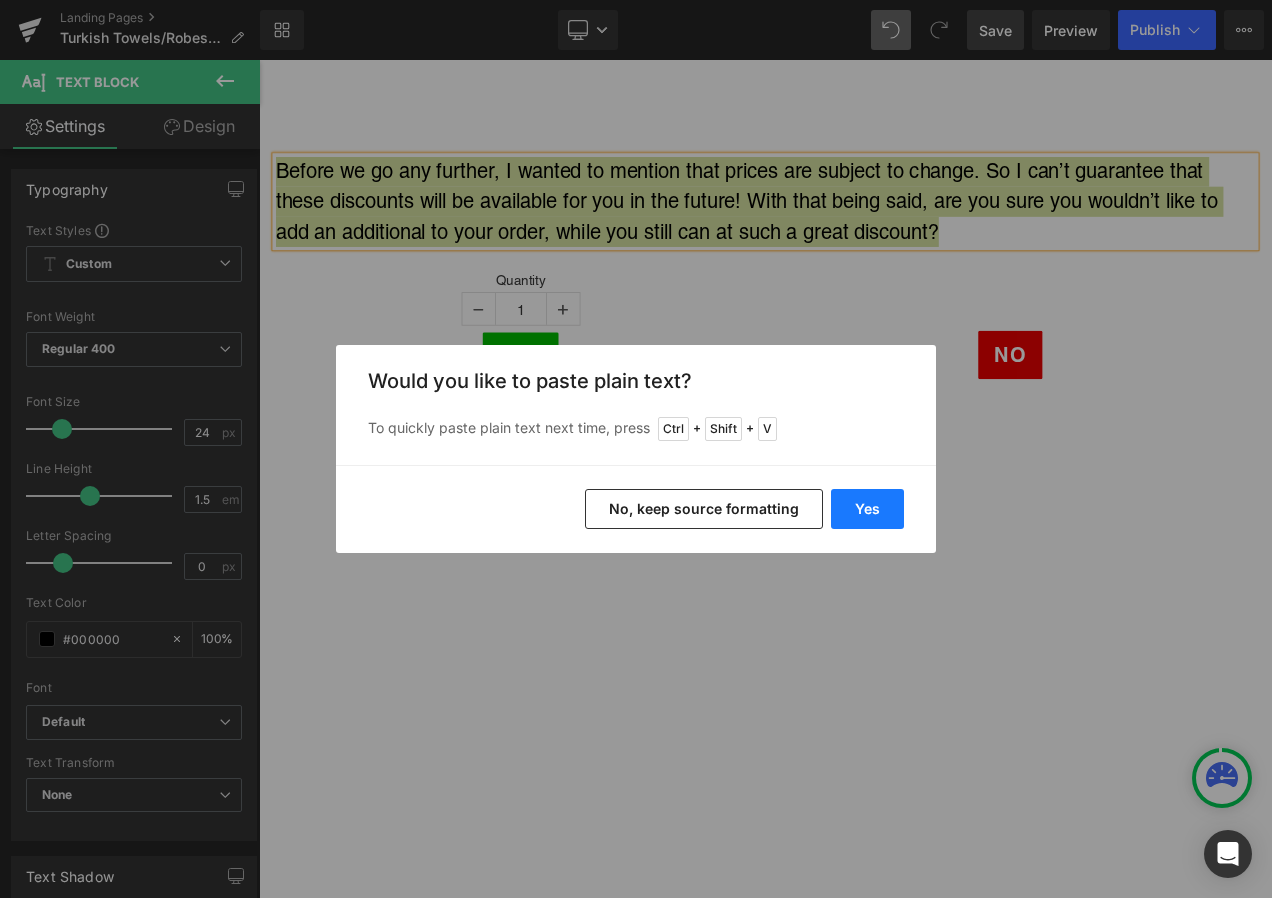 click on "Yes" at bounding box center [867, 509] 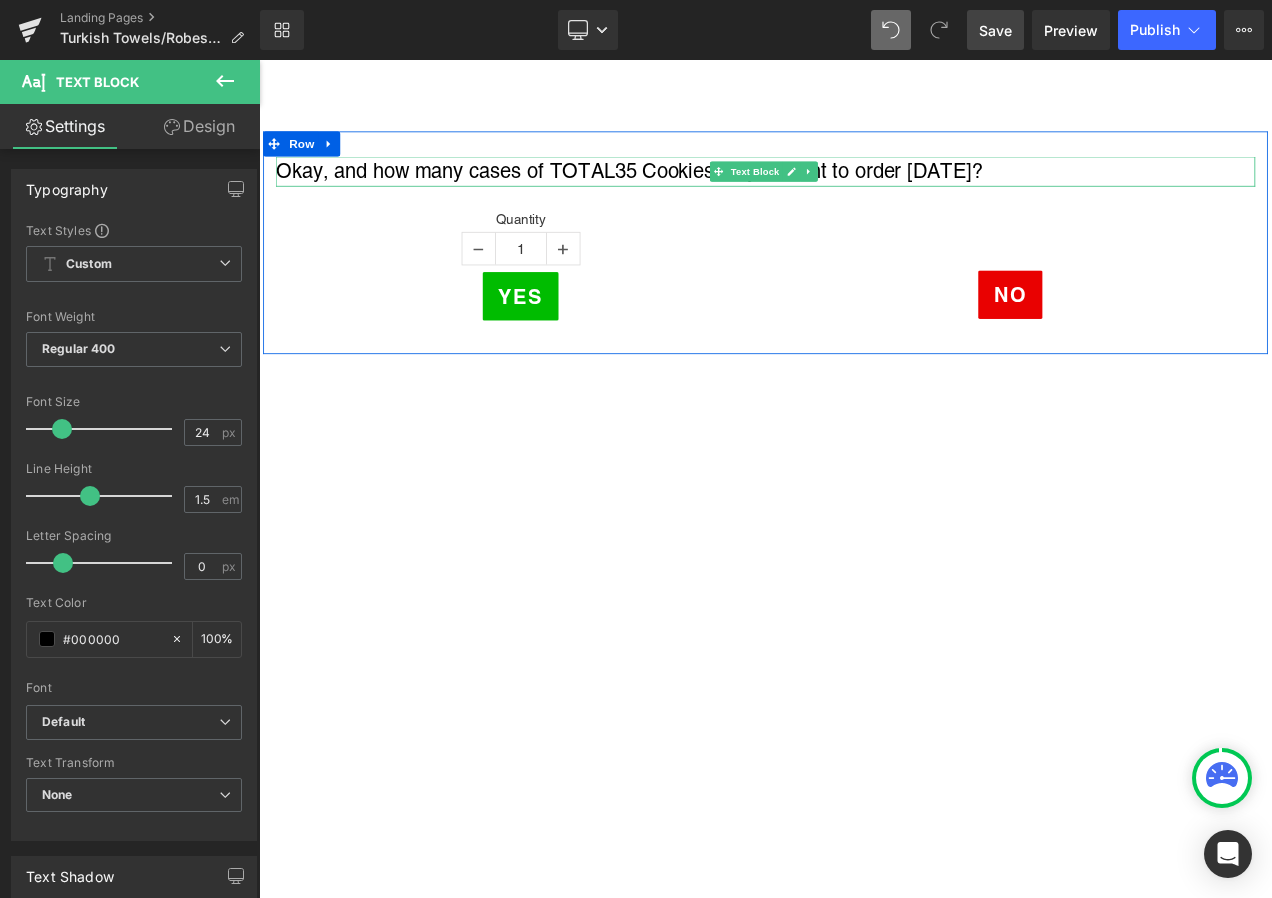 scroll, scrollTop: 3080, scrollLeft: 0, axis: vertical 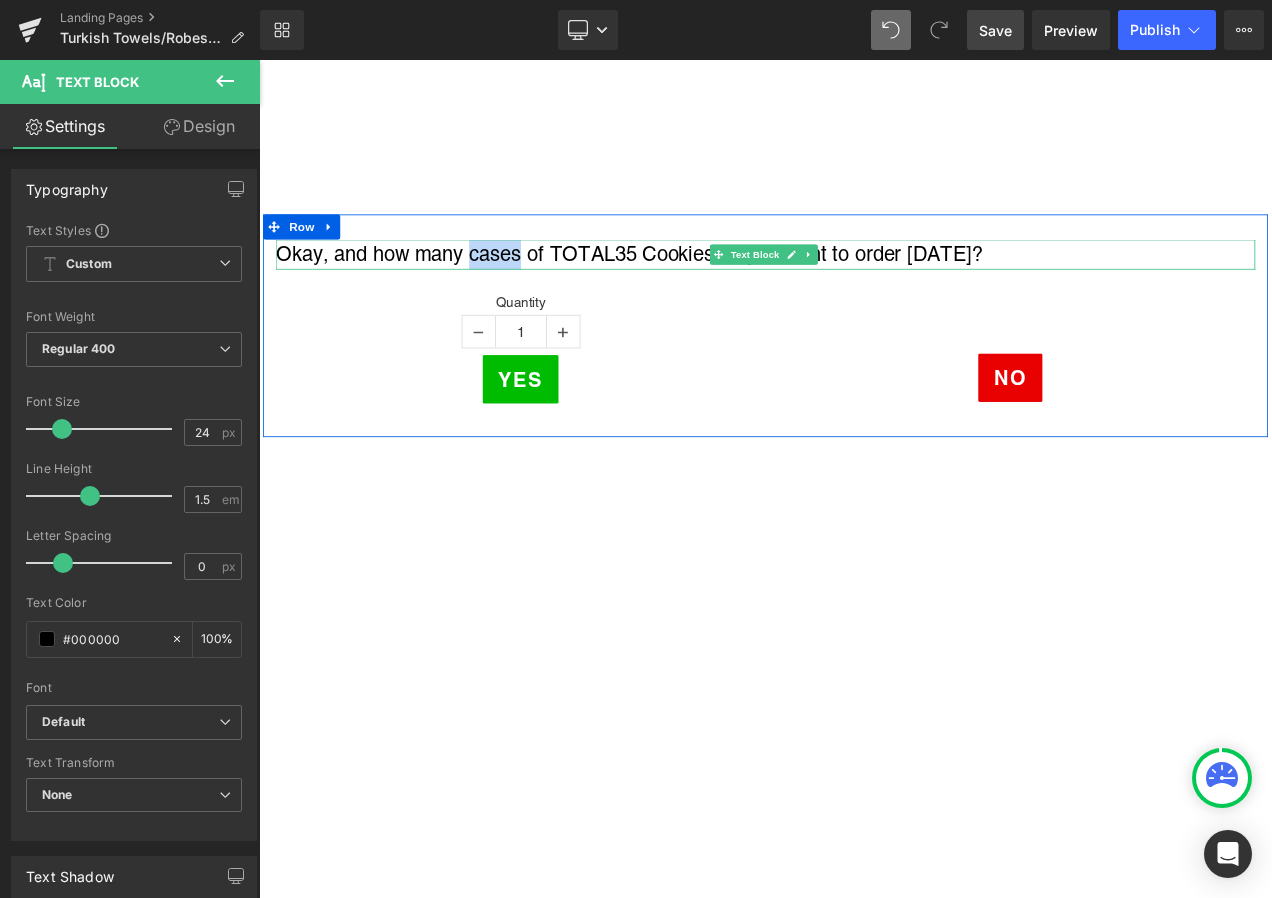 drag, startPoint x: 509, startPoint y: 284, endPoint x: 562, endPoint y: 285, distance: 53.009434 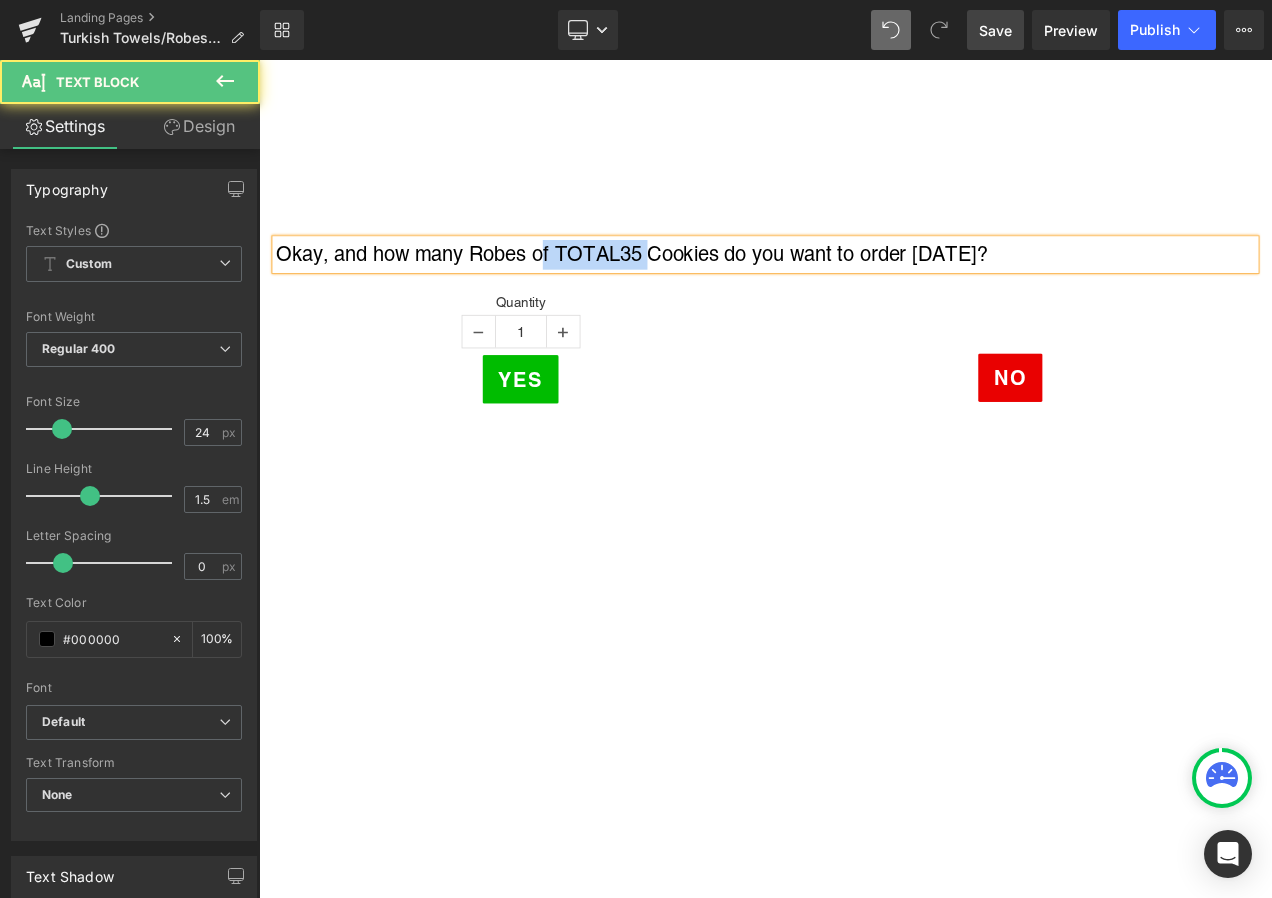 drag, startPoint x: 588, startPoint y: 282, endPoint x: 722, endPoint y: 282, distance: 134 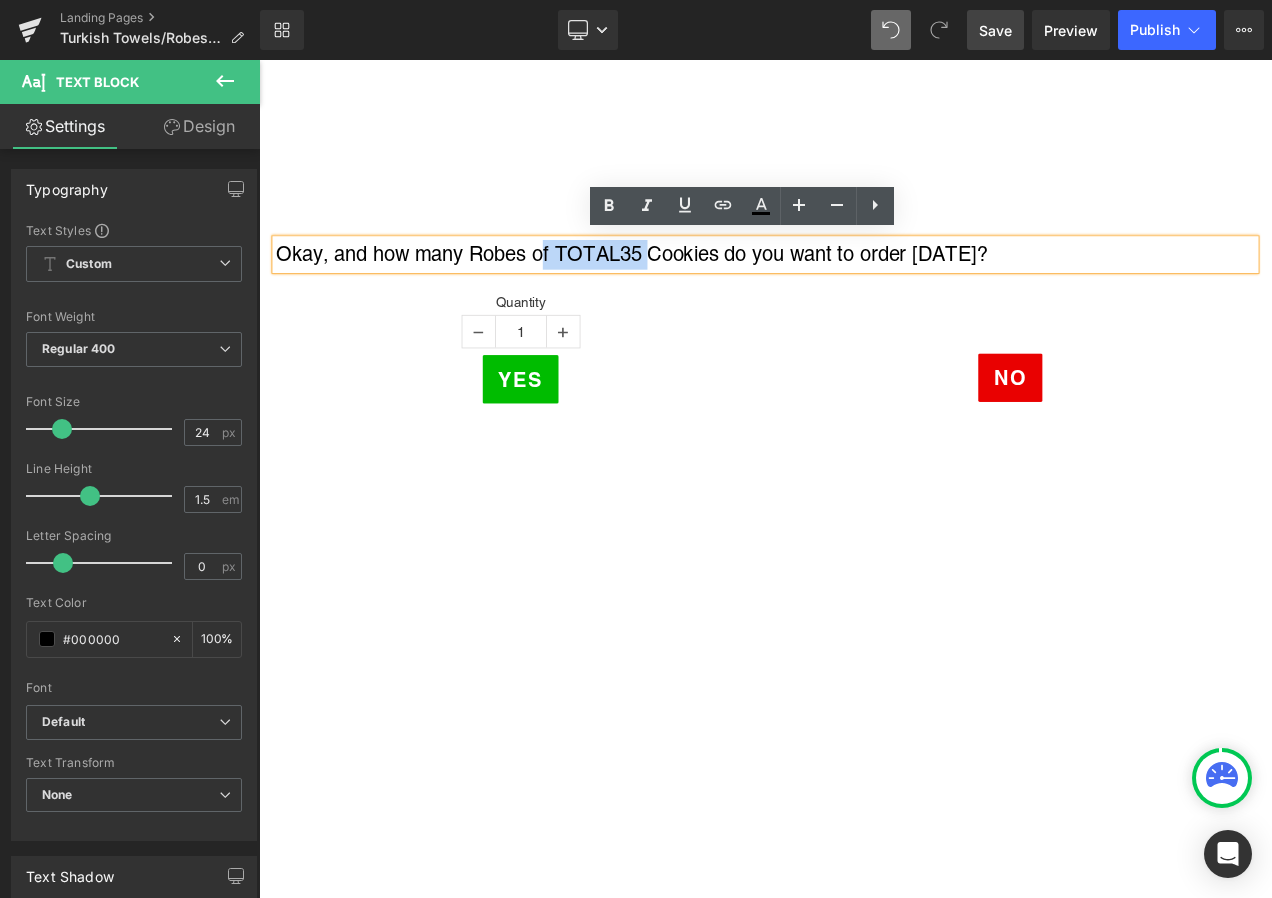 drag, startPoint x: 649, startPoint y: 278, endPoint x: 624, endPoint y: 289, distance: 27.313 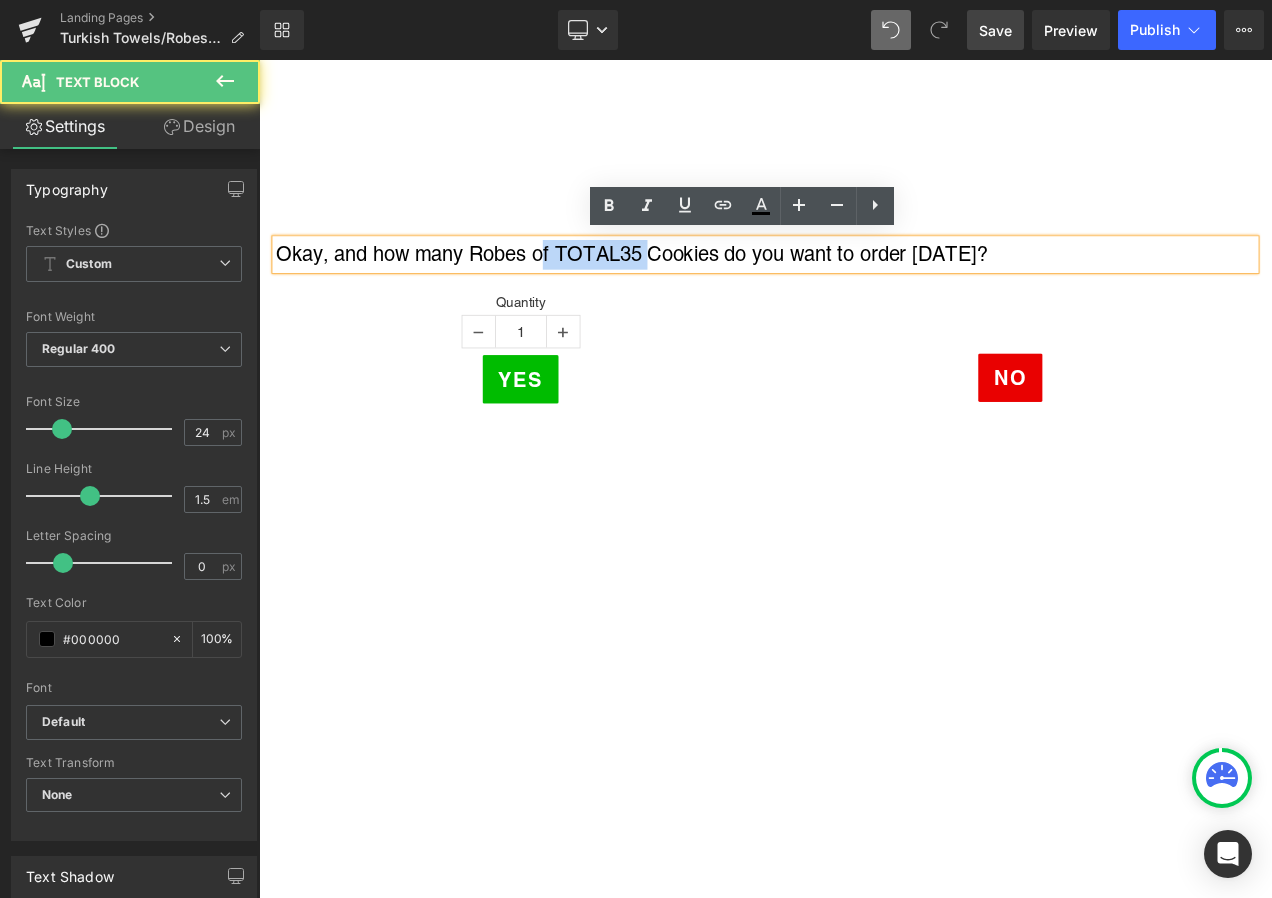 click on "Okay, and how many Robes of TOTAL35 Cookies do you want to order [DATE]?" at bounding box center (864, 293) 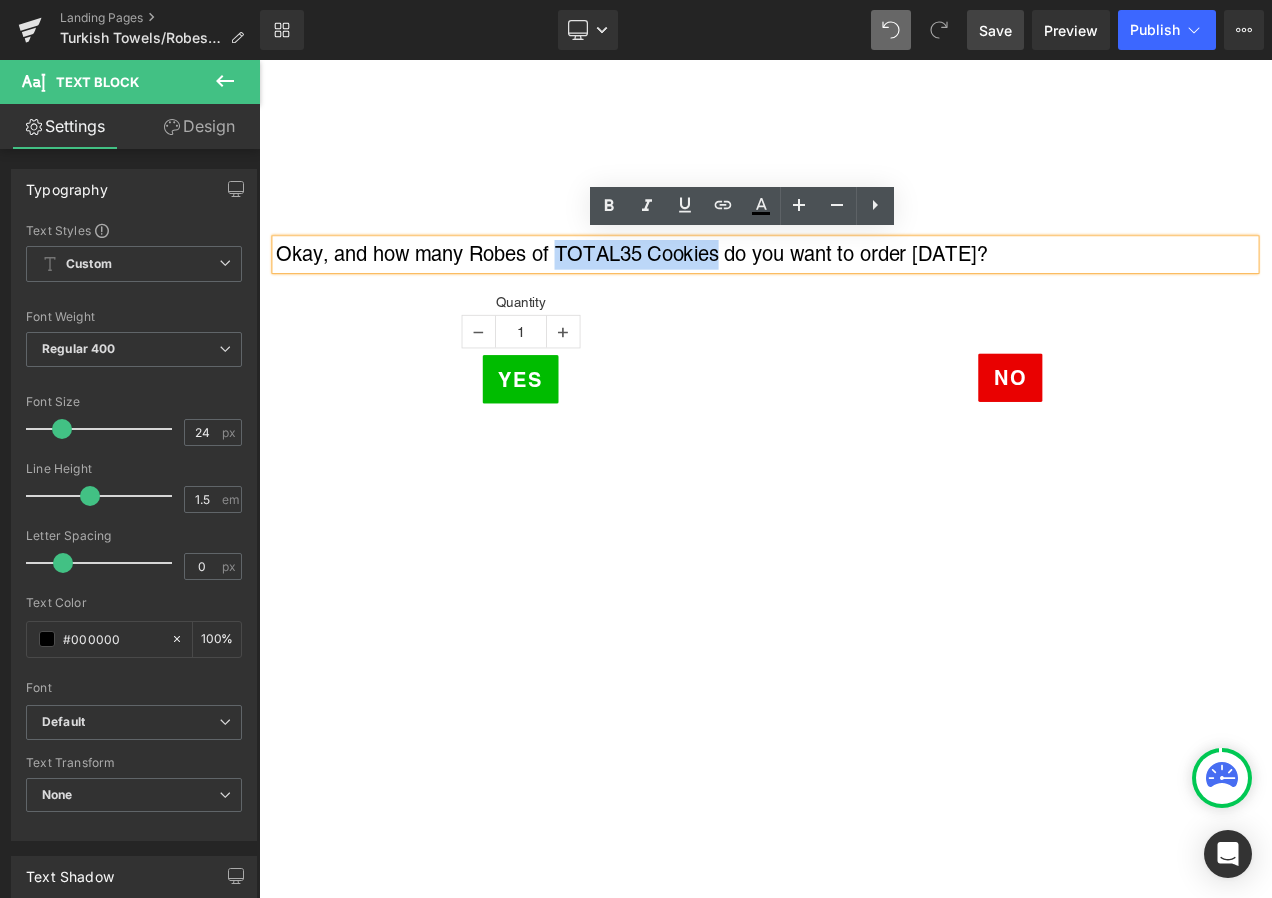 drag, startPoint x: 608, startPoint y: 282, endPoint x: 796, endPoint y: 286, distance: 188.04254 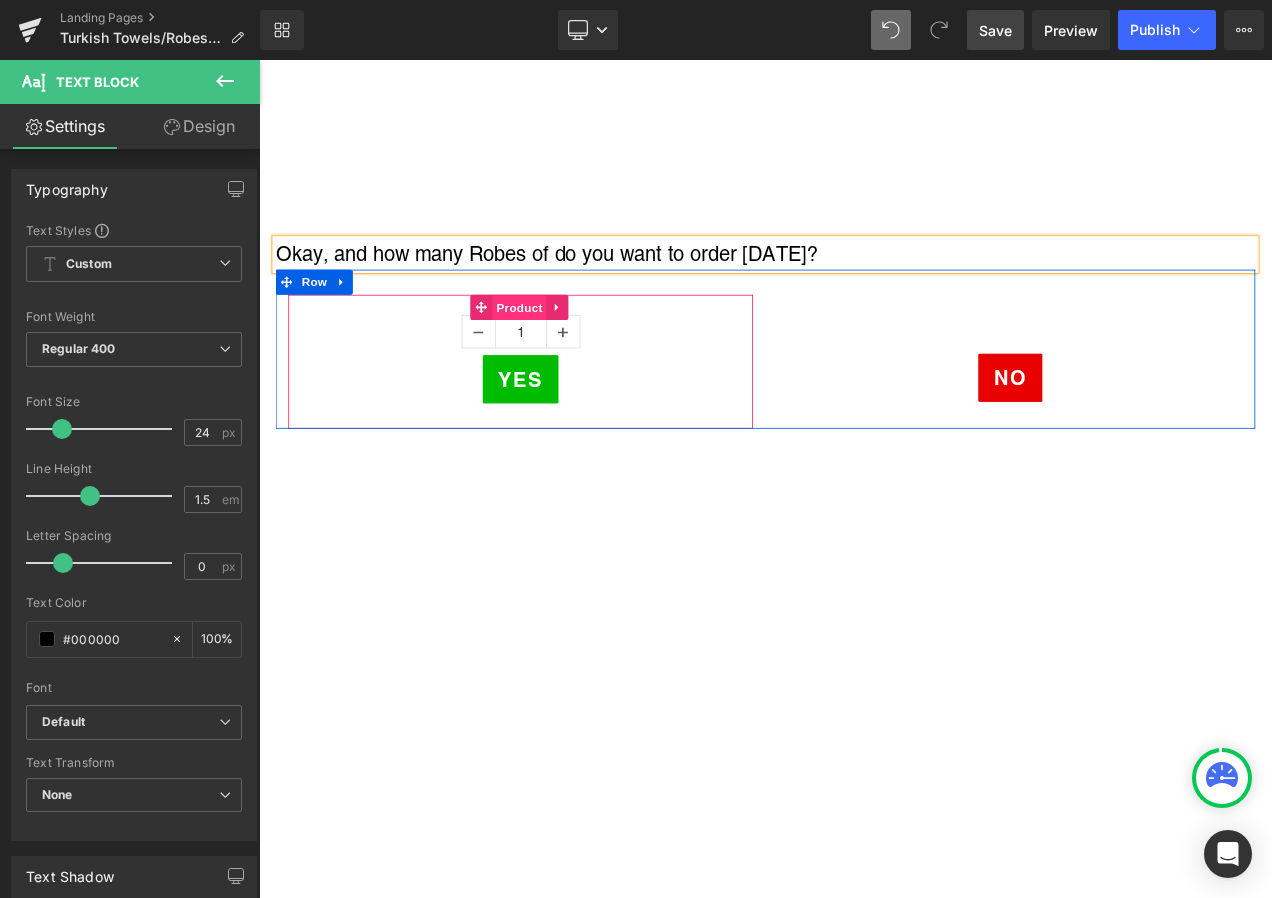 click on "Product" at bounding box center [570, 357] 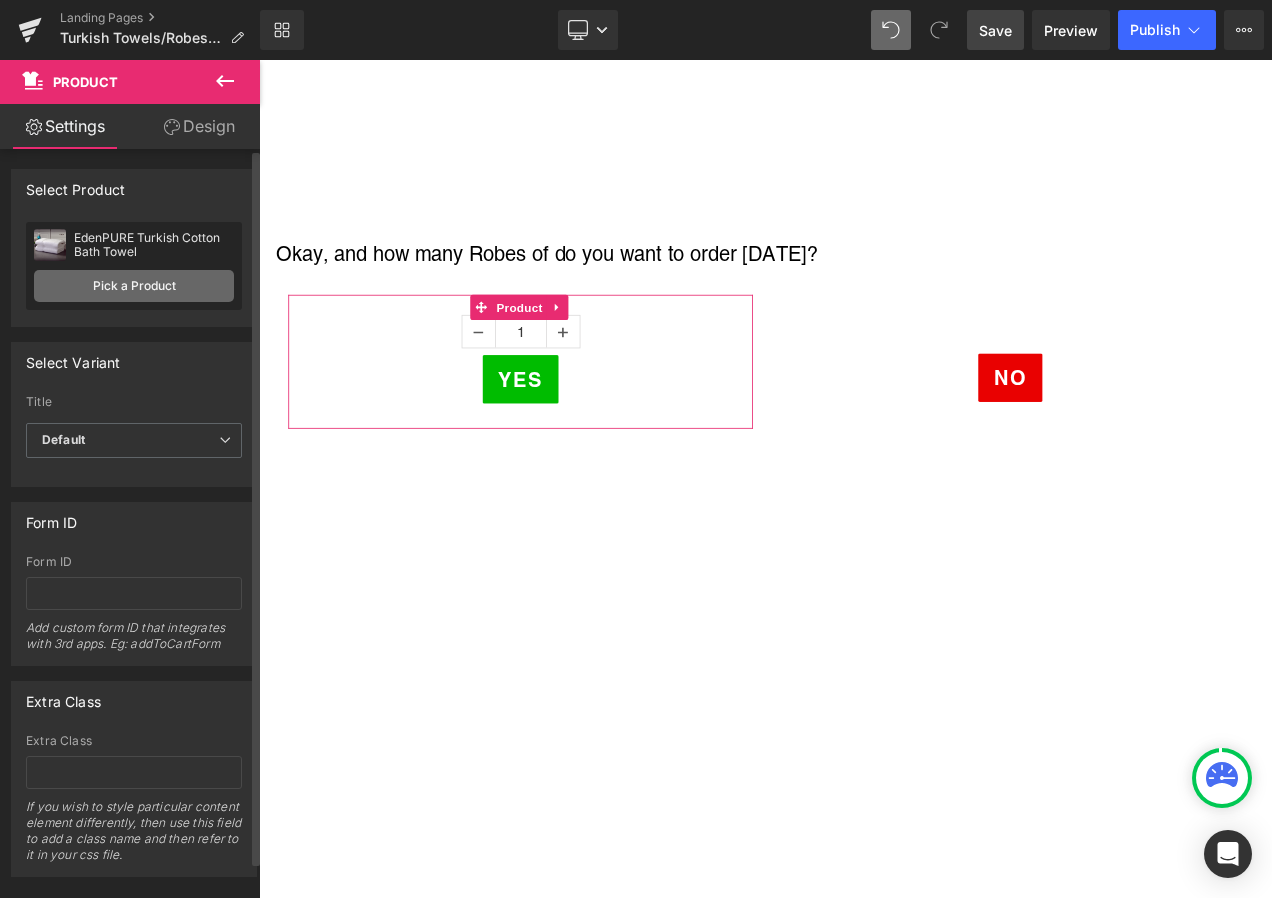 click on "Pick a Product" at bounding box center [134, 286] 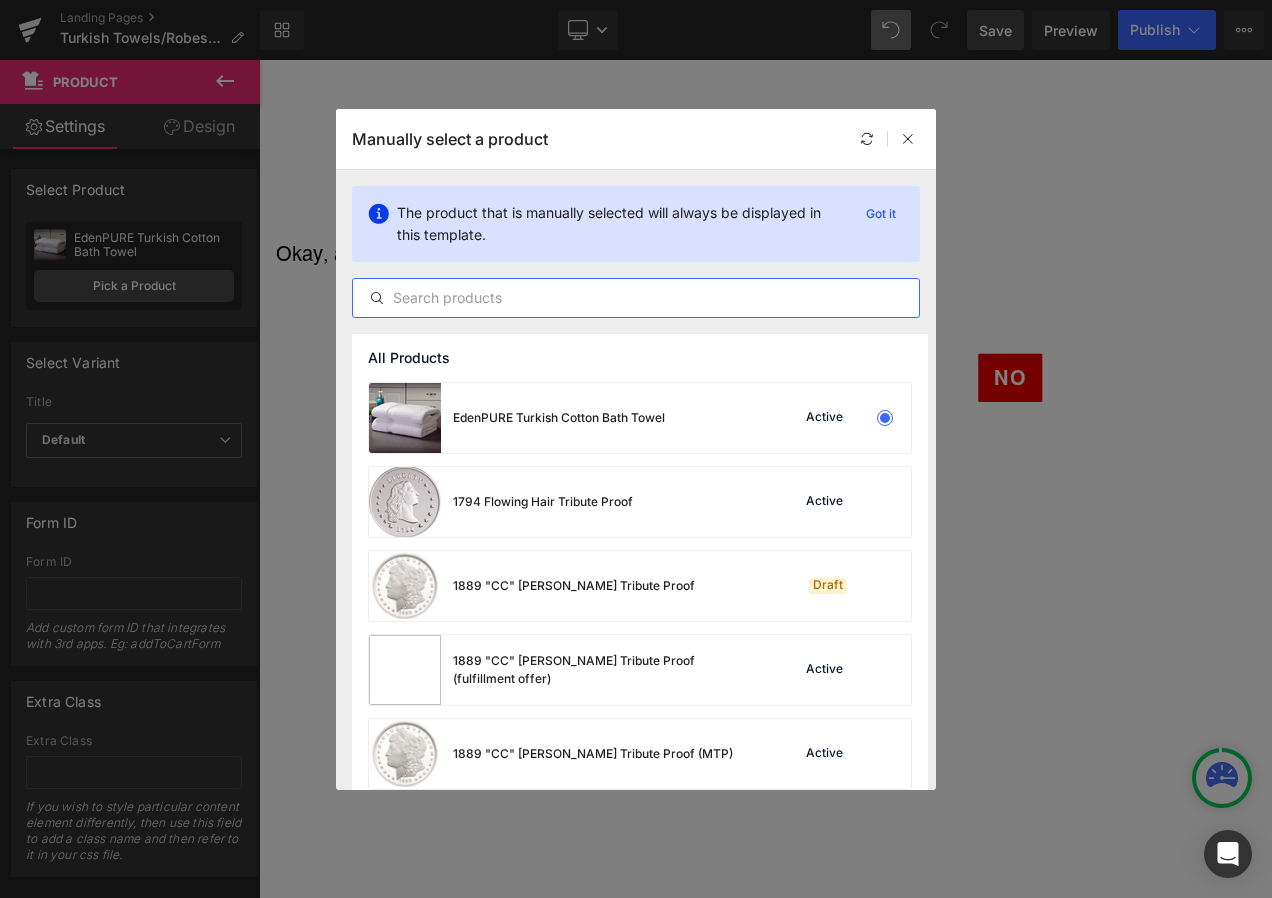 click at bounding box center (636, 298) 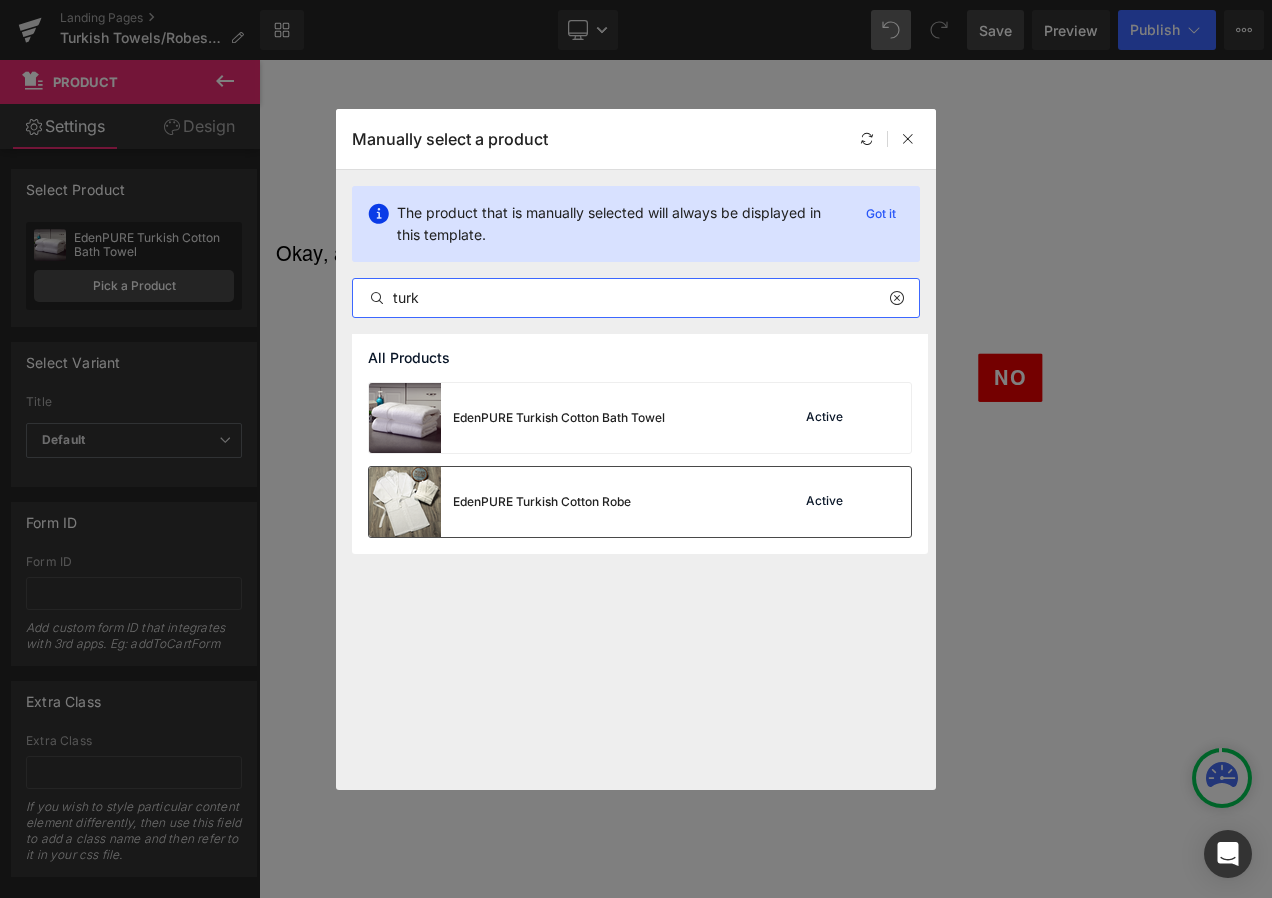 type on "turk" 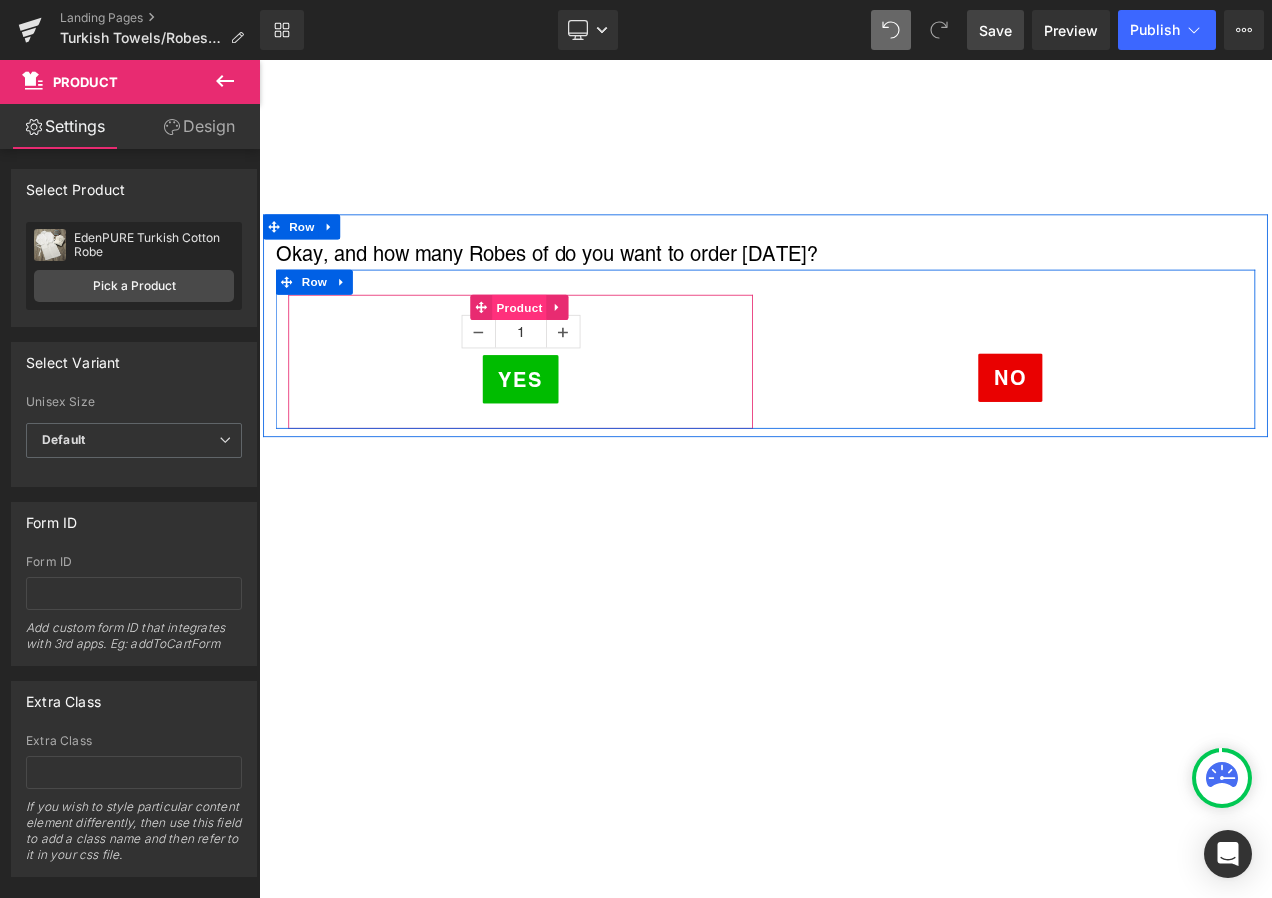 click on "Product" at bounding box center [570, 356] 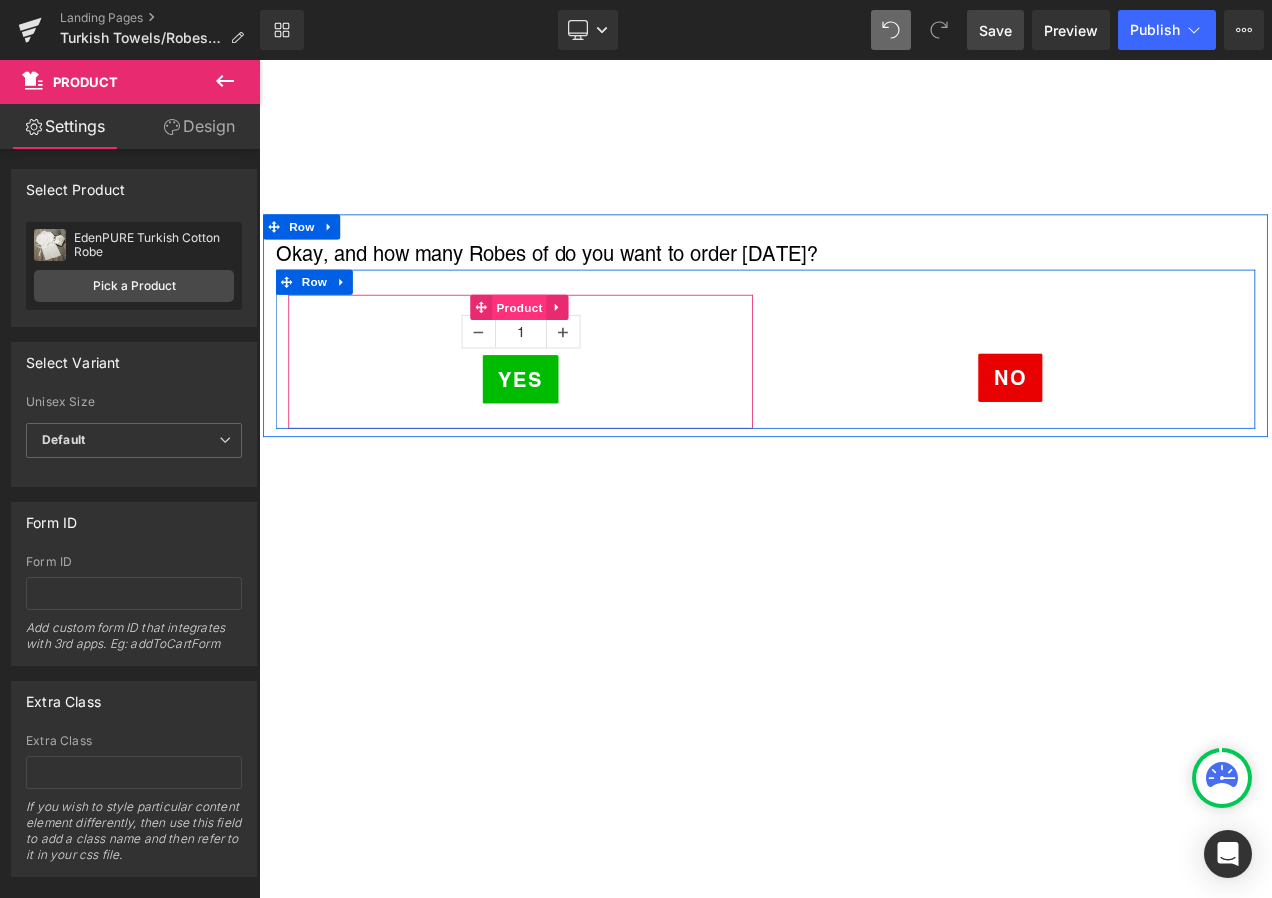 click on "Product" at bounding box center [570, 356] 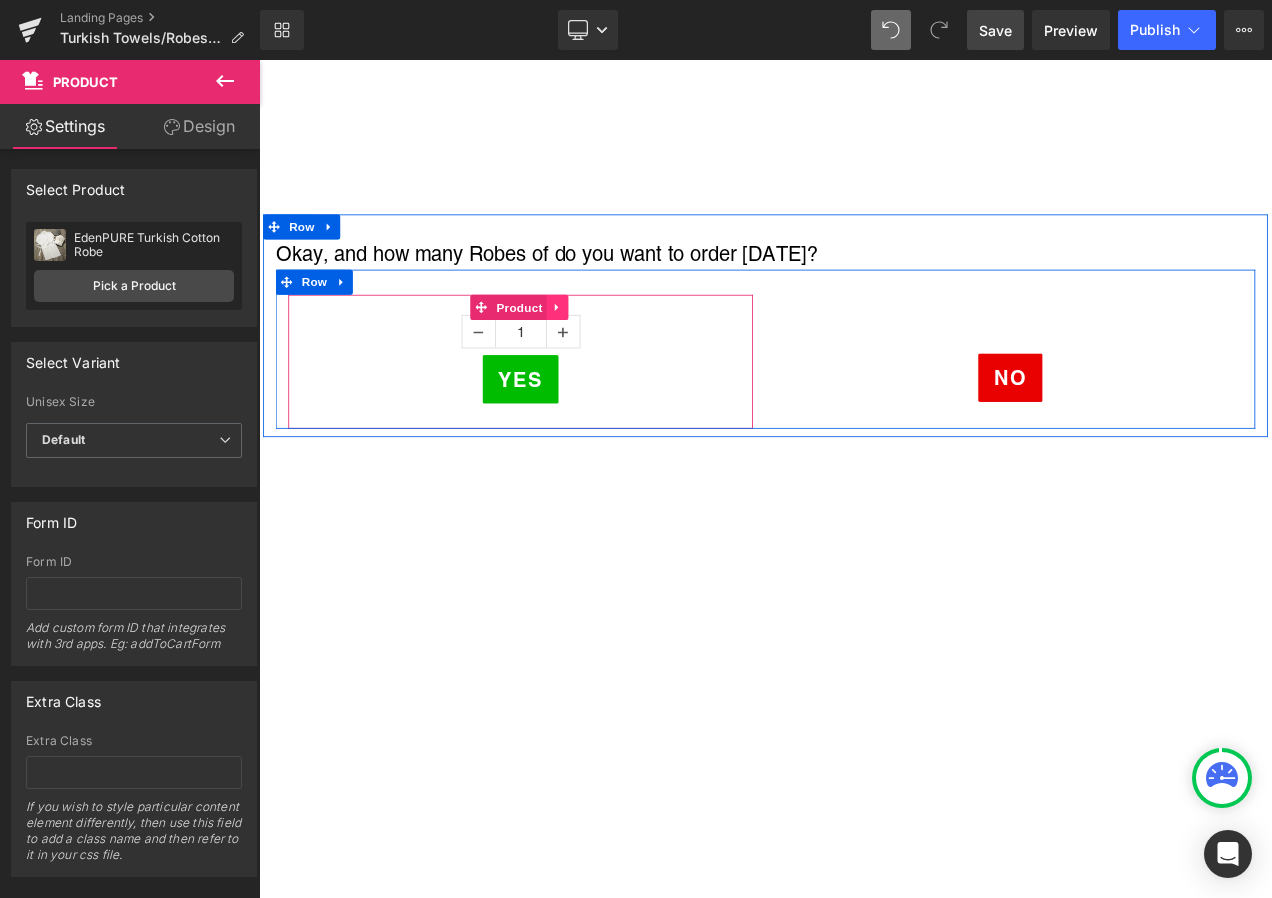click at bounding box center (616, 356) 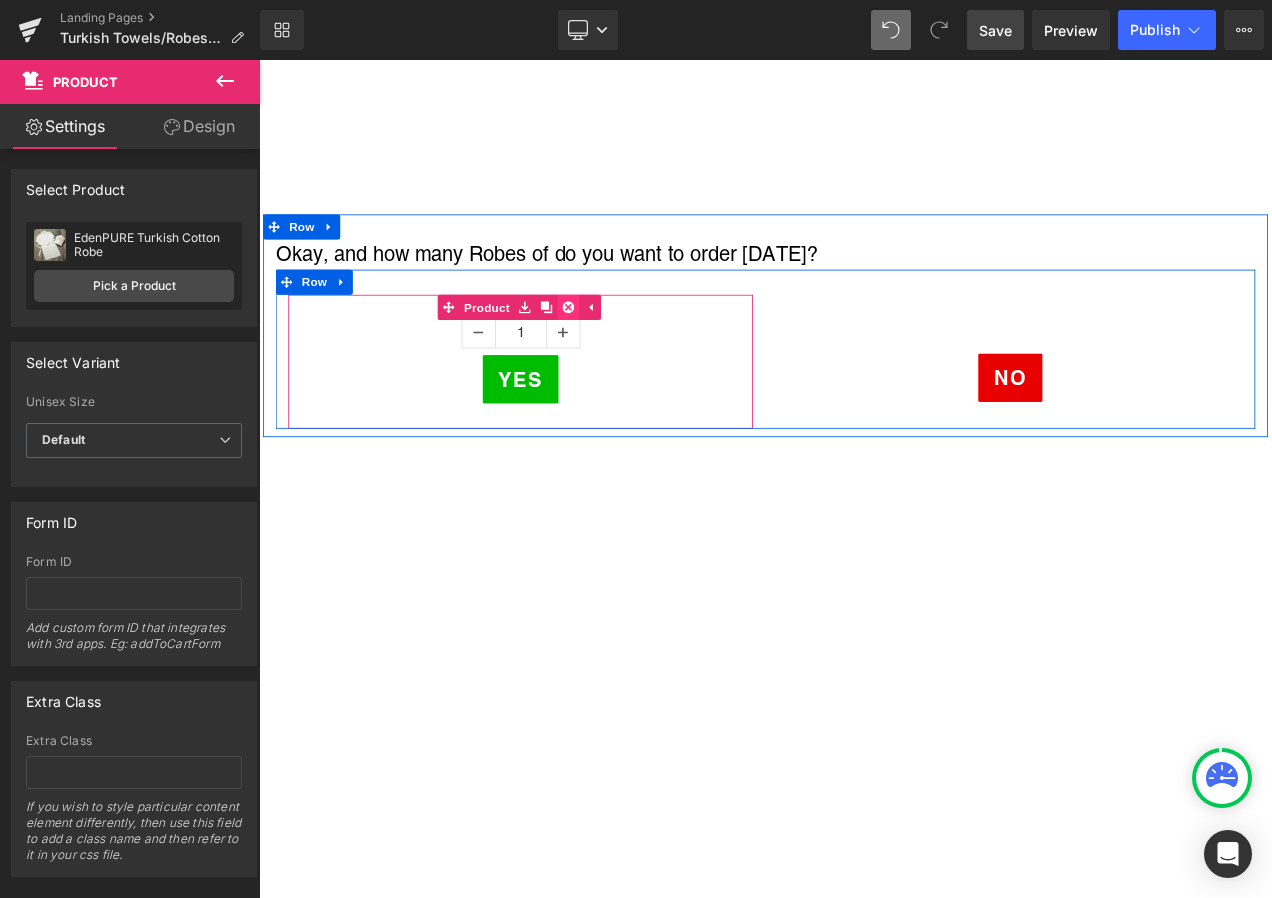 click 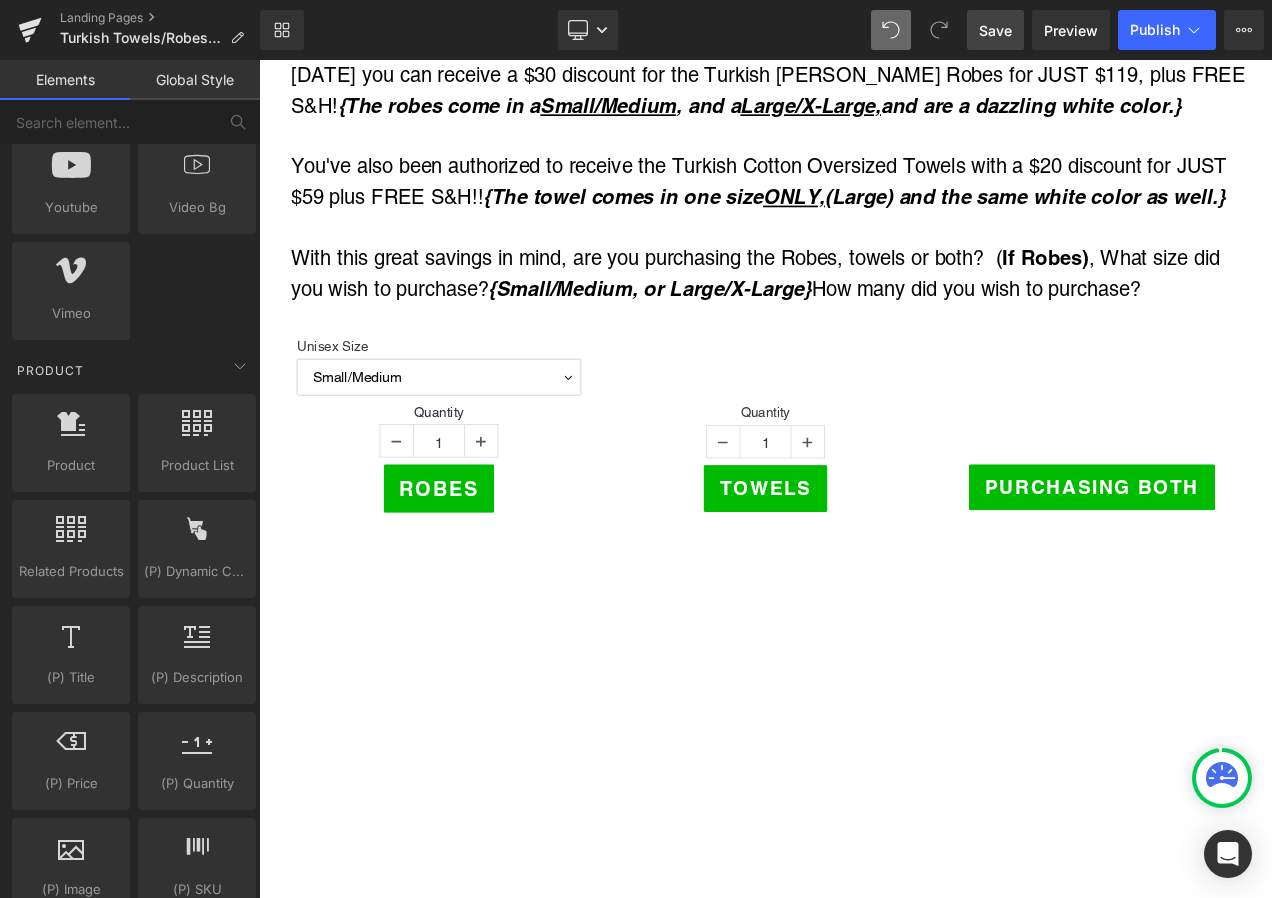 scroll, scrollTop: 280, scrollLeft: 0, axis: vertical 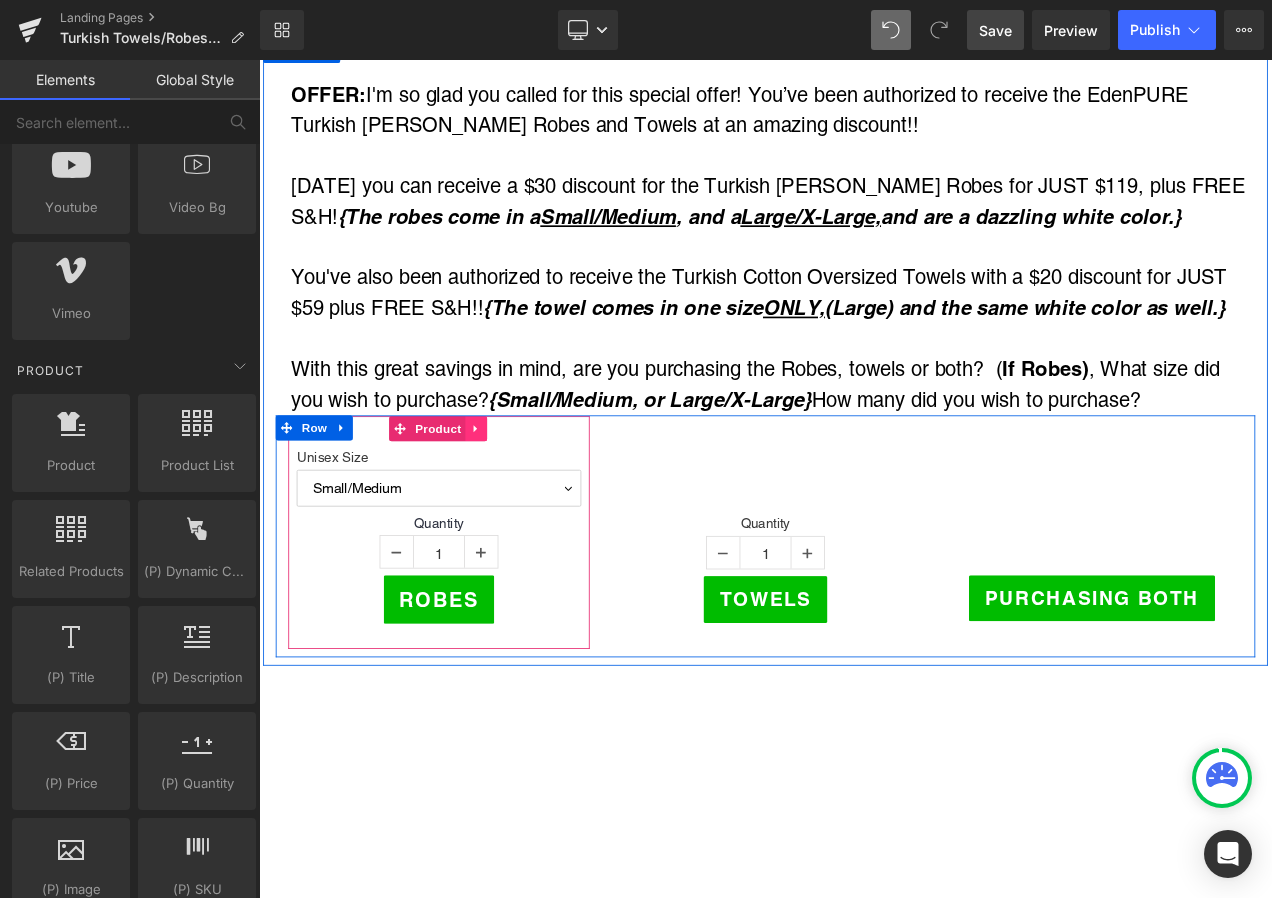 click 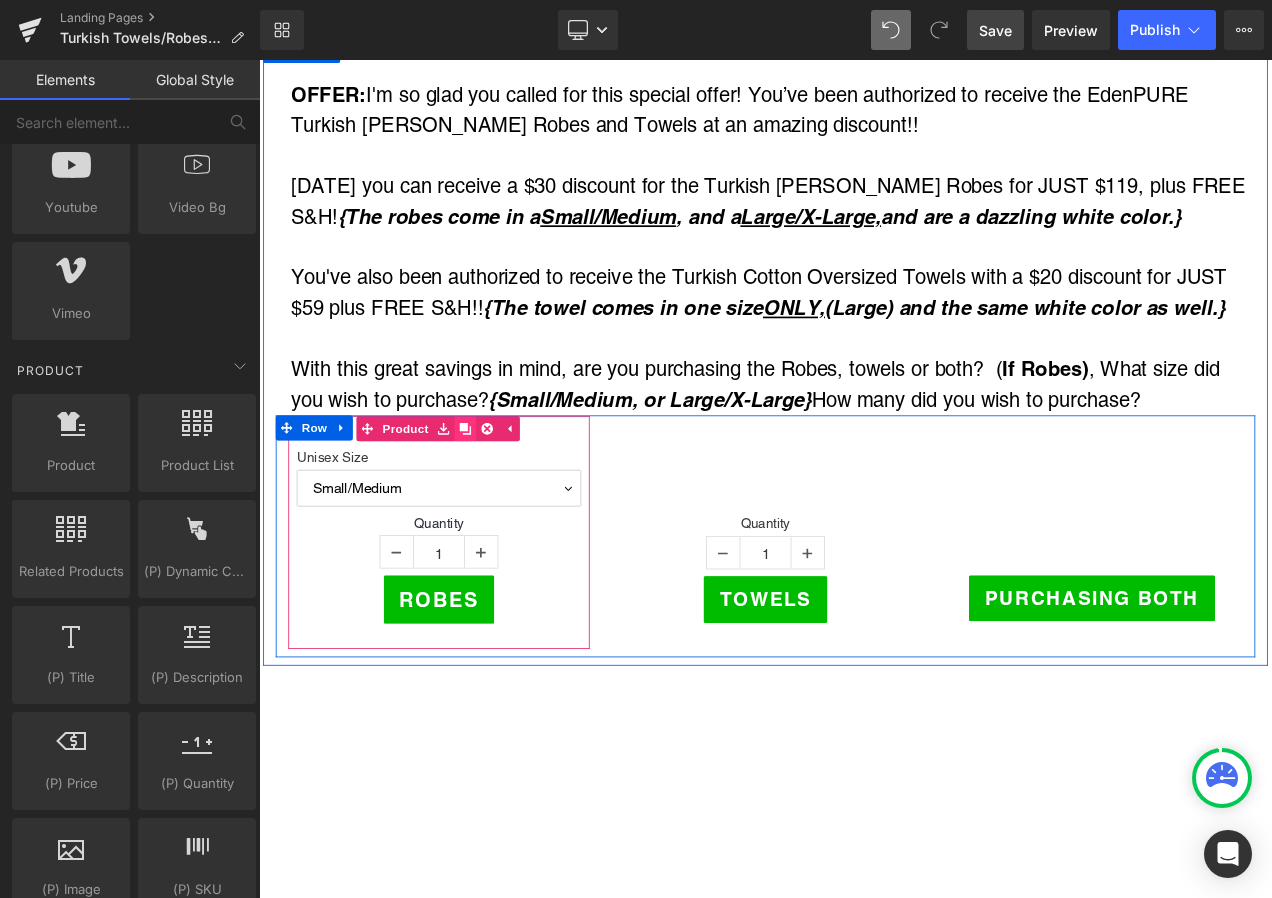 click 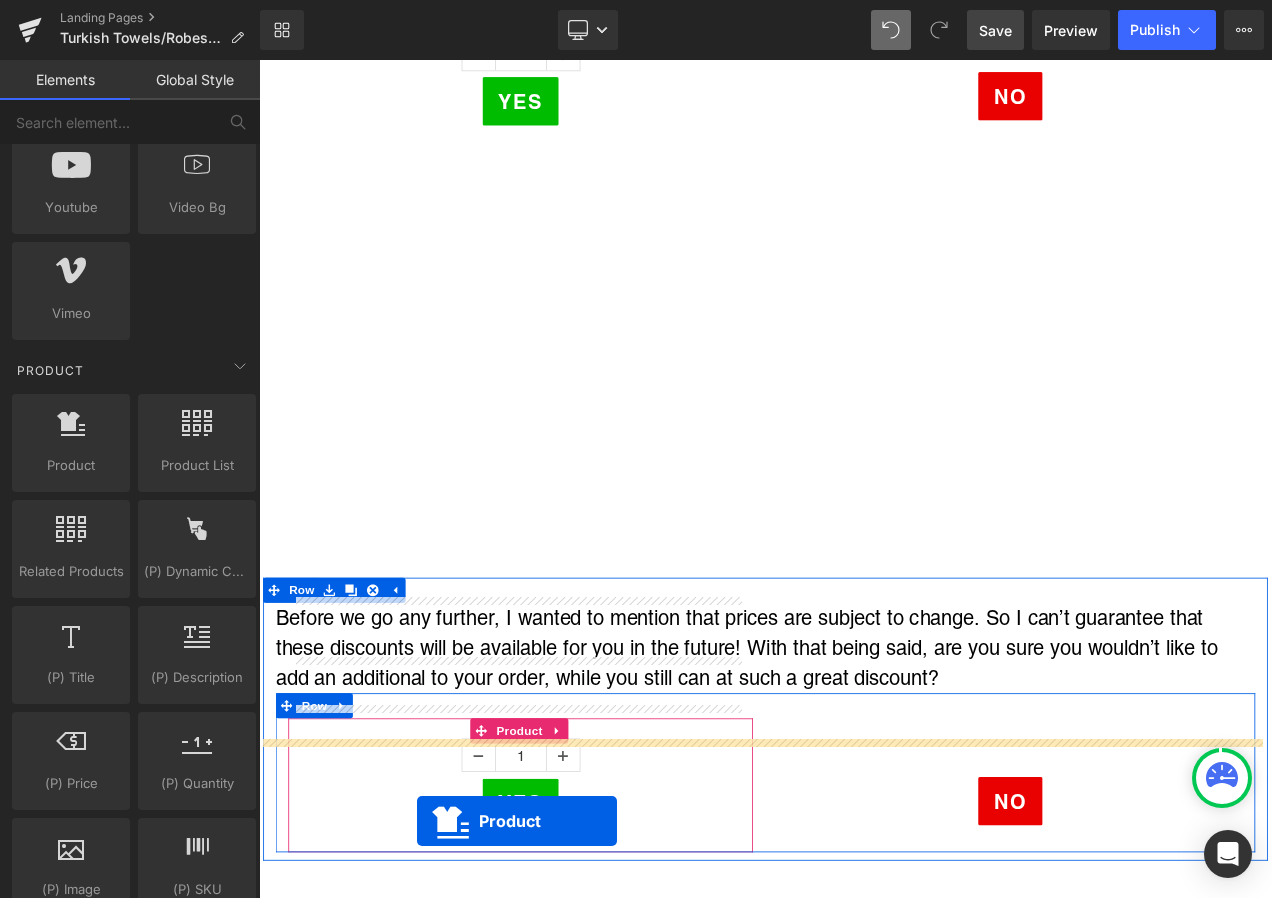 scroll, scrollTop: 1998, scrollLeft: 0, axis: vertical 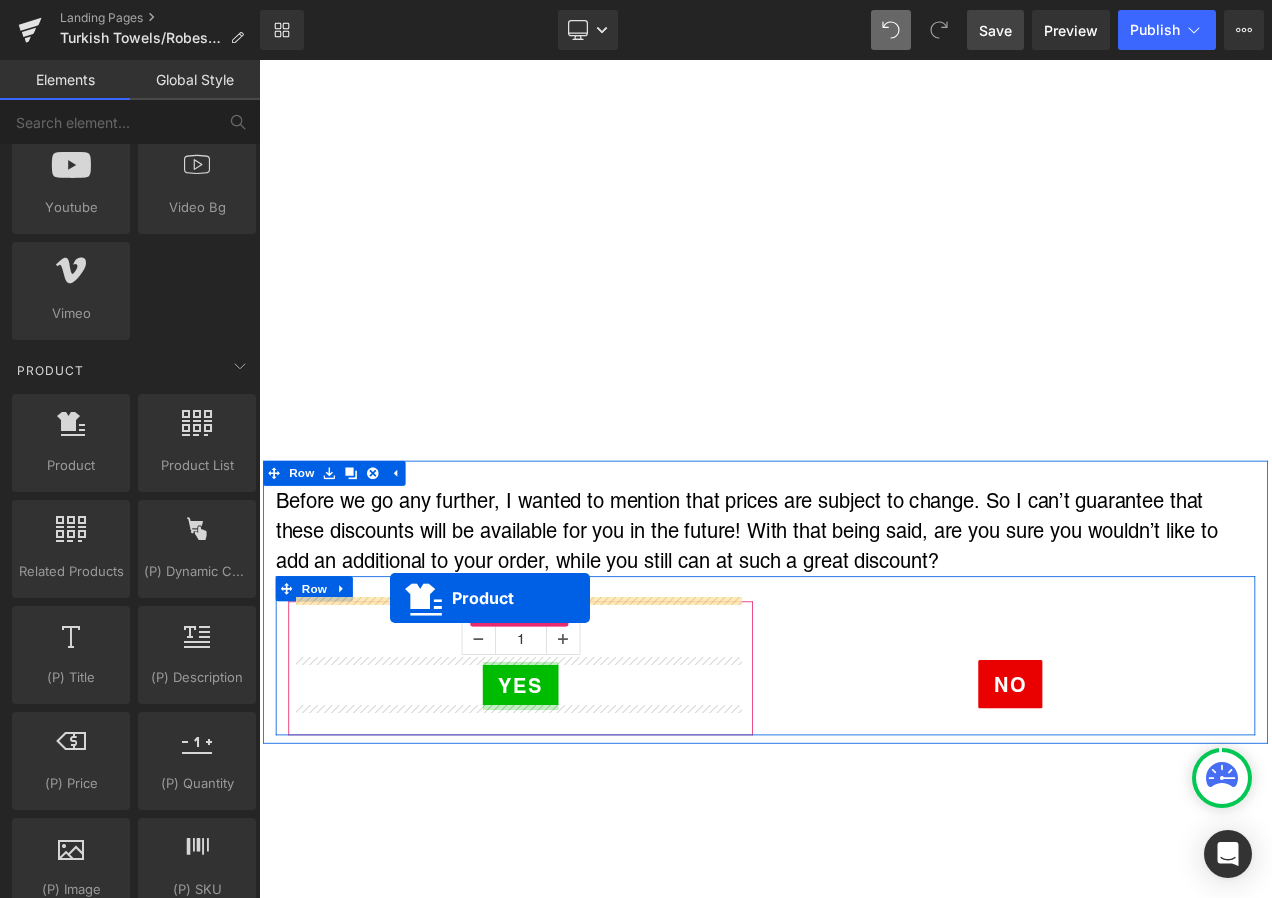 drag, startPoint x: 421, startPoint y: 351, endPoint x: 416, endPoint y: 703, distance: 352.03552 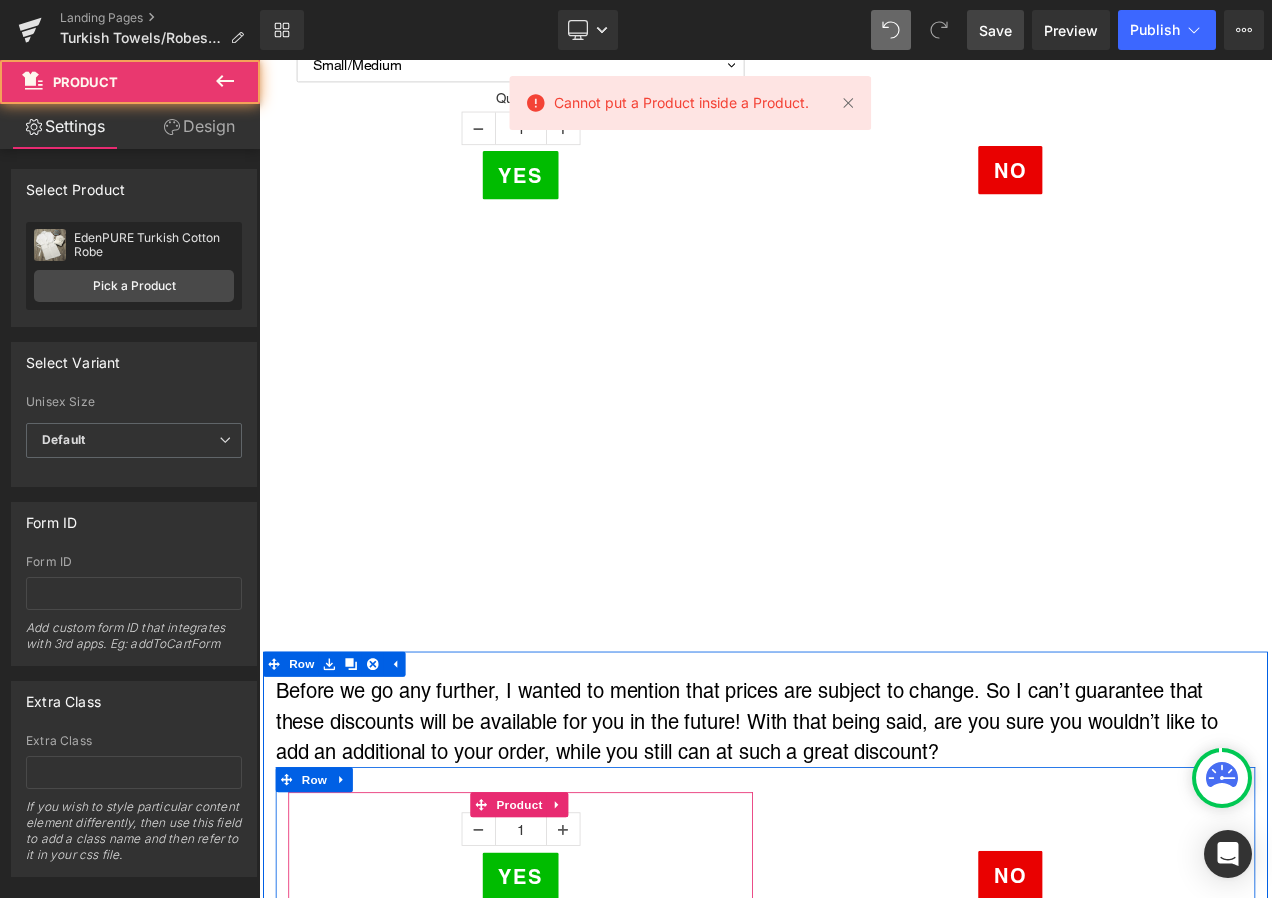 scroll, scrollTop: 2226, scrollLeft: 0, axis: vertical 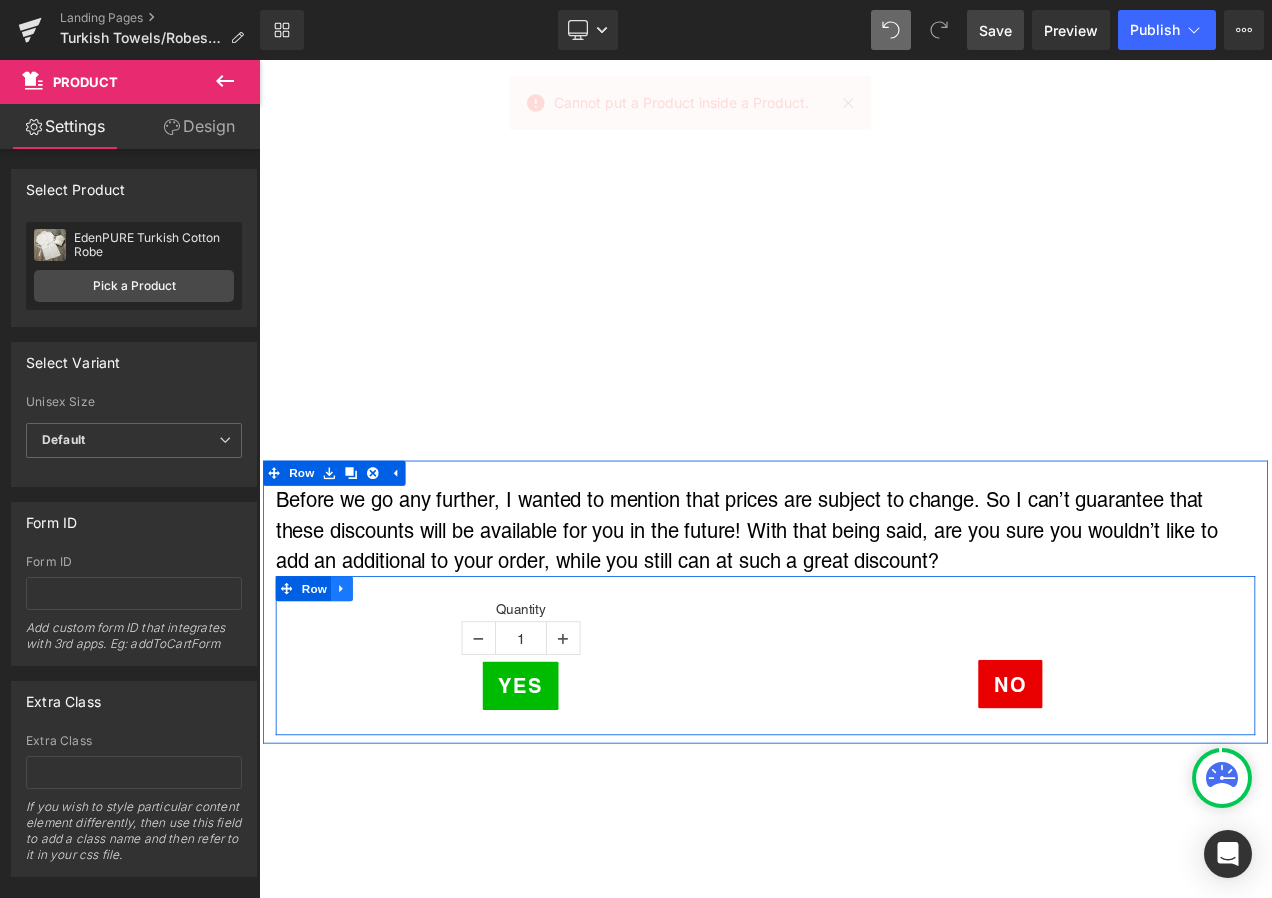 click 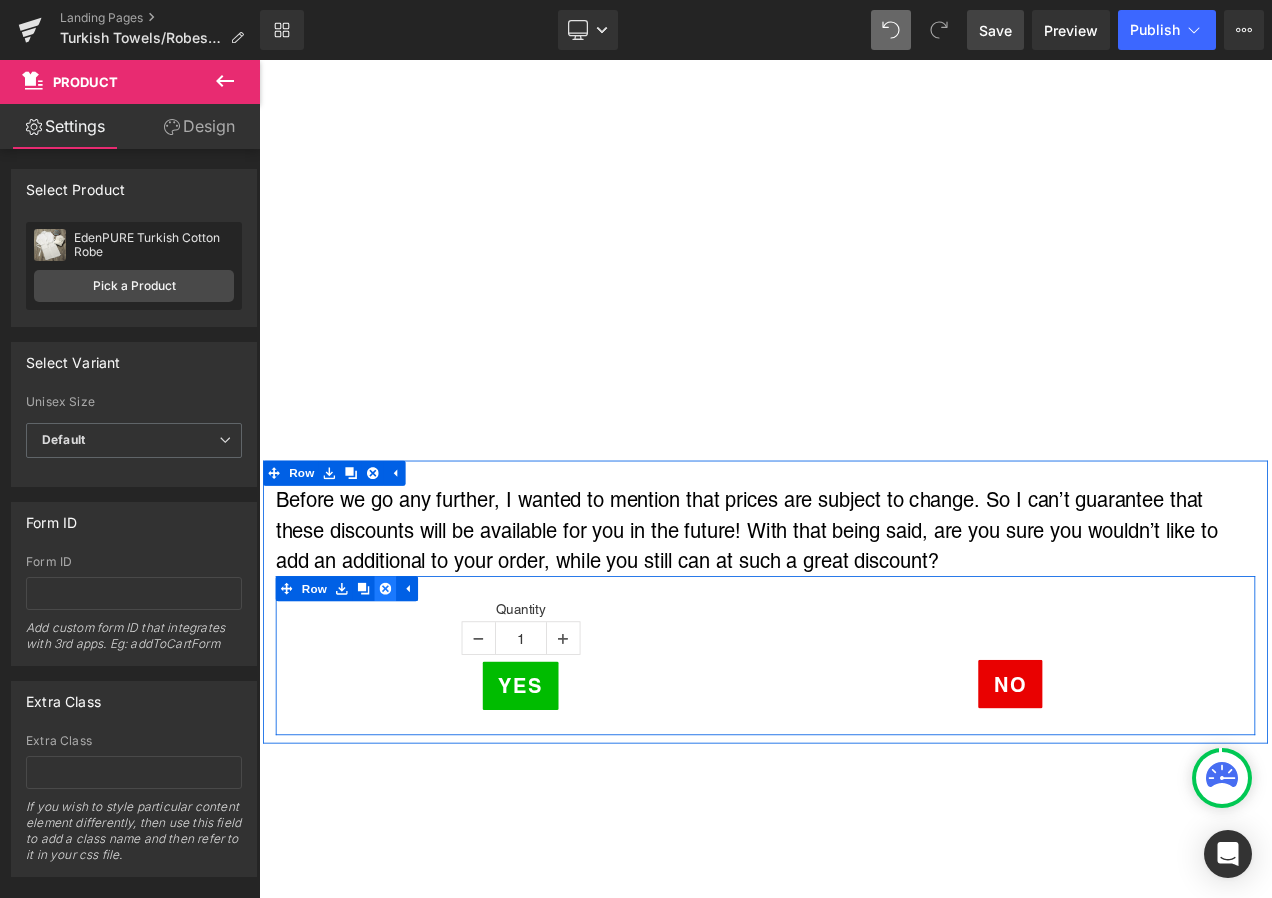 click 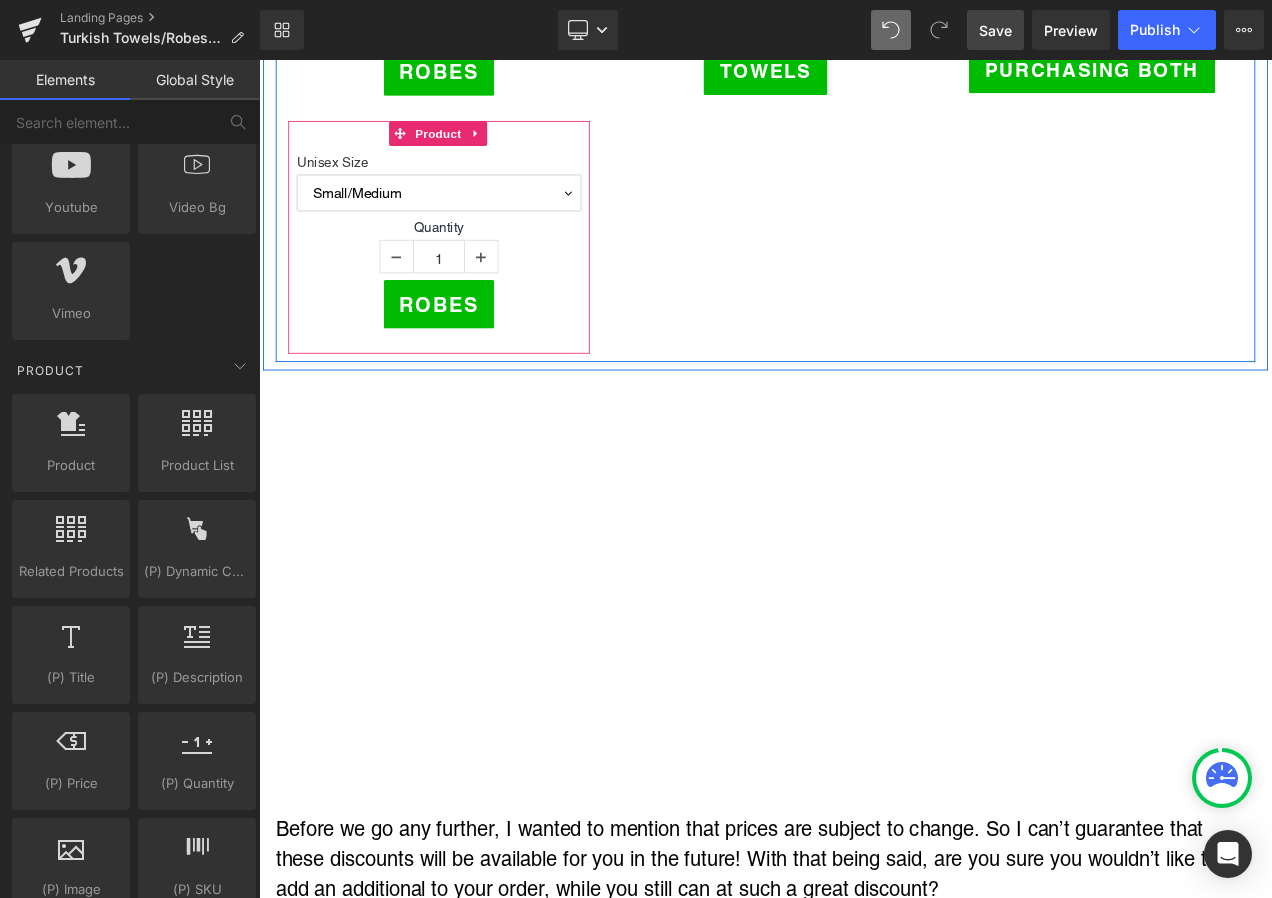 scroll, scrollTop: 626, scrollLeft: 0, axis: vertical 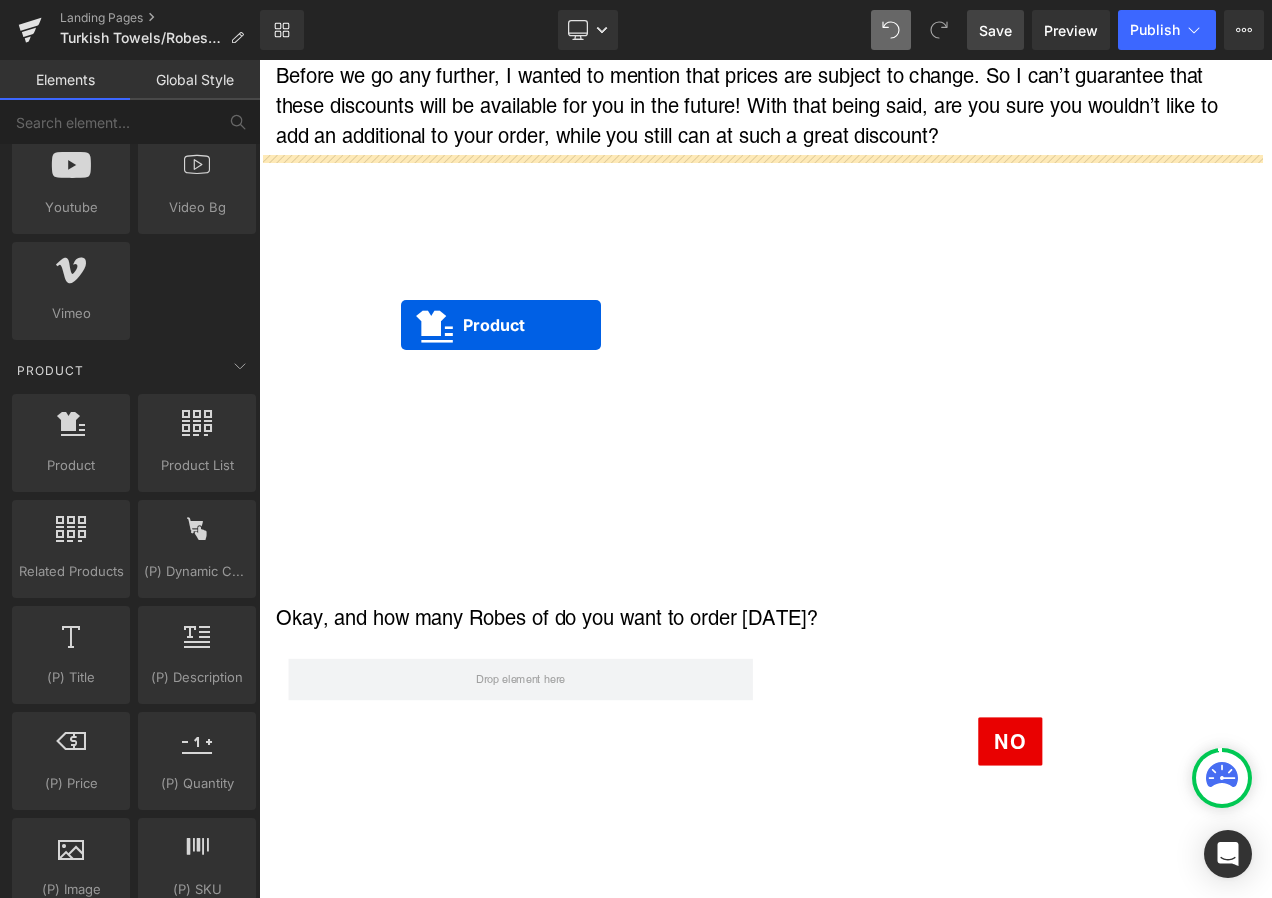 drag, startPoint x: 416, startPoint y: 421, endPoint x: 466, endPoint y: 417, distance: 50.159744 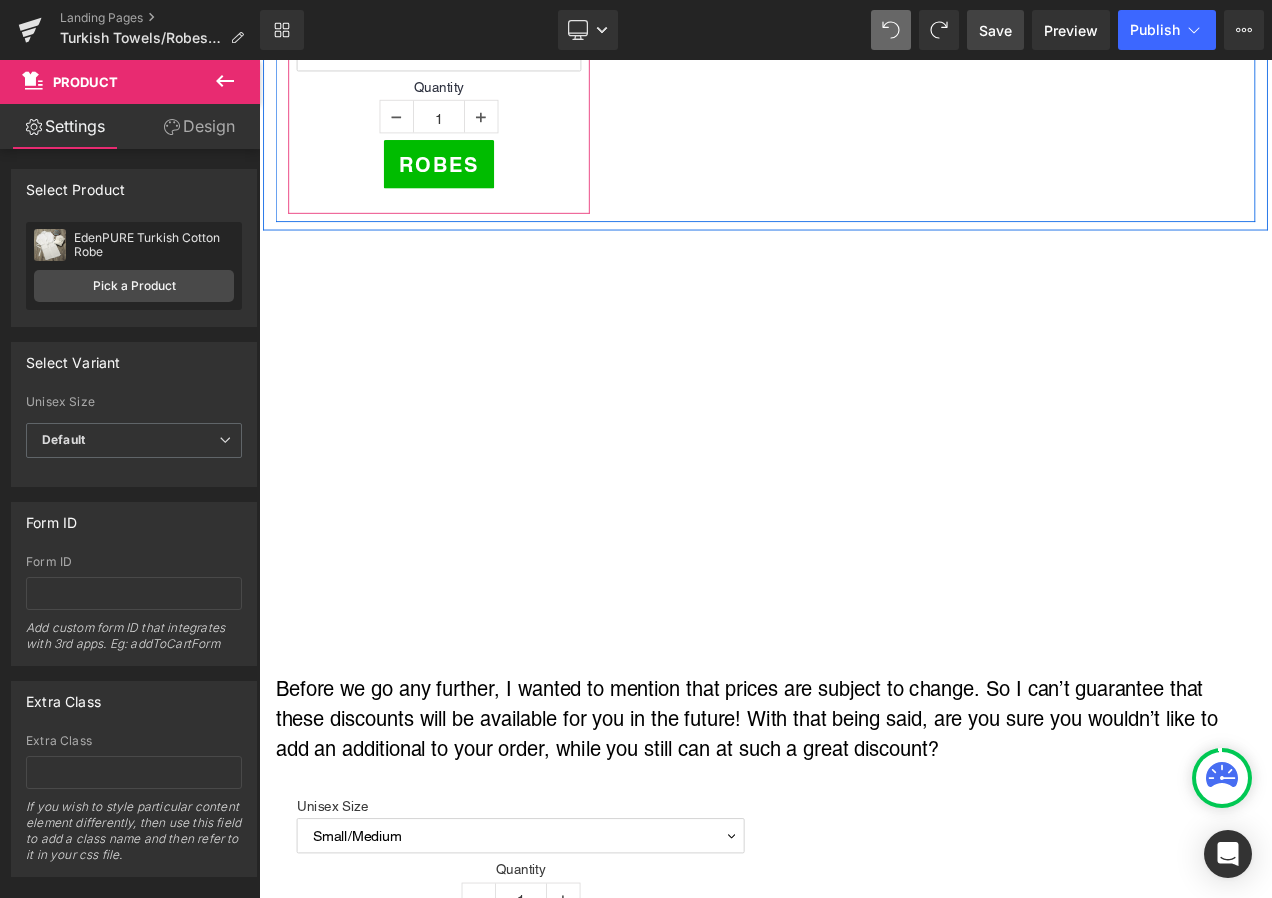 scroll, scrollTop: 695, scrollLeft: 0, axis: vertical 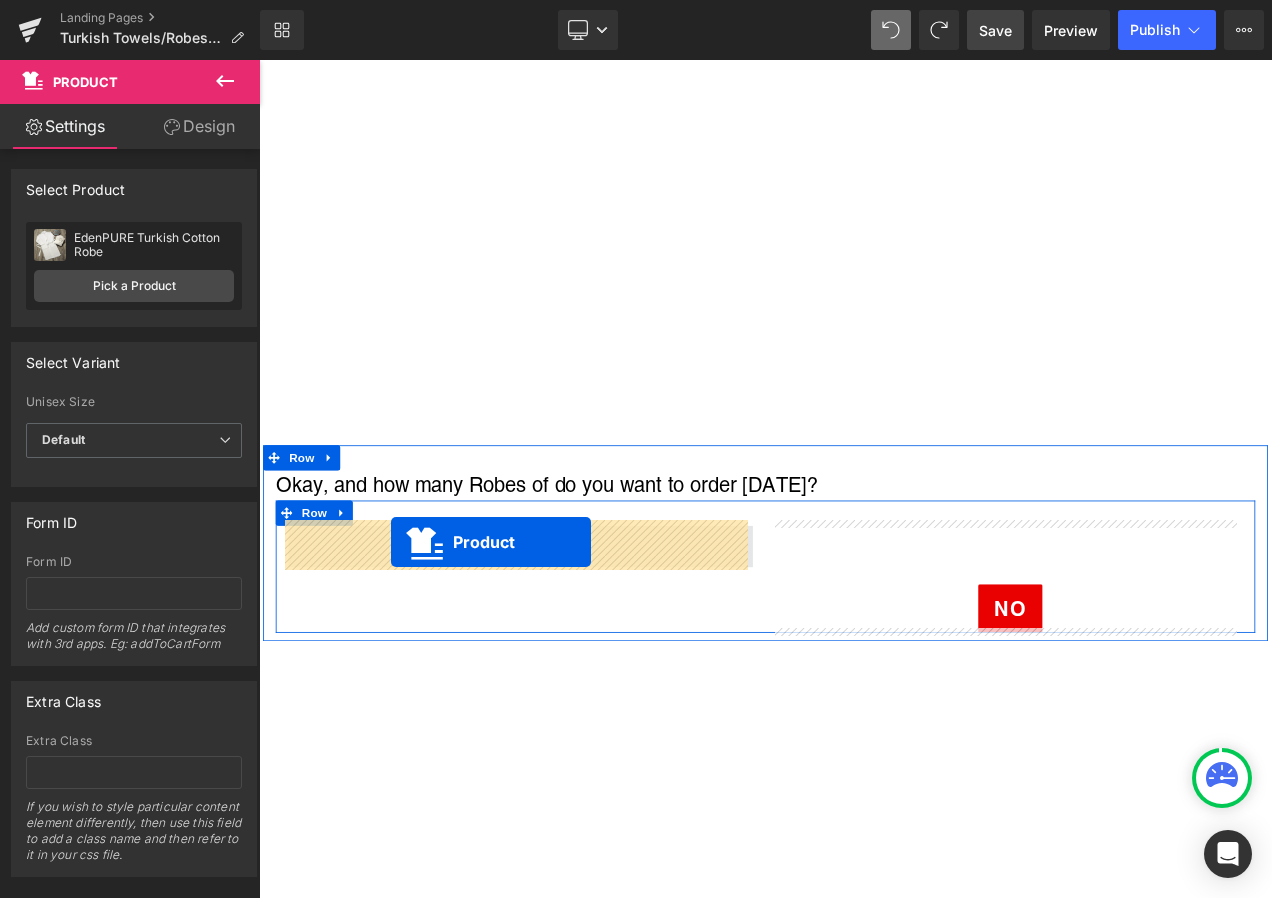 drag, startPoint x: 425, startPoint y: 194, endPoint x: 417, endPoint y: 636, distance: 442.0724 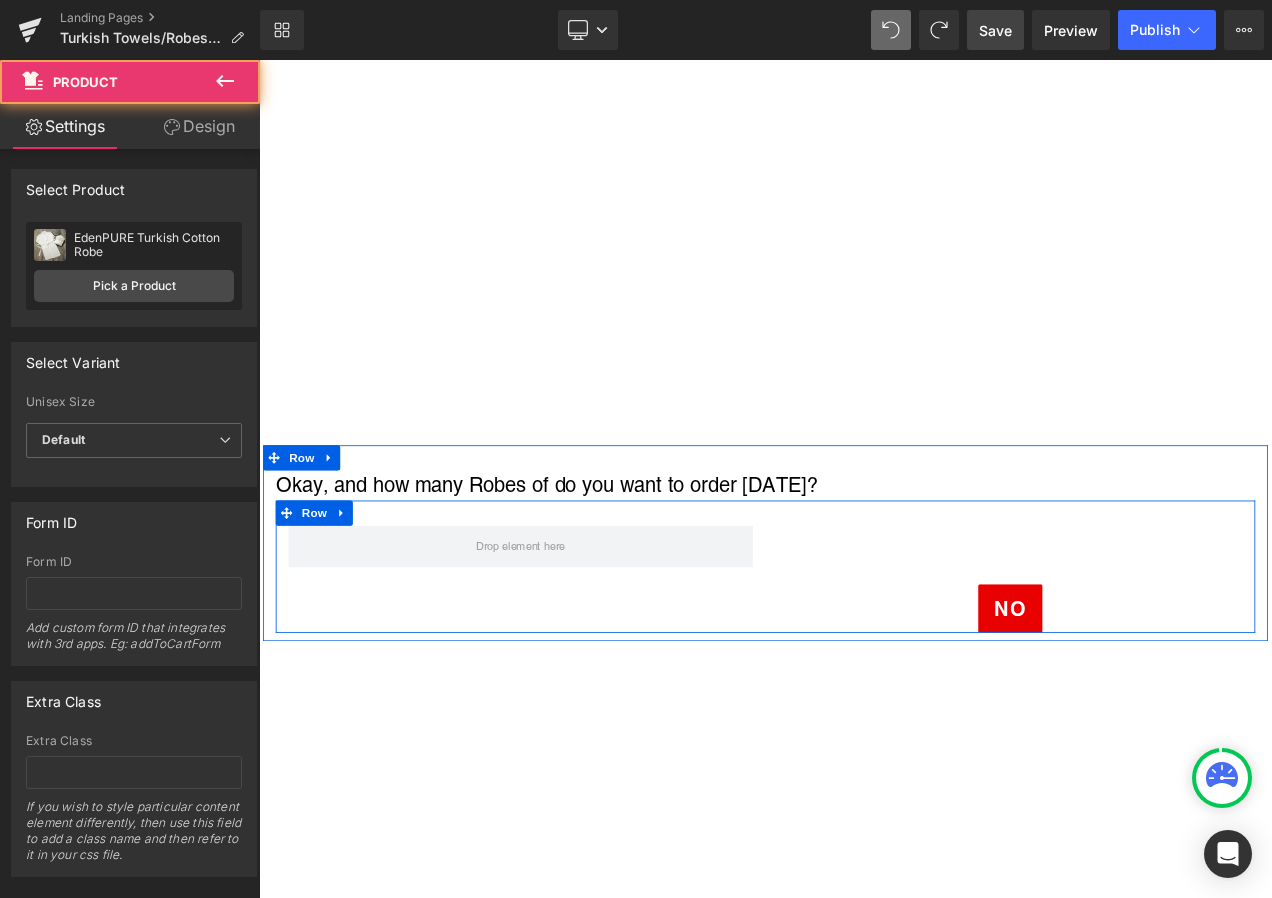 scroll, scrollTop: 2805, scrollLeft: 0, axis: vertical 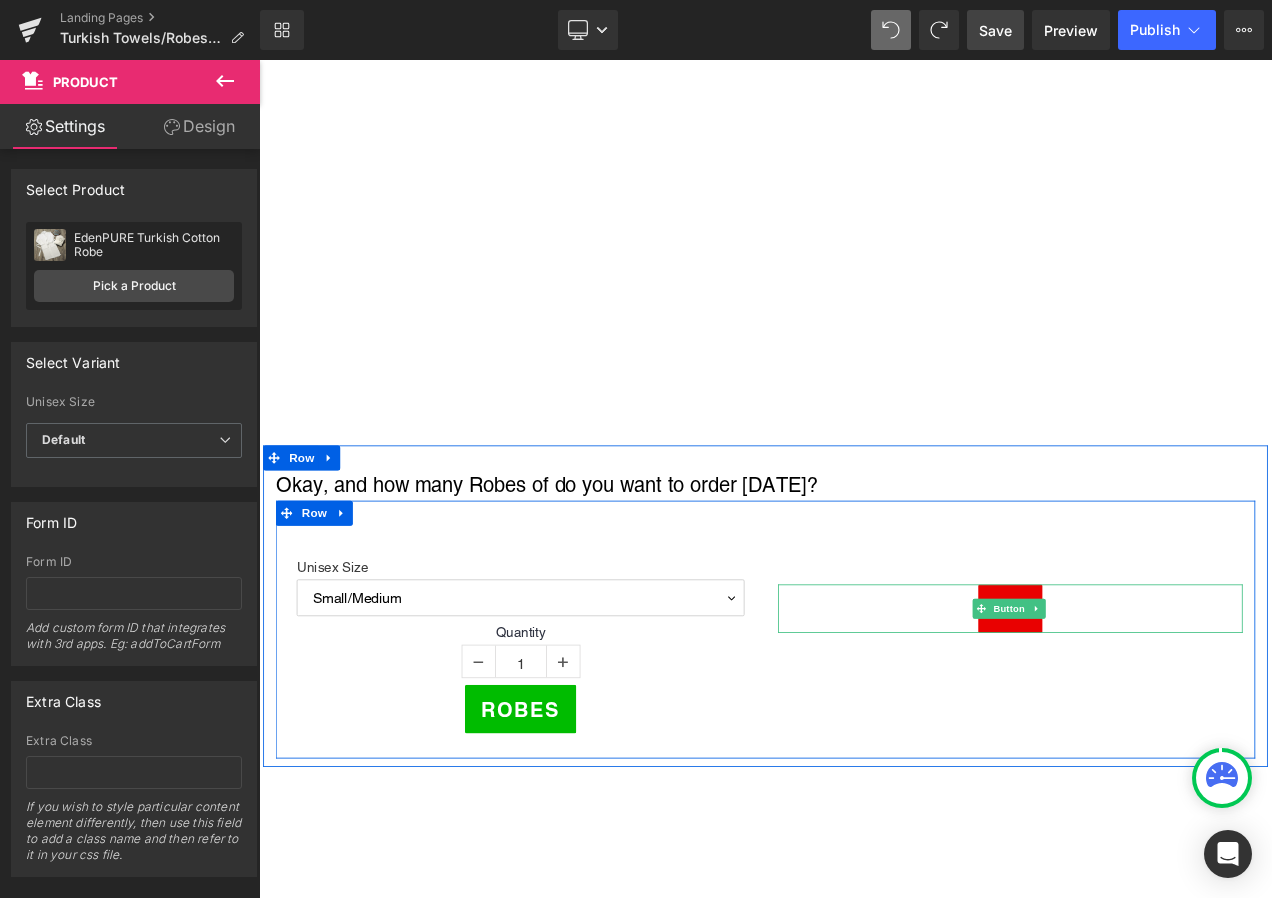 drag, startPoint x: 1070, startPoint y: 712, endPoint x: 864, endPoint y: 616, distance: 227.27077 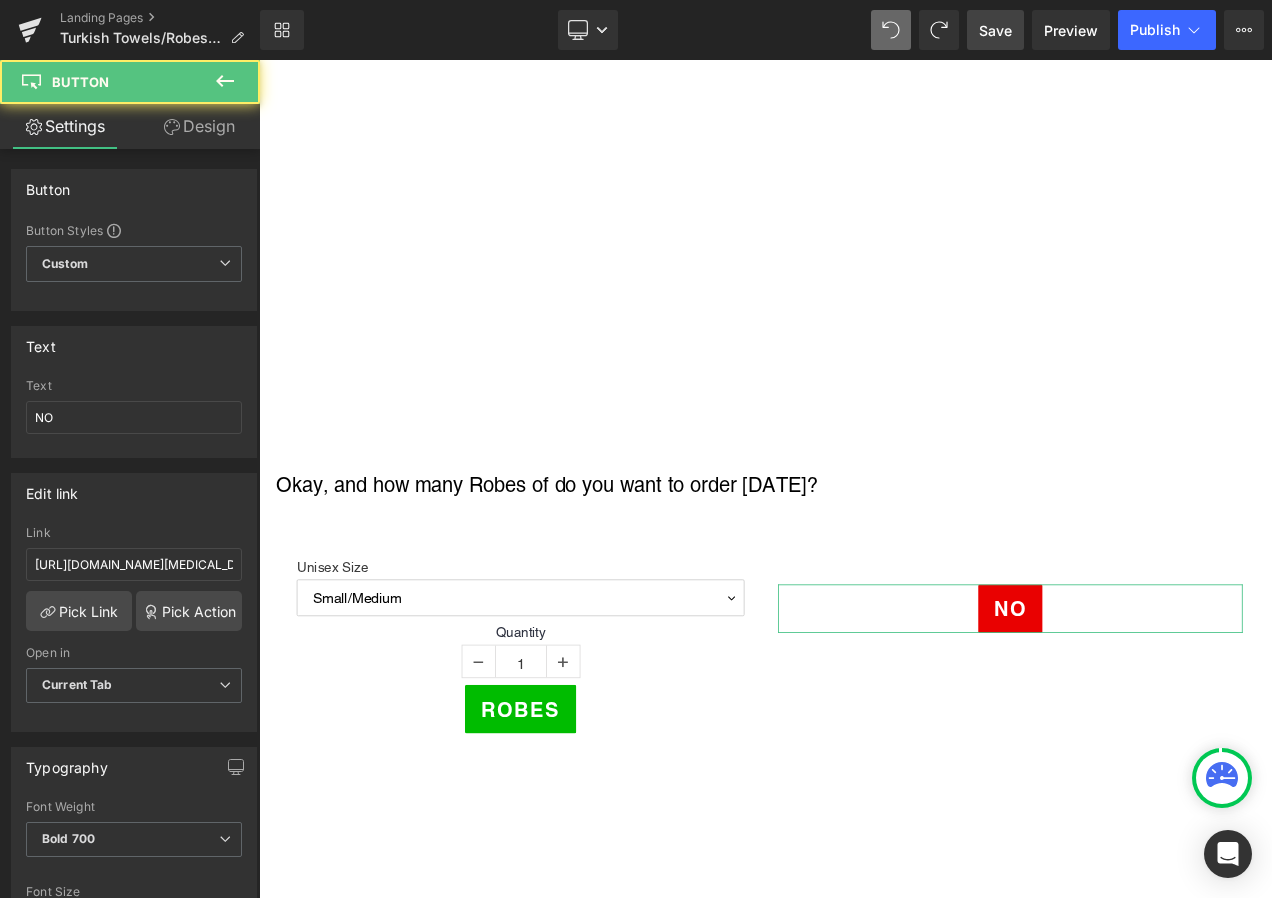click on "Design" at bounding box center (199, 126) 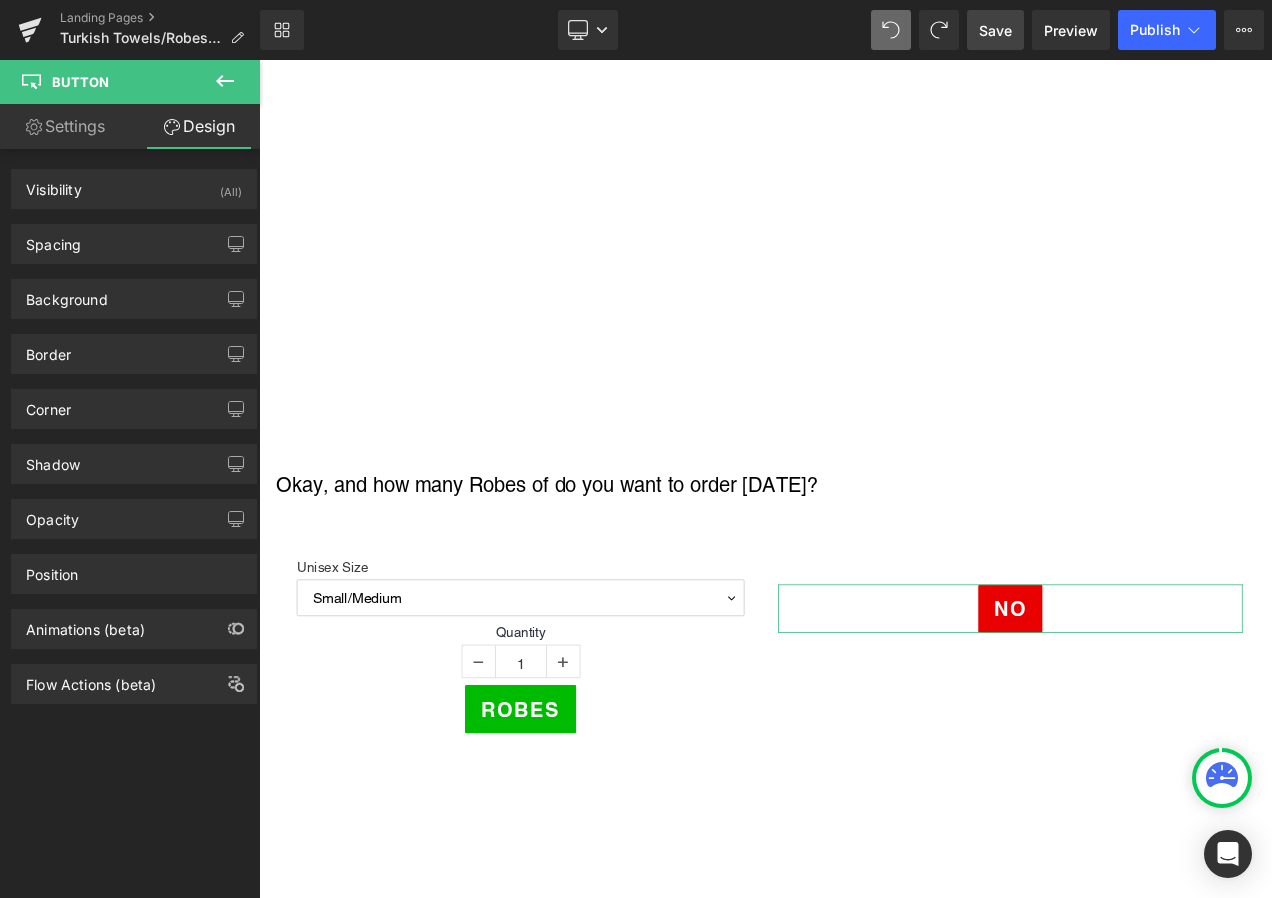 type on "70" 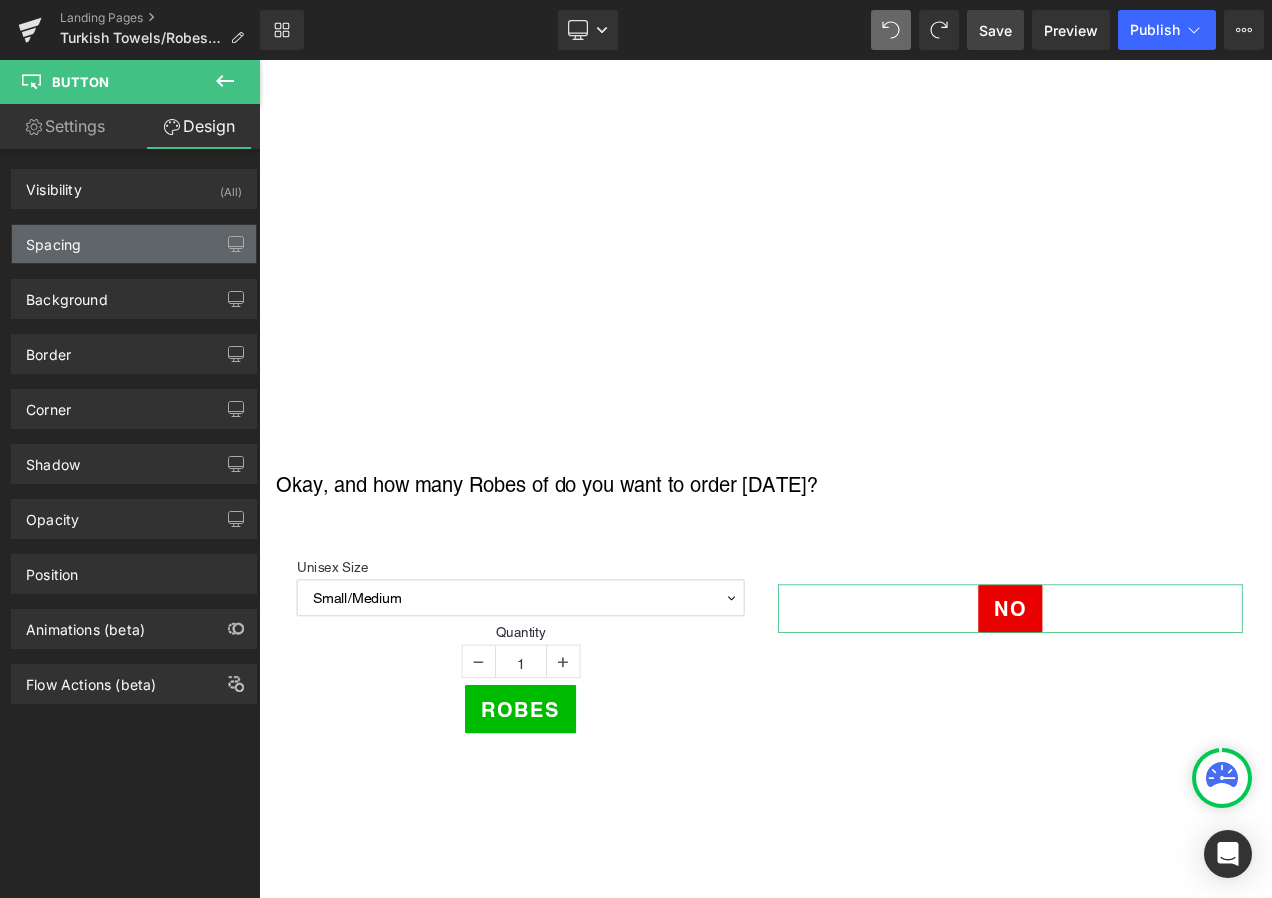 click on "Spacing" at bounding box center [134, 244] 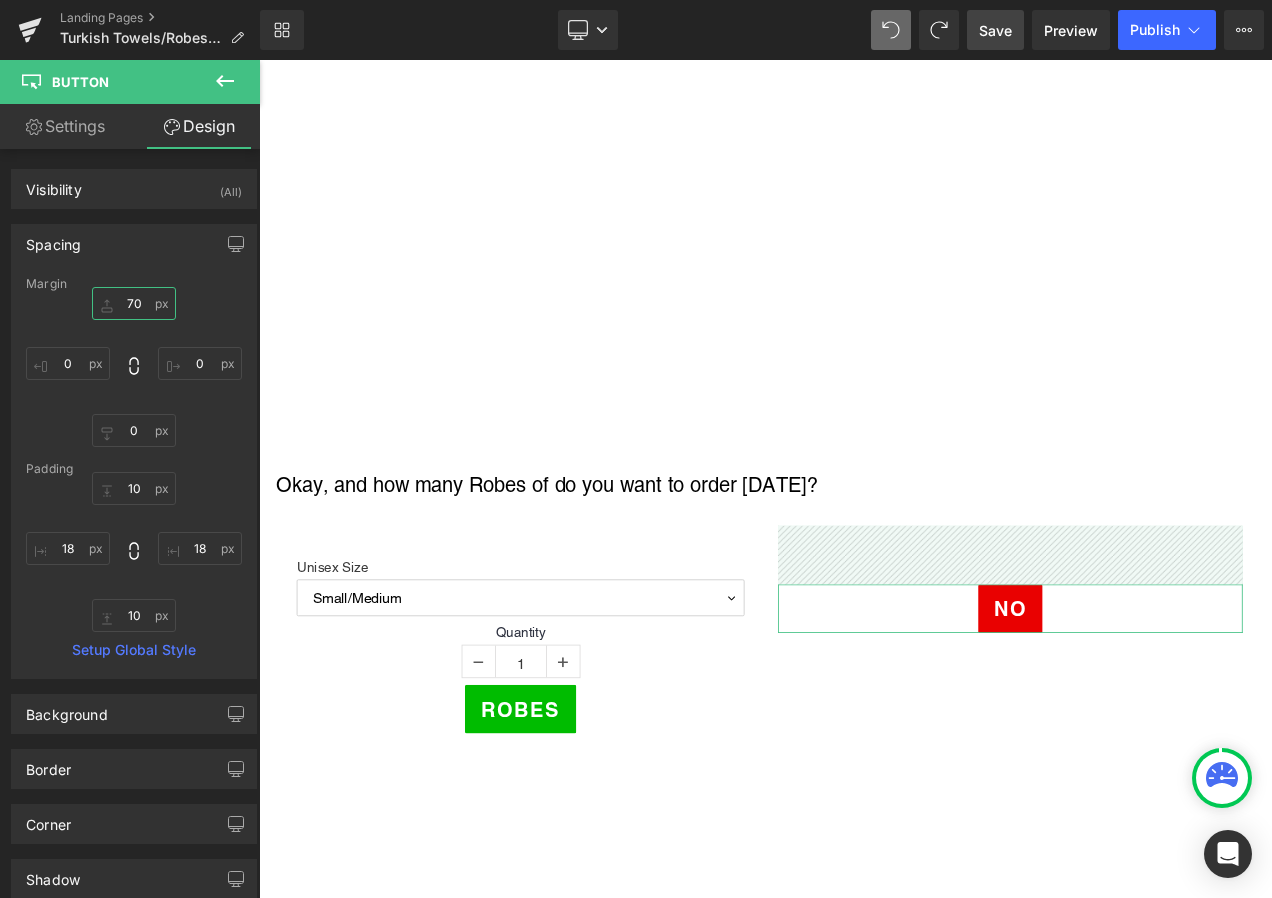 click on "70" at bounding box center [134, 303] 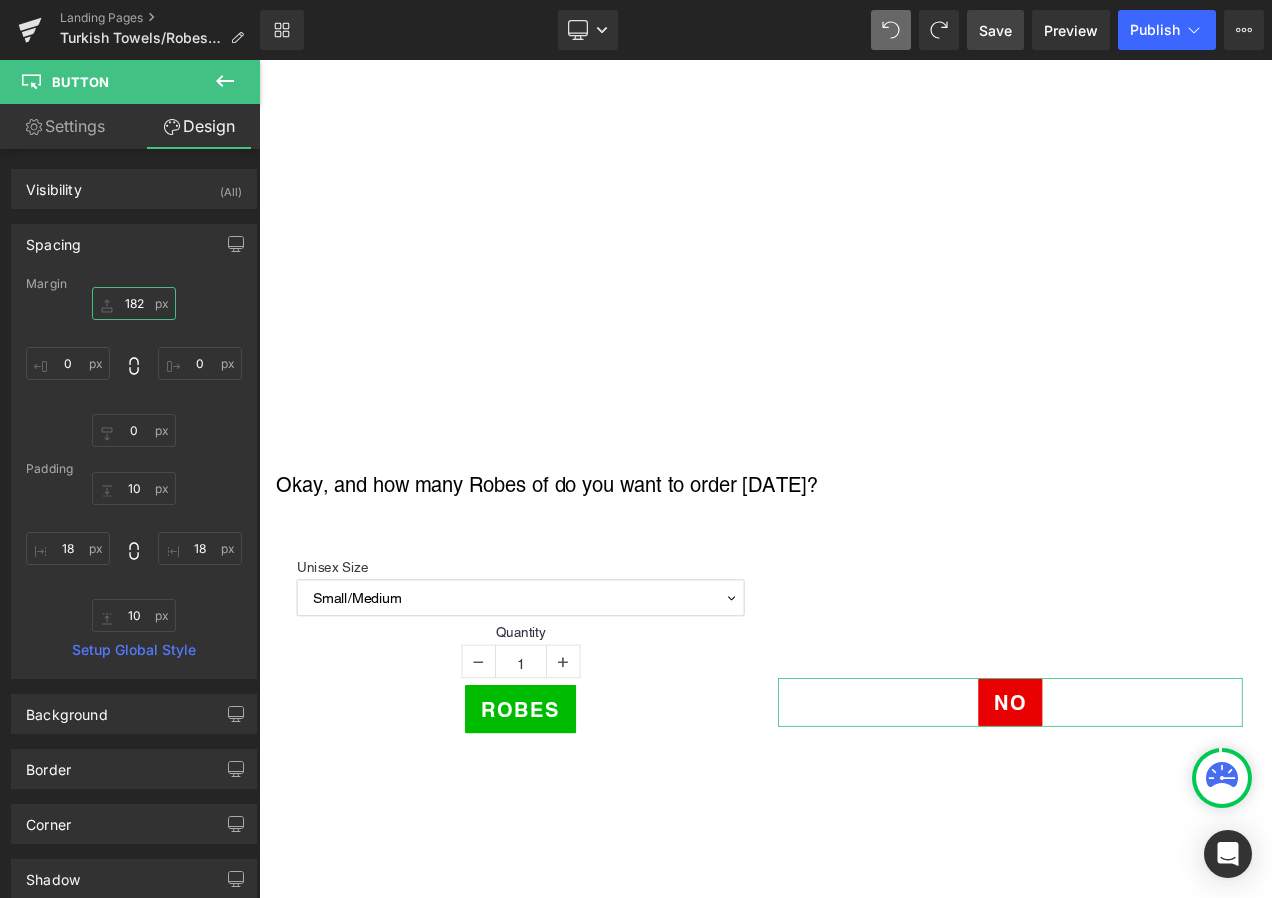 type on "181" 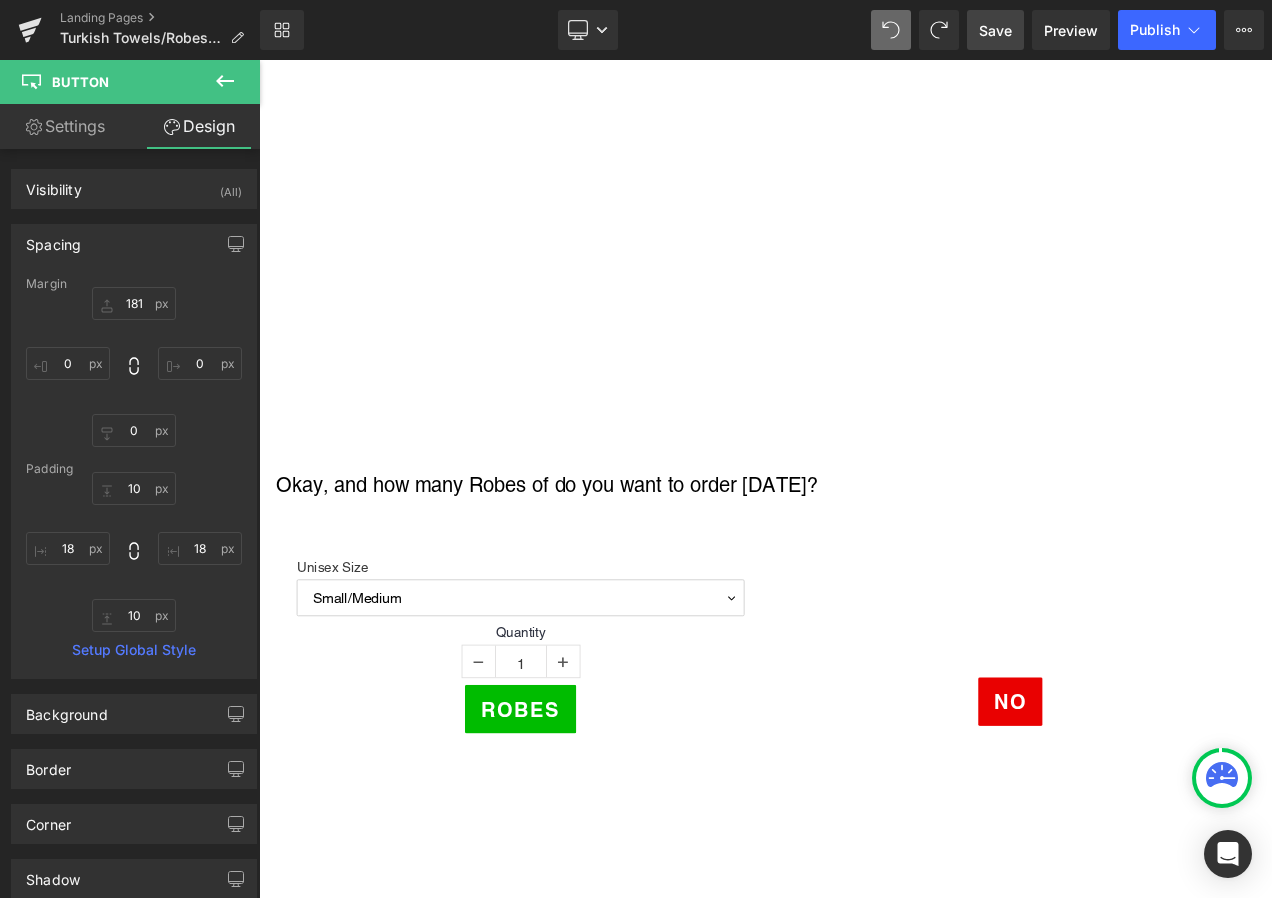 click on "Save" at bounding box center (995, 30) 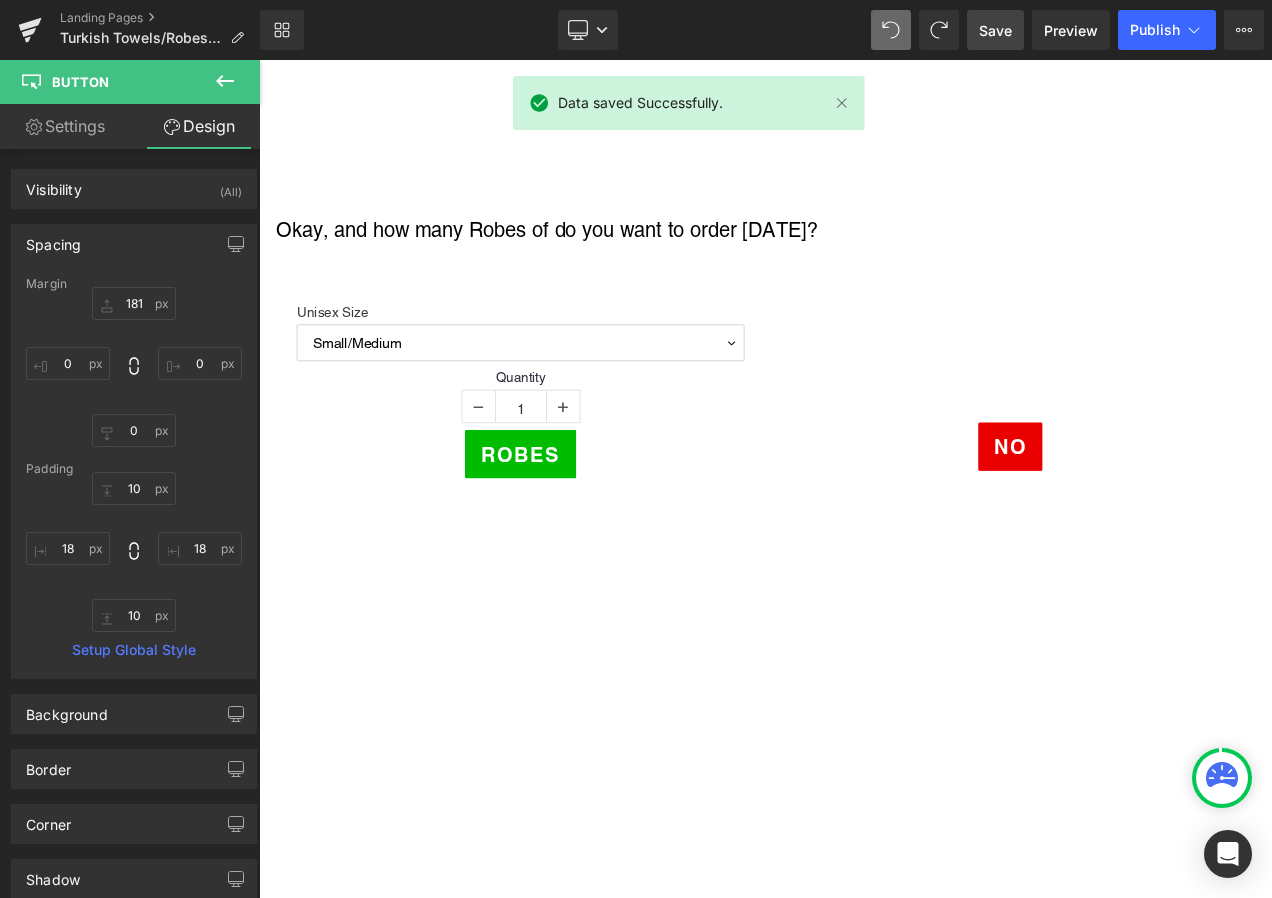 scroll, scrollTop: 3005, scrollLeft: 0, axis: vertical 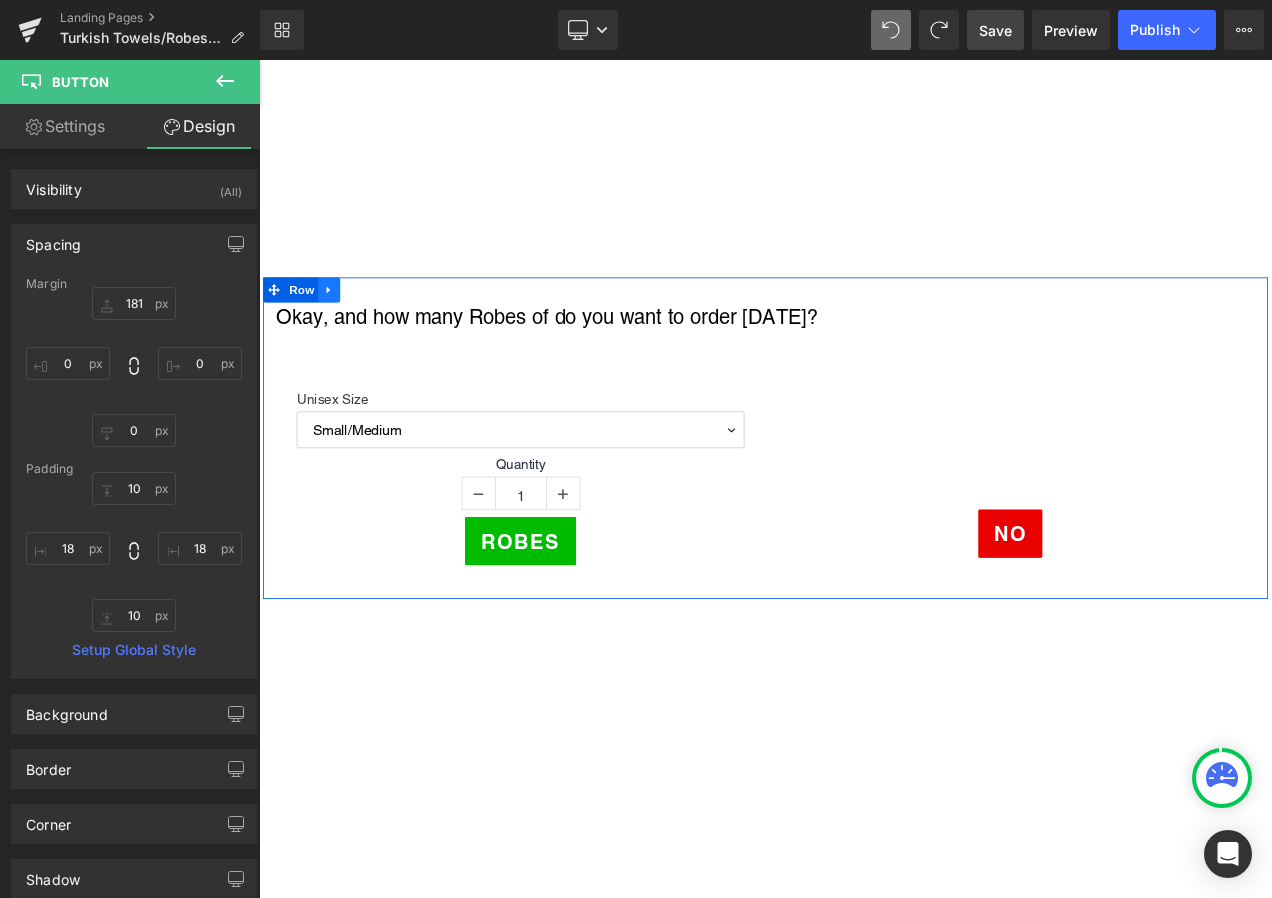 click 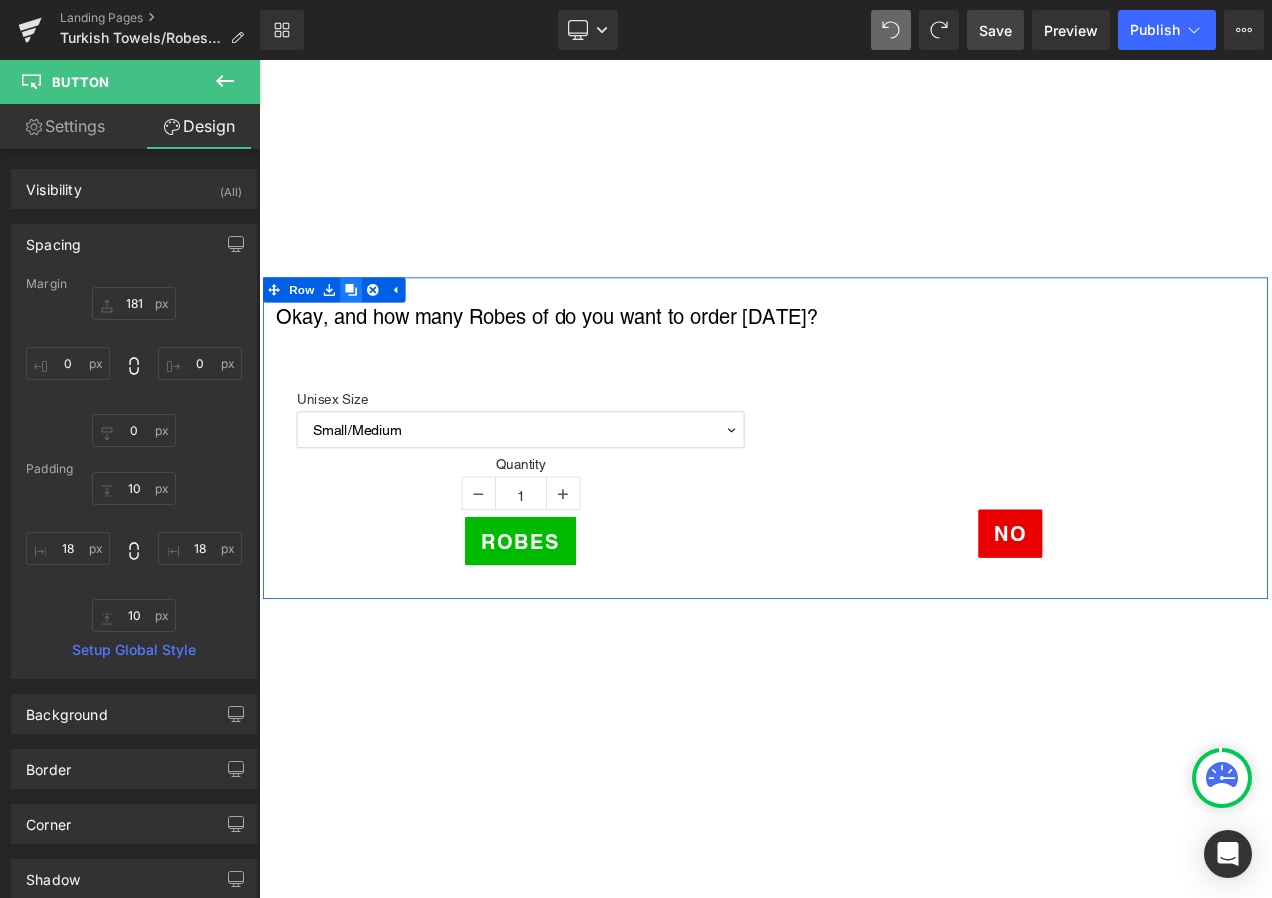 click at bounding box center [369, 335] 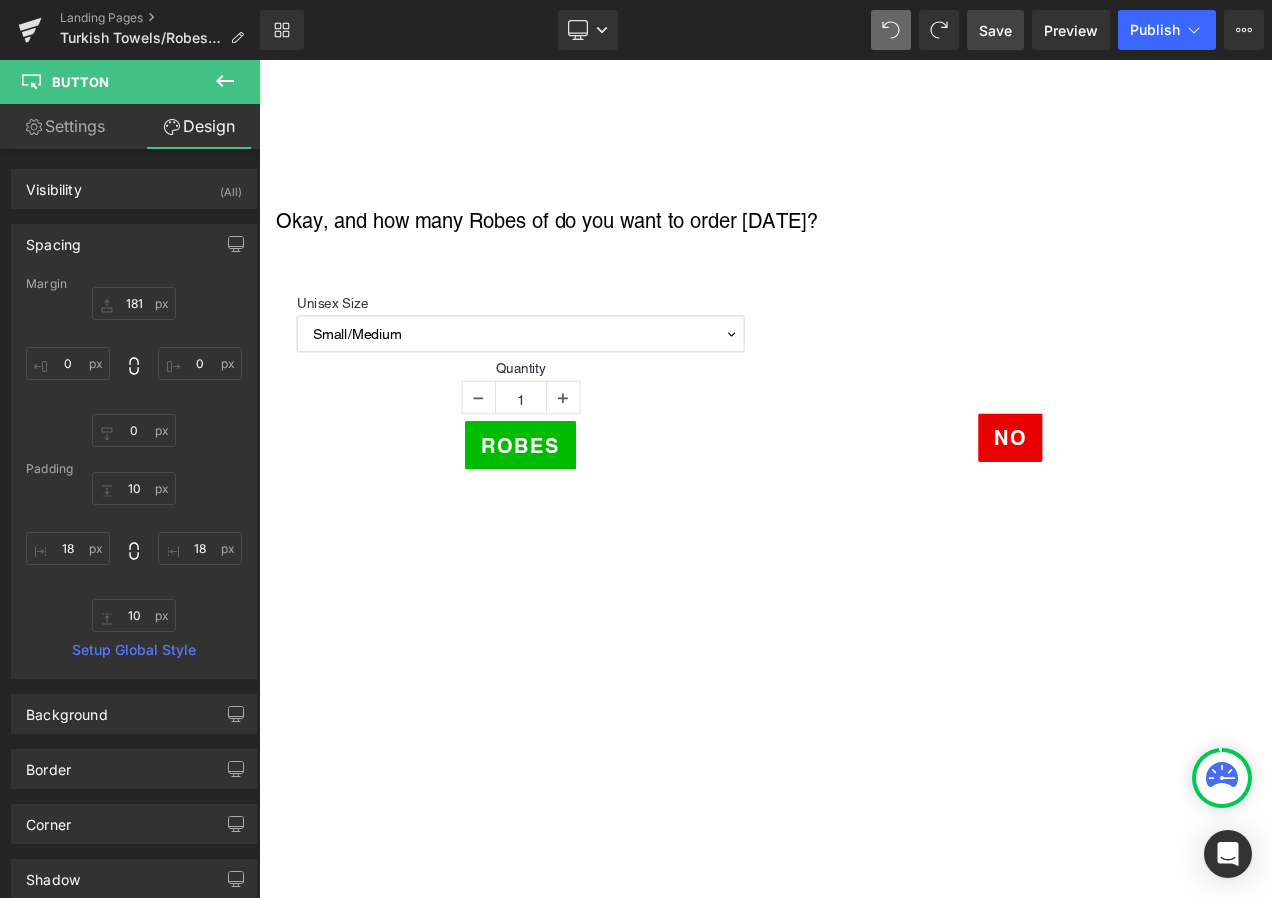scroll, scrollTop: 4064, scrollLeft: 0, axis: vertical 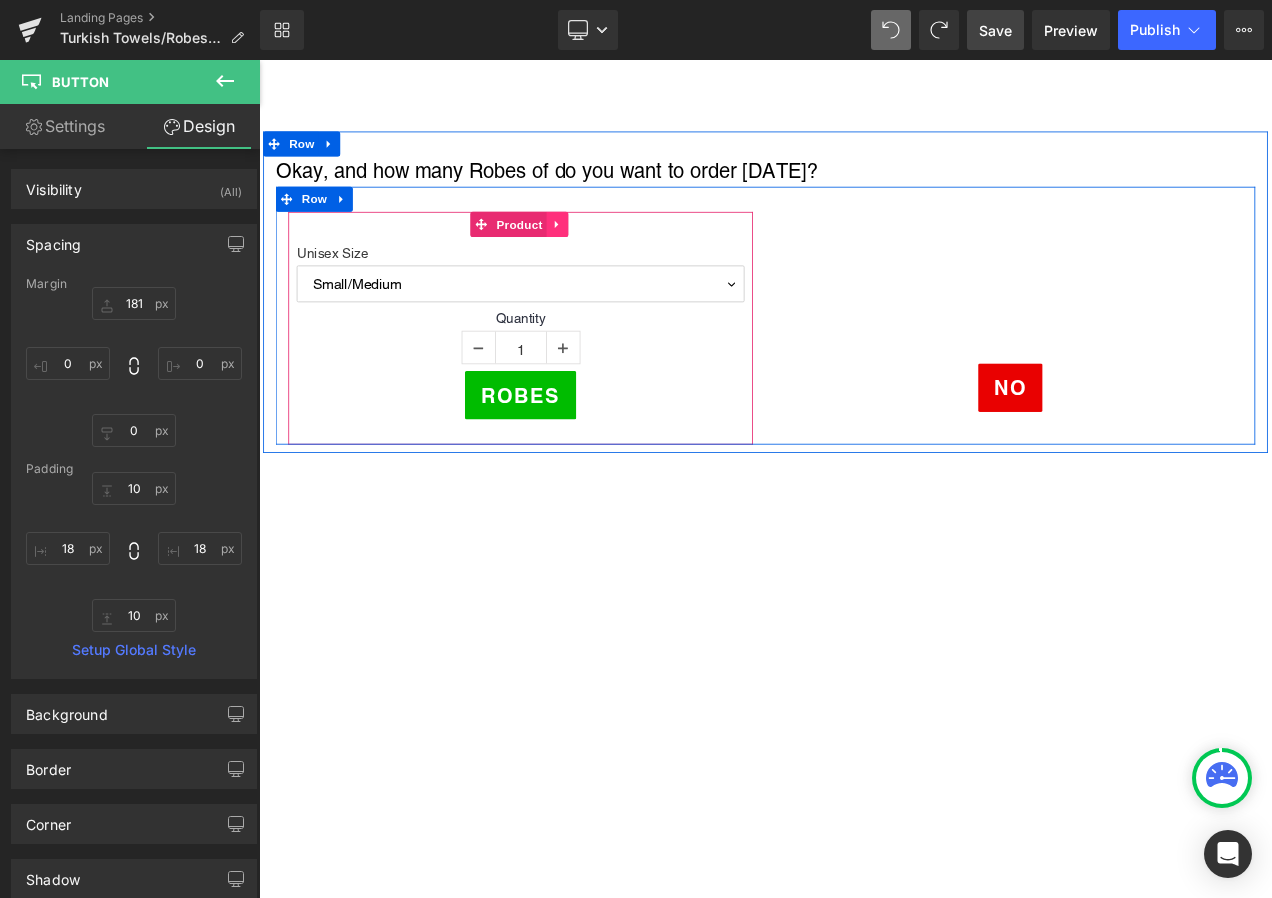 click 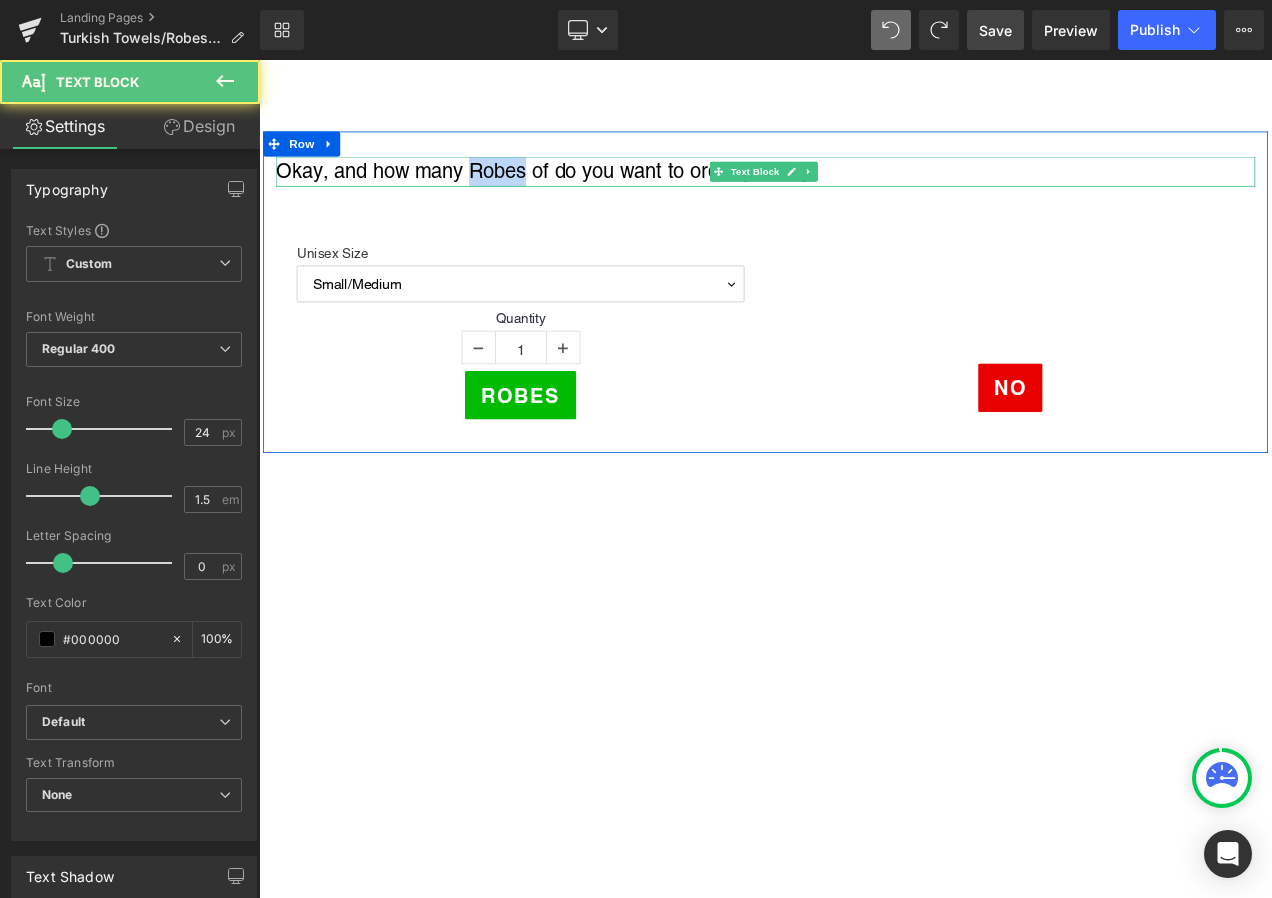 drag, startPoint x: 508, startPoint y: 183, endPoint x: 575, endPoint y: 189, distance: 67.26812 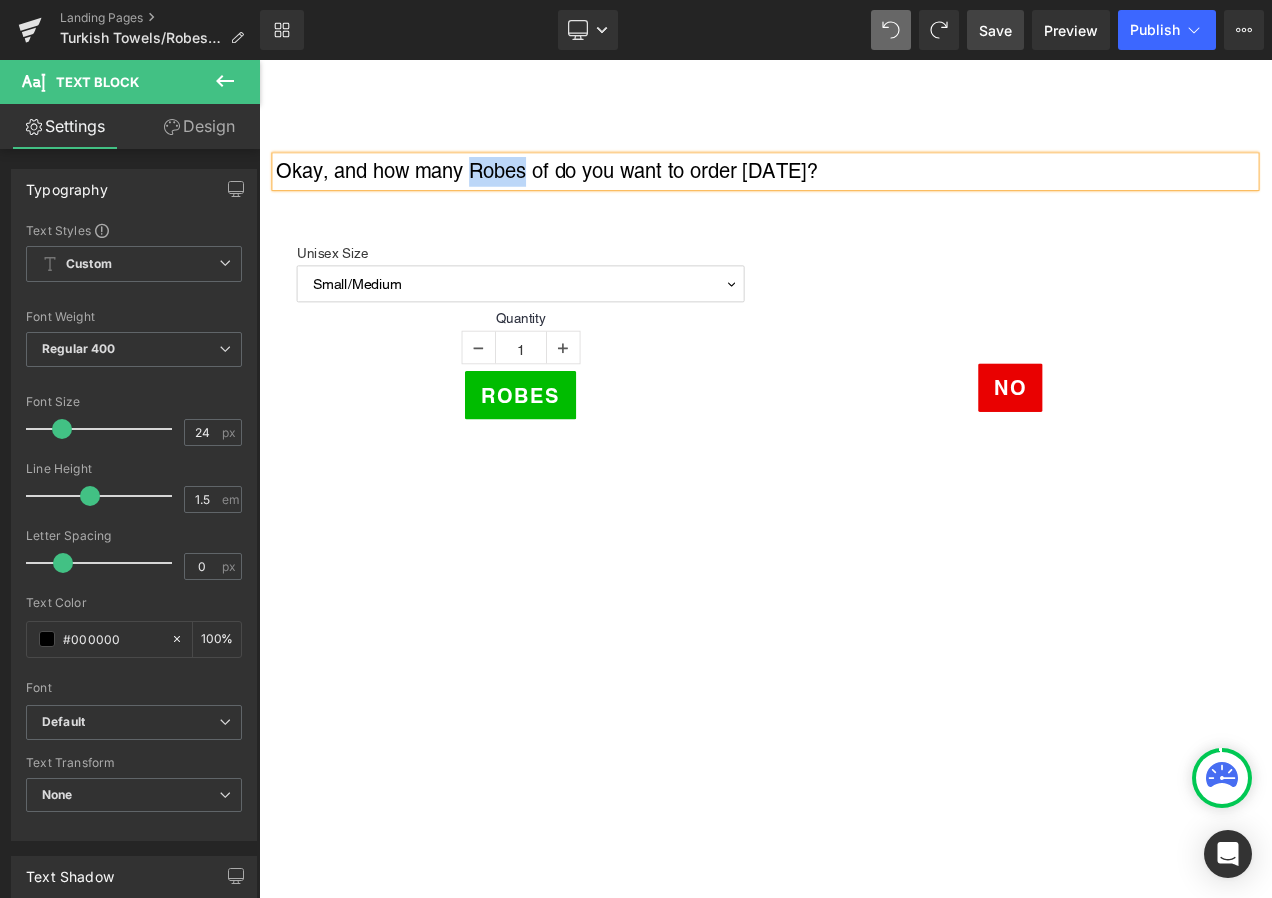 click on "Okay, and how many Robes of do you want to order [DATE]?" at bounding box center [864, 193] 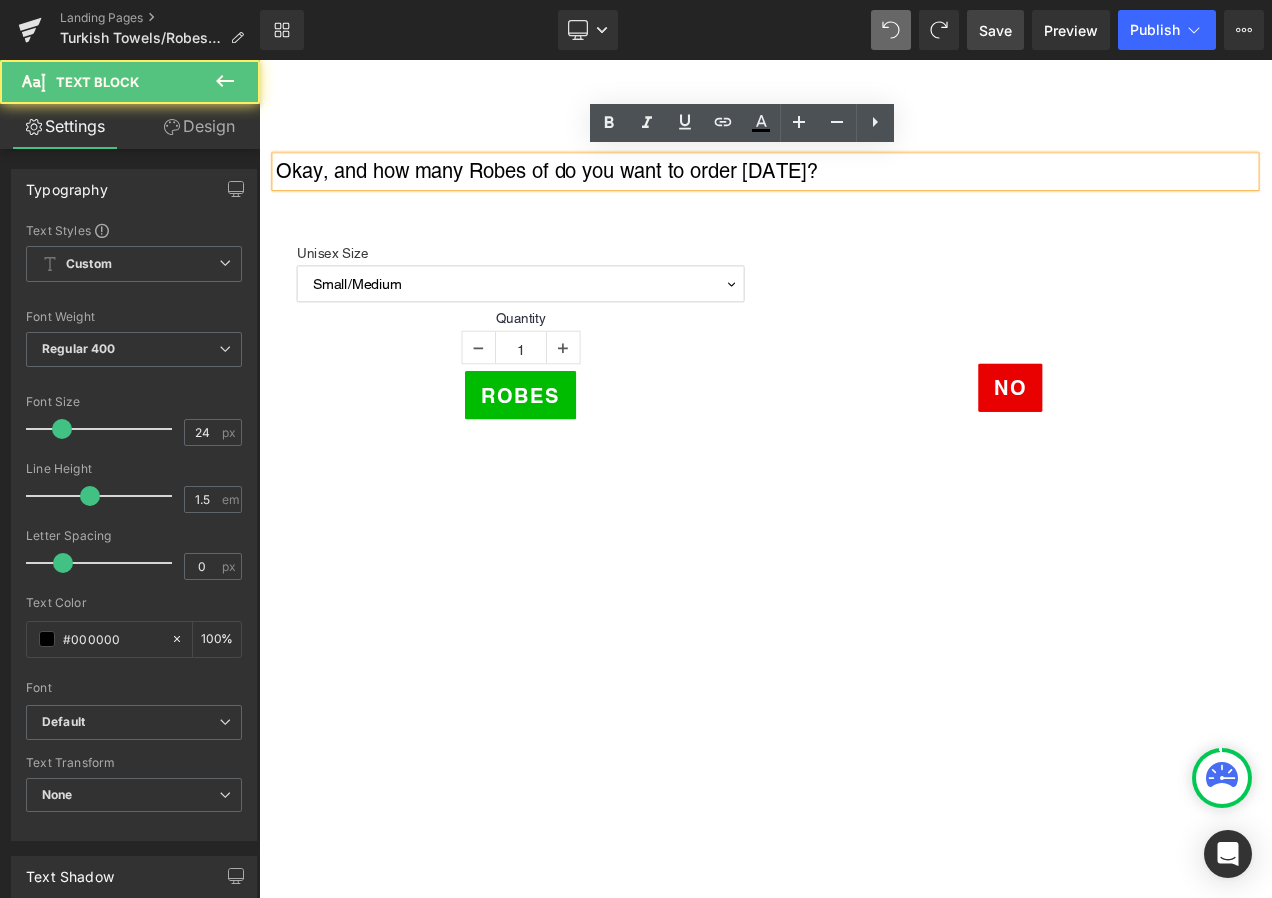 type 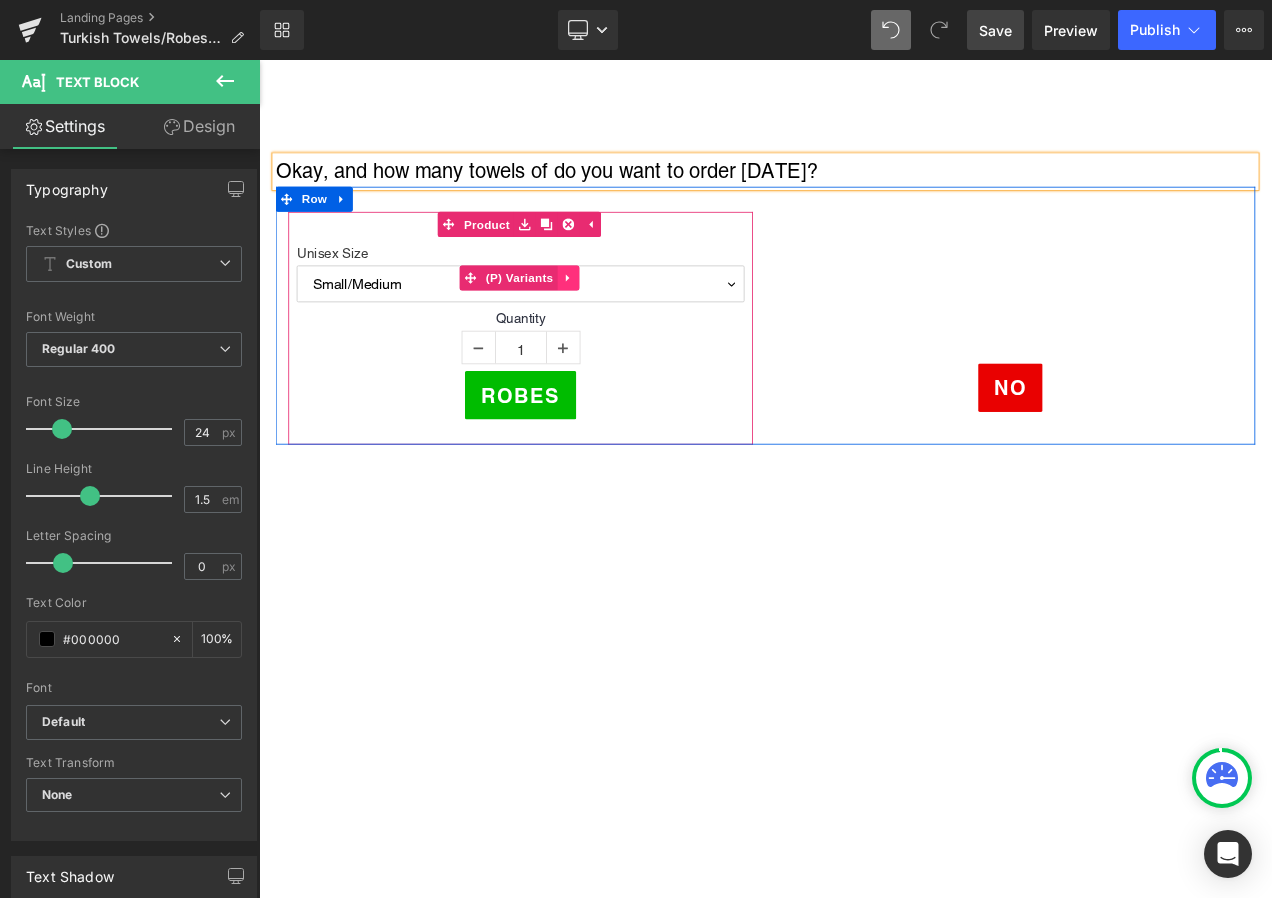 click 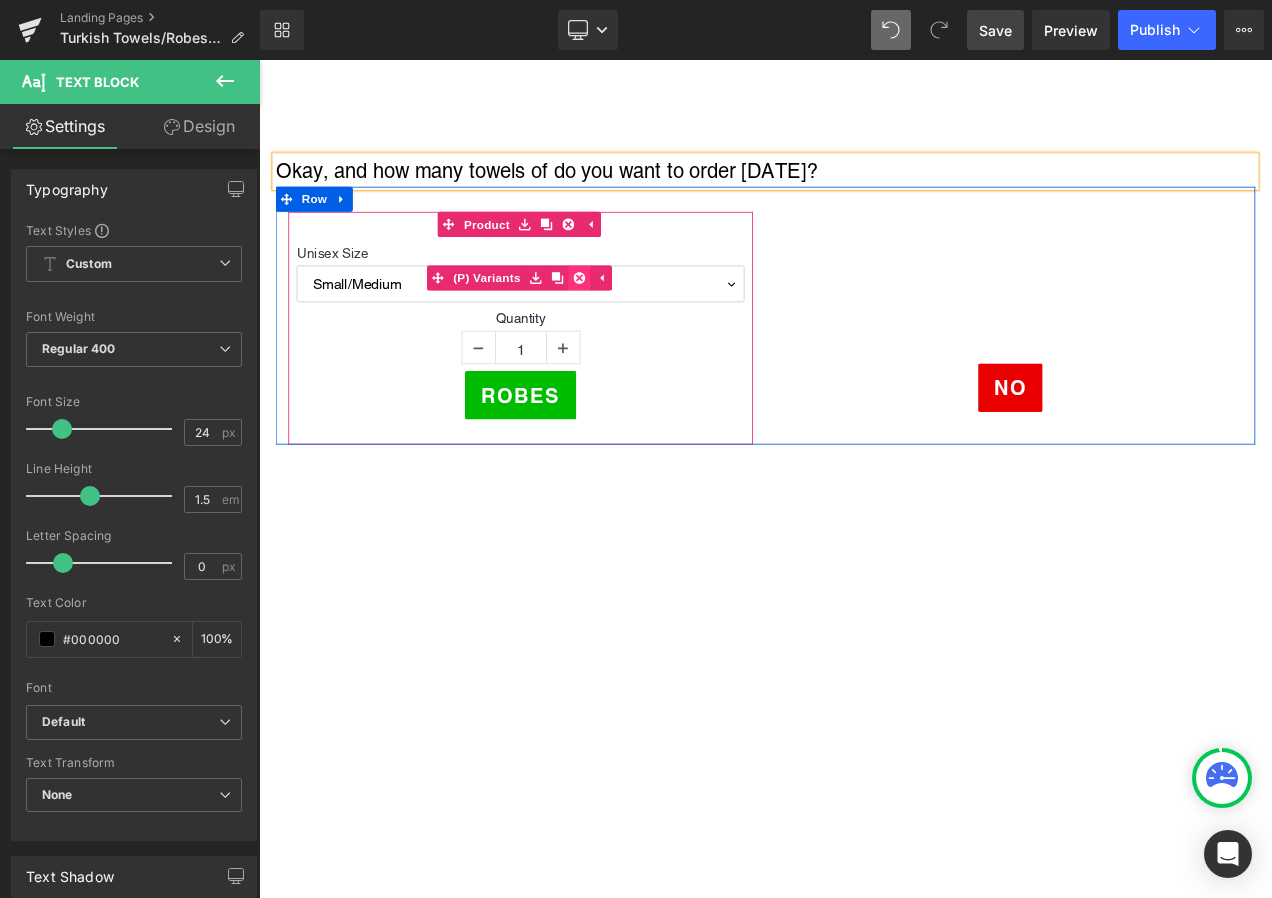 click 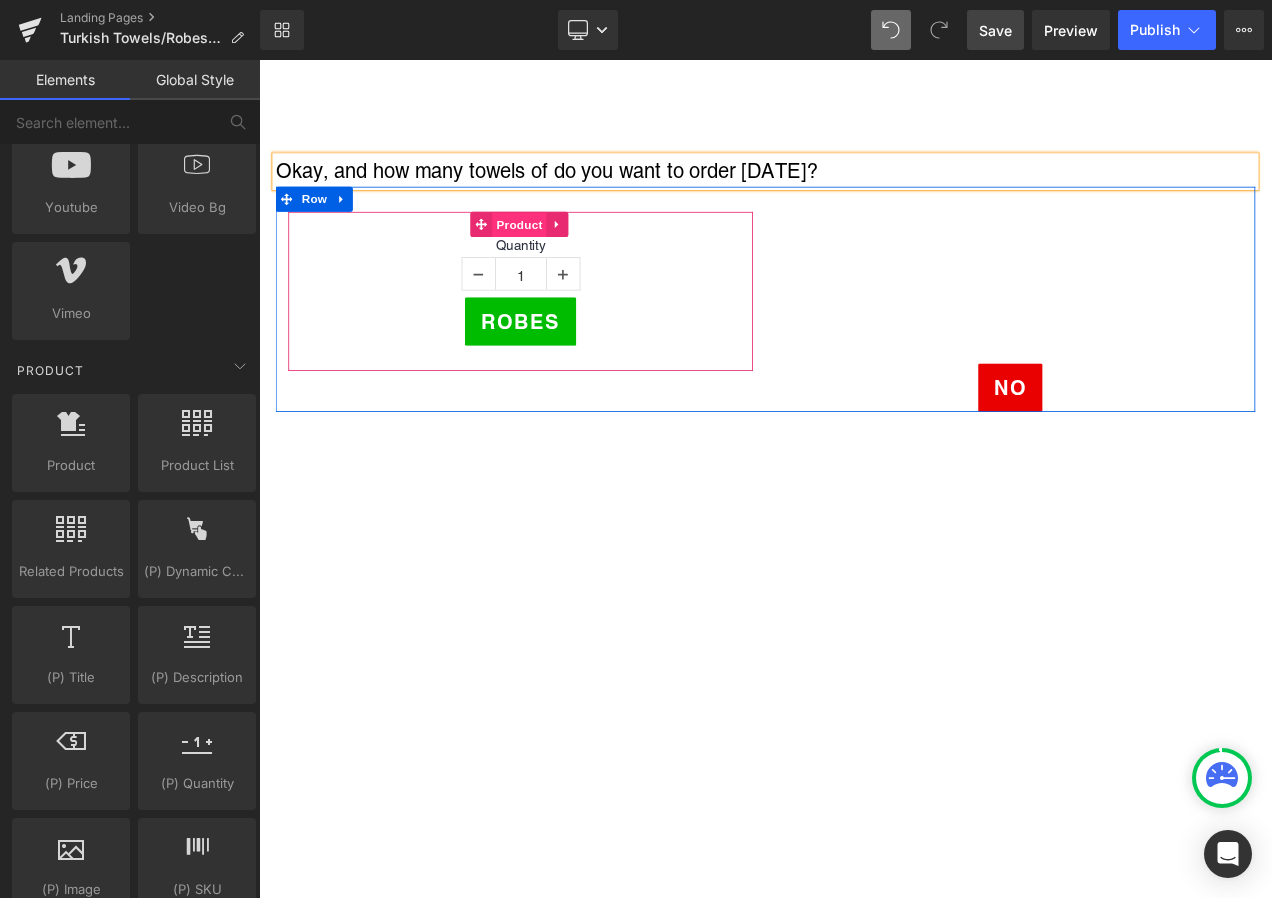 click on "Product" at bounding box center [557, 256] 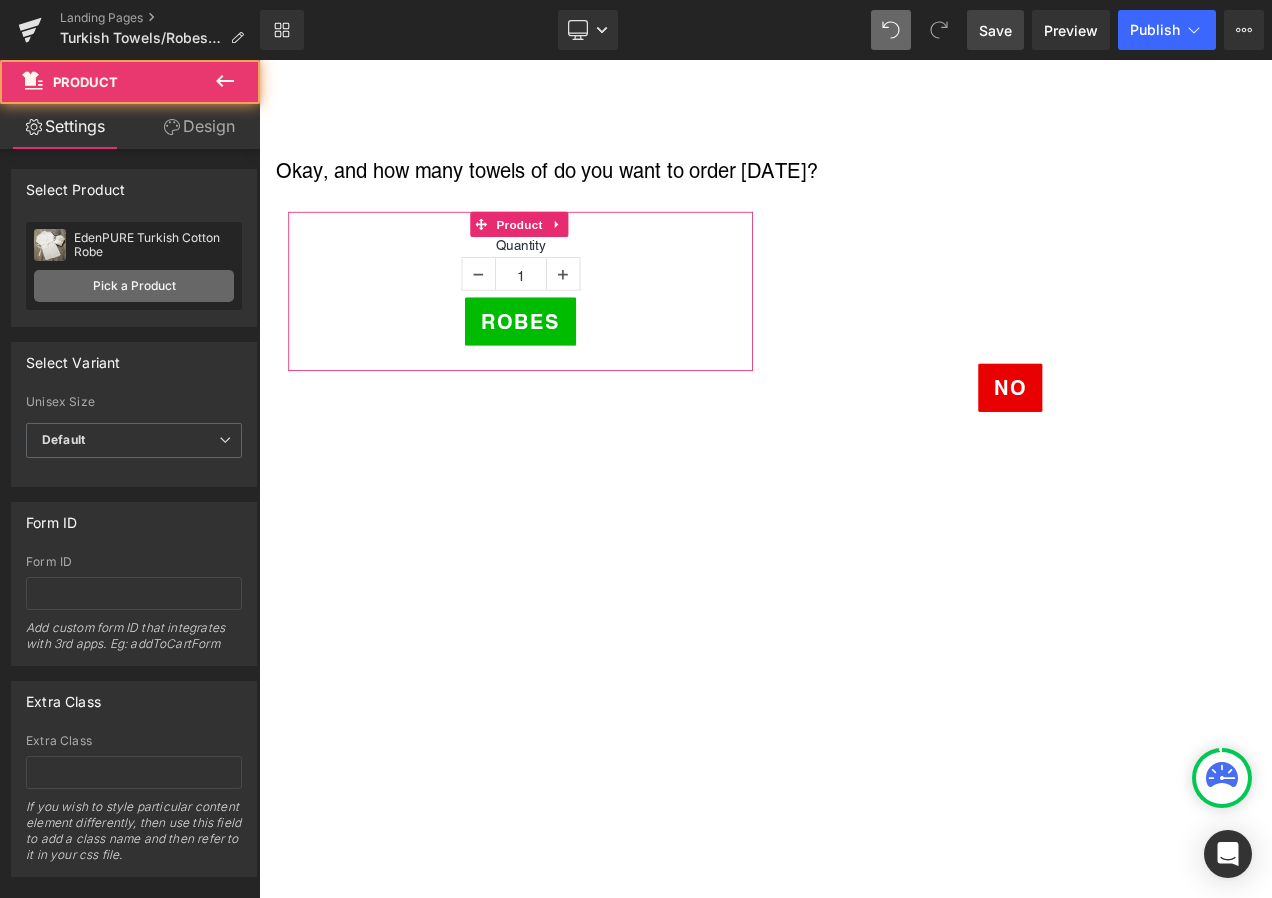 click on "Pick a Product" at bounding box center [134, 286] 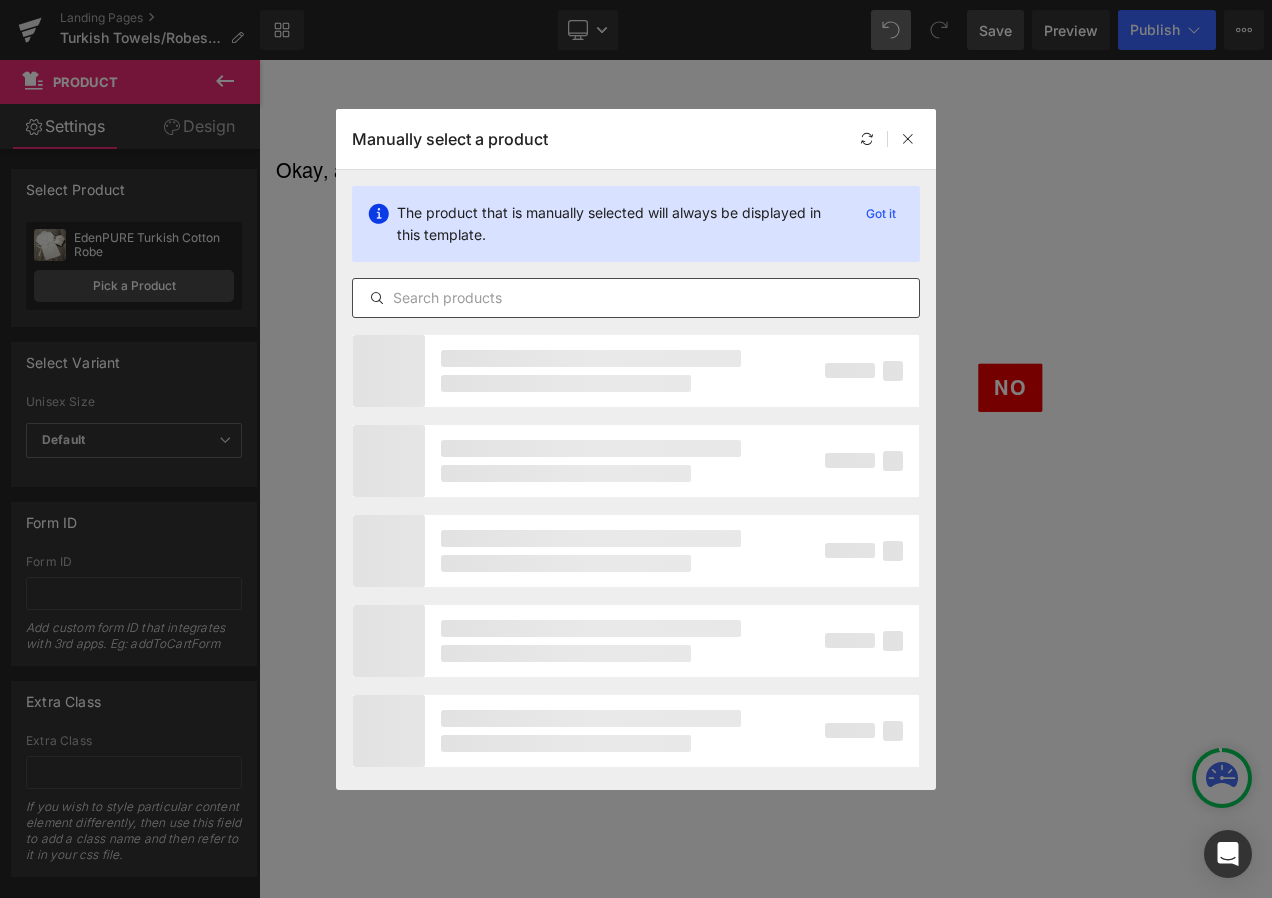 click at bounding box center [636, 298] 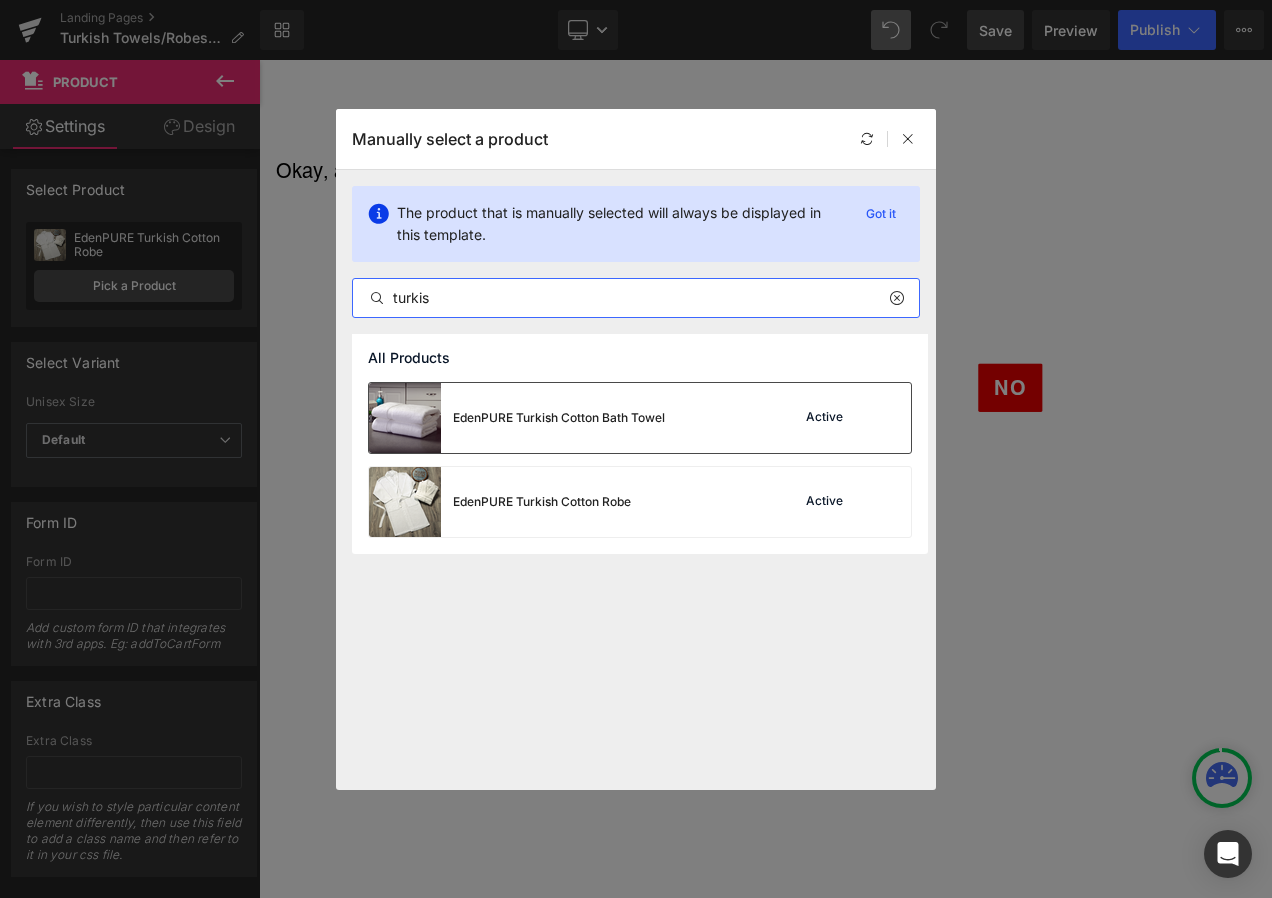 type on "turkis" 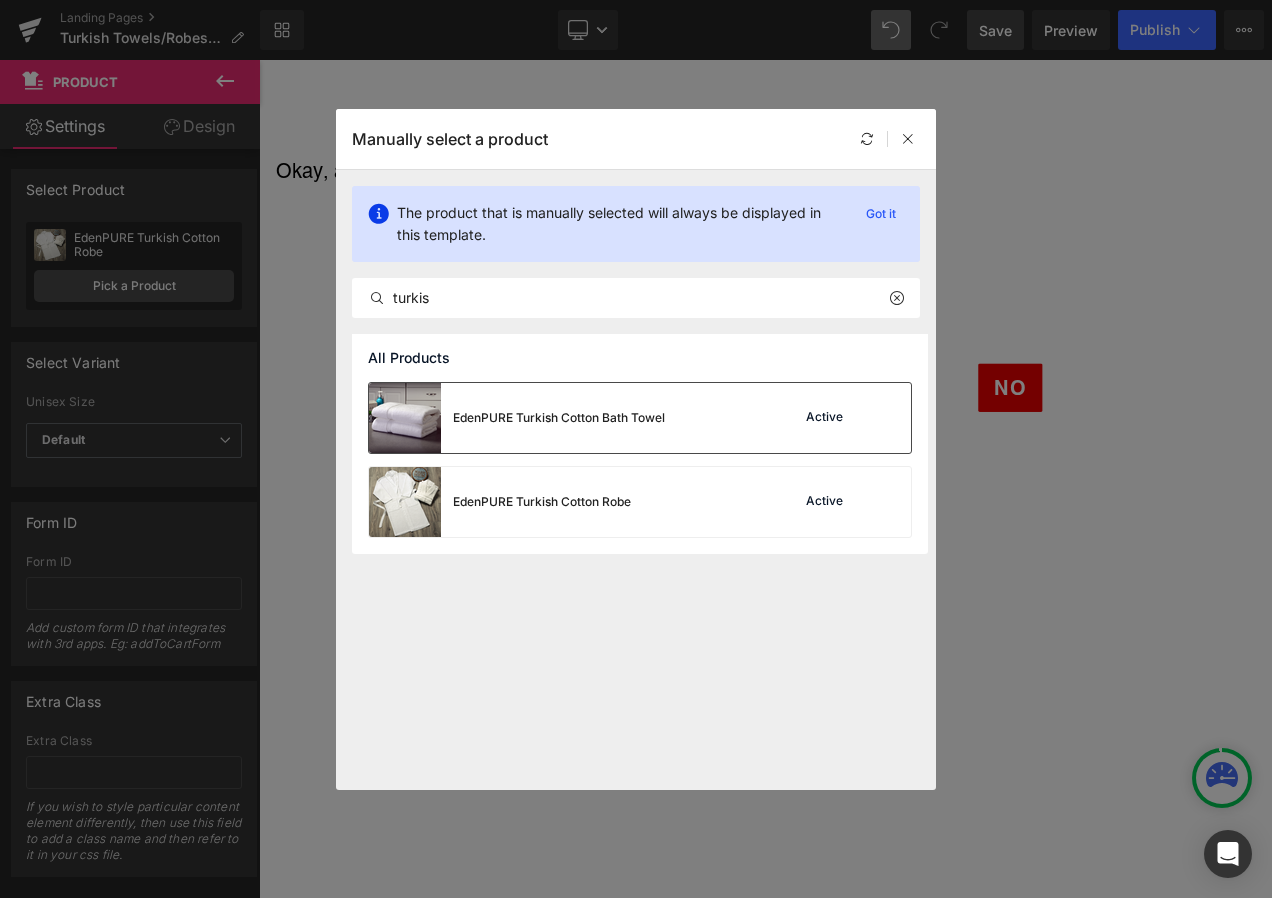 click on "EdenPURE Turkish Cotton Bath Towel" at bounding box center (559, 418) 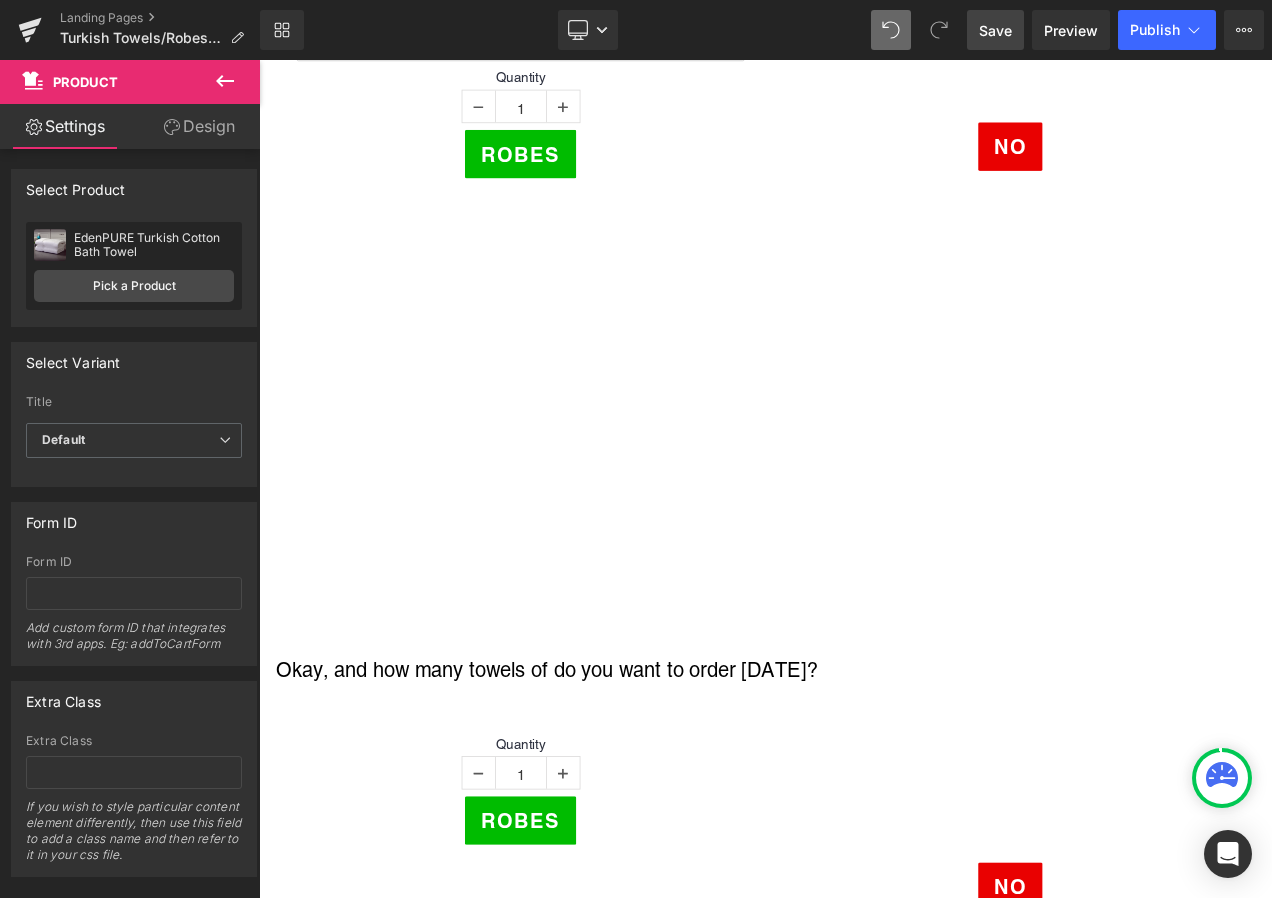 scroll, scrollTop: 3764, scrollLeft: 0, axis: vertical 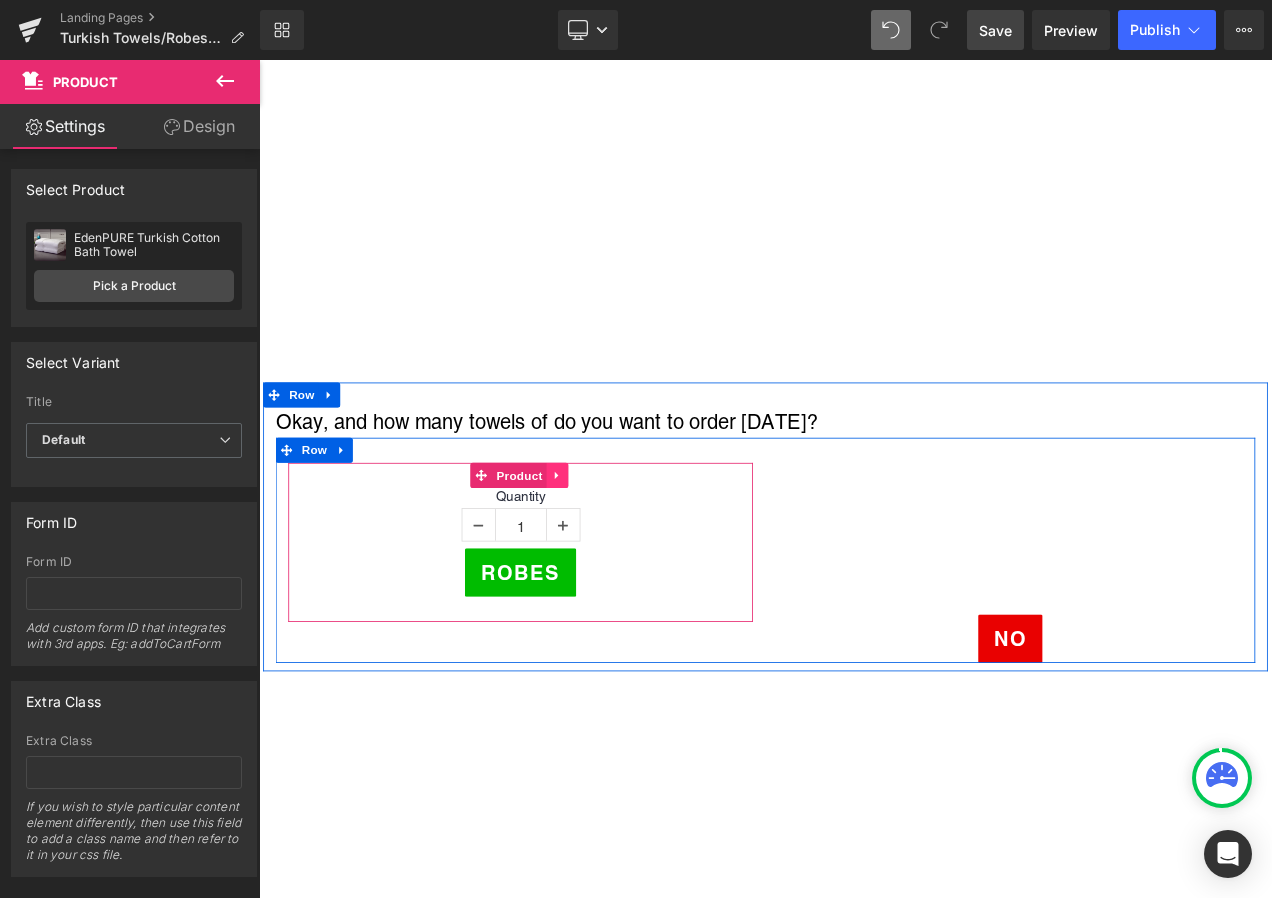 click 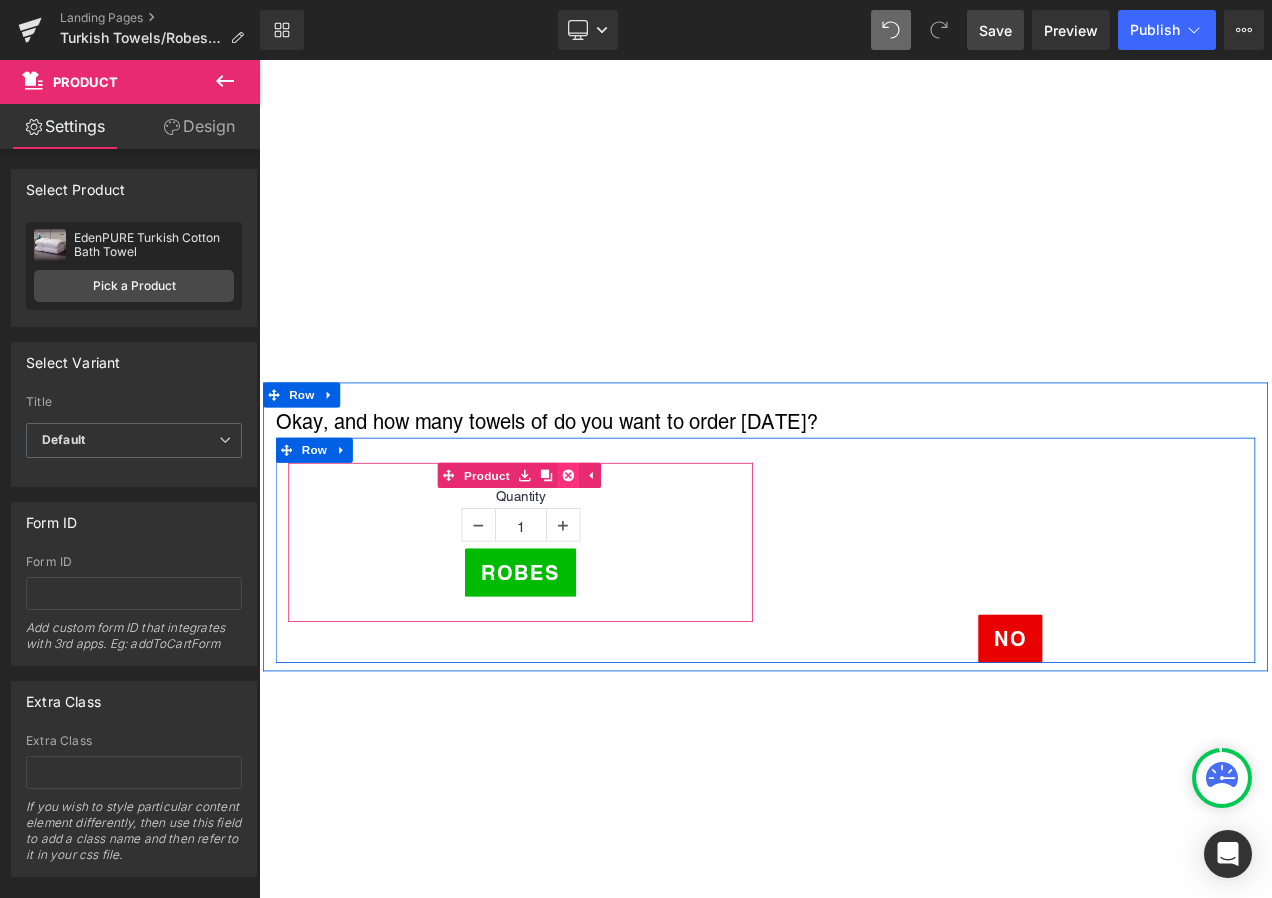 click 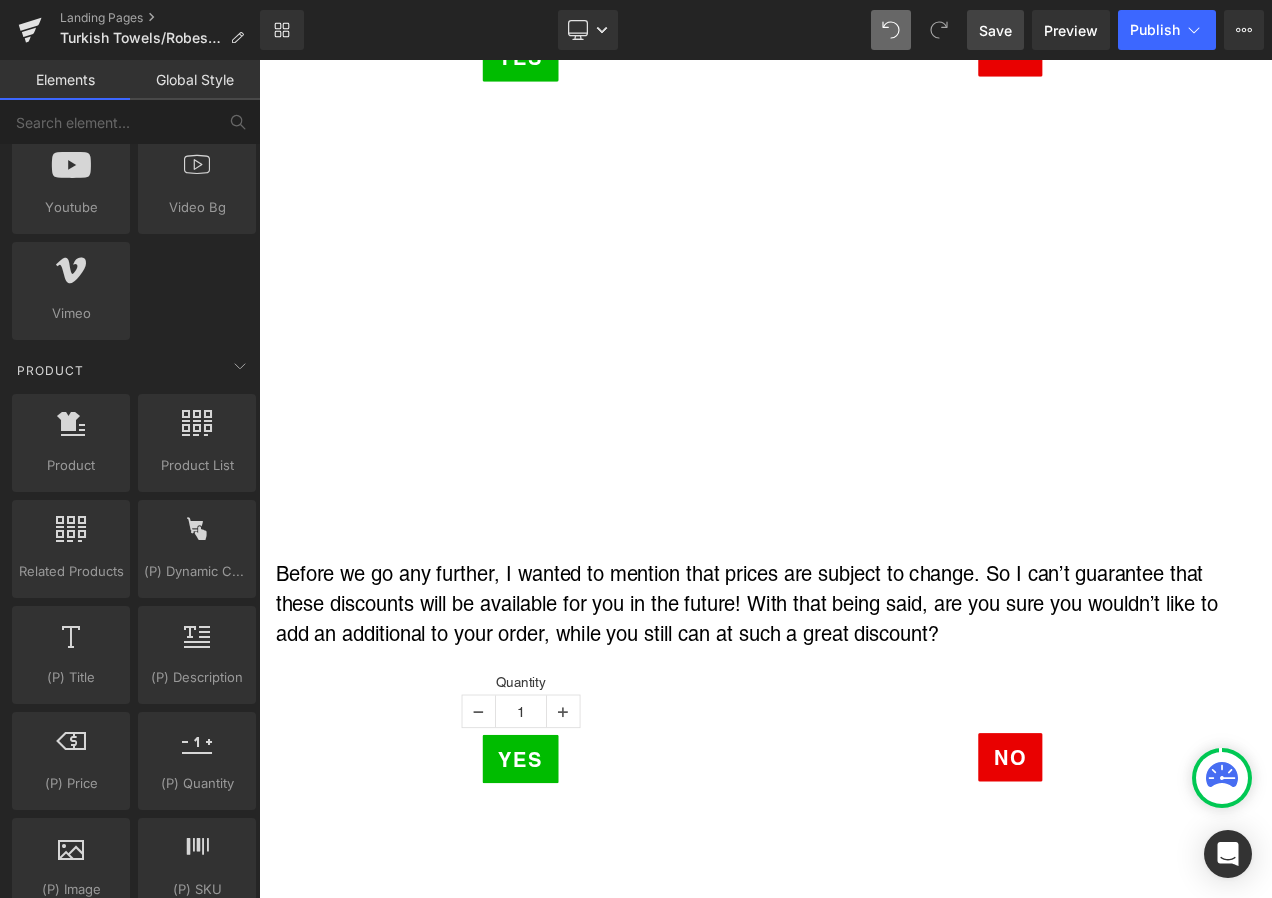 scroll, scrollTop: 2064, scrollLeft: 0, axis: vertical 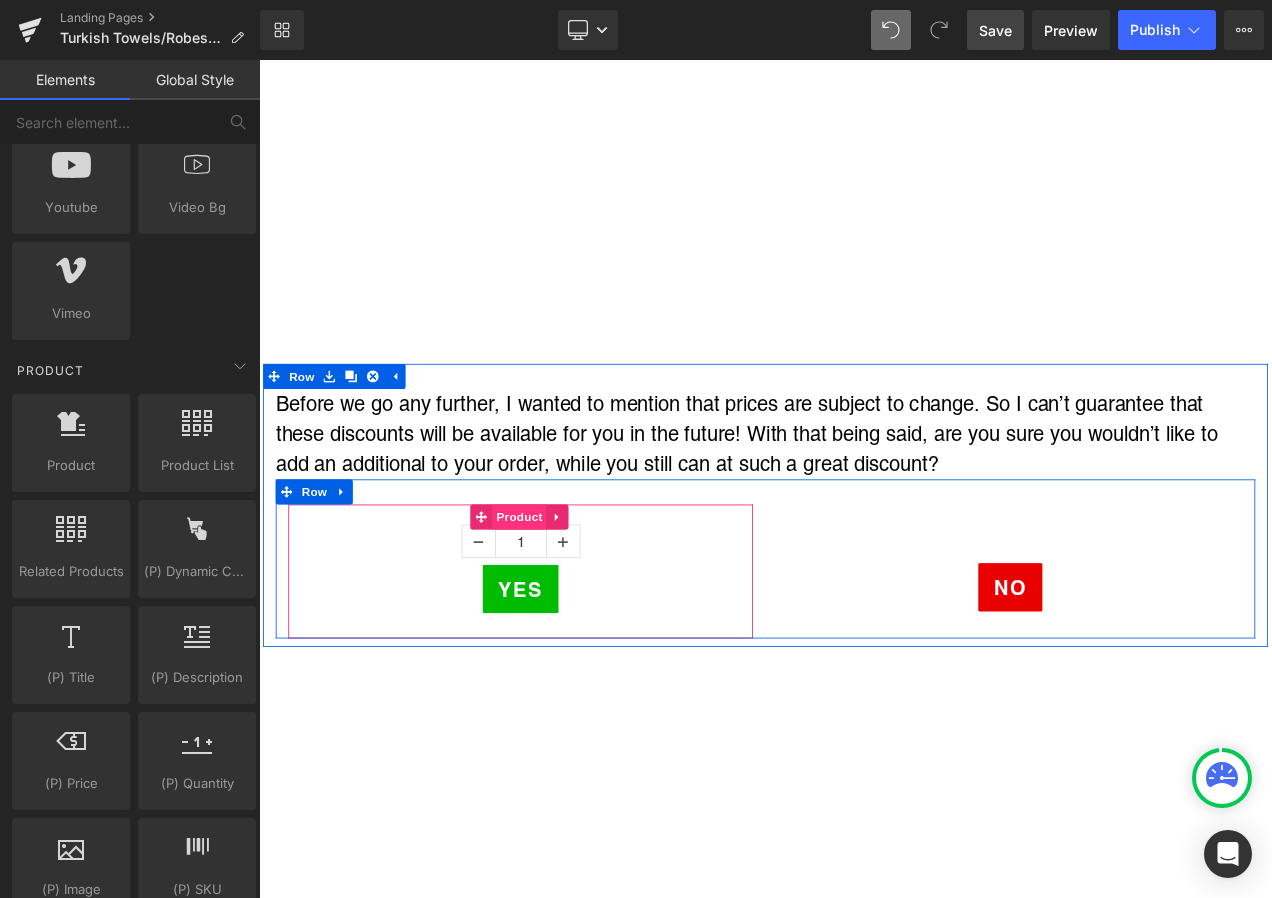 click on "Product" at bounding box center (570, 606) 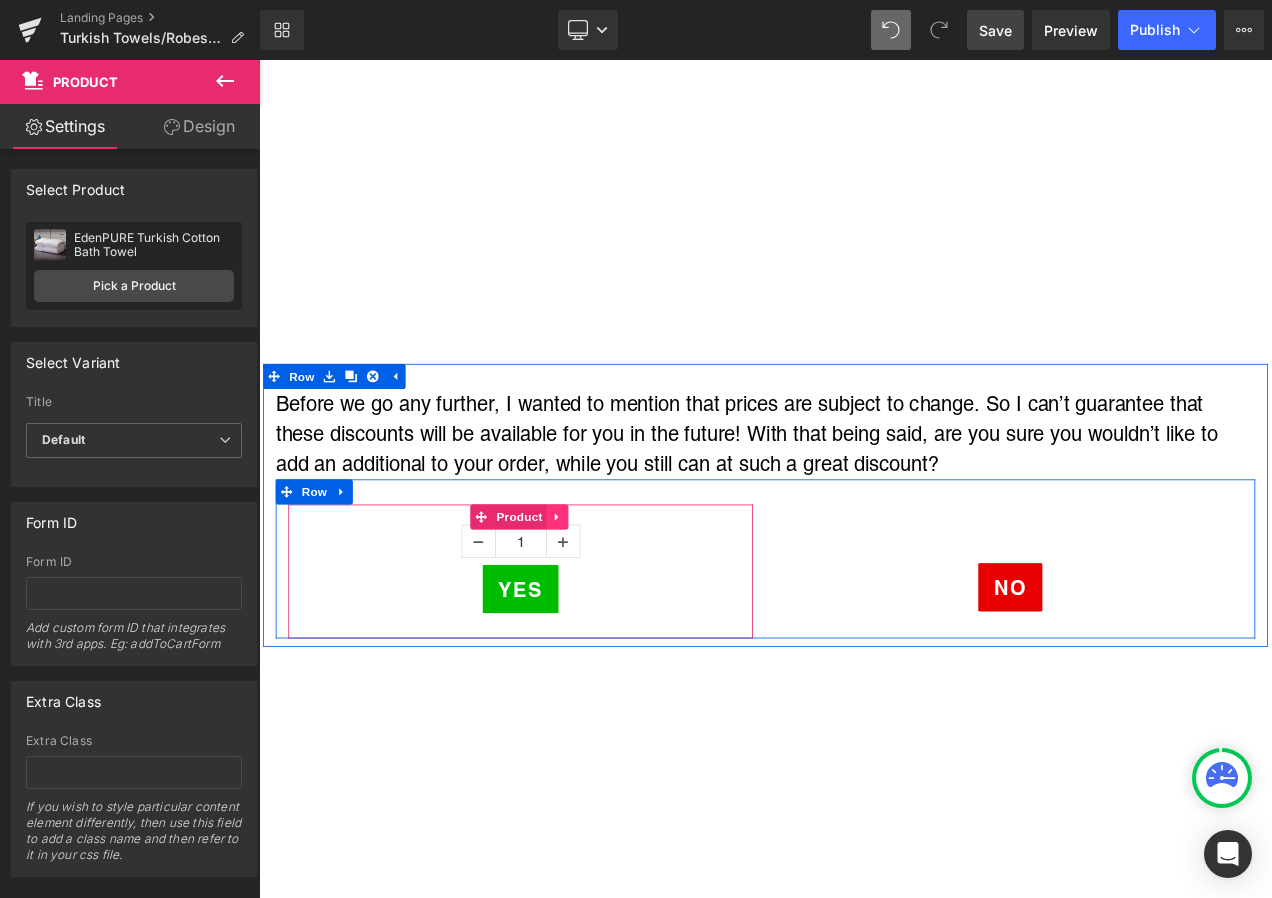 click 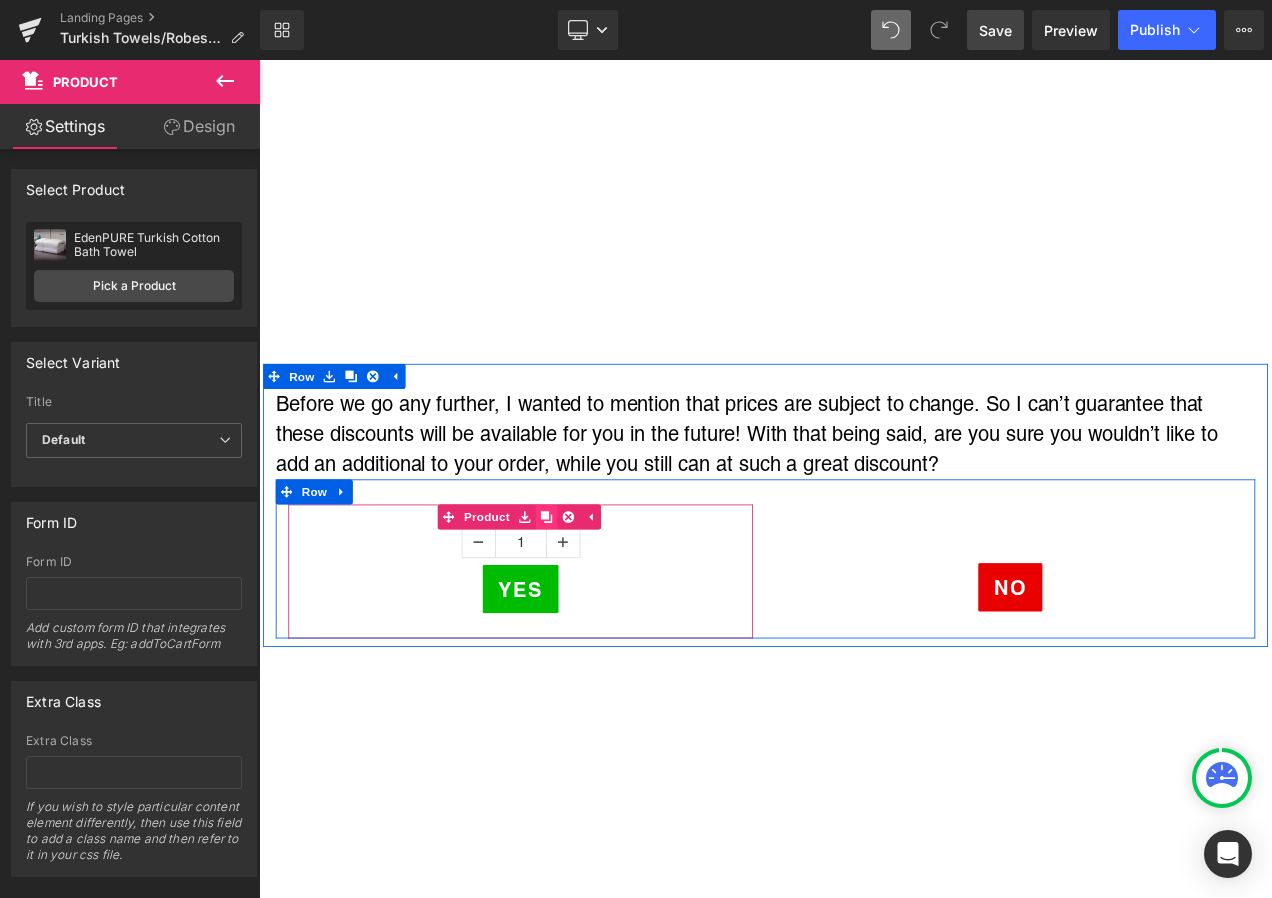 click 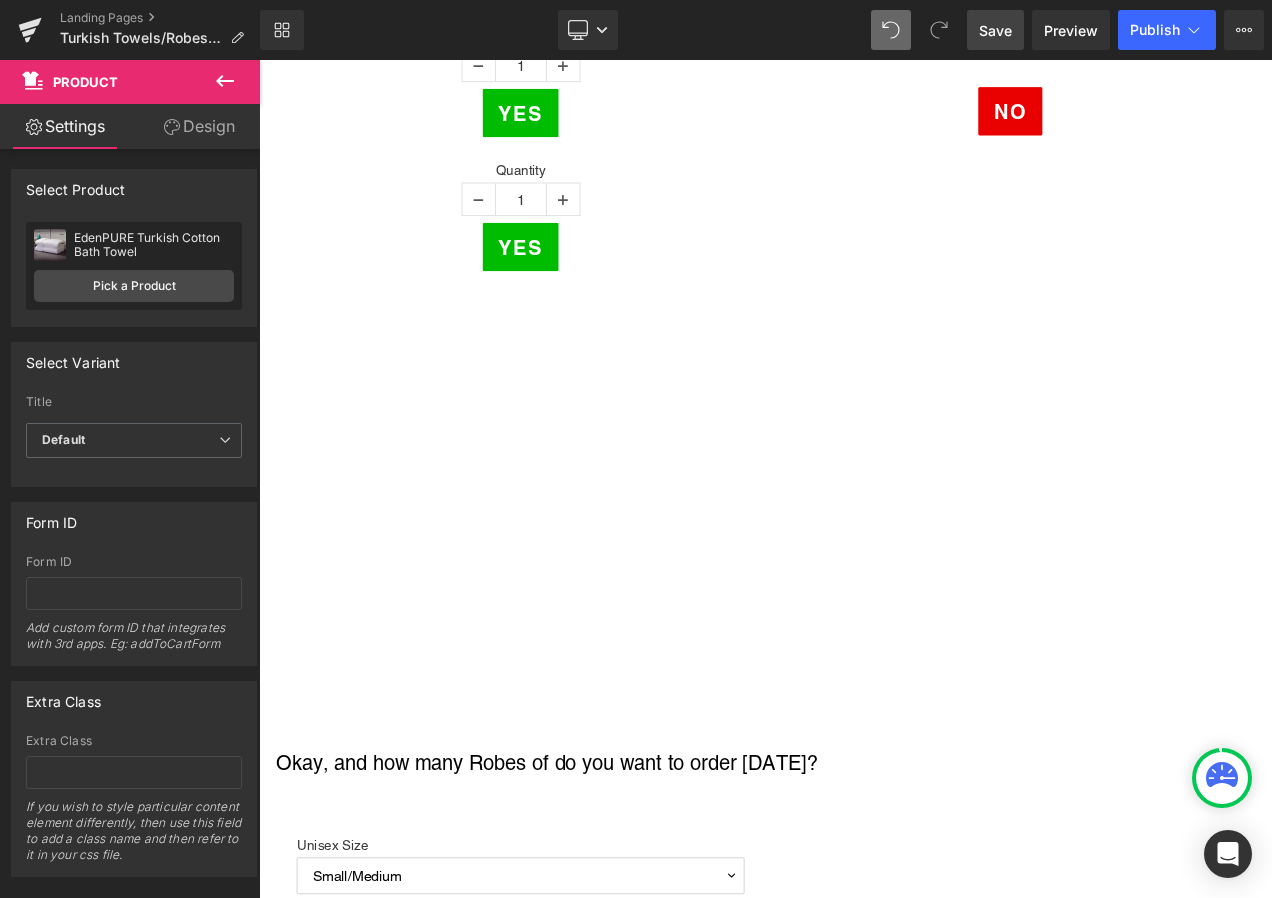 scroll, scrollTop: 2670, scrollLeft: 0, axis: vertical 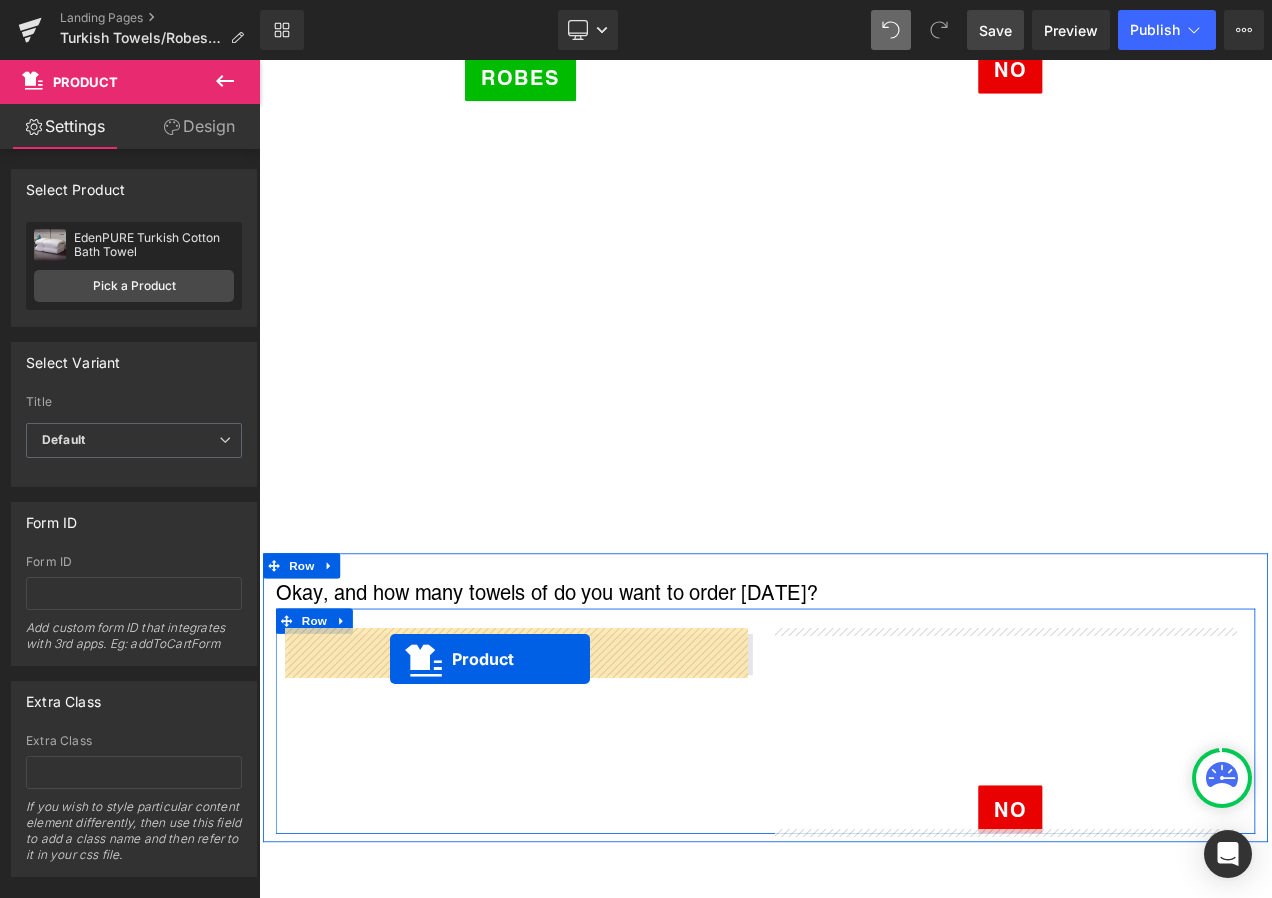 drag, startPoint x: 518, startPoint y: 151, endPoint x: 415, endPoint y: 776, distance: 633.43036 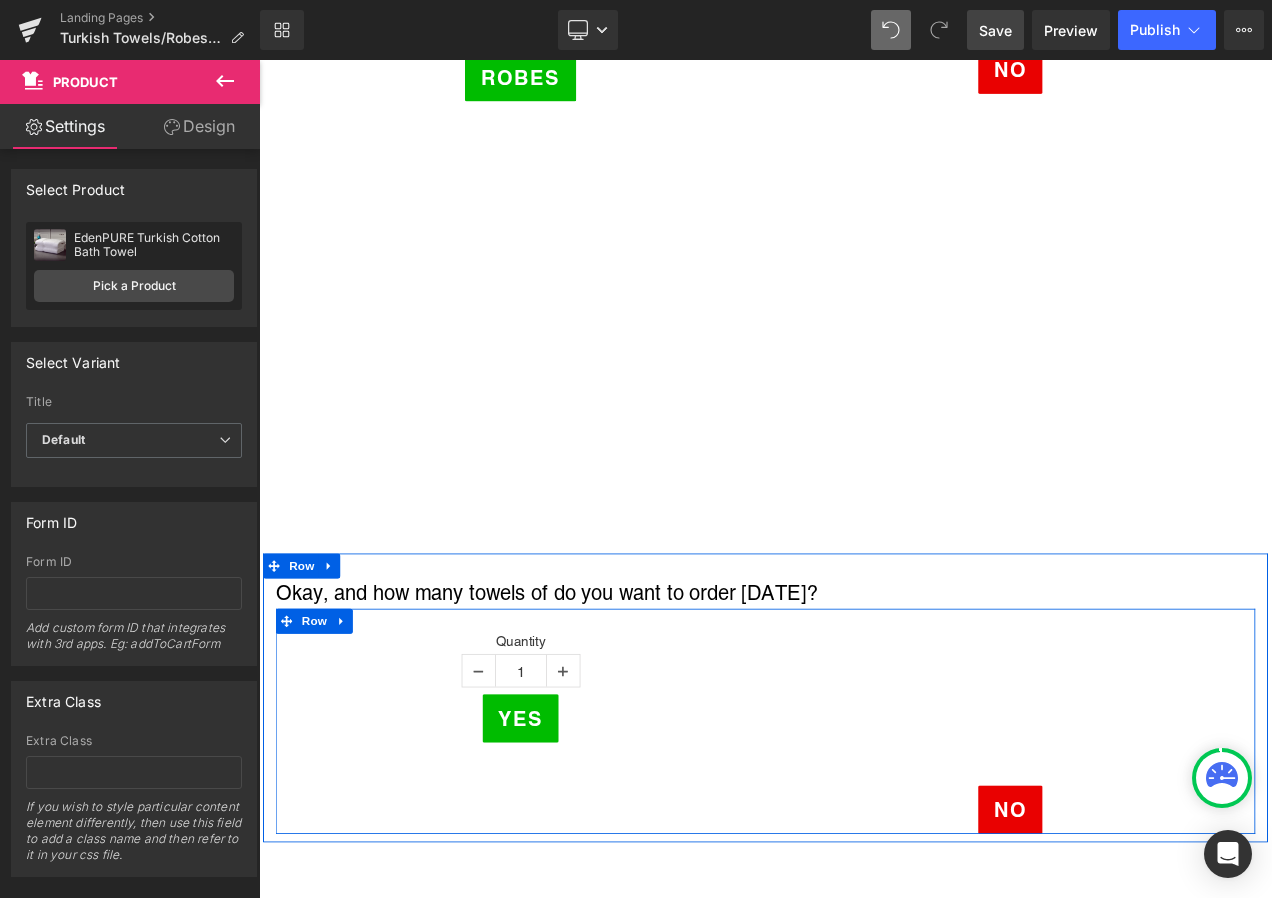 click on "NO" at bounding box center (1156, 955) 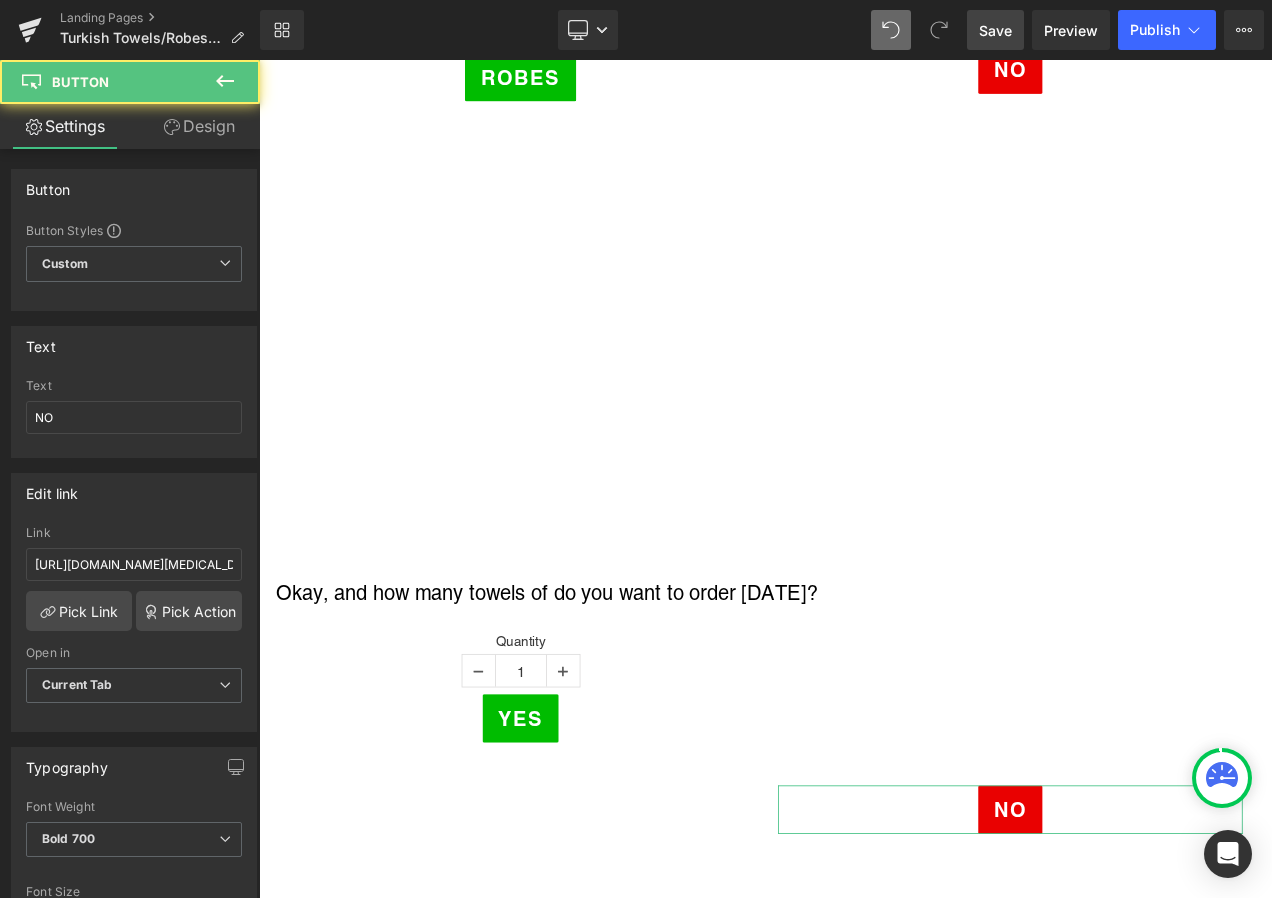 click on "Design" at bounding box center (199, 126) 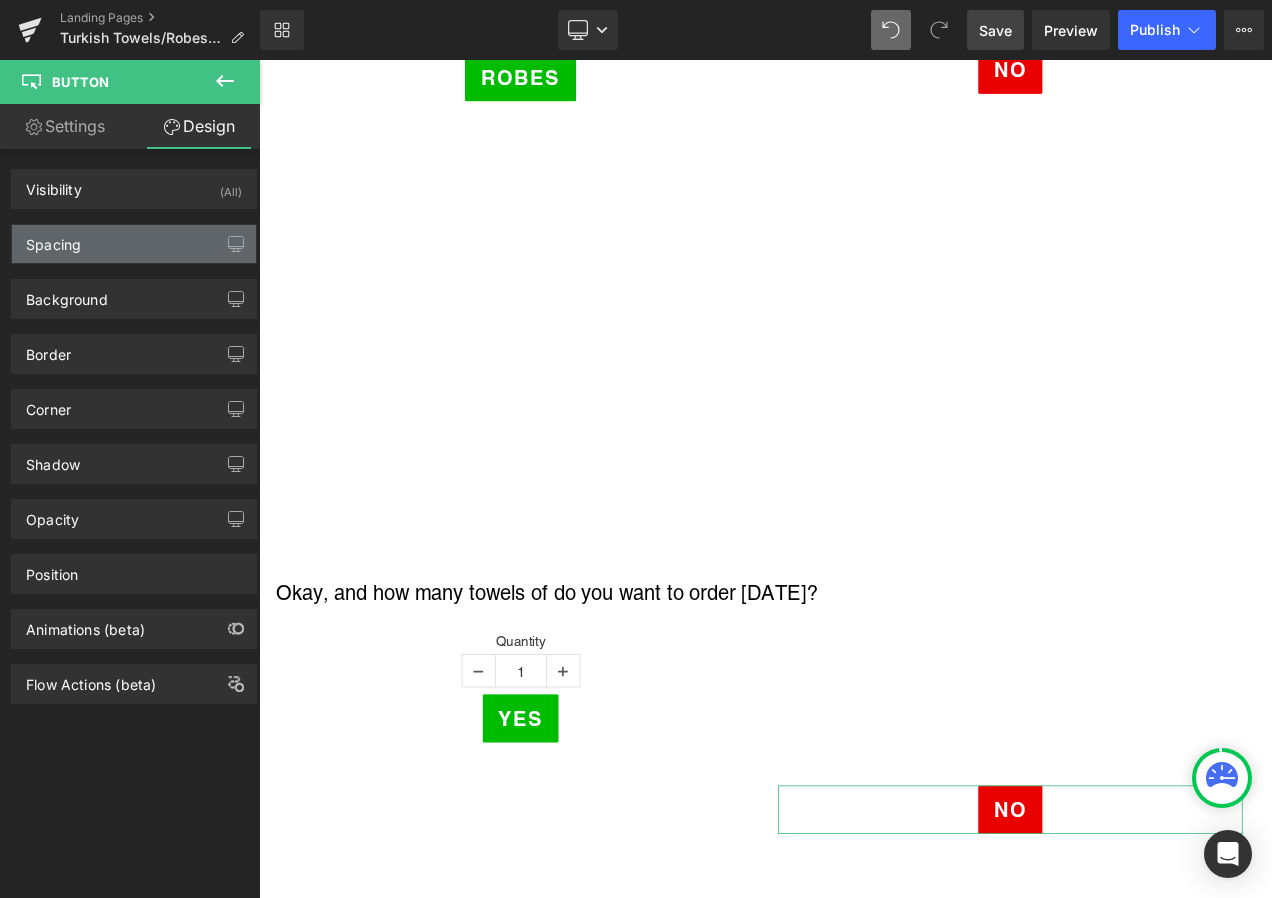 type on "181" 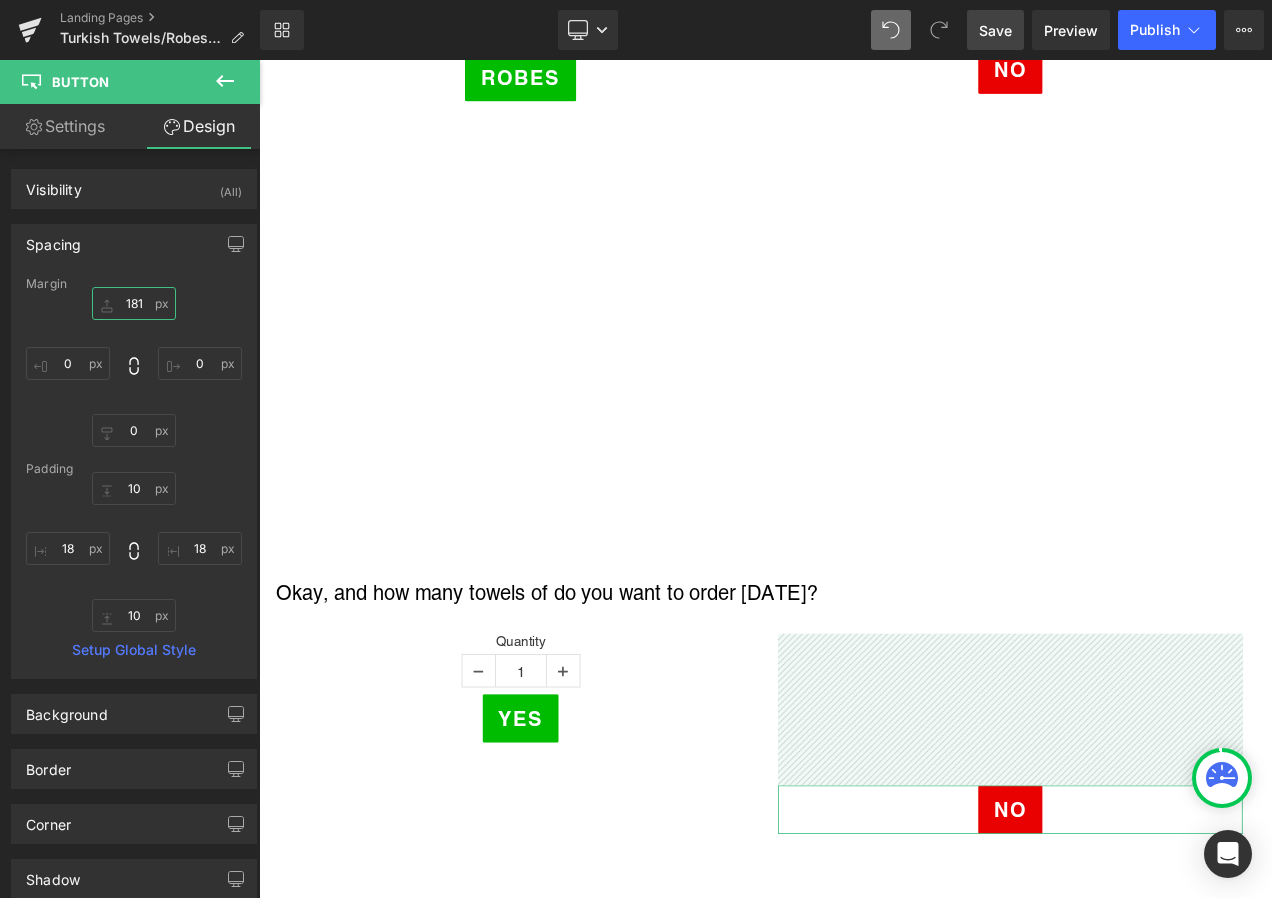 click on "181" at bounding box center (134, 303) 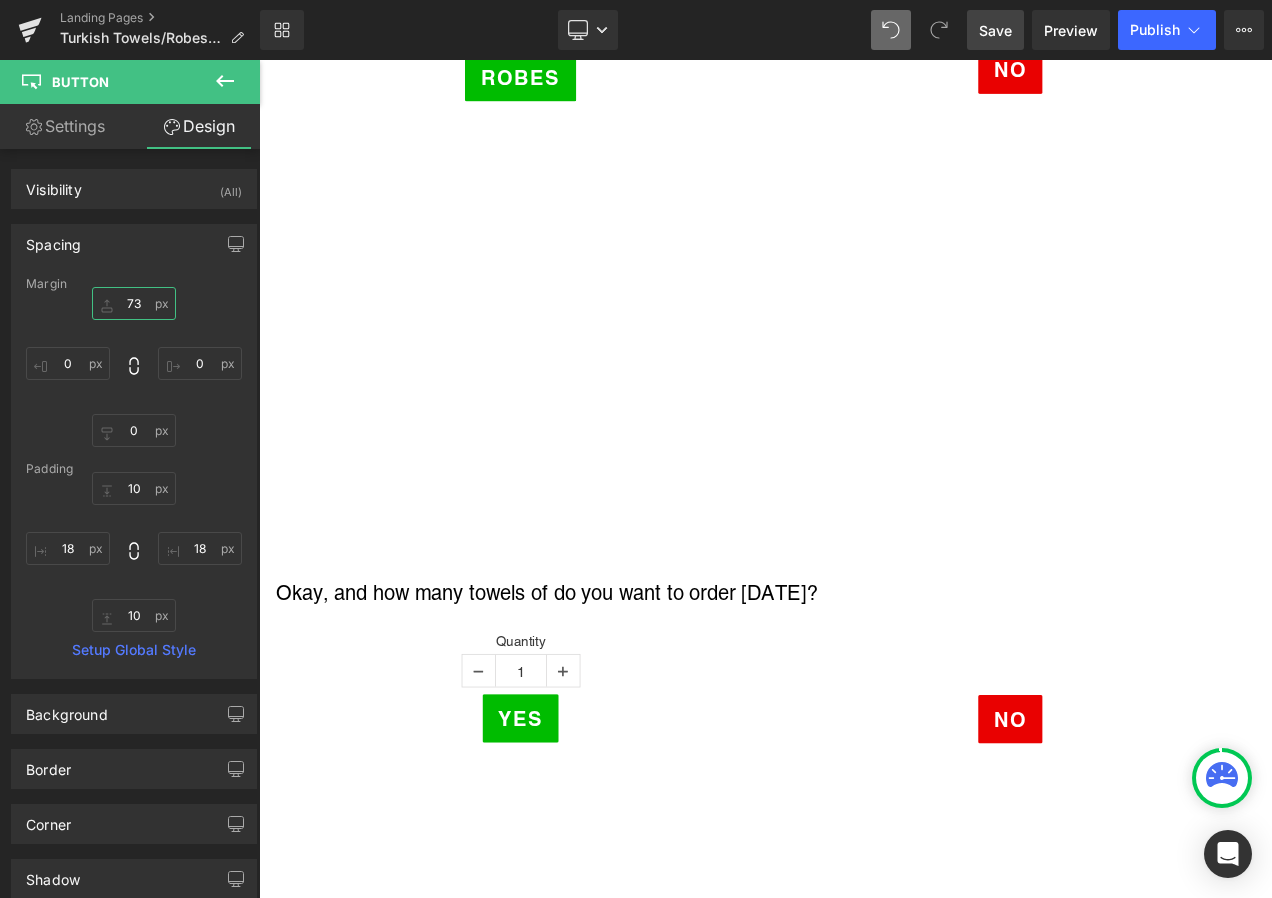 type on "74" 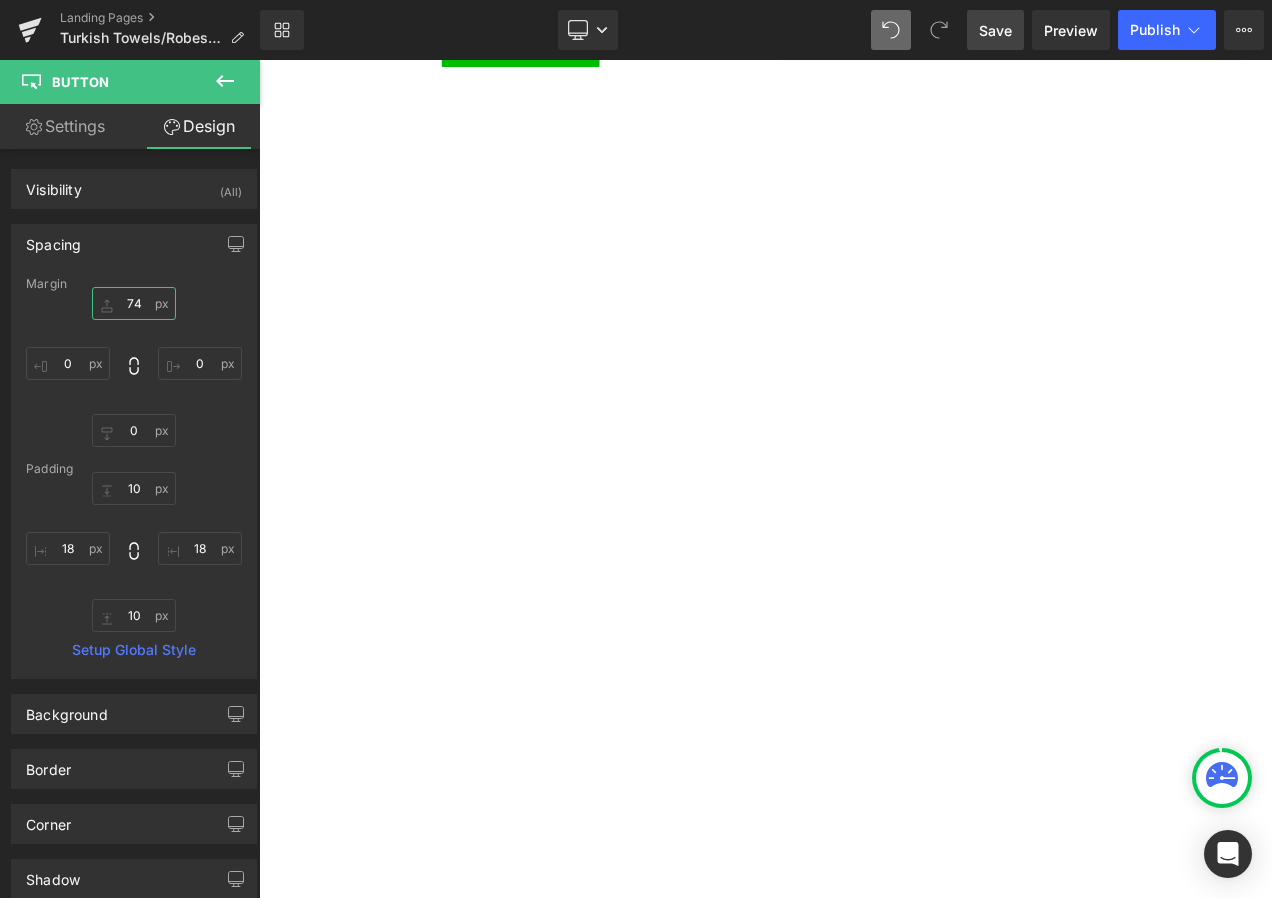 scroll, scrollTop: 4760, scrollLeft: 0, axis: vertical 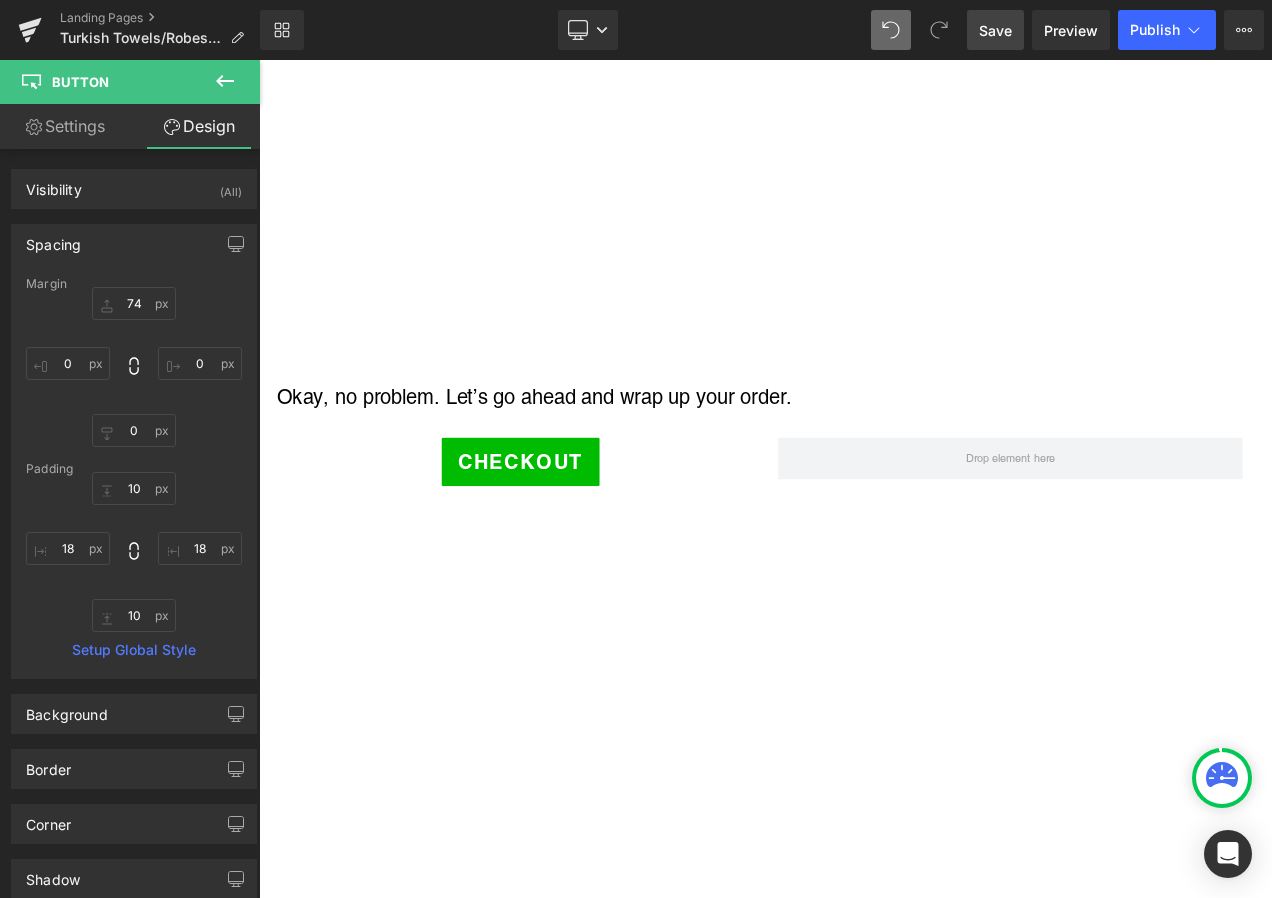 click on "Save" at bounding box center (995, 30) 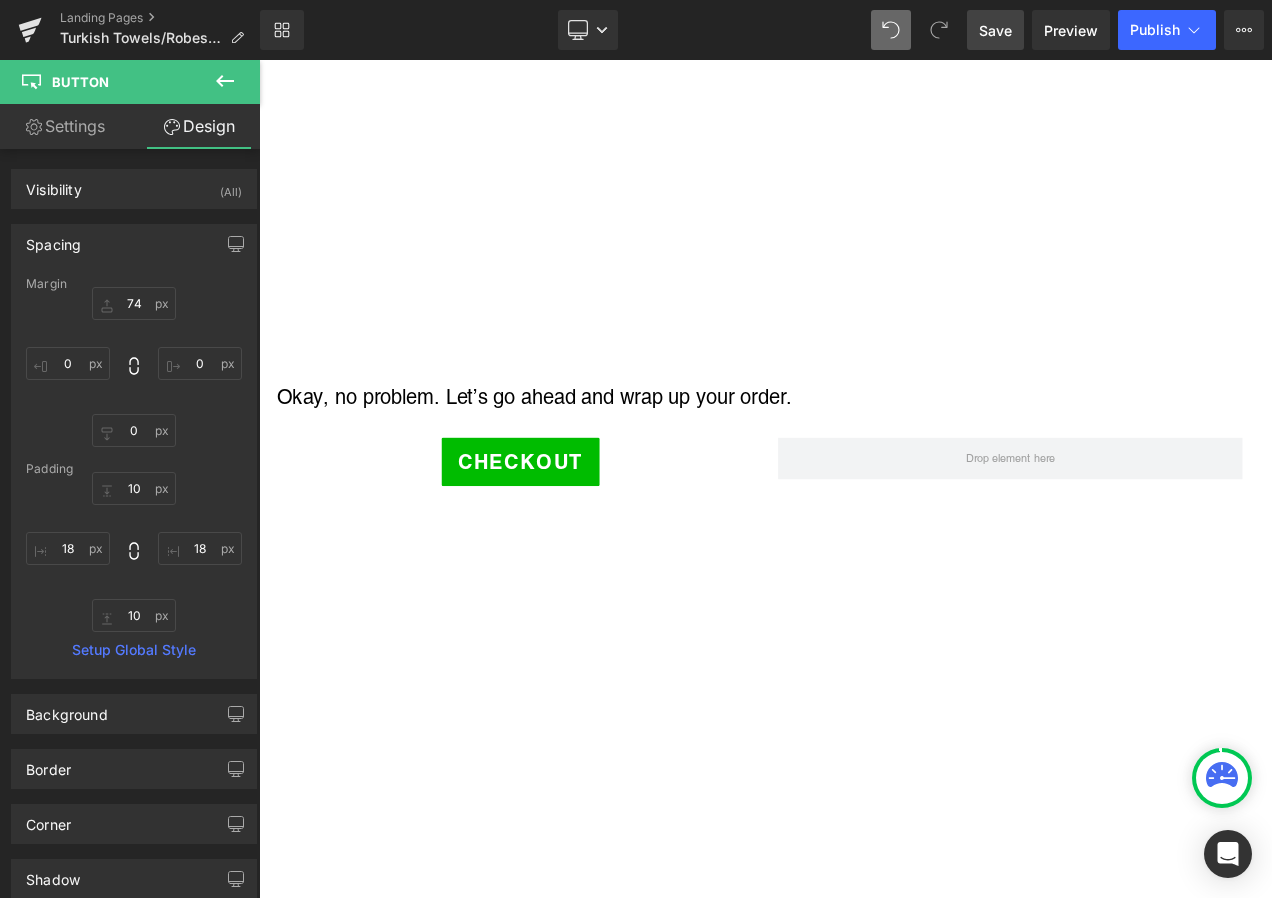 click on "Save" at bounding box center [995, 30] 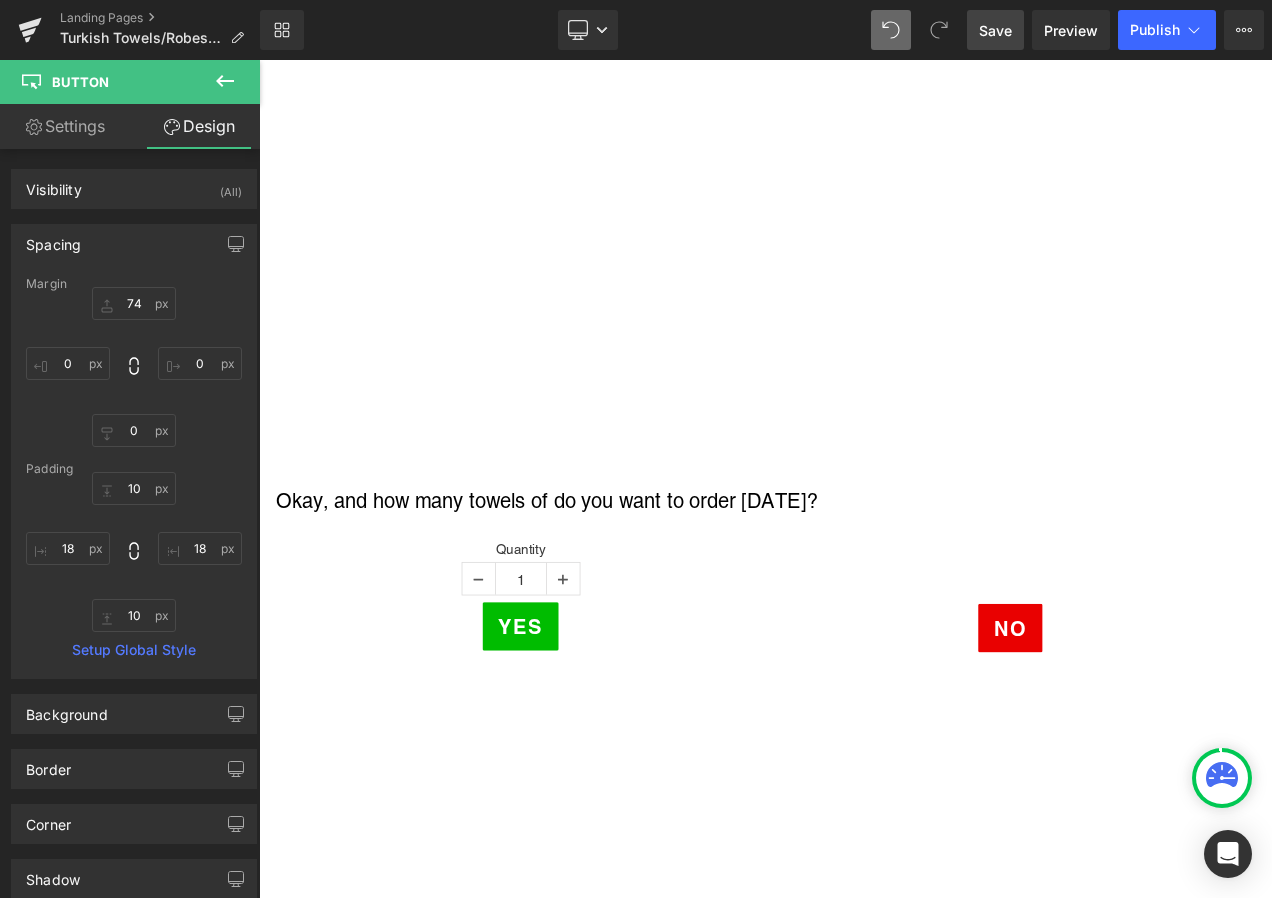 scroll, scrollTop: 3767, scrollLeft: 0, axis: vertical 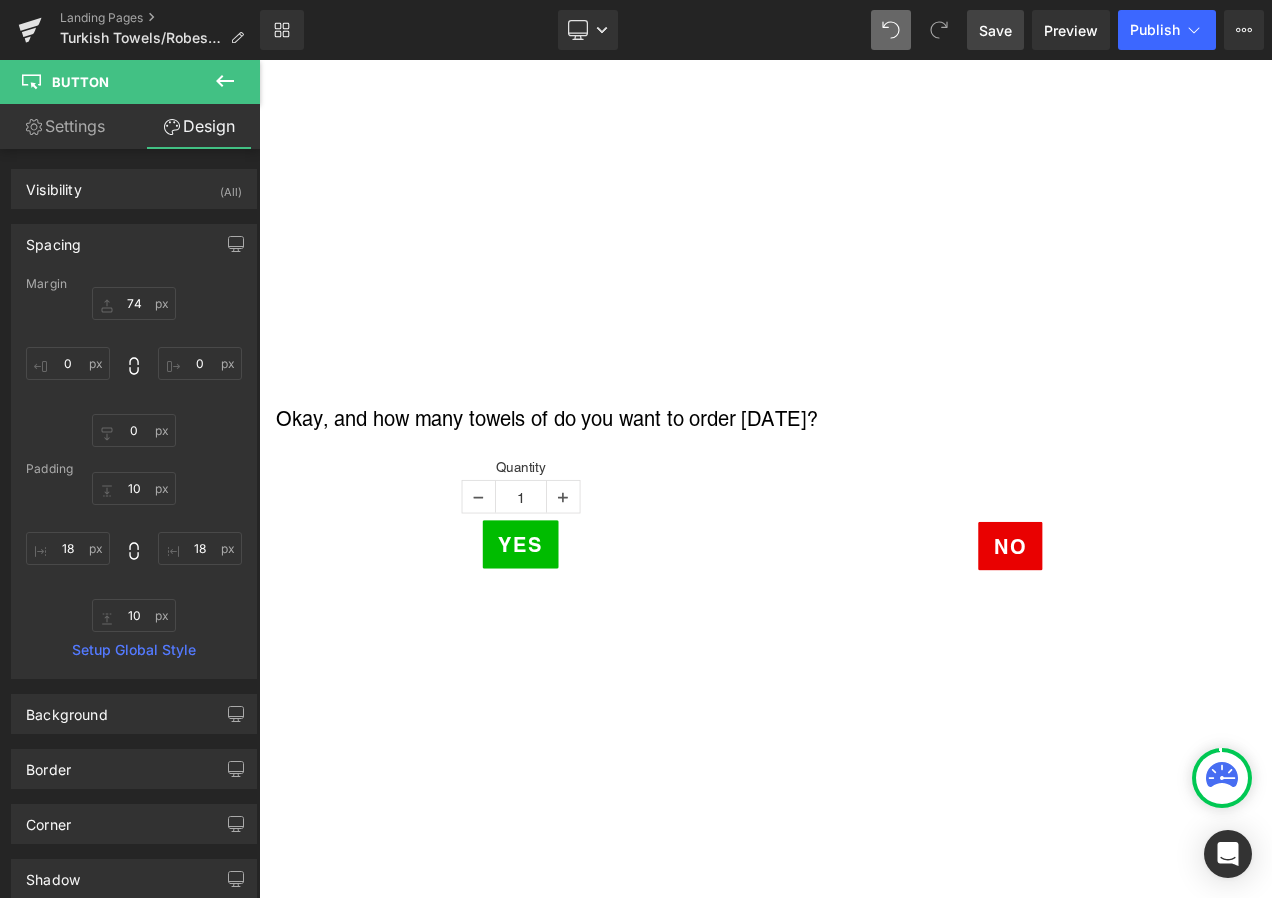 click on "NO" at bounding box center [1156, 641] 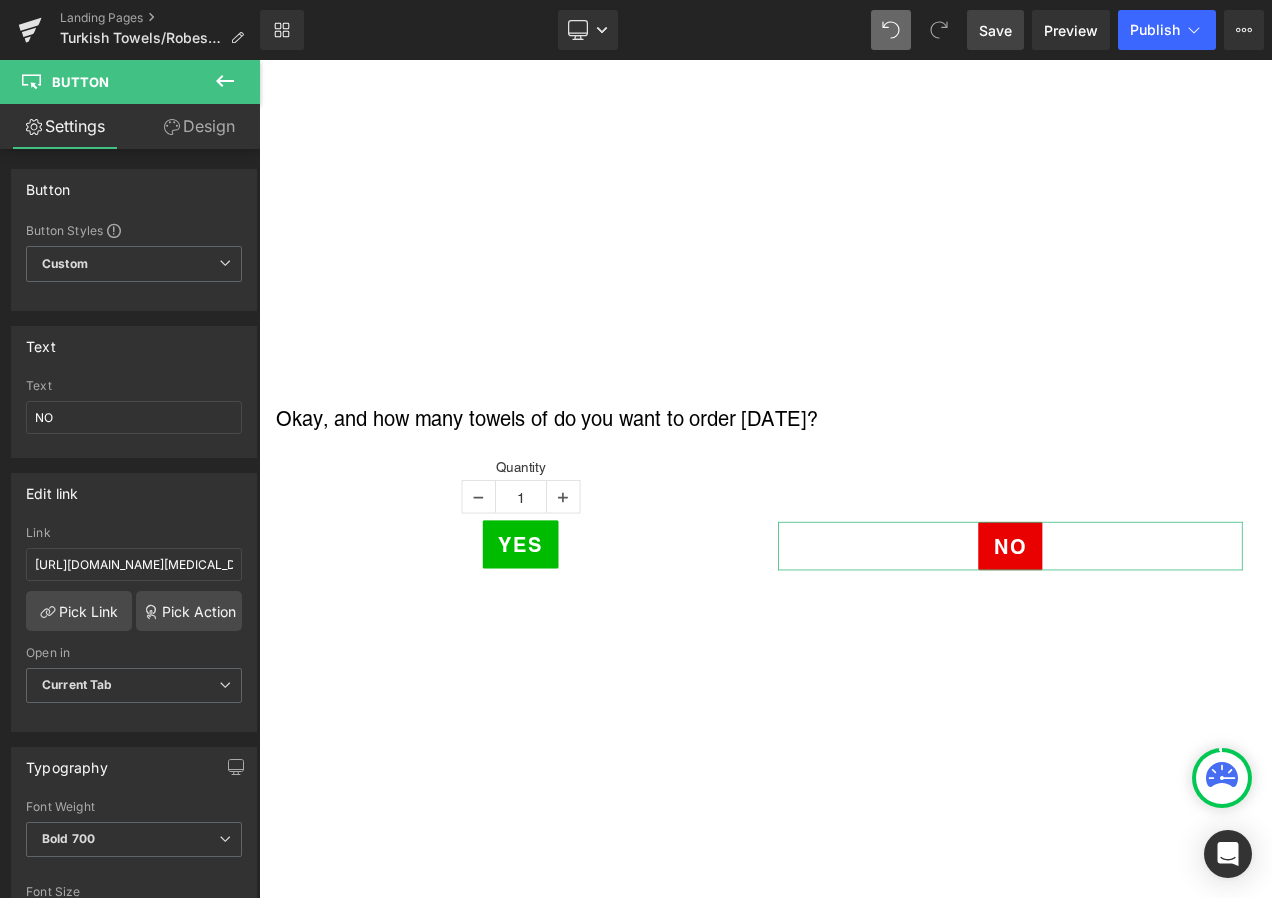 click on "Design" at bounding box center (199, 126) 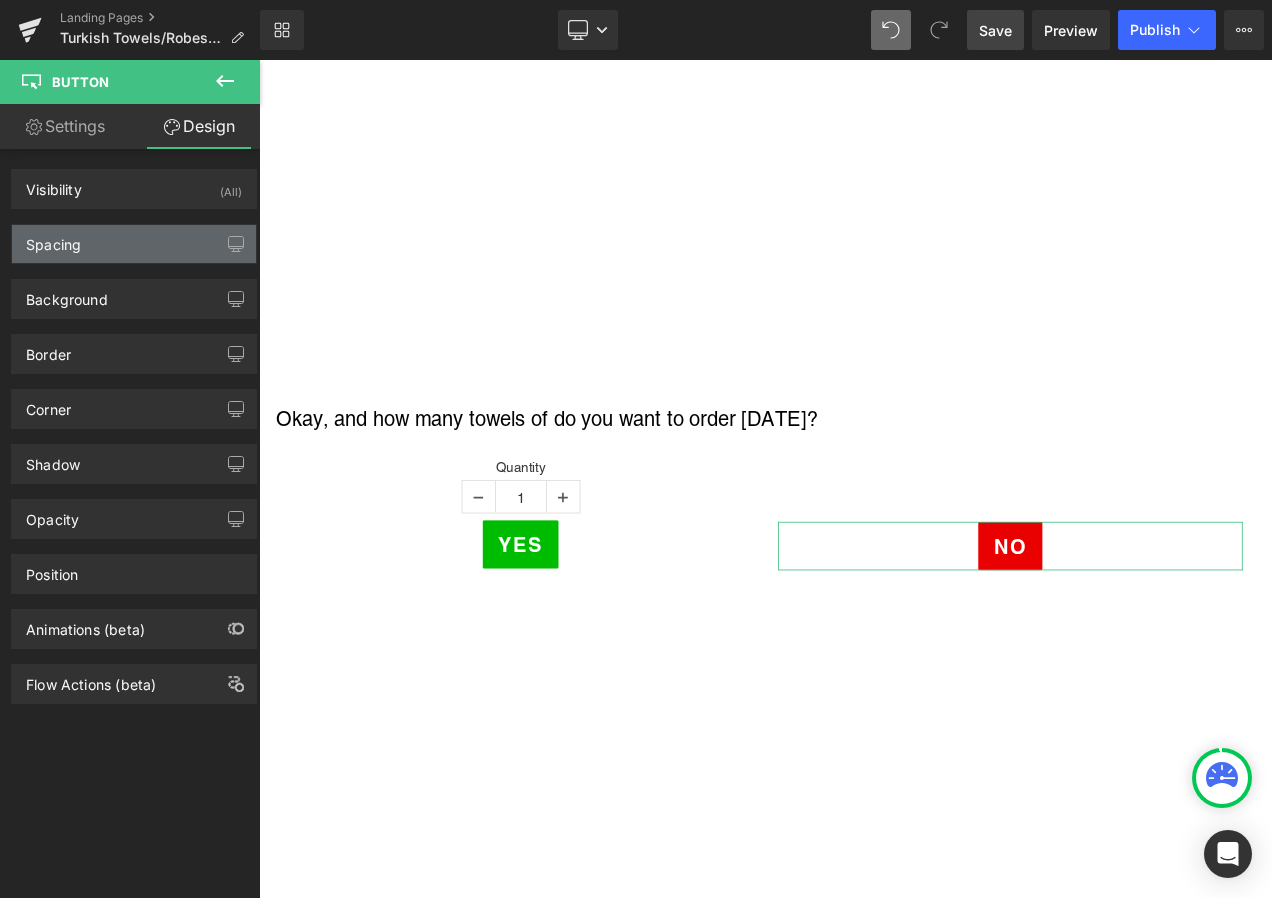 click on "Spacing" at bounding box center [134, 244] 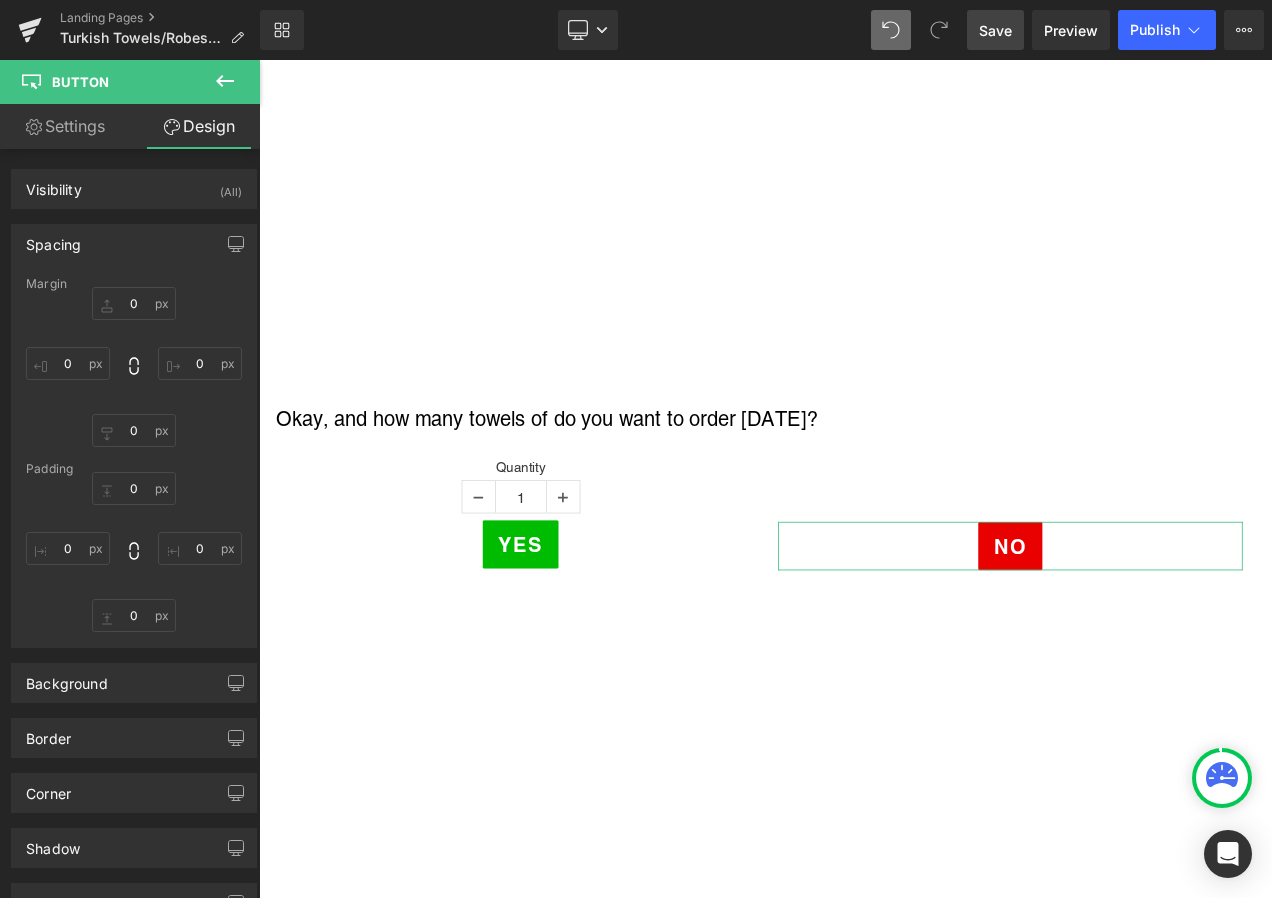 type on "74" 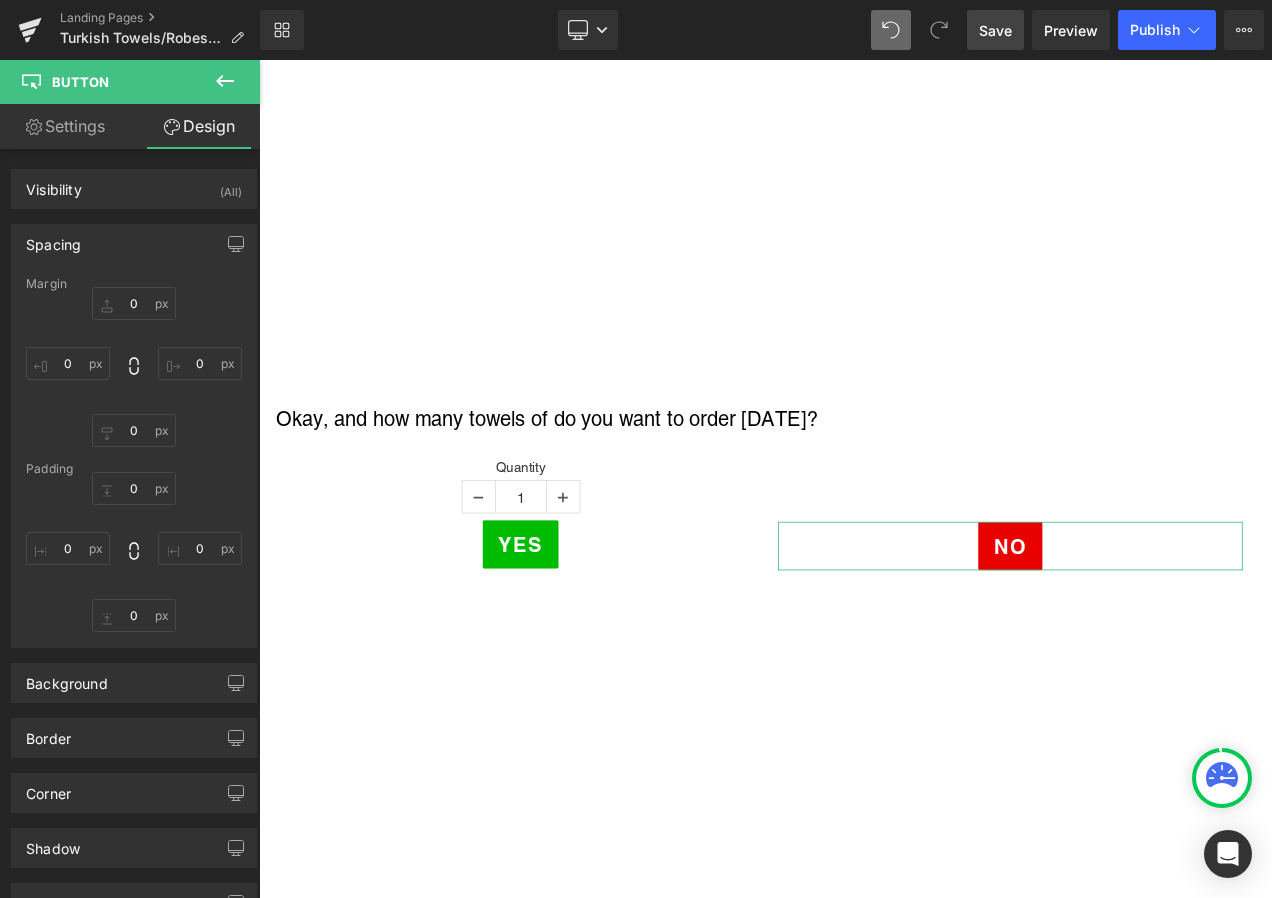 type on "0" 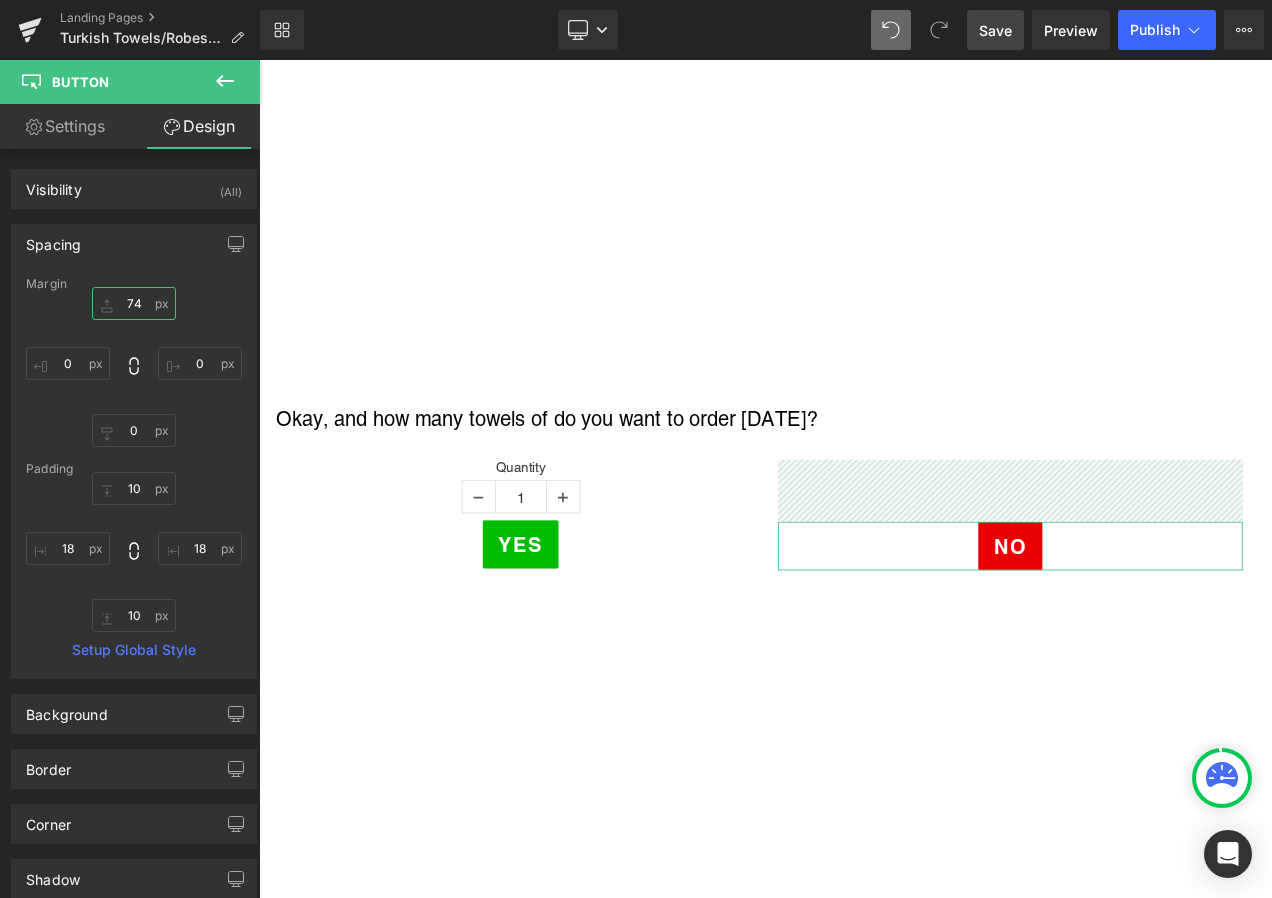 click on "74" at bounding box center (134, 303) 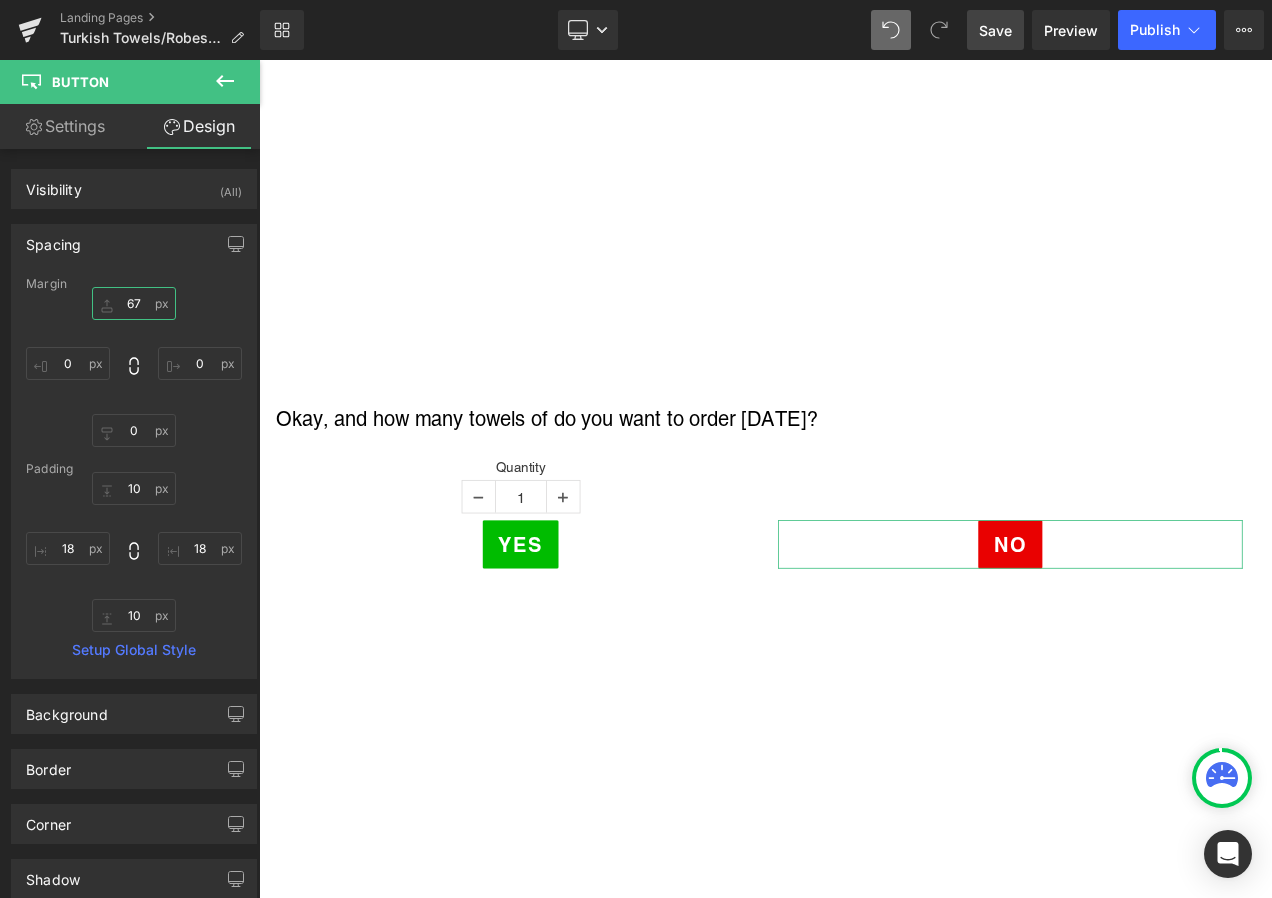 type on "66" 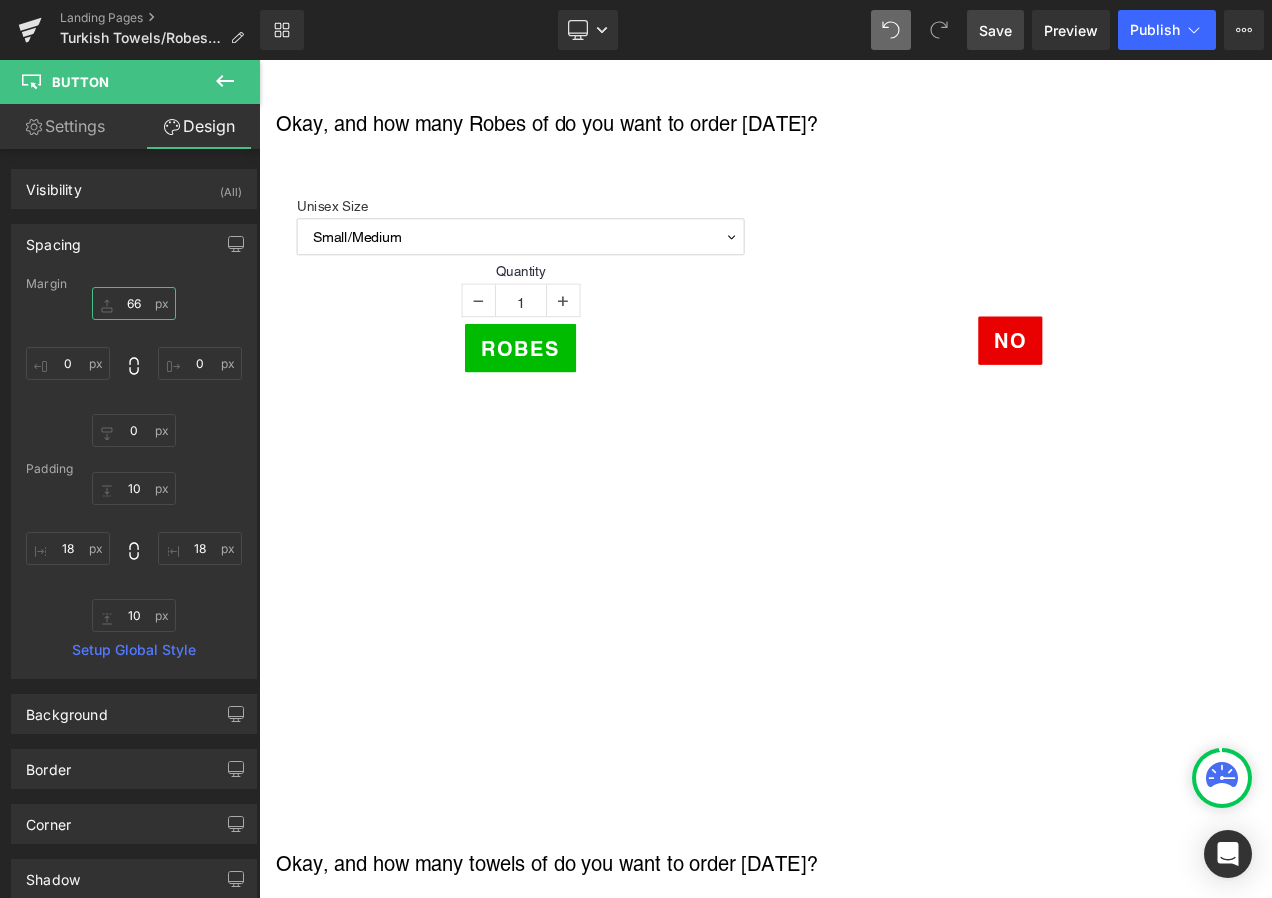 scroll, scrollTop: 3167, scrollLeft: 0, axis: vertical 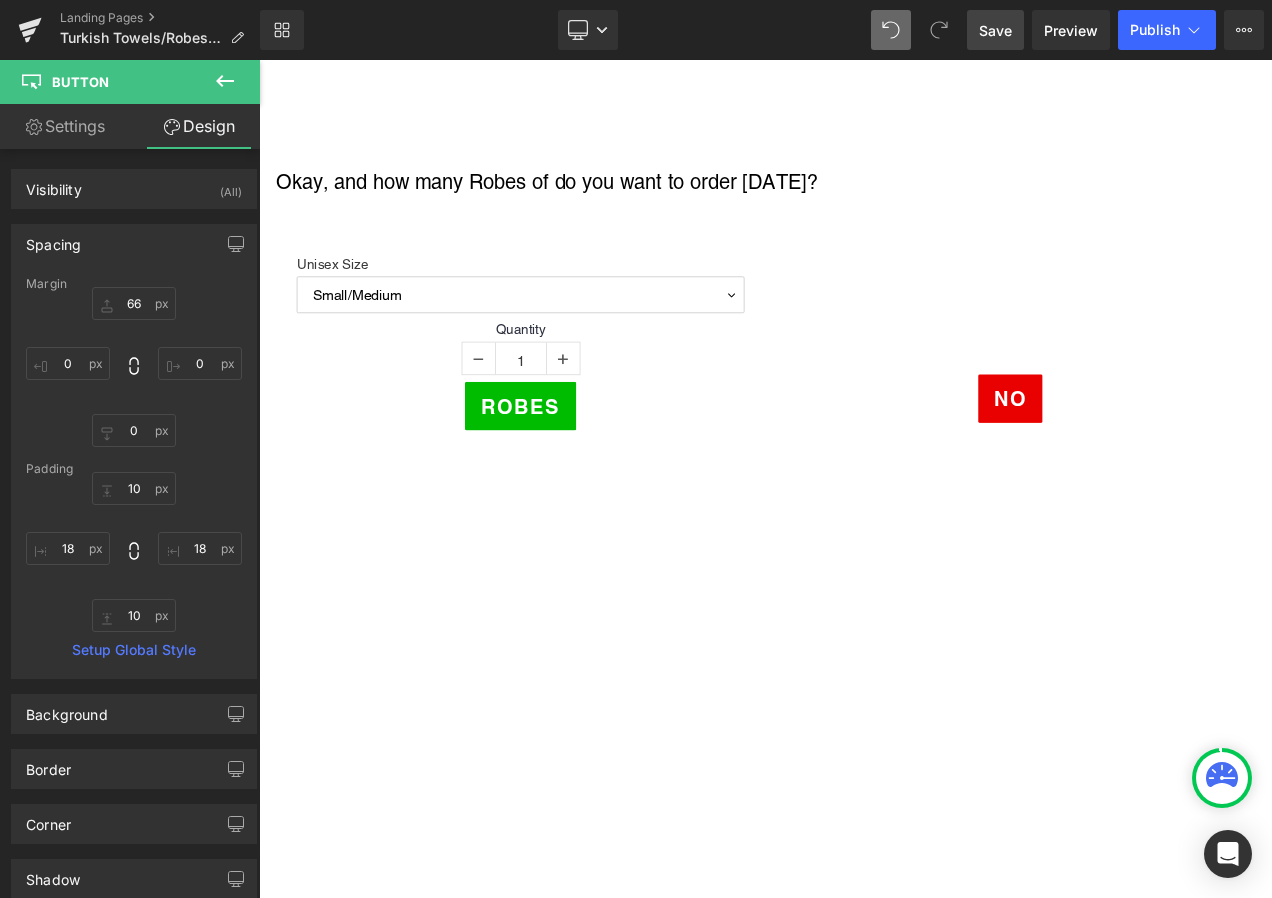 click on "Save" at bounding box center [995, 30] 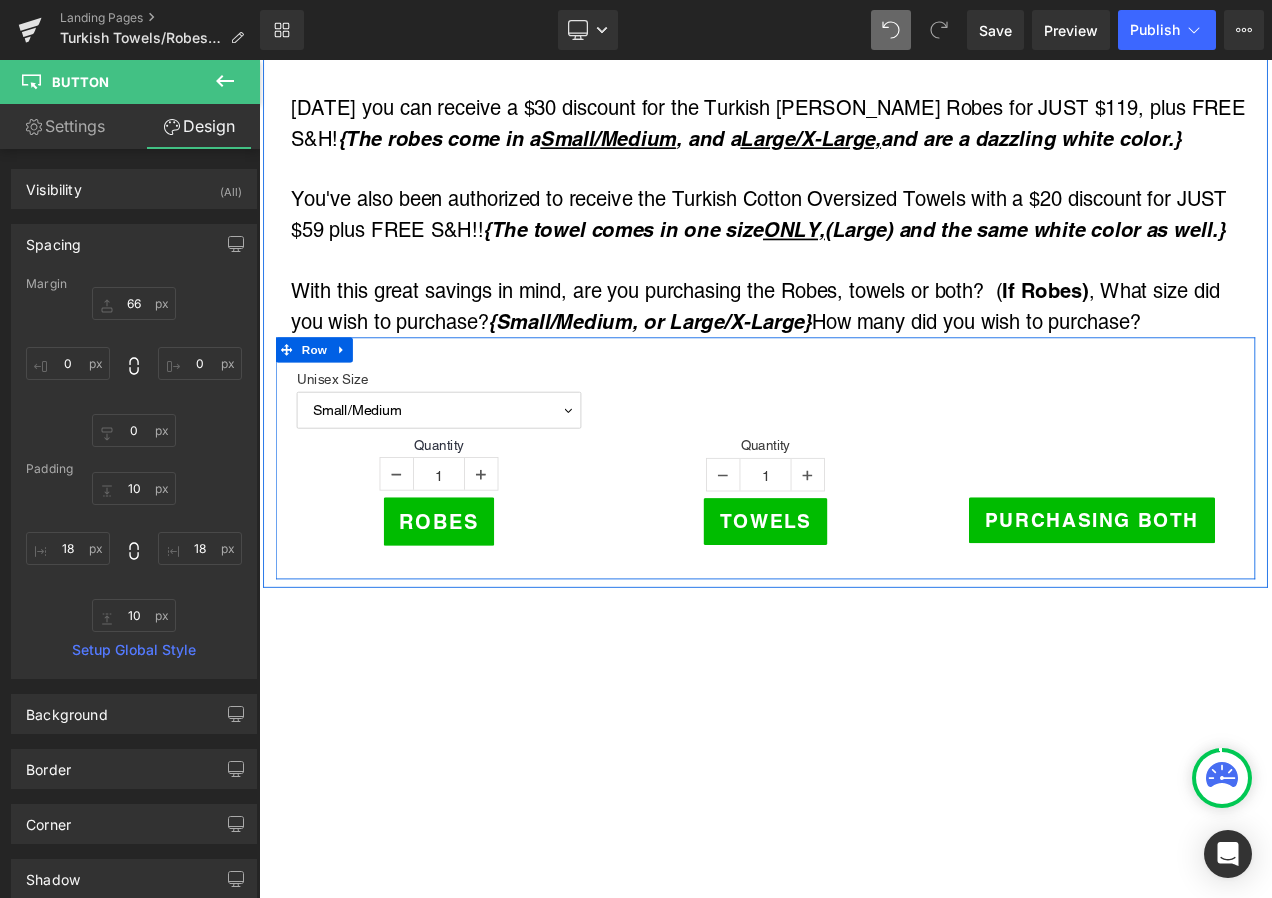 scroll, scrollTop: 167, scrollLeft: 0, axis: vertical 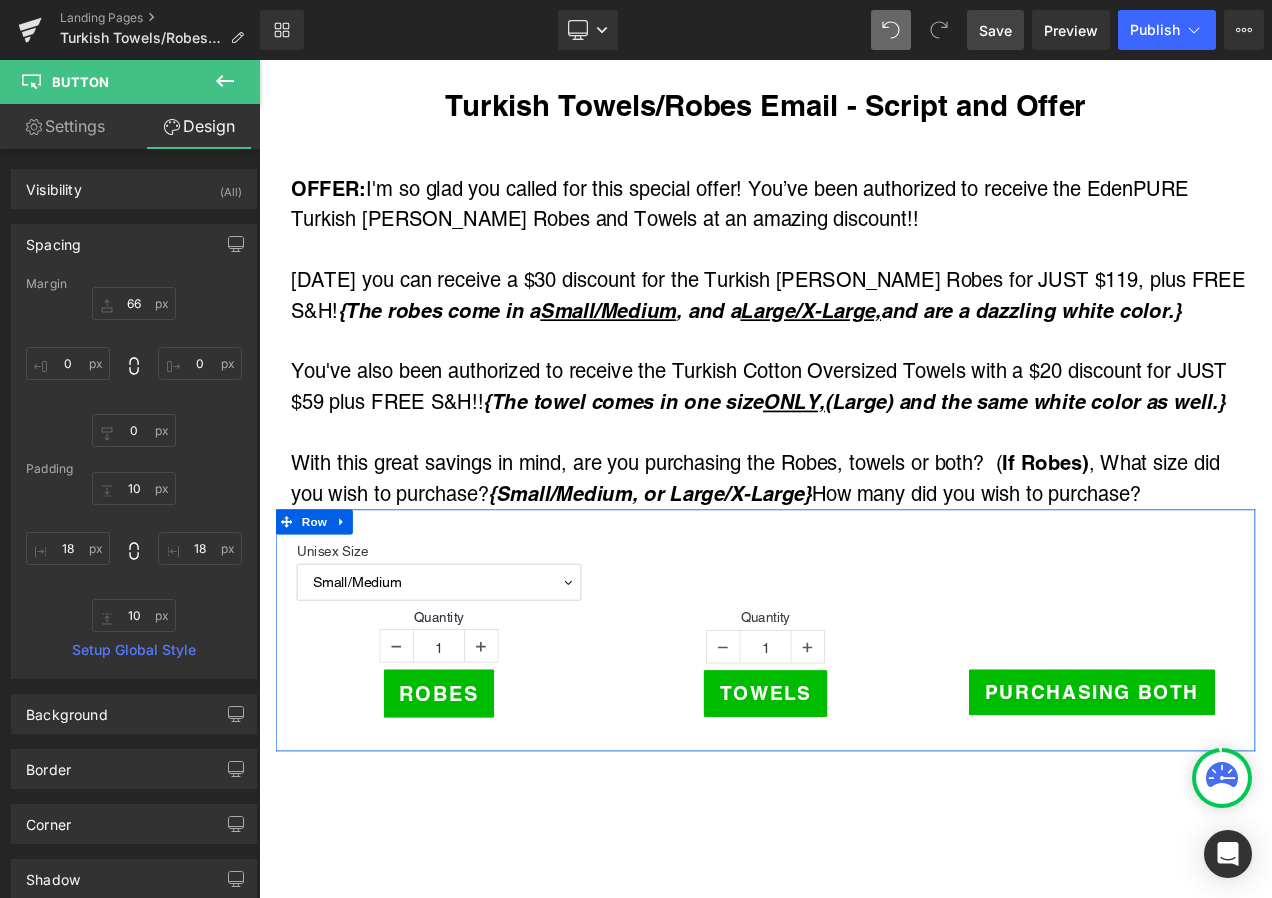 click on "Save" at bounding box center (995, 30) 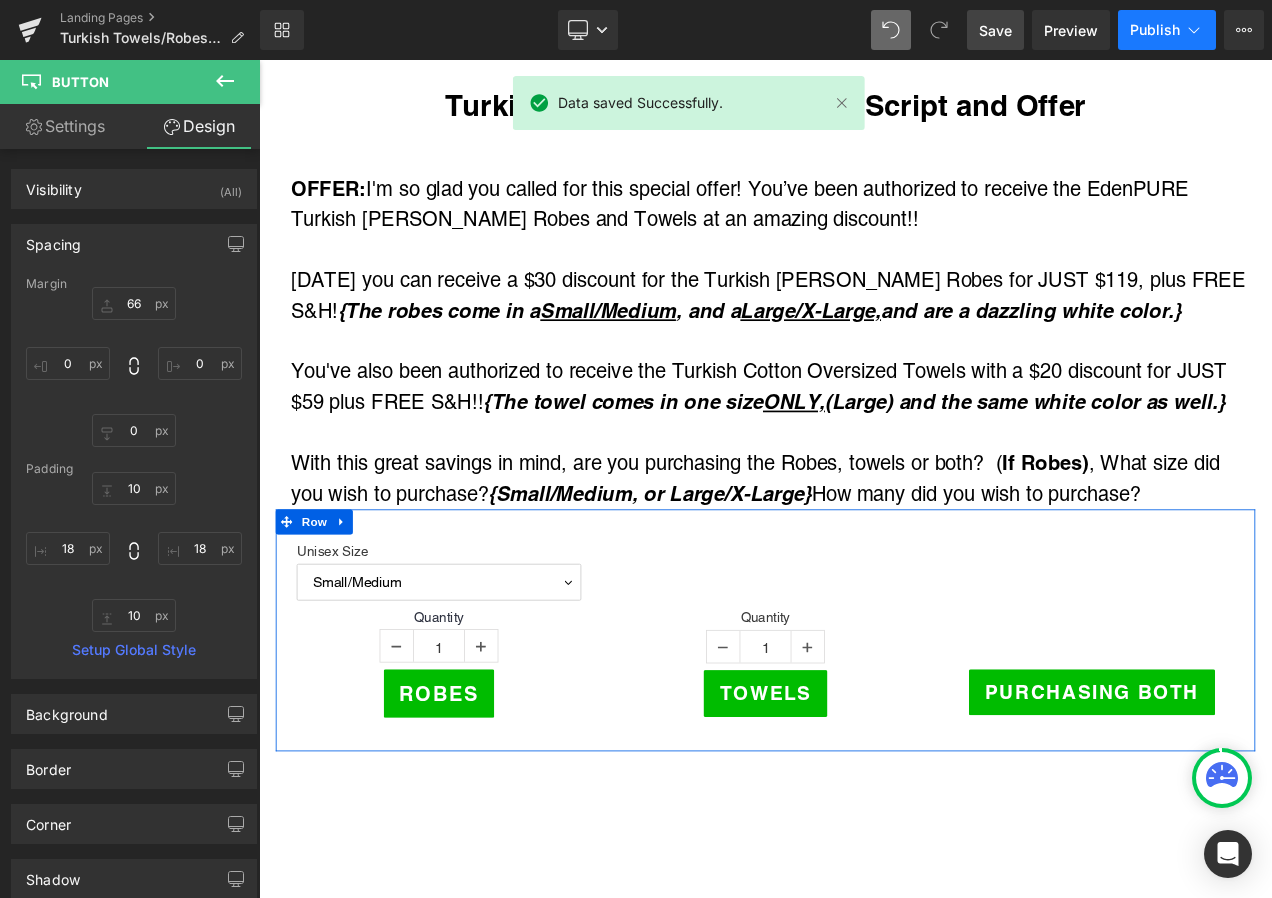 click on "Publish" at bounding box center (1155, 30) 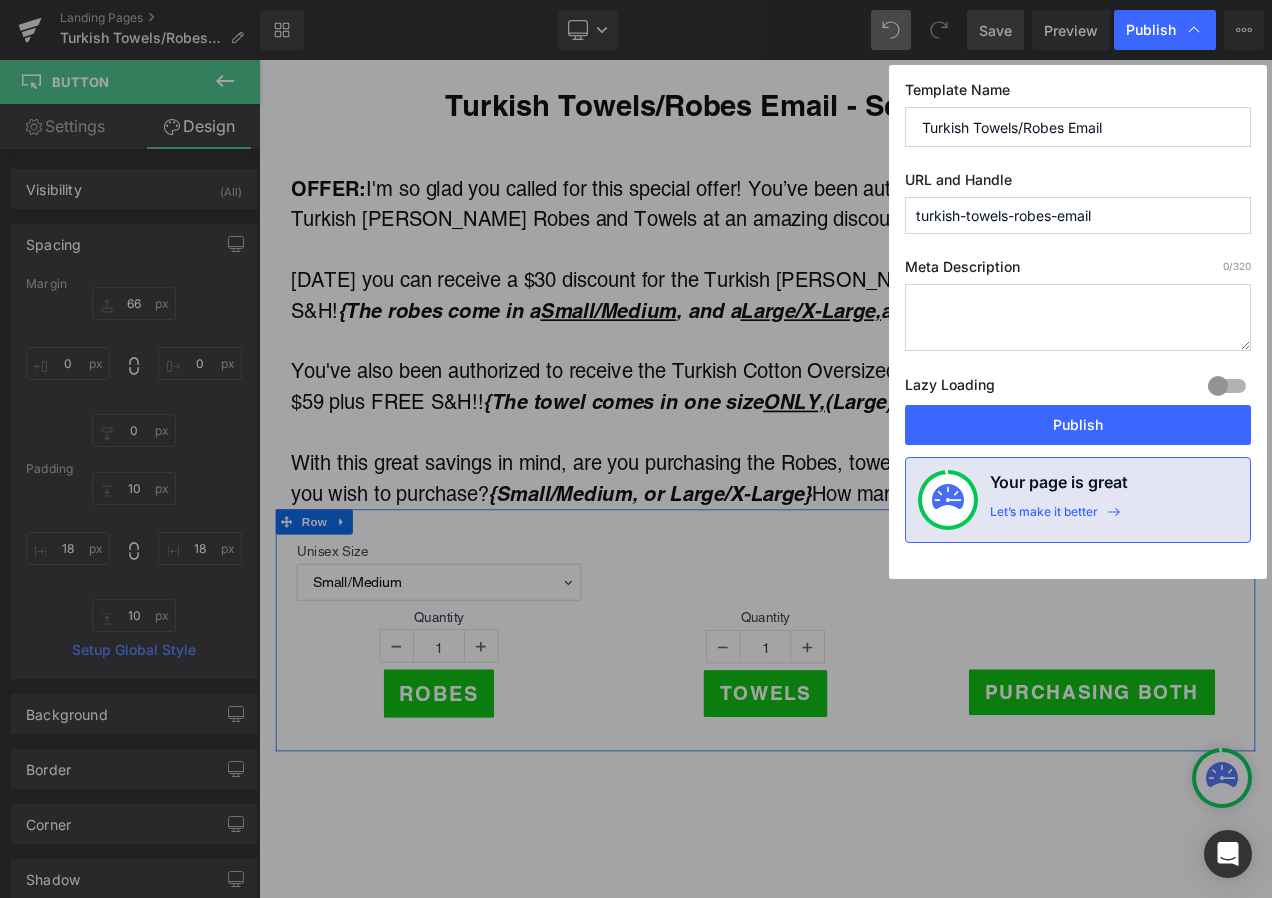 click on "turkish-towels-robes-email" at bounding box center [1078, 215] 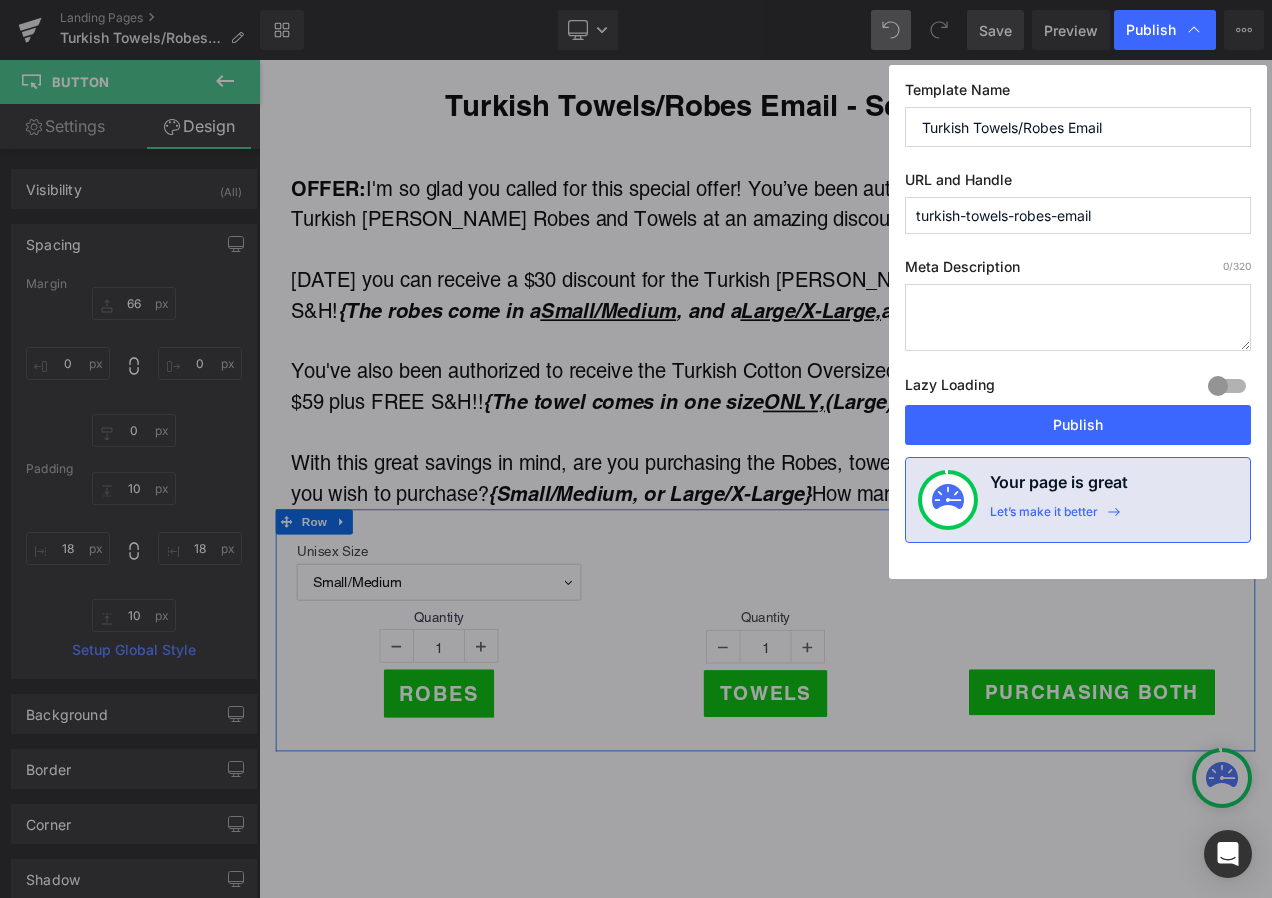 drag, startPoint x: 1059, startPoint y: 210, endPoint x: 687, endPoint y: 209, distance: 372.00134 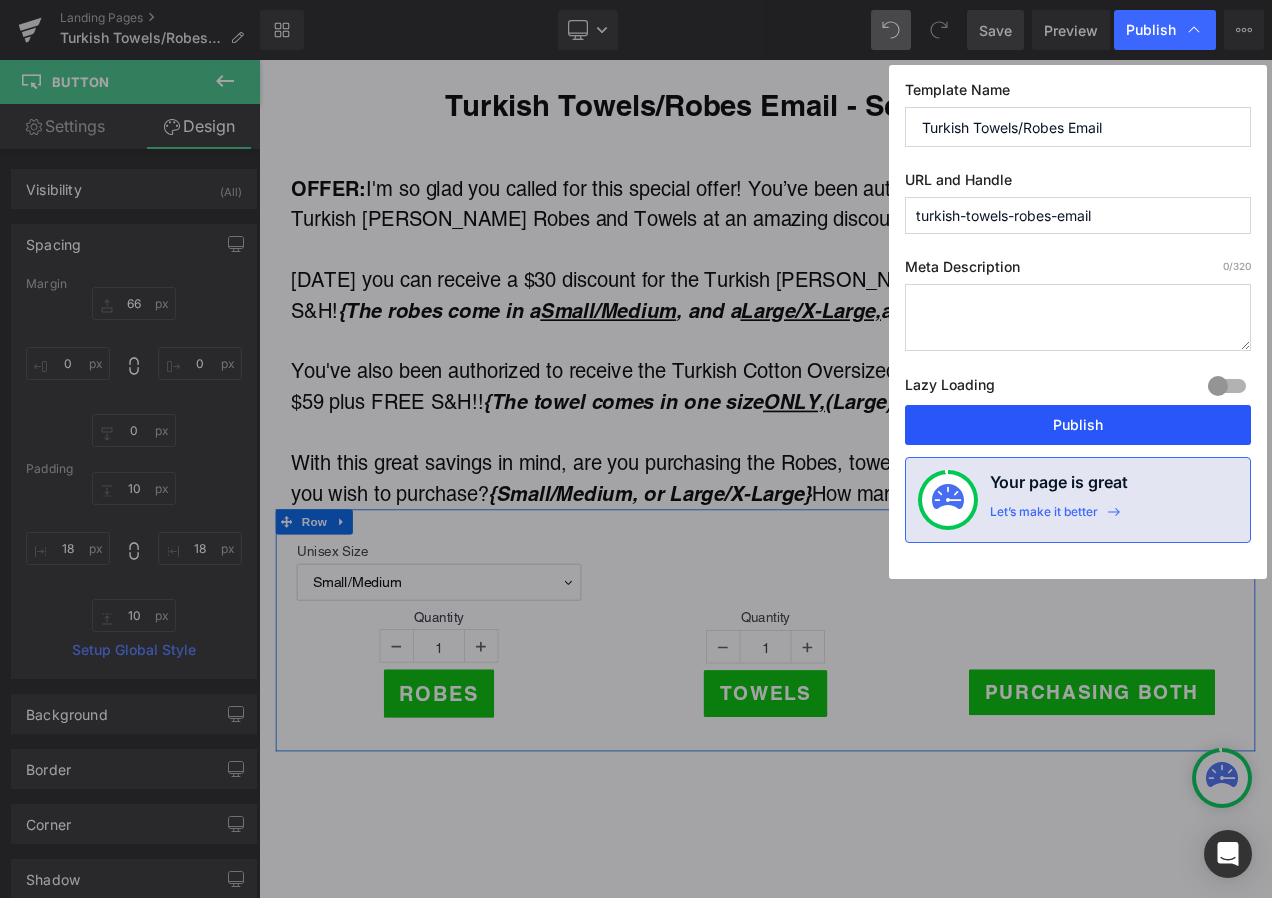 click on "Publish" at bounding box center [1078, 425] 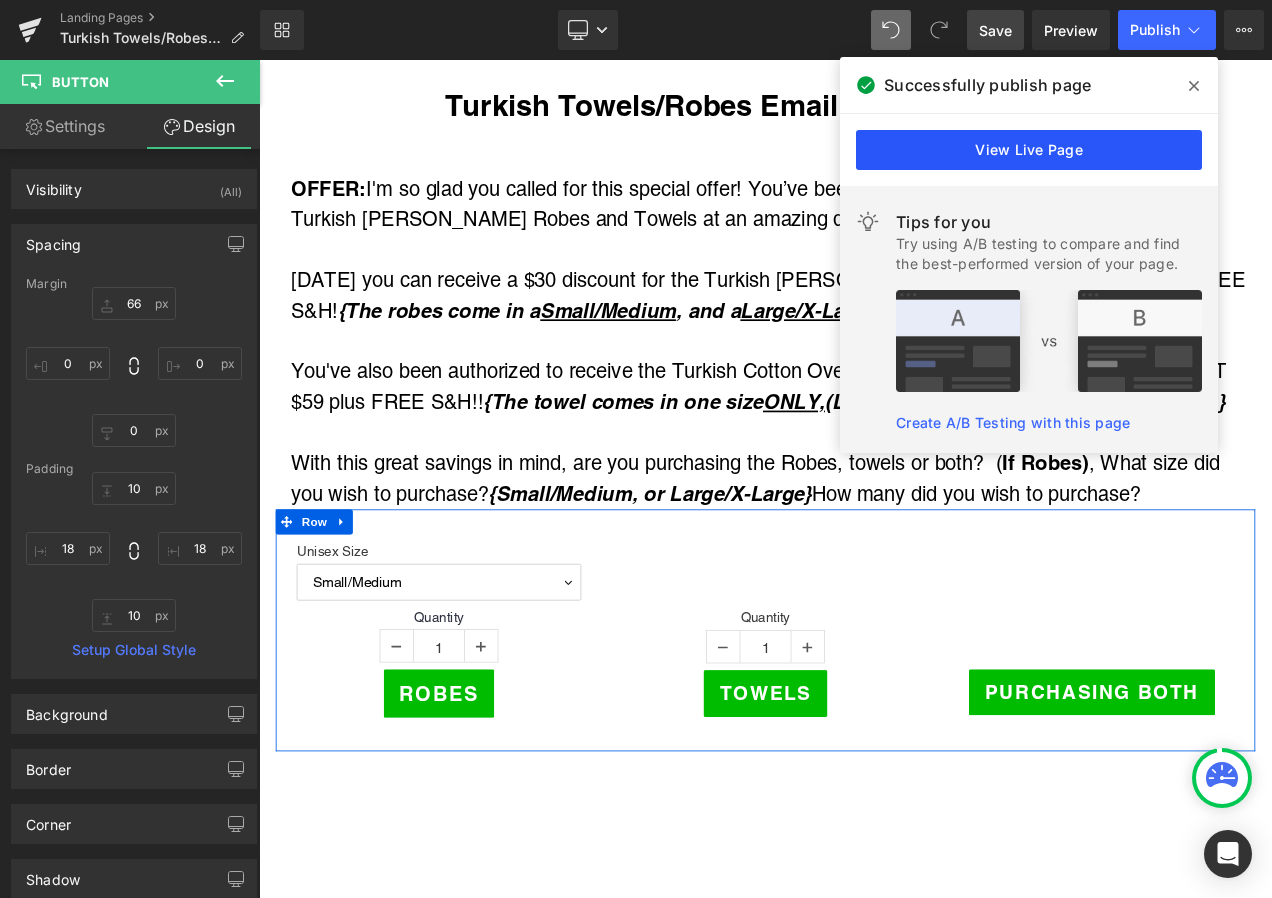 click on "View Live Page" at bounding box center [1029, 150] 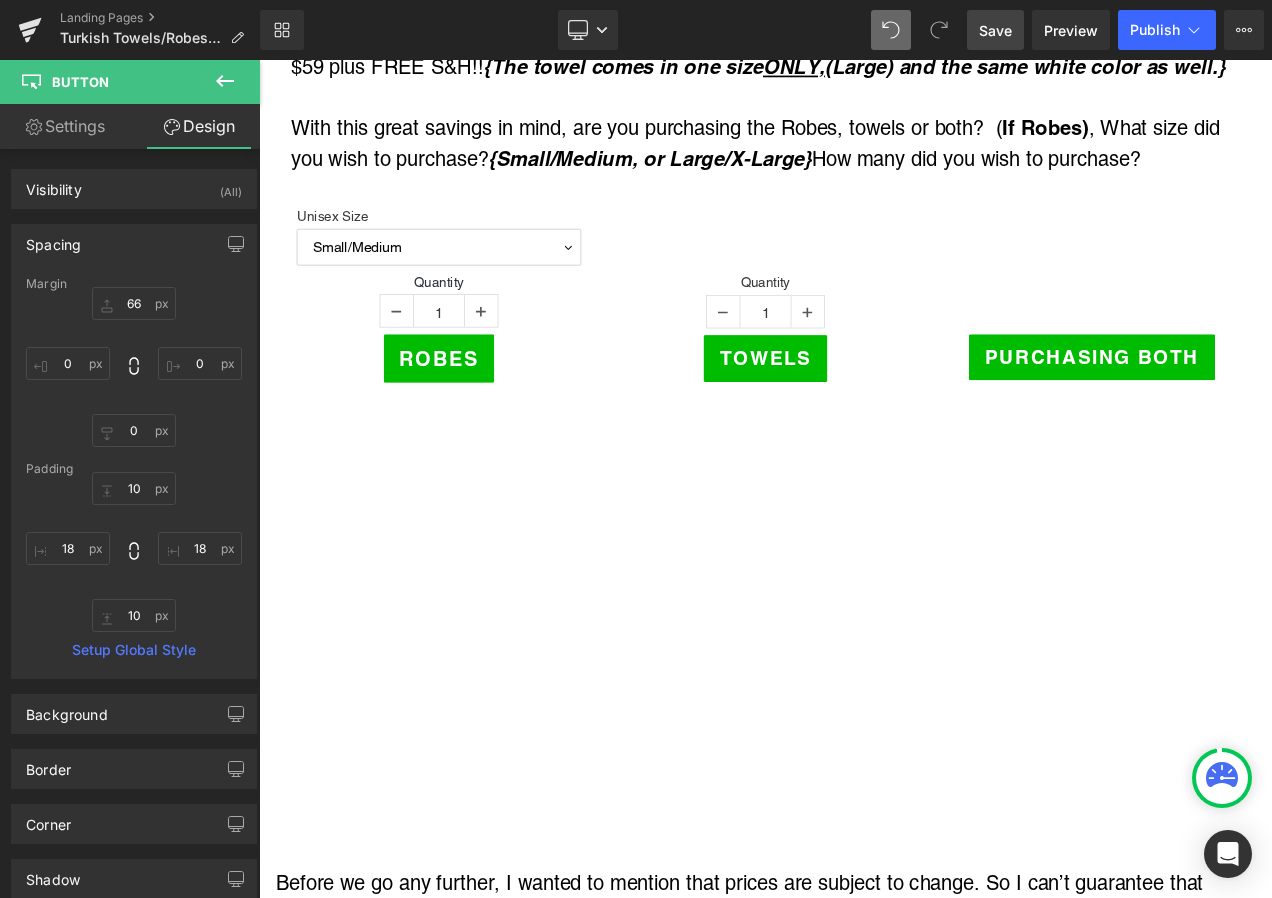 scroll, scrollTop: 1067, scrollLeft: 0, axis: vertical 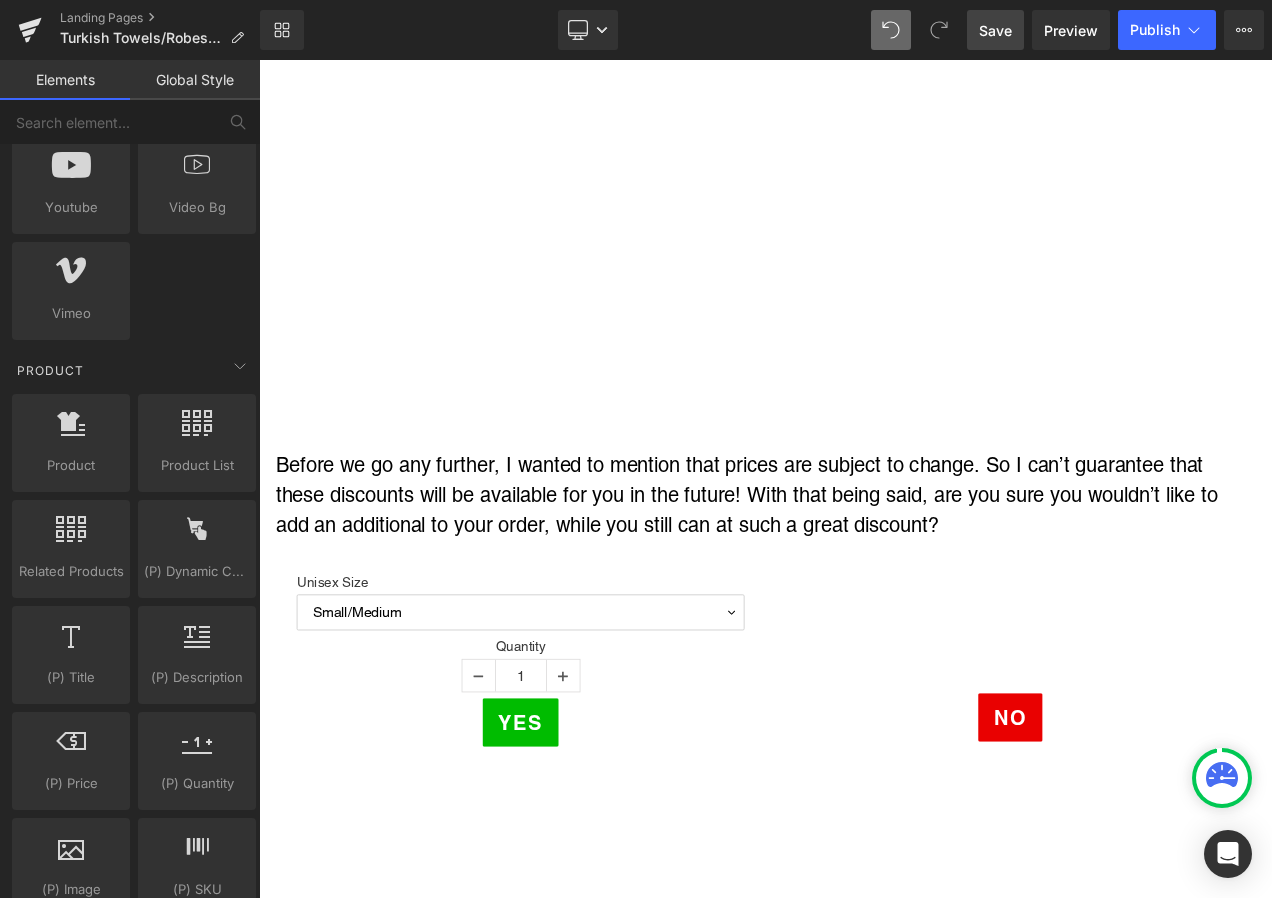 click on "Turkish Towels/Robes Email - Script and Offer Heading         Row         OFFER:  I'm so glad you called for this special offer! You’ve been authorized to receive the EdenPURE Turkish [PERSON_NAME] Robes and Towels at an amazing discount!!  [DATE] you can receive a $30 discount for the Turkish [PERSON_NAME] Robes for JUST $119, plus FREE S&H!  {The robes come in a  Small/Medium , and a  Large/X-Large,  and are a dazzling white color.} You've also been authorized to receive the Turkish Cotton Oversized Towels with a $20 discount for JUST $59 plus FREE S&H!!  {The towel comes in one size  ONLY,  (Large) and the same white color as well.} With this great savings in mind, are you purchasing the Robes, towels or both?  ( If Robes) , What size did you wish to purchase?  {Small/Medium, or Large/X-Large}  How many did you wish to purchase? Text Block
Unisex Size 1" at bounding box center (864, 2984) 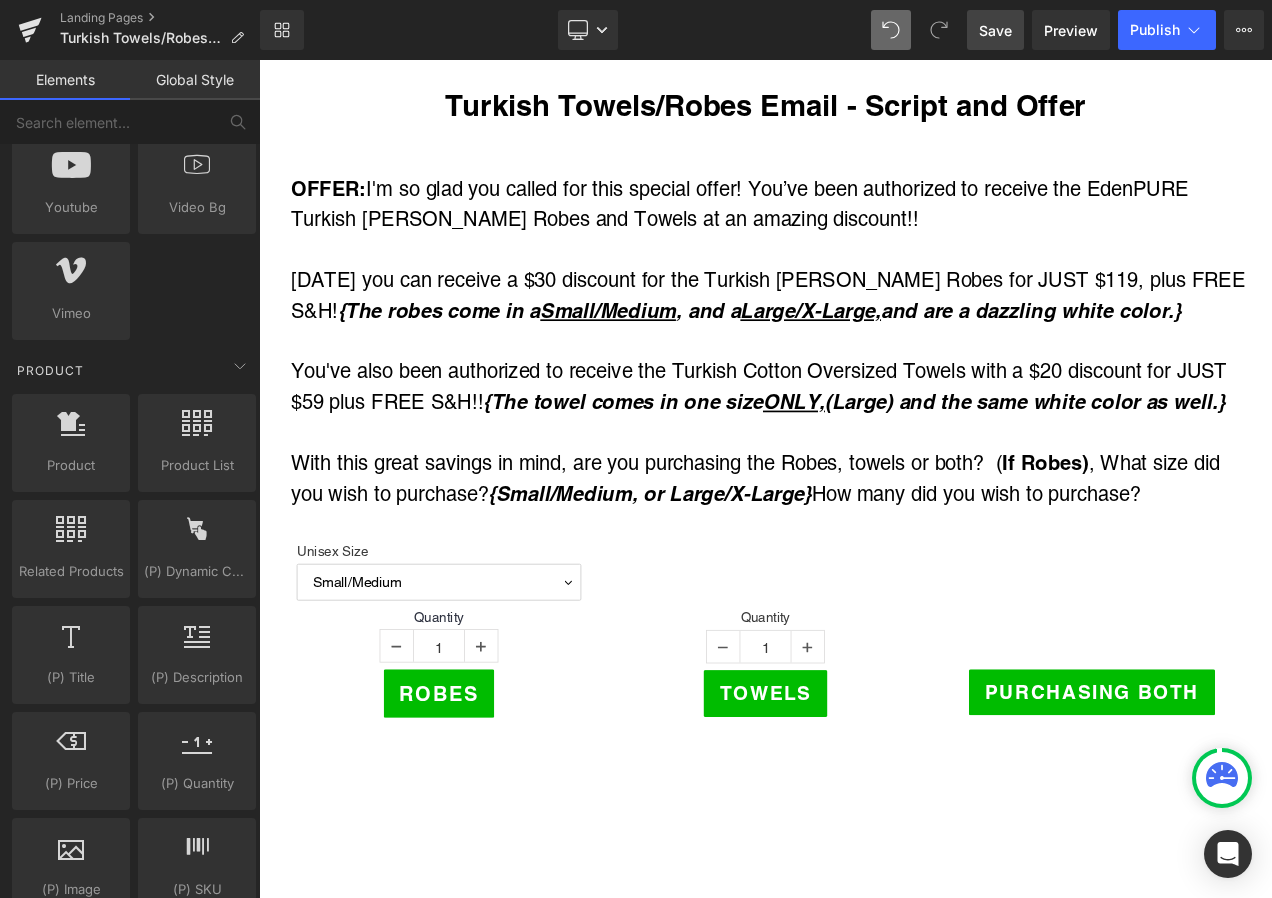 scroll, scrollTop: 467, scrollLeft: 0, axis: vertical 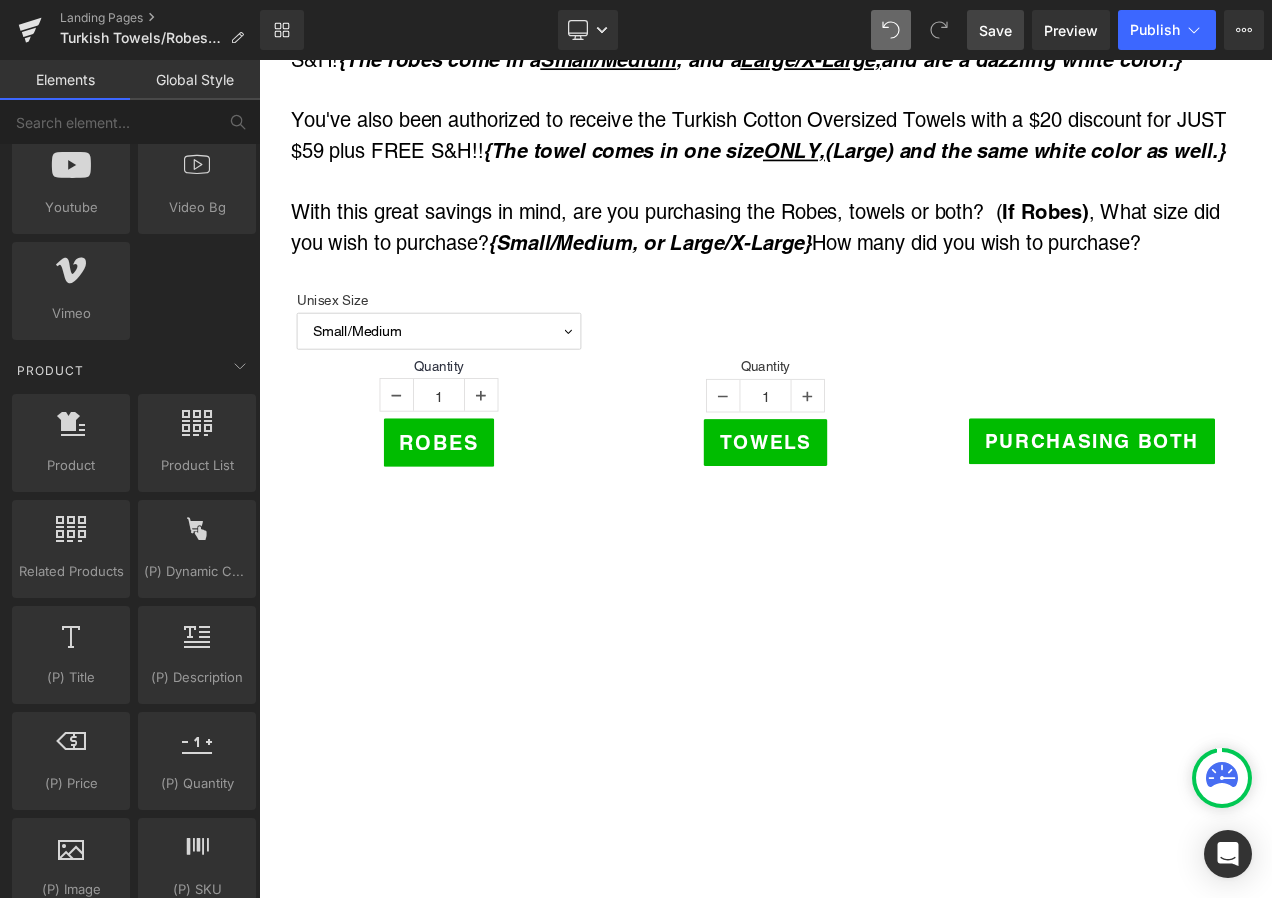 click on "Robes
(P) Cart Button" at bounding box center (474, 517) 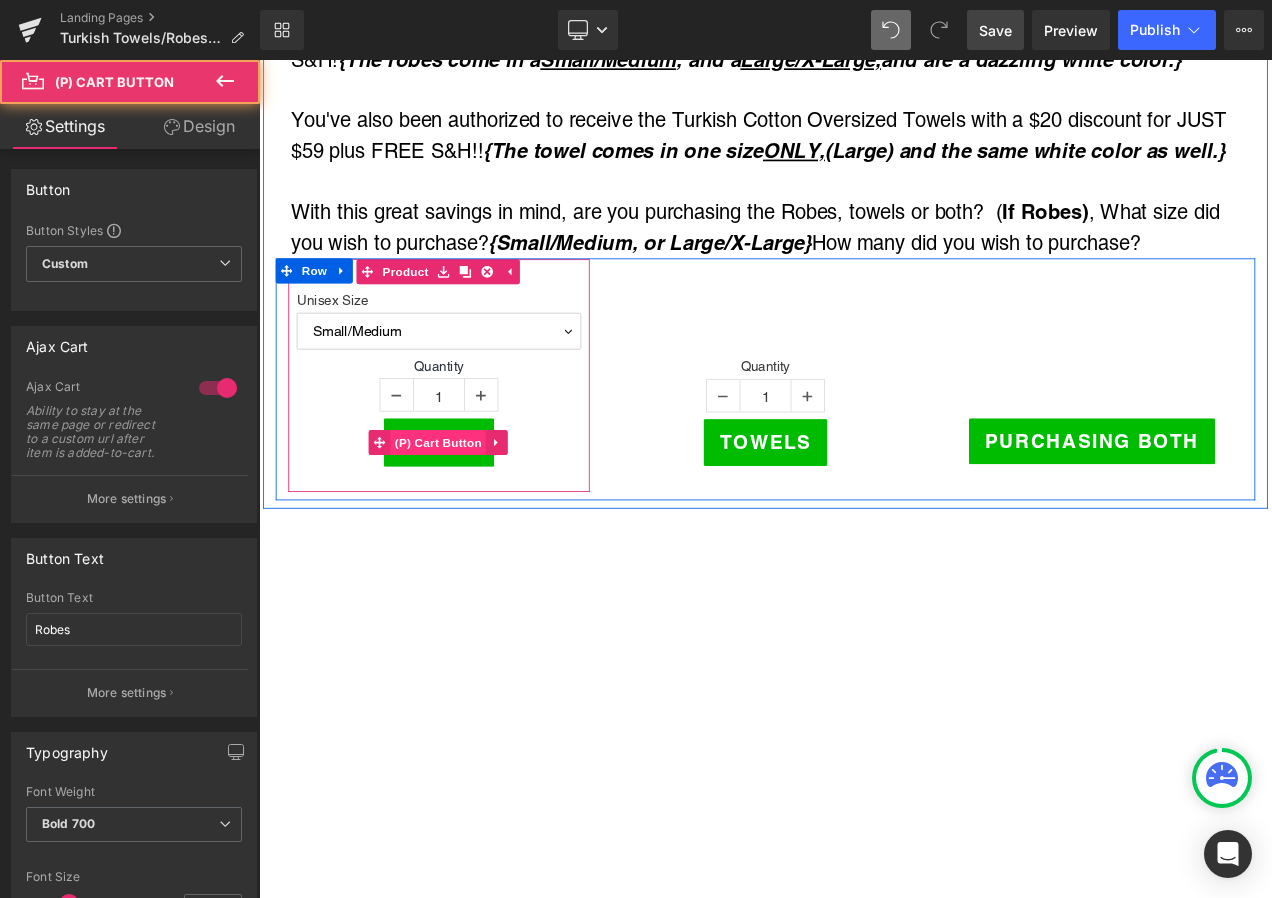click on "(P) Cart Button" at bounding box center (473, 517) 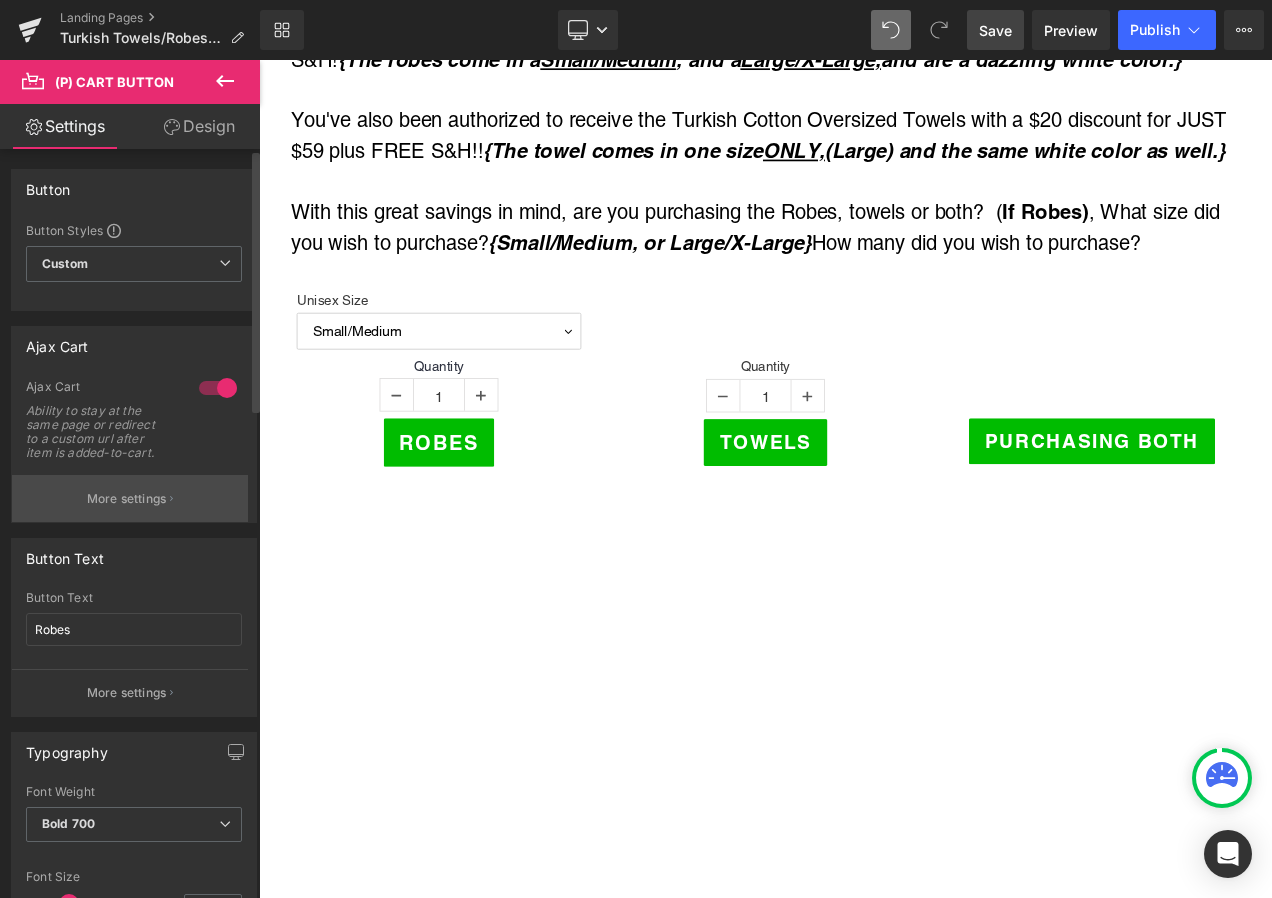 click on "More settings" at bounding box center (127, 499) 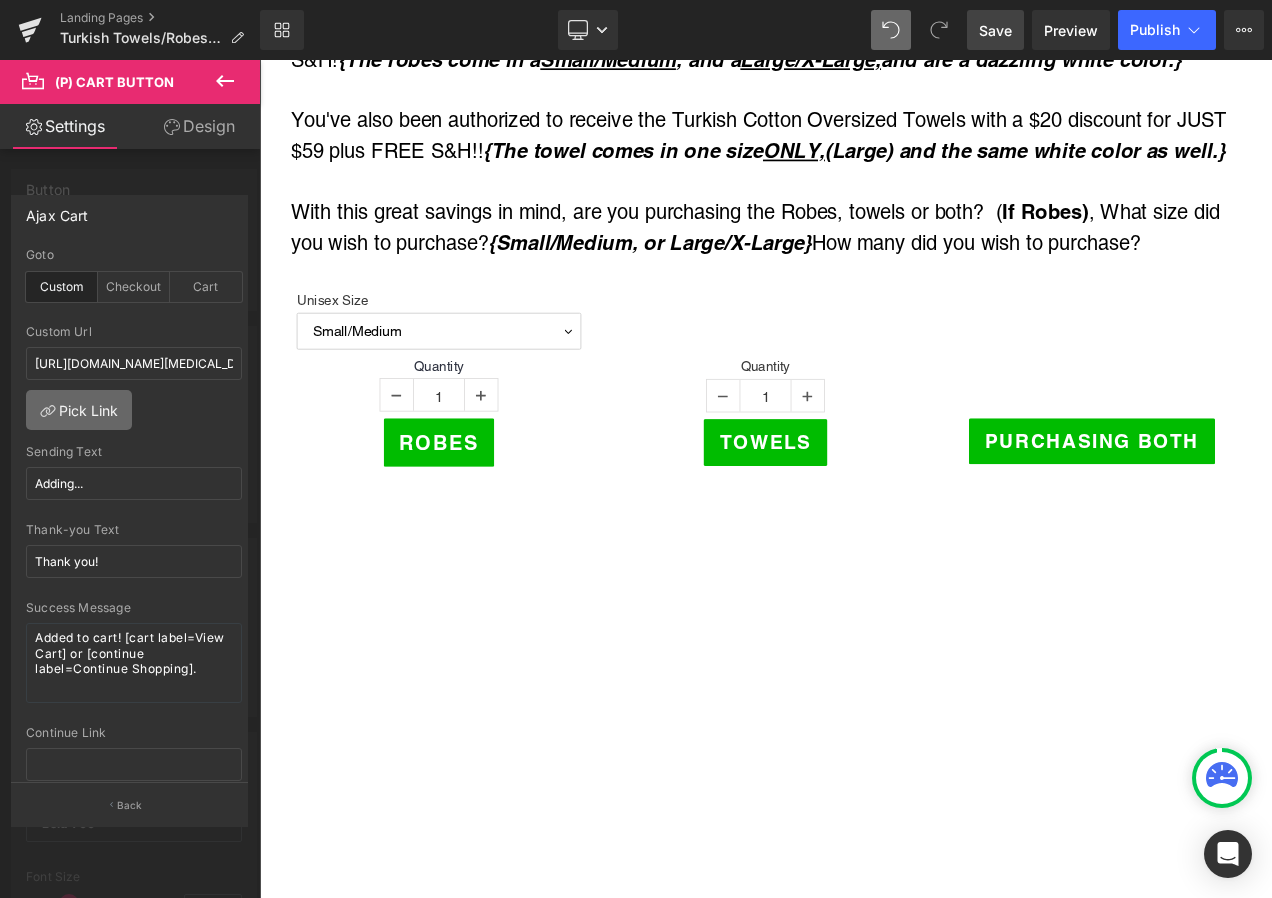 click on "Pick Link" at bounding box center [79, 410] 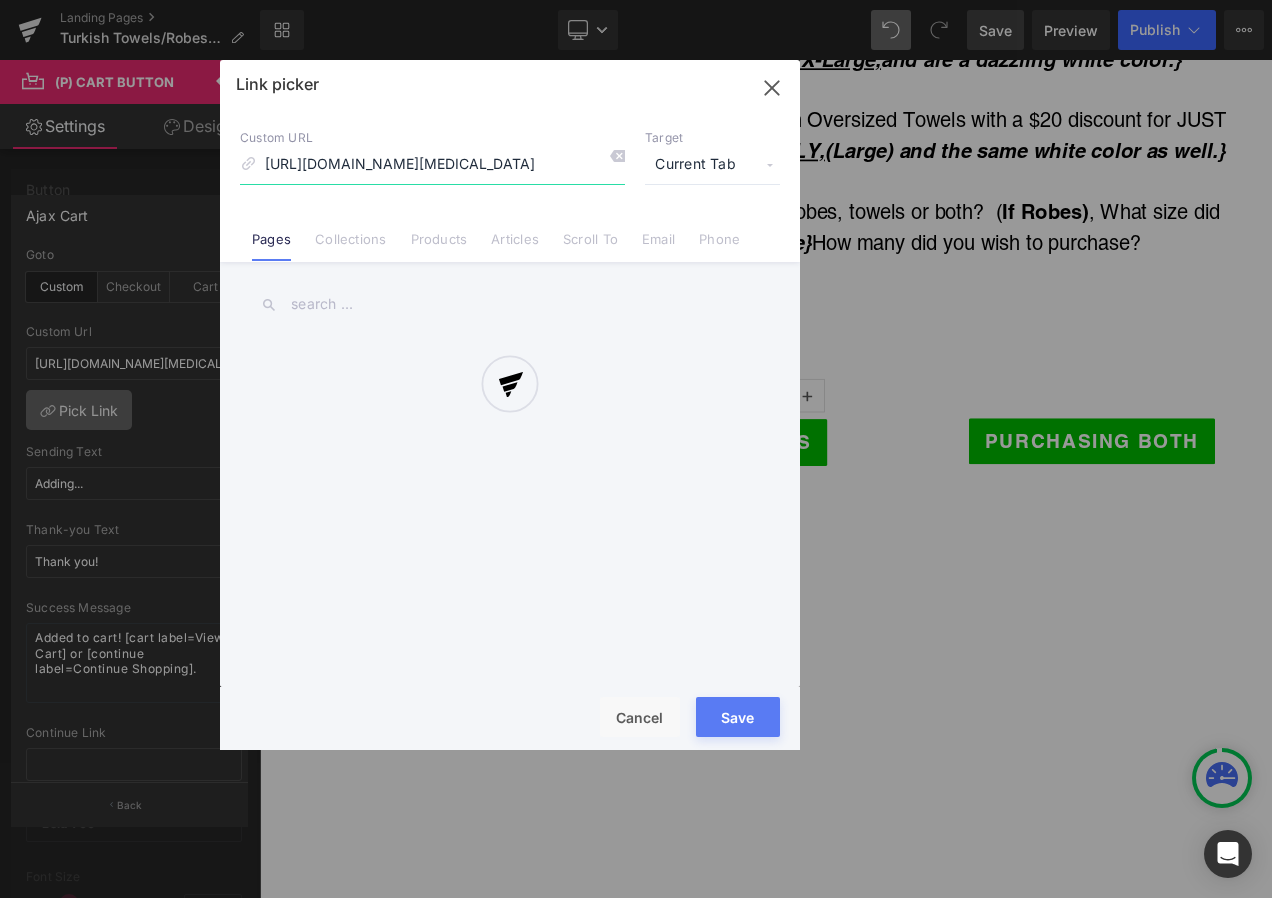 scroll, scrollTop: 0, scrollLeft: 346, axis: horizontal 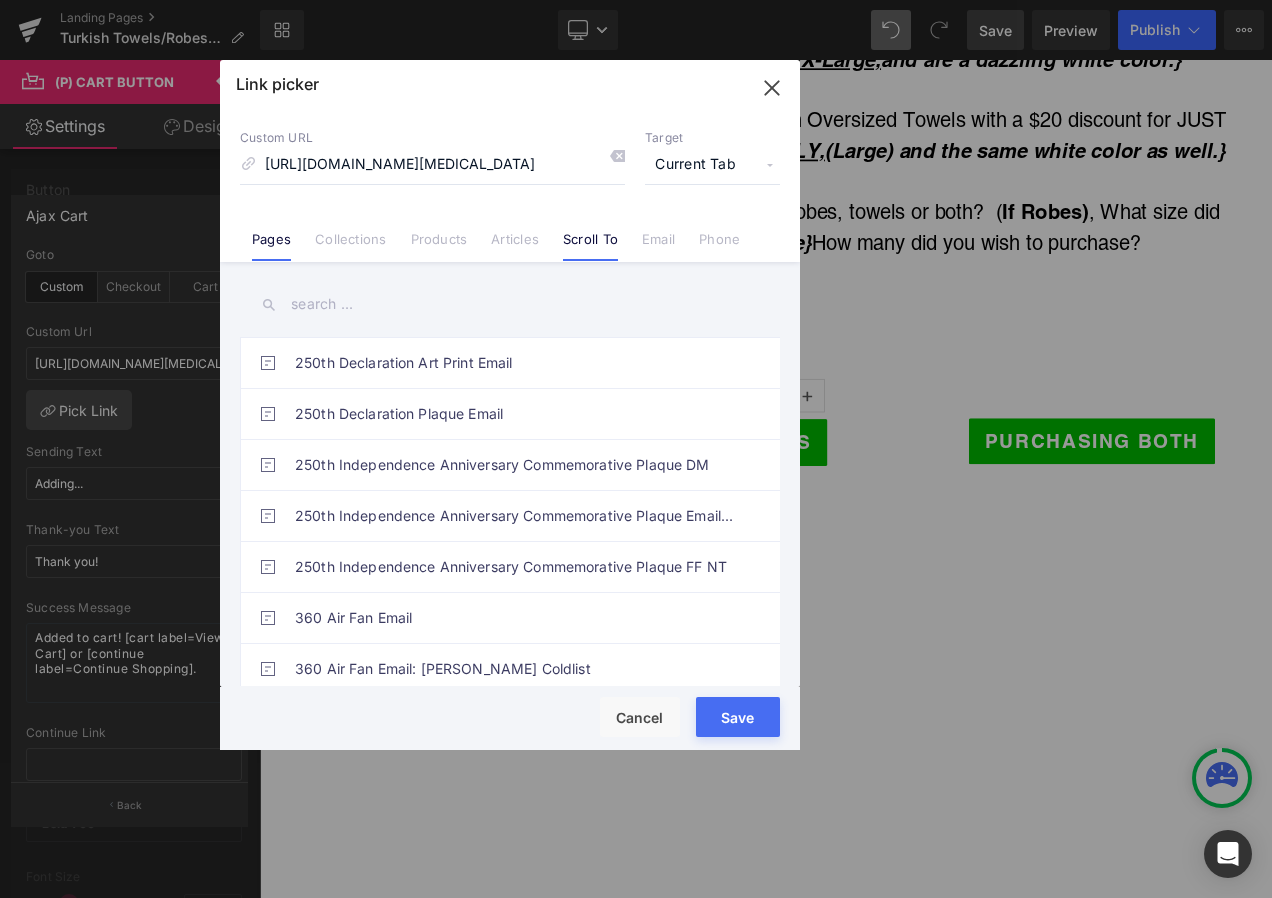click on "Scroll To" at bounding box center [590, 246] 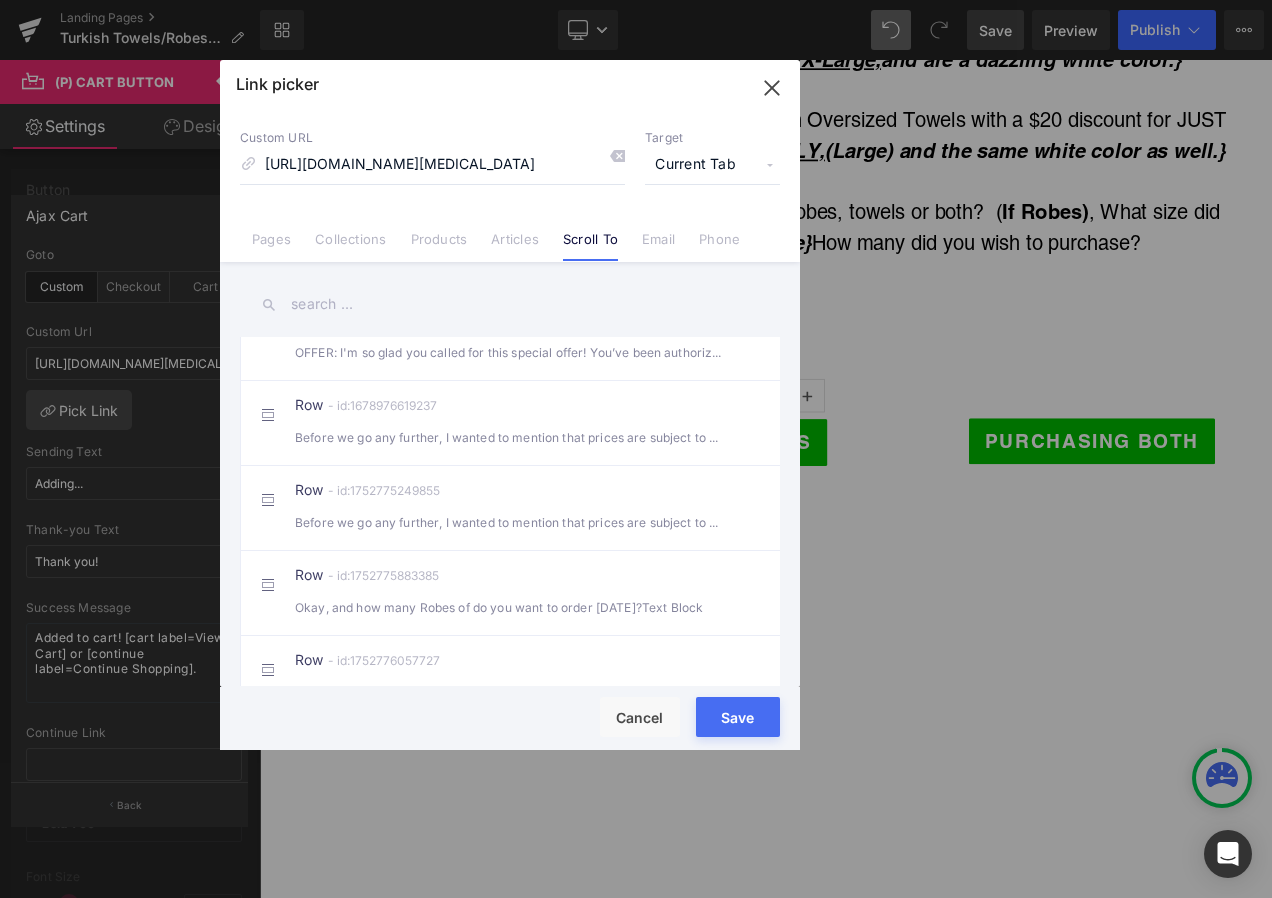 scroll, scrollTop: 200, scrollLeft: 0, axis: vertical 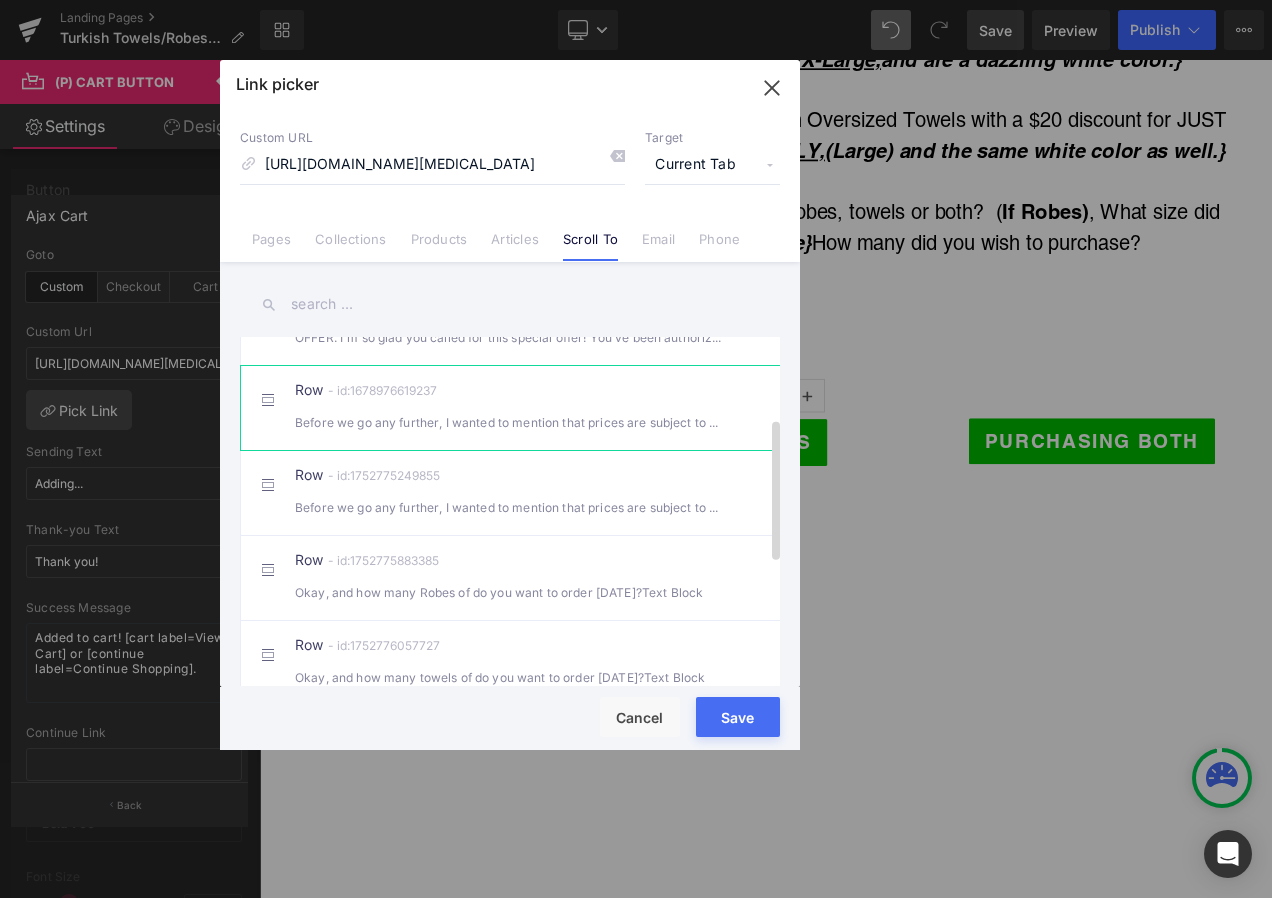 click on "Before we go any further, I wanted to mention that prices are subject to change." at bounding box center (510, 422) 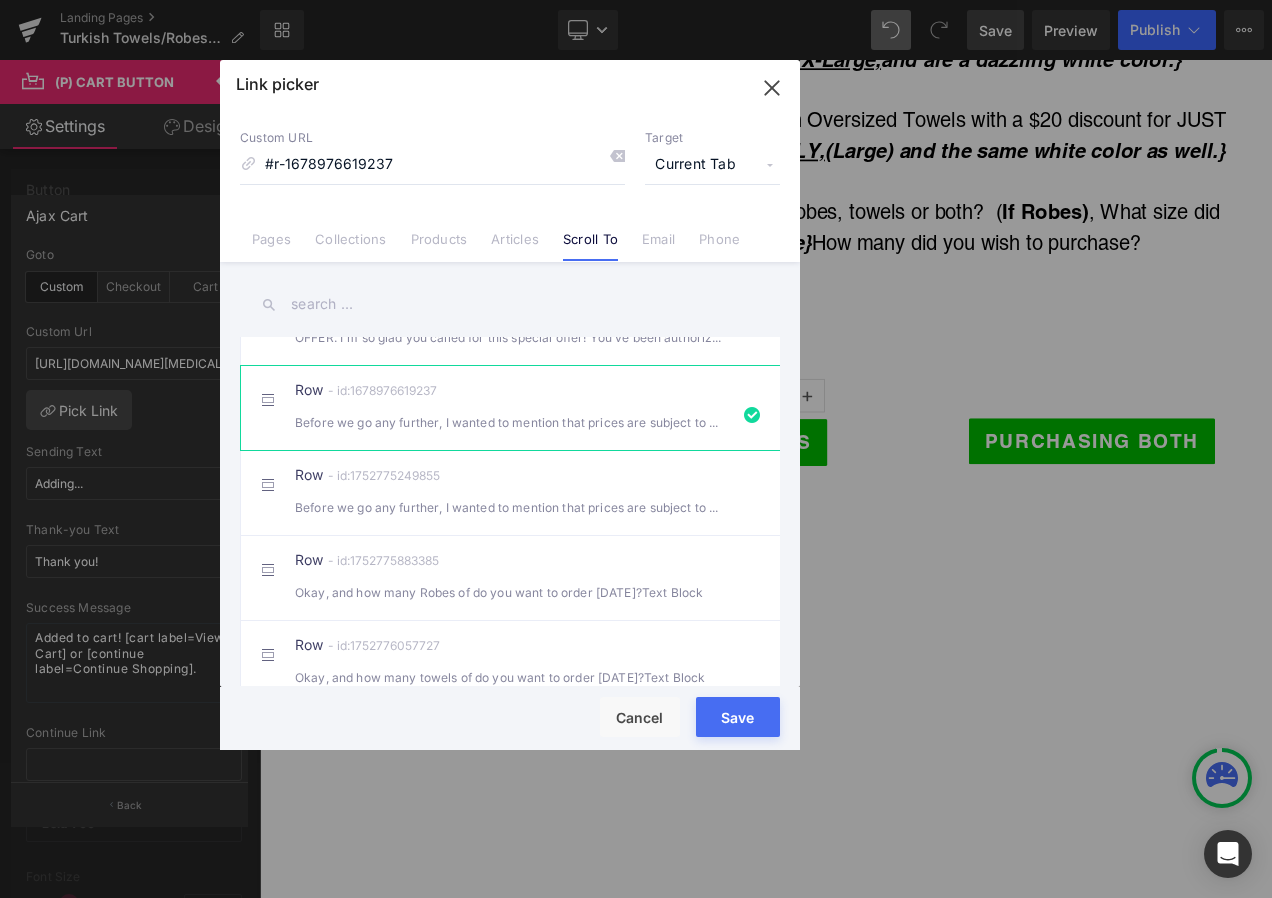 click on "Save" at bounding box center (738, 717) 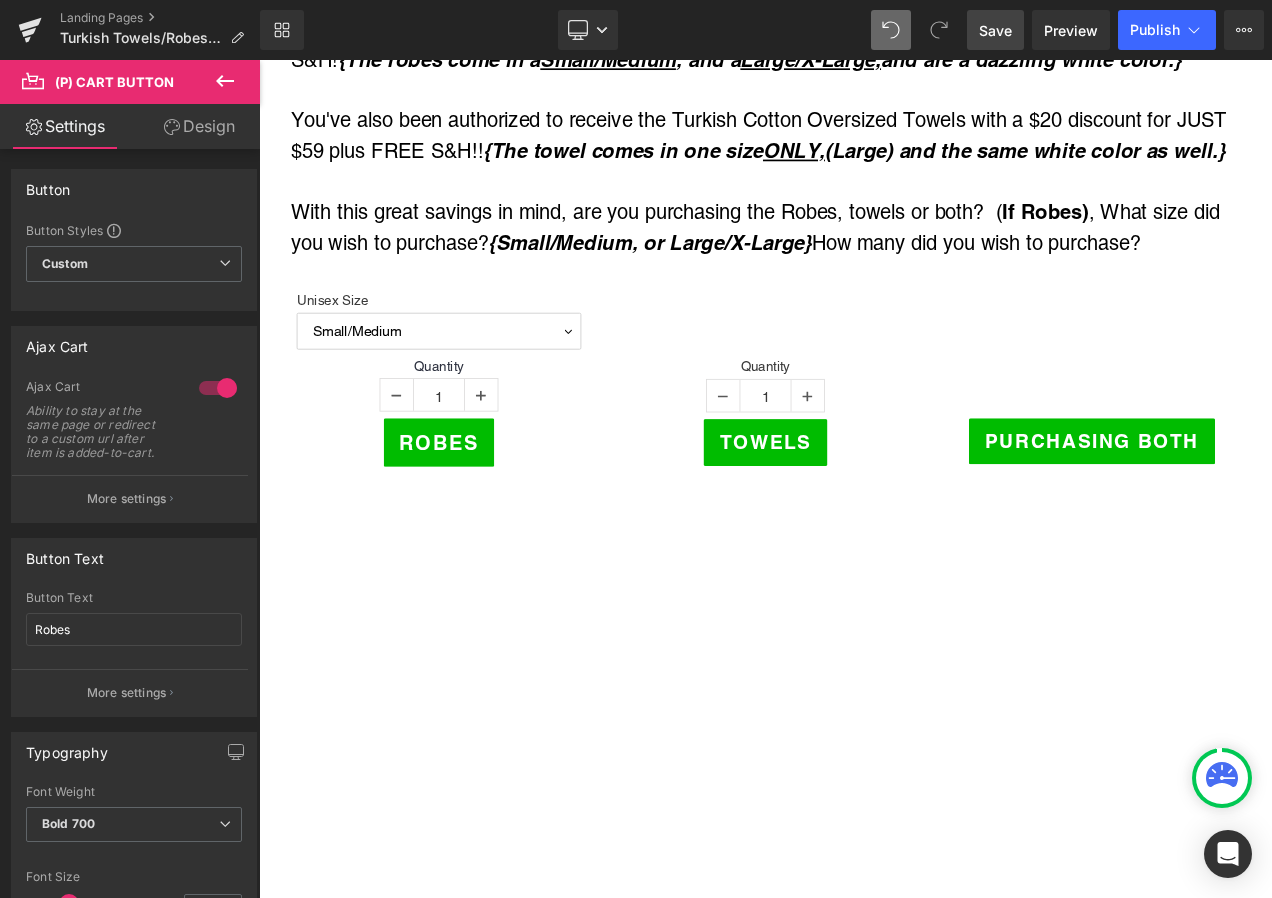 click on "Skip to content
Home
[GEOGRAPHIC_DATA]
Oxileaf
Heaters
[GEOGRAPHIC_DATA] Parts
USCG" at bounding box center [864, 3630] 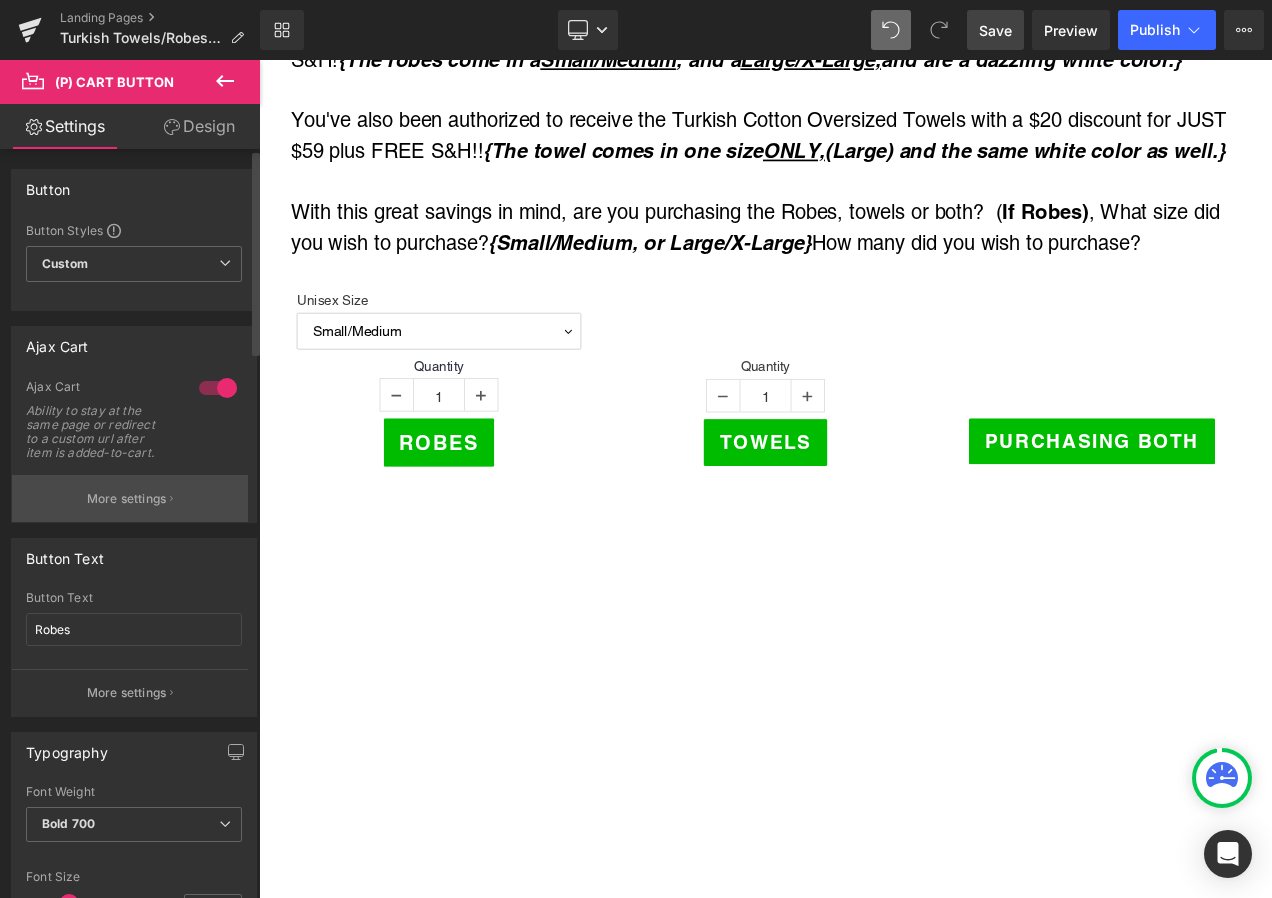 click on "More settings" at bounding box center (127, 499) 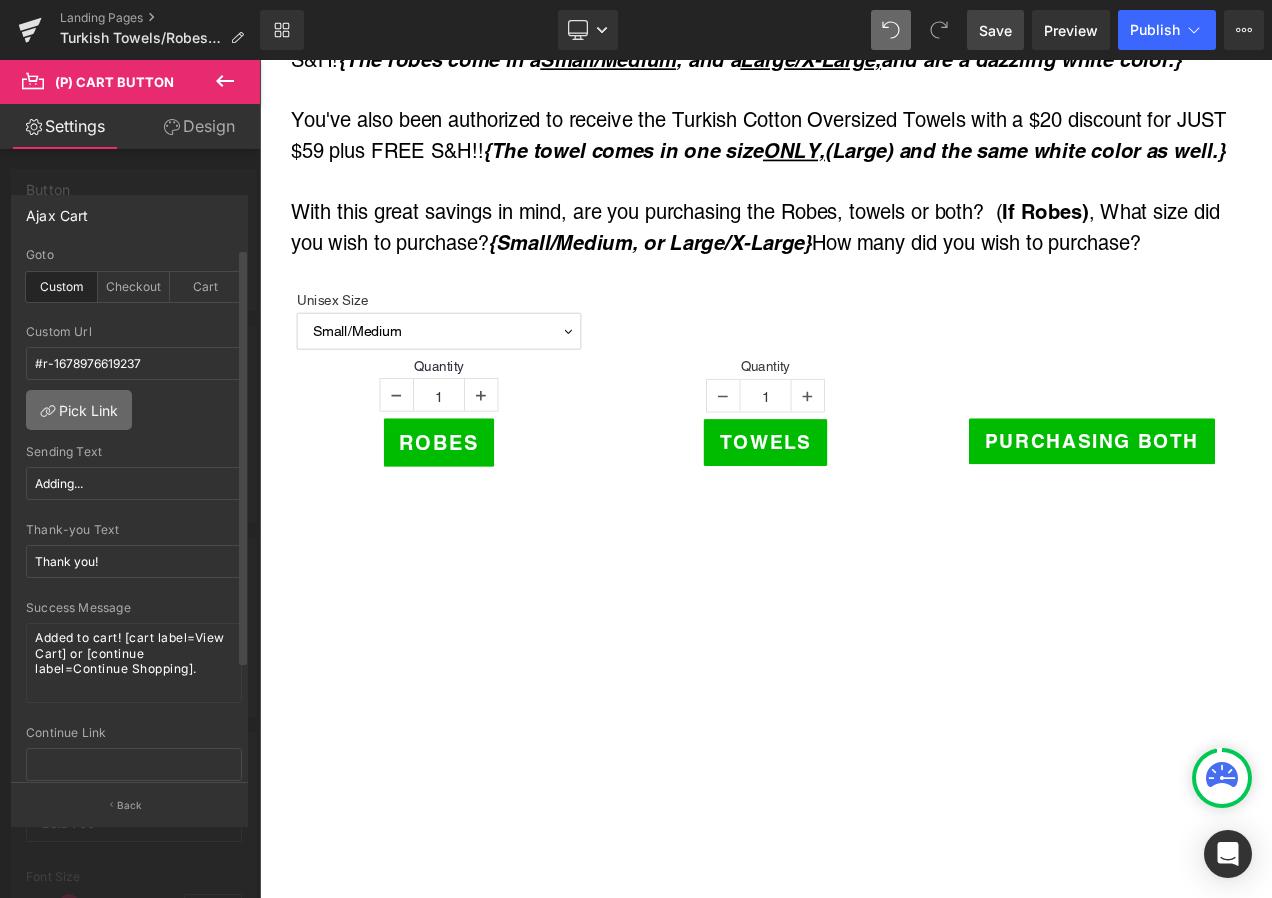 click on "Pick Link" at bounding box center (79, 410) 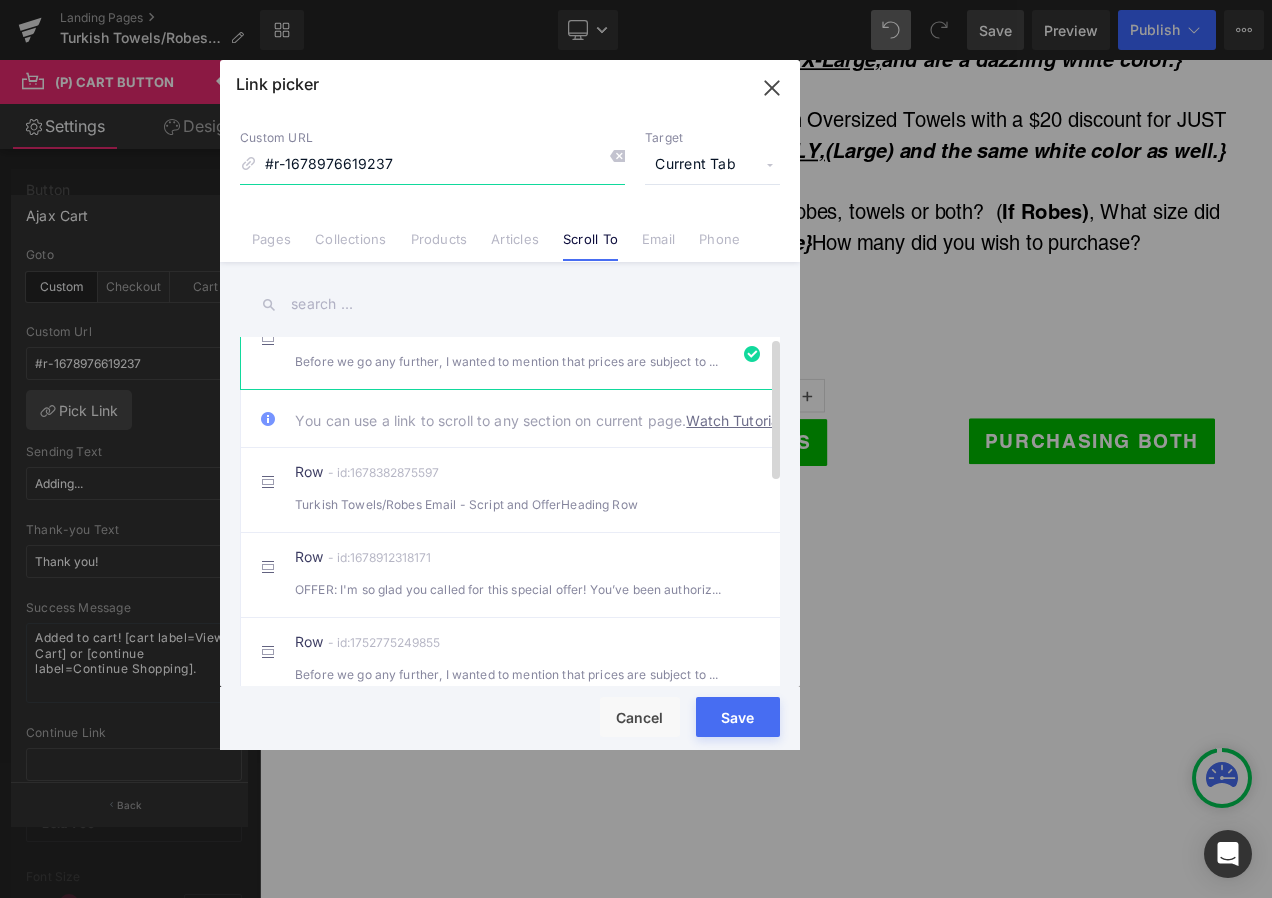 scroll, scrollTop: 0, scrollLeft: 0, axis: both 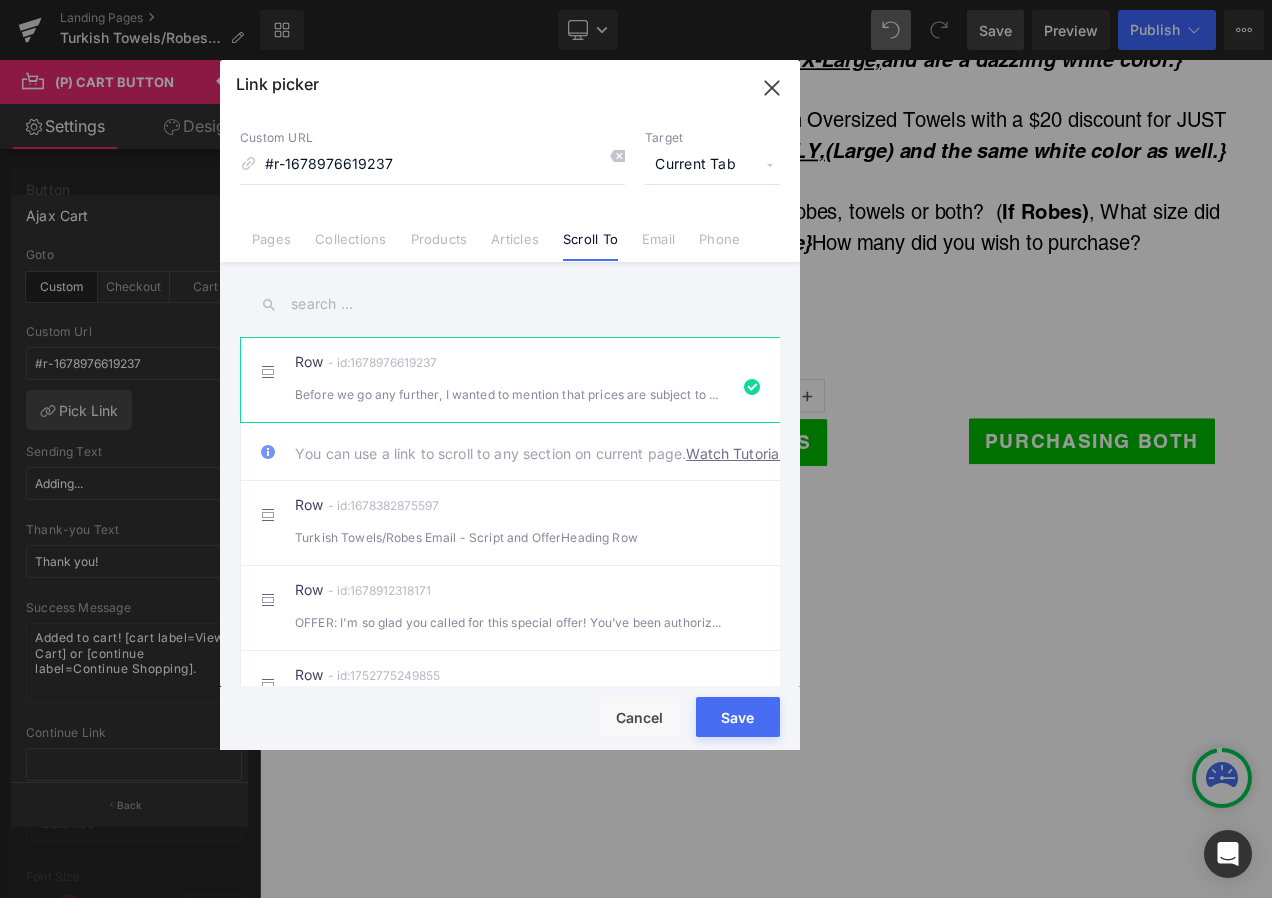 click on "Save" at bounding box center (738, 717) 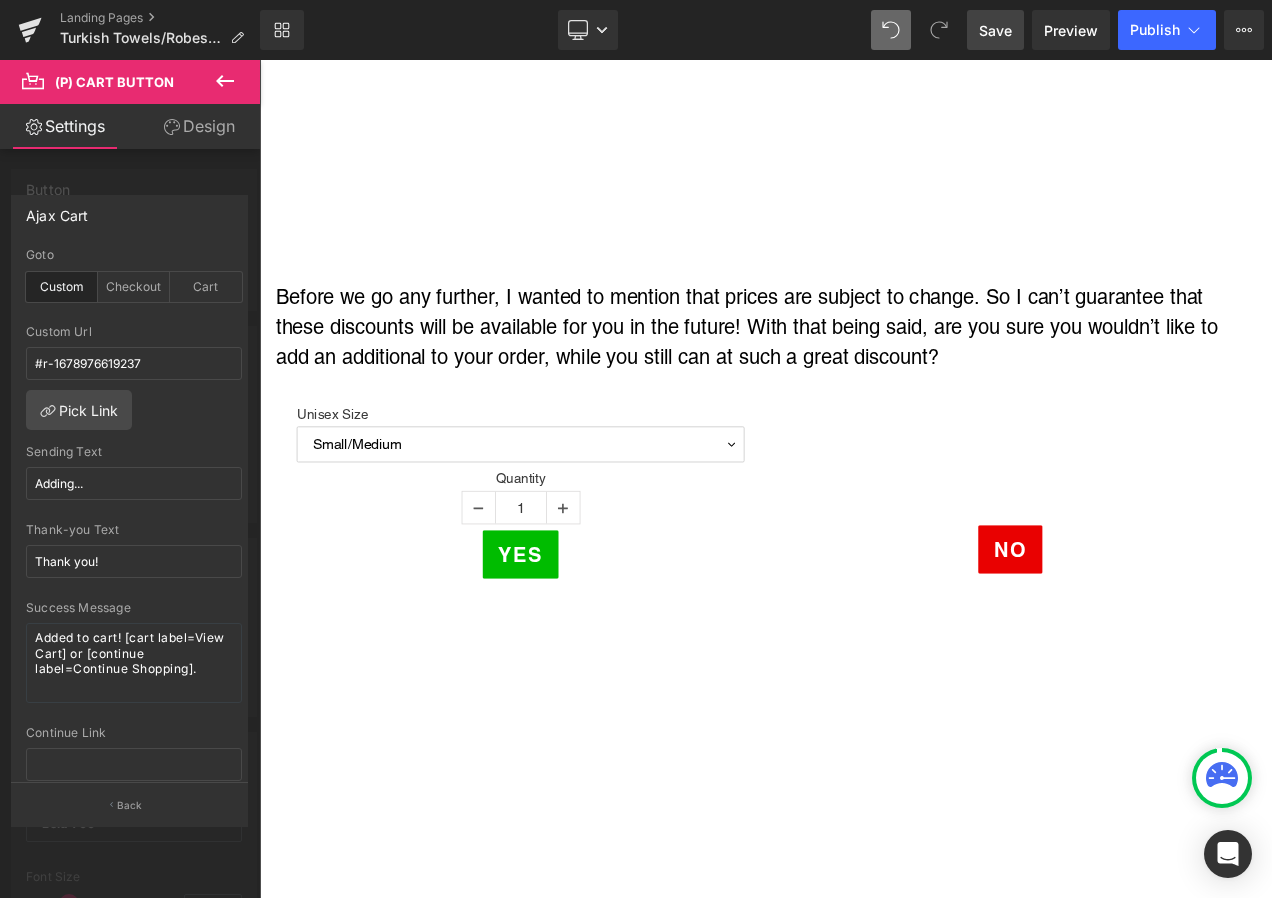 scroll, scrollTop: 1667, scrollLeft: 0, axis: vertical 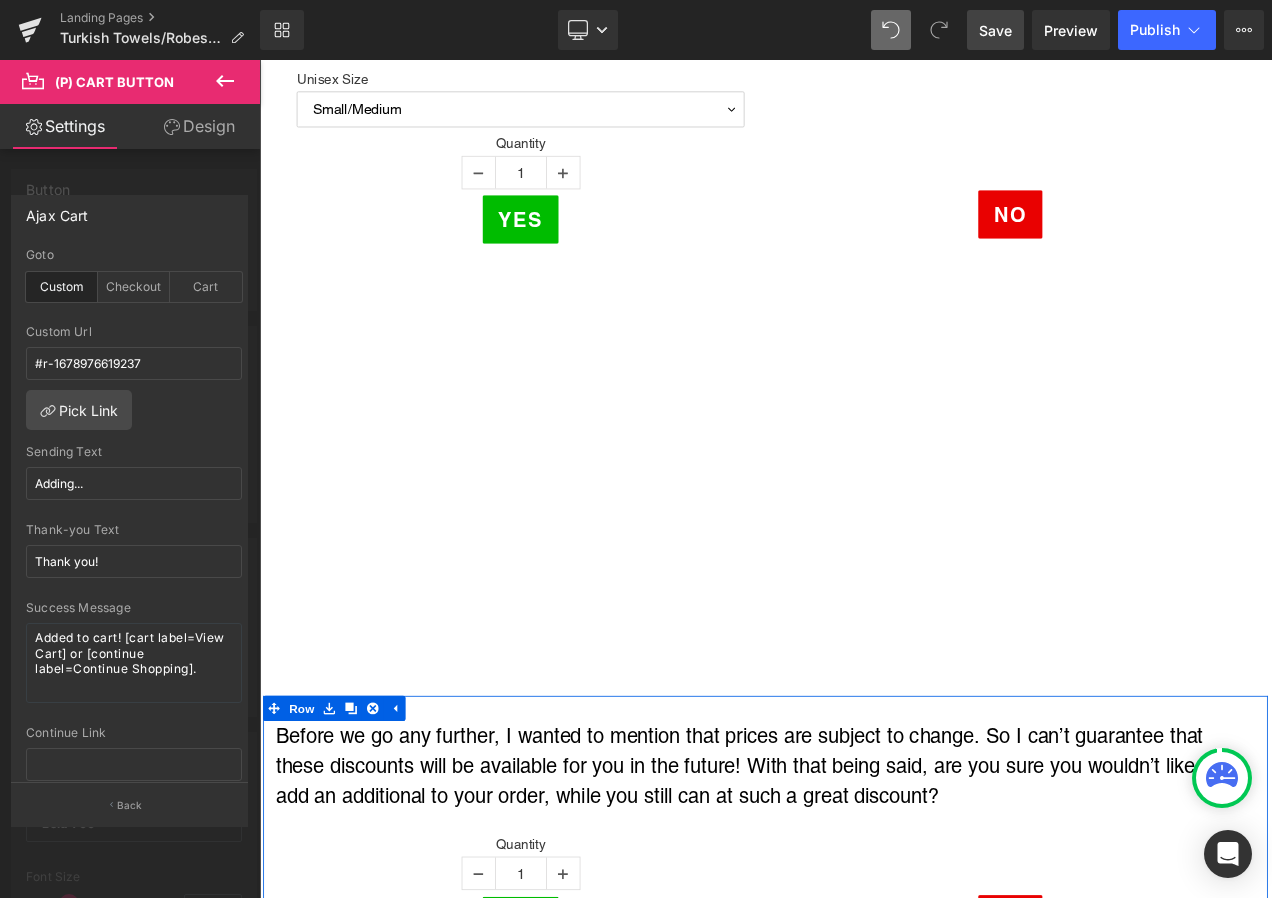 click on "Skip to content
Home
[GEOGRAPHIC_DATA]
Oxileaf
Heaters
[GEOGRAPHIC_DATA] Parts
USCG" at bounding box center (864, 2430) 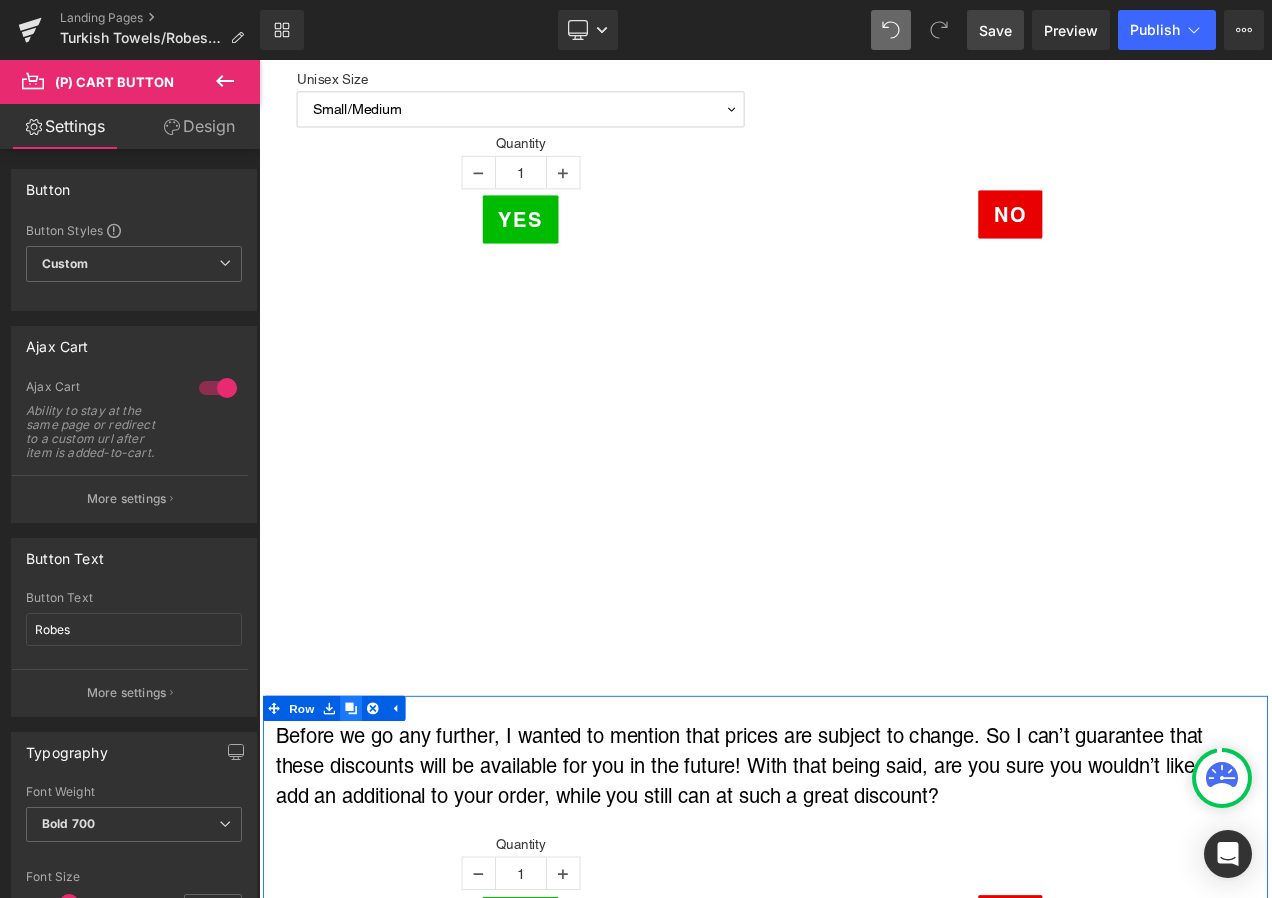 click 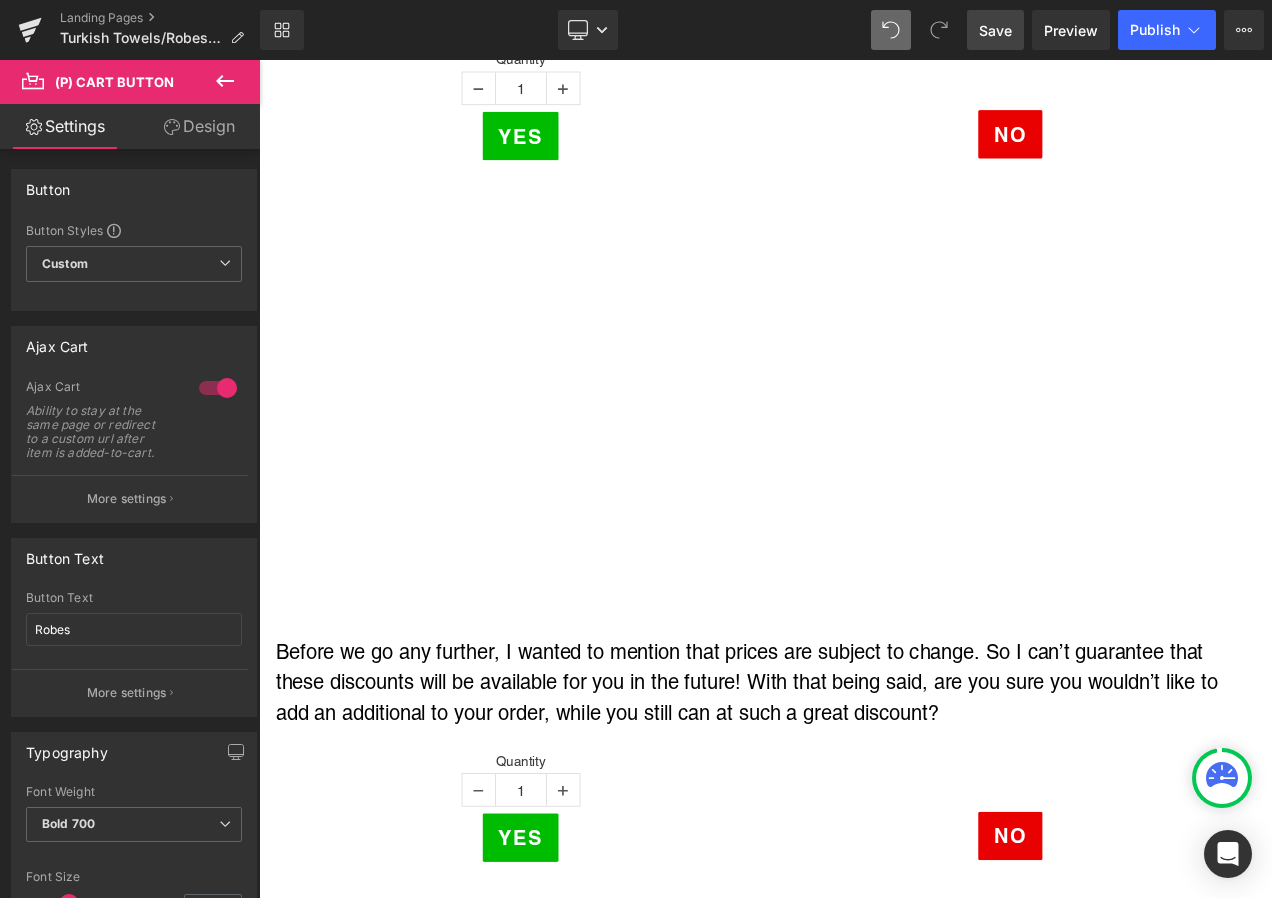 click on "yes" at bounding box center [571, 988] 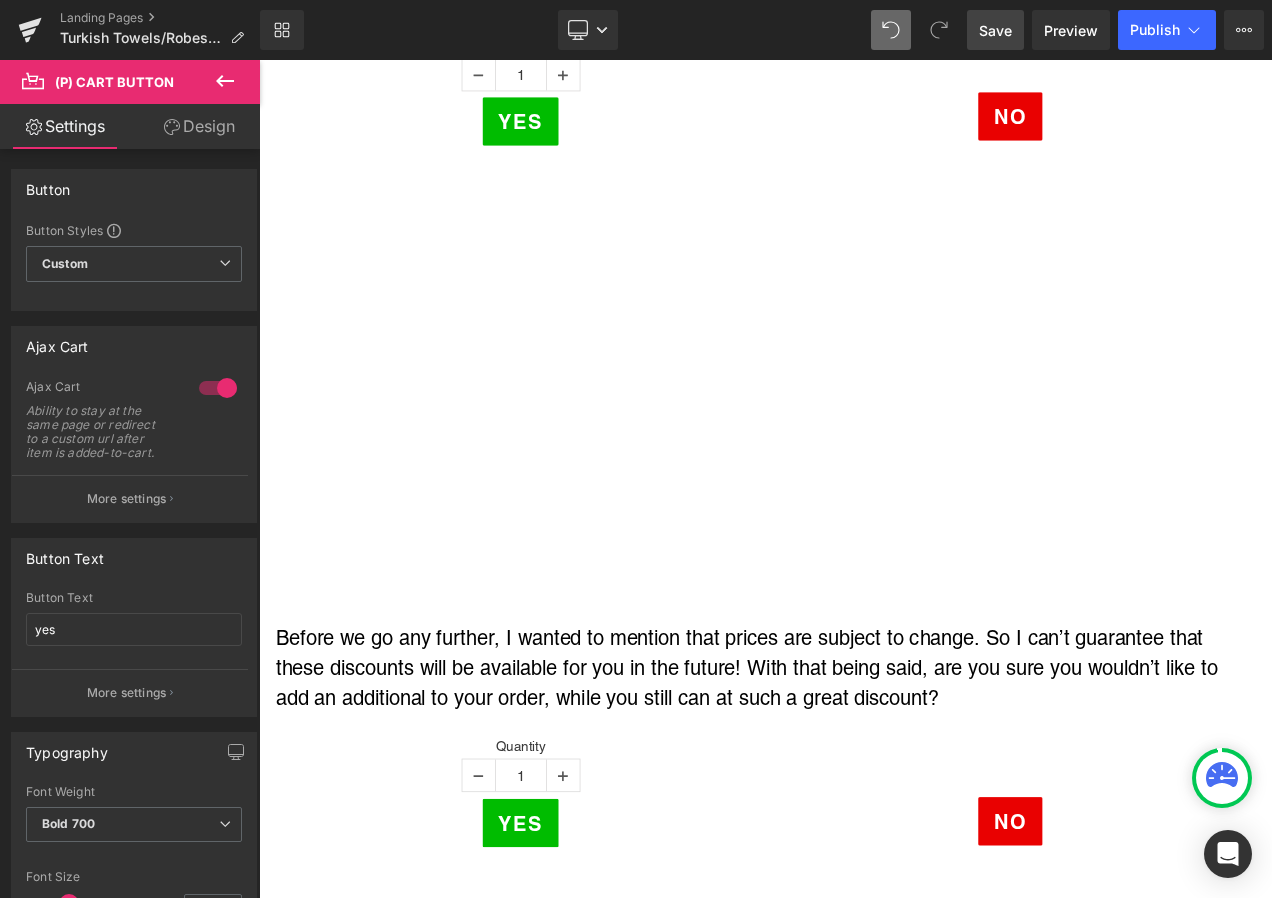 scroll, scrollTop: 1800, scrollLeft: 0, axis: vertical 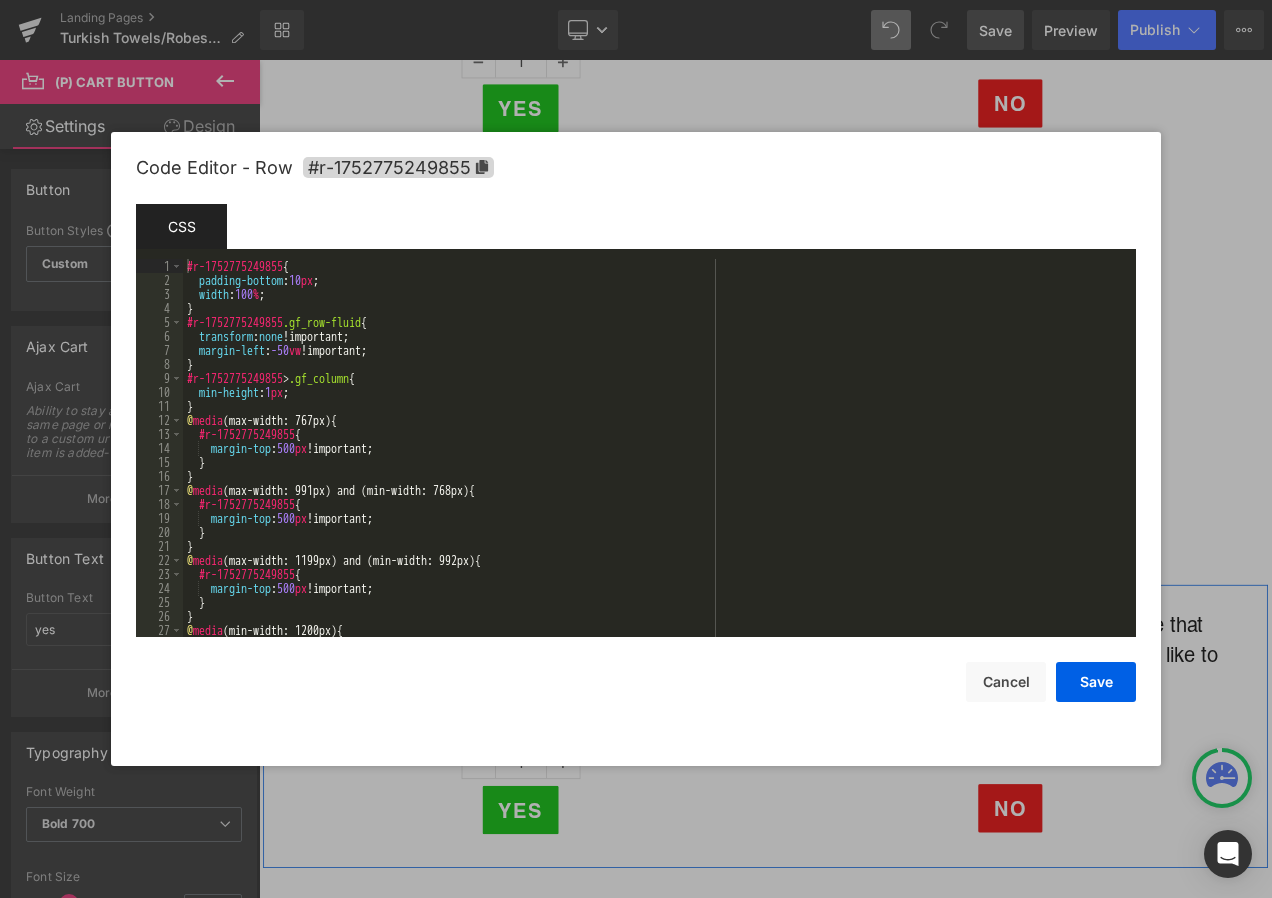 click on "(P) Cart Button  You are previewing how the   will restyle your page. You can not edit Elements in Preset Preview Mode.  Landing Pages Turkish Towels/Robes Email Library Desktop Desktop Laptop Tablet Mobile Save Preview Publish Scheduled View Live Page View with current Template Save Template to Library Schedule Publish  Optimize  Publish Settings Shortcuts  Your page can’t be published   You've reached the maximum number of published pages on your plan  (0/0).  You need to upgrade your plan or unpublish all your pages to get 1 publish slot.   Unpublish pages   Upgrade plan  Elements Global Style Base Row  rows, columns, layouts, div Heading  headings, titles, h1,h2,h3,h4,h5,h6 Text Block  texts, paragraphs, contents, blocks Image  images, photos, alts, uploads Icon  icons, symbols Button  button, call to action, cta Separator  separators, dividers, horizontal lines Liquid  liquid, custom code, html, javascript, css, reviews, apps, applications, embeded, iframe Banner Parallax  Hero Banner  Stack Tabs  app" at bounding box center (636, 0) 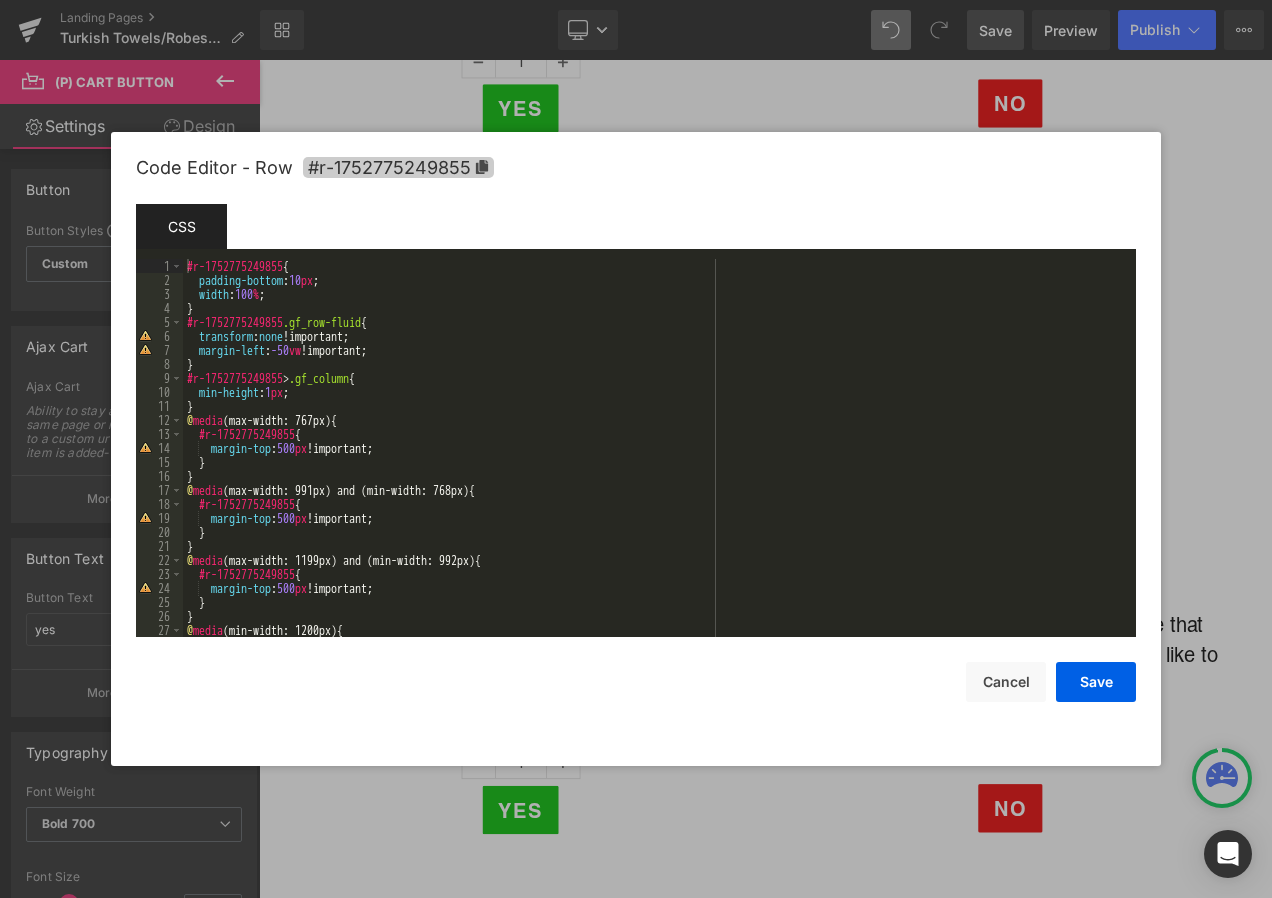 click 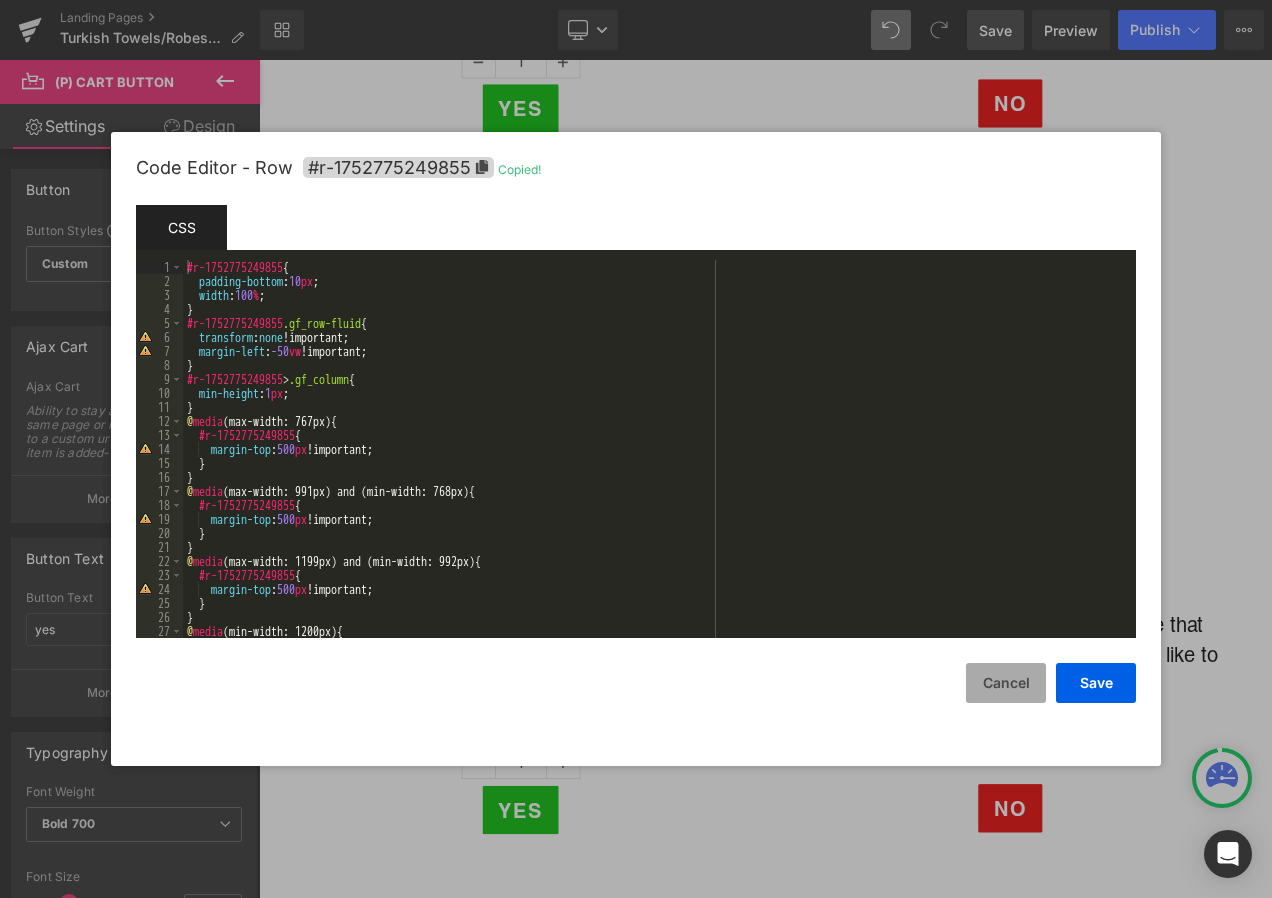 click on "Cancel" at bounding box center (1006, 683) 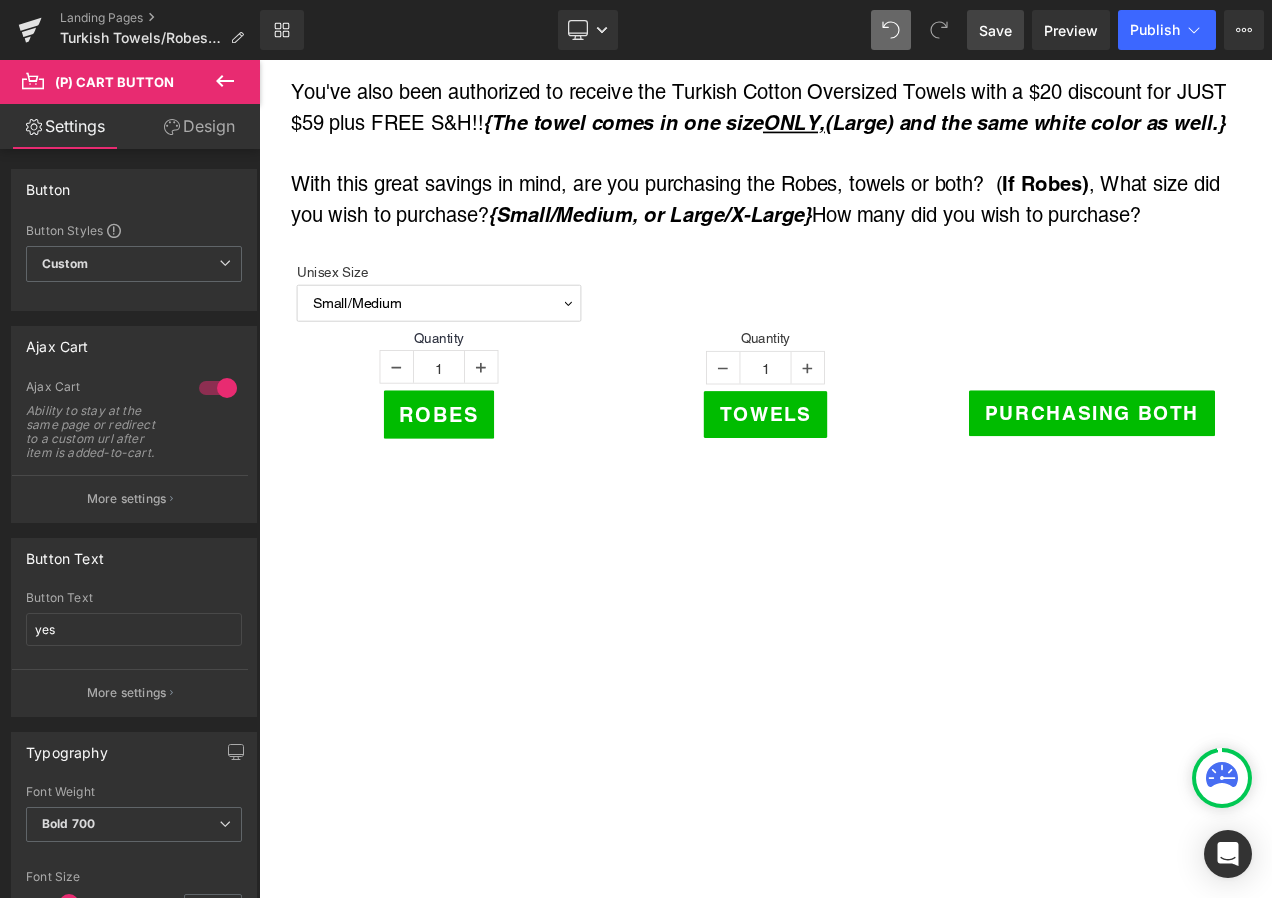 scroll, scrollTop: 500, scrollLeft: 0, axis: vertical 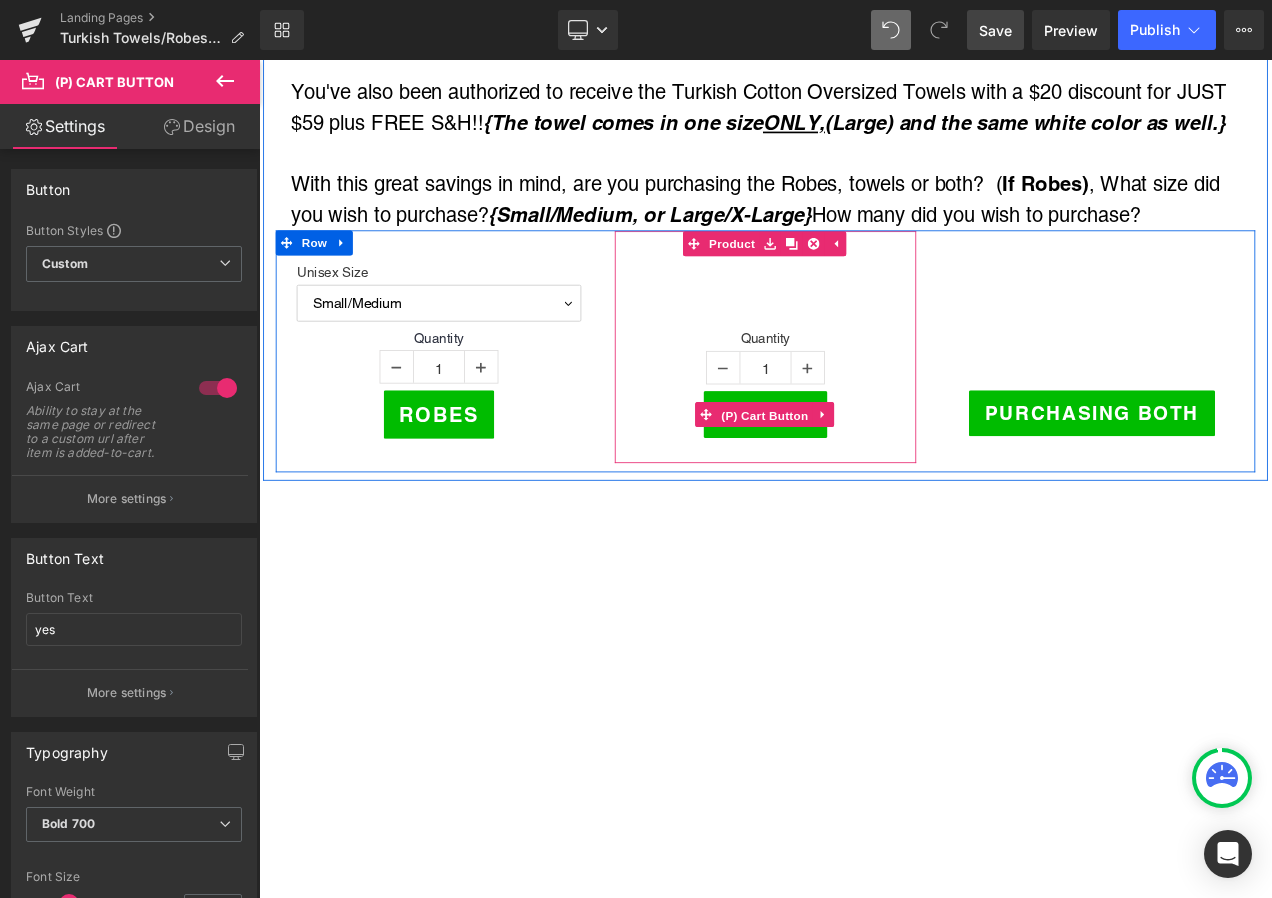 click on "(P) Cart Button" at bounding box center (863, 485) 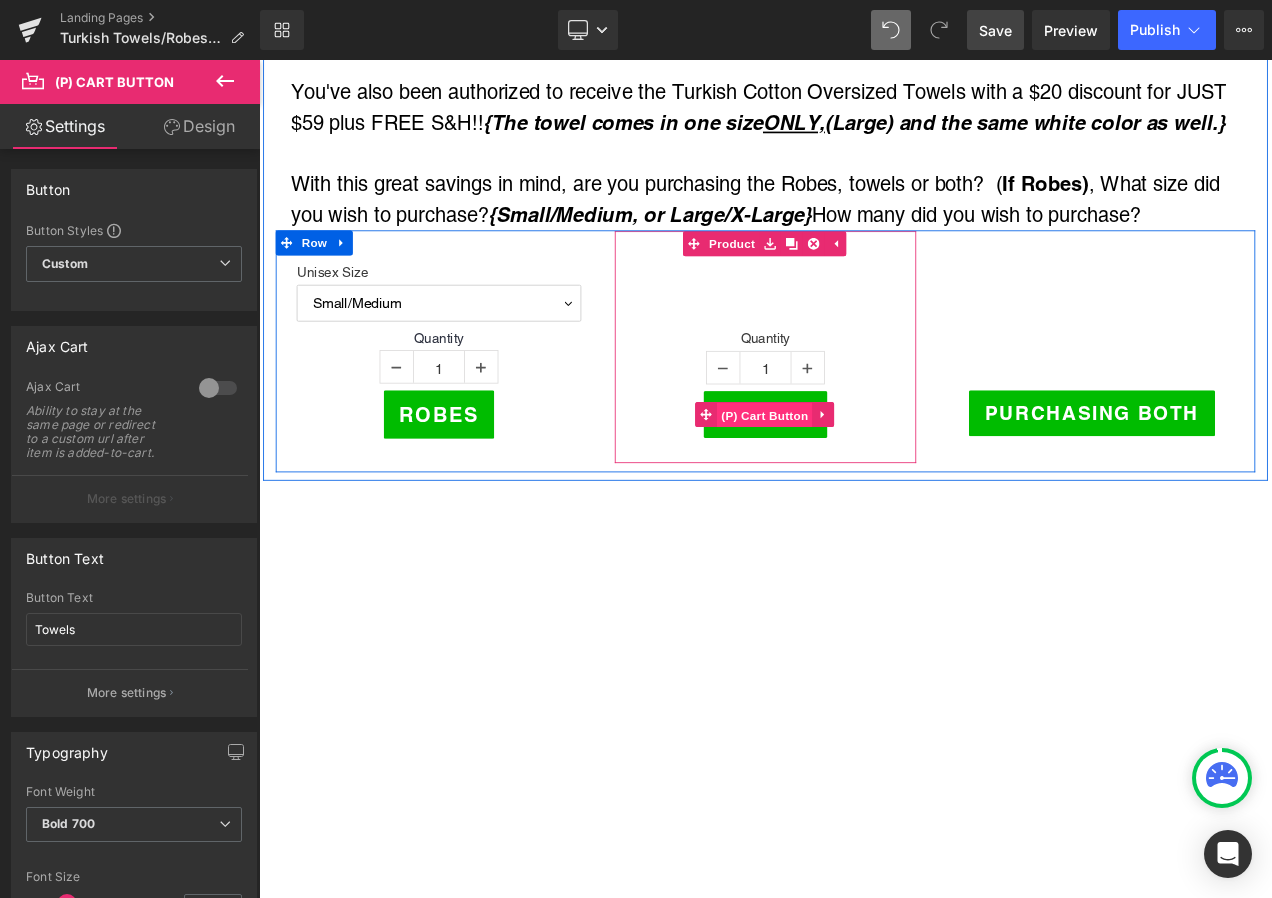 click on "(P) Cart Button" at bounding box center (863, 485) 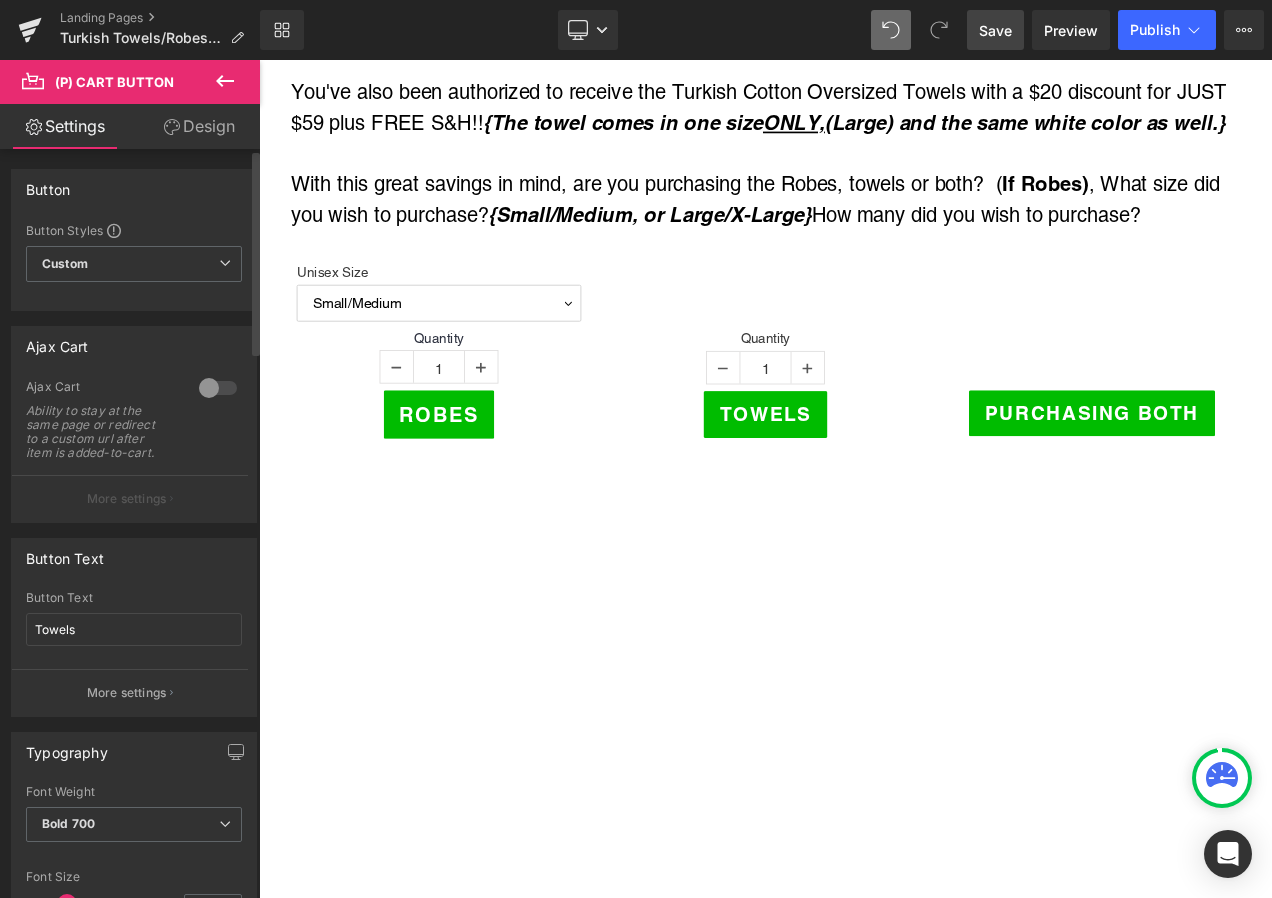 click at bounding box center [218, 388] 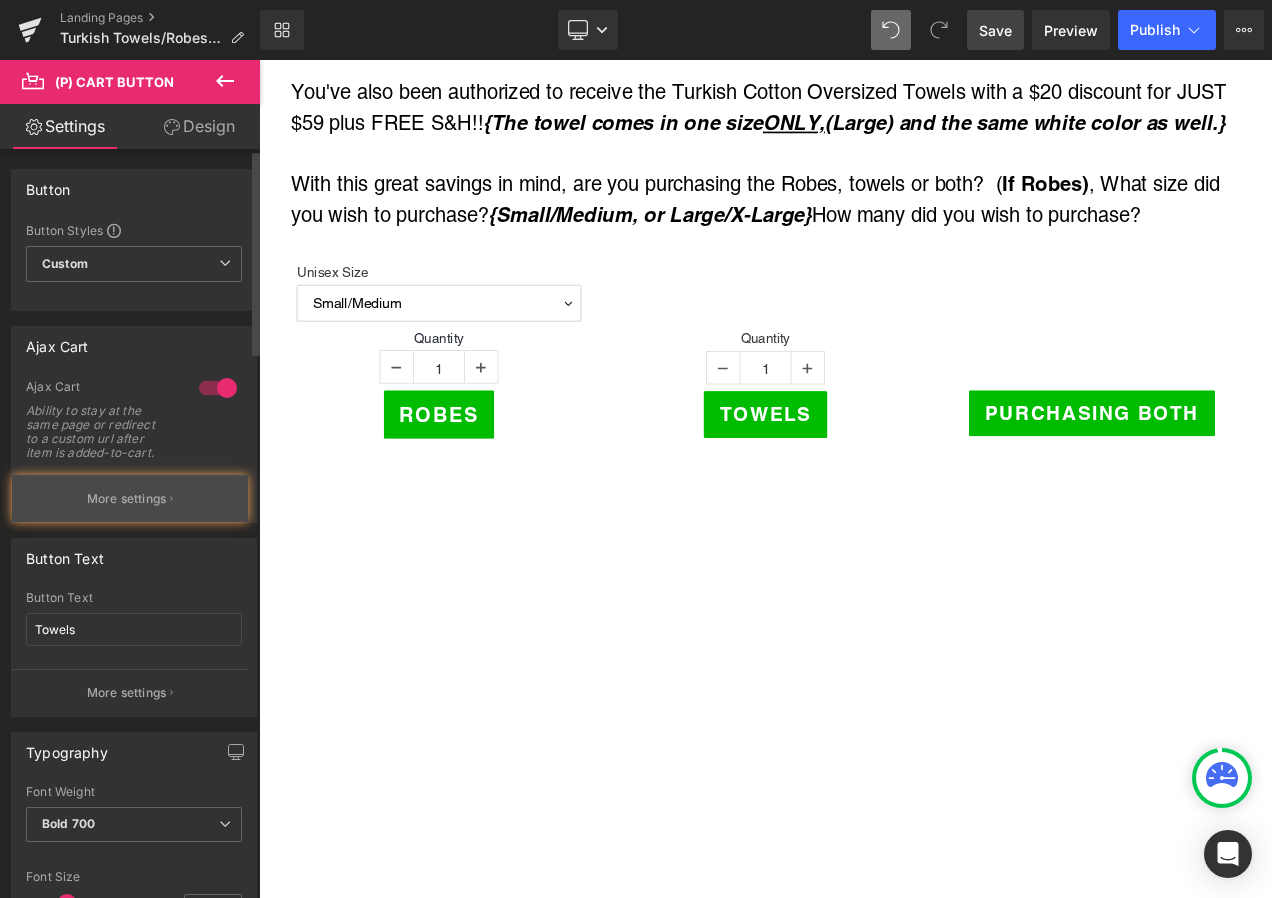 click on "More settings" at bounding box center [127, 499] 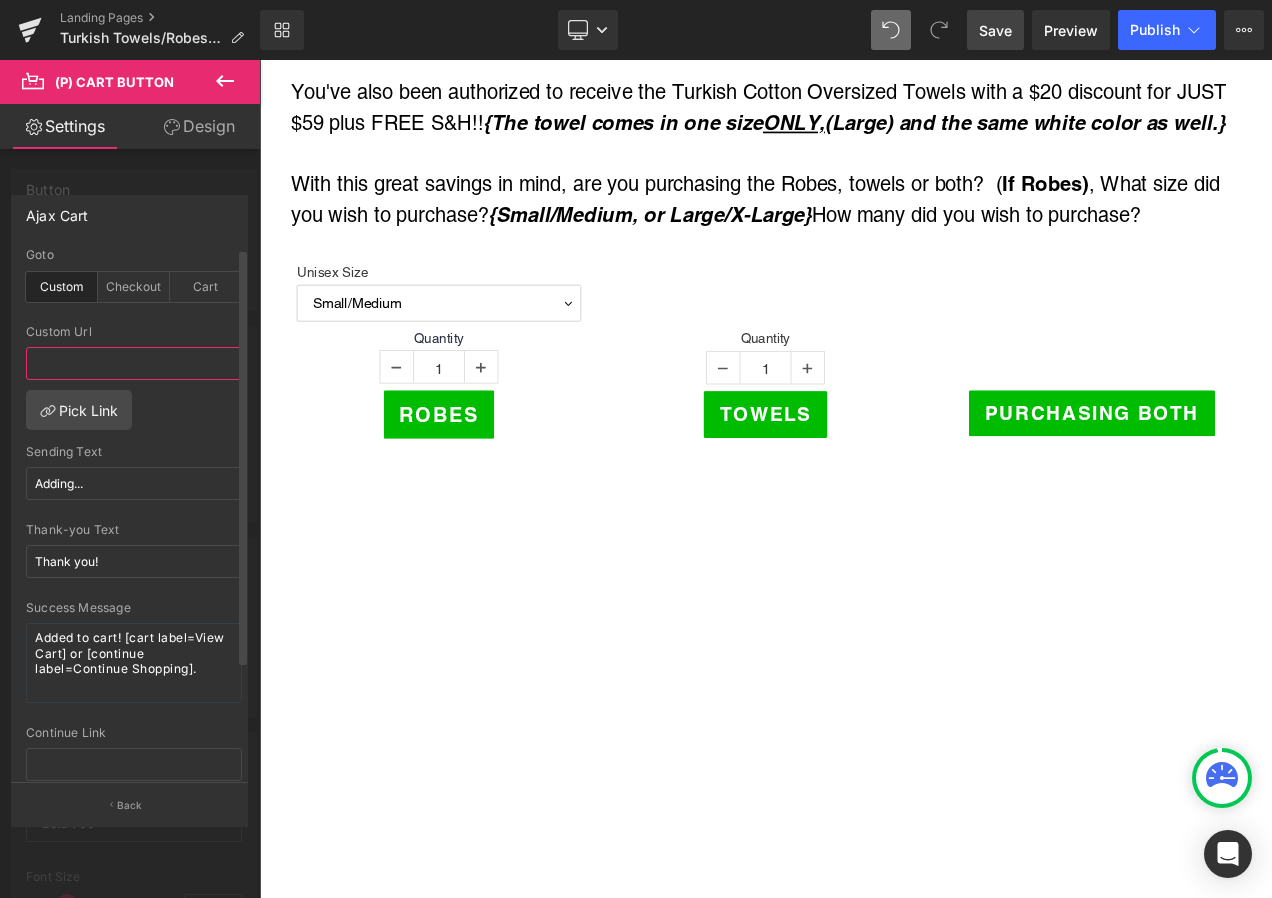 click at bounding box center (134, 363) 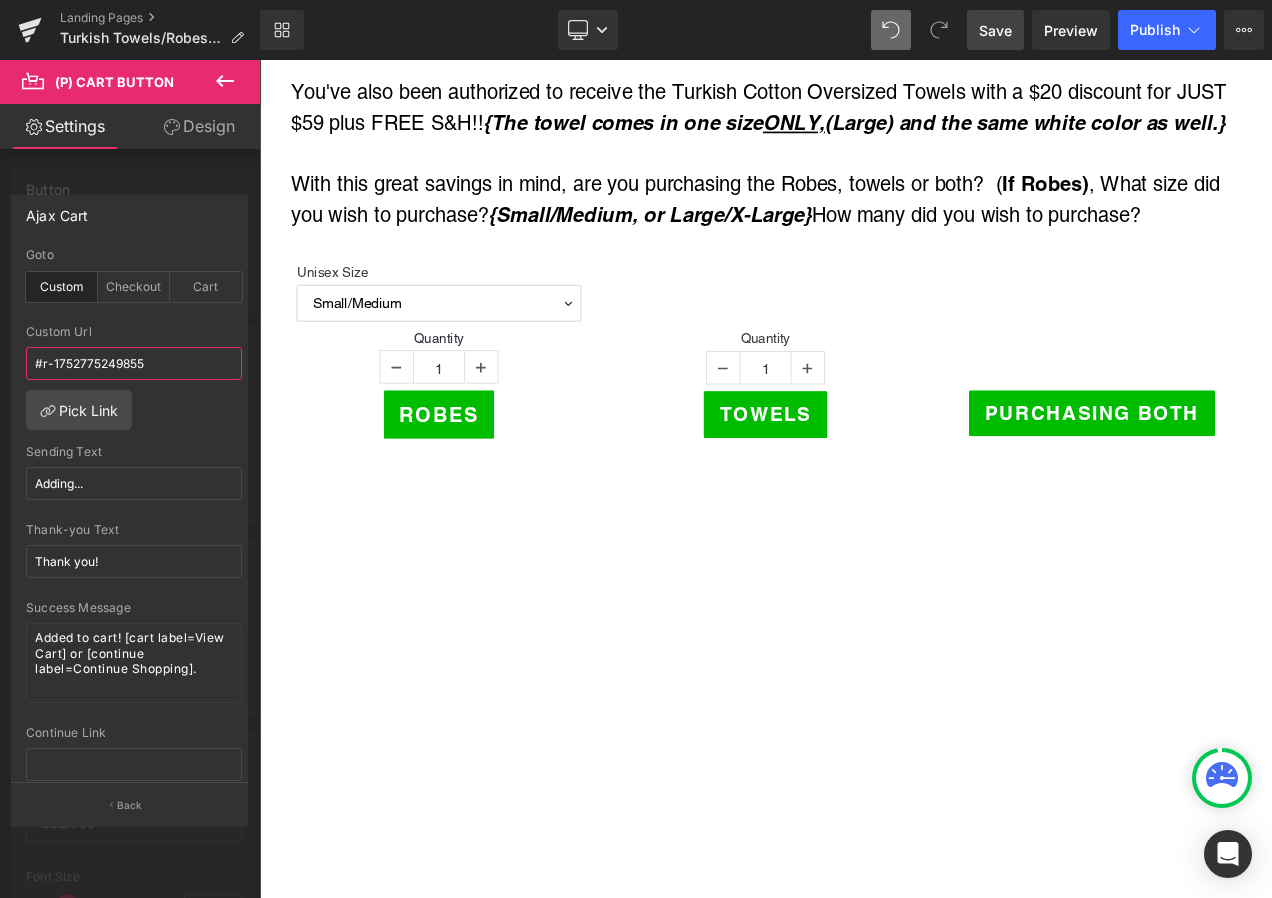type on "#r-1752775249855" 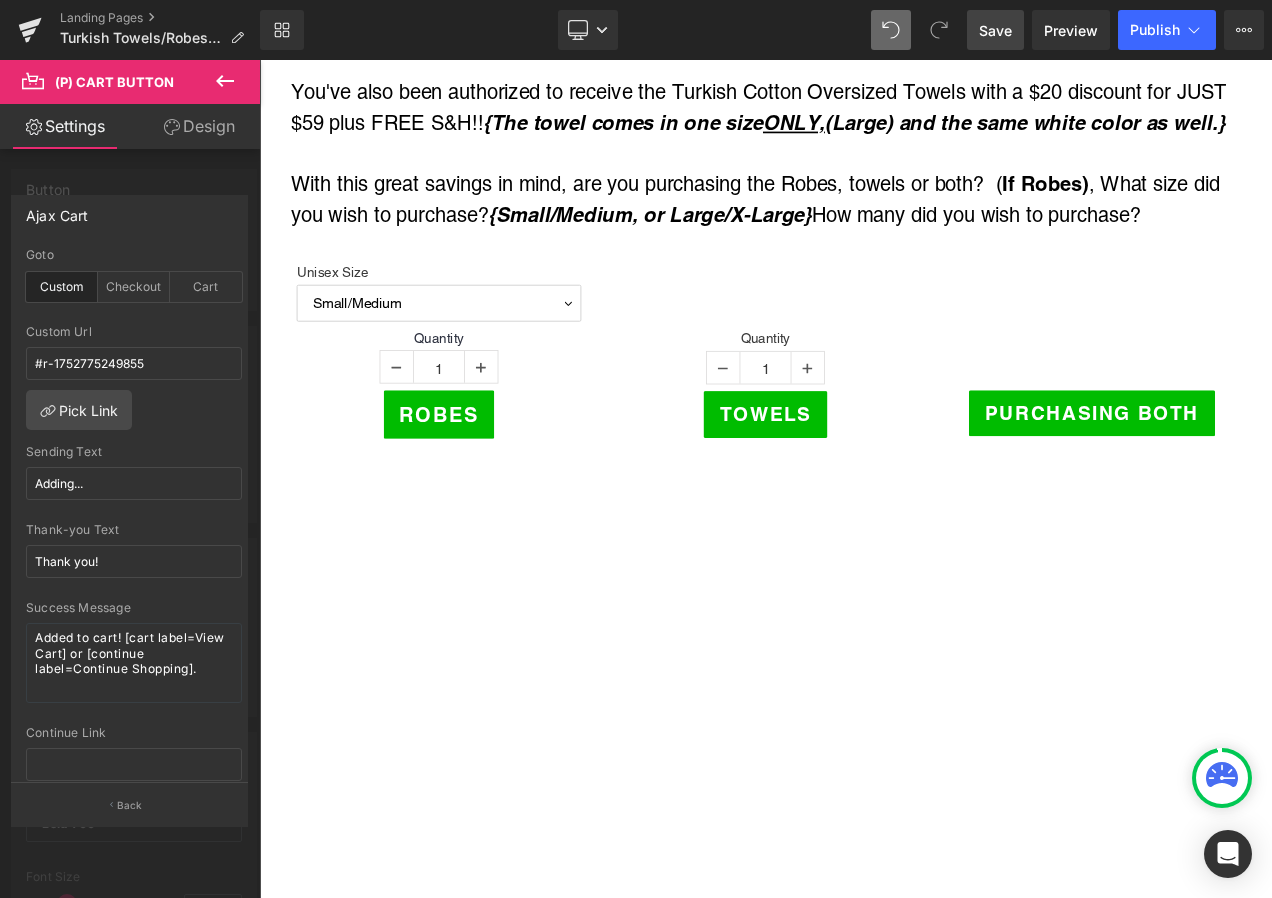 click on "Save" at bounding box center (995, 30) 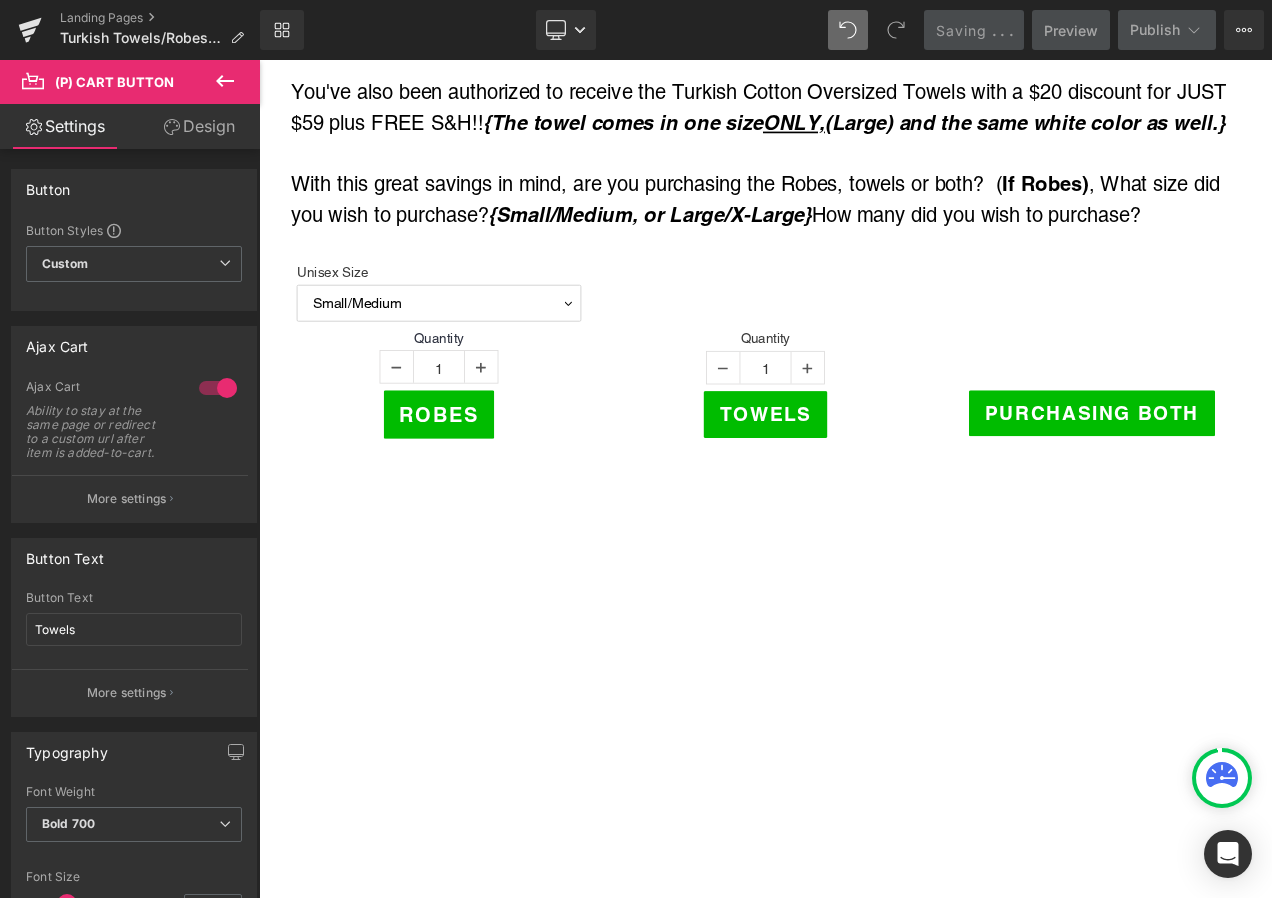 click on "Skip to content
Home
[GEOGRAPHIC_DATA]
Oxileaf
Heaters
[GEOGRAPHIC_DATA] Parts
USCG" at bounding box center [864, 4015] 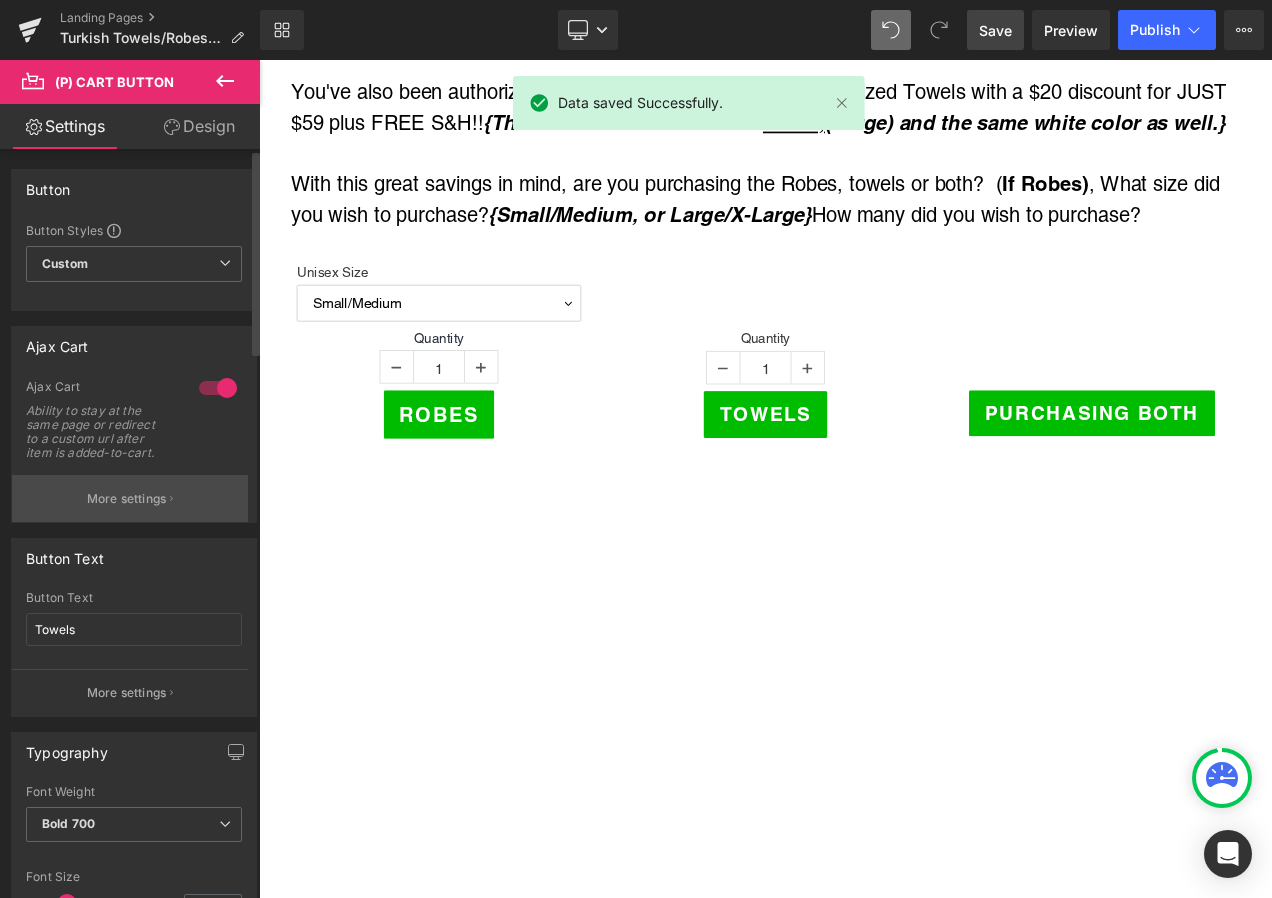 click on "More settings" at bounding box center [130, 498] 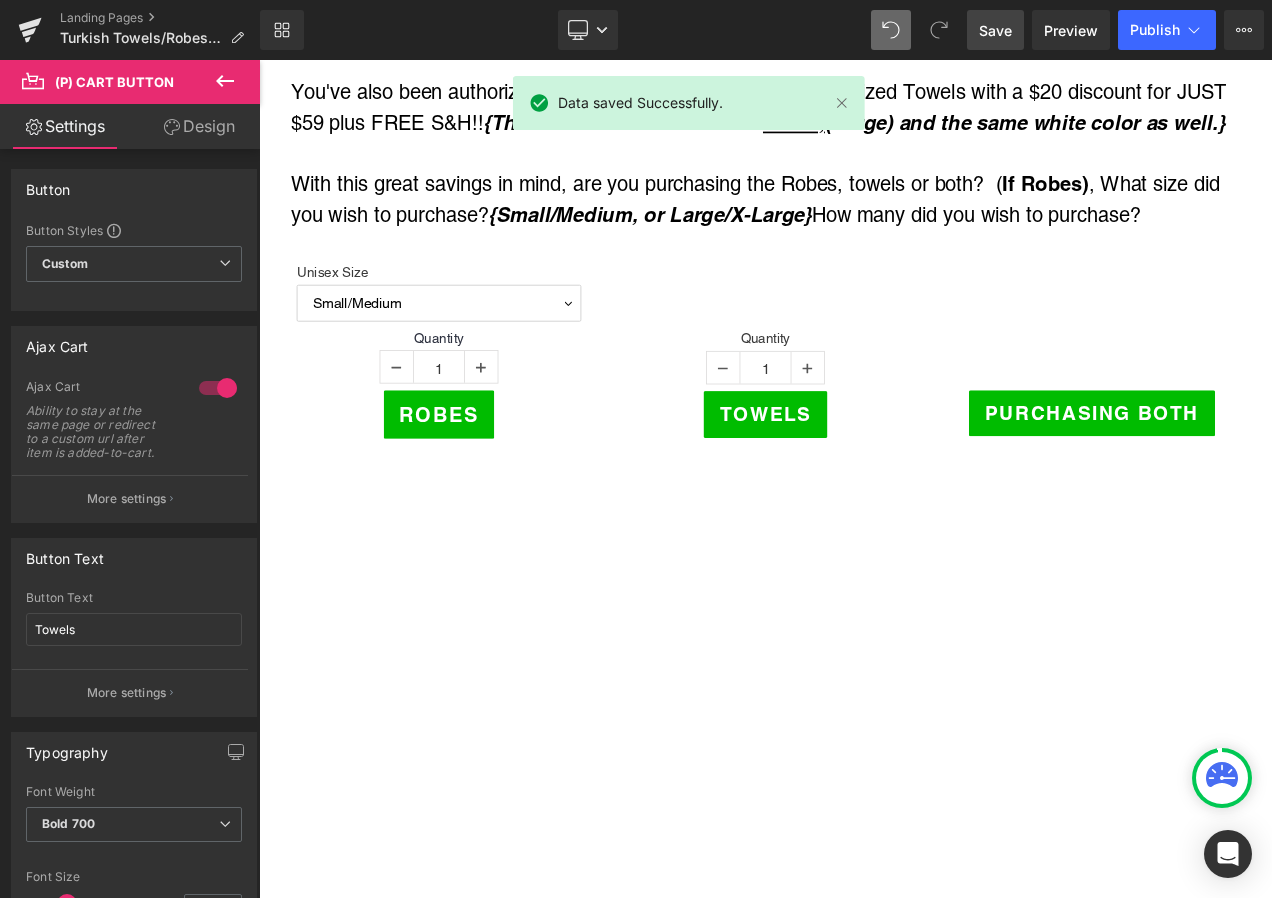 click on "Skip to content
Home
[GEOGRAPHIC_DATA]
Oxileaf
Heaters
[GEOGRAPHIC_DATA] Parts
USCG" at bounding box center (864, 4015) 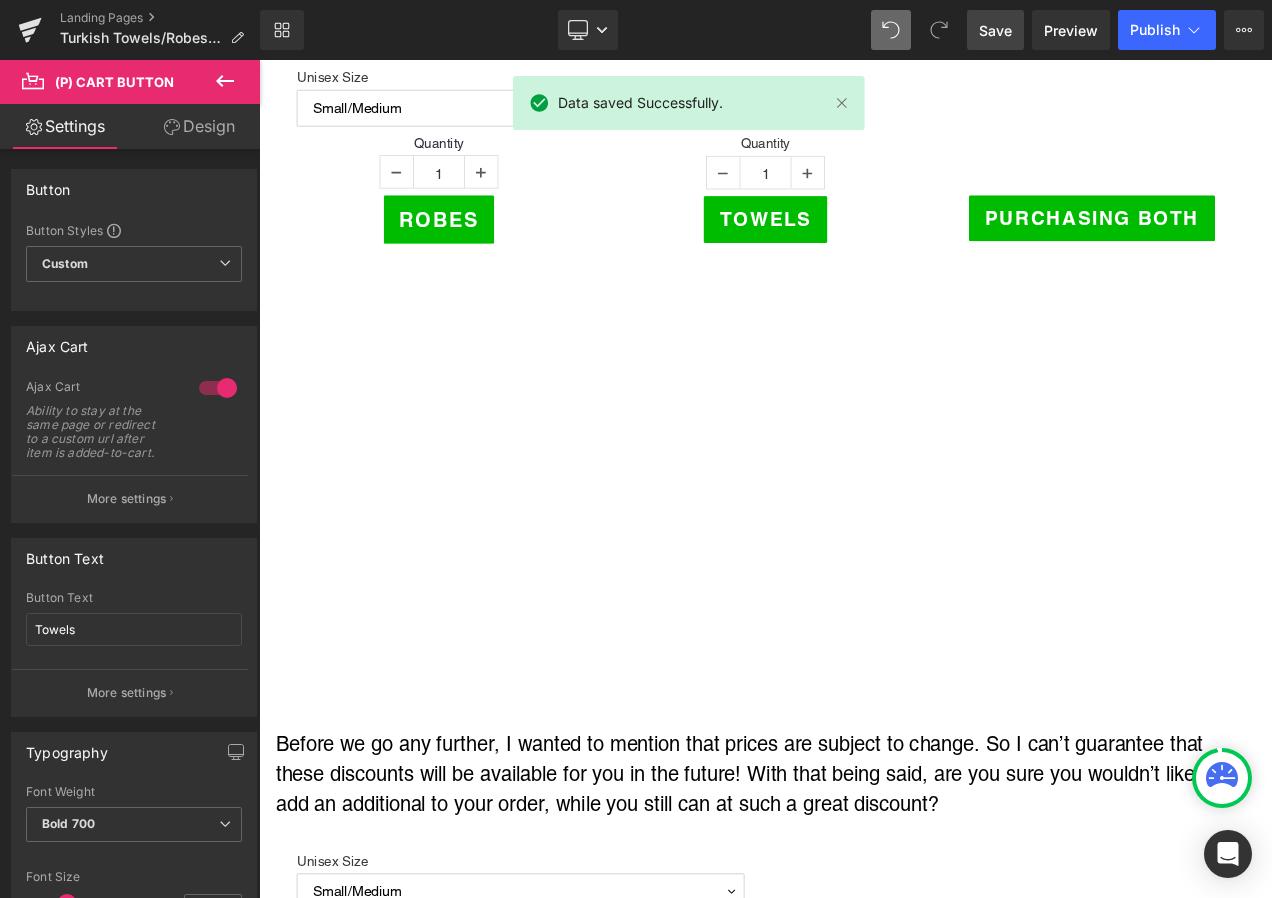 scroll, scrollTop: 1000, scrollLeft: 0, axis: vertical 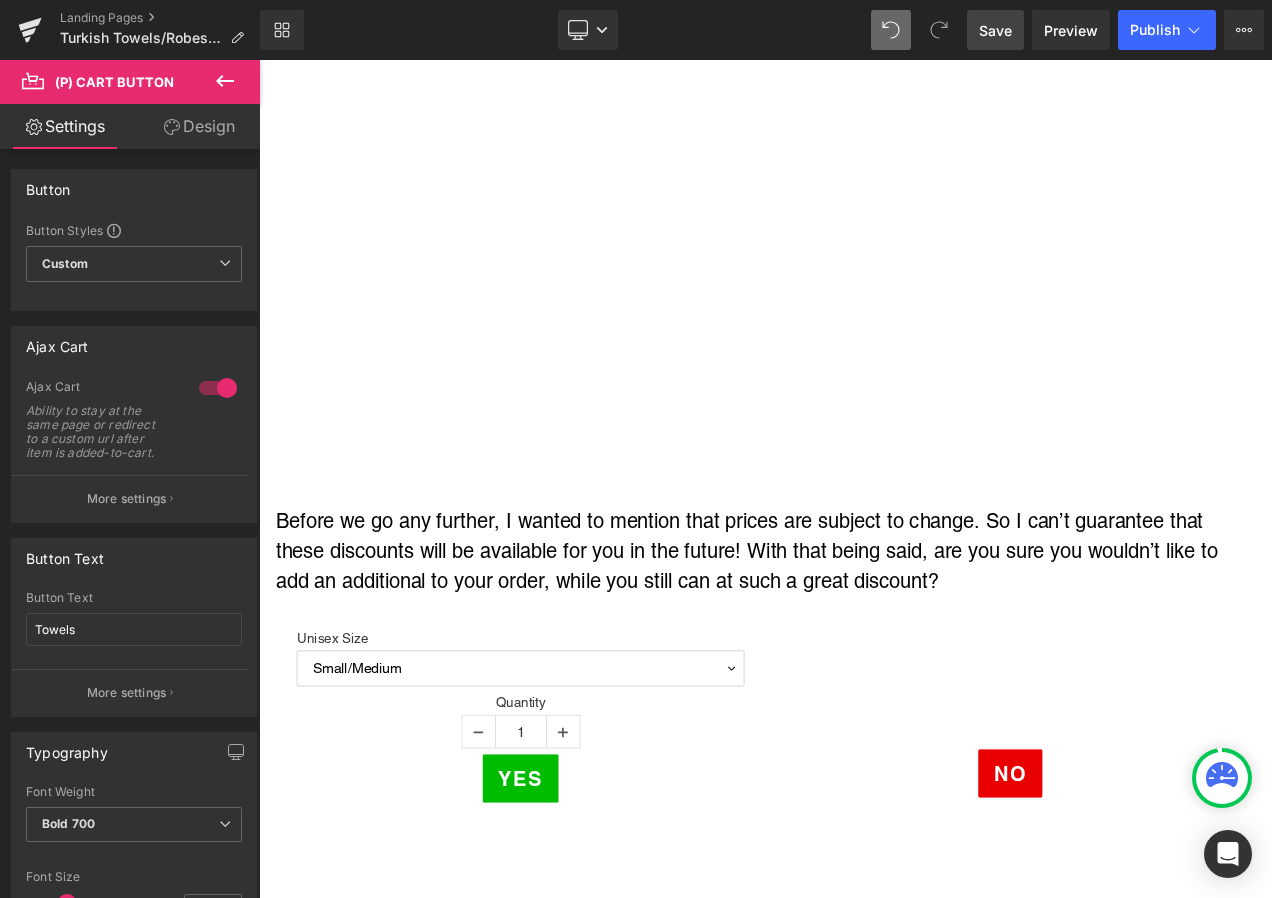 click on "Before we go any further, I wanted to mention that prices are subject to change. So I can’t guarantee that these discounts will be available for you in the future! With that being said, are you sure you wouldn’t like to add an additional to your order, while you still can at such a great discount?" at bounding box center [864, 647] 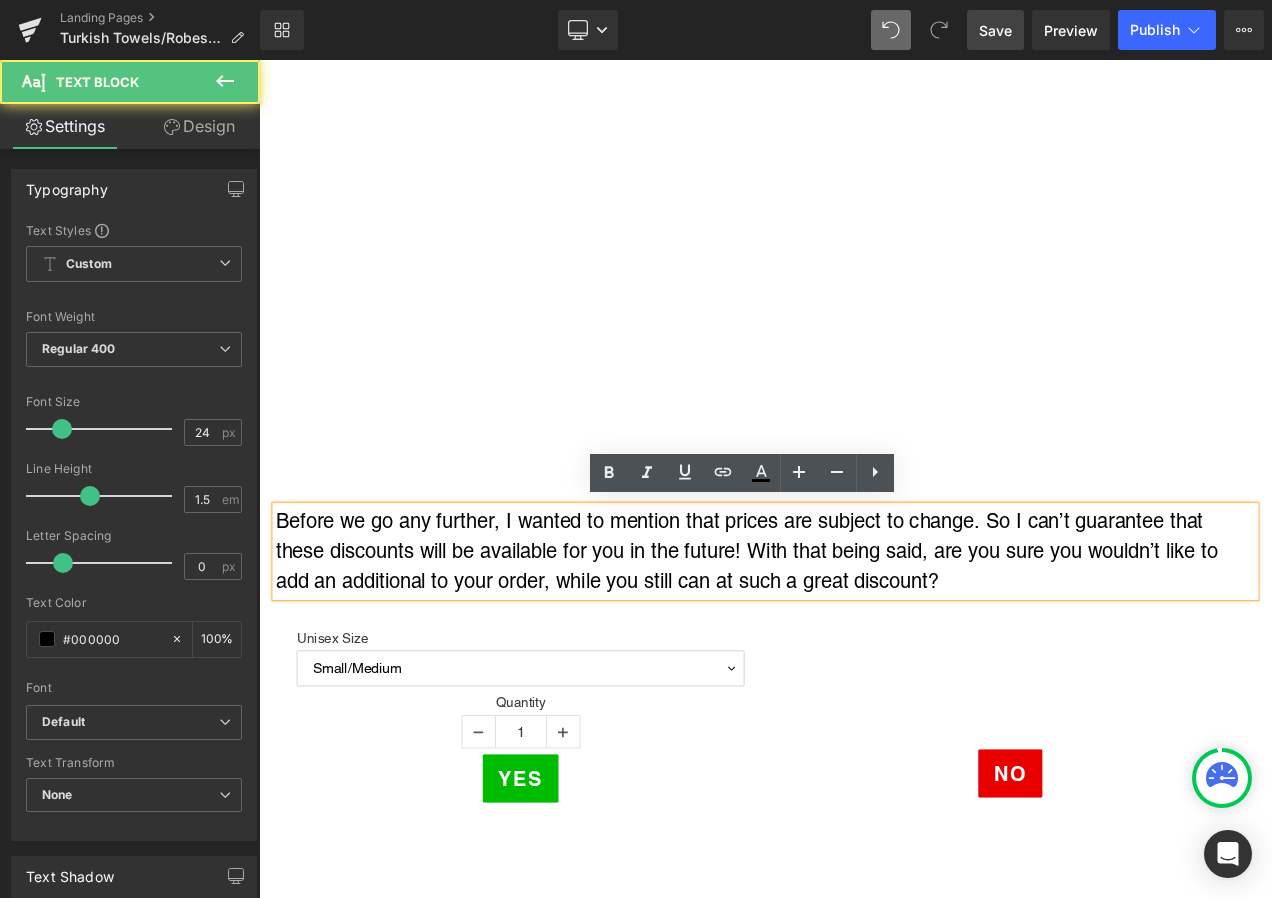 click on "Before we go any further, I wanted to mention that prices are subject to change. So I can’t guarantee that these discounts will be available for you in the future! With that being said, are you sure you wouldn’t like to add an additional to your order, while you still can at such a great discount?" at bounding box center [864, 647] 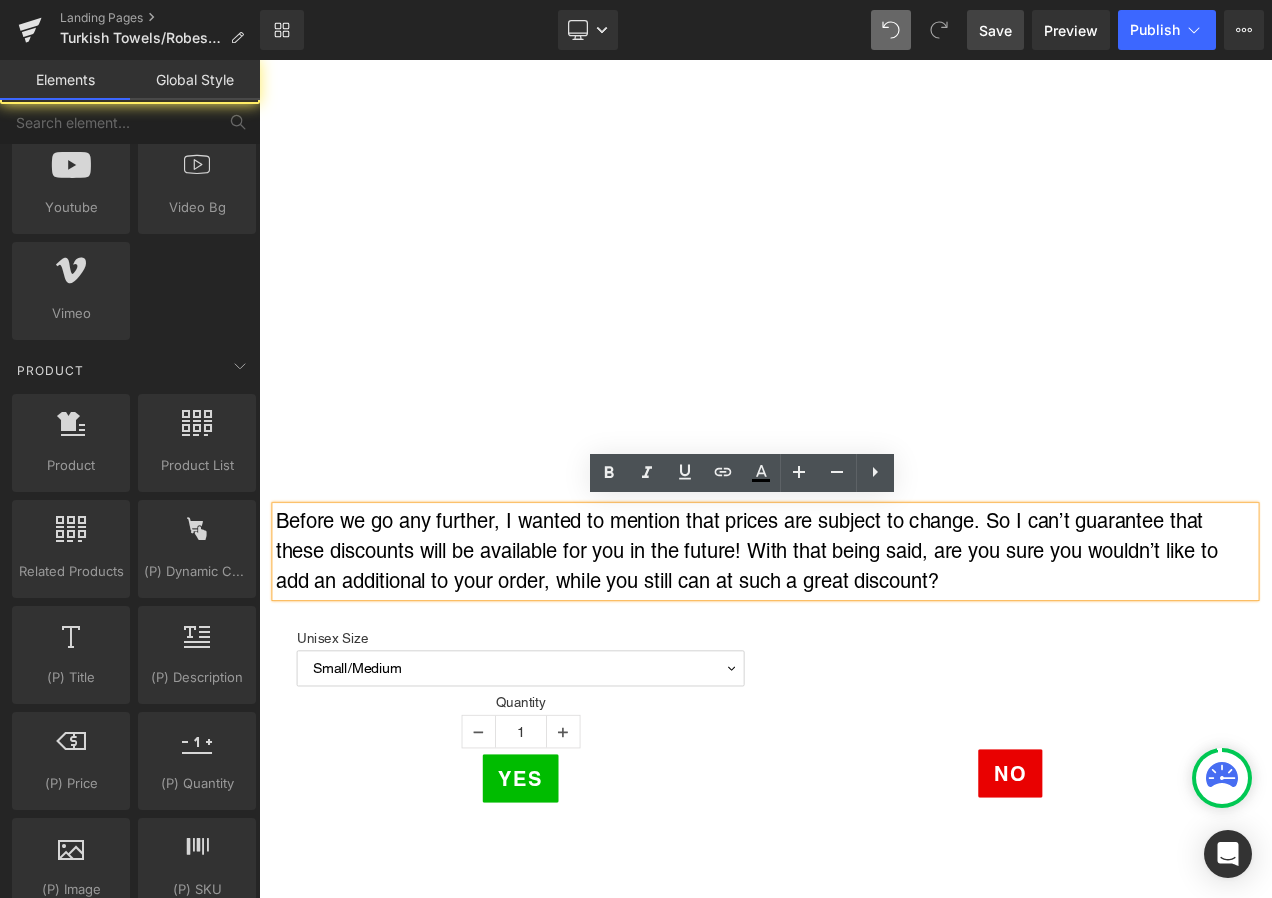 click on "Turkish Towels/Robes Email - Script and Offer Heading         Row         OFFER:  I'm so glad you called for this special offer! You’ve been authorized to receive the EdenPURE Turkish [PERSON_NAME] Robes and Towels at an amazing discount!!  [DATE] you can receive a $30 discount for the Turkish [PERSON_NAME] Robes for JUST $119, plus FREE S&H!  {The robes come in a  Small/Medium , and a  Large/X-Large,  and are a dazzling white color.} You've also been authorized to receive the Turkish Cotton Oversized Towels with a $20 discount for JUST $59 plus FREE S&H!!  {The towel comes in one size  ONLY,  (Large) and the same white color as well.} With this great savings in mind, are you purchasing the Robes, towels or both?  ( If Robes) , What size did you wish to purchase?  {Small/Medium, or Large/X-Large}  How many did you wish to purchase? Text Block
Unisex Size 1" at bounding box center [864, 3470] 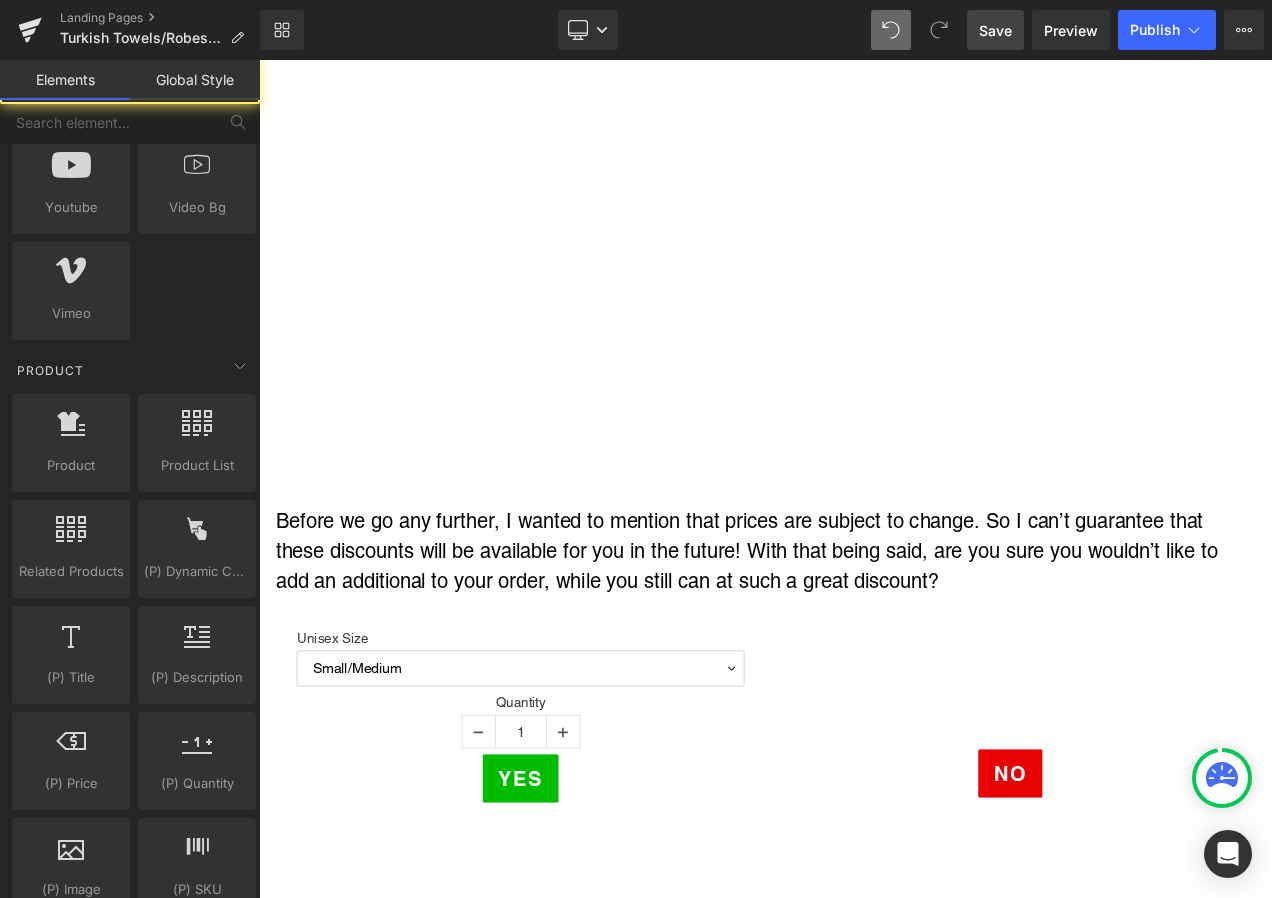 drag, startPoint x: 343, startPoint y: 608, endPoint x: 496, endPoint y: 660, distance: 161.59517 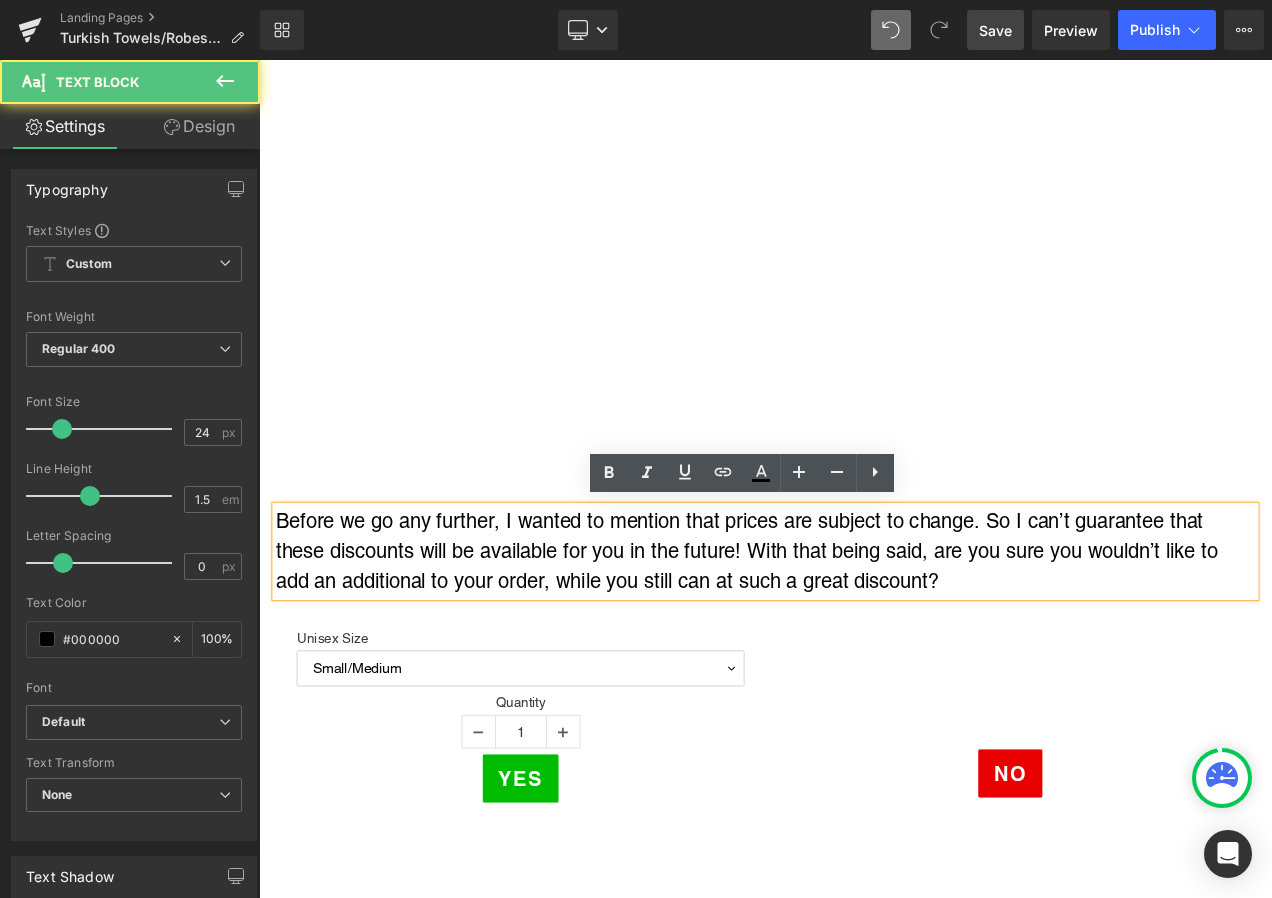 click on "Before we go any further, I wanted to mention that prices are subject to change. So I can’t guarantee that these discounts will be available for you in the future! With that being said, are you sure you wouldn’t like to add an additional to your order, while you still can at such a great discount?" at bounding box center (864, 647) 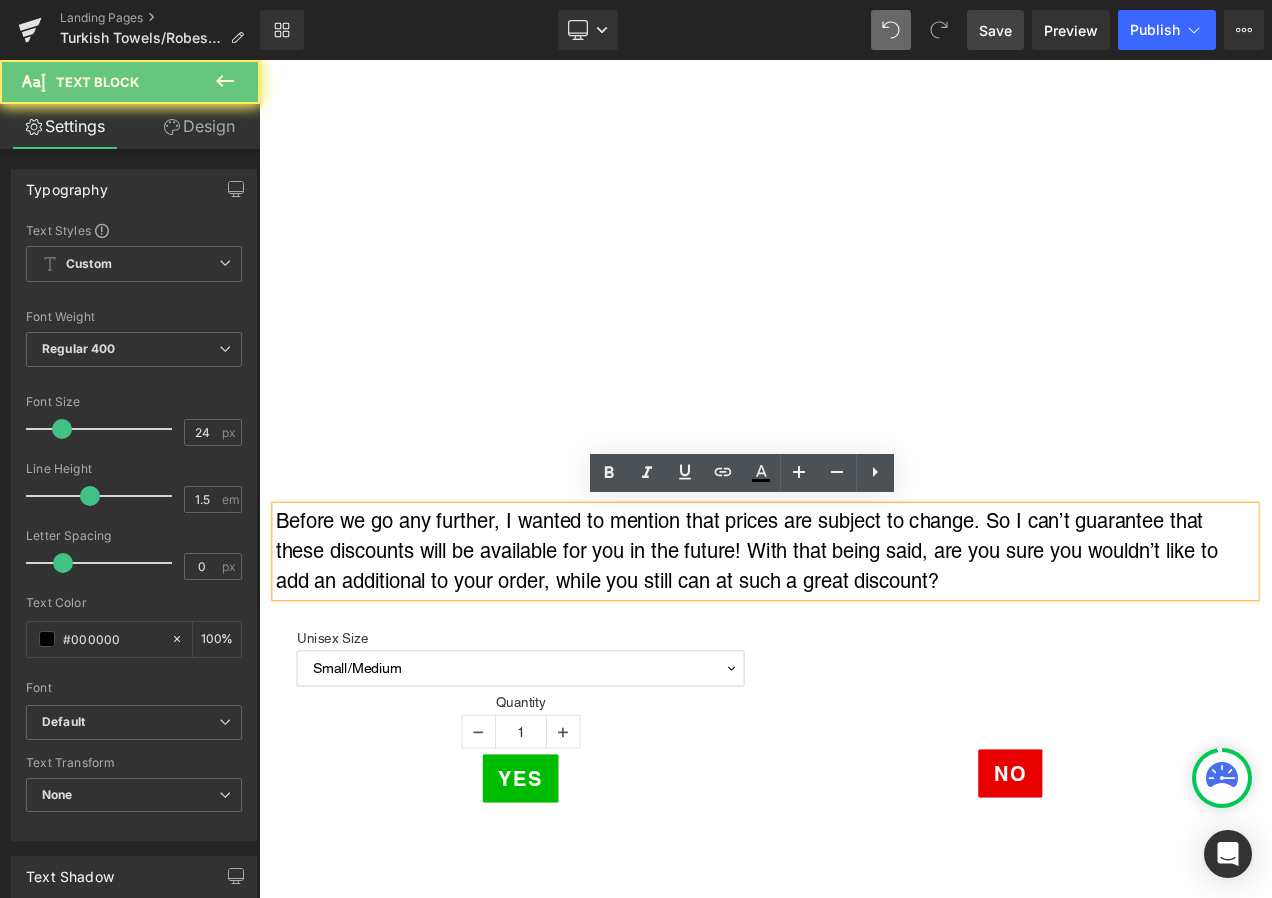 click on "Before we go any further, I wanted to mention that prices are subject to change. So I can’t guarantee that these discounts will be available for you in the future! With that being said, are you sure you wouldn’t like to add an additional to your order, while you still can at such a great discount?" at bounding box center [864, 647] 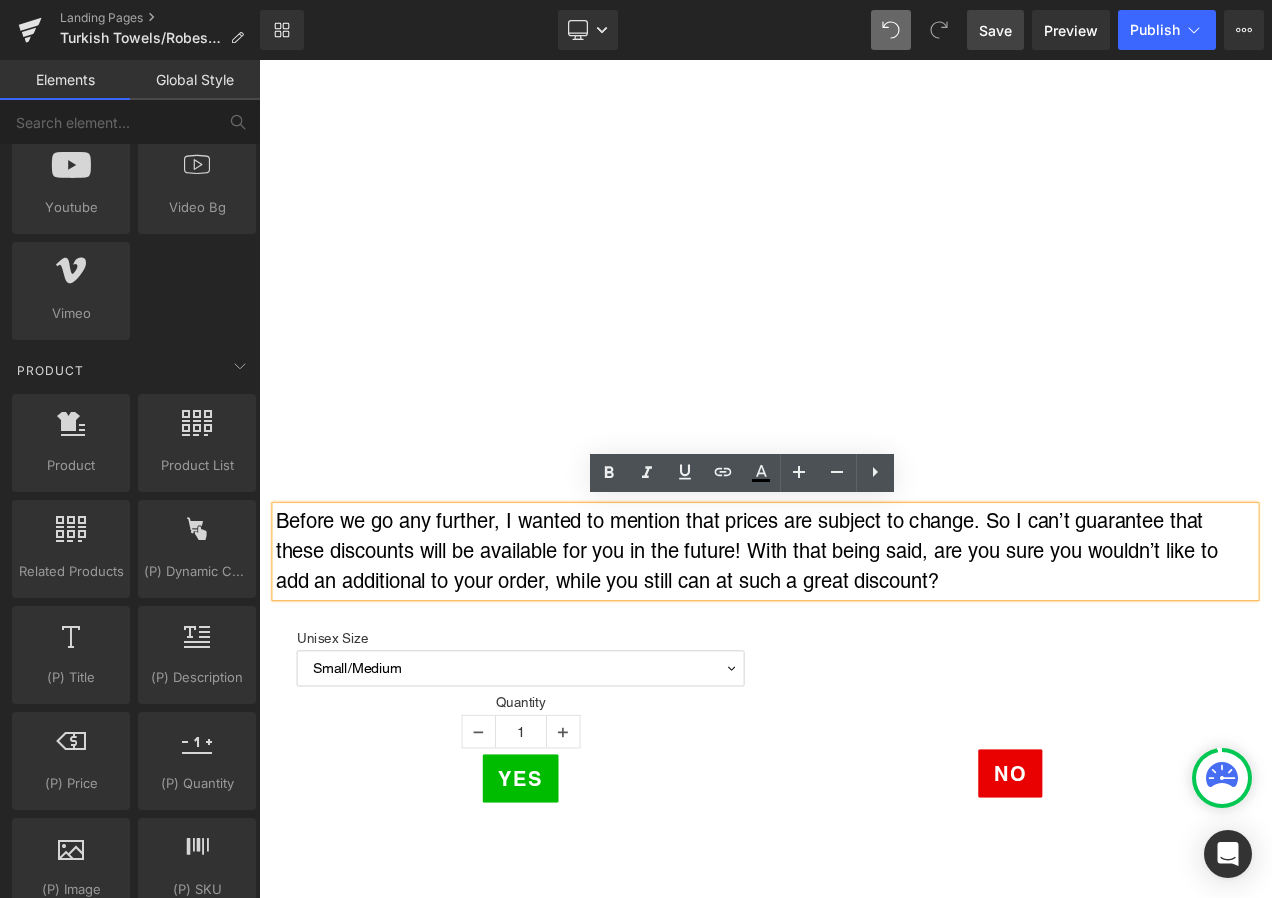 click on "Turkish Towels/Robes Email - Script and Offer Heading         Row         OFFER:  I'm so glad you called for this special offer! You’ve been authorized to receive the EdenPURE Turkish [PERSON_NAME] Robes and Towels at an amazing discount!!  [DATE] you can receive a $30 discount for the Turkish [PERSON_NAME] Robes for JUST $119, plus FREE S&H!  {The robes come in a  Small/Medium , and a  Large/X-Large,  and are a dazzling white color.} You've also been authorized to receive the Turkish Cotton Oversized Towels with a $20 discount for JUST $59 plus FREE S&H!!  {The towel comes in one size  ONLY,  (Large) and the same white color as well.} With this great savings in mind, are you purchasing the Robes, towels or both?  ( If Robes) , What size did you wish to purchase?  {Small/Medium, or Large/X-Large}  How many did you wish to purchase? Text Block
Unisex Size 1" at bounding box center (864, 3470) 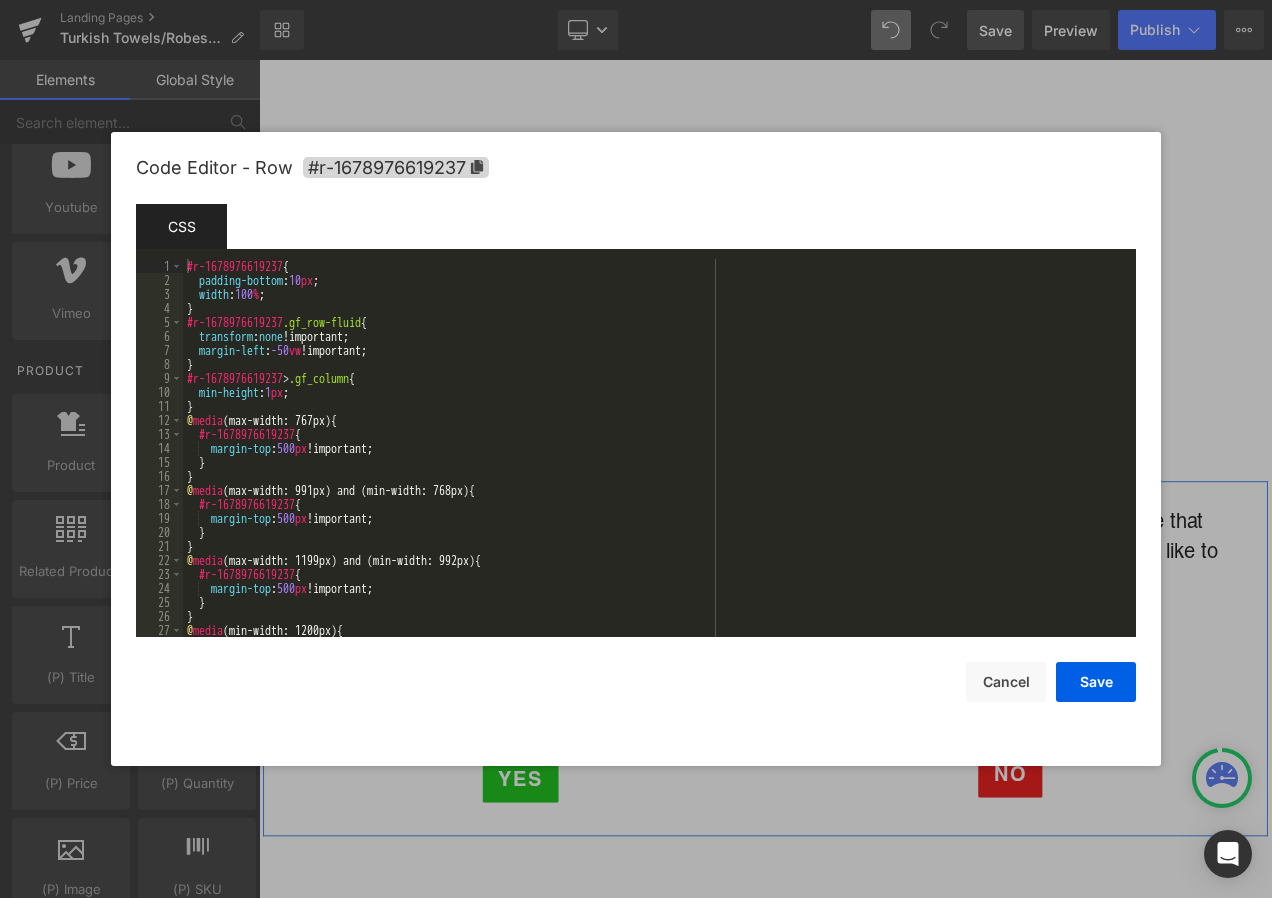 click on "(P) Cart Button  You are previewing how the   will restyle your page. You can not edit Elements in Preset Preview Mode.  Landing Pages Turkish Towels/Robes Email Library Desktop Desktop Laptop Tablet Mobile Save Preview Publish Scheduled View Live Page View with current Template Save Template to Library Schedule Publish  Optimize  Publish Settings Shortcuts  Your page can’t be published   You've reached the maximum number of published pages on your plan  (0/0).  You need to upgrade your plan or unpublish all your pages to get 1 publish slot.   Unpublish pages   Upgrade plan  Elements Global Style Base Row  rows, columns, layouts, div Heading  headings, titles, h1,h2,h3,h4,h5,h6 Text Block  texts, paragraphs, contents, blocks Image  images, photos, alts, uploads Icon  icons, symbols Button  button, call to action, cta Separator  separators, dividers, horizontal lines Liquid  liquid, custom code, html, javascript, css, reviews, apps, applications, embeded, iframe Banner Parallax  Hero Banner  Stack Tabs  app" at bounding box center (636, 0) 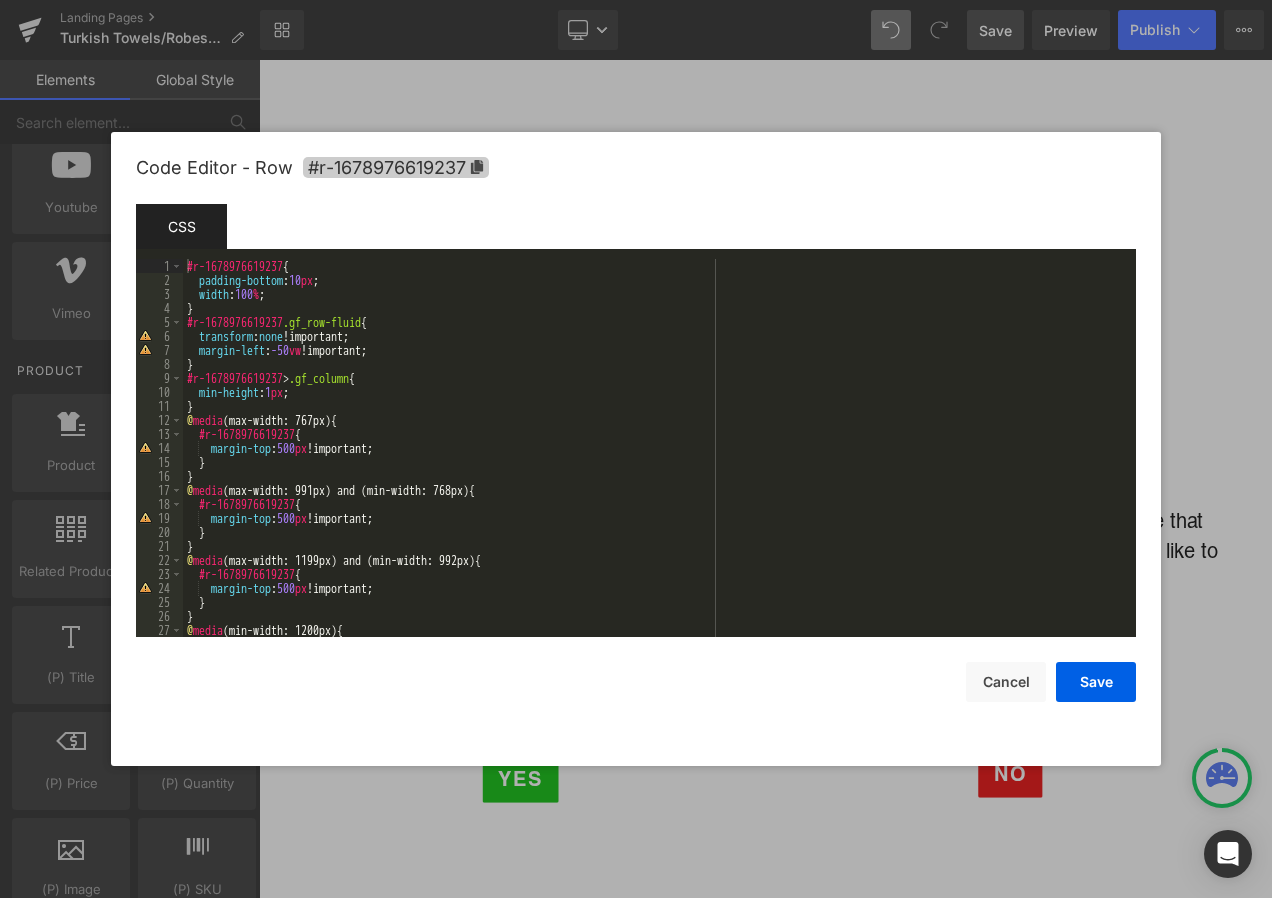 click 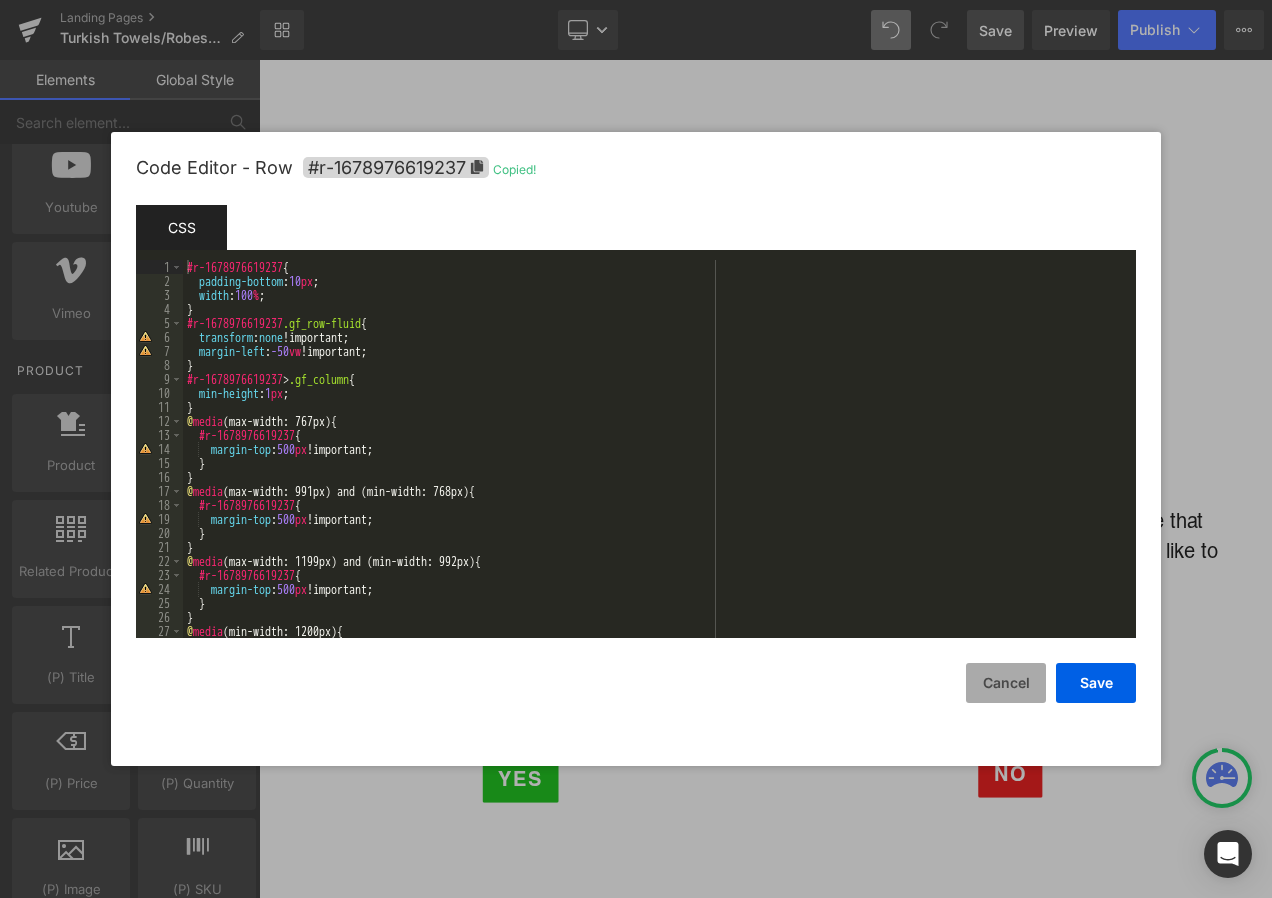 click on "Cancel" at bounding box center [1006, 683] 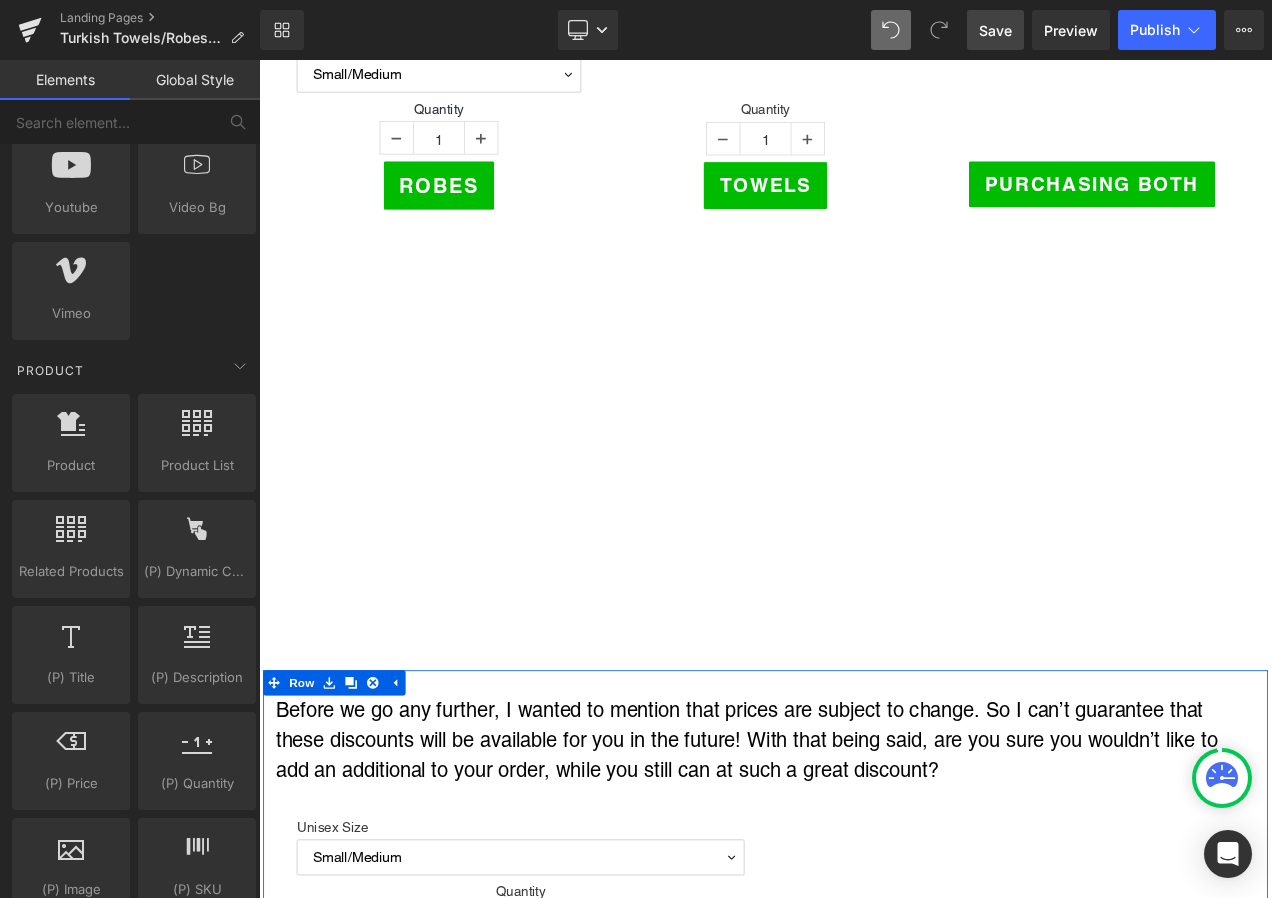 scroll, scrollTop: 500, scrollLeft: 0, axis: vertical 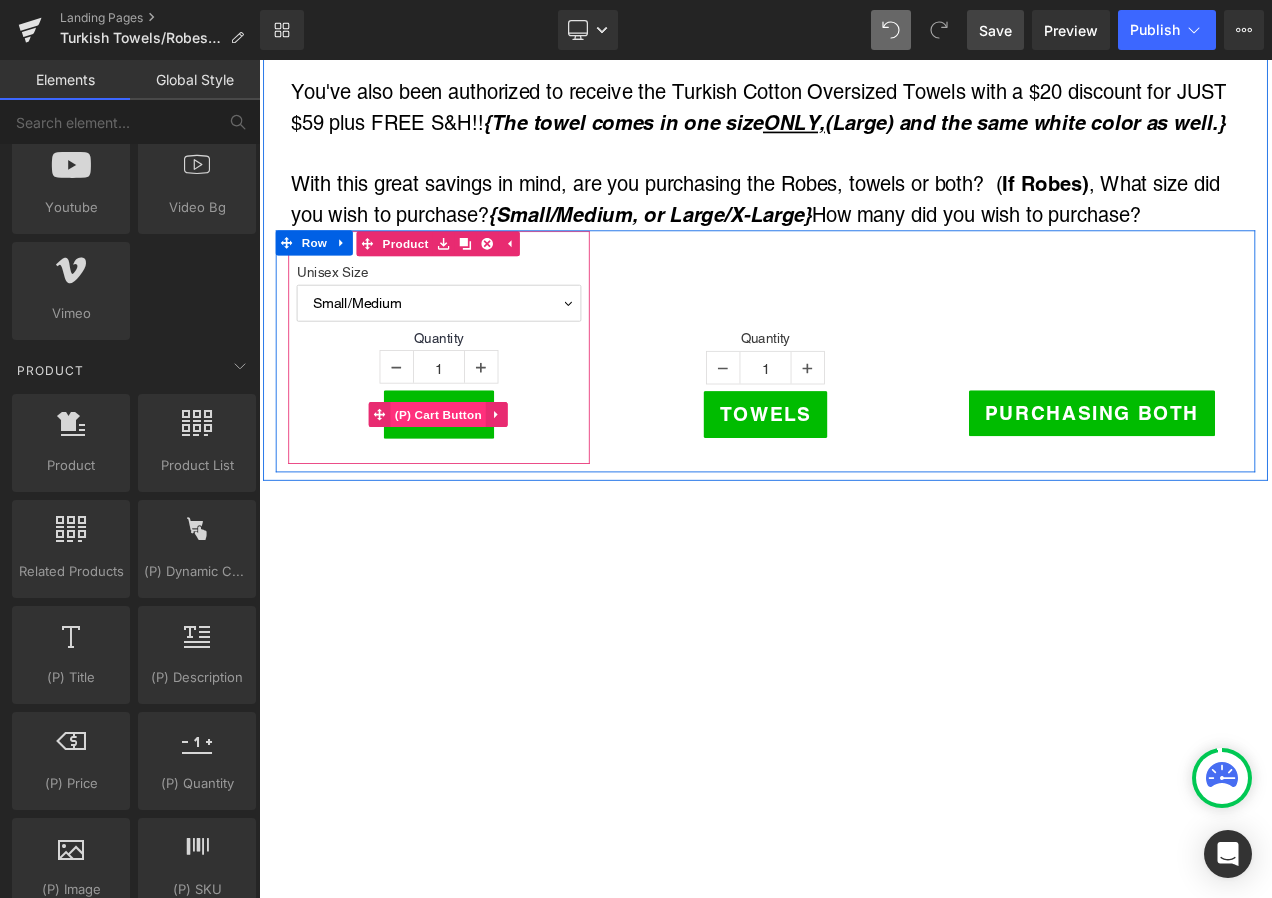 click on "(P) Cart Button" at bounding box center (473, 484) 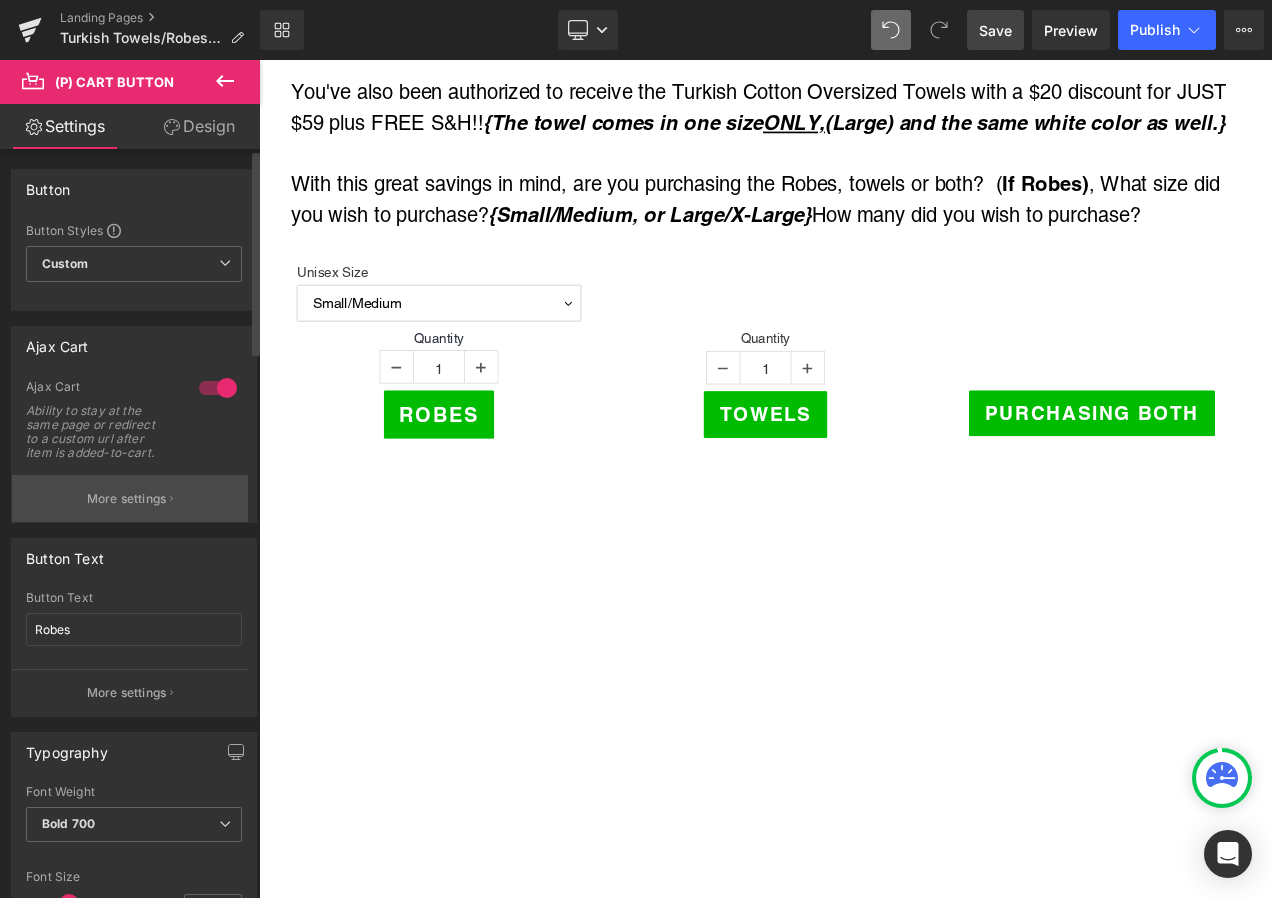 click on "More settings" at bounding box center [127, 499] 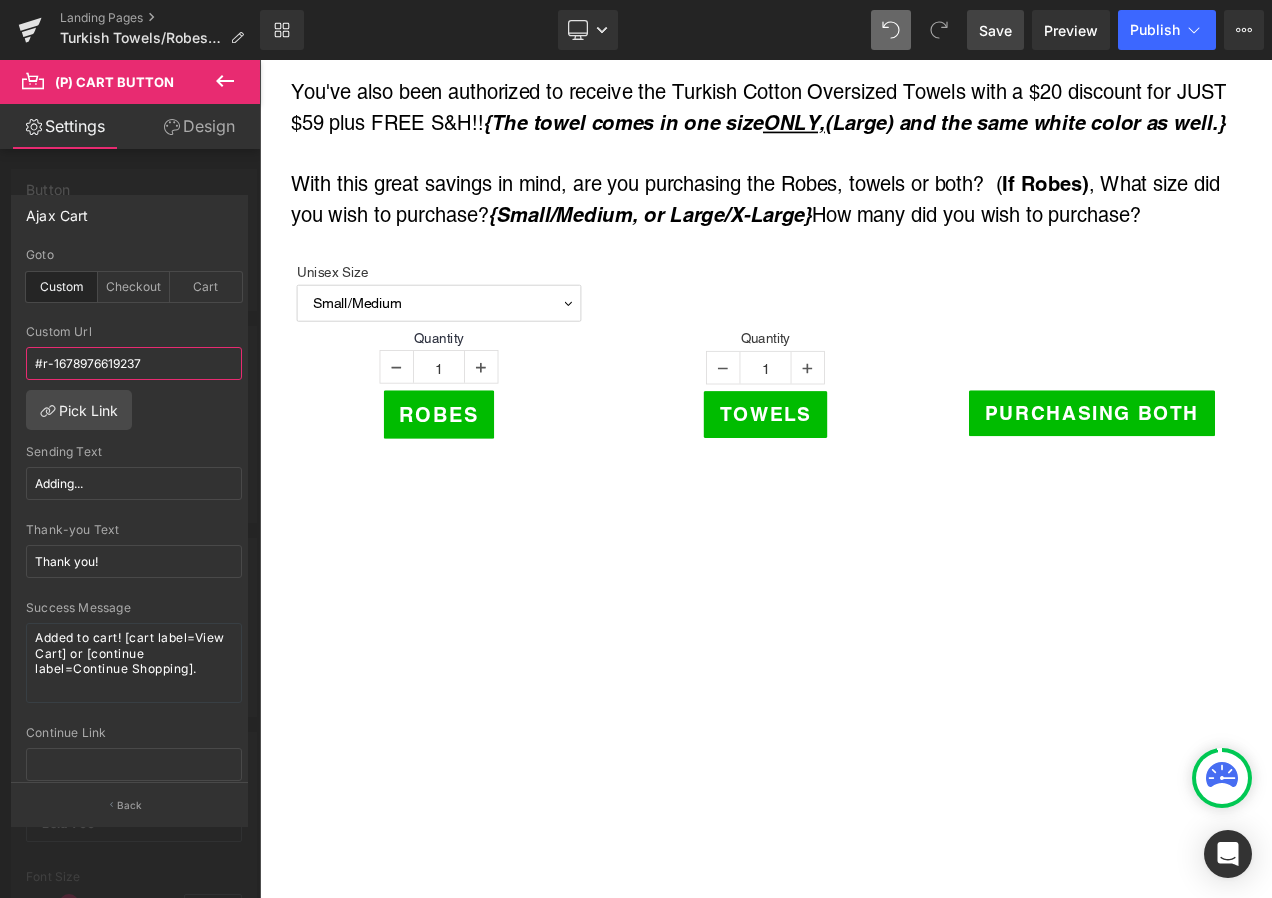 drag, startPoint x: 124, startPoint y: 352, endPoint x: -4, endPoint y: 324, distance: 131.02672 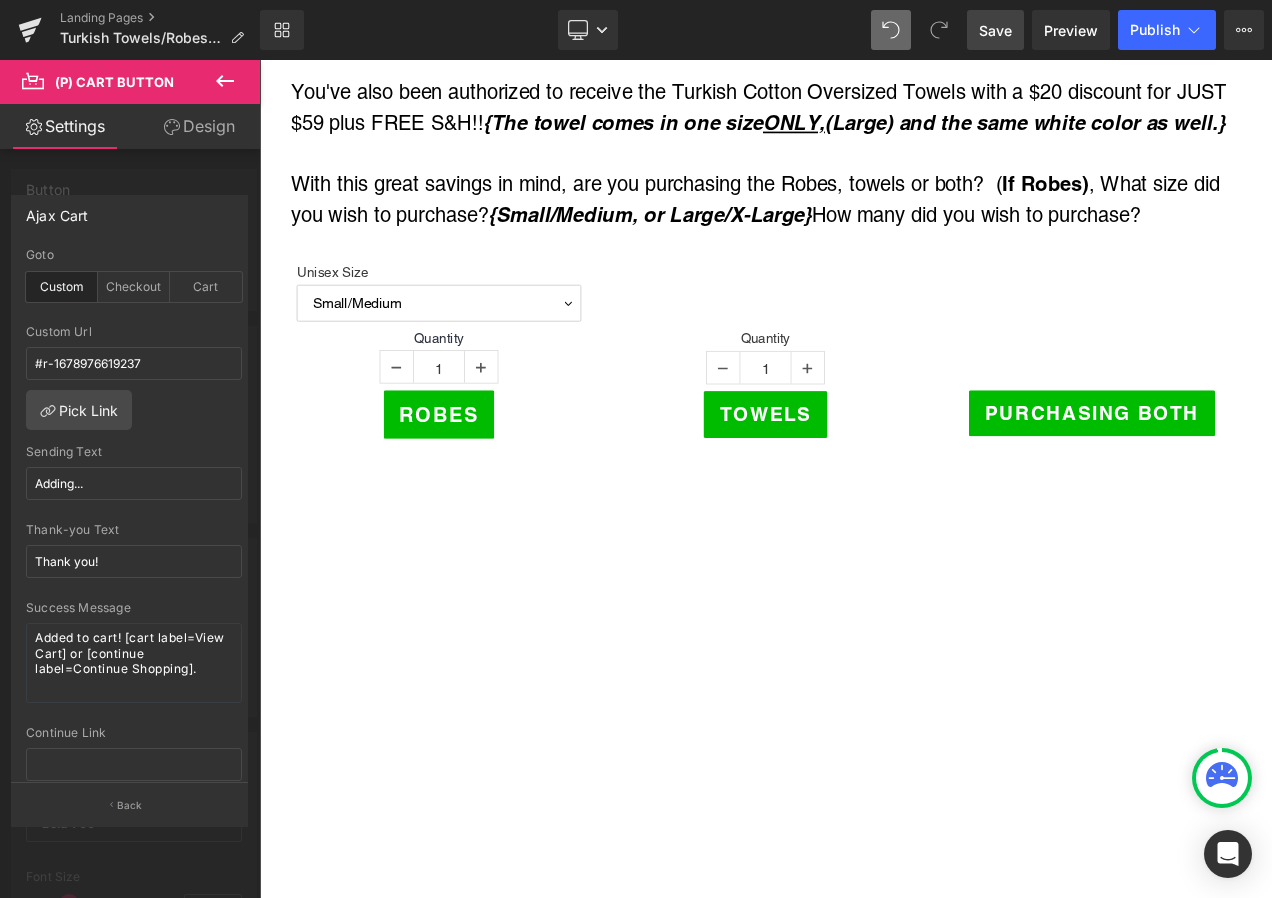 click on "Save" at bounding box center [995, 30] 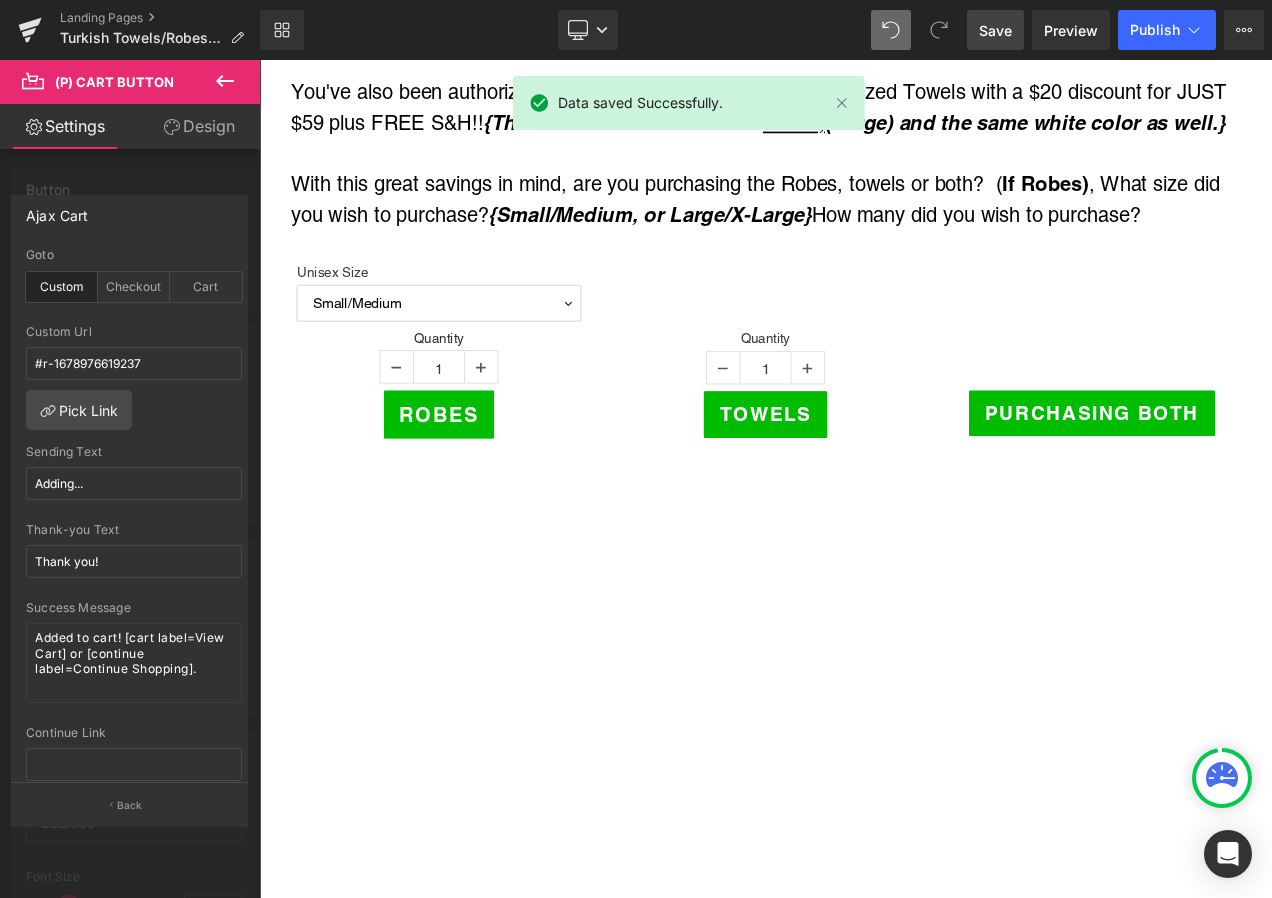 click on "Skip to content
Home
[GEOGRAPHIC_DATA]
Oxileaf
Heaters
[GEOGRAPHIC_DATA] Parts
USCG" at bounding box center (864, 4015) 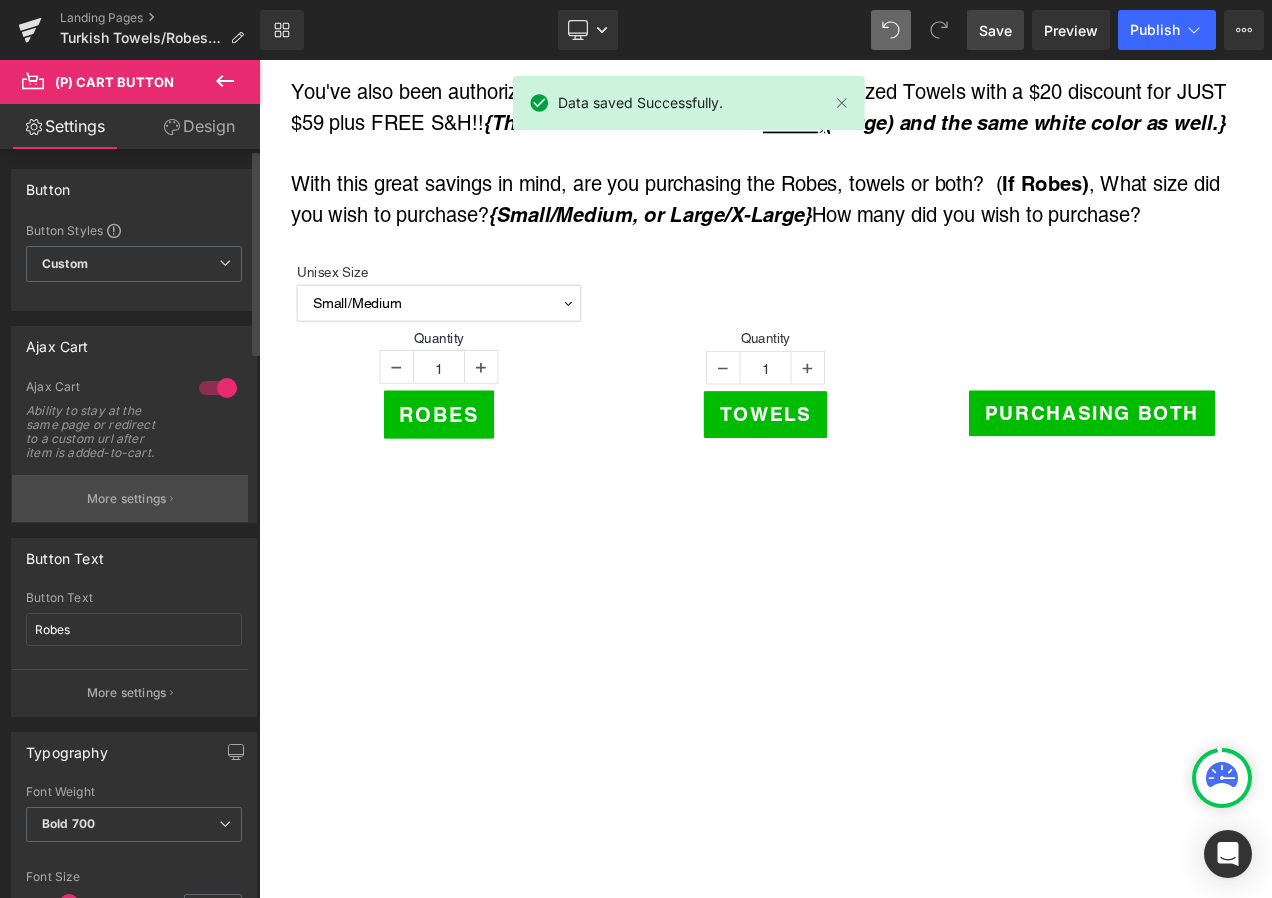 click on "More settings" at bounding box center (127, 499) 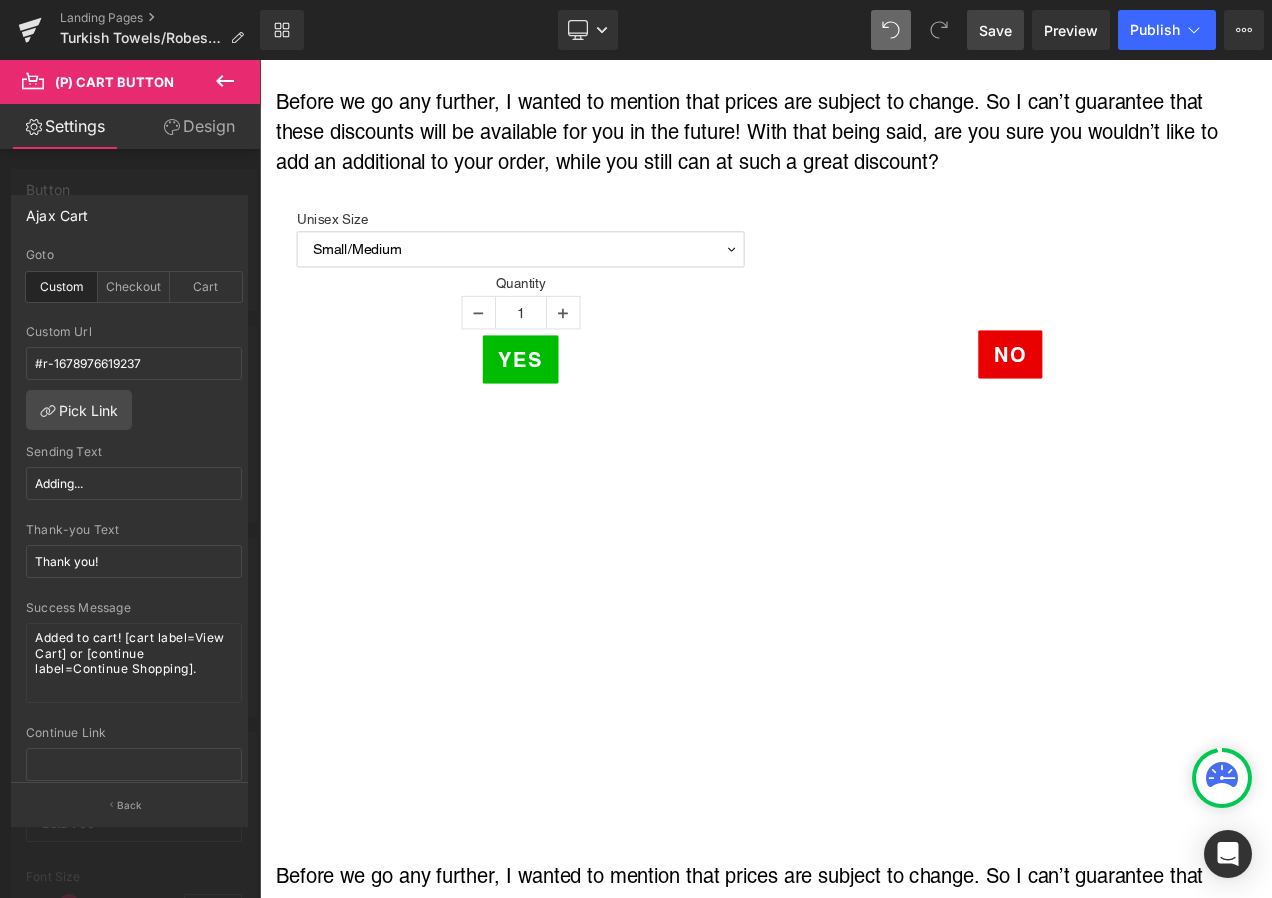 scroll, scrollTop: 1900, scrollLeft: 0, axis: vertical 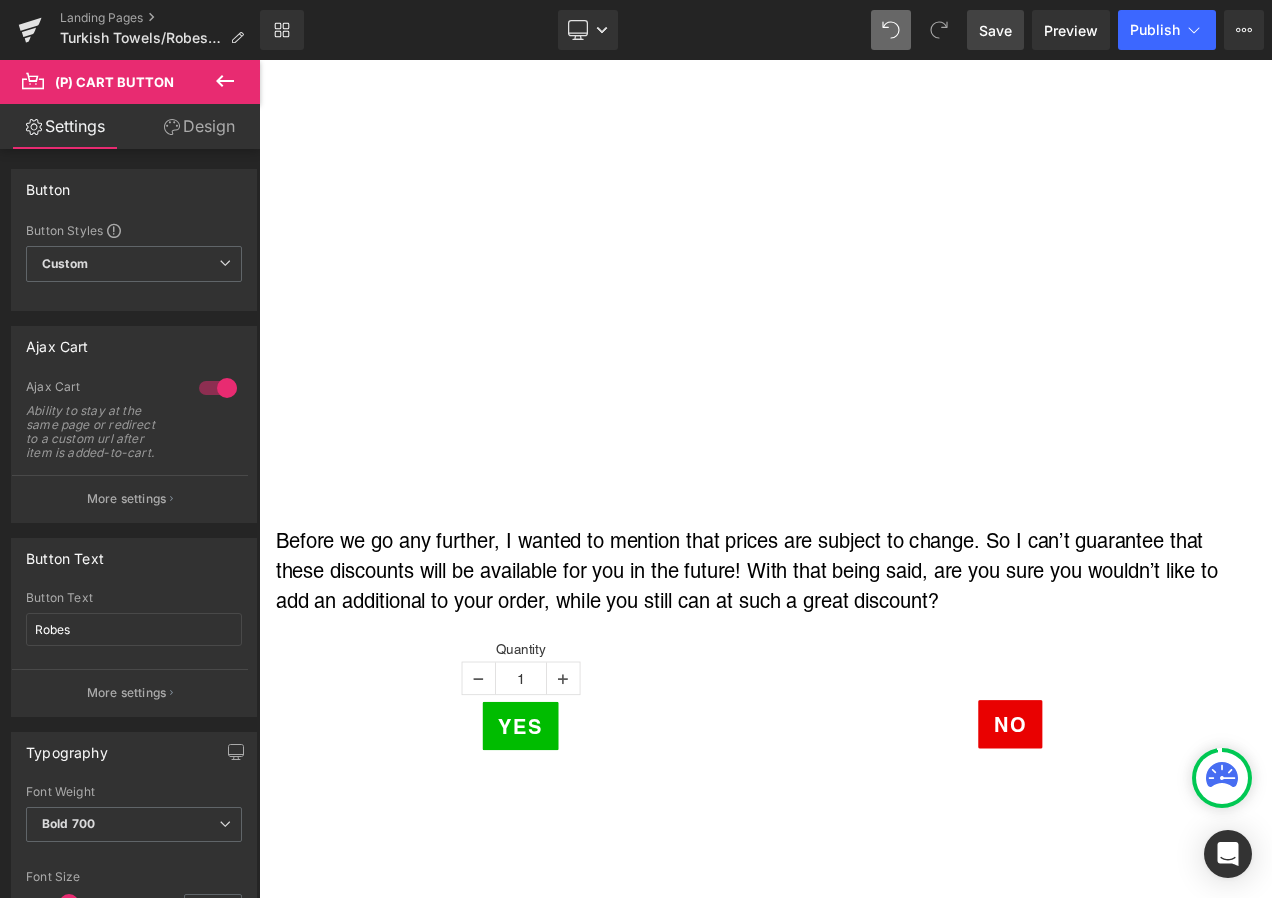 click on "Skip to content
Home
[GEOGRAPHIC_DATA]
Oxileaf
Heaters
[GEOGRAPHIC_DATA] Parts
USCG" at bounding box center (864, 2615) 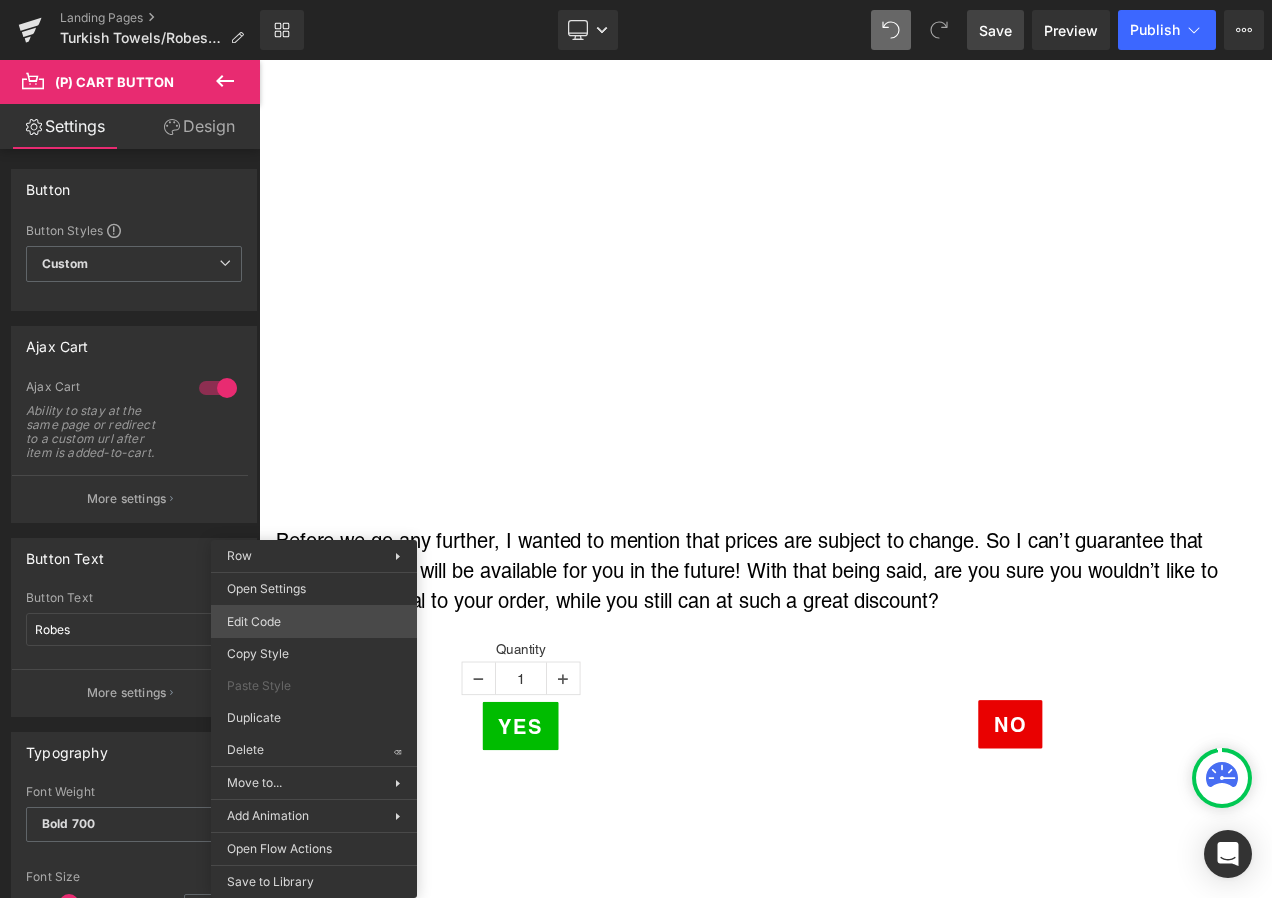 click on "(P) Cart Button  You are previewing how the   will restyle your page. You can not edit Elements in Preset Preview Mode.  Landing Pages Turkish Towels/Robes Email Library Desktop Desktop Laptop Tablet Mobile Save Preview Publish Scheduled View Live Page View with current Template Save Template to Library Schedule Publish  Optimize  Publish Settings Shortcuts  Your page can’t be published   You've reached the maximum number of published pages on your plan  (0/0).  You need to upgrade your plan or unpublish all your pages to get 1 publish slot.   Unpublish pages   Upgrade plan  Elements Global Style Base Row  rows, columns, layouts, div Heading  headings, titles, h1,h2,h3,h4,h5,h6 Text Block  texts, paragraphs, contents, blocks Image  images, photos, alts, uploads Icon  icons, symbols Button  button, call to action, cta Separator  separators, dividers, horizontal lines Liquid  liquid, custom code, html, javascript, css, reviews, apps, applications, embeded, iframe Banner Parallax  Hero Banner  Stack Tabs  app" at bounding box center (636, 0) 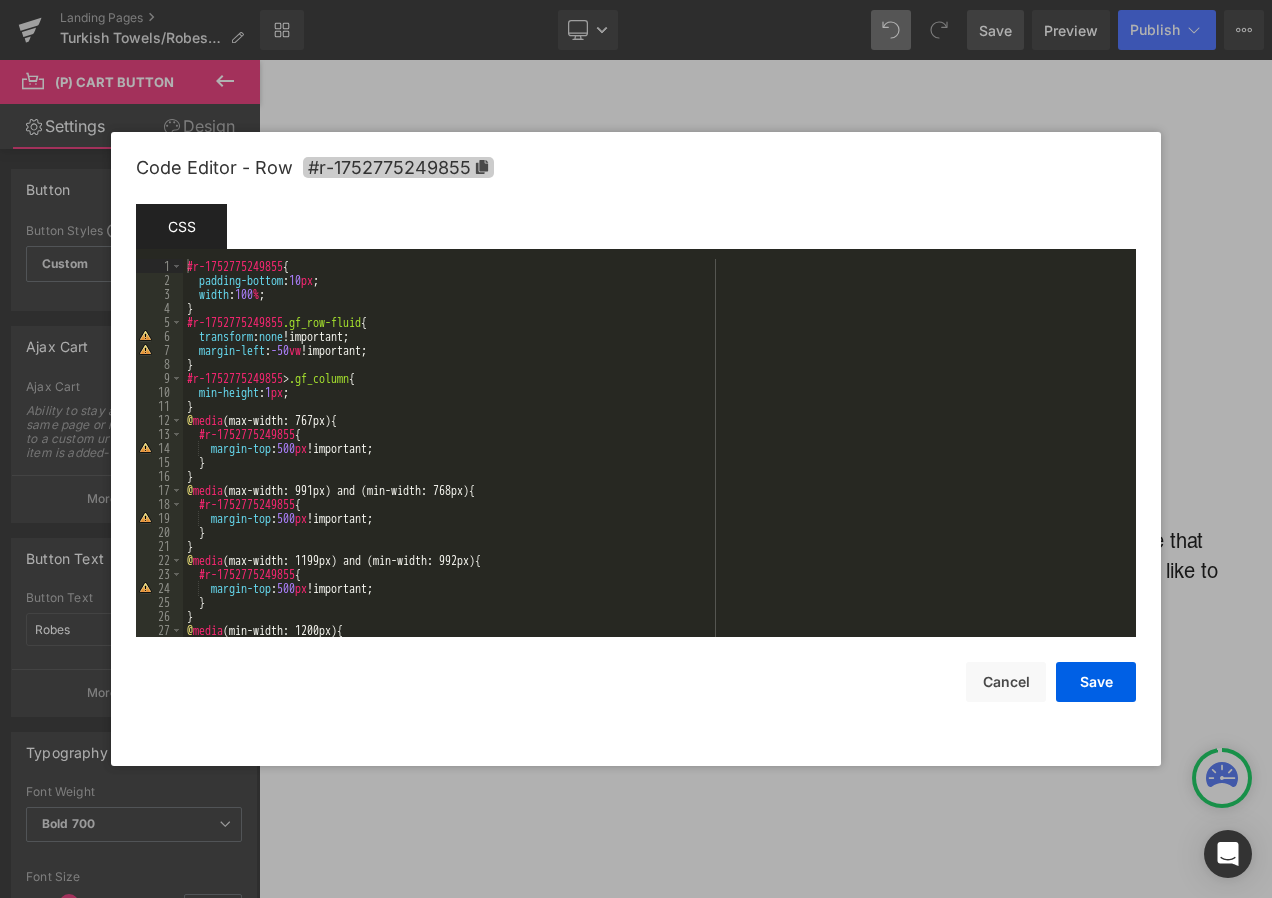 click on "#r-1752775249855" at bounding box center [398, 167] 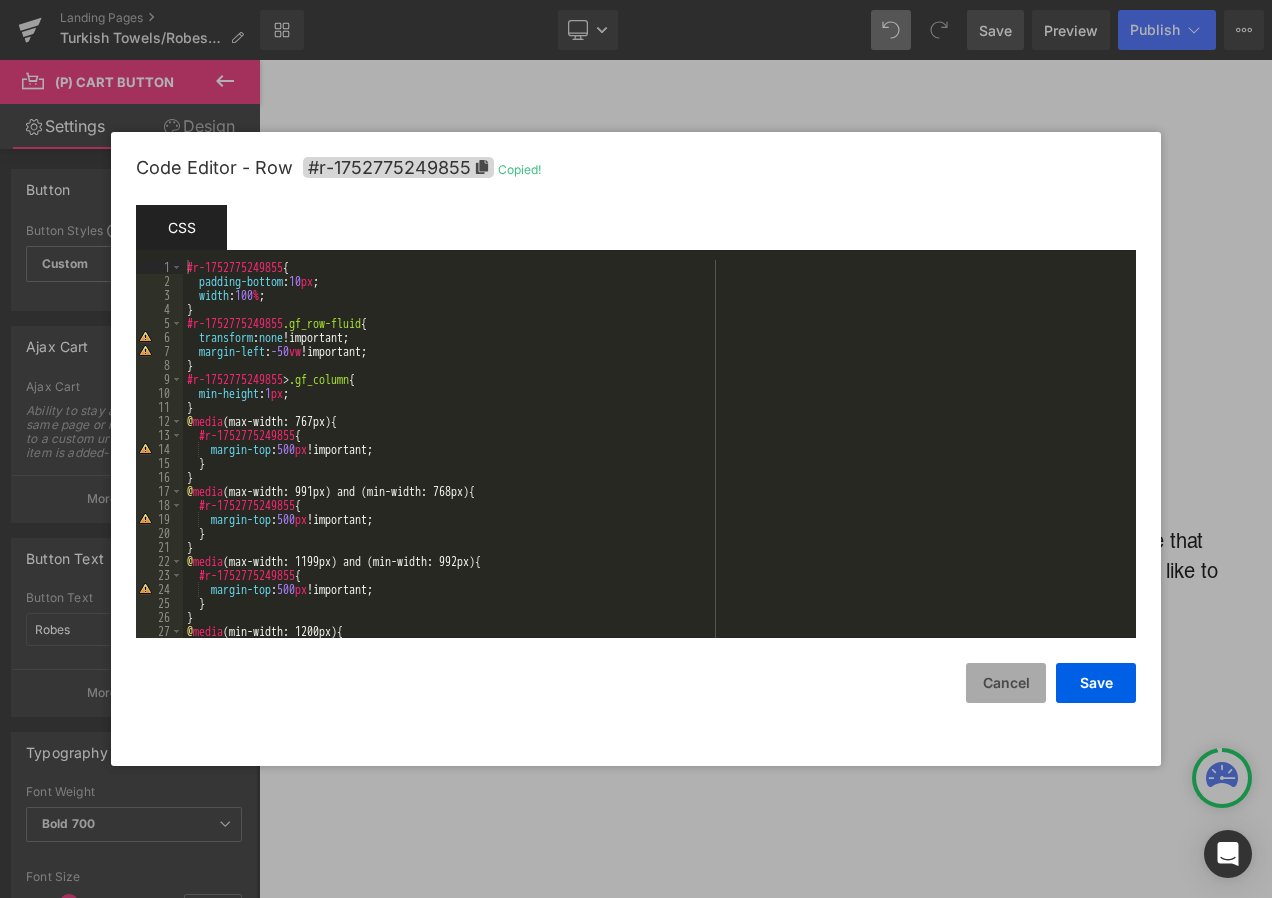 click on "Cancel" at bounding box center (1006, 683) 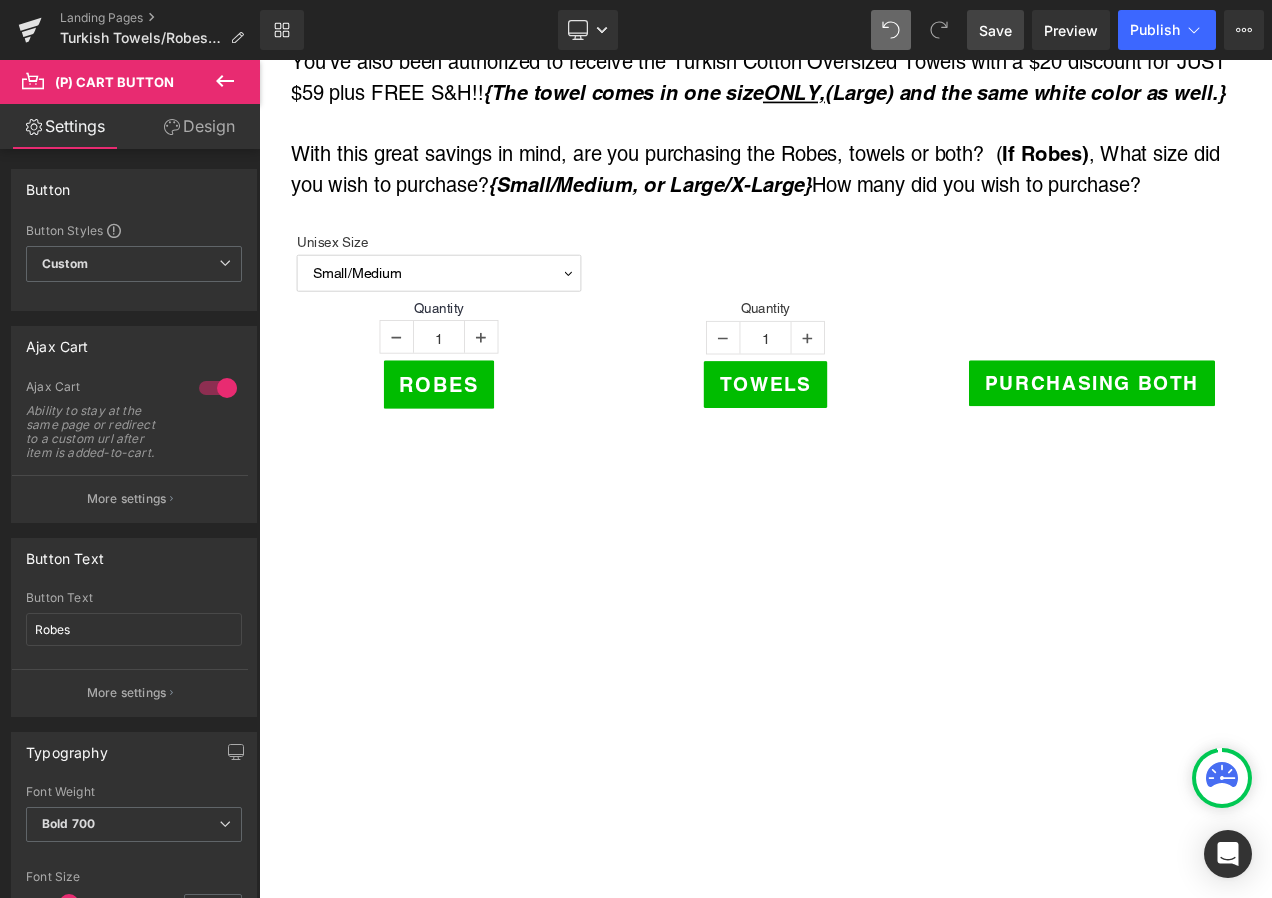 scroll, scrollTop: 500, scrollLeft: 0, axis: vertical 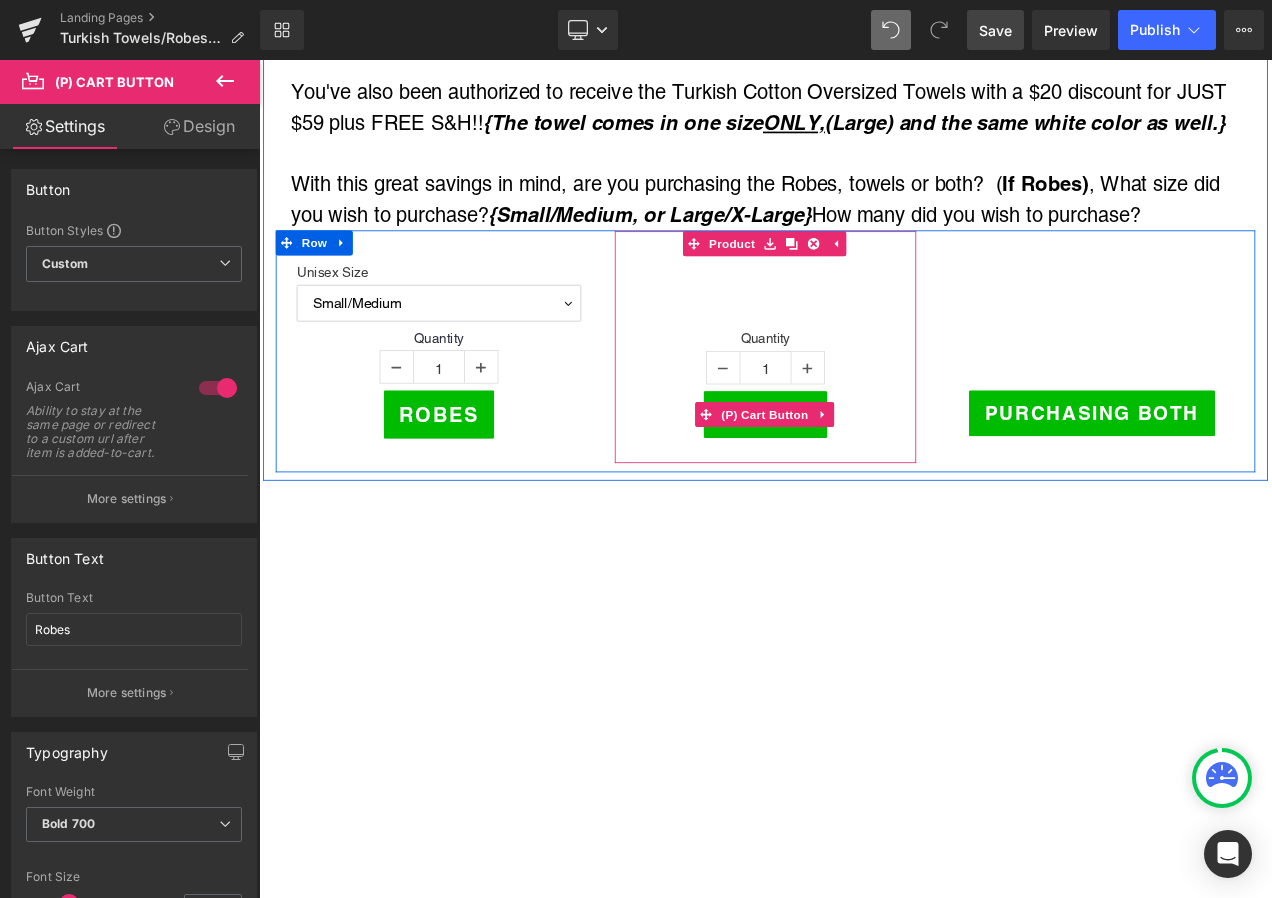 click on "(P) Cart Button" at bounding box center [863, 484] 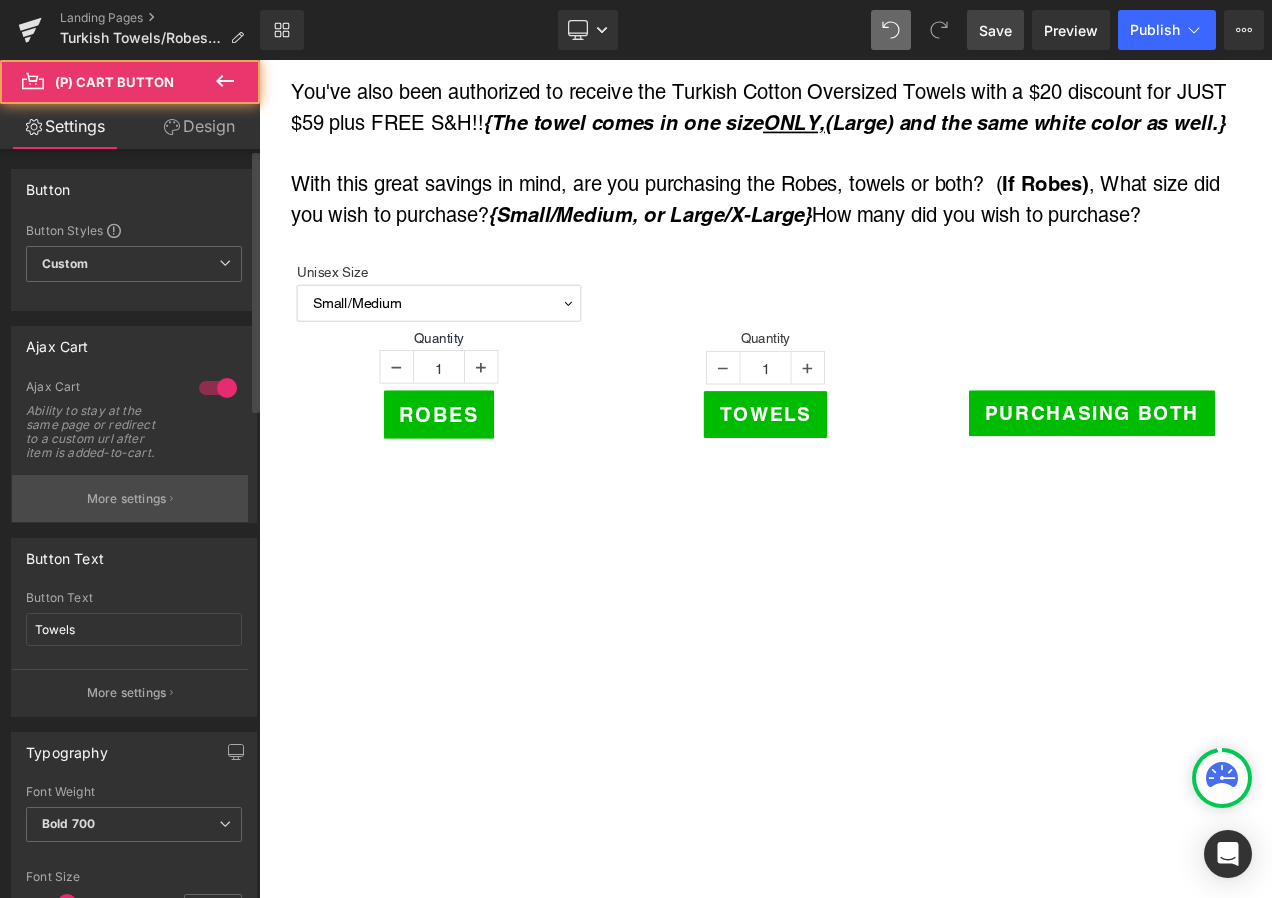 click on "More settings" at bounding box center (127, 499) 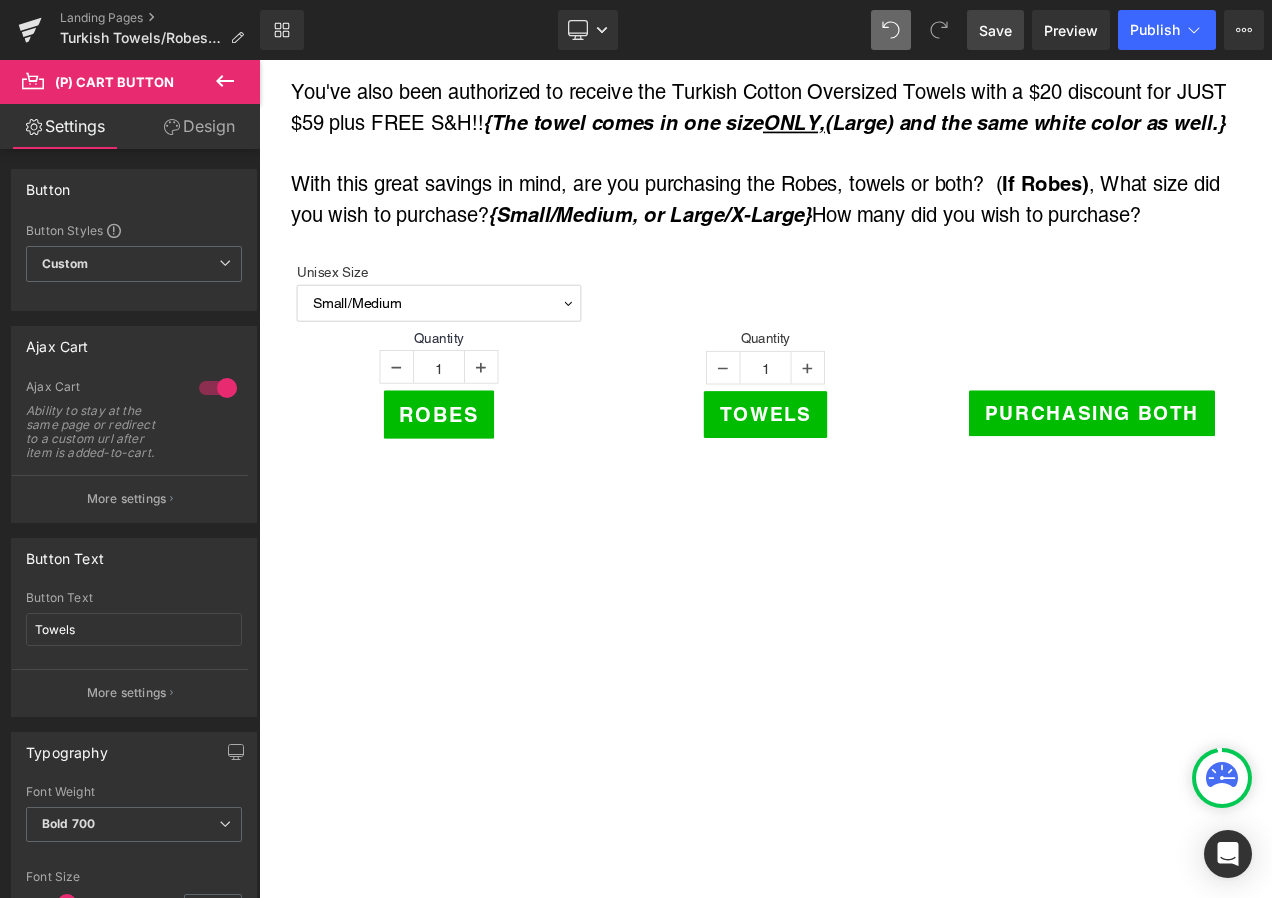 click on "Skip to content
Home
[GEOGRAPHIC_DATA]
Oxileaf
Heaters
[GEOGRAPHIC_DATA] Parts
USCG" at bounding box center (864, 4015) 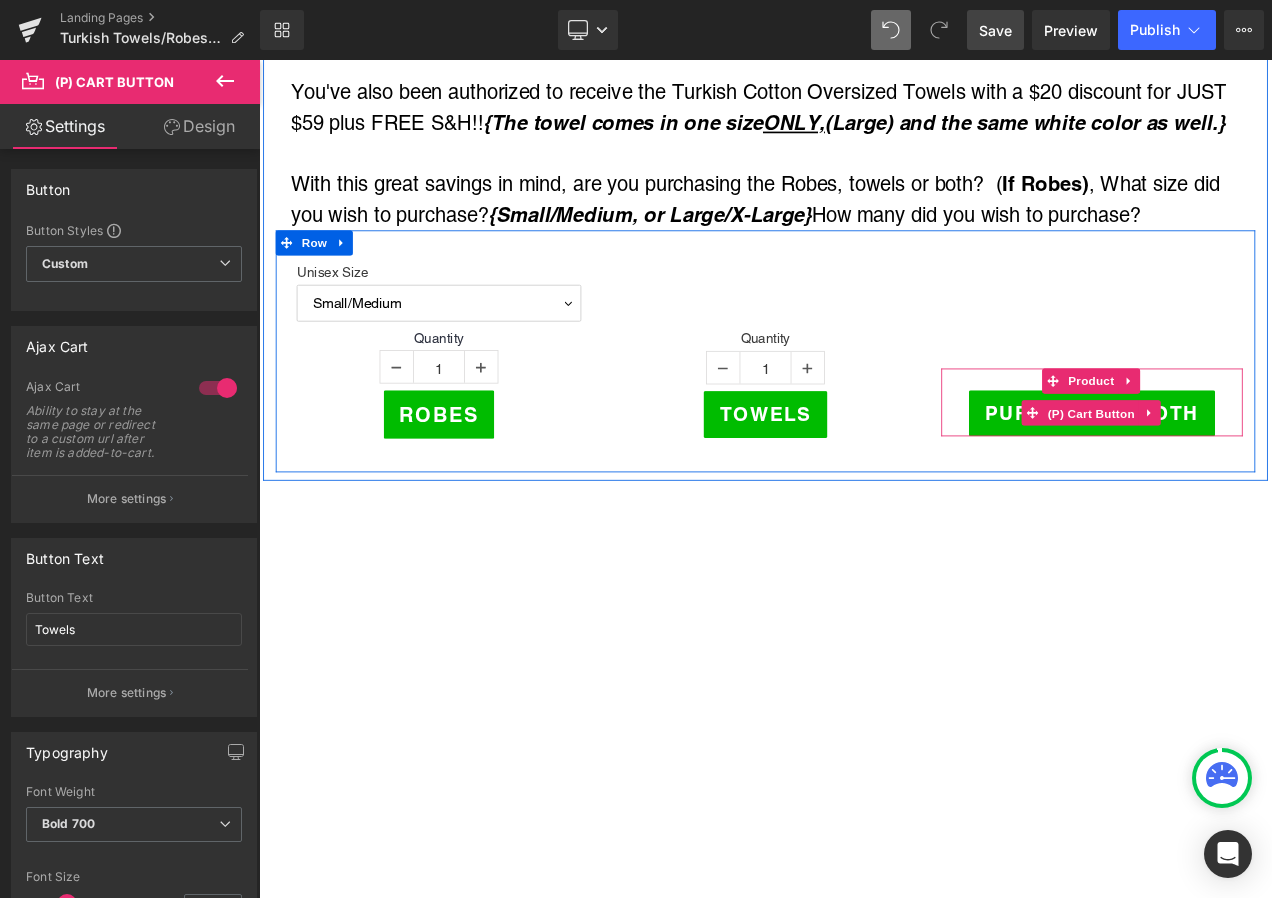 click on "(P) Cart Button" at bounding box center [1253, 483] 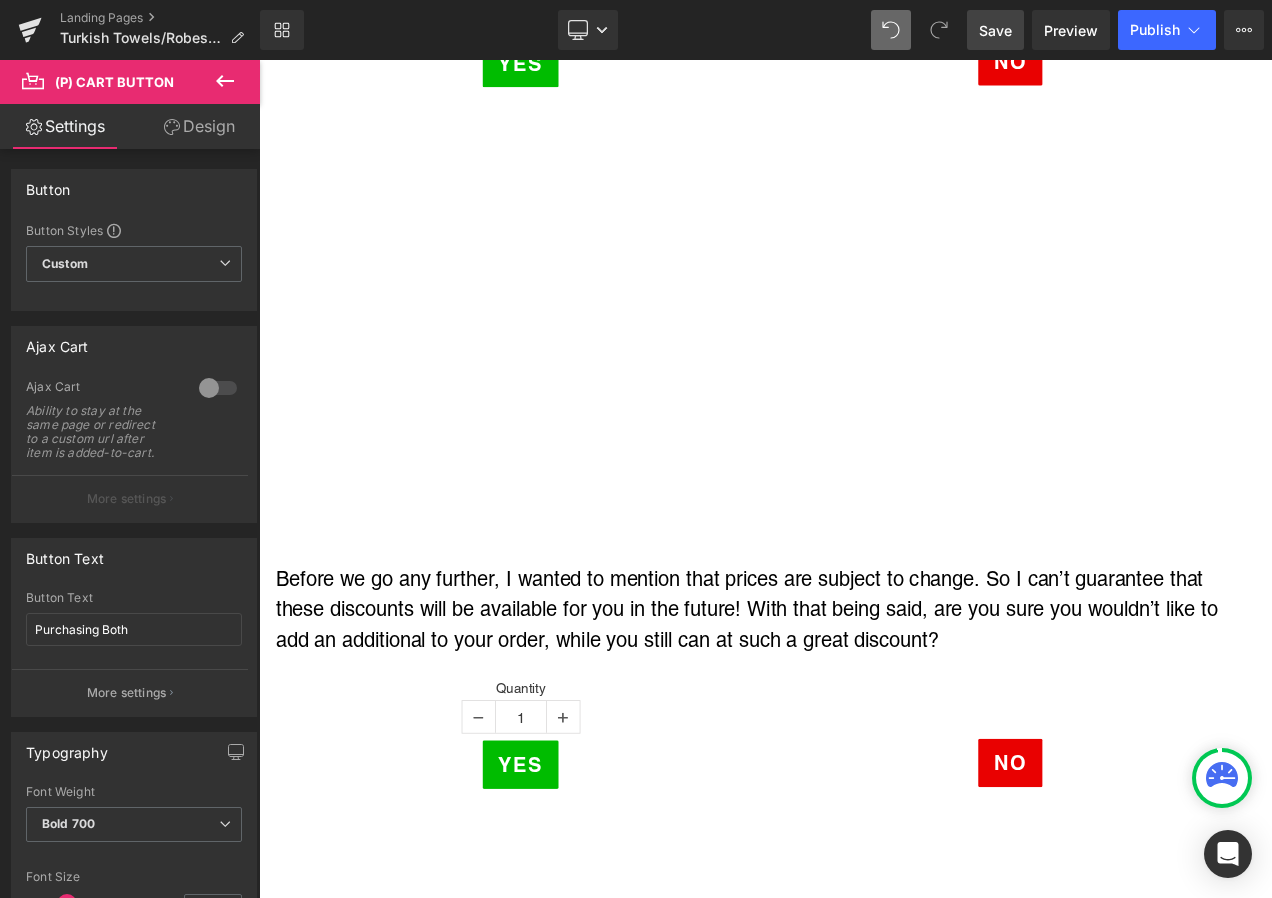 scroll, scrollTop: 2400, scrollLeft: 0, axis: vertical 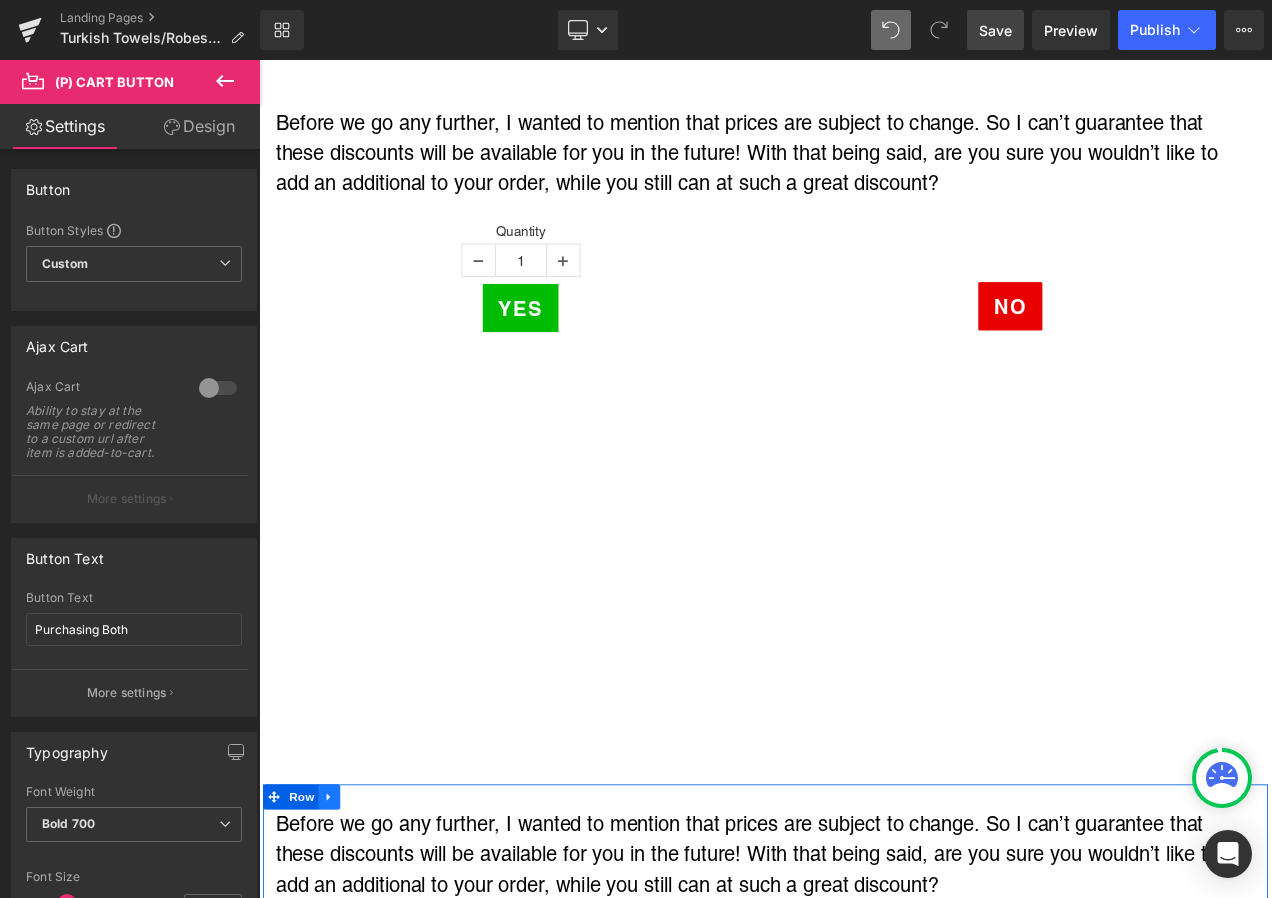 click at bounding box center [343, 940] 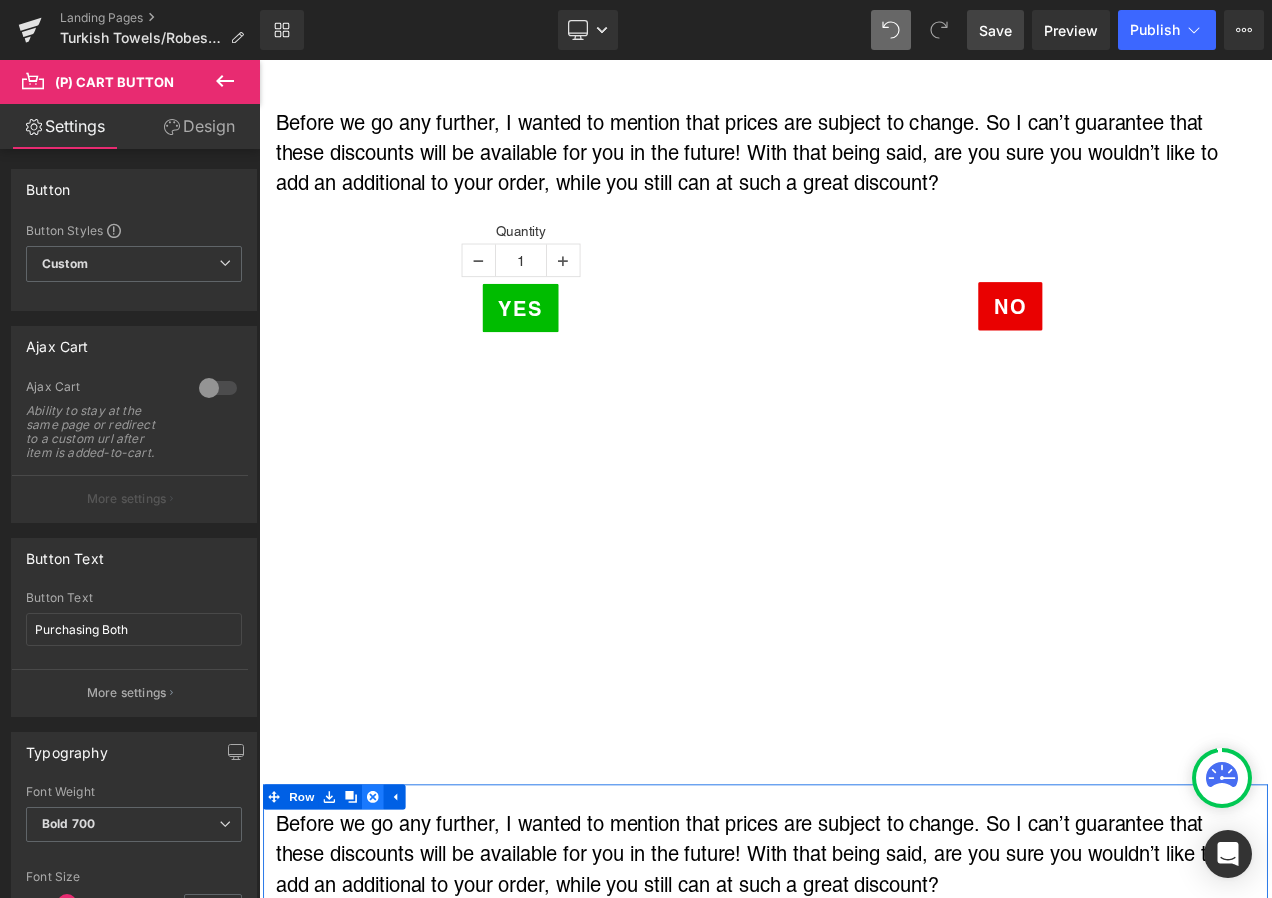 click 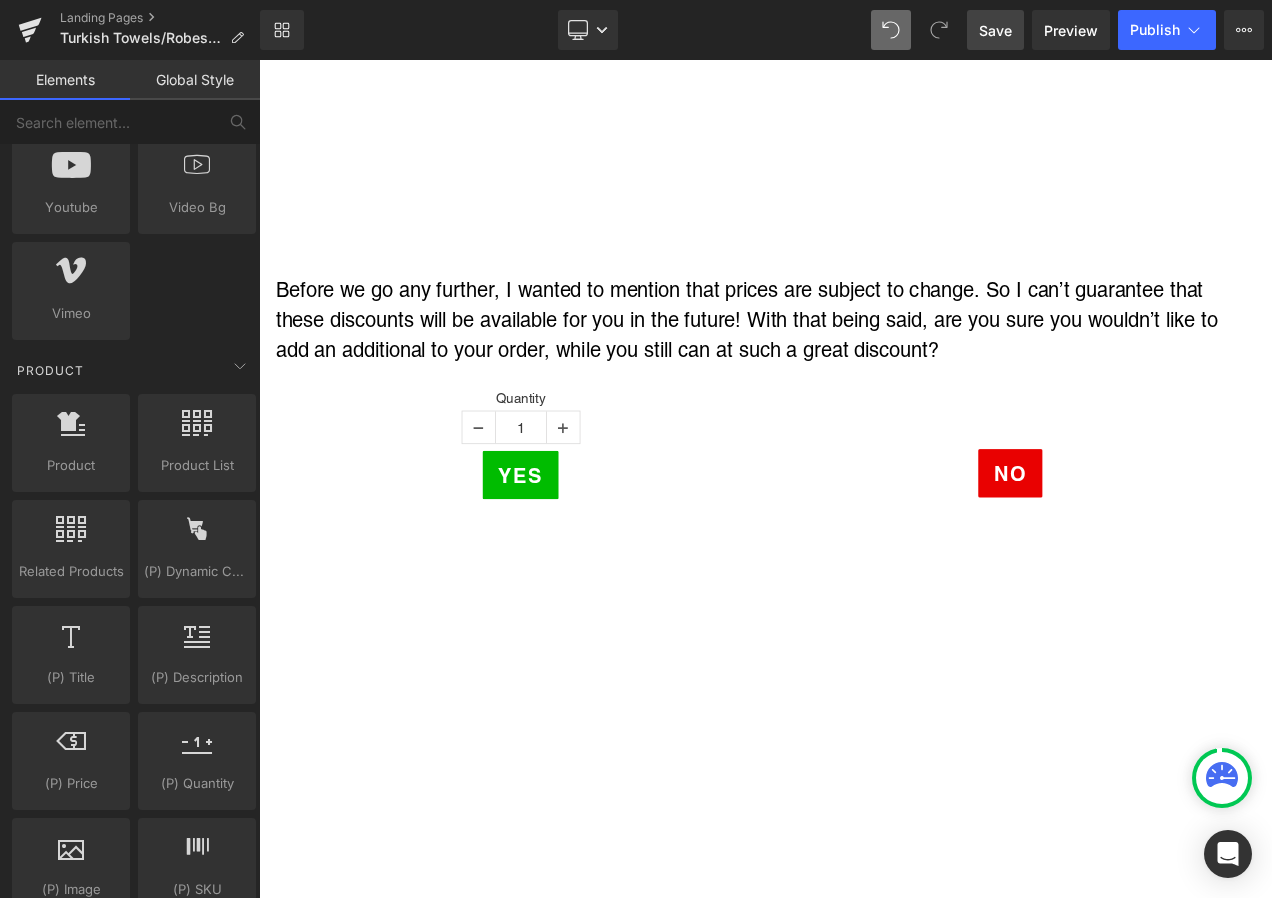 scroll, scrollTop: 2700, scrollLeft: 0, axis: vertical 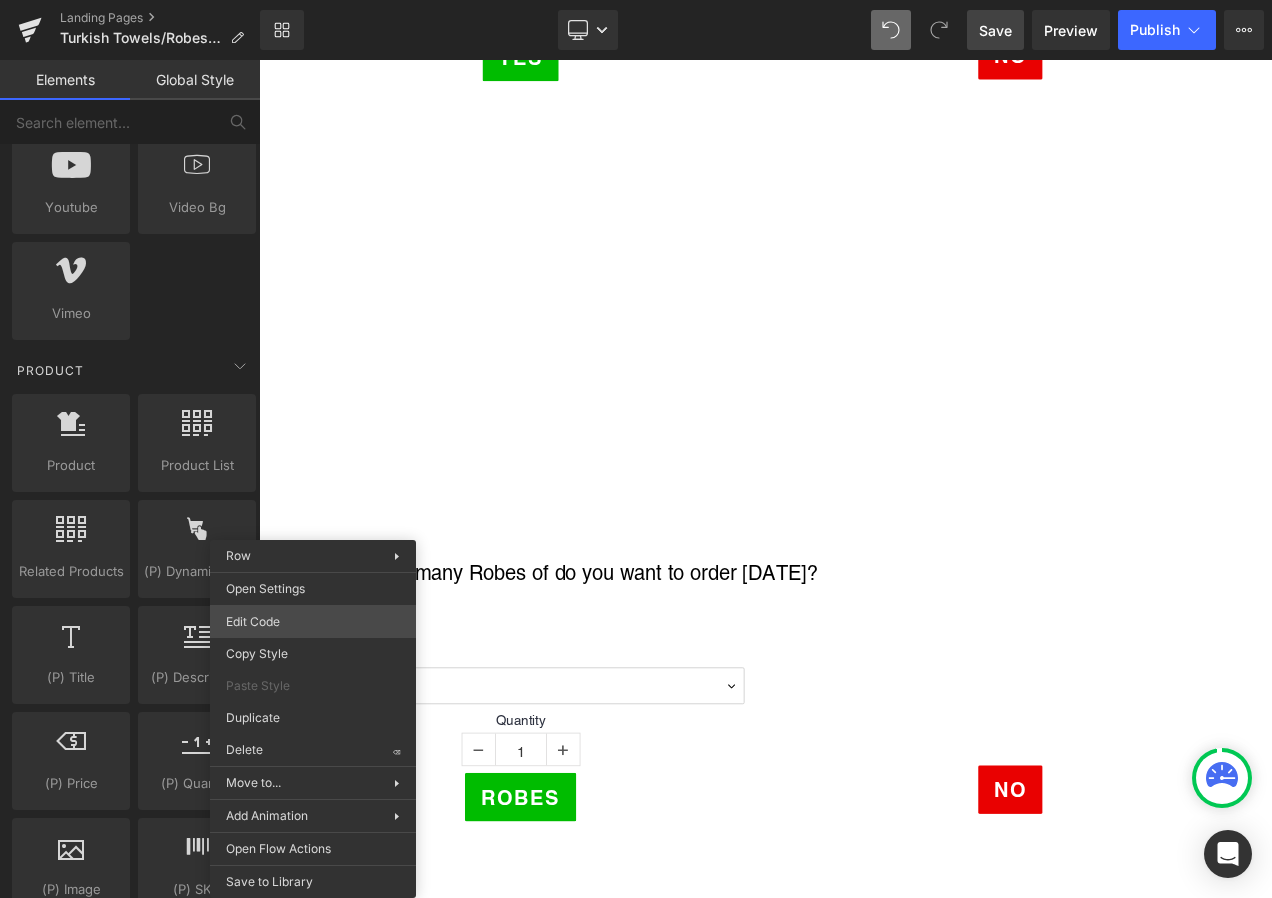 click on "(P) Cart Button  You are previewing how the   will restyle your page. You can not edit Elements in Preset Preview Mode.  Landing Pages Turkish Towels/Robes Email Library Desktop Desktop Laptop Tablet Mobile Save Preview Publish Scheduled View Live Page View with current Template Save Template to Library Schedule Publish  Optimize  Publish Settings Shortcuts  Your page can’t be published   You've reached the maximum number of published pages on your plan  (0/0).  You need to upgrade your plan or unpublish all your pages to get 1 publish slot.   Unpublish pages   Upgrade plan  Elements Global Style Base Row  rows, columns, layouts, div Heading  headings, titles, h1,h2,h3,h4,h5,h6 Text Block  texts, paragraphs, contents, blocks Image  images, photos, alts, uploads Icon  icons, symbols Button  button, call to action, cta Separator  separators, dividers, horizontal lines Liquid  liquid, custom code, html, javascript, css, reviews, apps, applications, embeded, iframe Banner Parallax  Hero Banner  Stack Tabs  app" at bounding box center [636, 0] 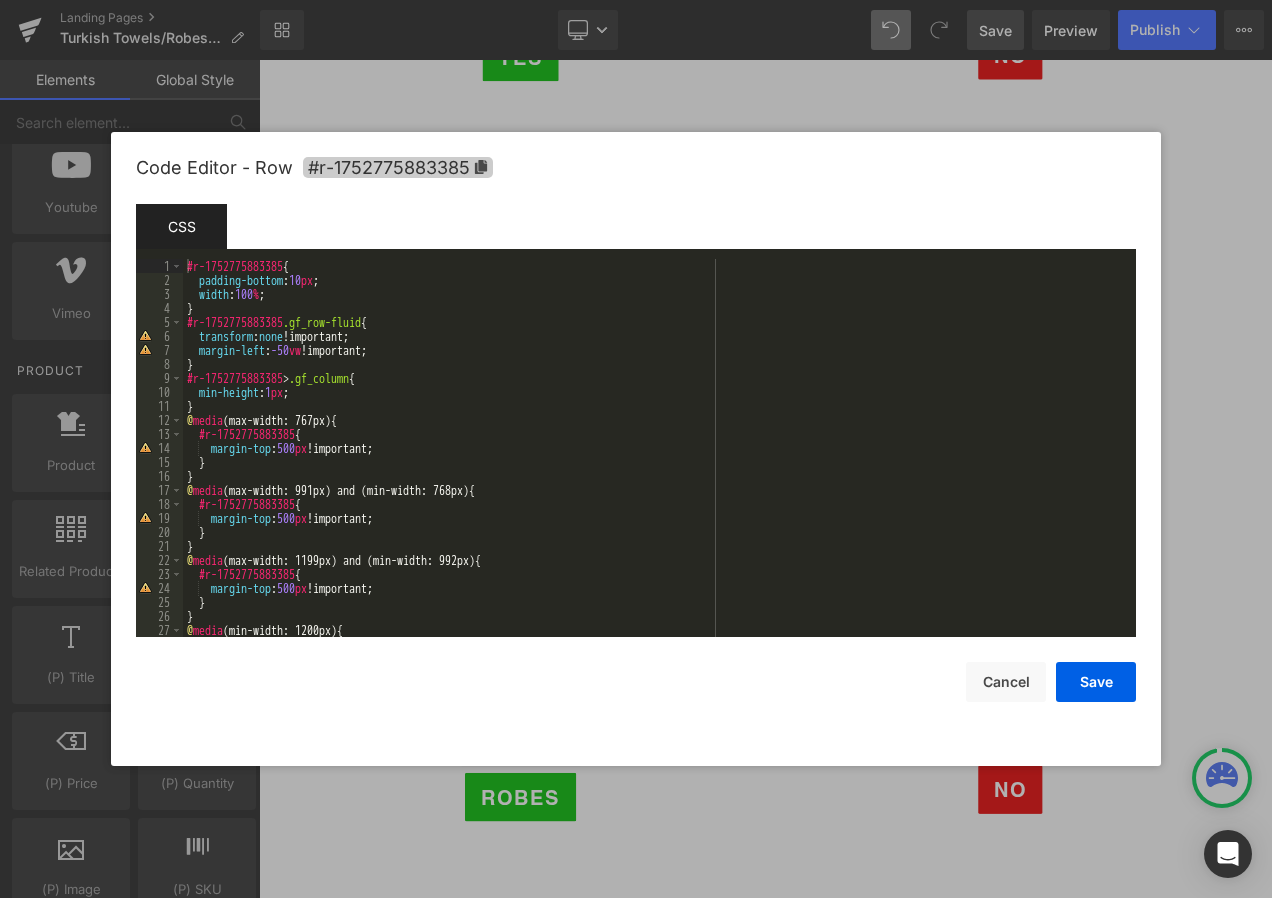 click 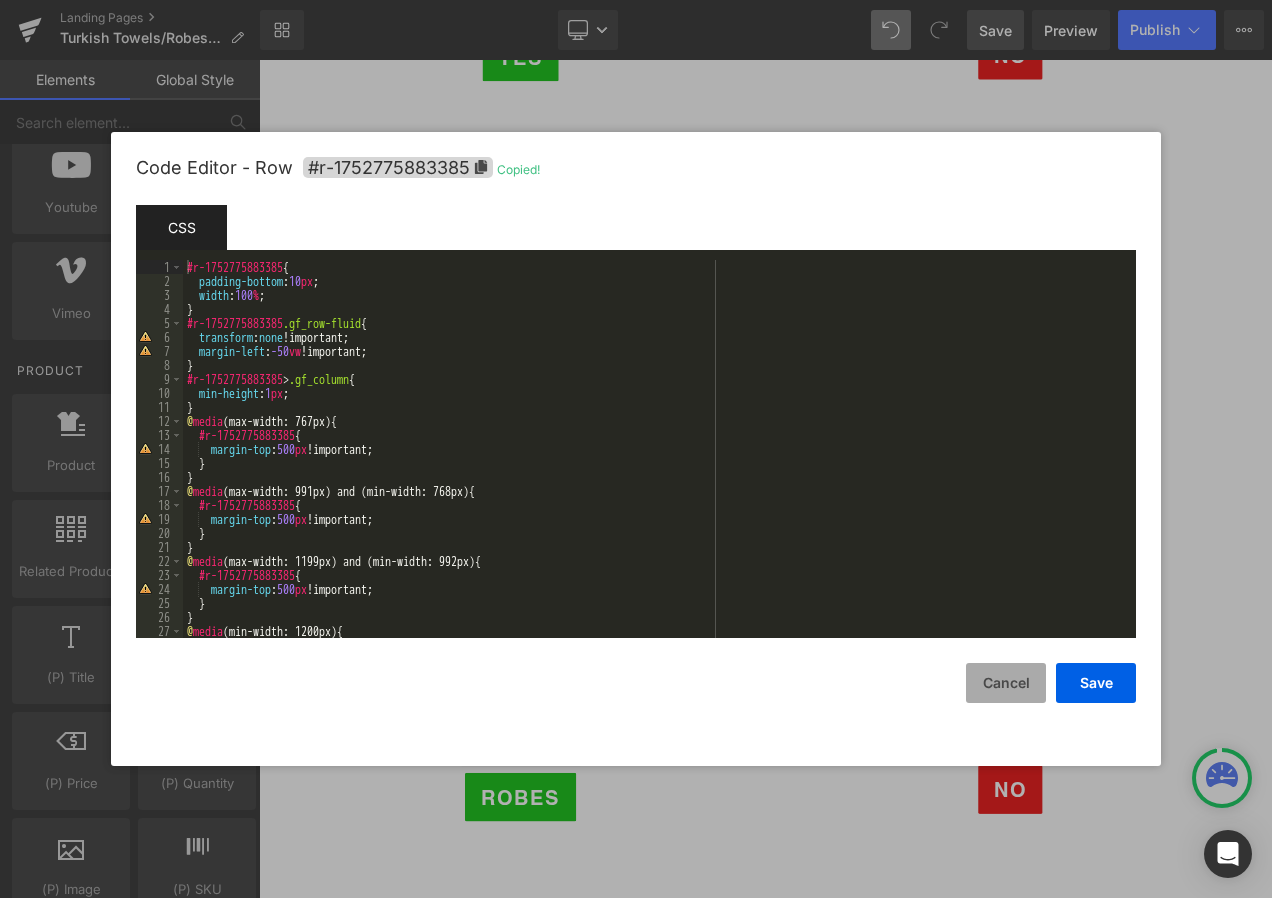 click on "Cancel" at bounding box center (1006, 683) 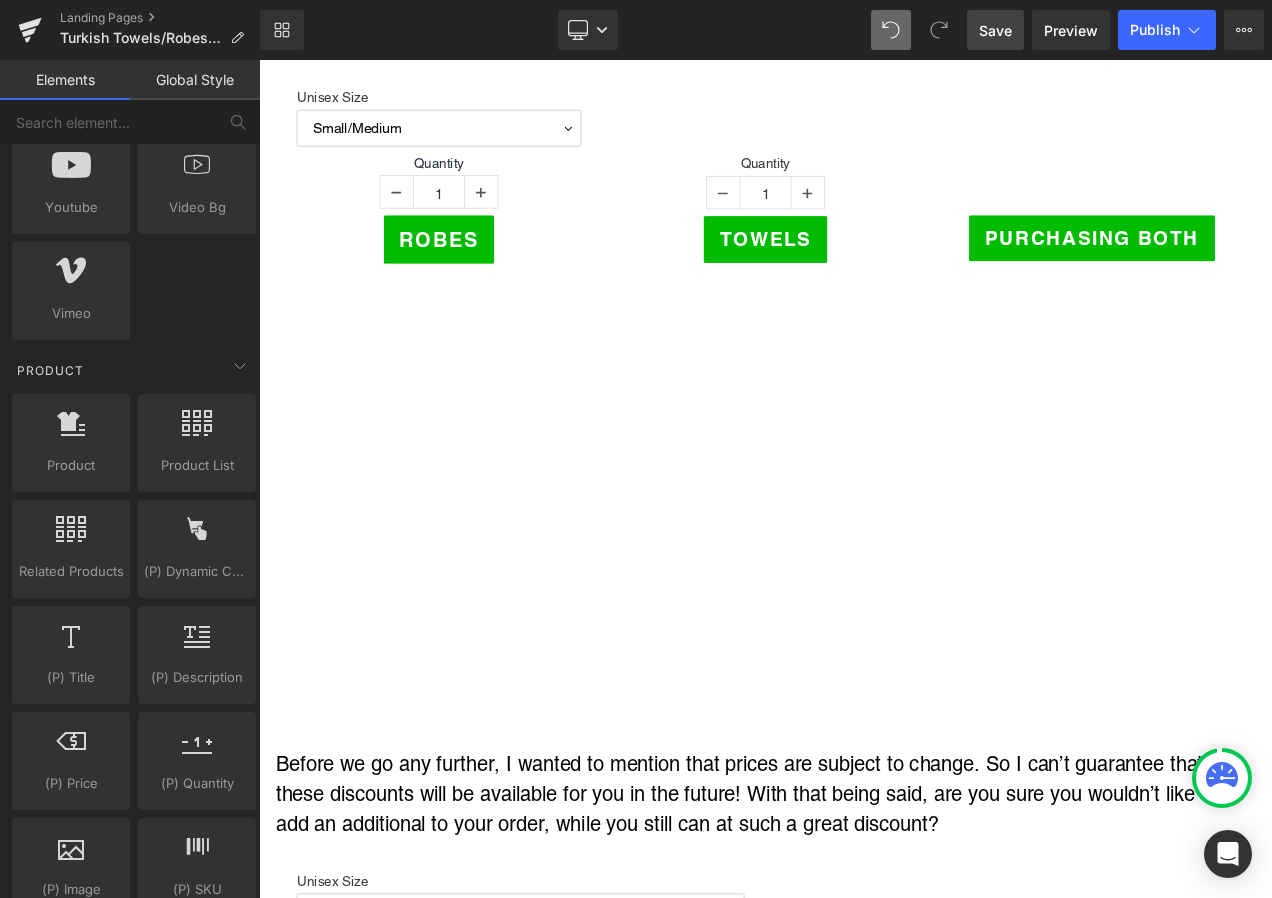 scroll, scrollTop: 400, scrollLeft: 0, axis: vertical 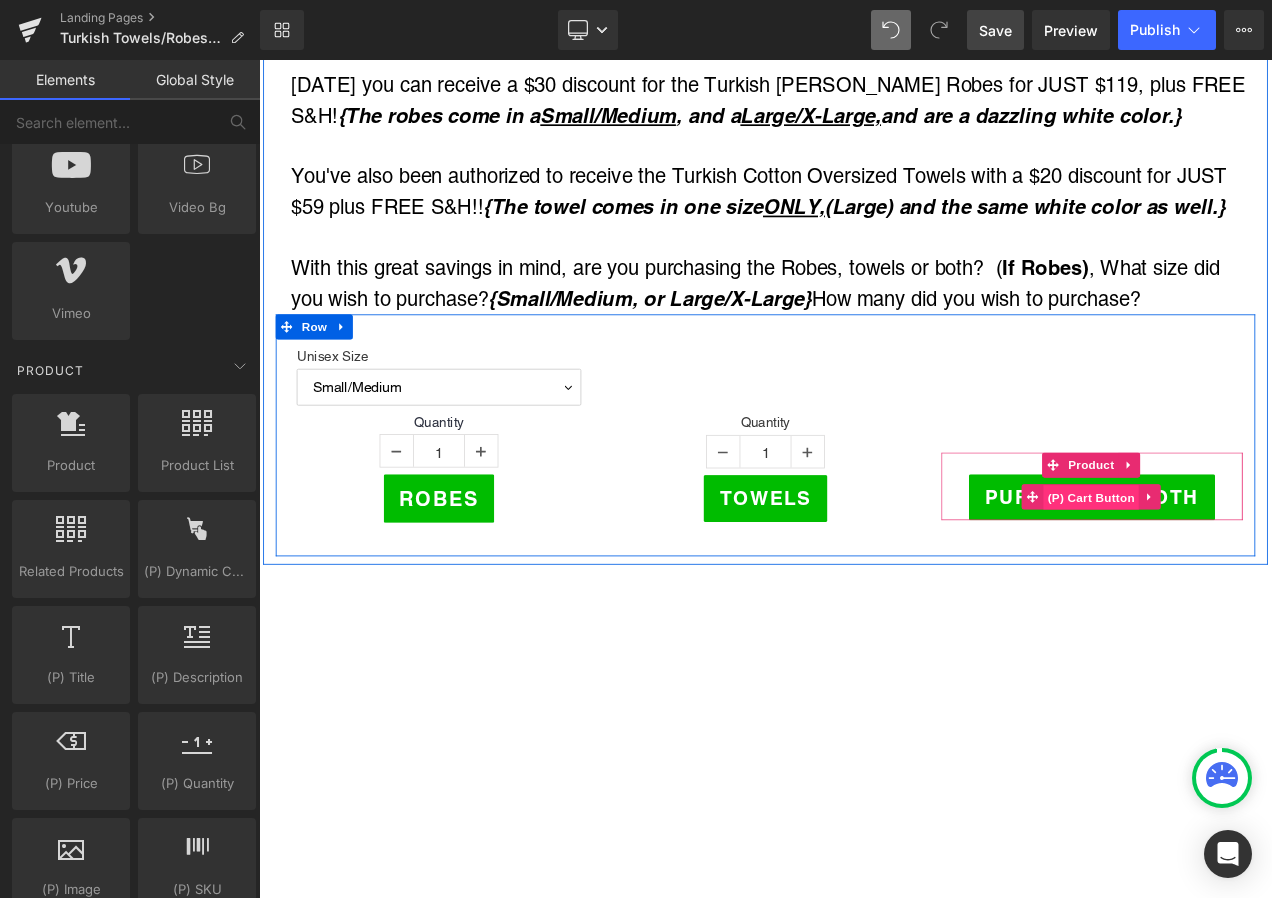 click on "(P) Cart Button" at bounding box center [1253, 583] 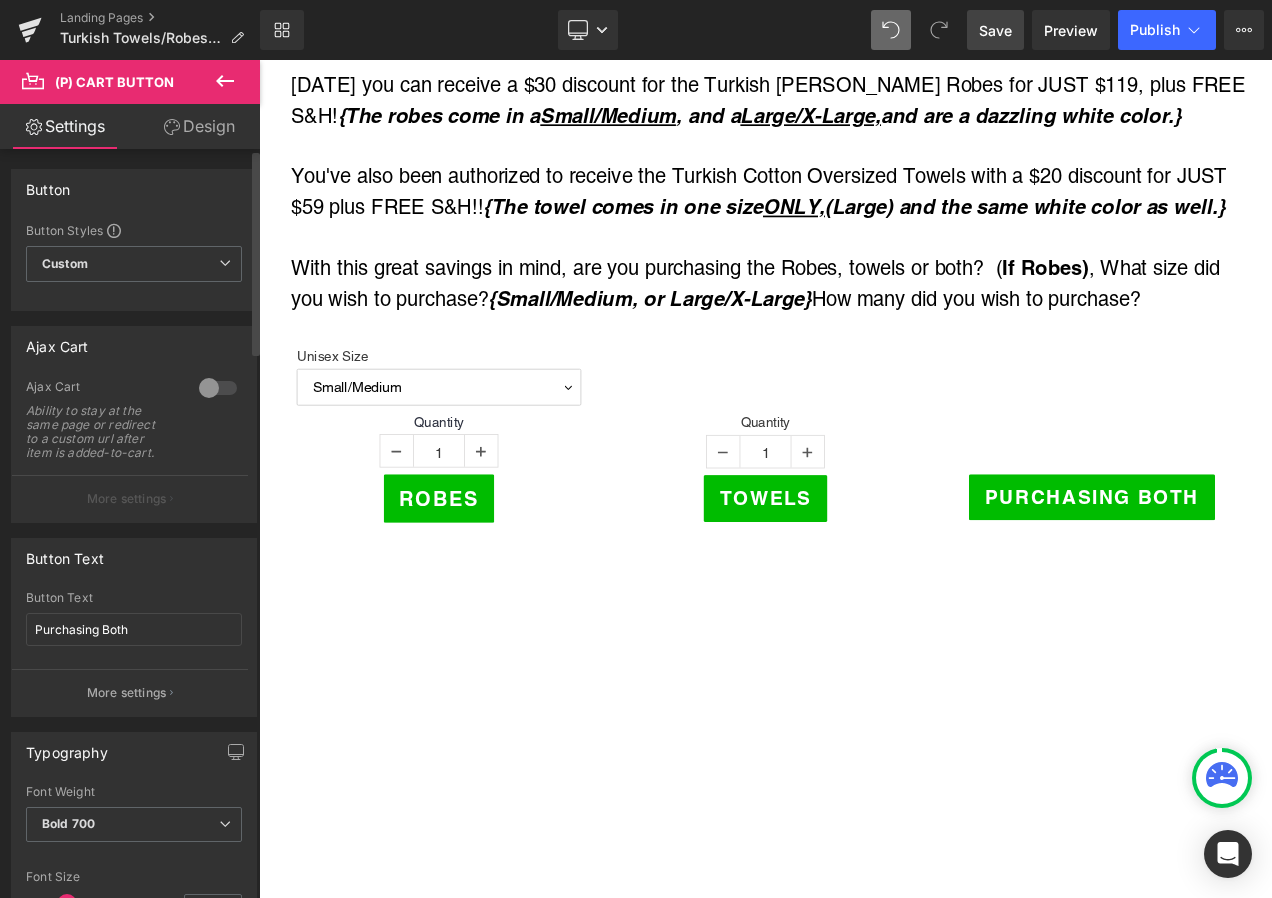 click at bounding box center (218, 388) 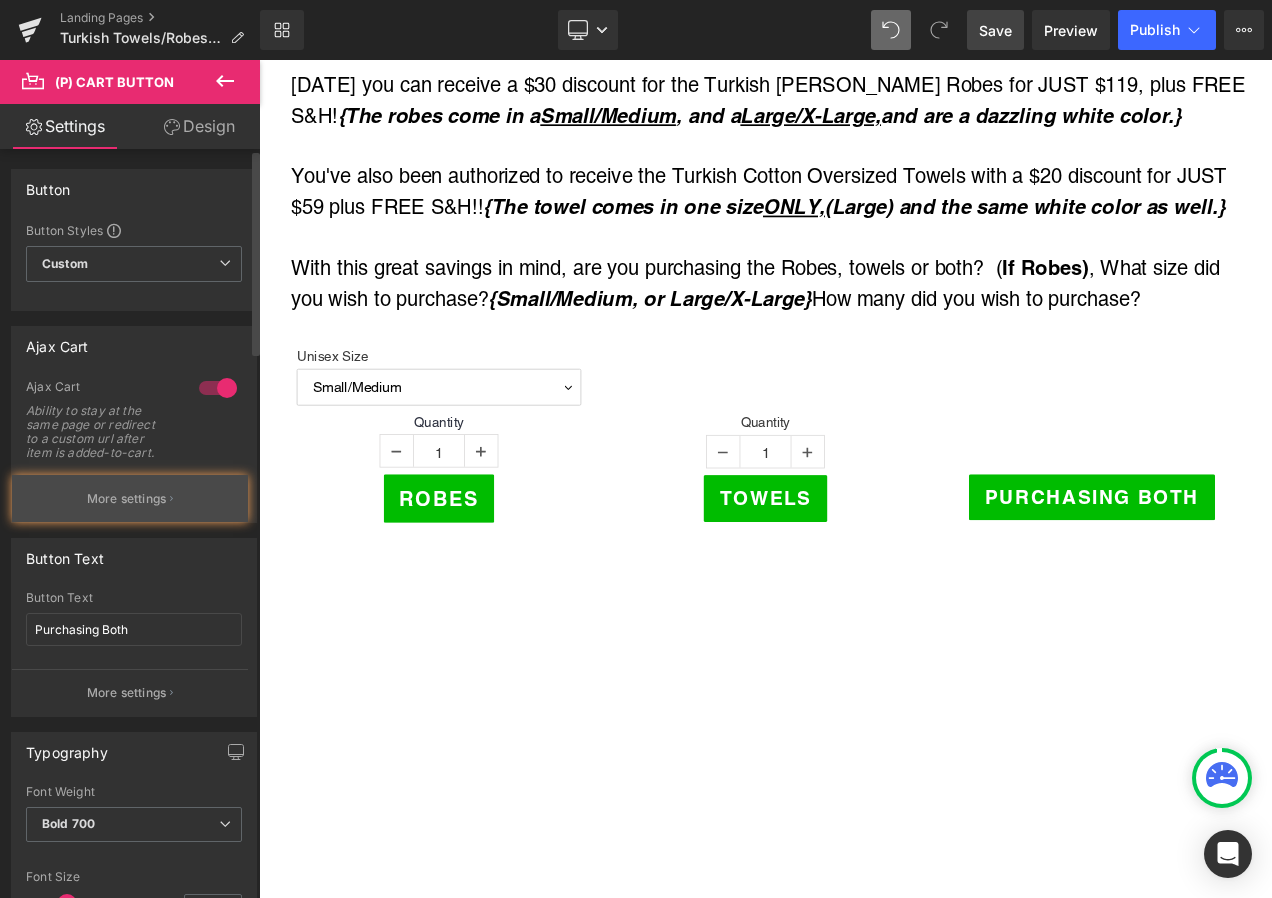 click on "More settings" at bounding box center (127, 499) 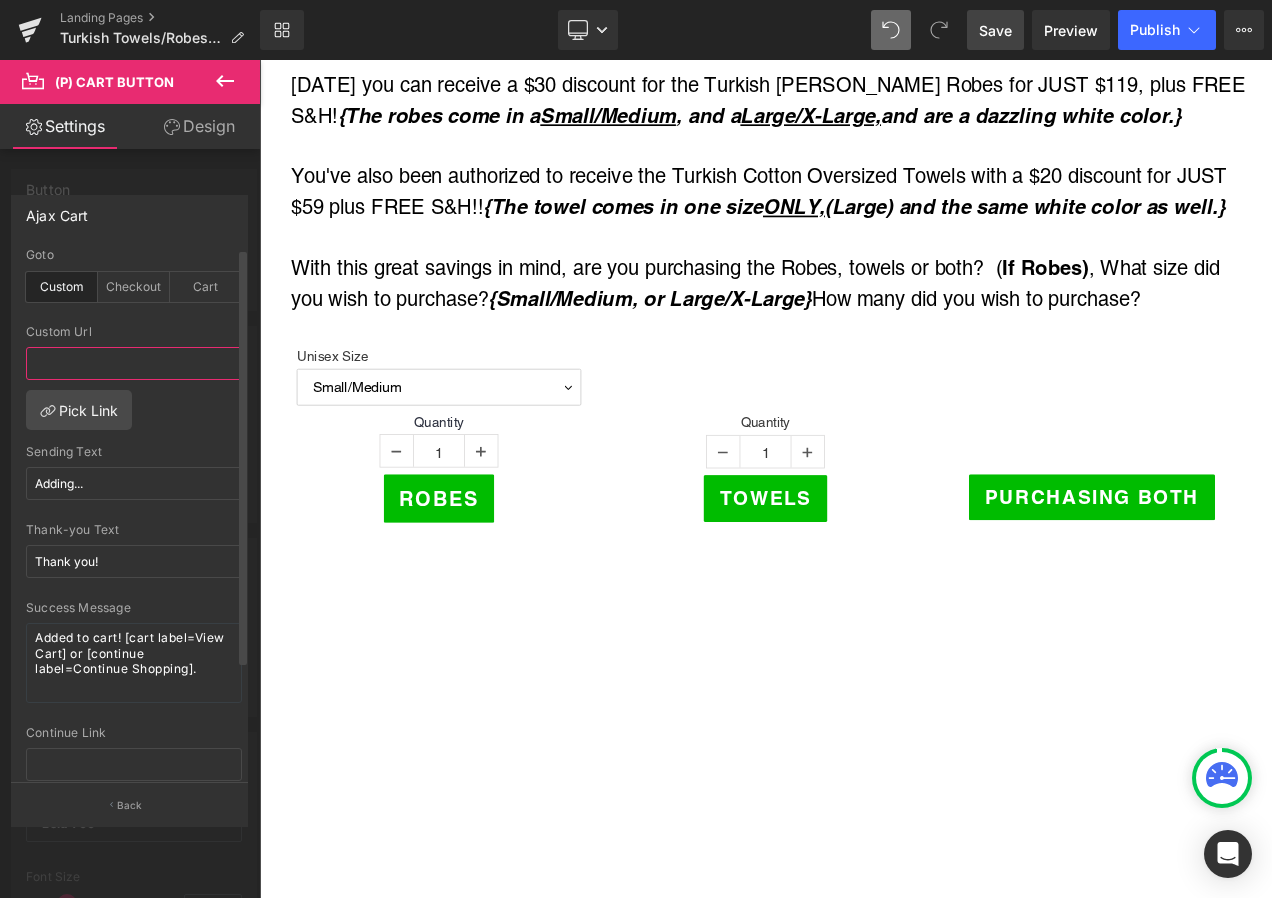 click at bounding box center [134, 363] 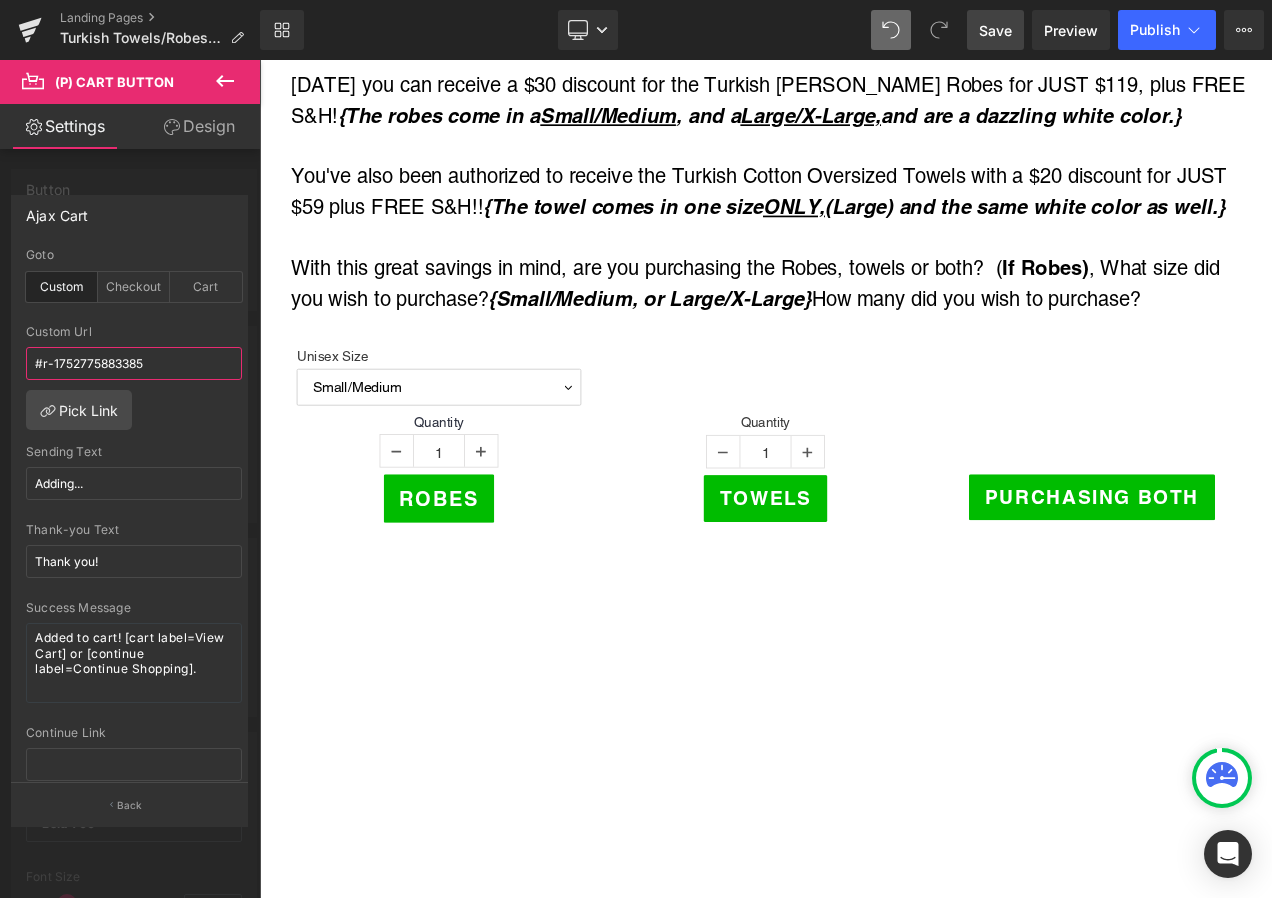 type on "#r-1752775883385" 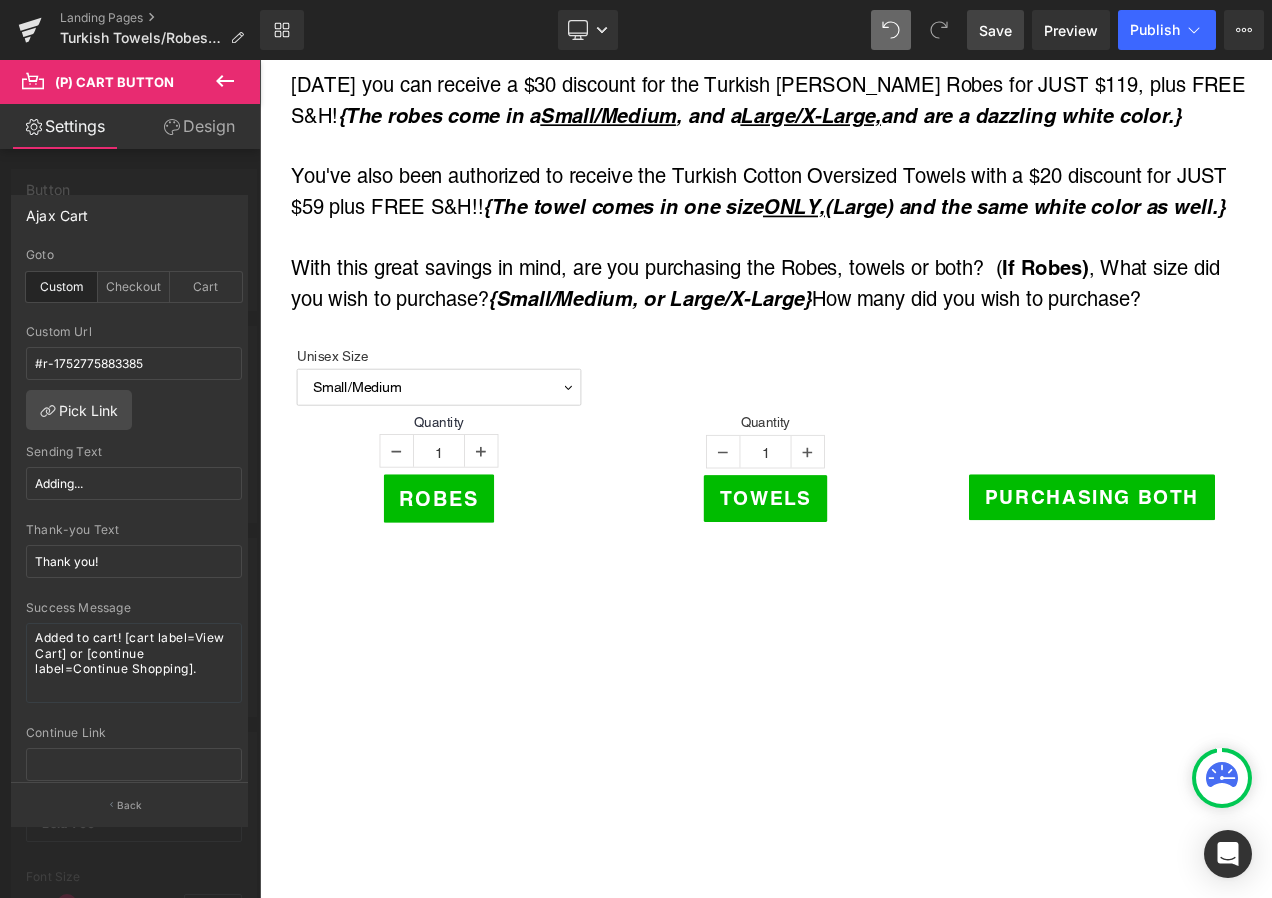 click on "Save" at bounding box center [995, 30] 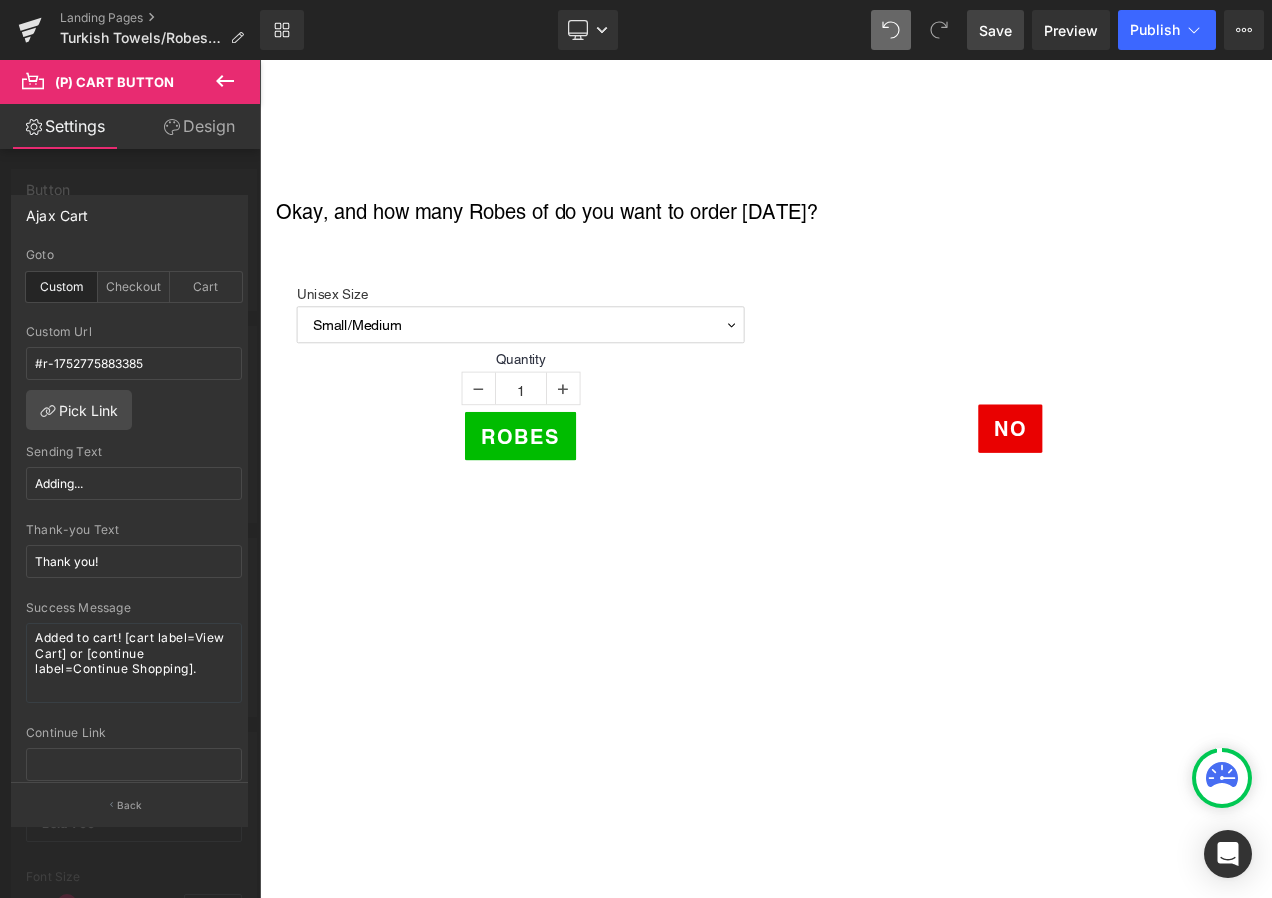 scroll, scrollTop: 3200, scrollLeft: 0, axis: vertical 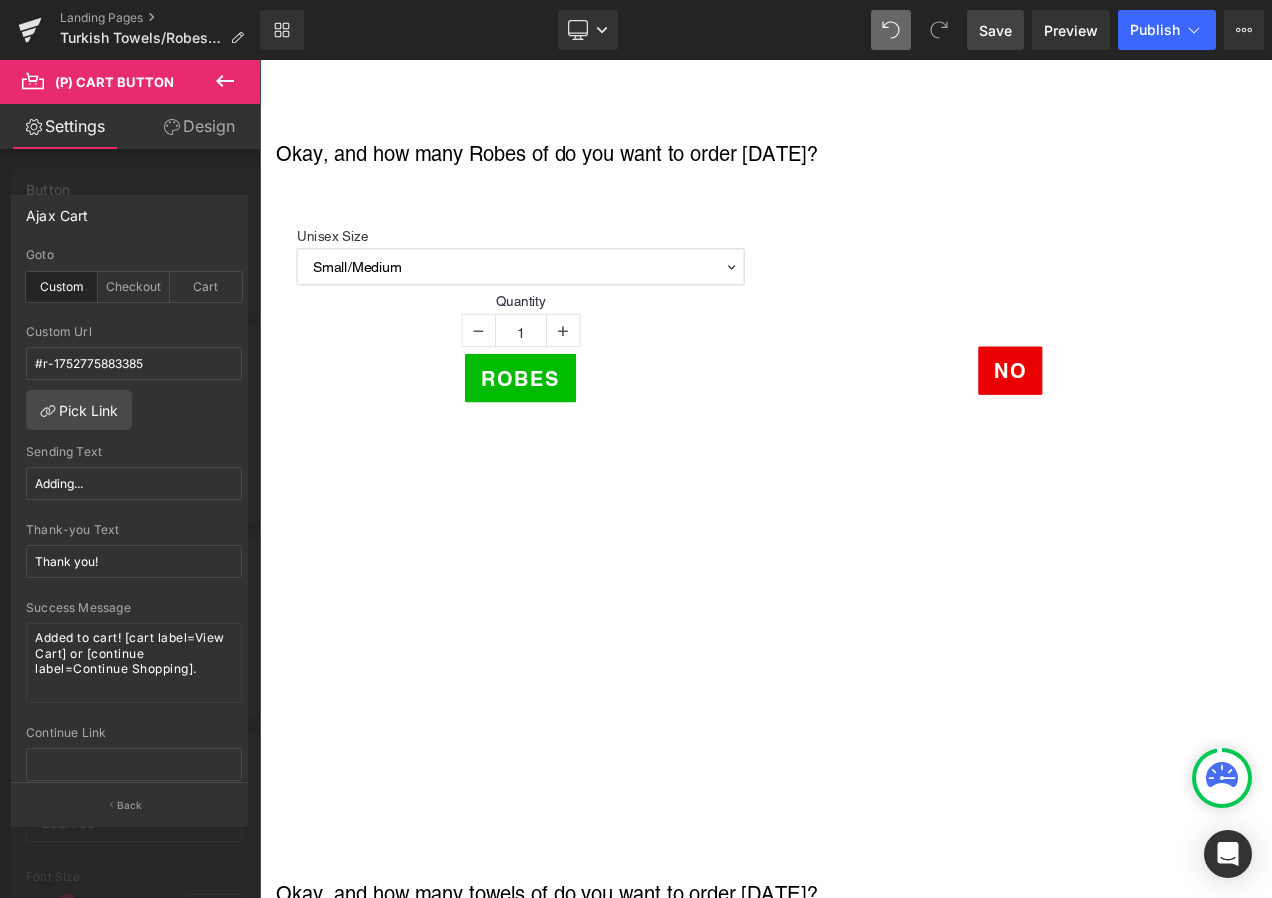 click on "Skip to content
Home
[GEOGRAPHIC_DATA]
Oxileaf
Heaters
[GEOGRAPHIC_DATA] Parts
USCG" at bounding box center (864, 897) 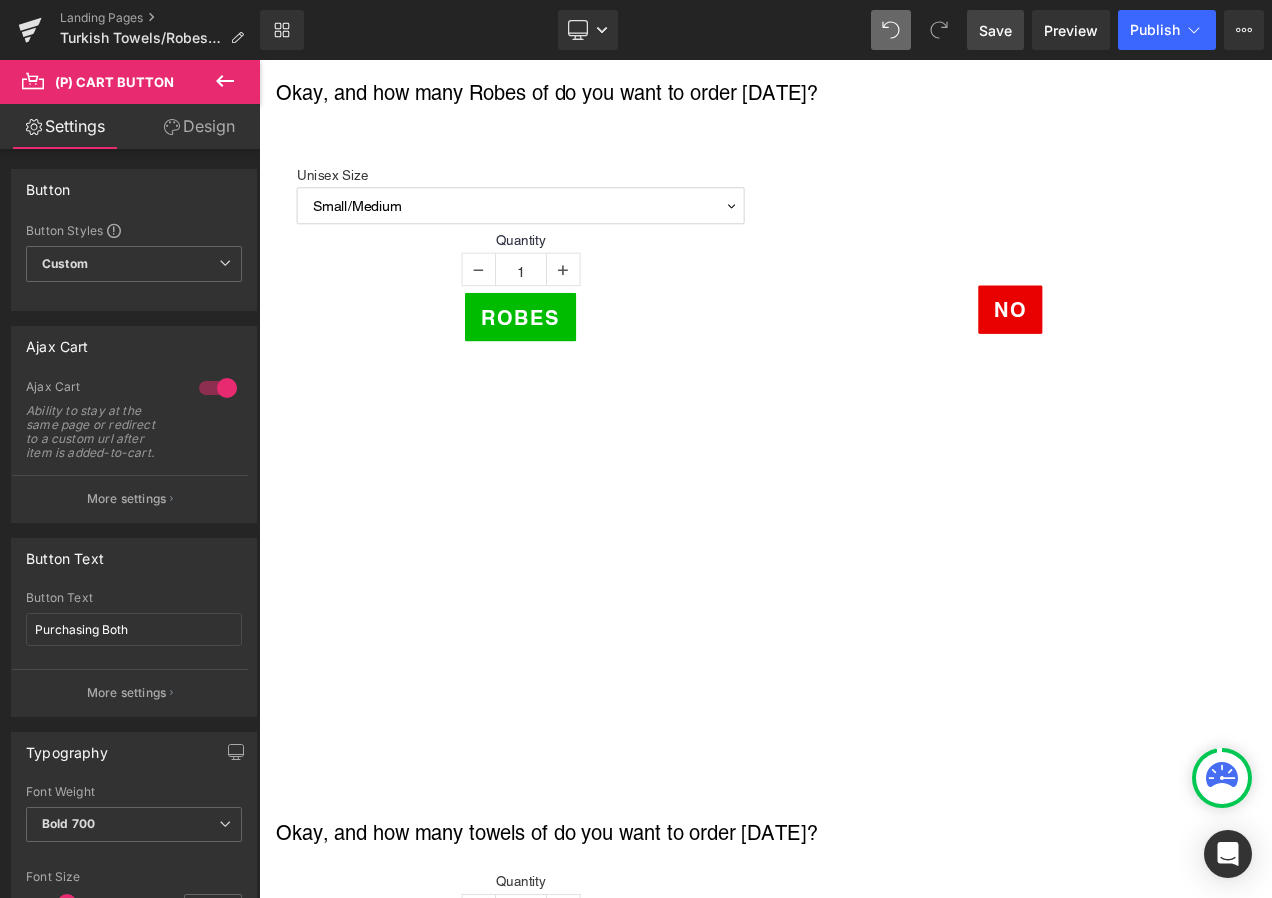 scroll, scrollTop: 3400, scrollLeft: 0, axis: vertical 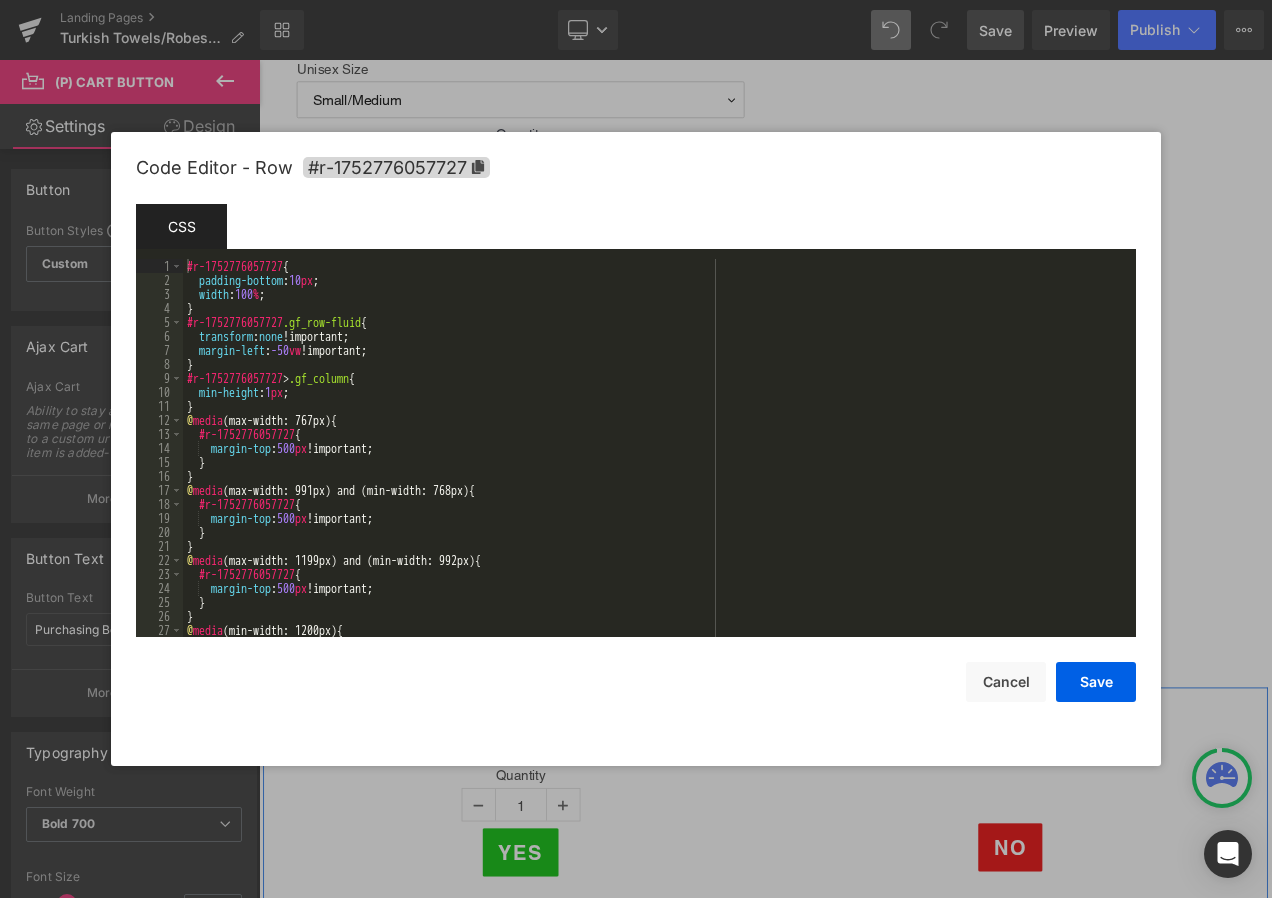 click on "(P) Cart Button  You are previewing how the   will restyle your page. You can not edit Elements in Preset Preview Mode.  Landing Pages Turkish Towels/Robes Email Library Desktop Desktop Laptop Tablet Mobile Save Preview Publish Scheduled View Live Page View with current Template Save Template to Library Schedule Publish  Optimize  Publish Settings Shortcuts  Your page can’t be published   You've reached the maximum number of published pages on your plan  (0/0).  You need to upgrade your plan or unpublish all your pages to get 1 publish slot.   Unpublish pages   Upgrade plan  Elements Global Style Base Row  rows, columns, layouts, div Heading  headings, titles, h1,h2,h3,h4,h5,h6 Text Block  texts, paragraphs, contents, blocks Image  images, photos, alts, uploads Icon  icons, symbols Button  button, call to action, cta Separator  separators, dividers, horizontal lines Liquid  liquid, custom code, html, javascript, css, reviews, apps, applications, embeded, iframe Banner Parallax  Hero Banner  Stack Tabs  app" at bounding box center (636, 0) 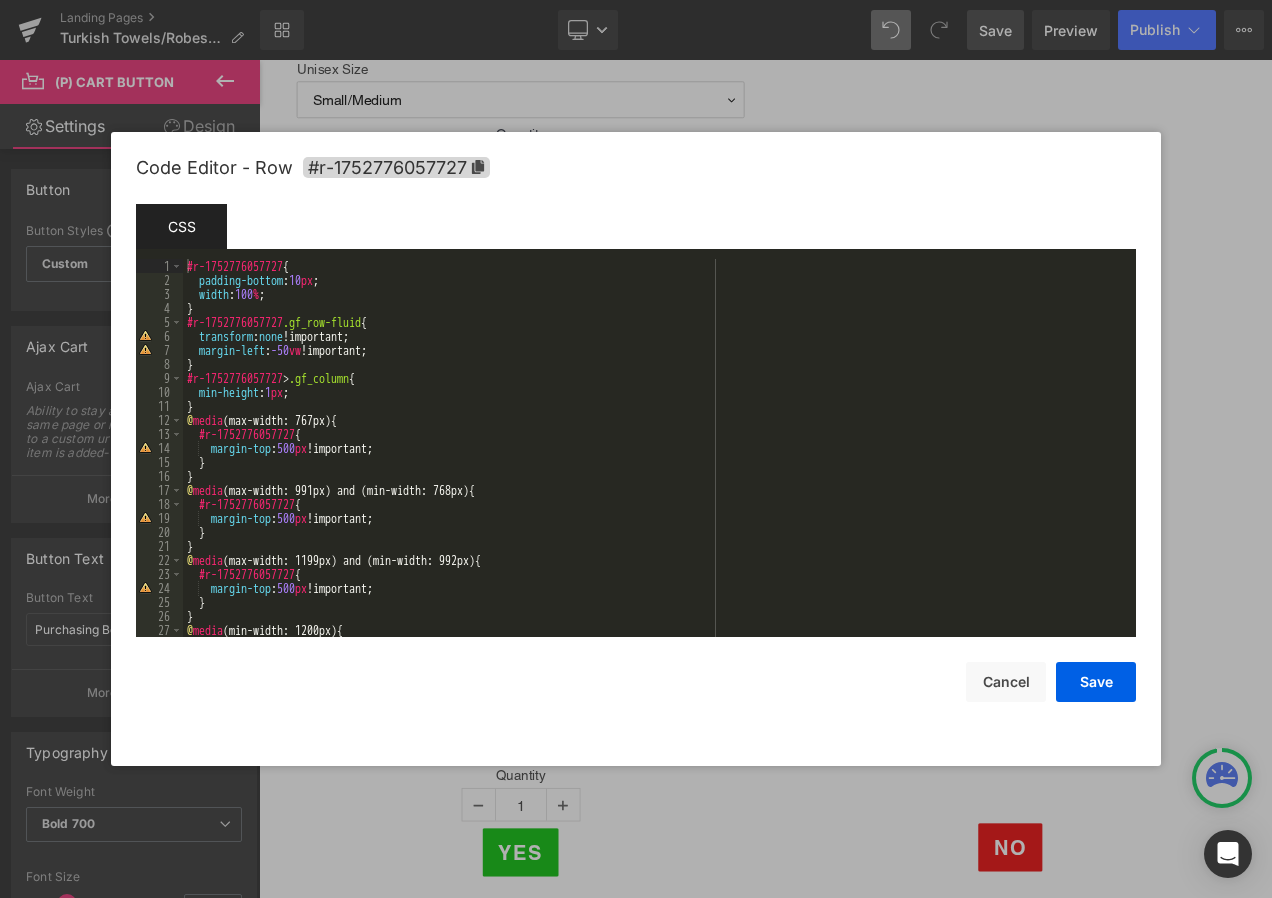 click on "Code Editor - Row #r-1752776057727" at bounding box center (636, 168) 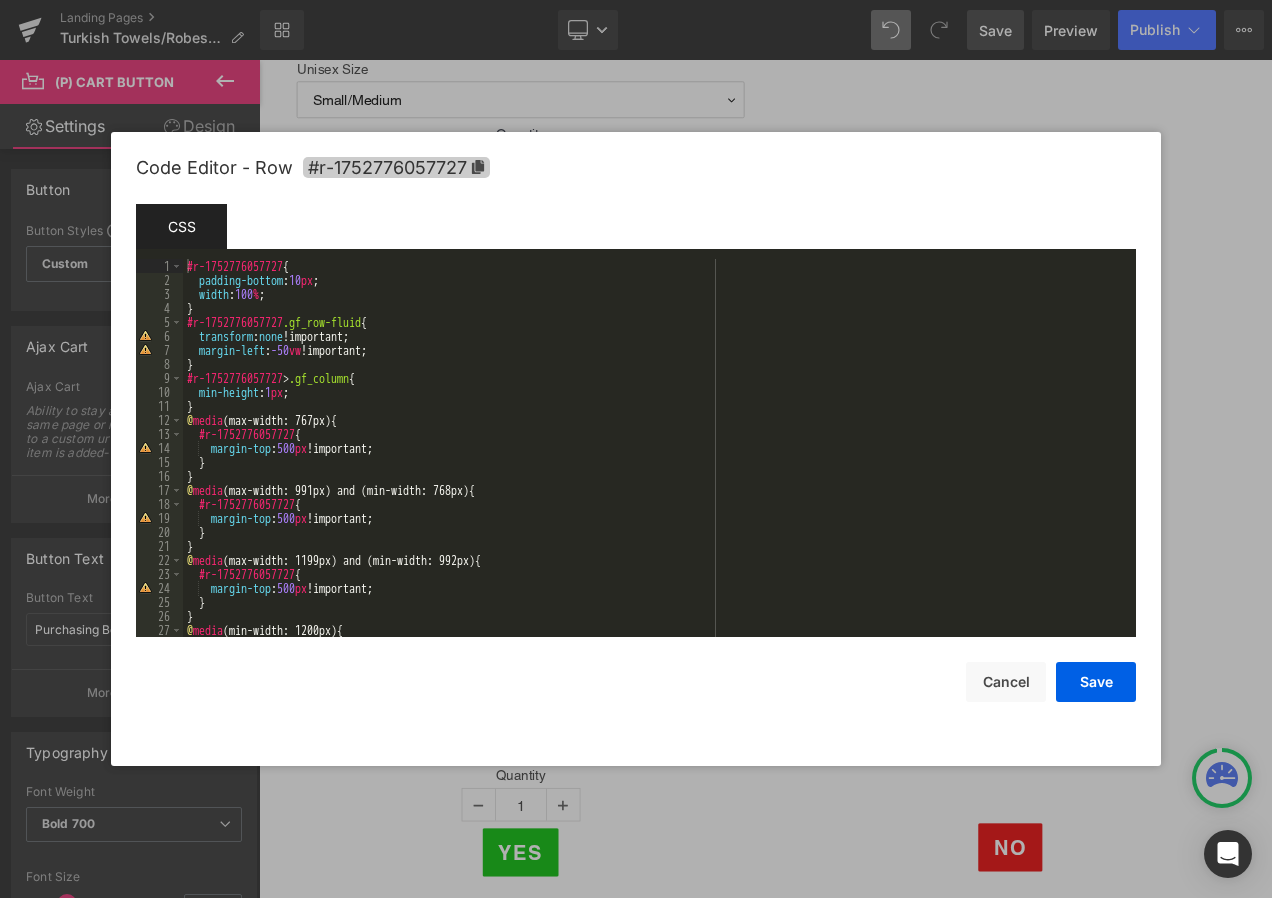 click 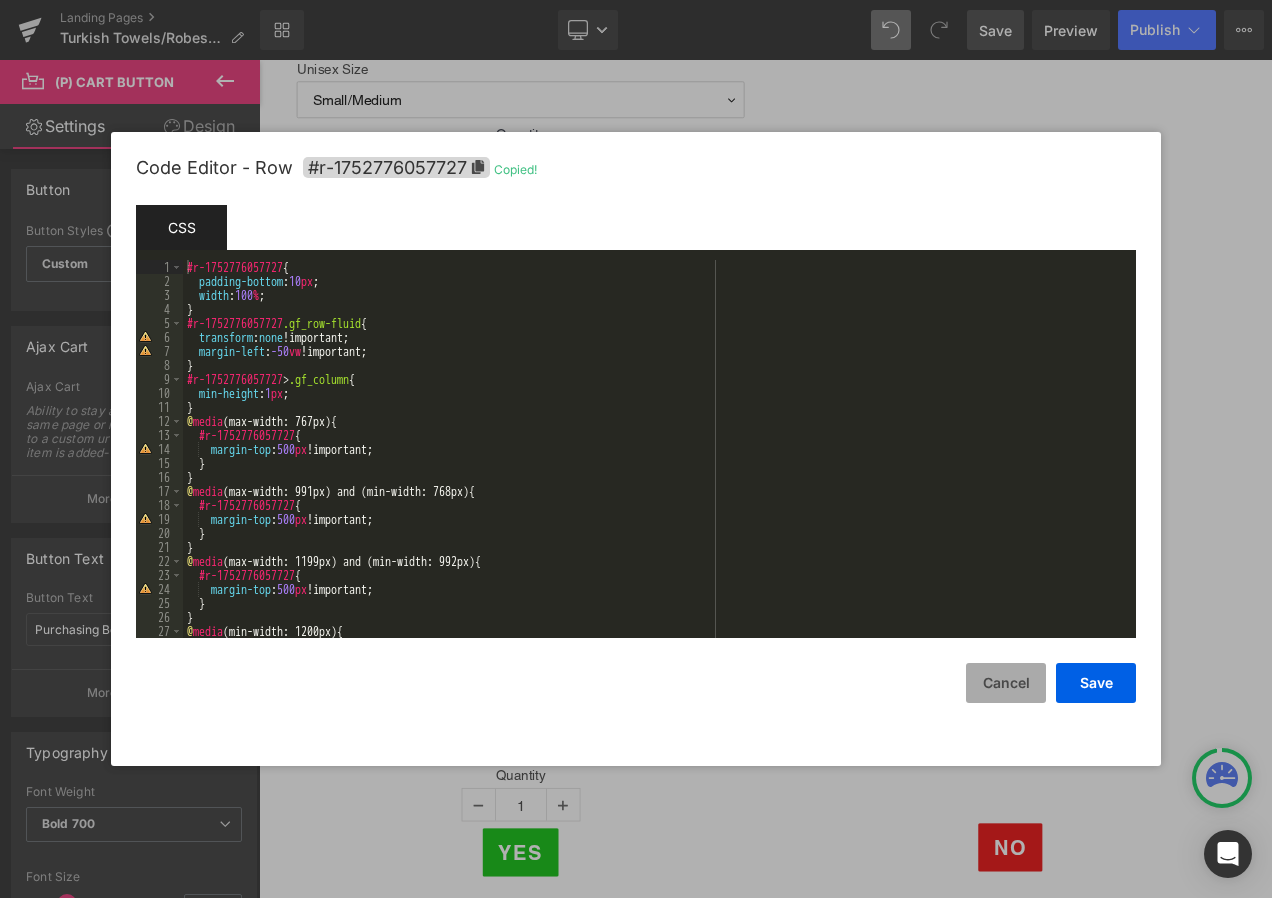 click on "Cancel" at bounding box center [1006, 683] 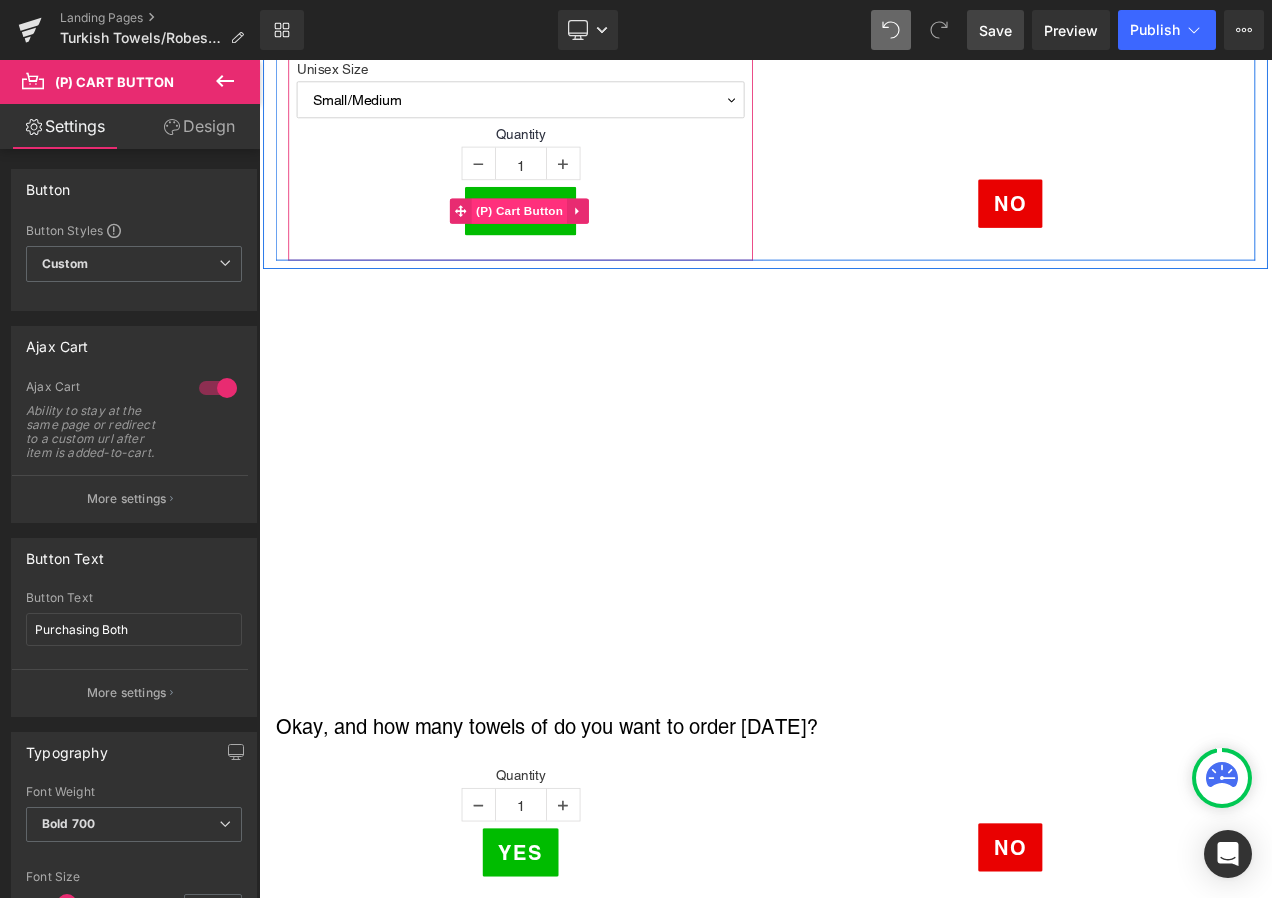 click on "(P) Cart Button" at bounding box center [570, 240] 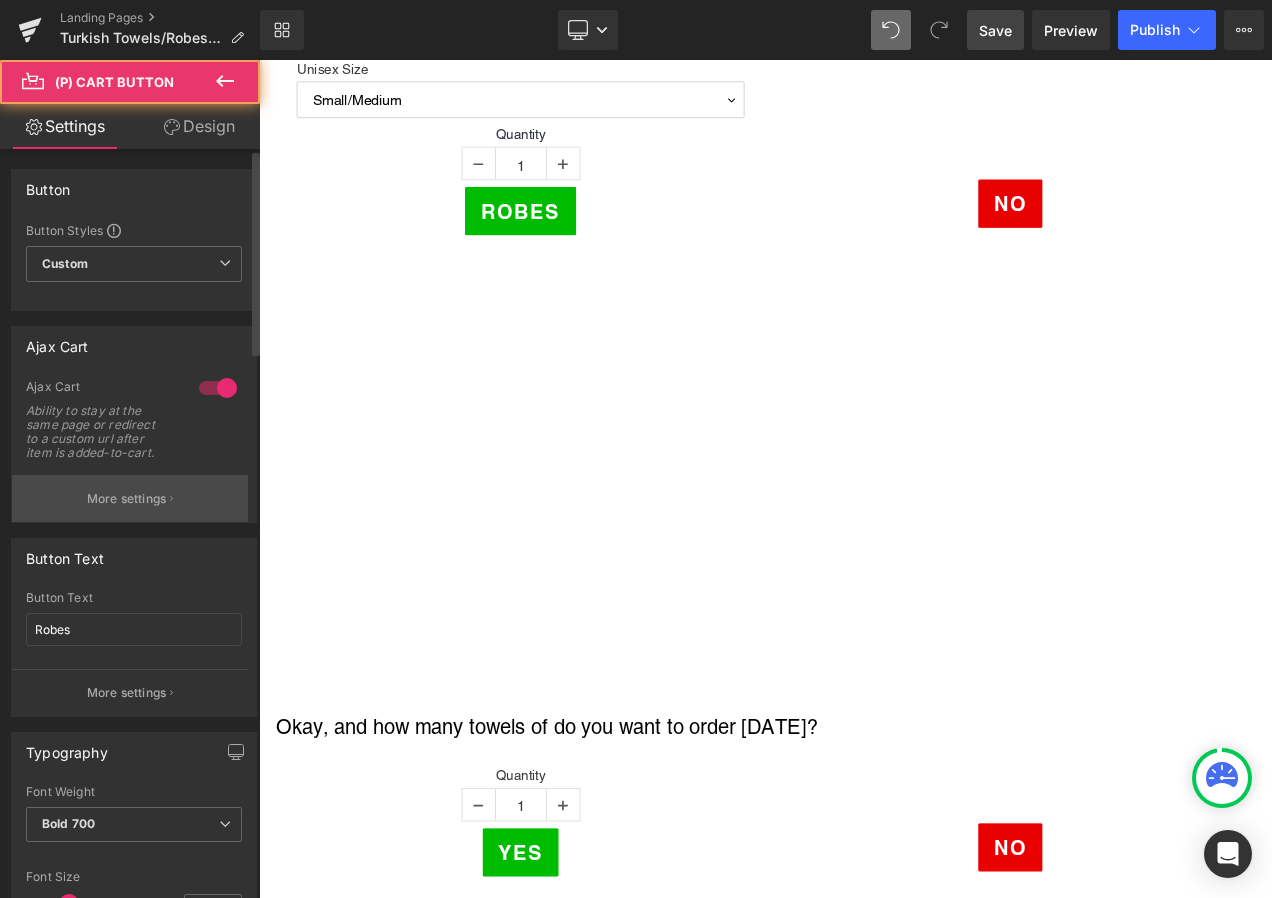 click on "More settings" at bounding box center [127, 499] 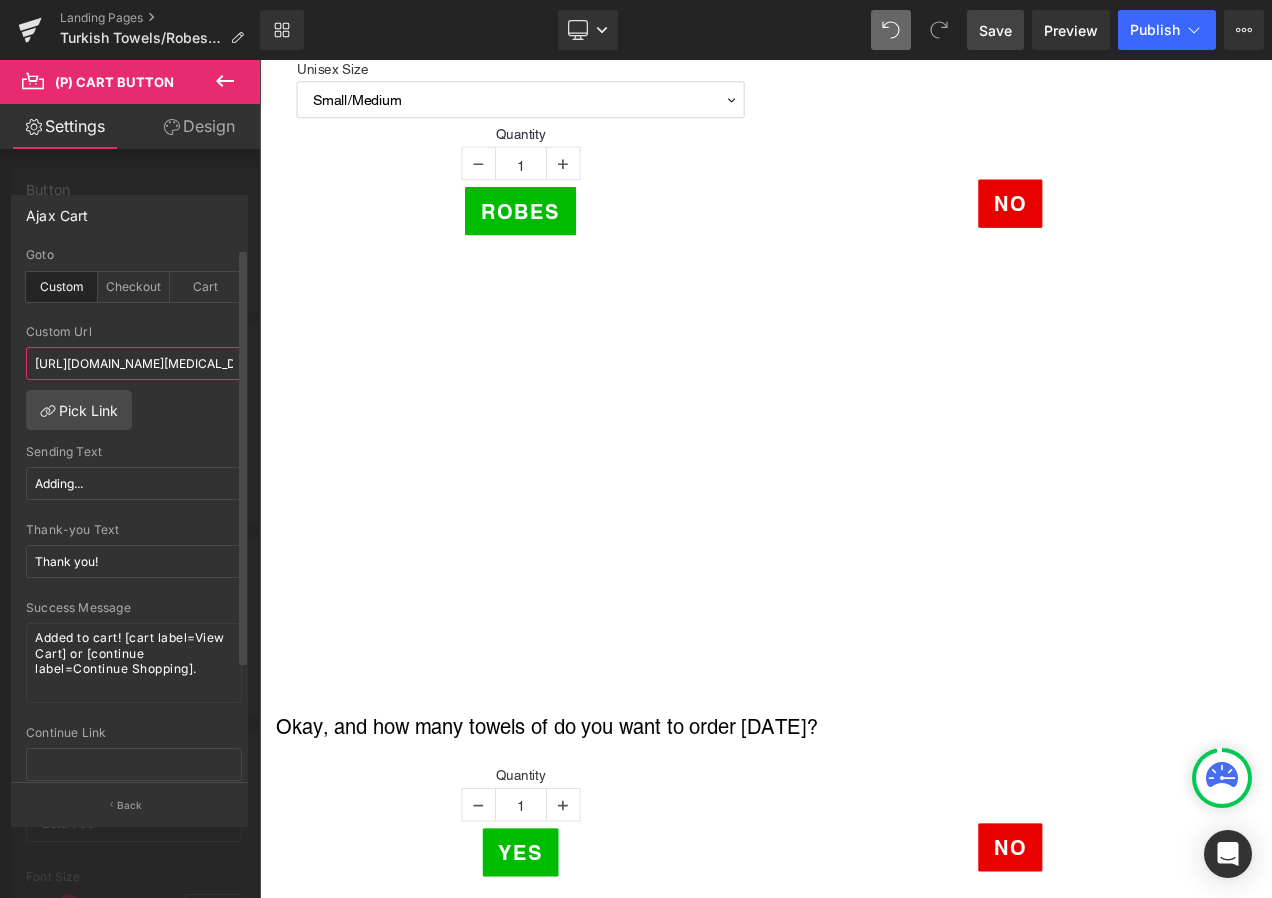 click on "[URL][DOMAIN_NAME][MEDICAL_DATA]" at bounding box center [134, 363] 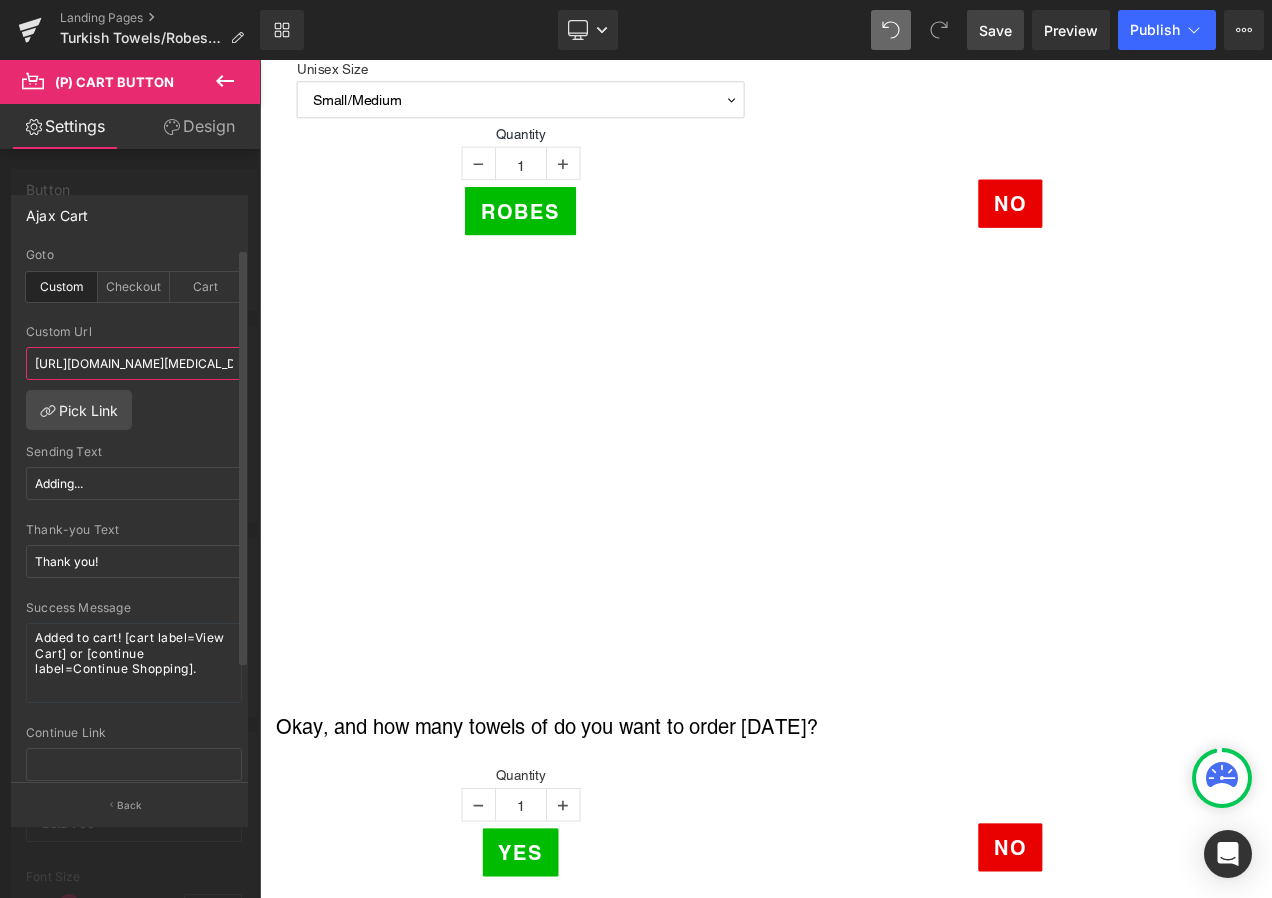 paste on "#r-1752776057727" 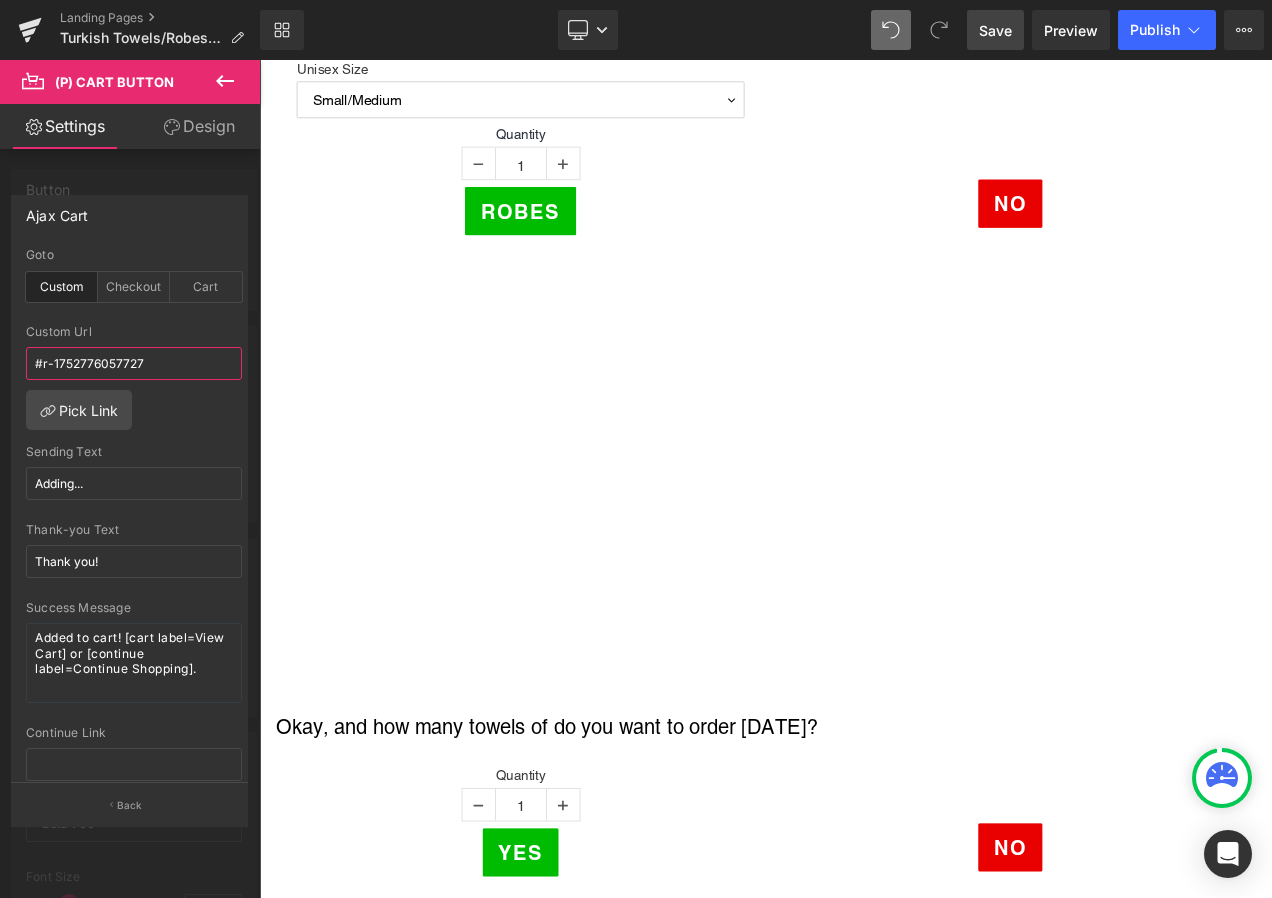 type on "#r-1752776057727" 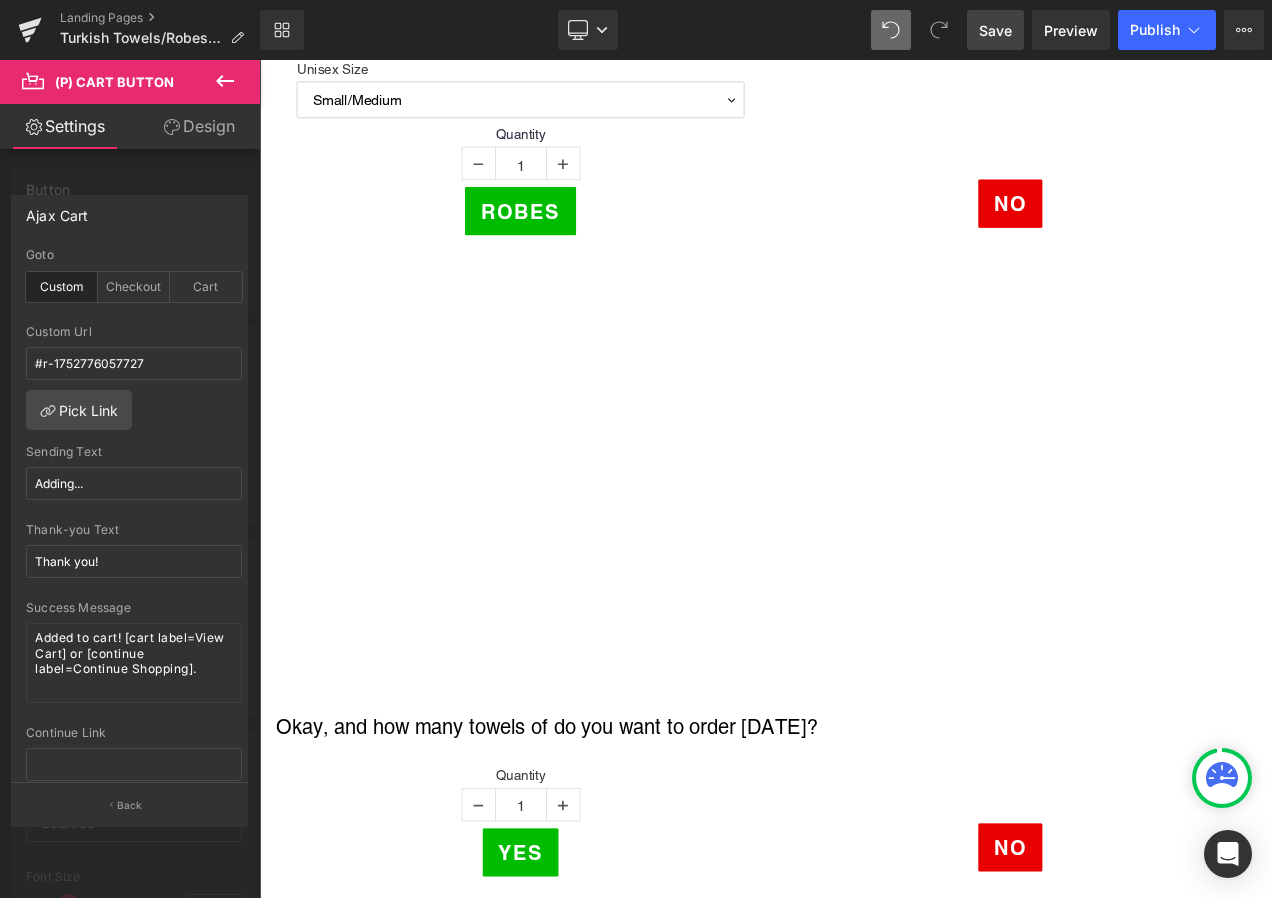 click on "Save" at bounding box center [995, 30] 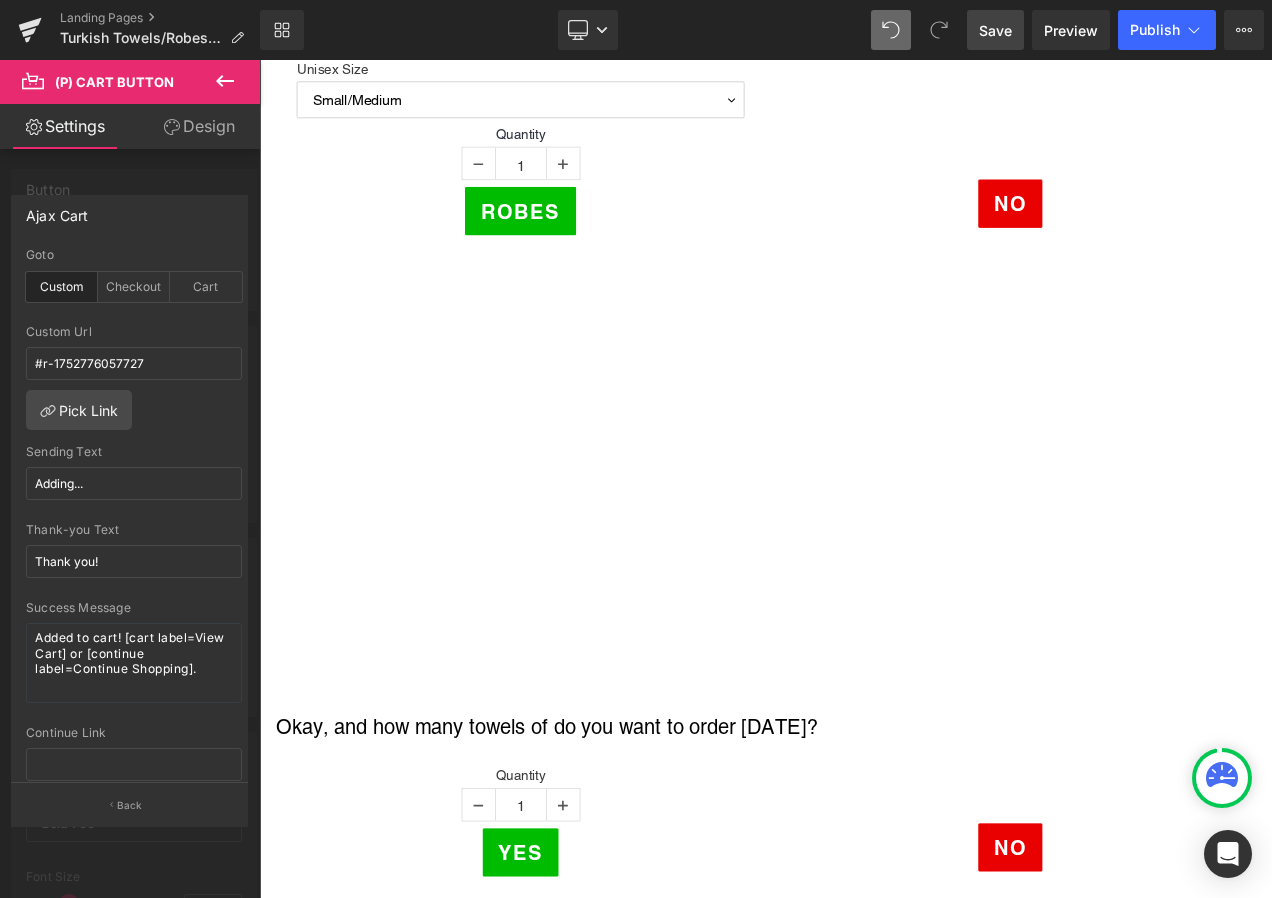 click on "Skip to content
Home
[GEOGRAPHIC_DATA]
Oxileaf
Heaters
[GEOGRAPHIC_DATA] Parts
USCG" at bounding box center (864, 697) 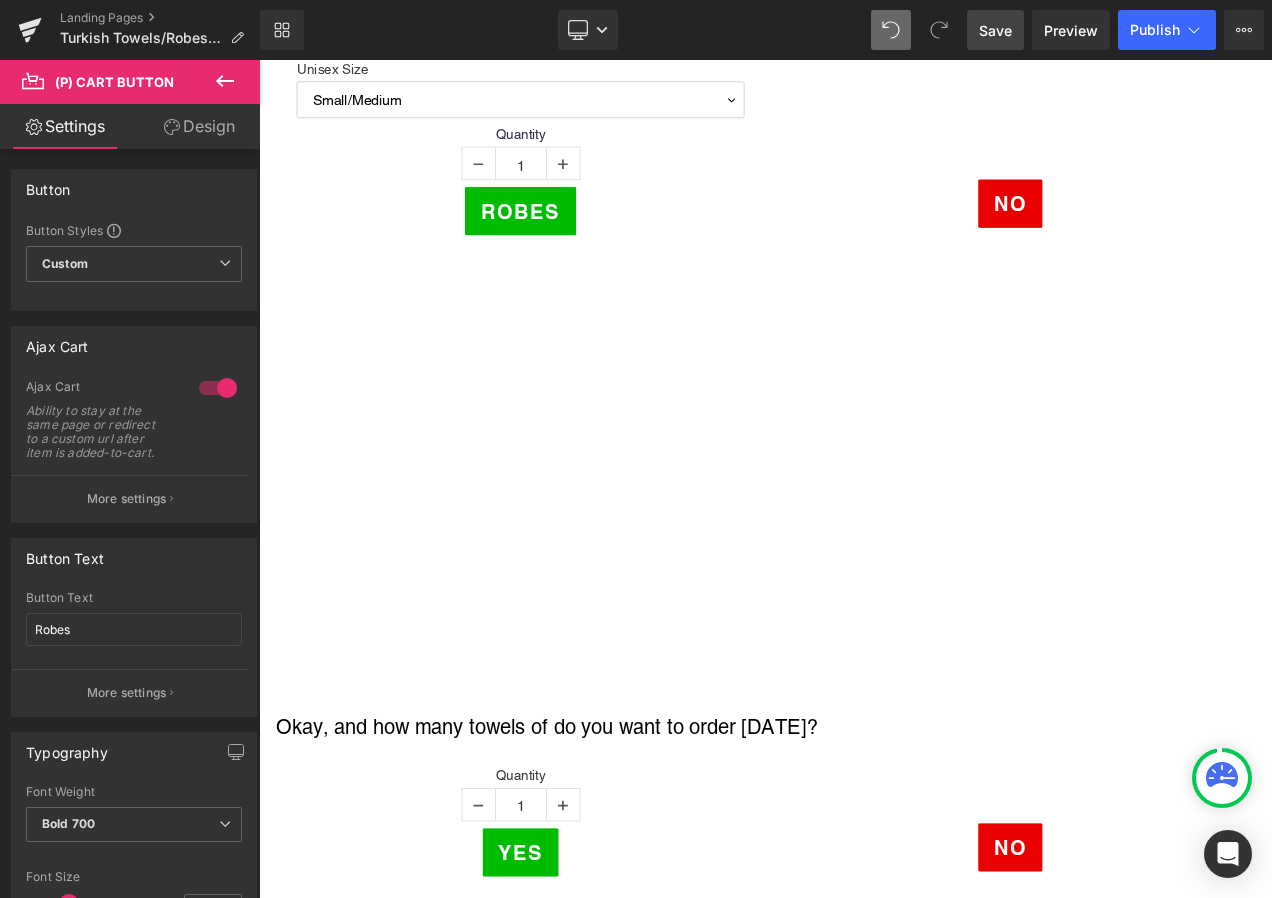 click on "Save" at bounding box center (995, 30) 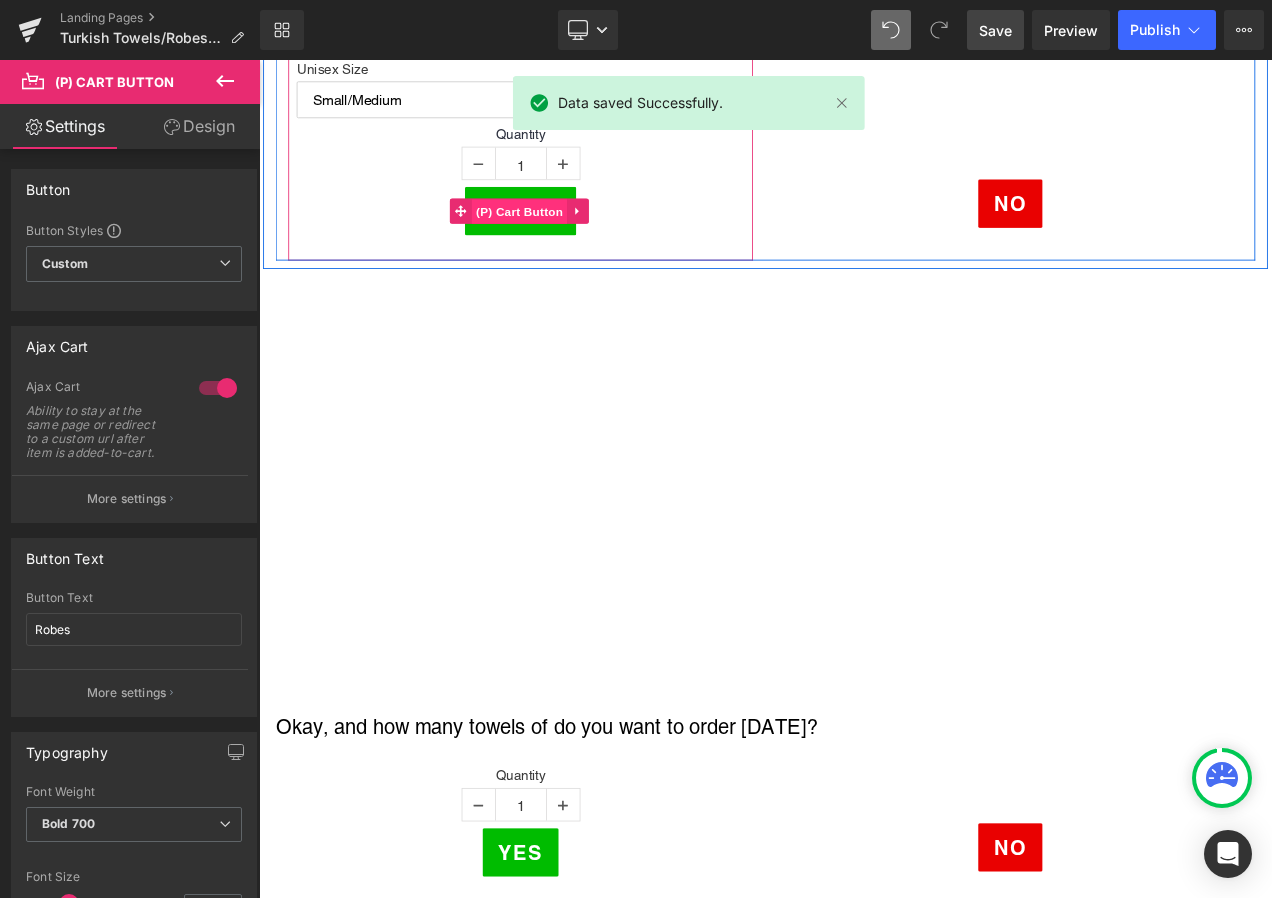 click on "(P) Cart Button" at bounding box center [570, 241] 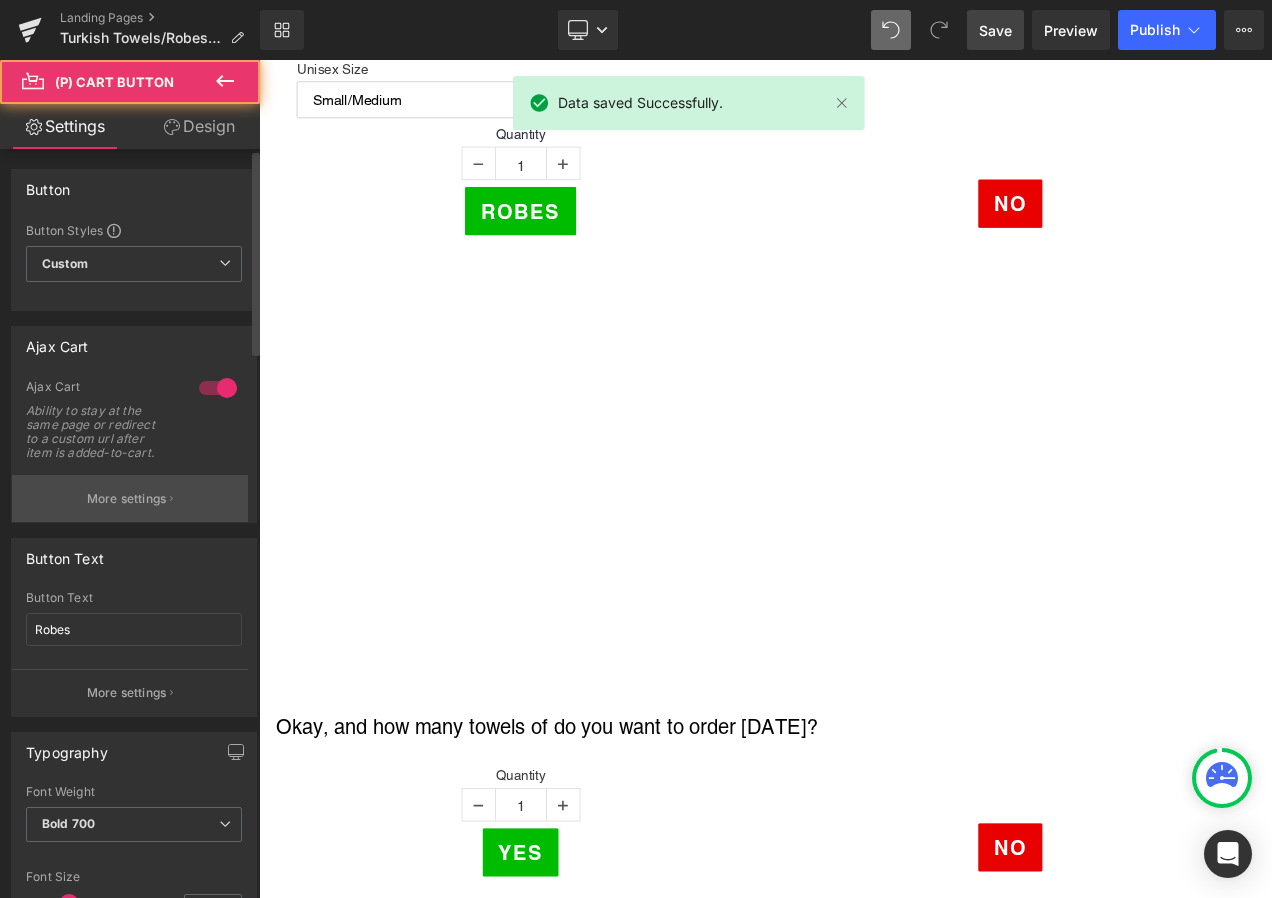 click on "More settings" at bounding box center (130, 498) 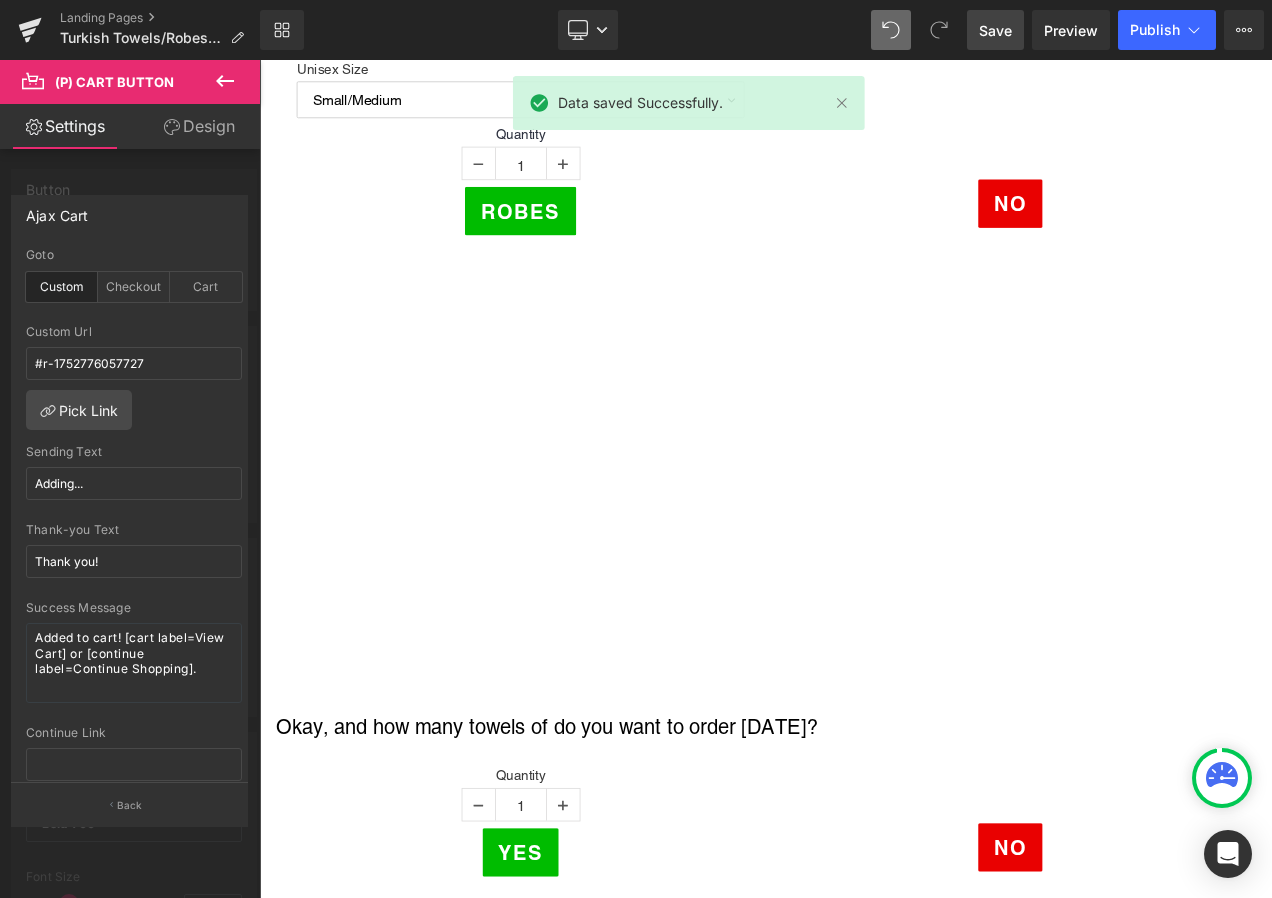click on "Save" at bounding box center [995, 30] 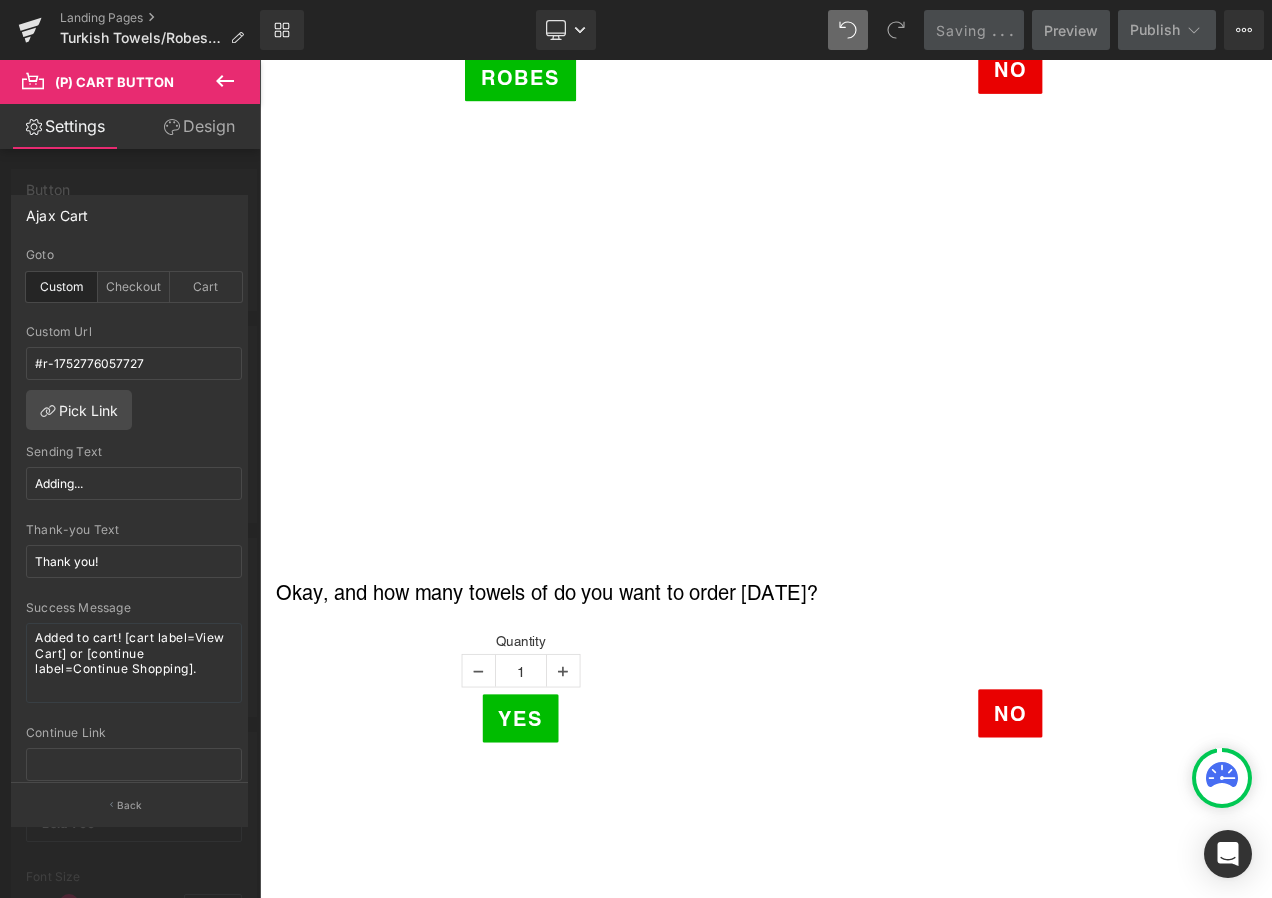 scroll, scrollTop: 3800, scrollLeft: 0, axis: vertical 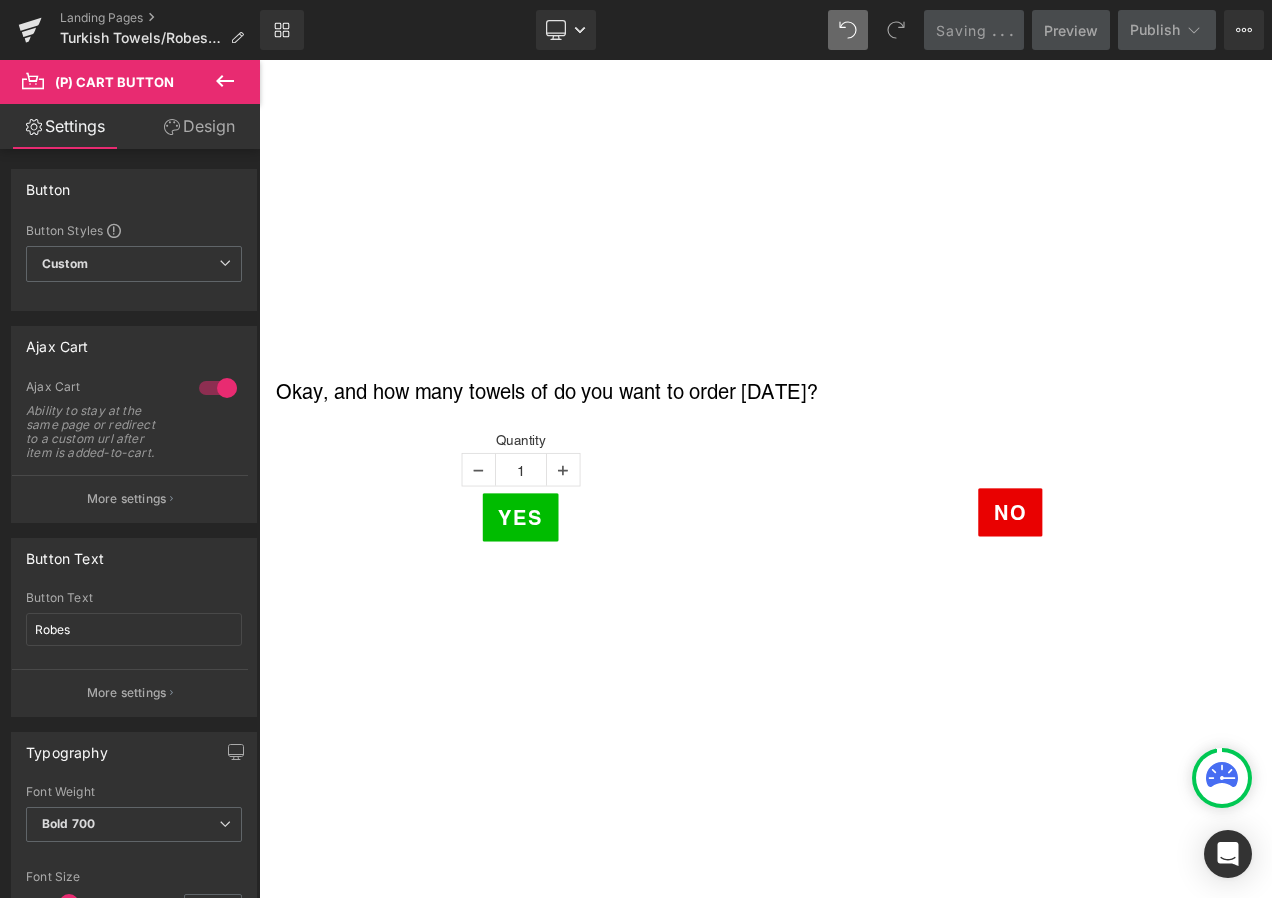 click on "Skip to content
Home
[GEOGRAPHIC_DATA]
Oxileaf
Heaters
[GEOGRAPHIC_DATA] Parts
USCG" at bounding box center [864, 297] 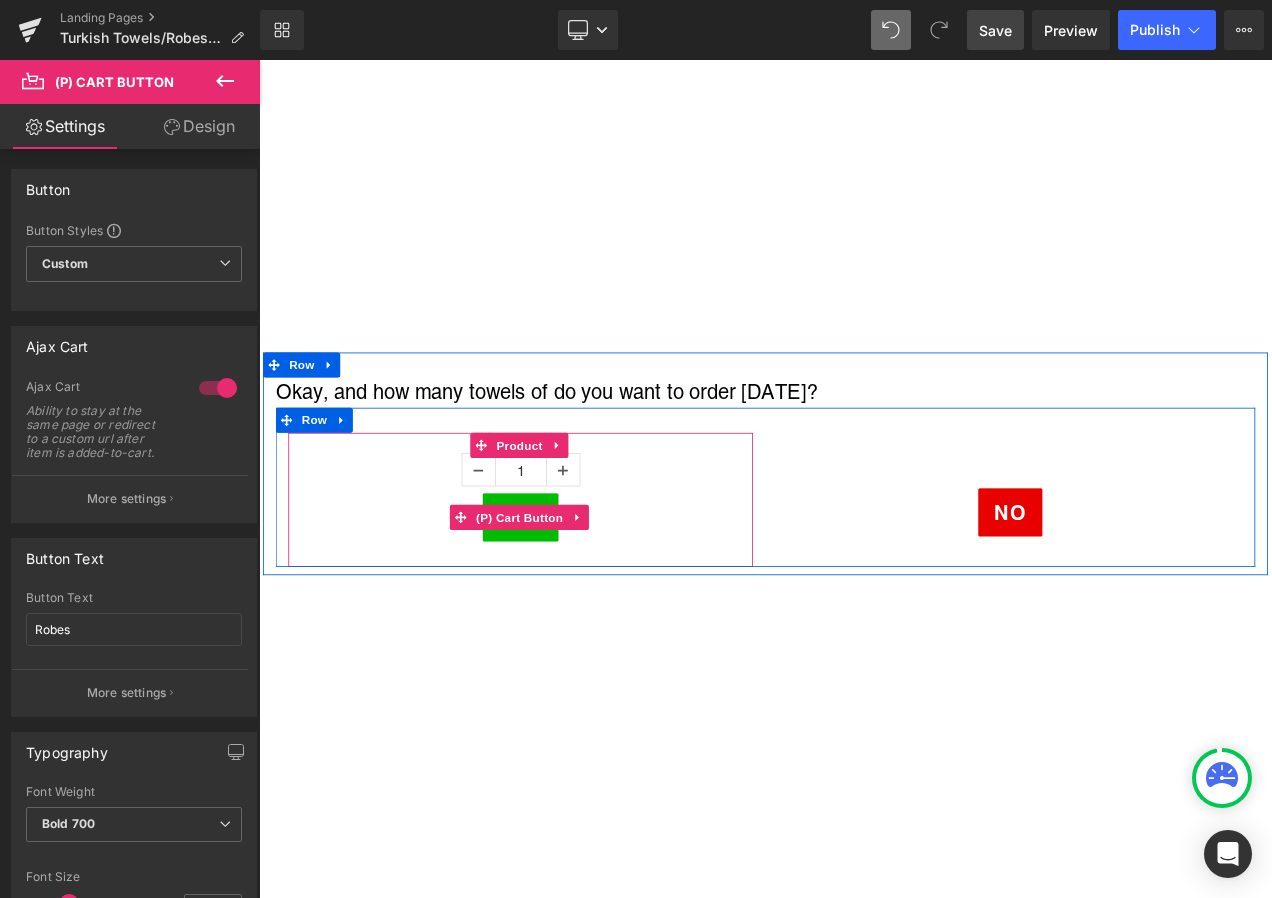 click on "(P) Cart Button" at bounding box center [570, 606] 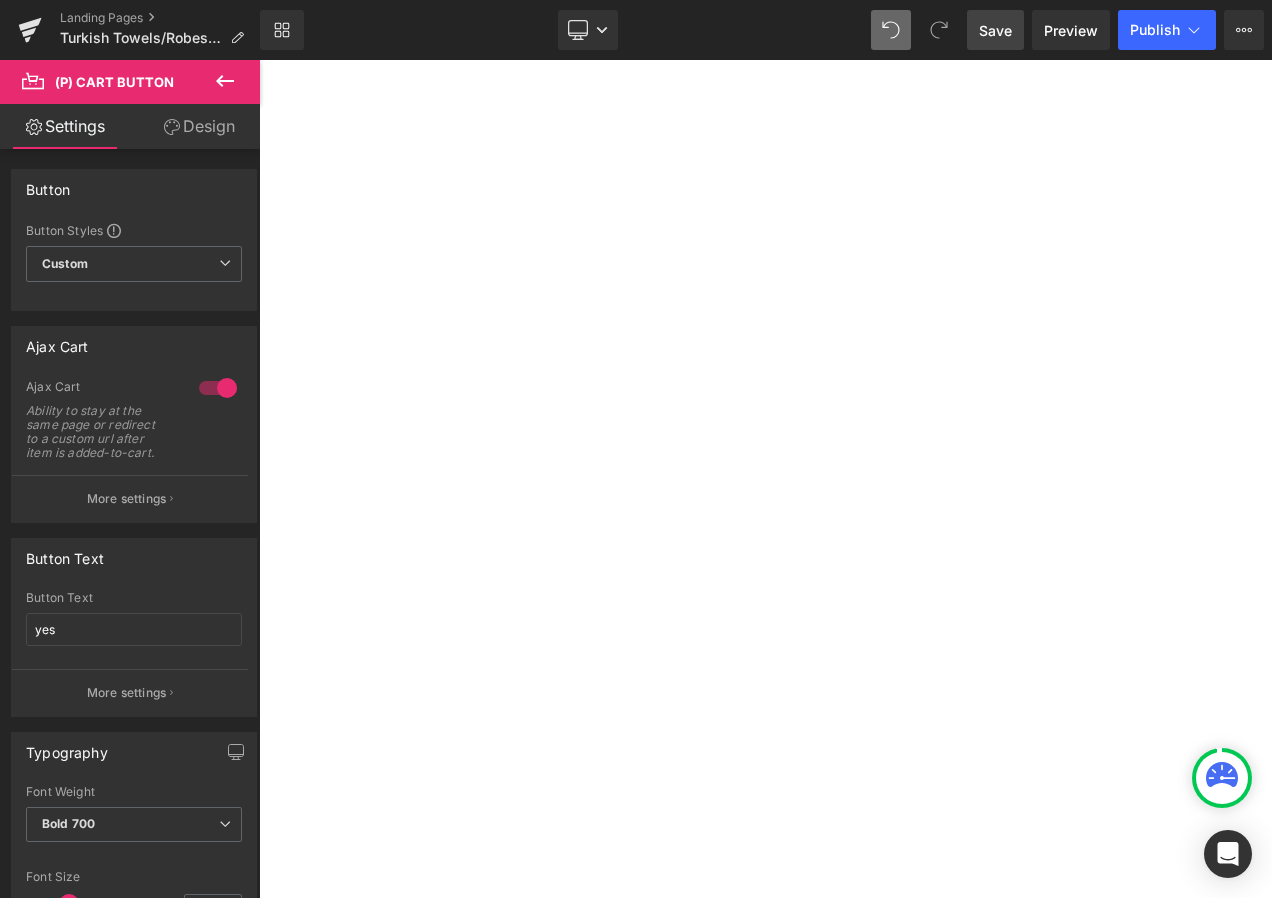 scroll, scrollTop: 5800, scrollLeft: 0, axis: vertical 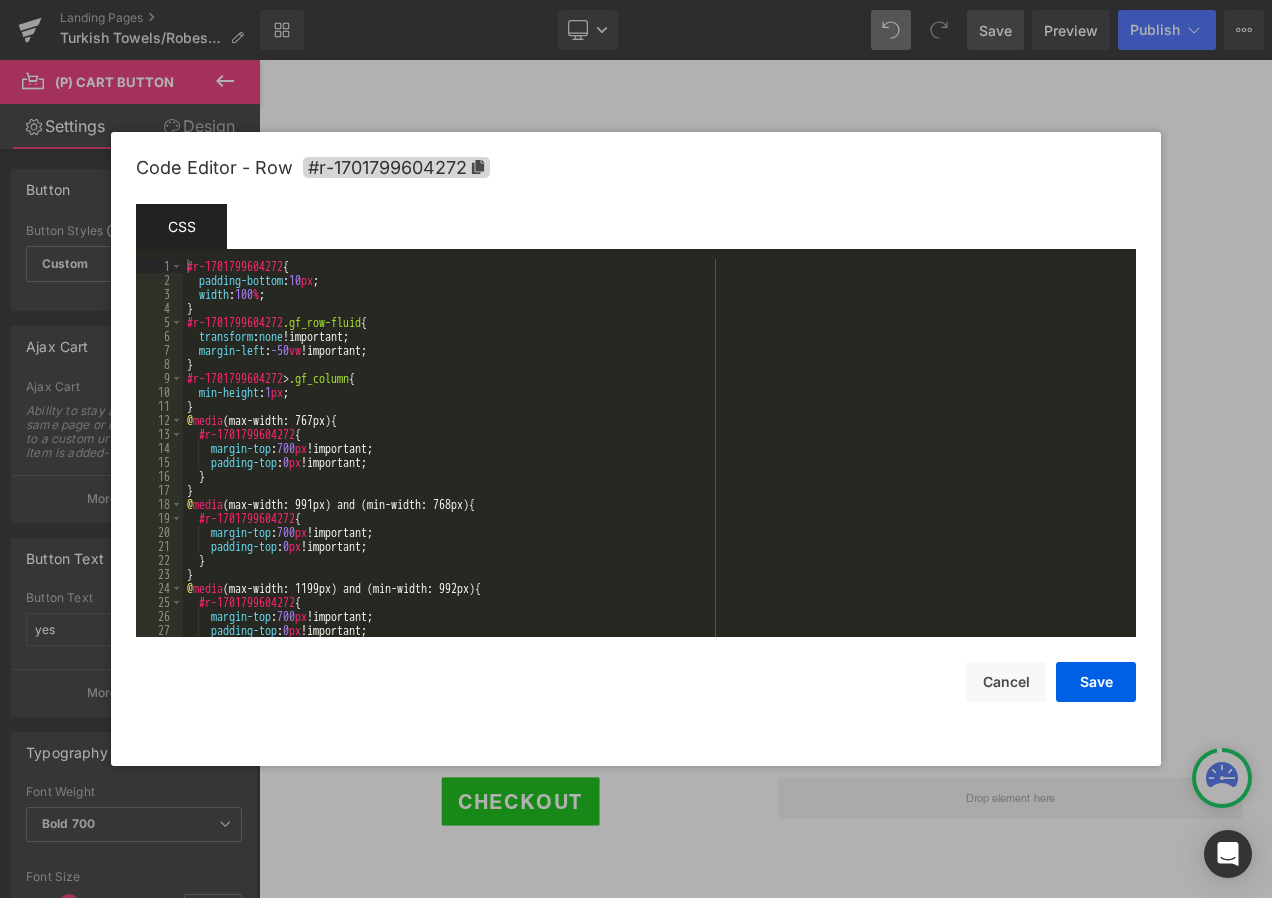 click on "(P) Cart Button  You are previewing how the   will restyle your page. You can not edit Elements in Preset Preview Mode.  Landing Pages Turkish Towels/Robes Email Library Desktop Desktop Laptop Tablet Mobile Save Preview Publish Scheduled View Live Page View with current Template Save Template to Library Schedule Publish  Optimize  Publish Settings Shortcuts  Your page can’t be published   You've reached the maximum number of published pages on your plan  (0/0).  You need to upgrade your plan or unpublish all your pages to get 1 publish slot.   Unpublish pages   Upgrade plan  Elements Global Style Base Row  rows, columns, layouts, div Heading  headings, titles, h1,h2,h3,h4,h5,h6 Text Block  texts, paragraphs, contents, blocks Image  images, photos, alts, uploads Icon  icons, symbols Button  button, call to action, cta Separator  separators, dividers, horizontal lines Liquid  liquid, custom code, html, javascript, css, reviews, apps, applications, embeded, iframe Banner Parallax  Hero Banner  Stack Tabs  app" at bounding box center (636, 0) 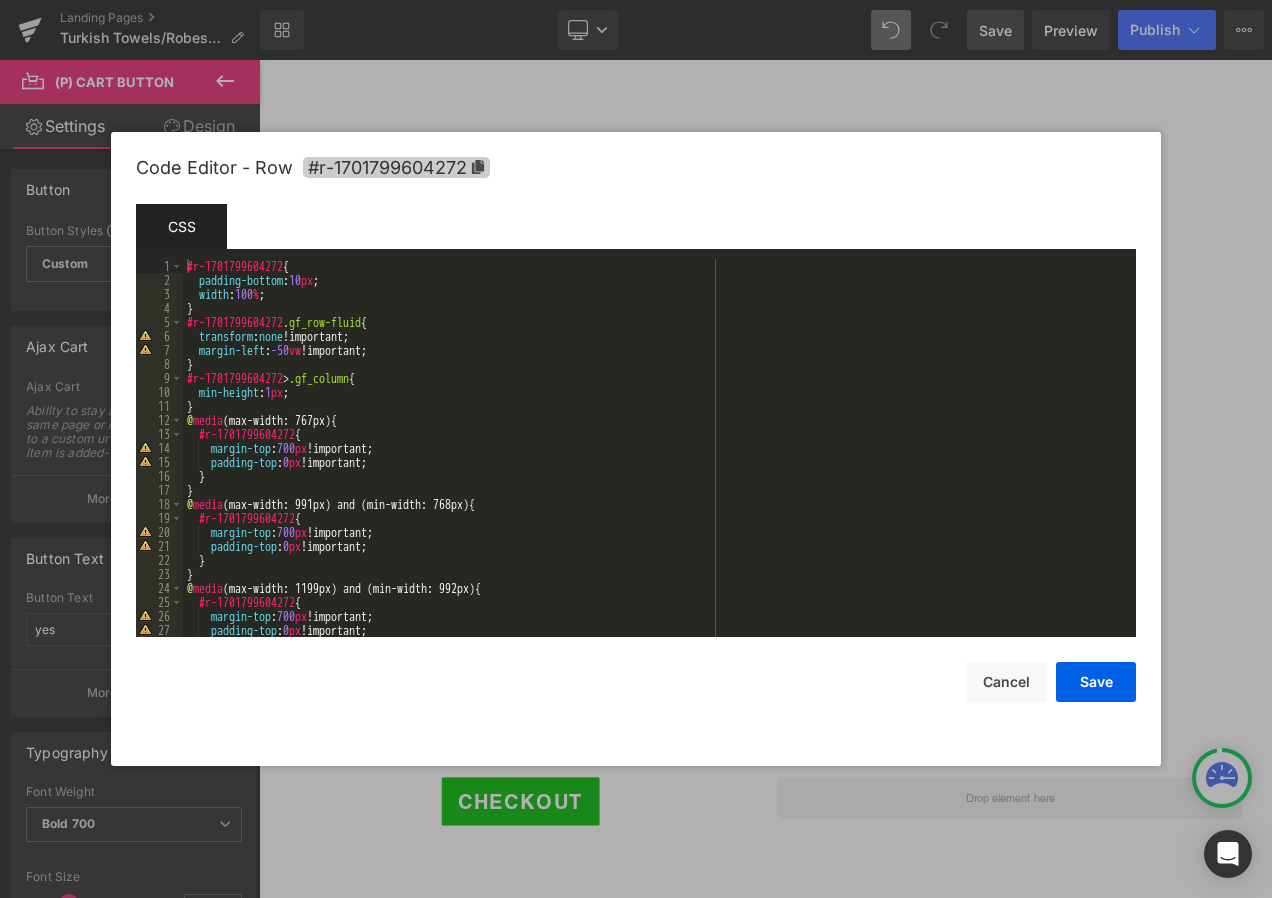 click 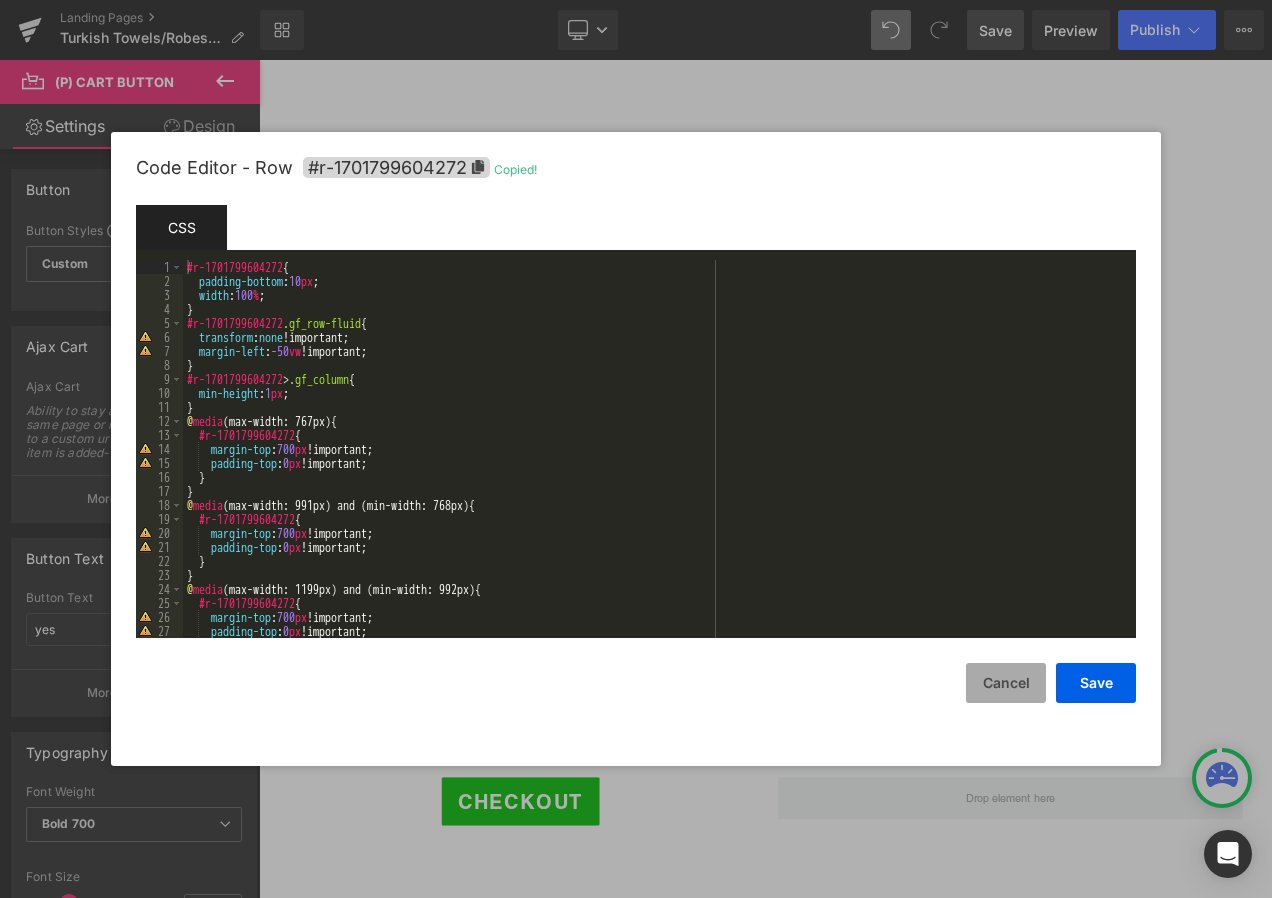 type 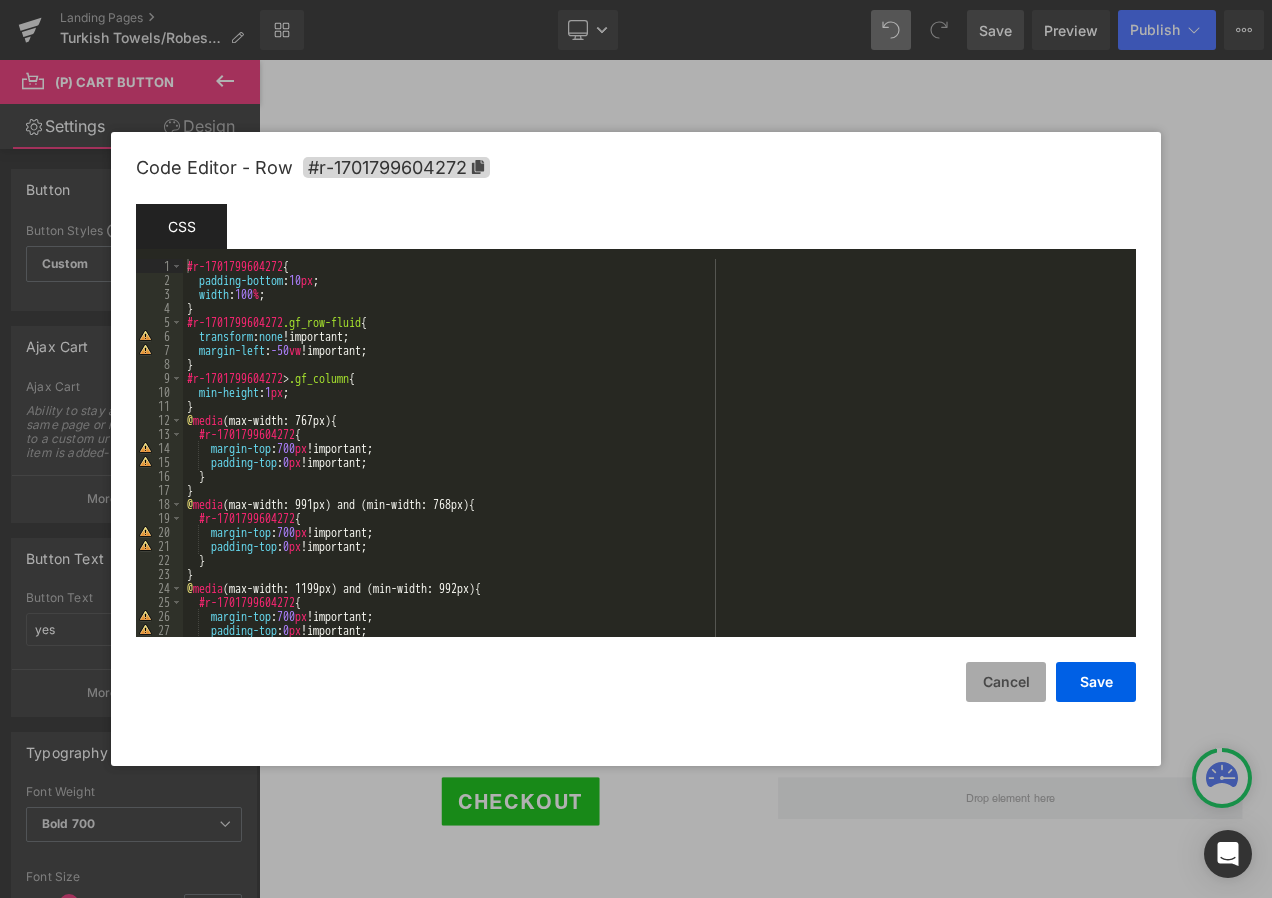 click on "Cancel" at bounding box center (1006, 682) 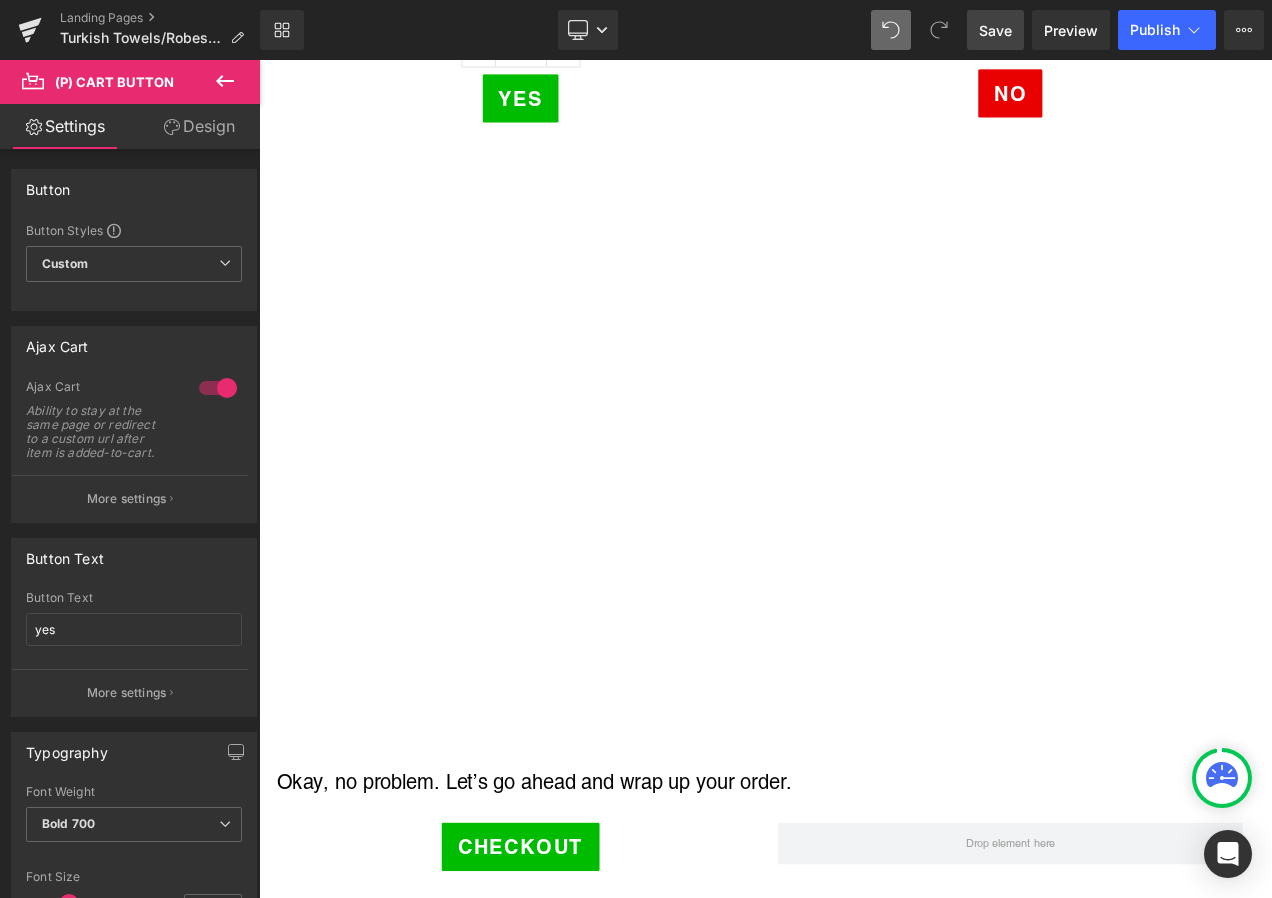 scroll, scrollTop: 3900, scrollLeft: 0, axis: vertical 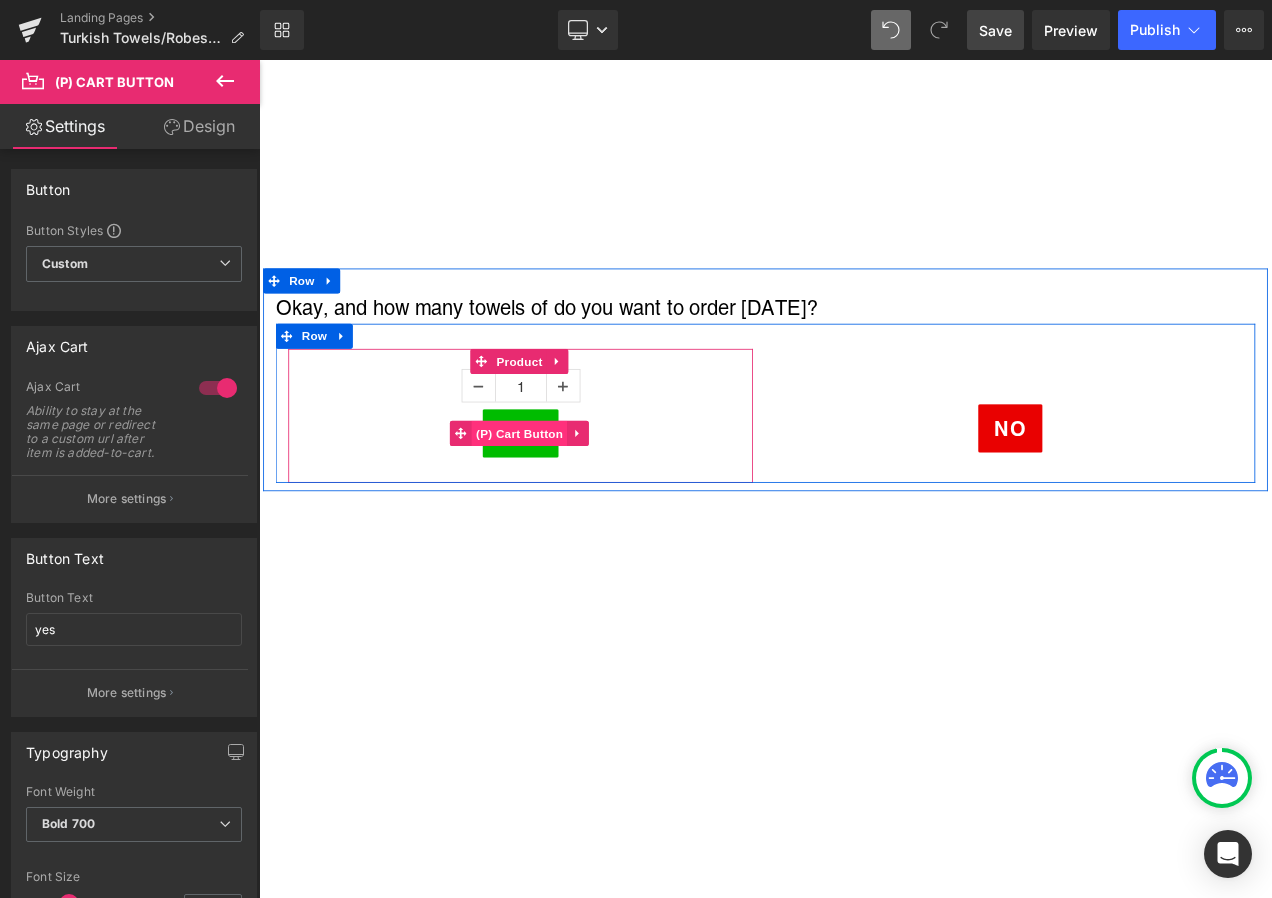 click on "(P) Cart Button" at bounding box center [570, 506] 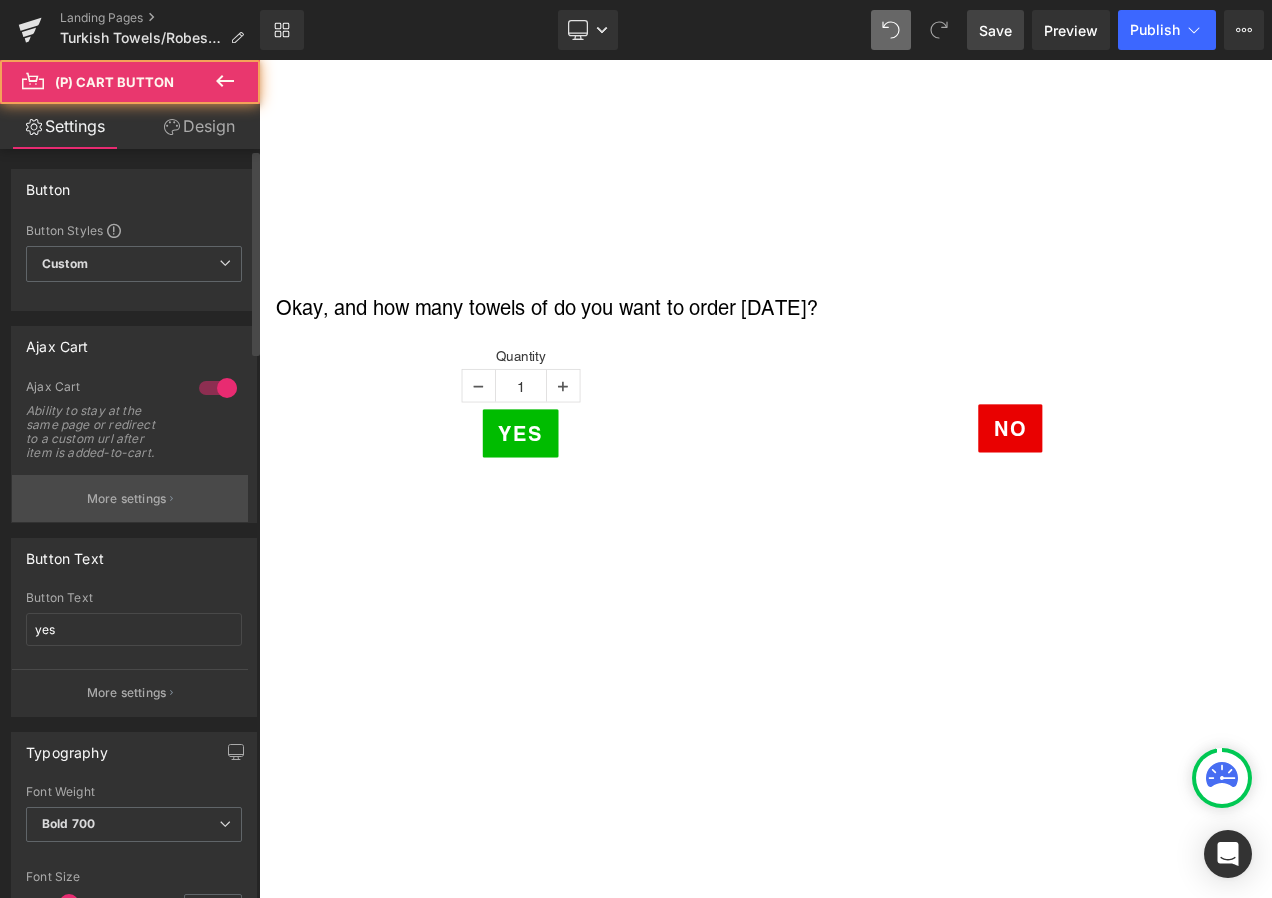 click on "More settings" at bounding box center (130, 498) 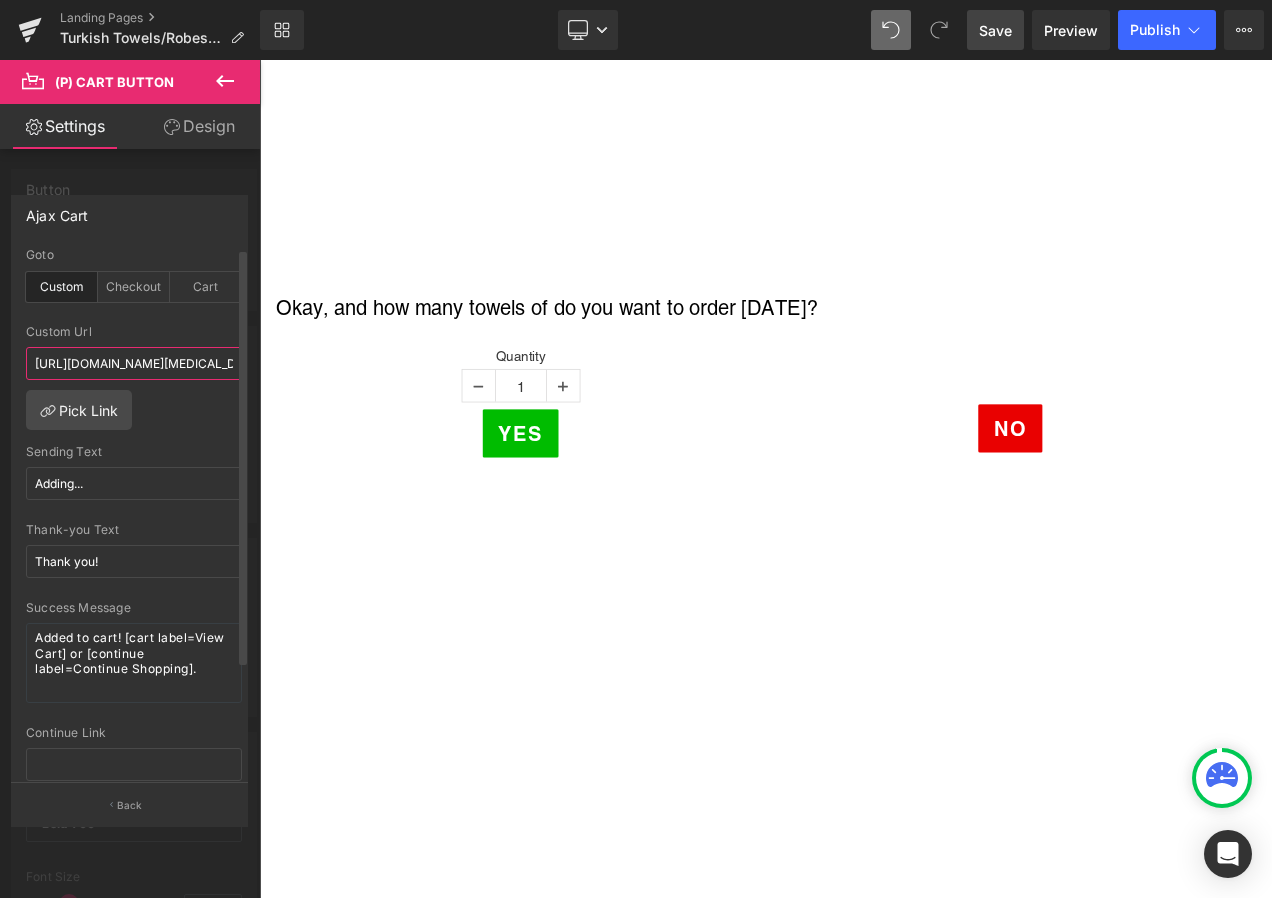 click on "[URL][DOMAIN_NAME][MEDICAL_DATA]" at bounding box center (134, 363) 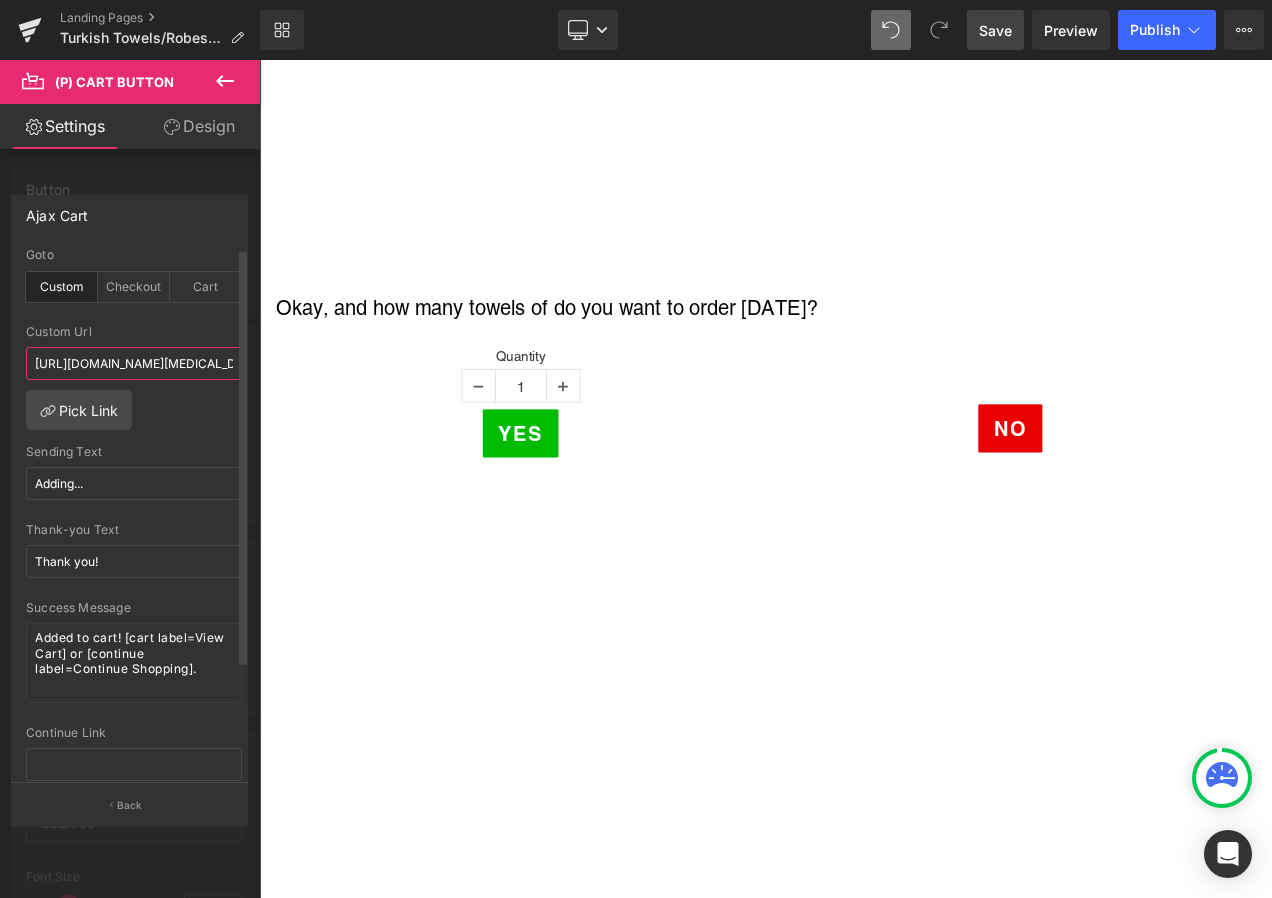 paste 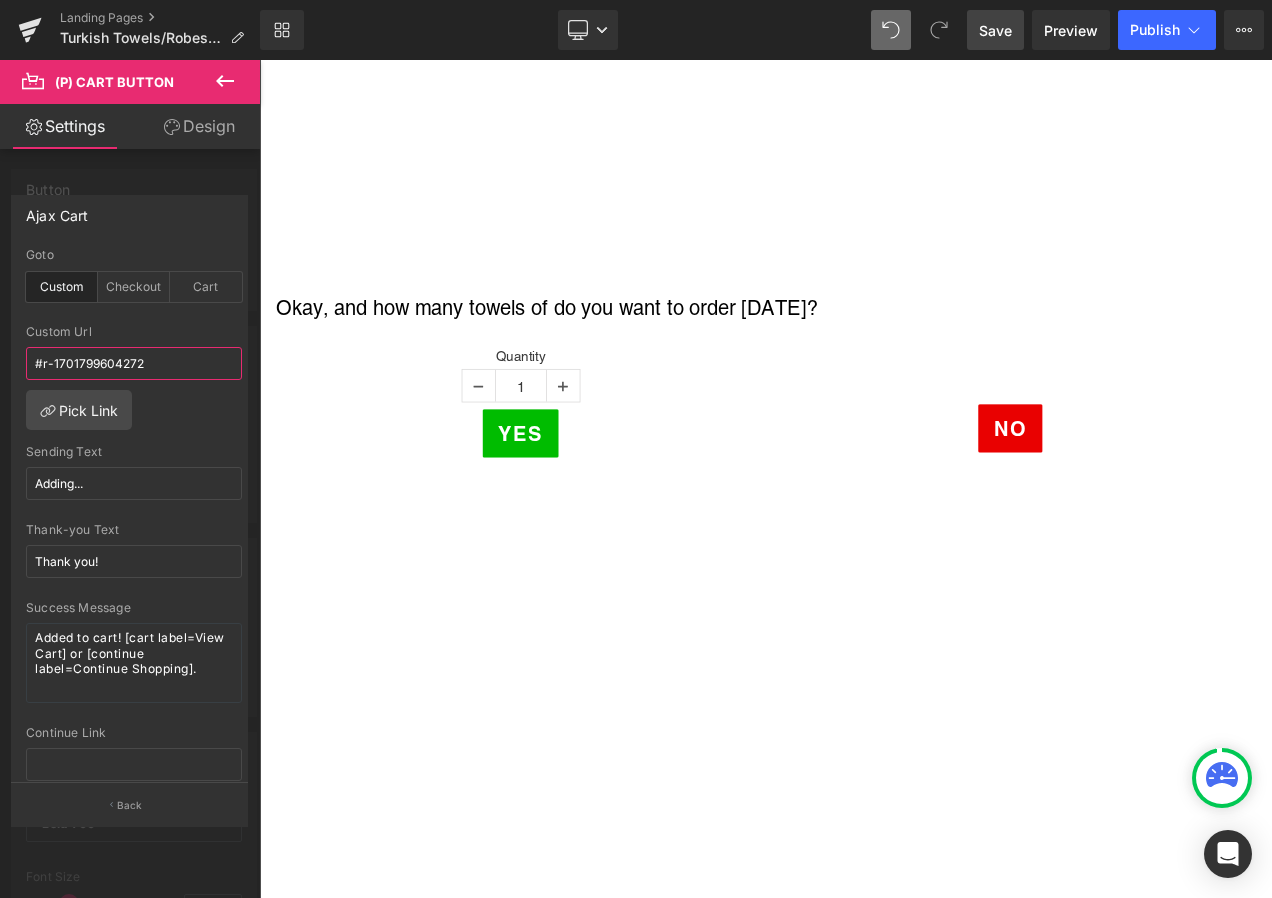 type on "#r-1701799604272" 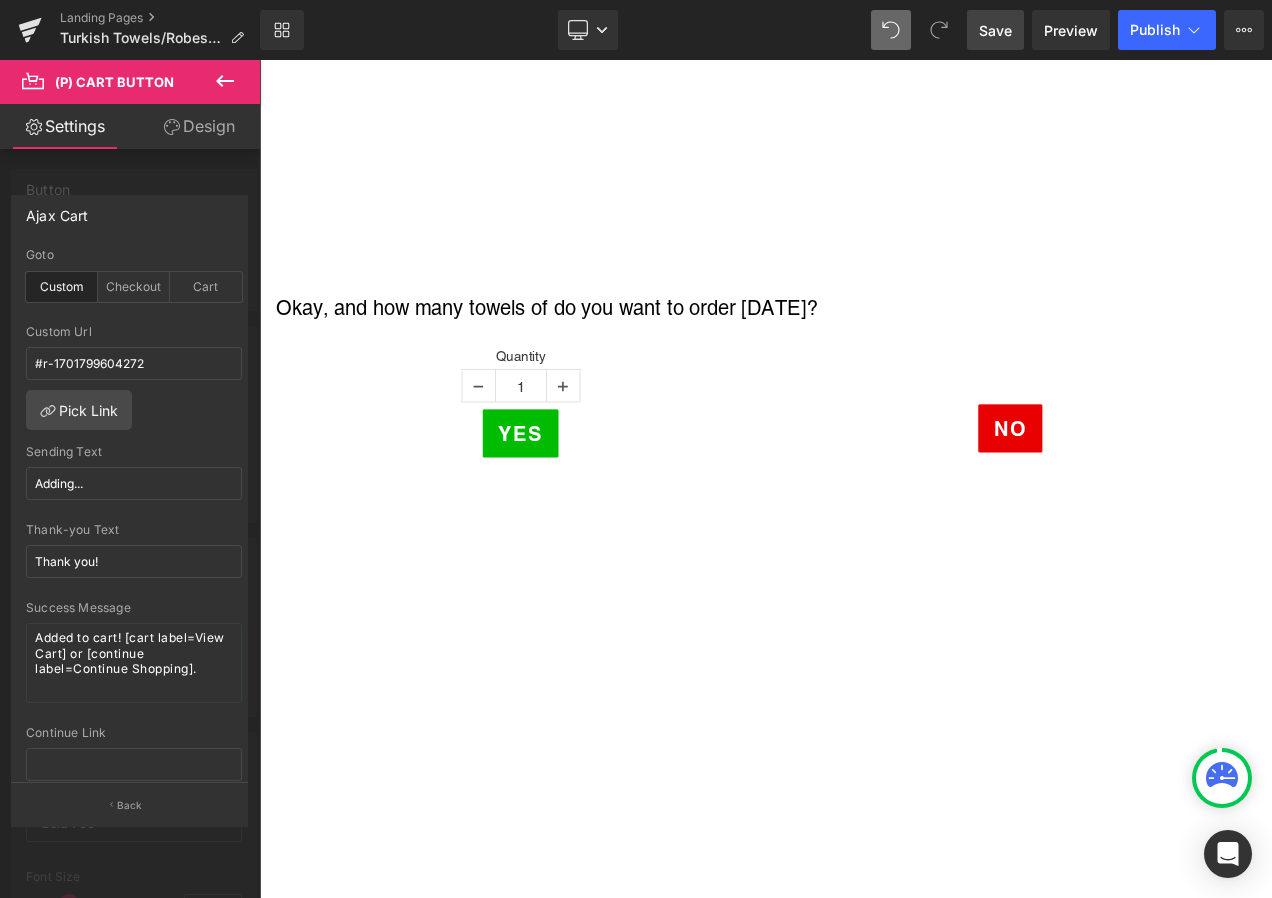 click on "Save" at bounding box center (995, 30) 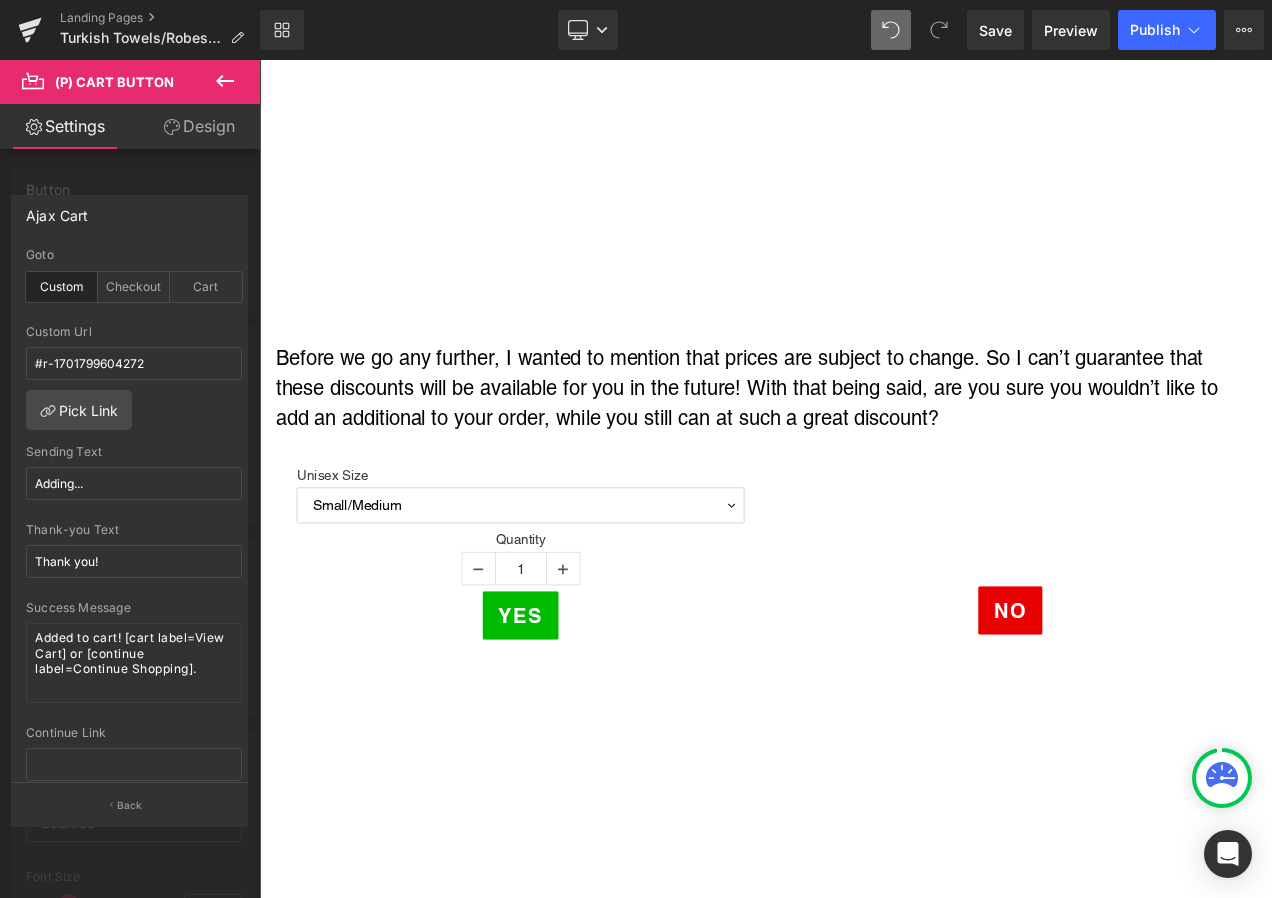scroll, scrollTop: 1000, scrollLeft: 0, axis: vertical 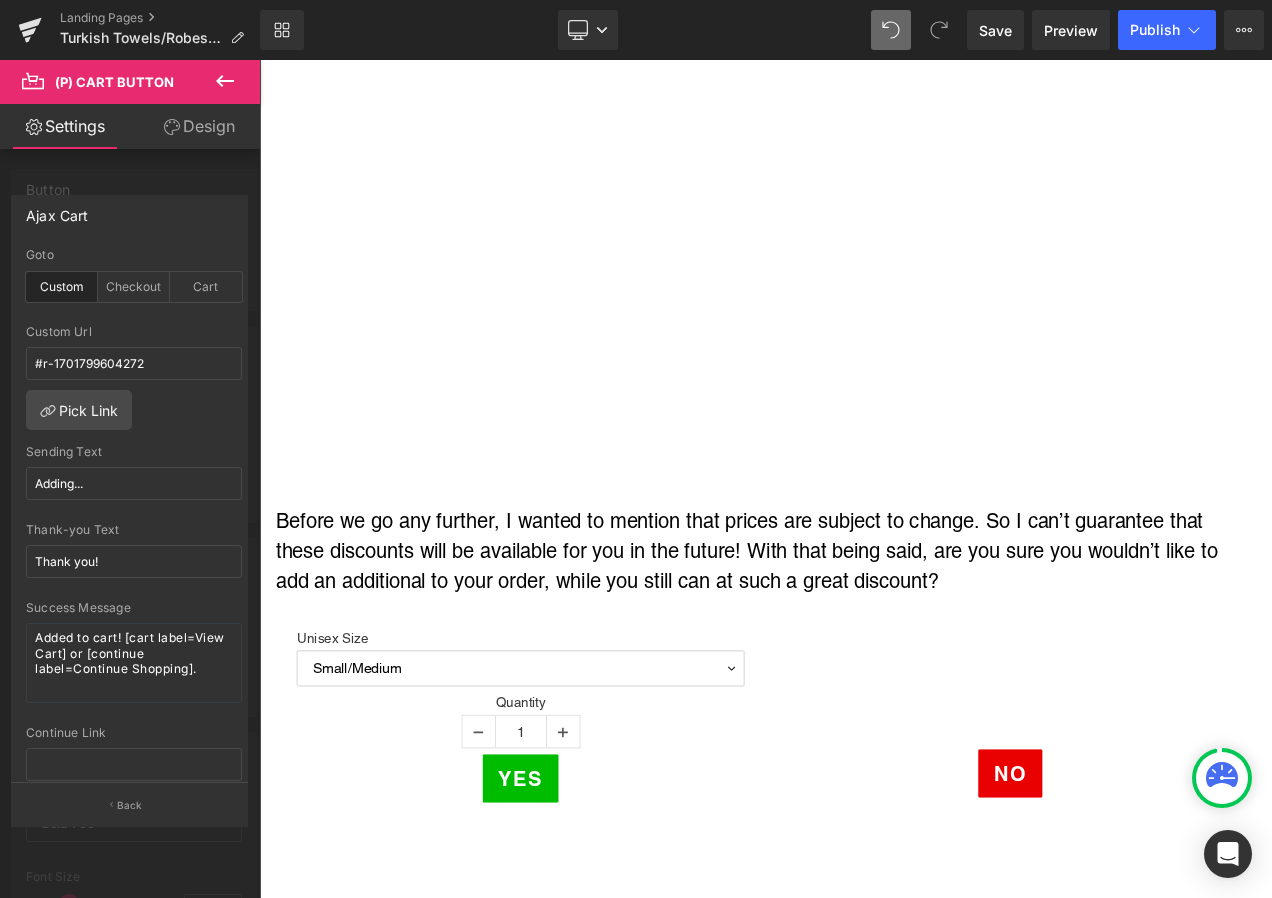 click on "Skip to content
Home
[GEOGRAPHIC_DATA]
Oxileaf
Heaters
[GEOGRAPHIC_DATA] Parts
USCG" at bounding box center [864, 3097] 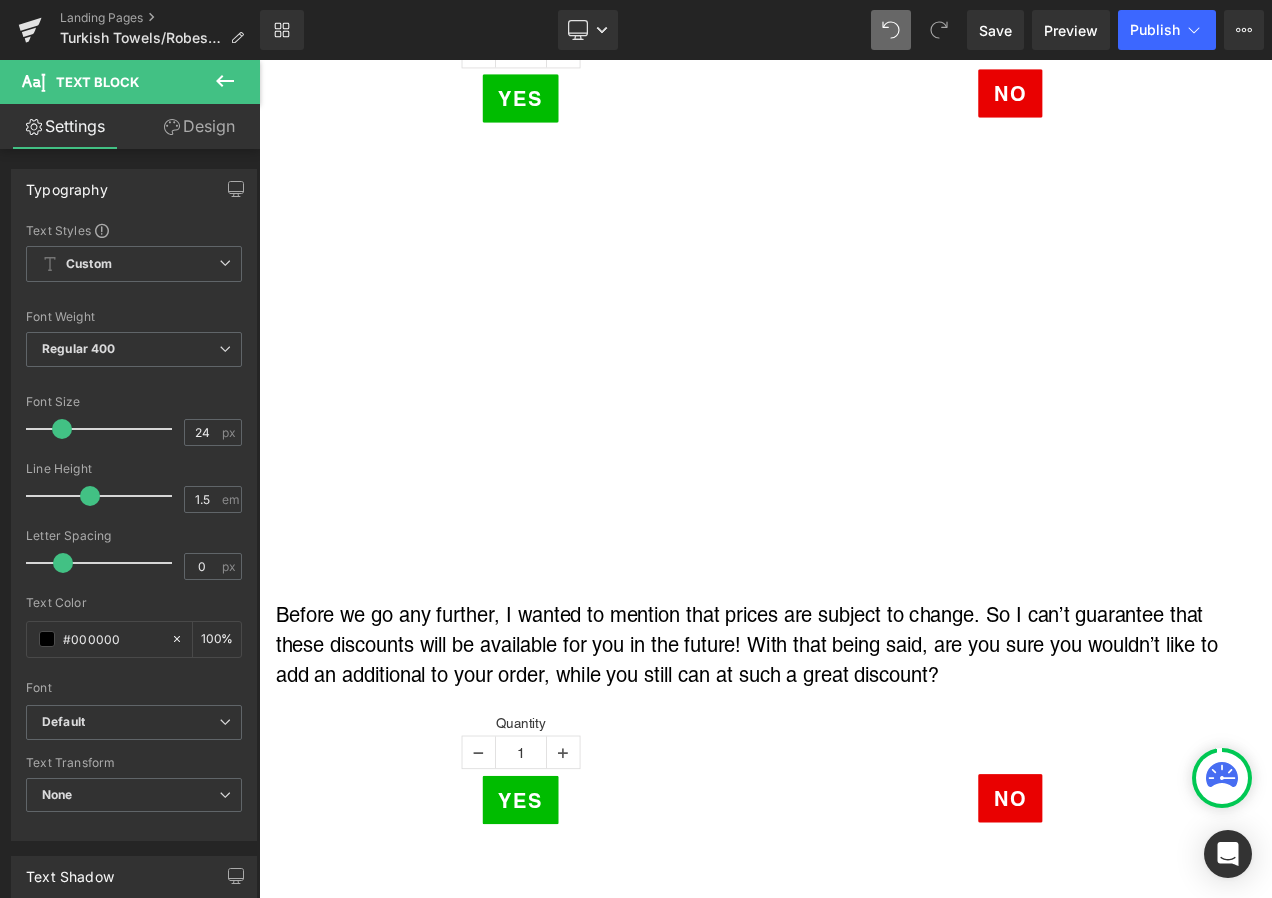 scroll, scrollTop: 2100, scrollLeft: 0, axis: vertical 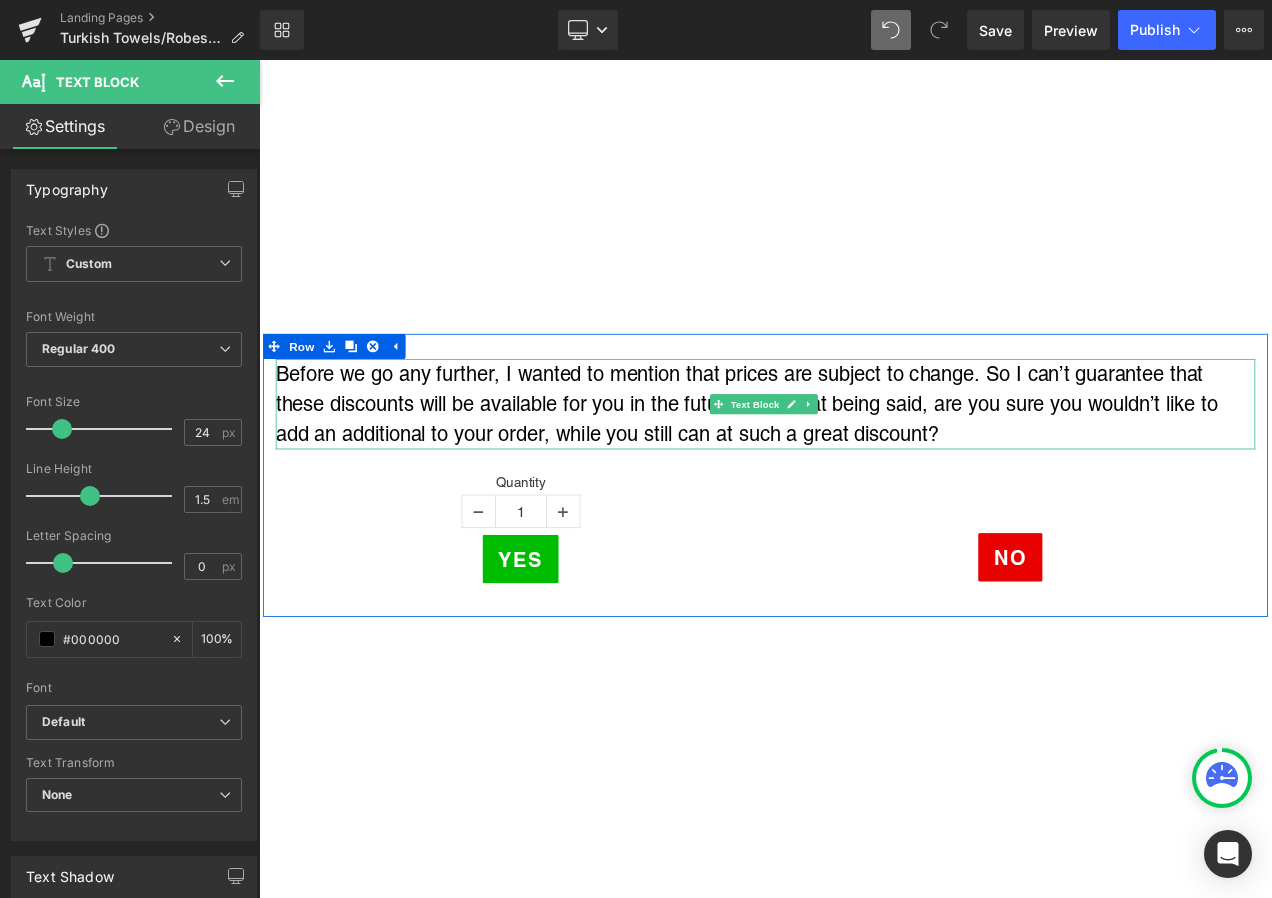 click on "Before we go any further, I wanted to mention that prices are subject to change. So I can’t guarantee that these discounts will be available for you in the future! With that being said, are you sure you wouldn’t like to add an additional to your order, while you still can at such a great discount?" at bounding box center [864, 471] 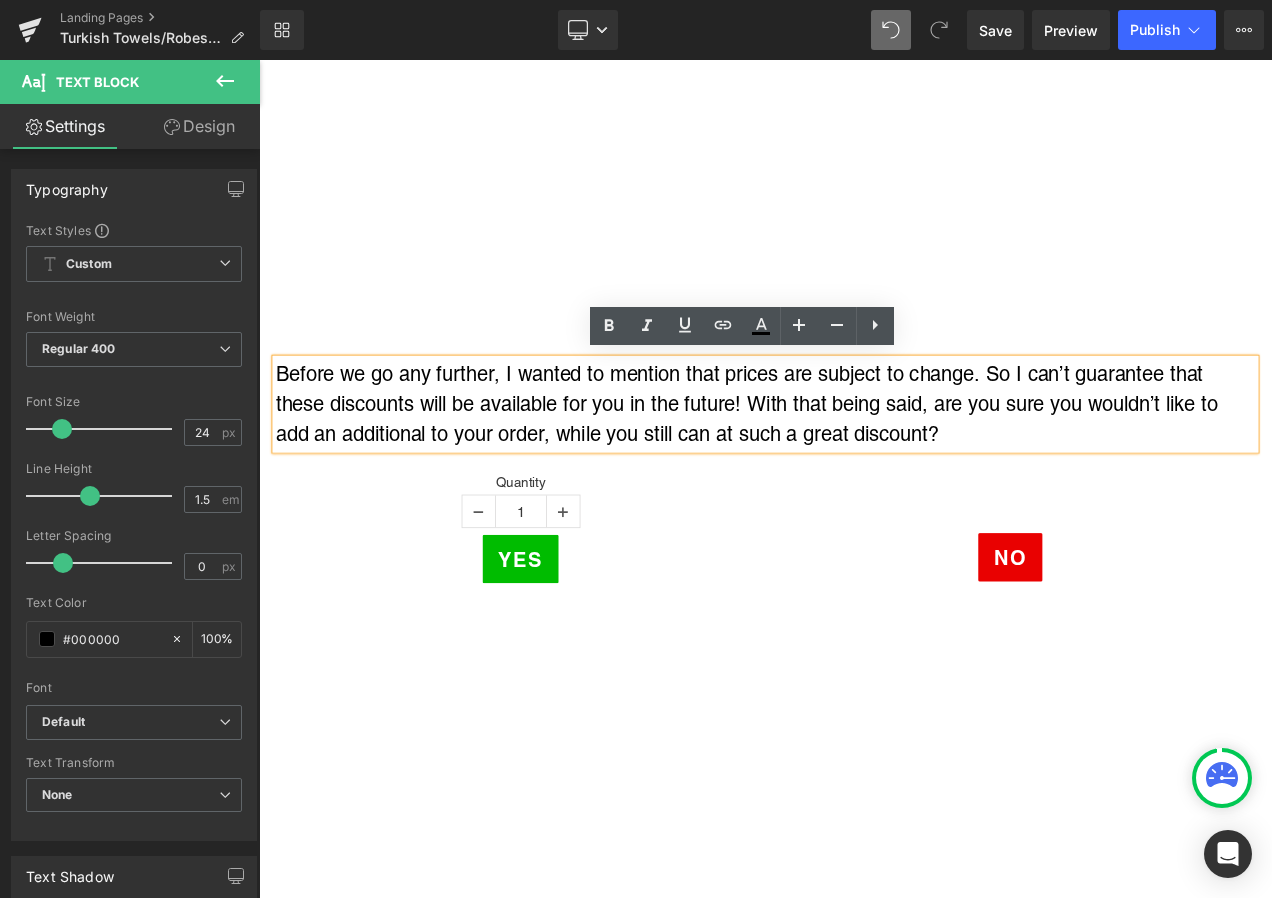 type 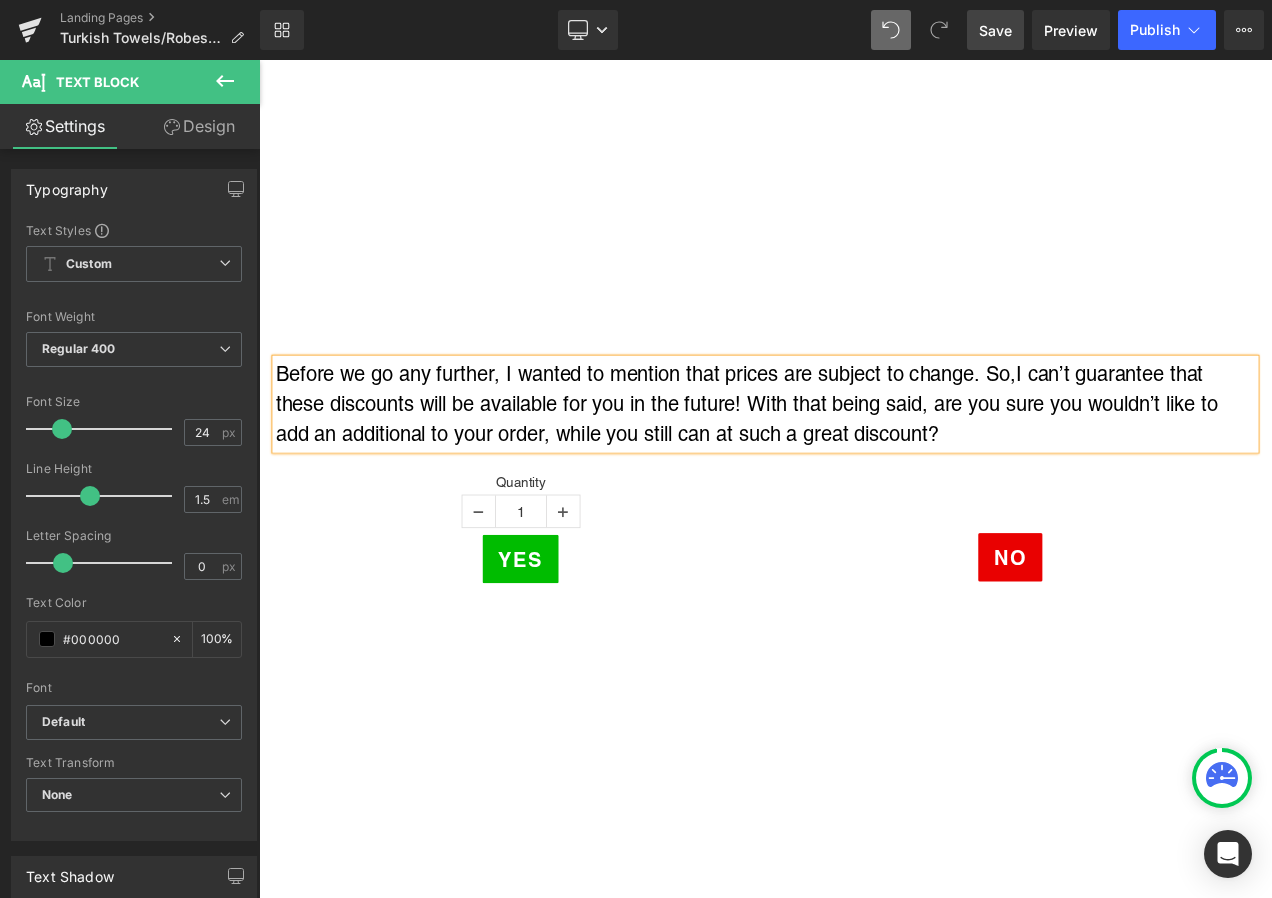 click on "Save" at bounding box center (995, 30) 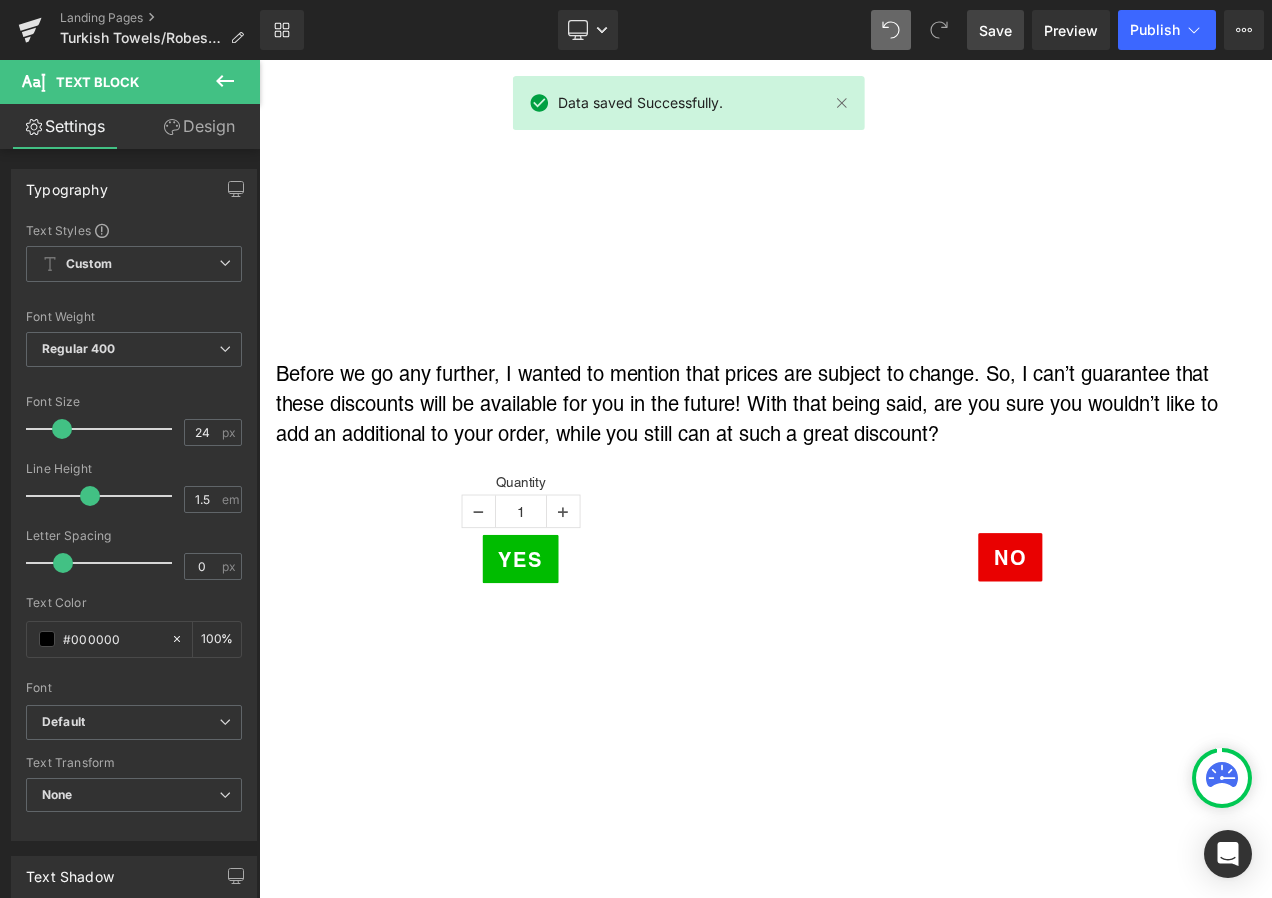 click on "Save" at bounding box center [995, 30] 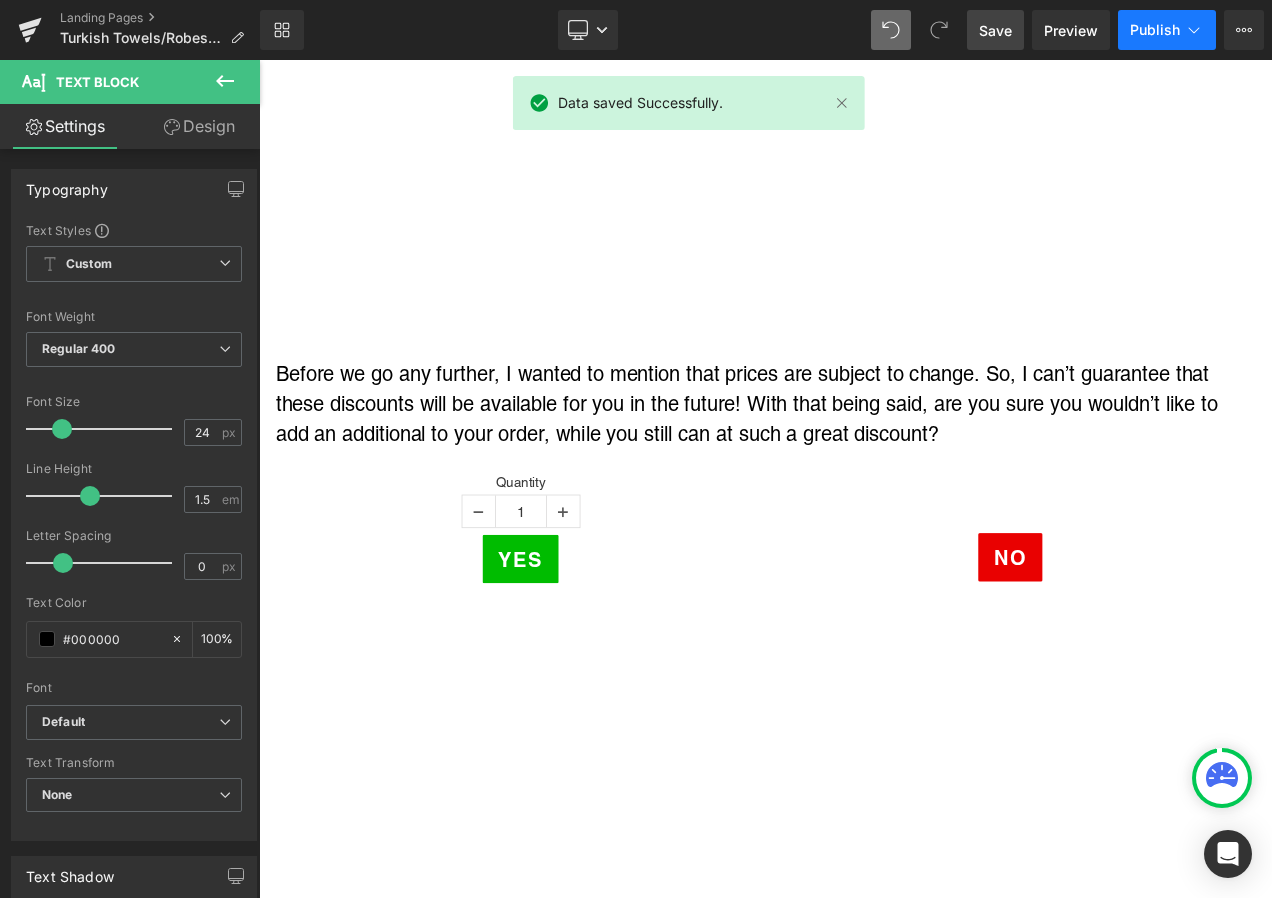 click on "Publish" at bounding box center [1155, 30] 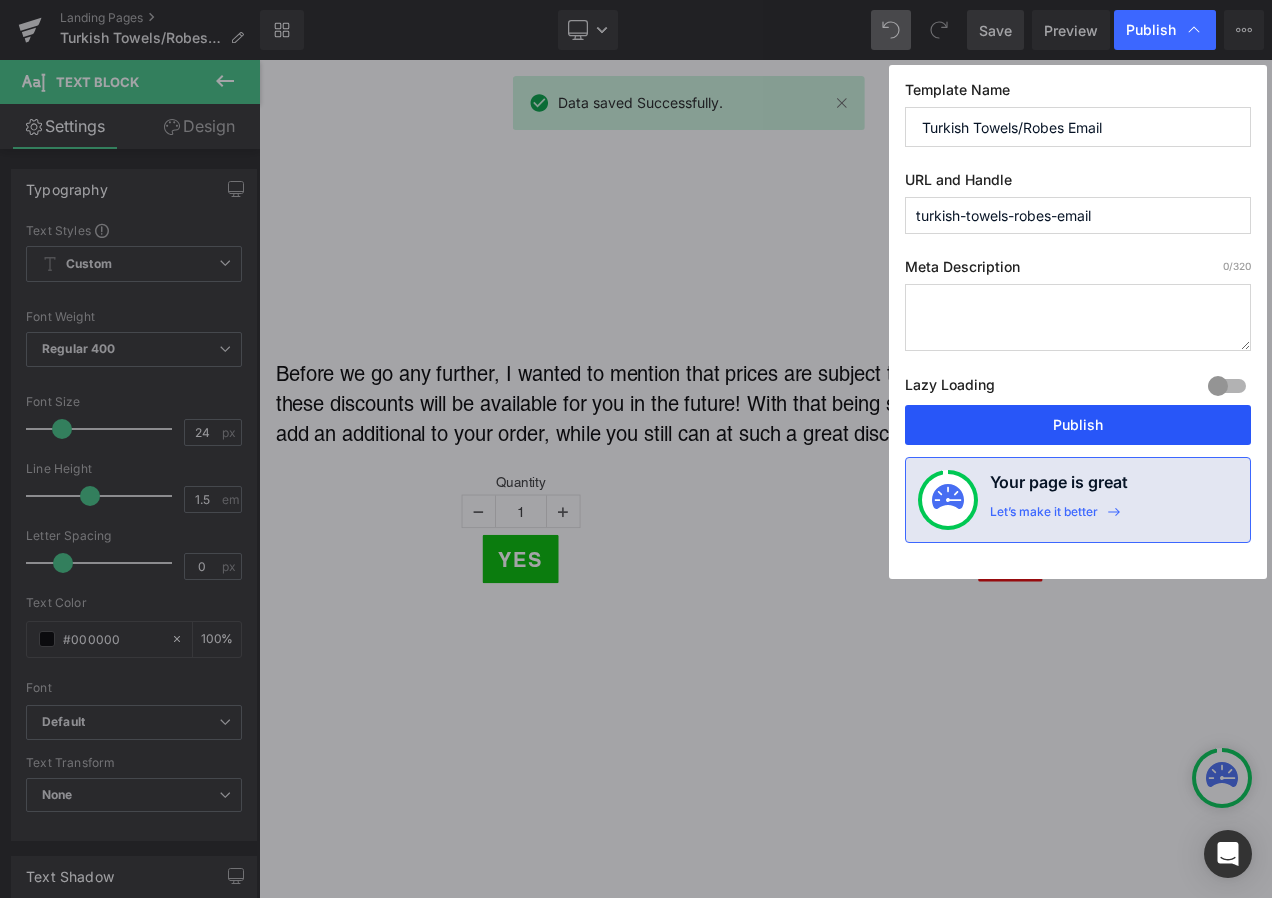 click on "Publish" at bounding box center [1078, 425] 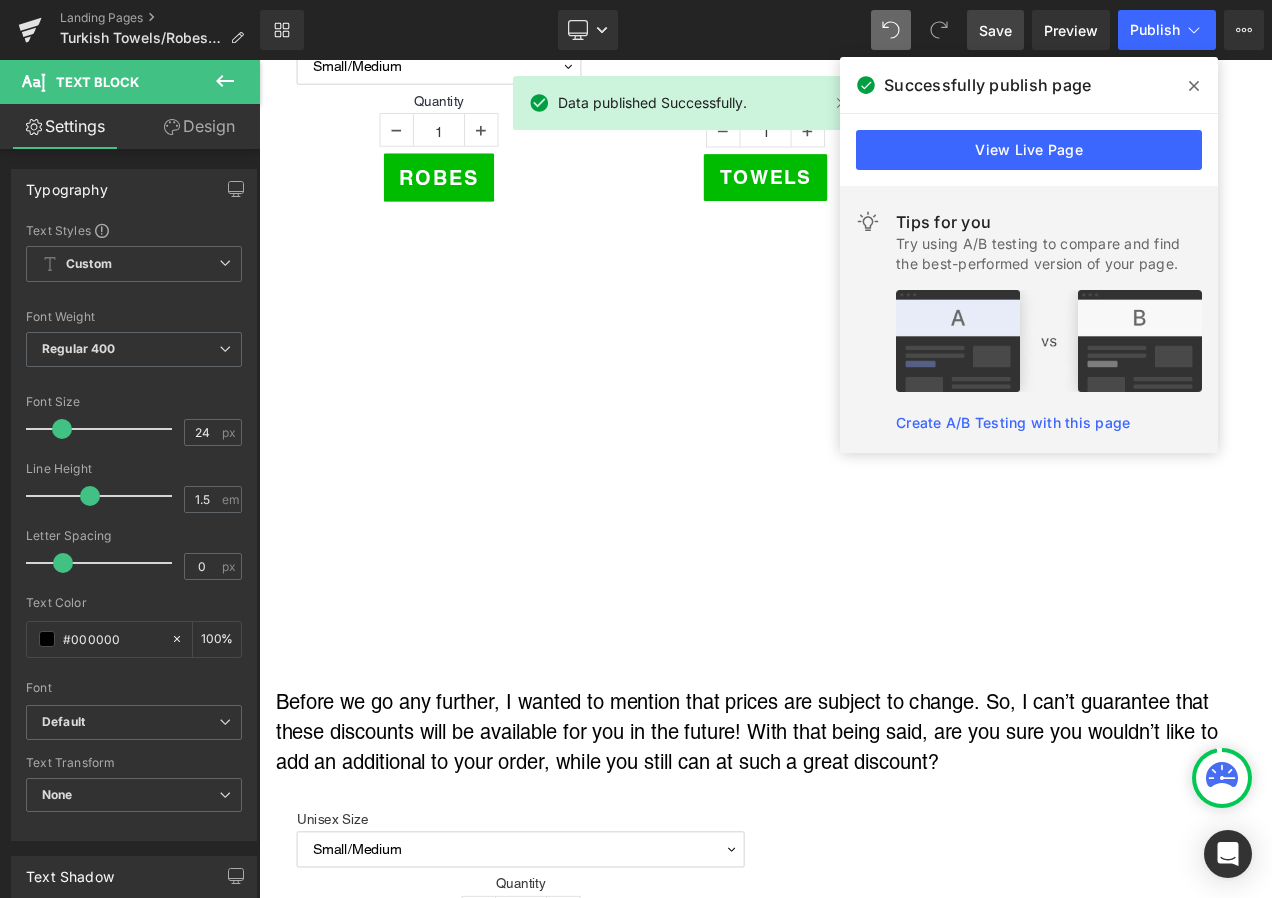 scroll, scrollTop: 1000, scrollLeft: 0, axis: vertical 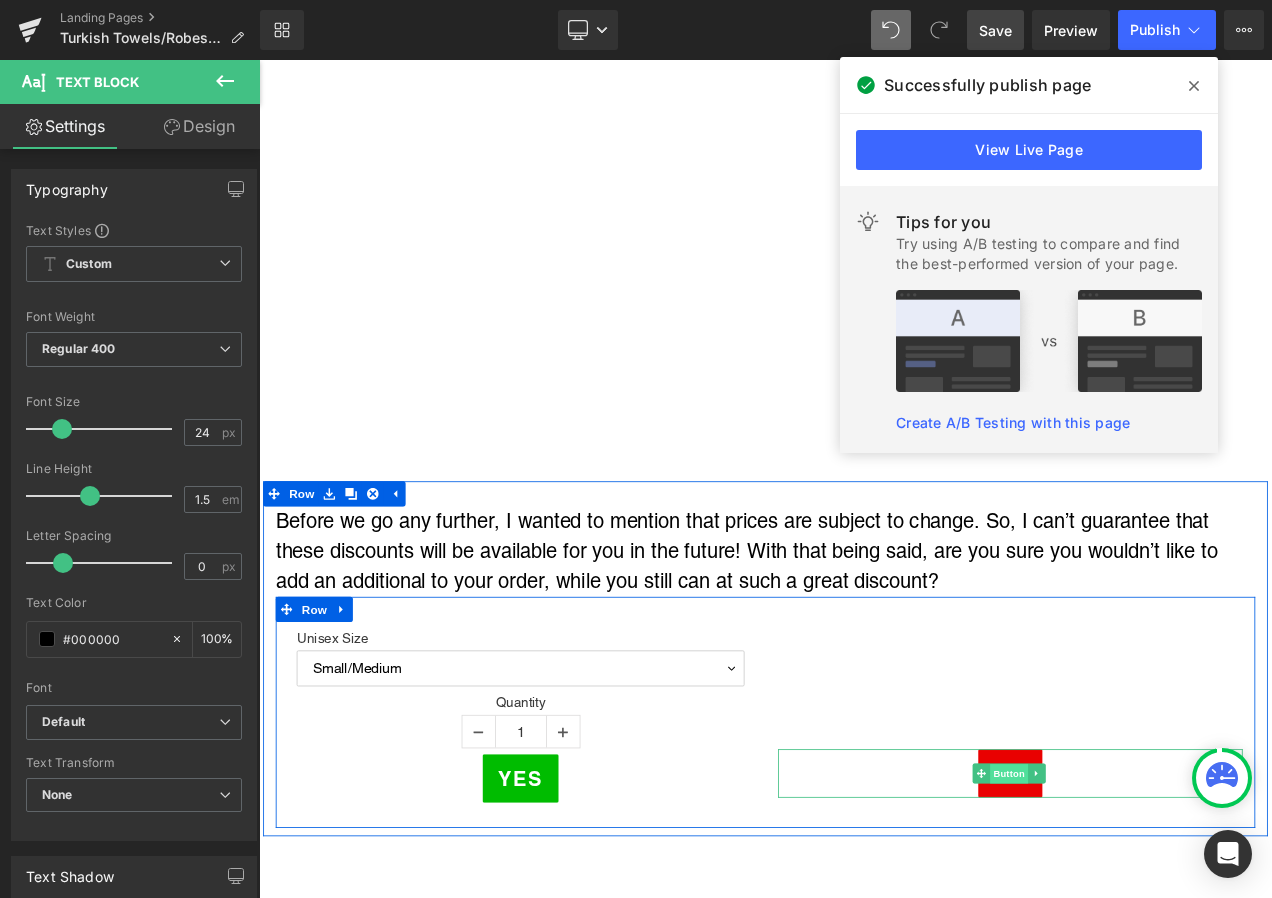 click on "Button" at bounding box center [1155, 913] 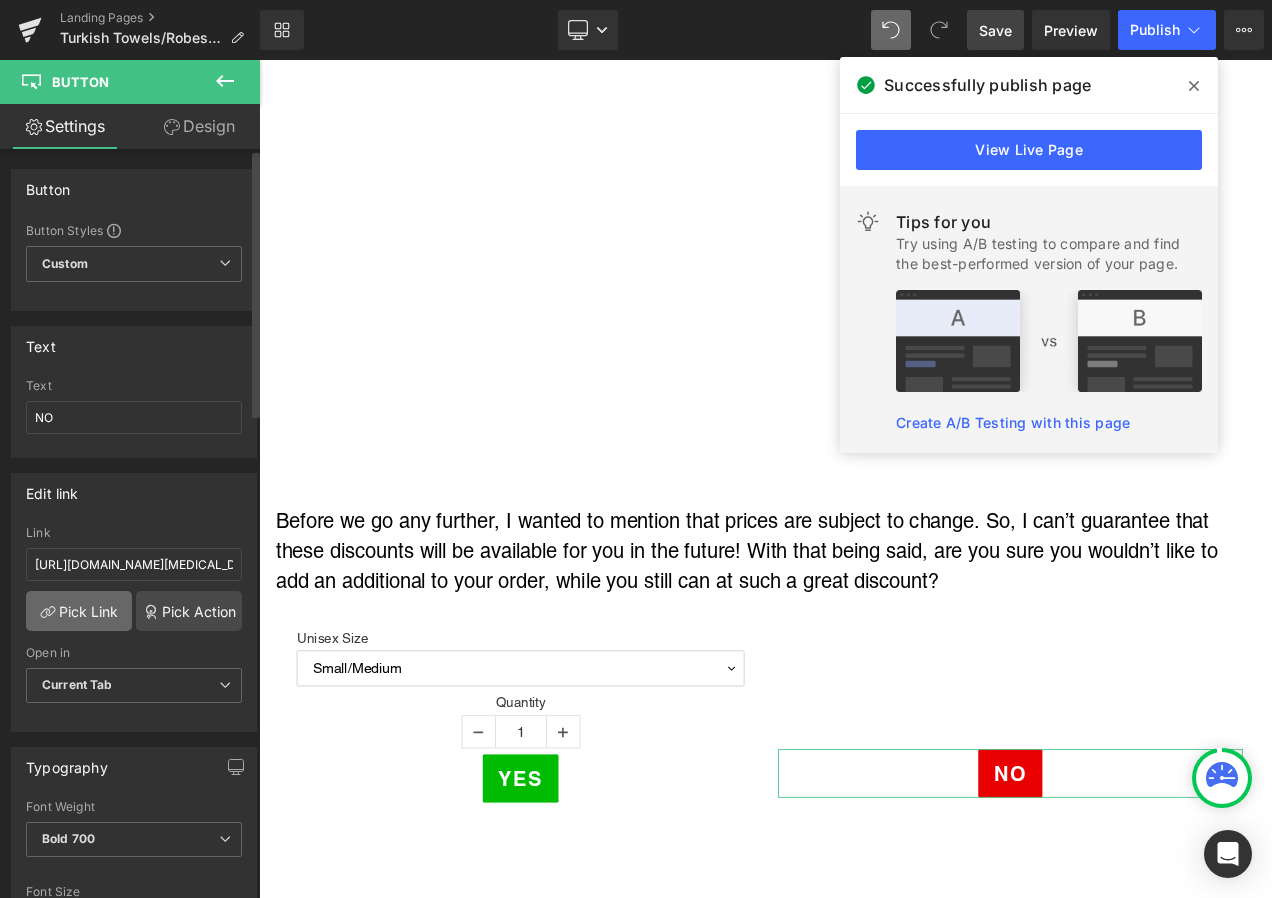 click on "Pick Link" at bounding box center (79, 611) 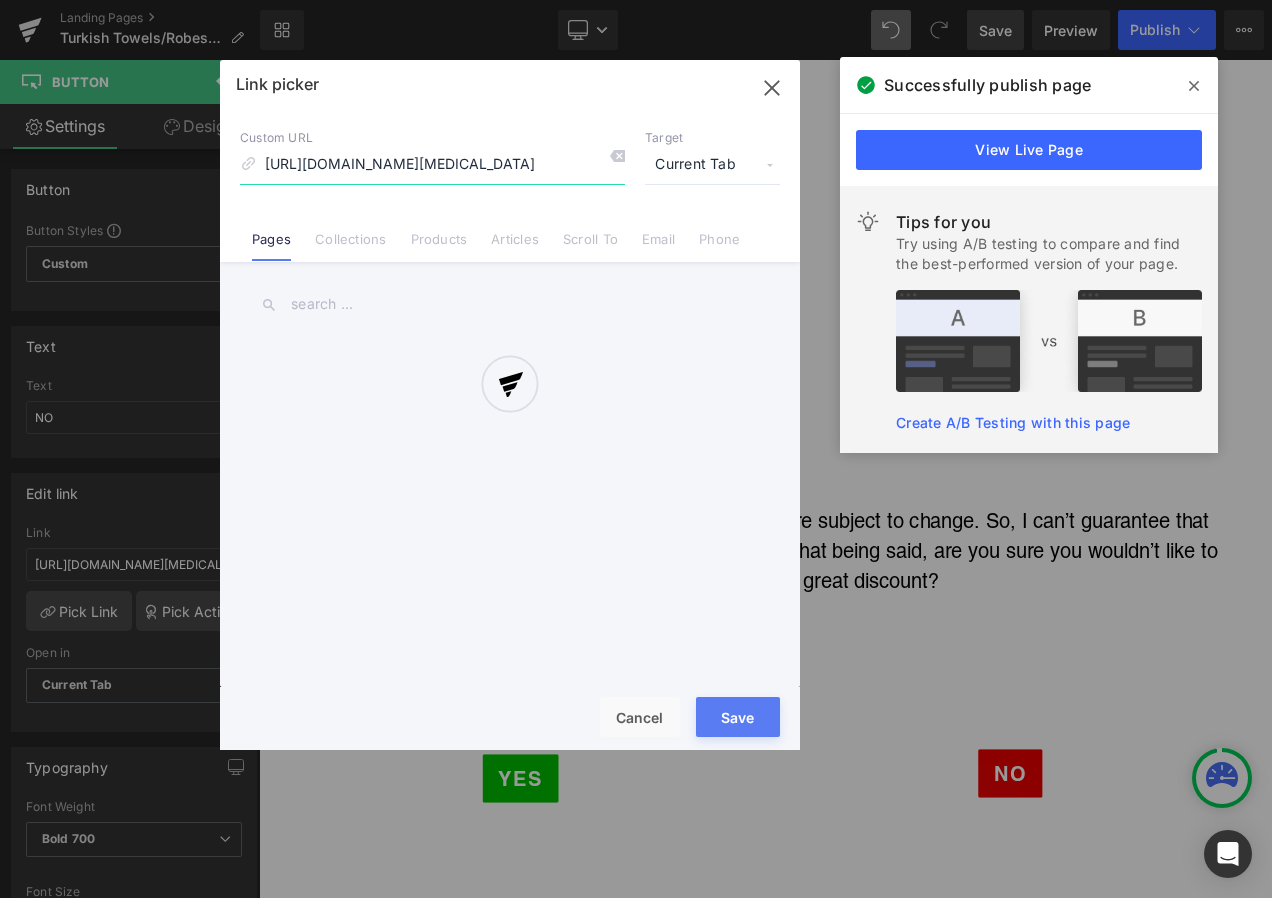scroll, scrollTop: 0, scrollLeft: 348, axis: horizontal 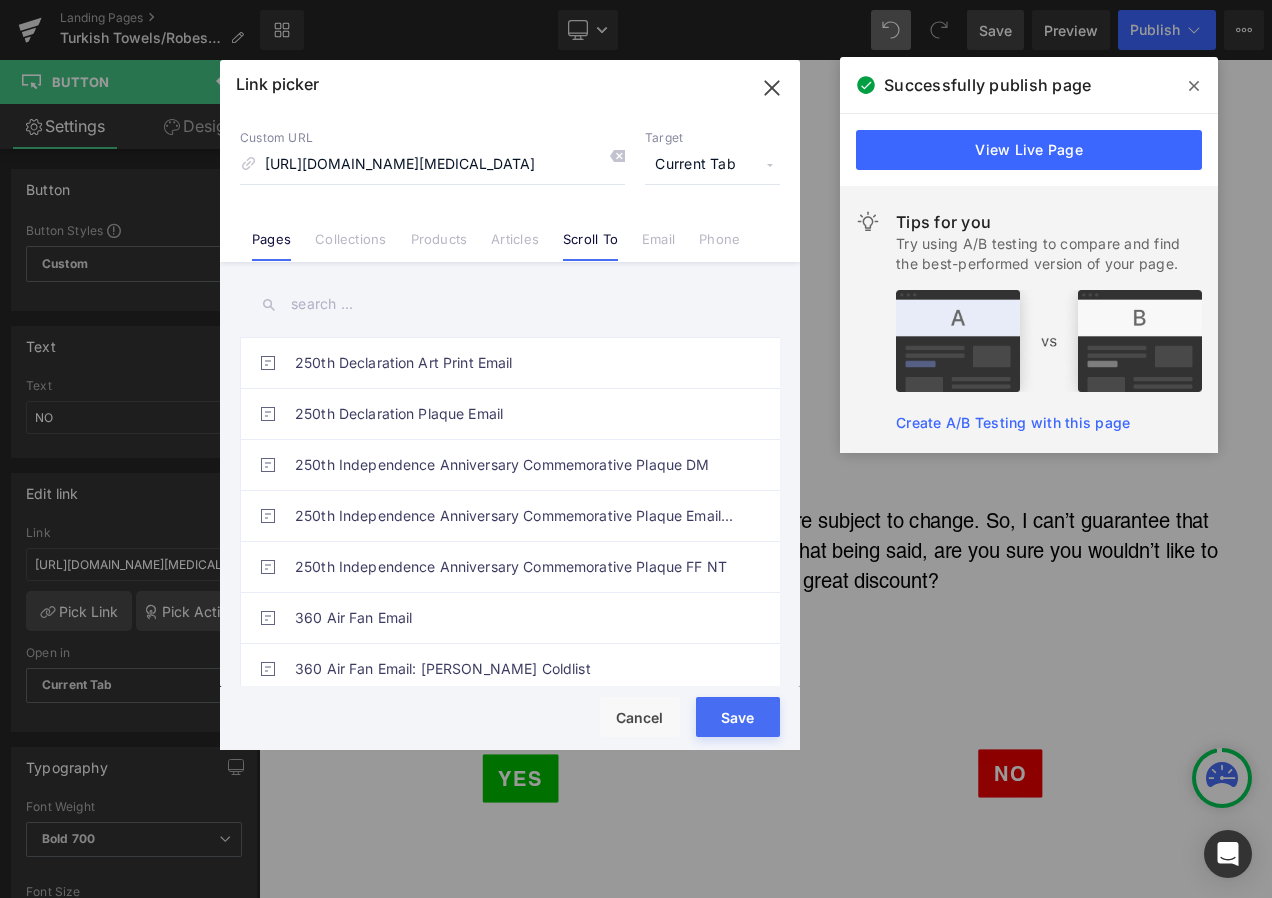 click on "Scroll To" at bounding box center [590, 246] 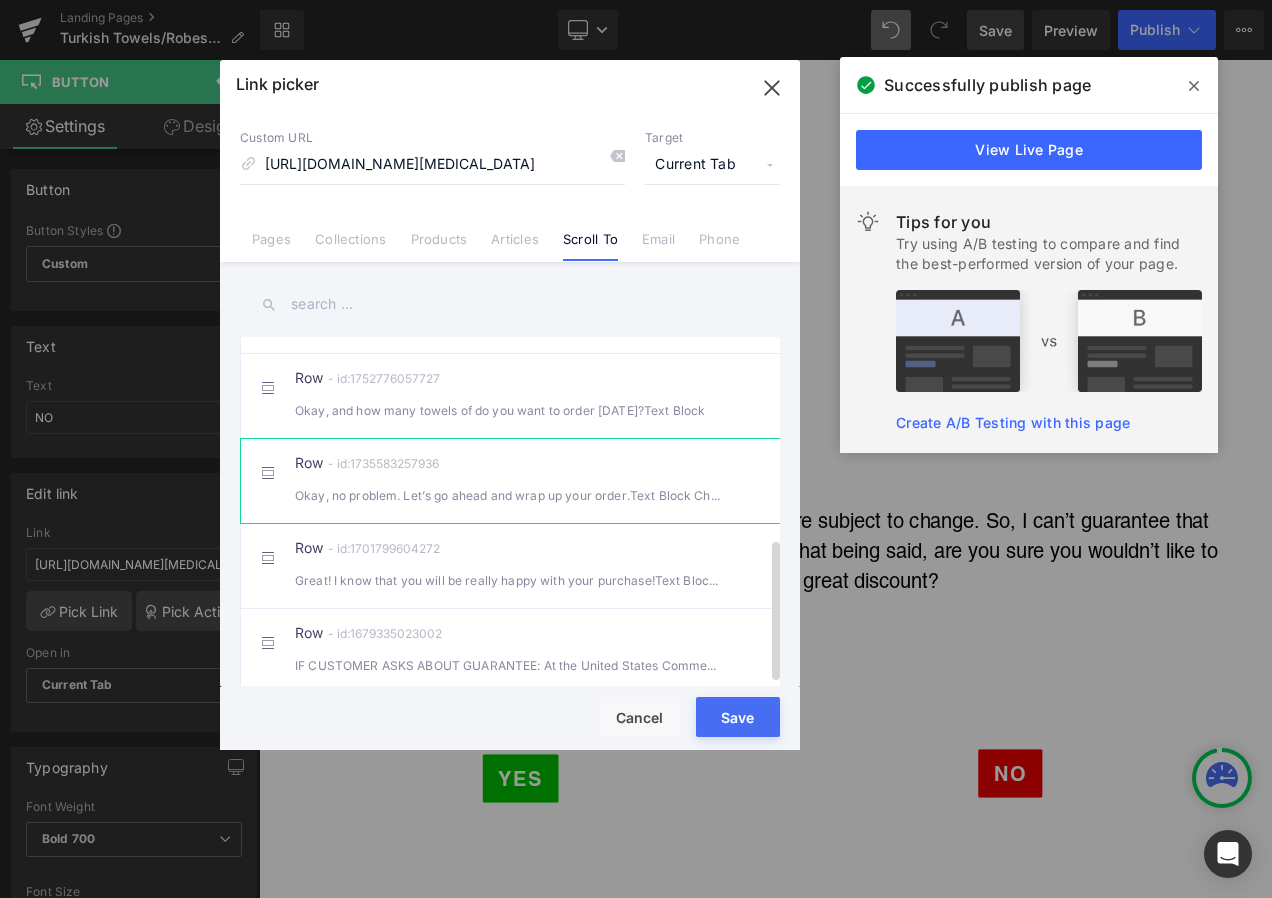 scroll, scrollTop: 503, scrollLeft: 0, axis: vertical 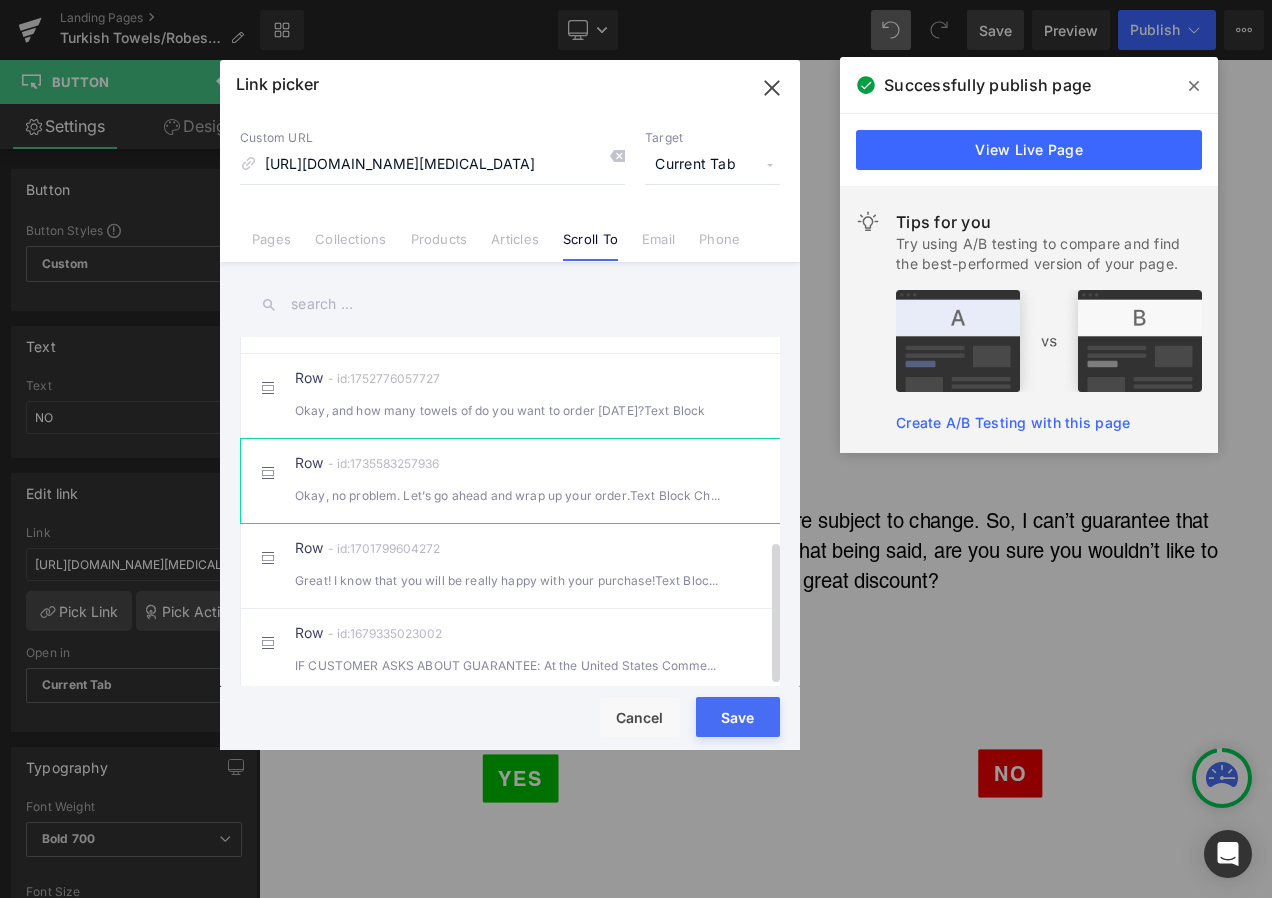 click on "Row - id:1735583257936 Okay, no problem. Let’s go ahead and wrap up your order.Text Block    CheckoutBu" at bounding box center [540, 481] 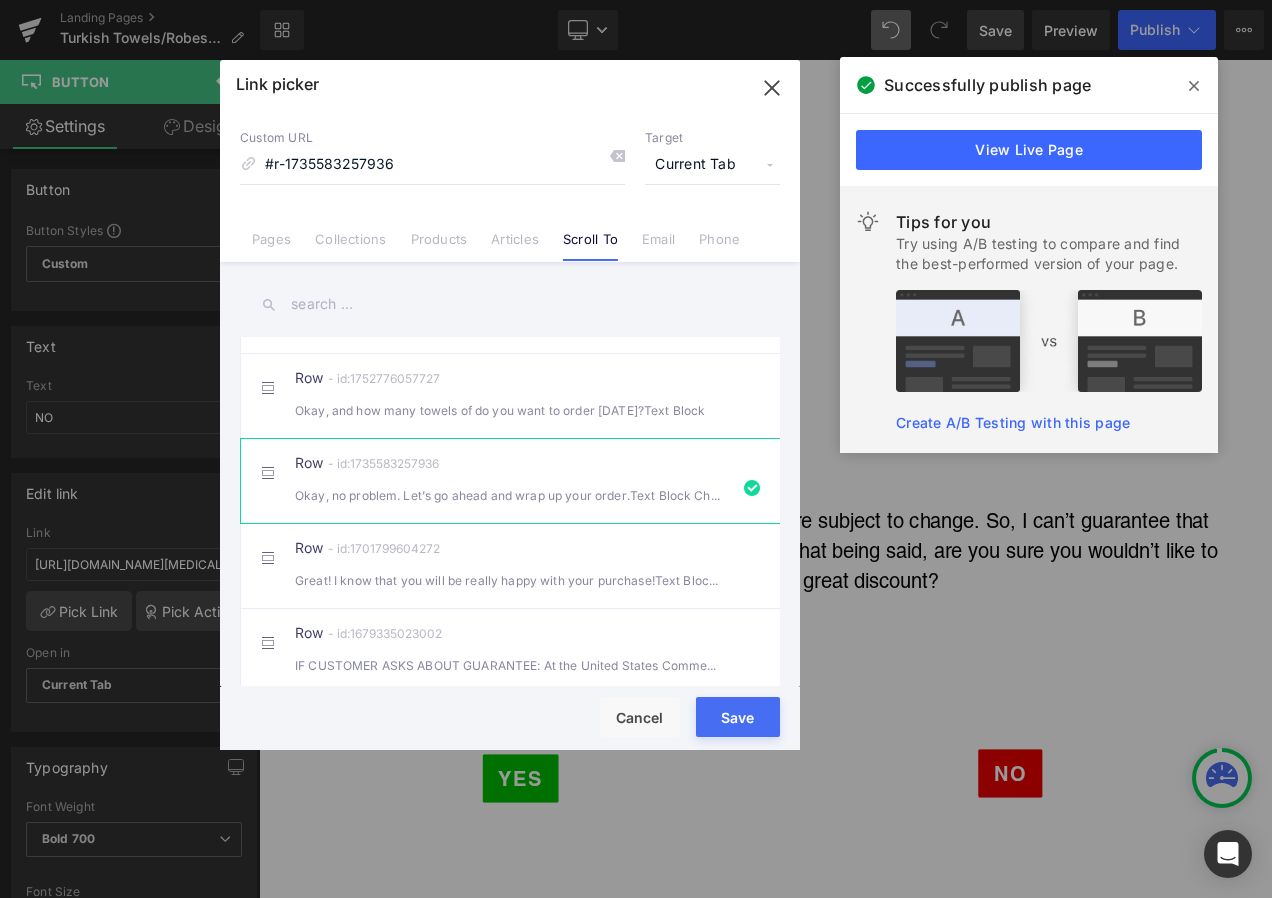 click on "Save" at bounding box center [738, 717] 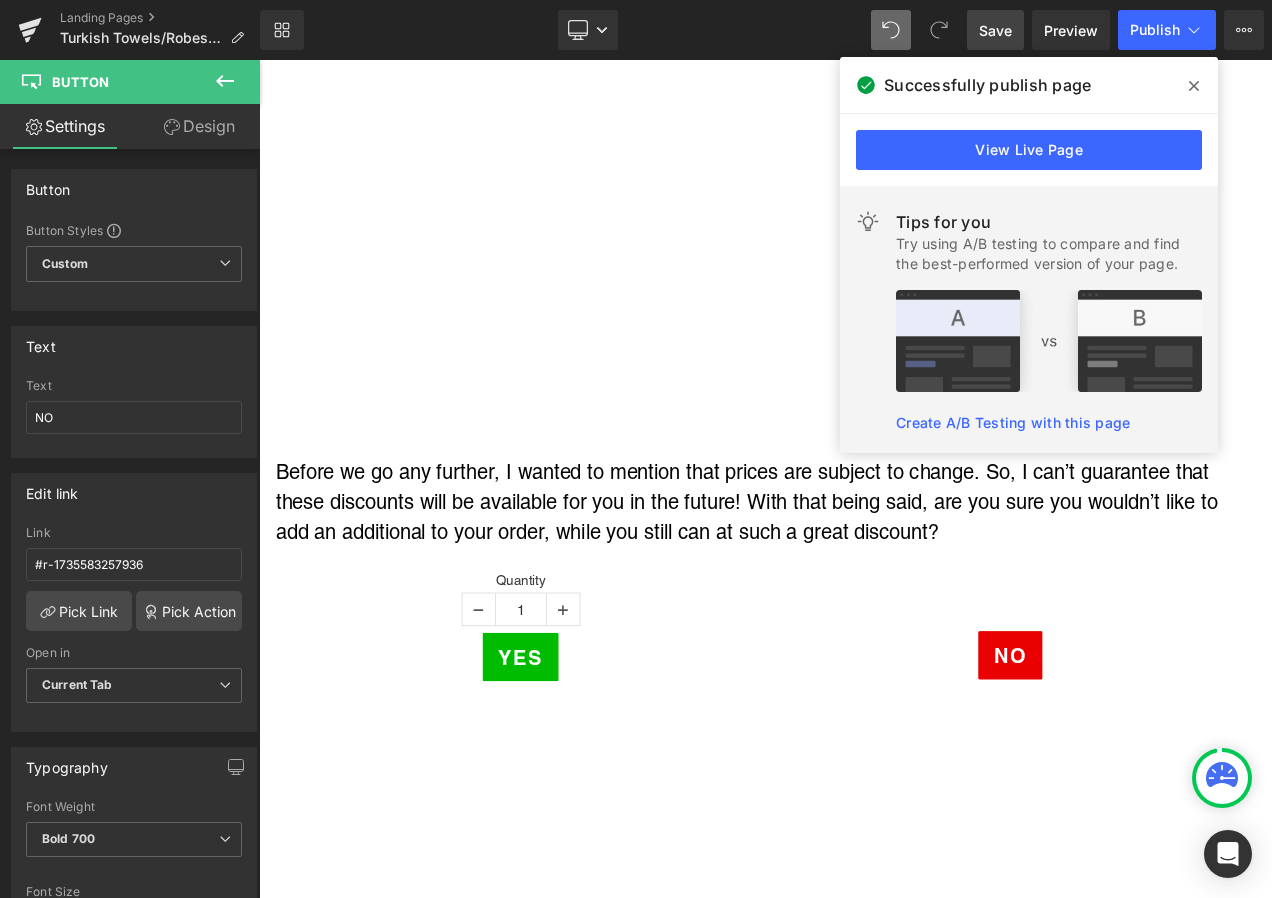 scroll, scrollTop: 2000, scrollLeft: 0, axis: vertical 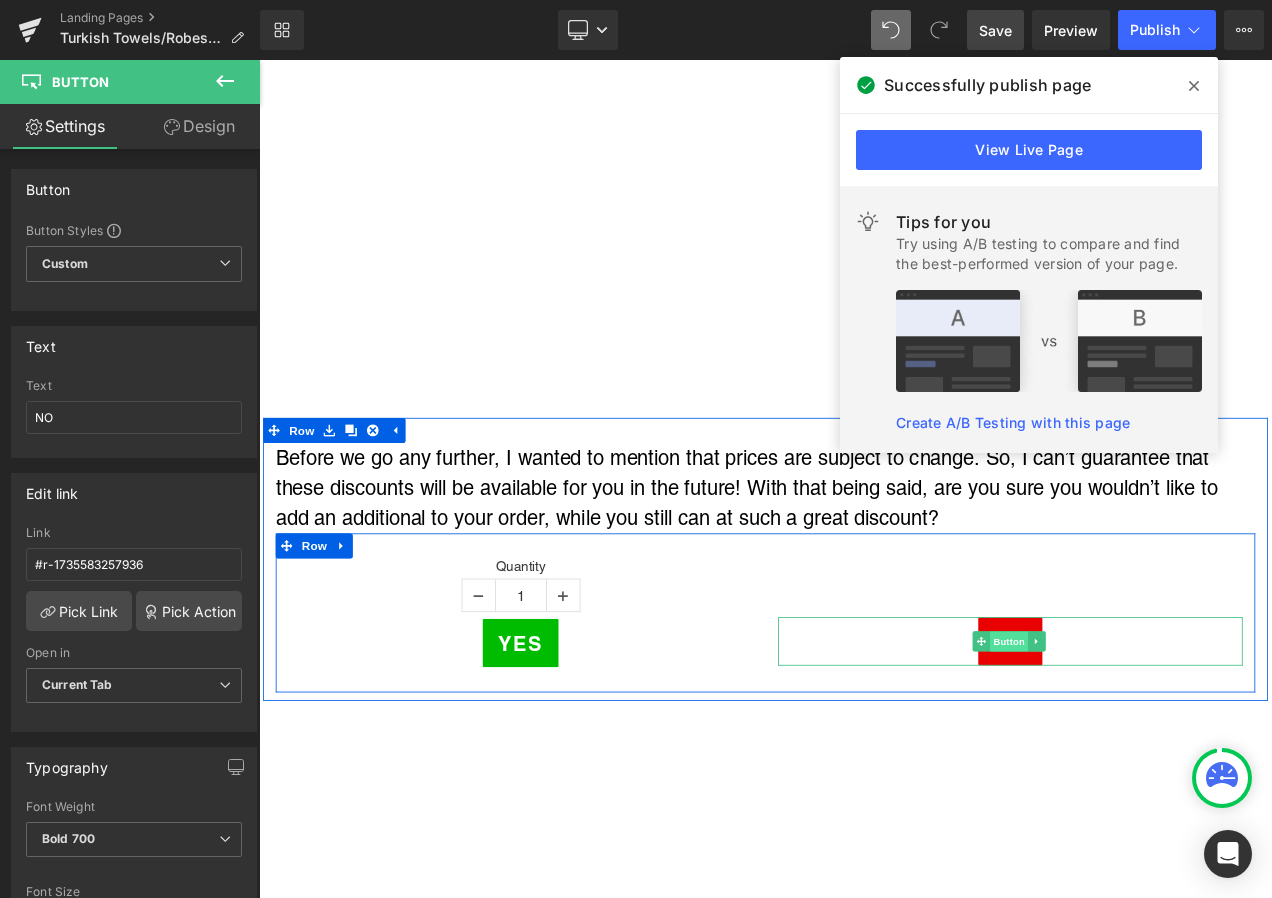 click on "Button" at bounding box center [1155, 754] 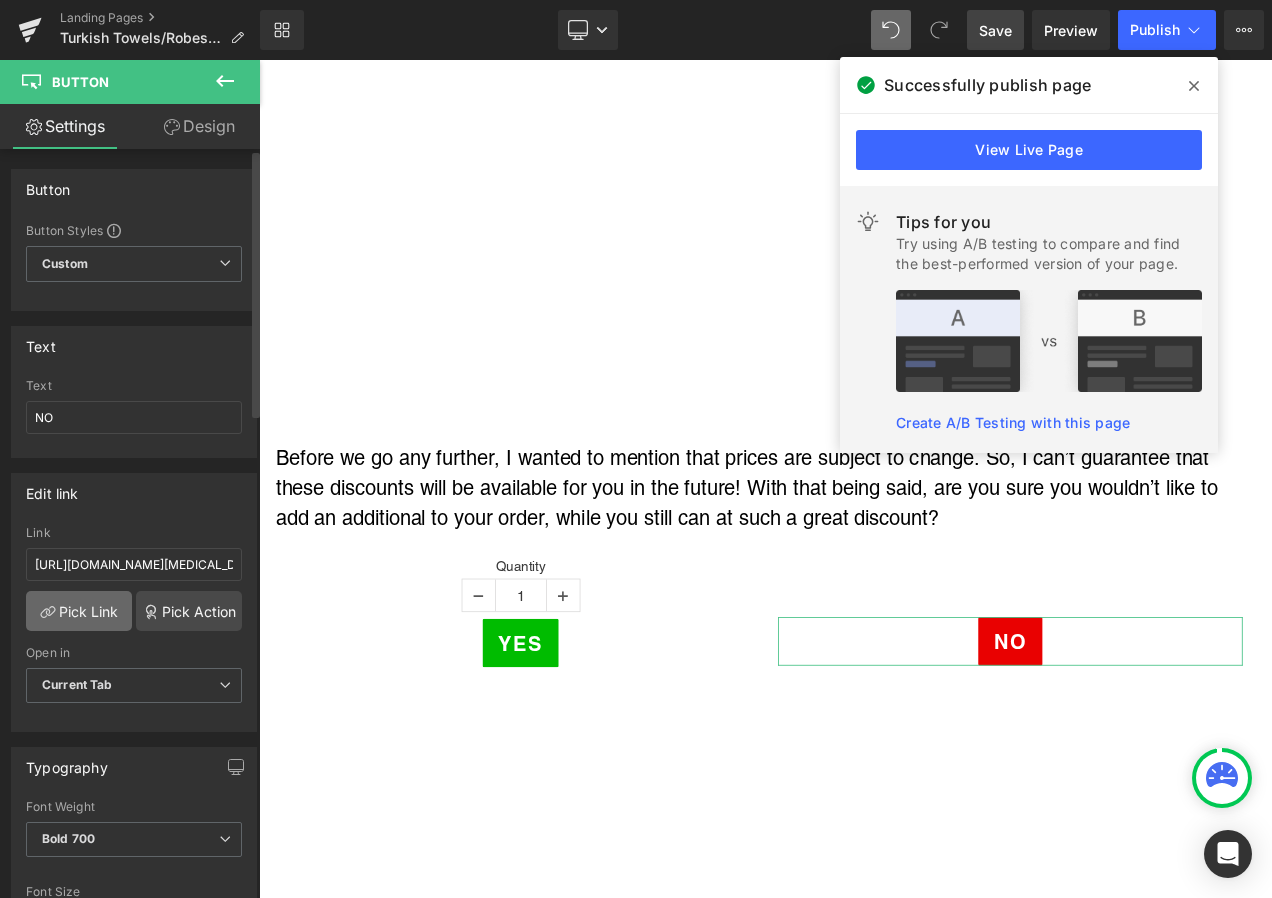 click on "Pick Link" at bounding box center [79, 611] 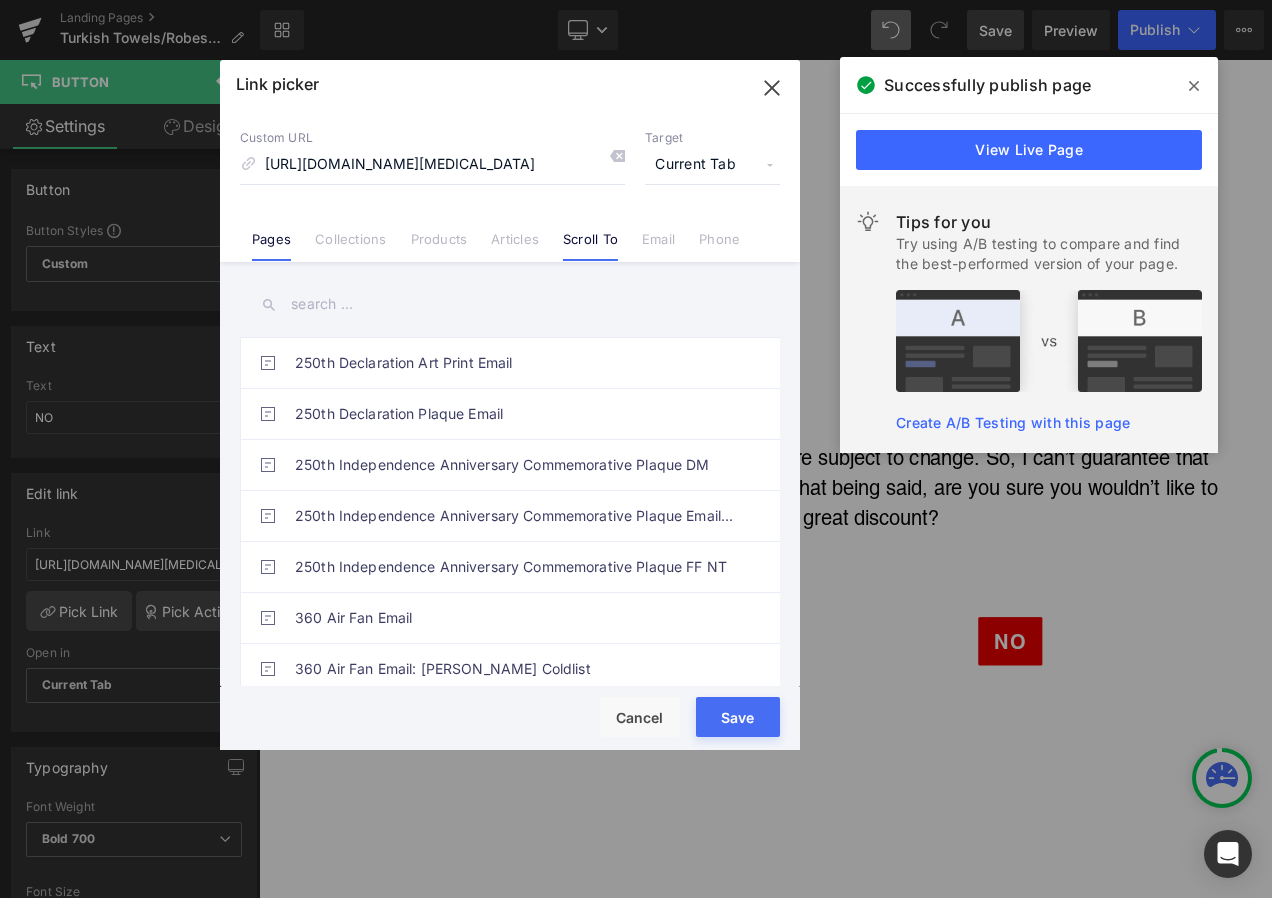scroll, scrollTop: 0, scrollLeft: 0, axis: both 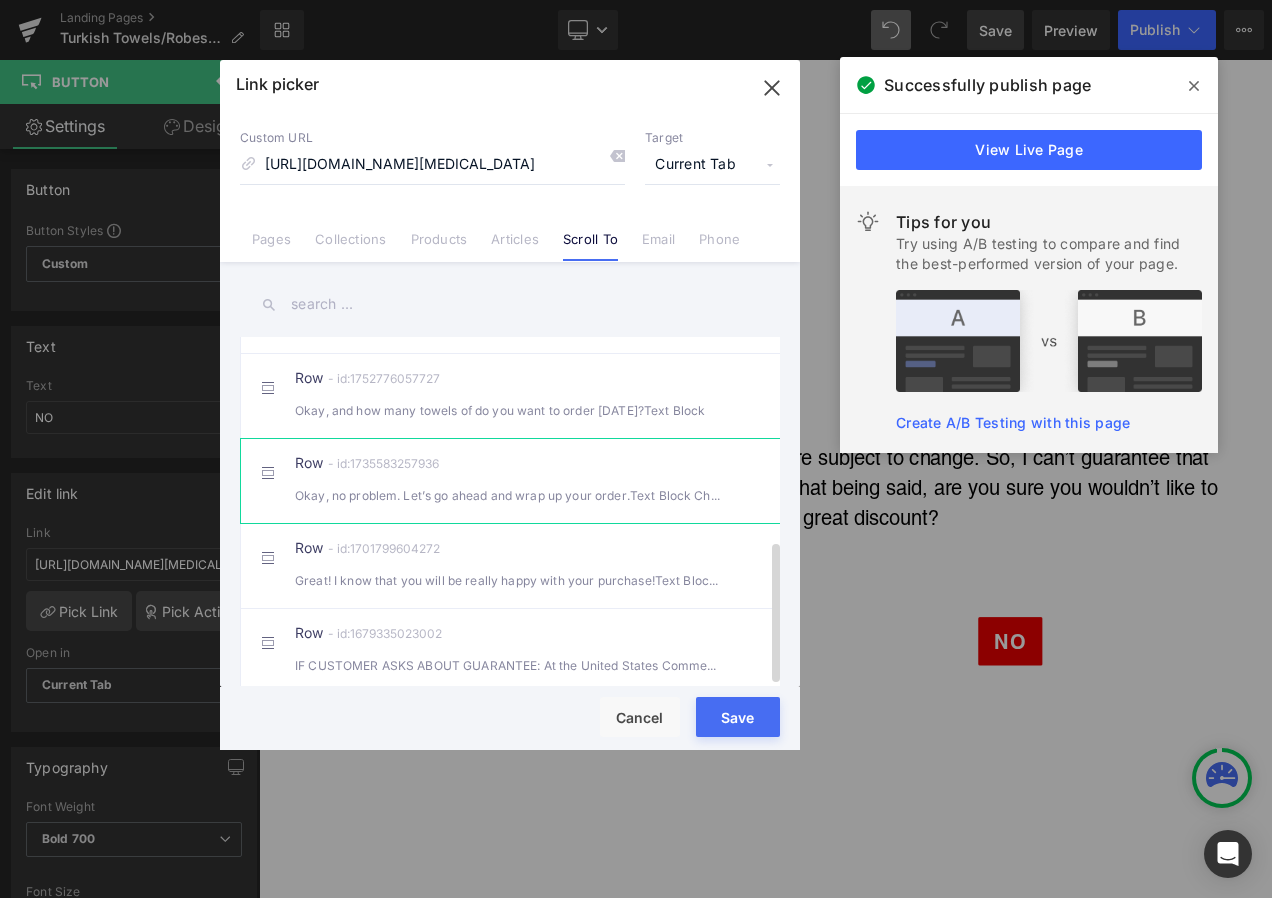 click on "Row - id:1735583257936 Okay, no problem. Let’s go ahead and wrap up your order.Text Block    CheckoutBu" at bounding box center [540, 481] 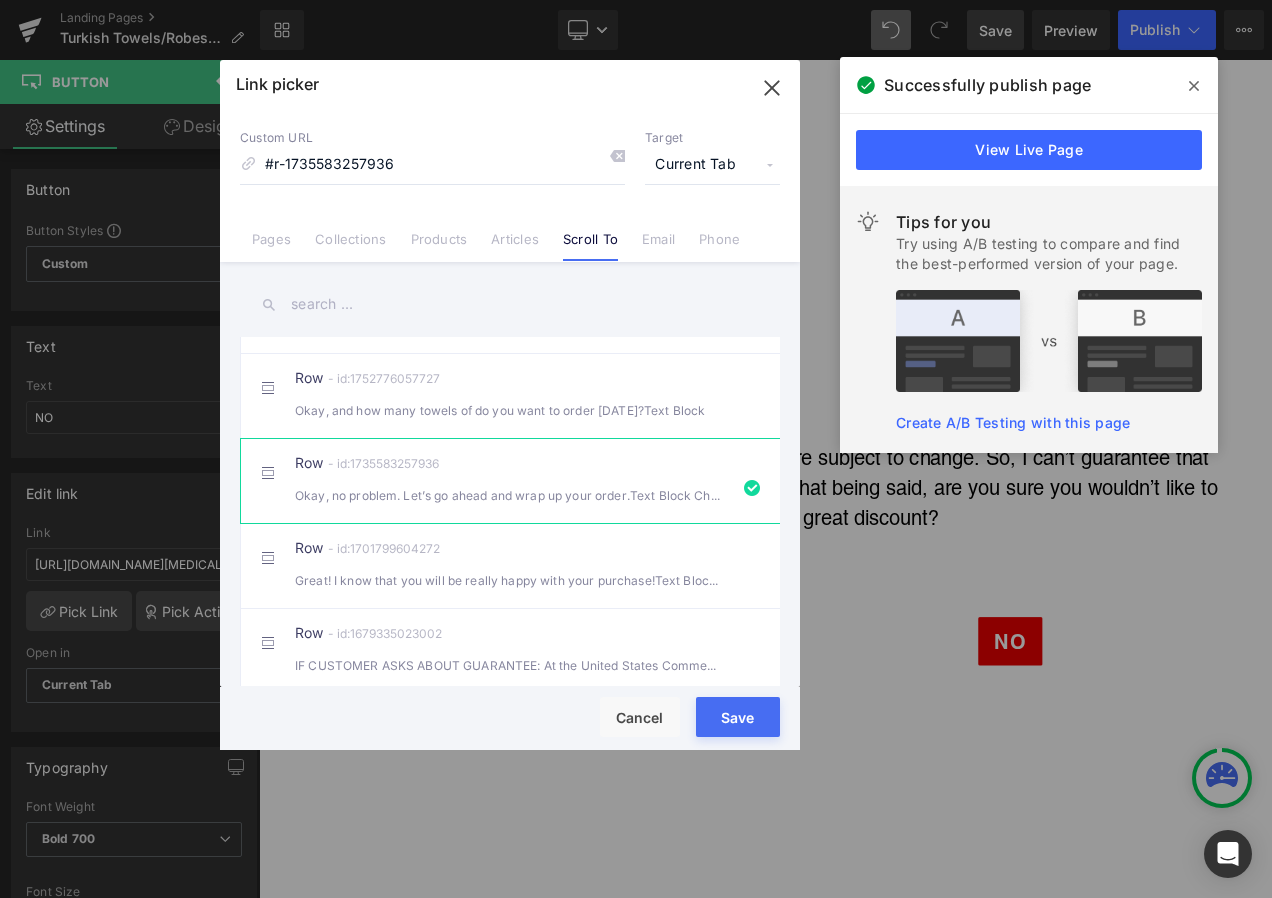 click on "Save" at bounding box center (738, 717) 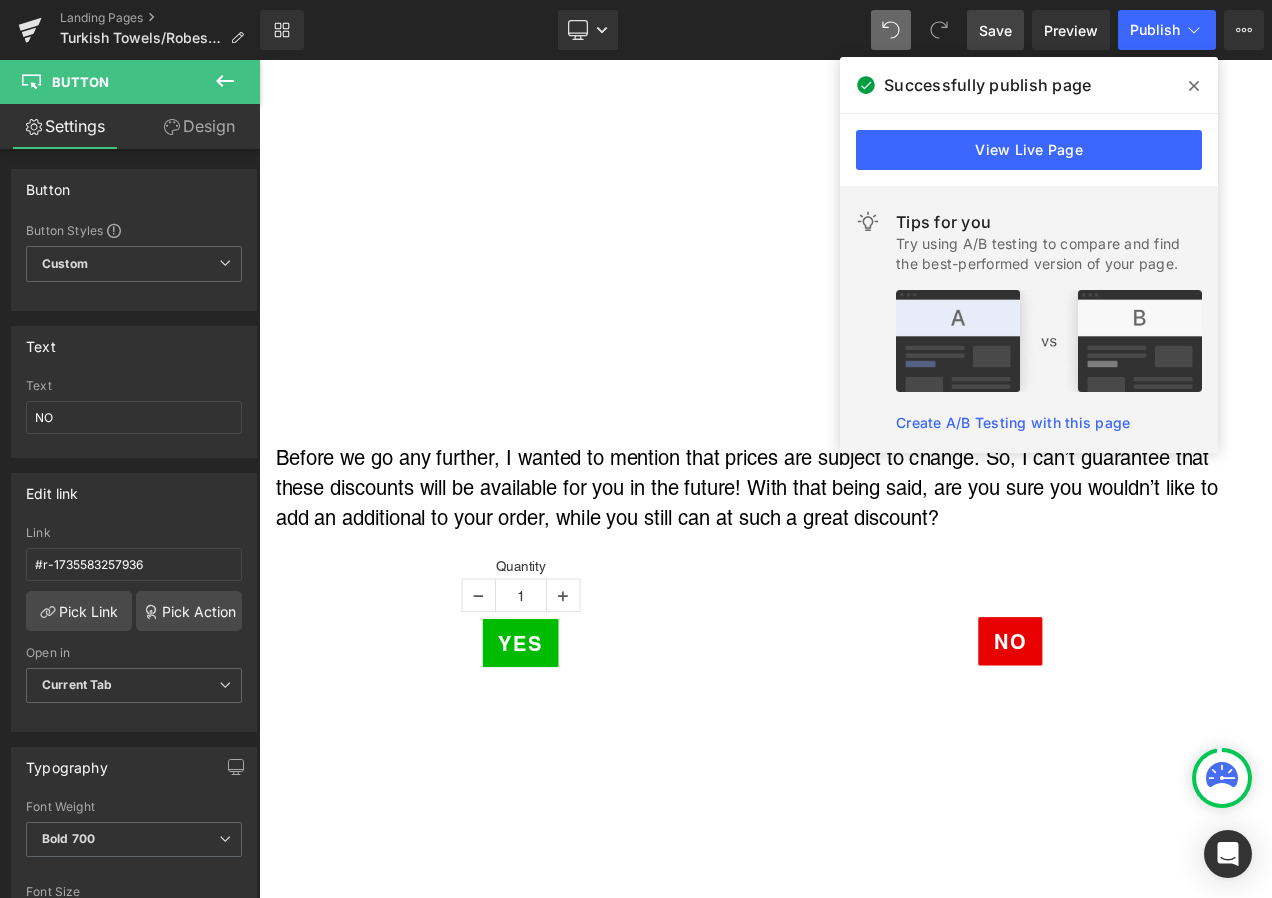 drag, startPoint x: 1193, startPoint y: 81, endPoint x: 987, endPoint y: 2, distance: 220.62865 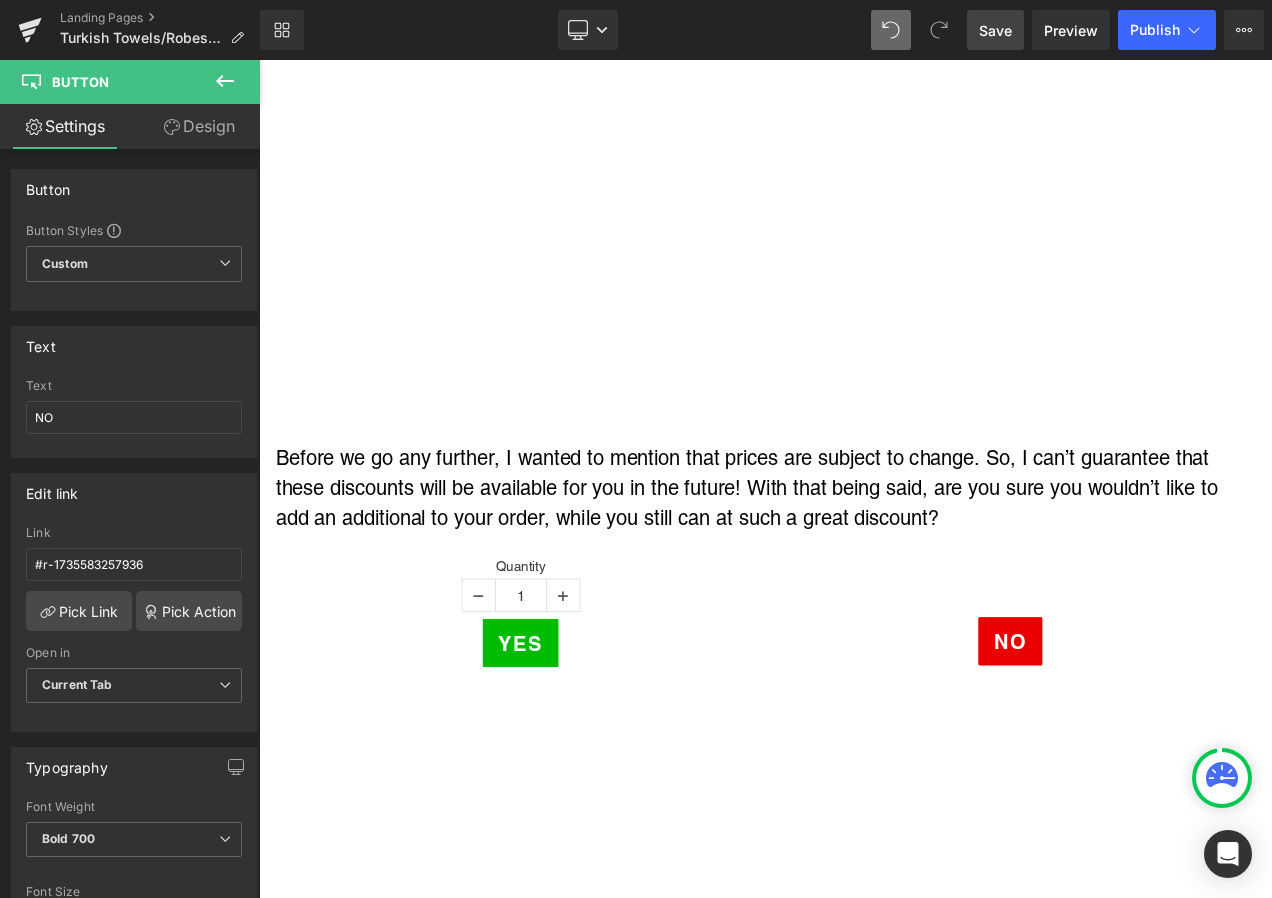 drag, startPoint x: 1001, startPoint y: 30, endPoint x: 955, endPoint y: 758, distance: 729.45184 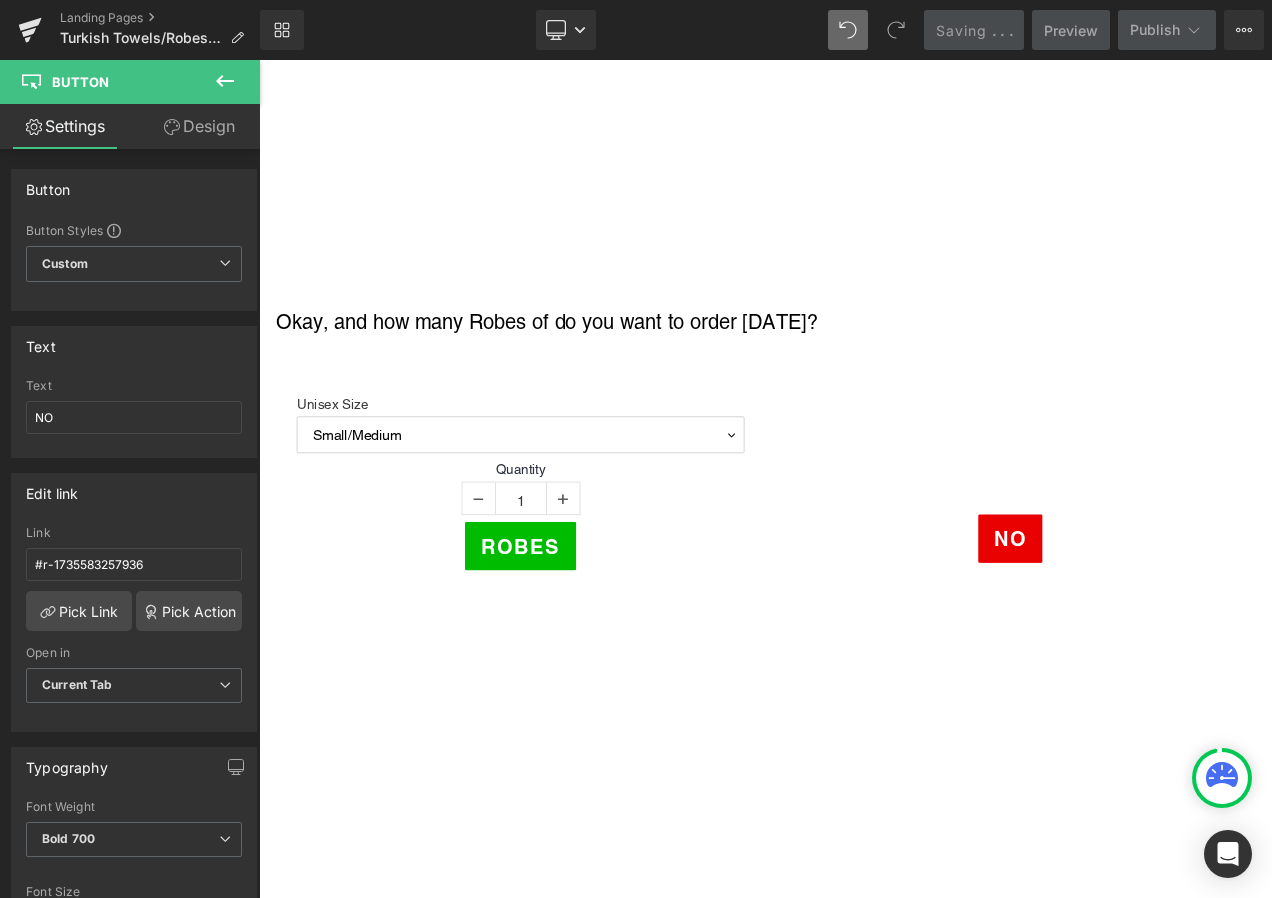 scroll, scrollTop: 3000, scrollLeft: 0, axis: vertical 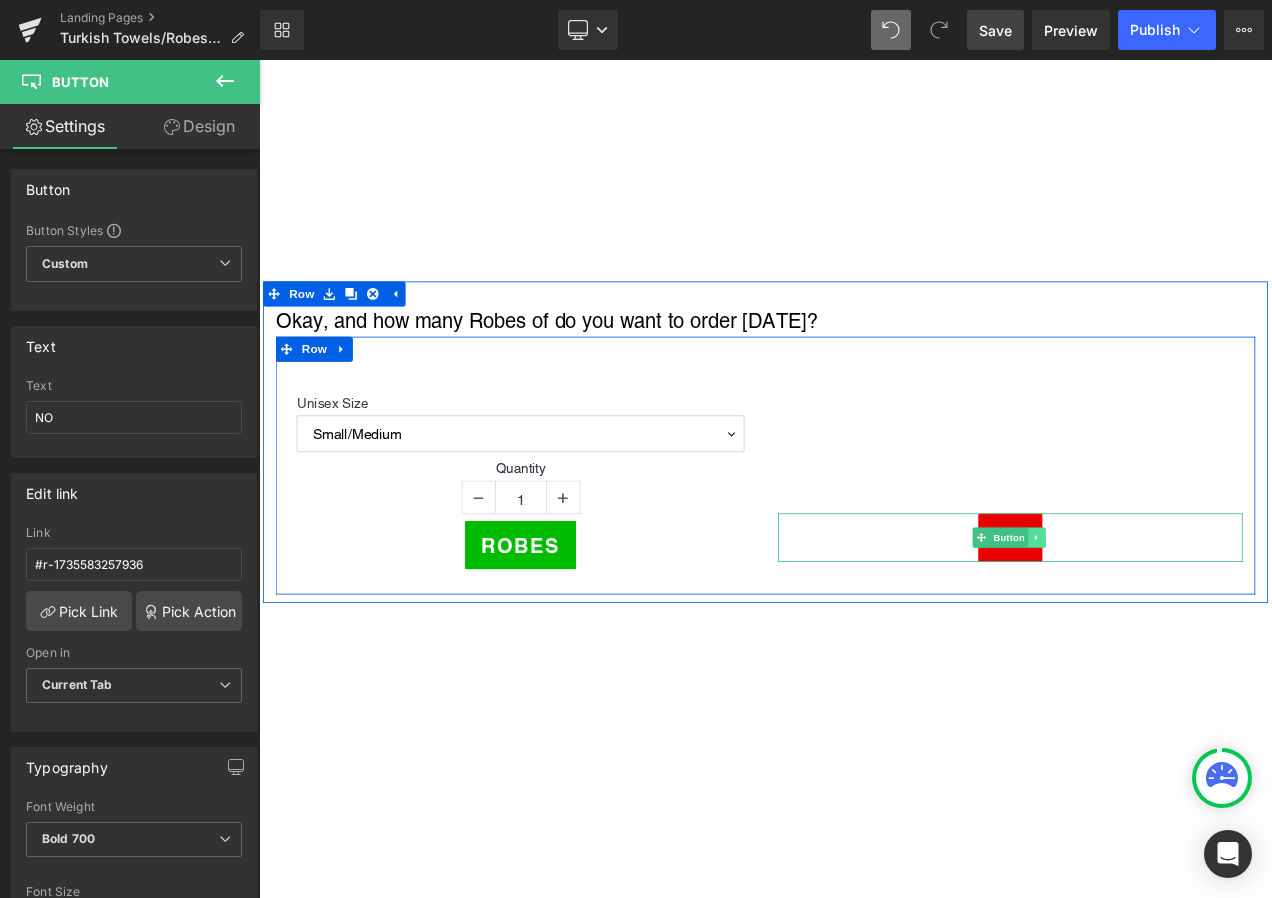 click 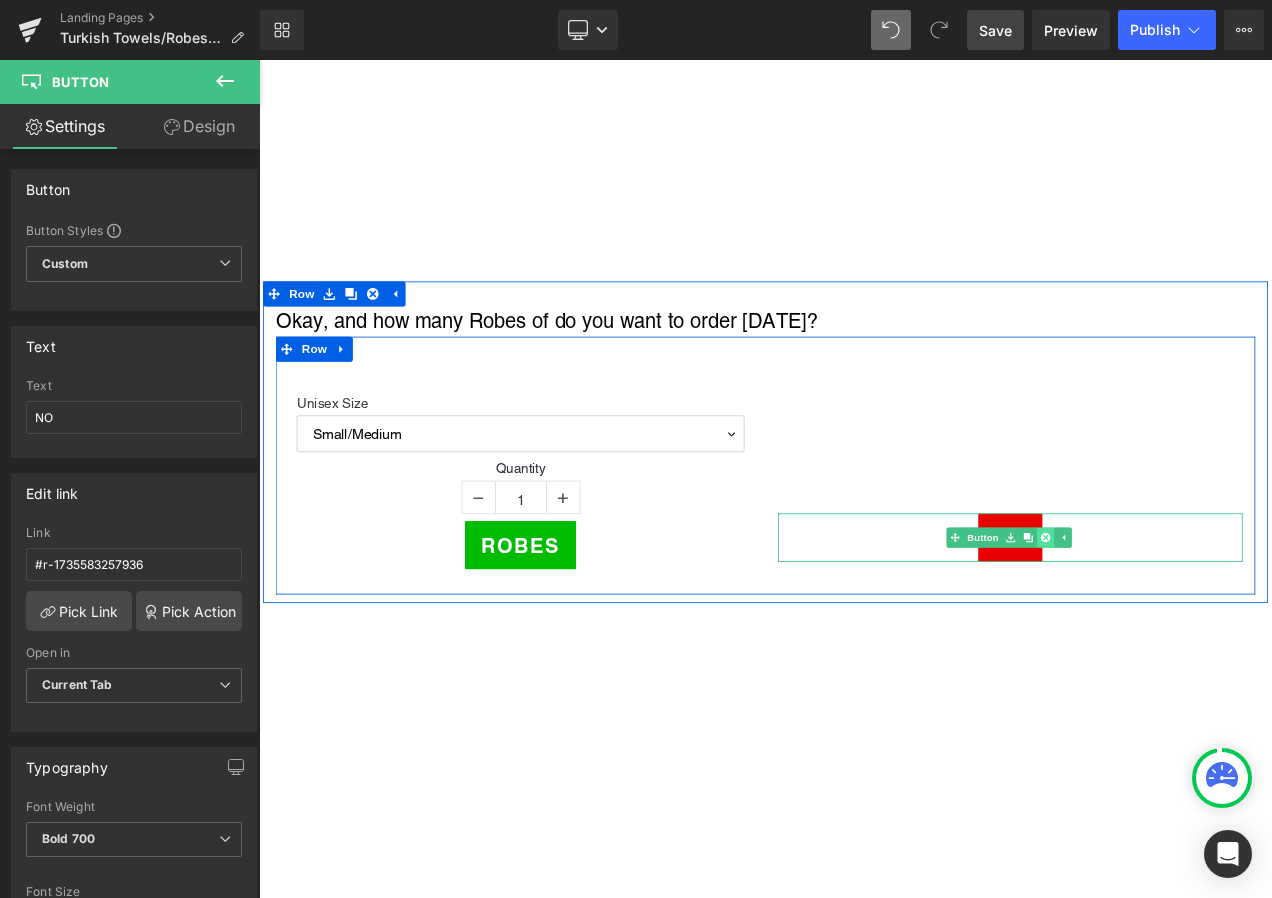 click 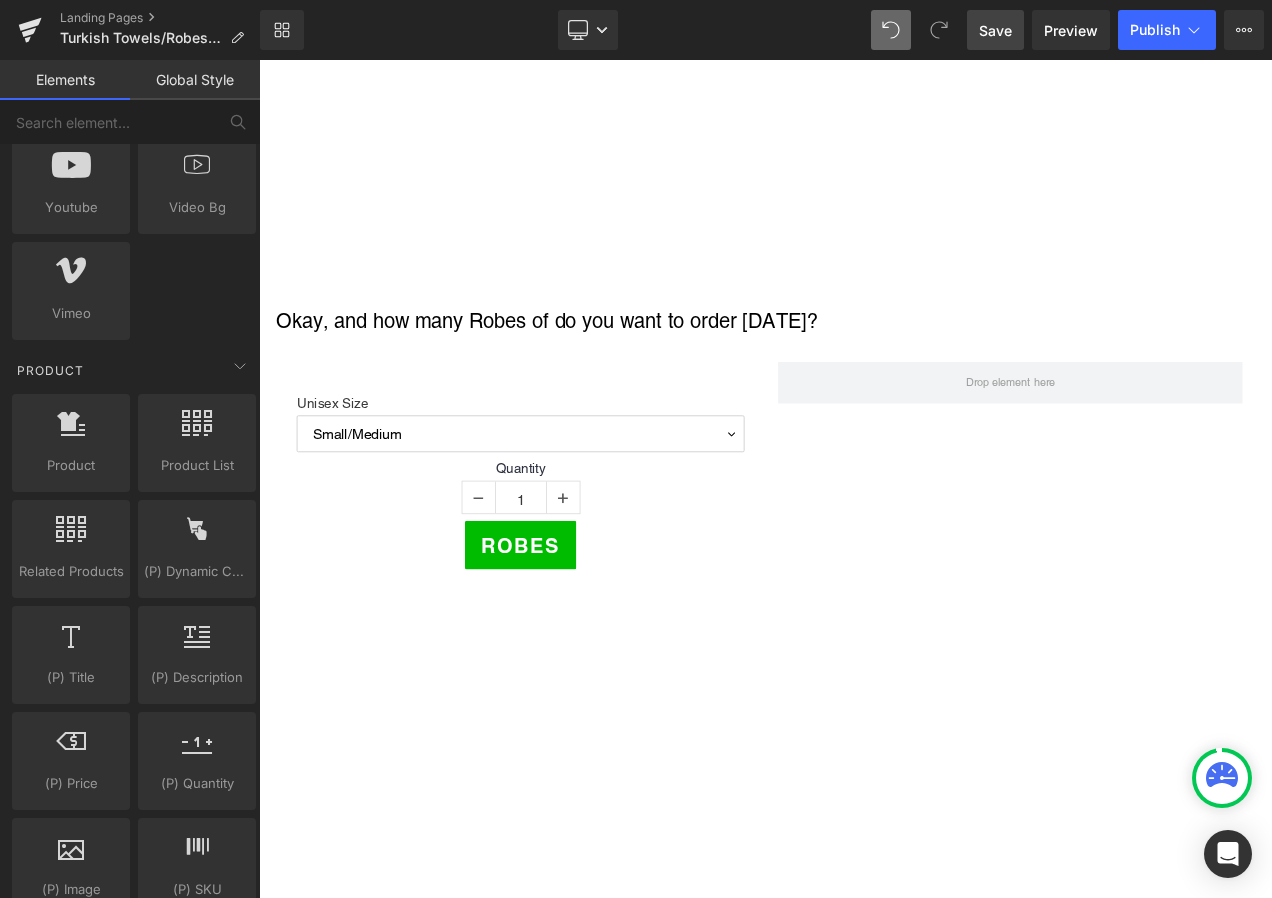 click on "Save" at bounding box center (995, 30) 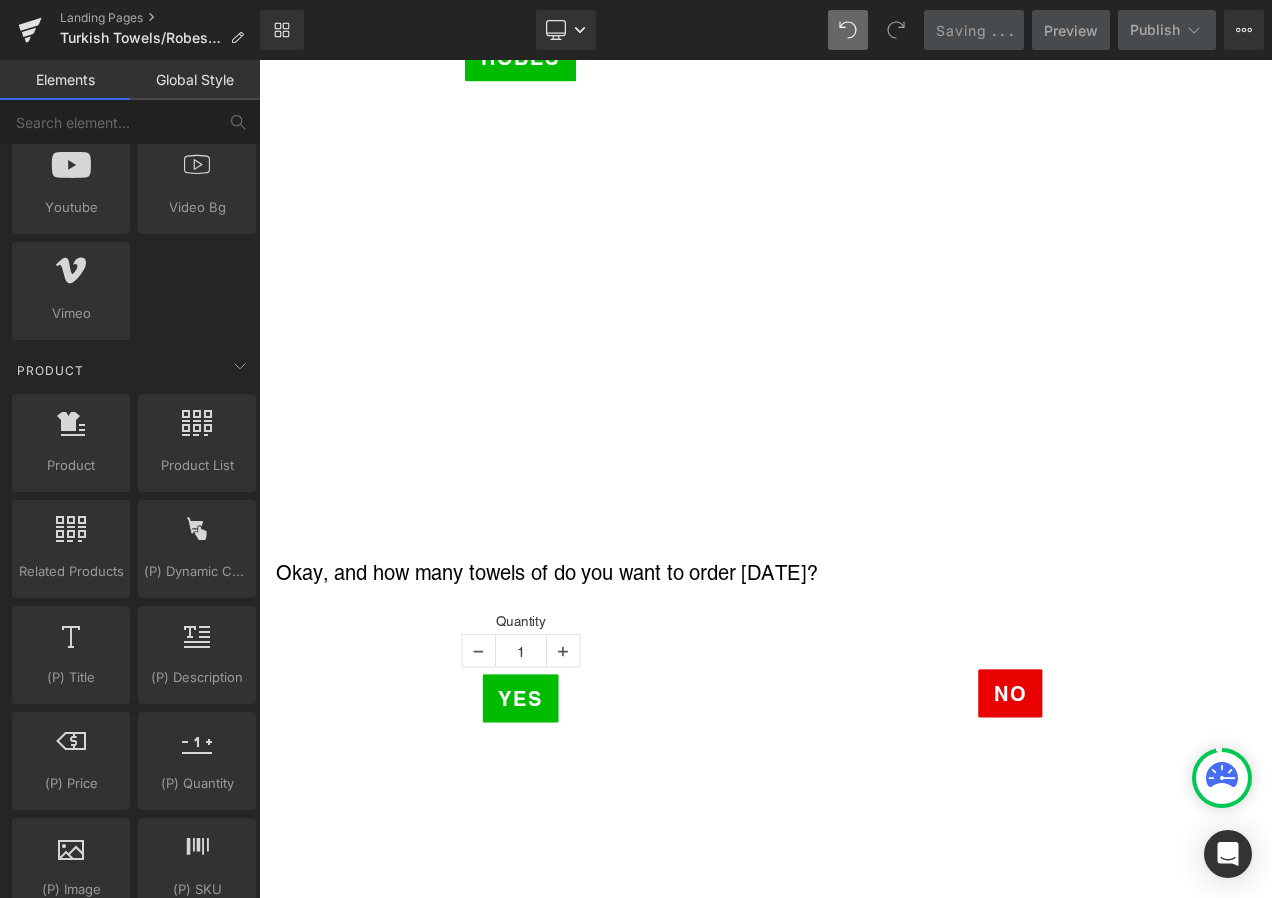 scroll, scrollTop: 3700, scrollLeft: 0, axis: vertical 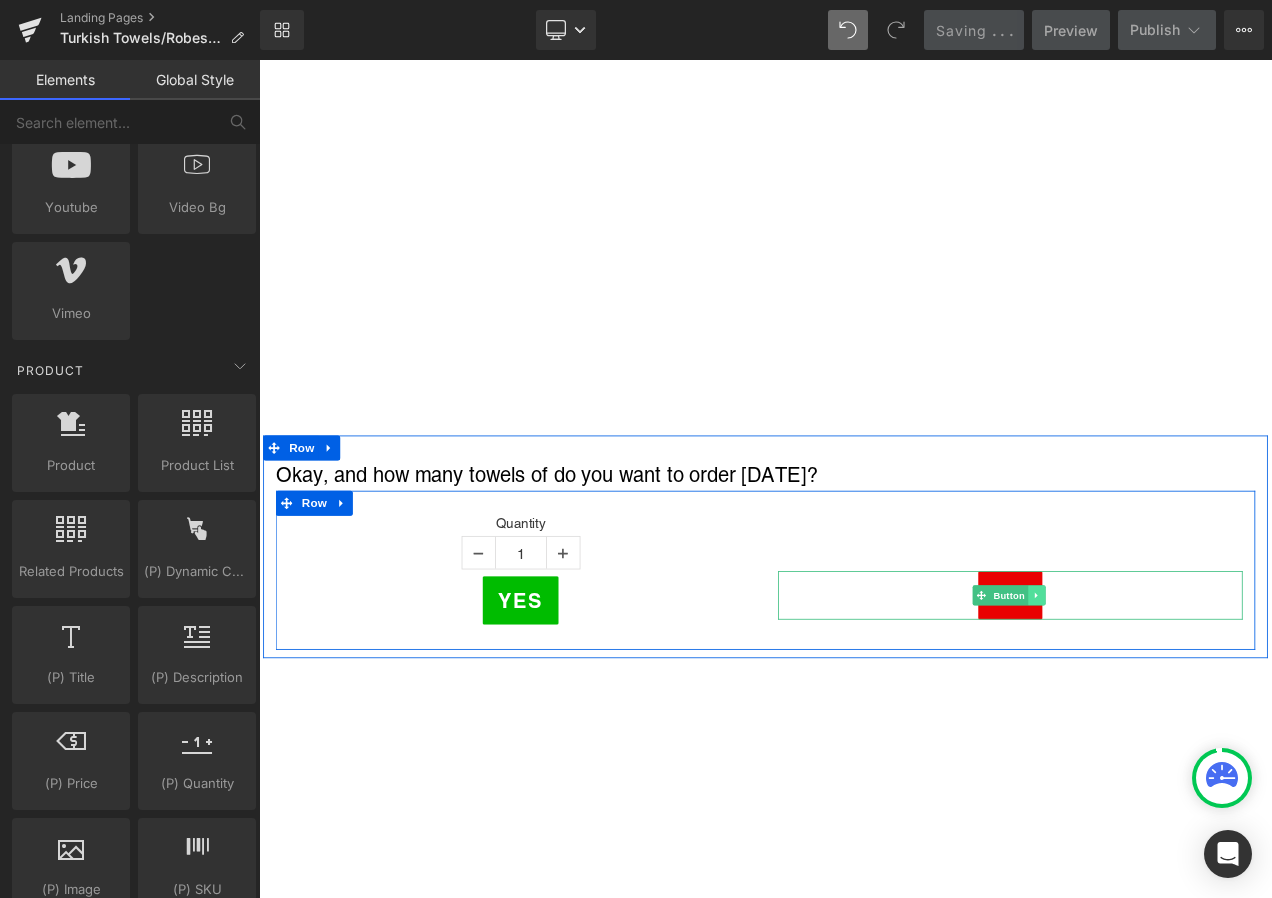 click 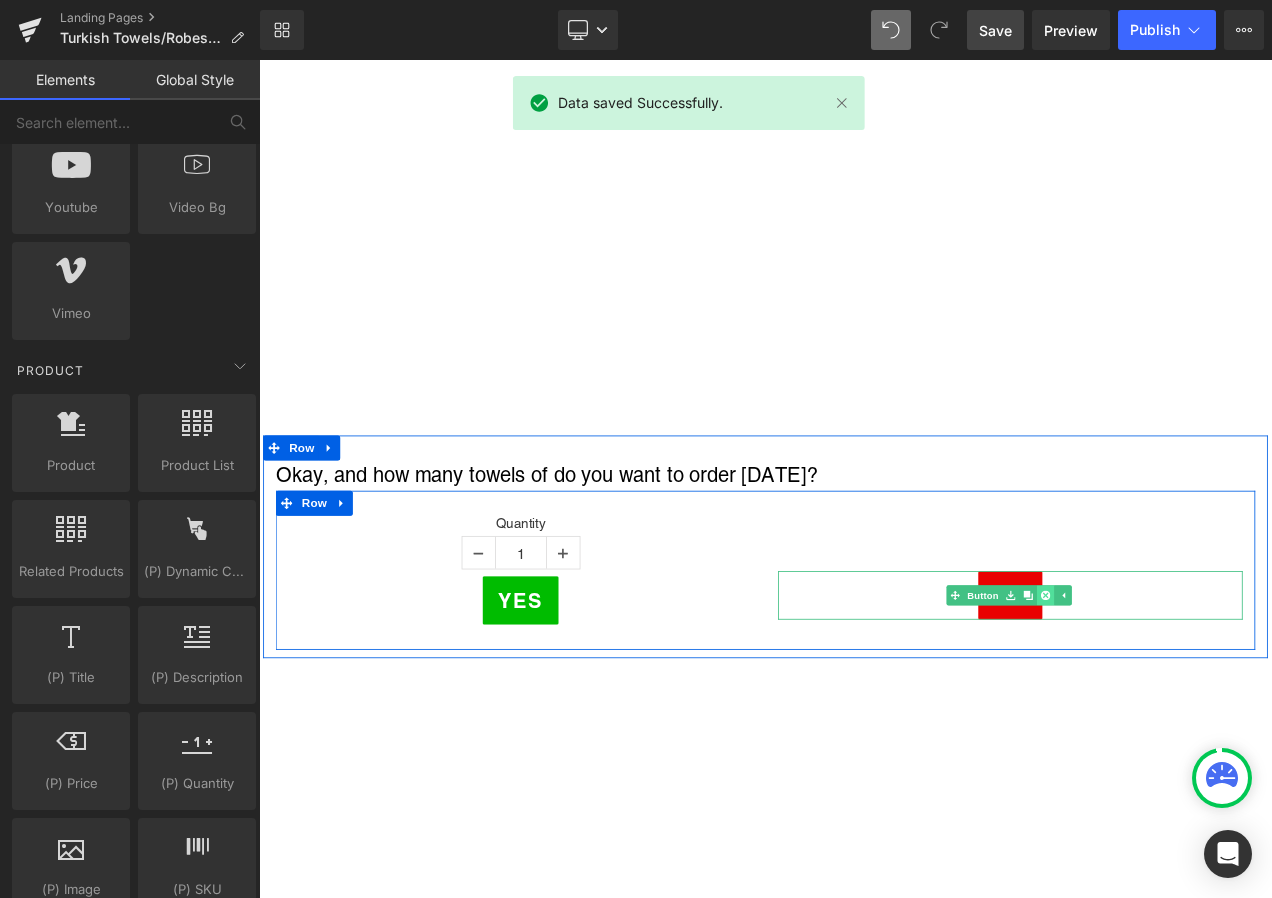click 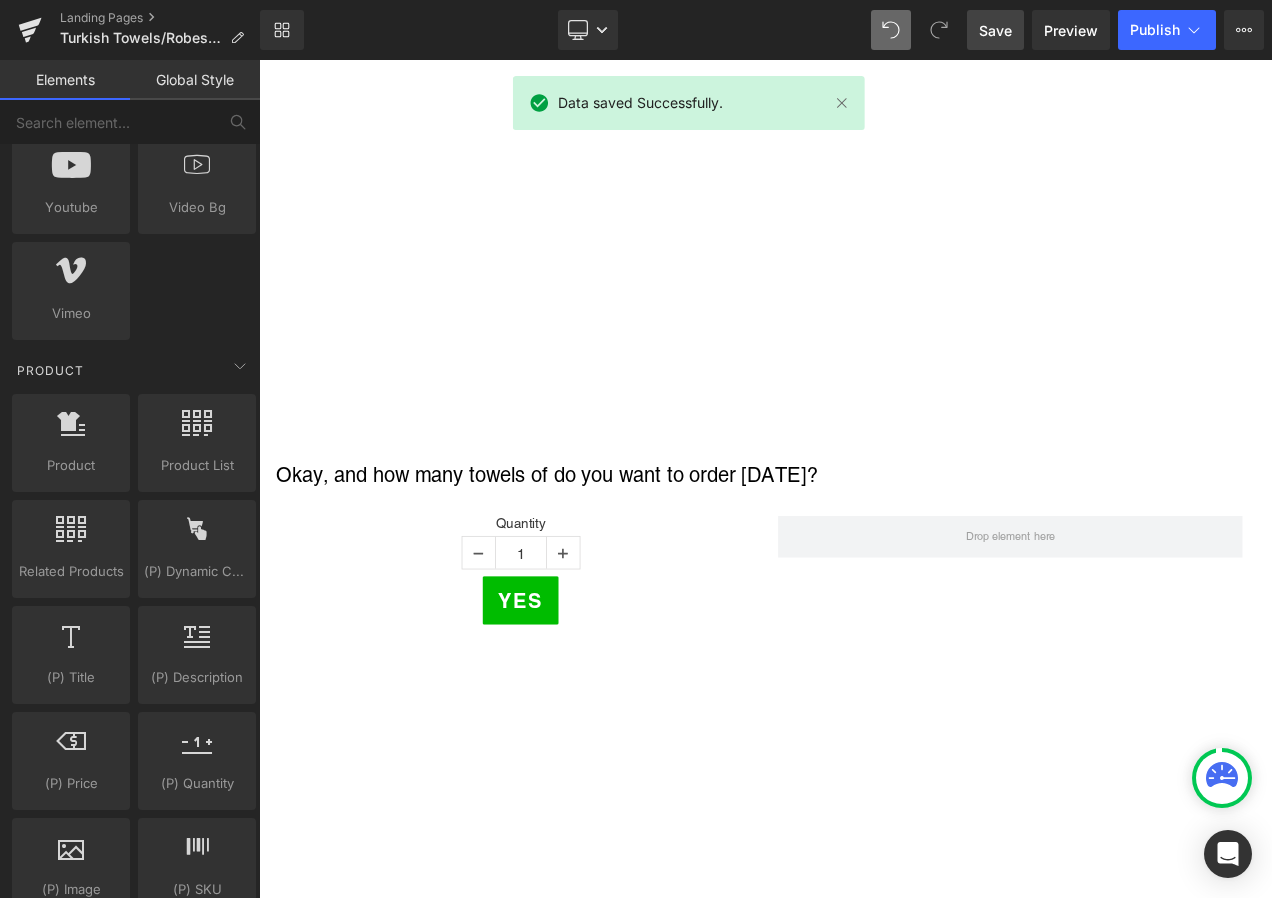 click on "Save" at bounding box center [995, 30] 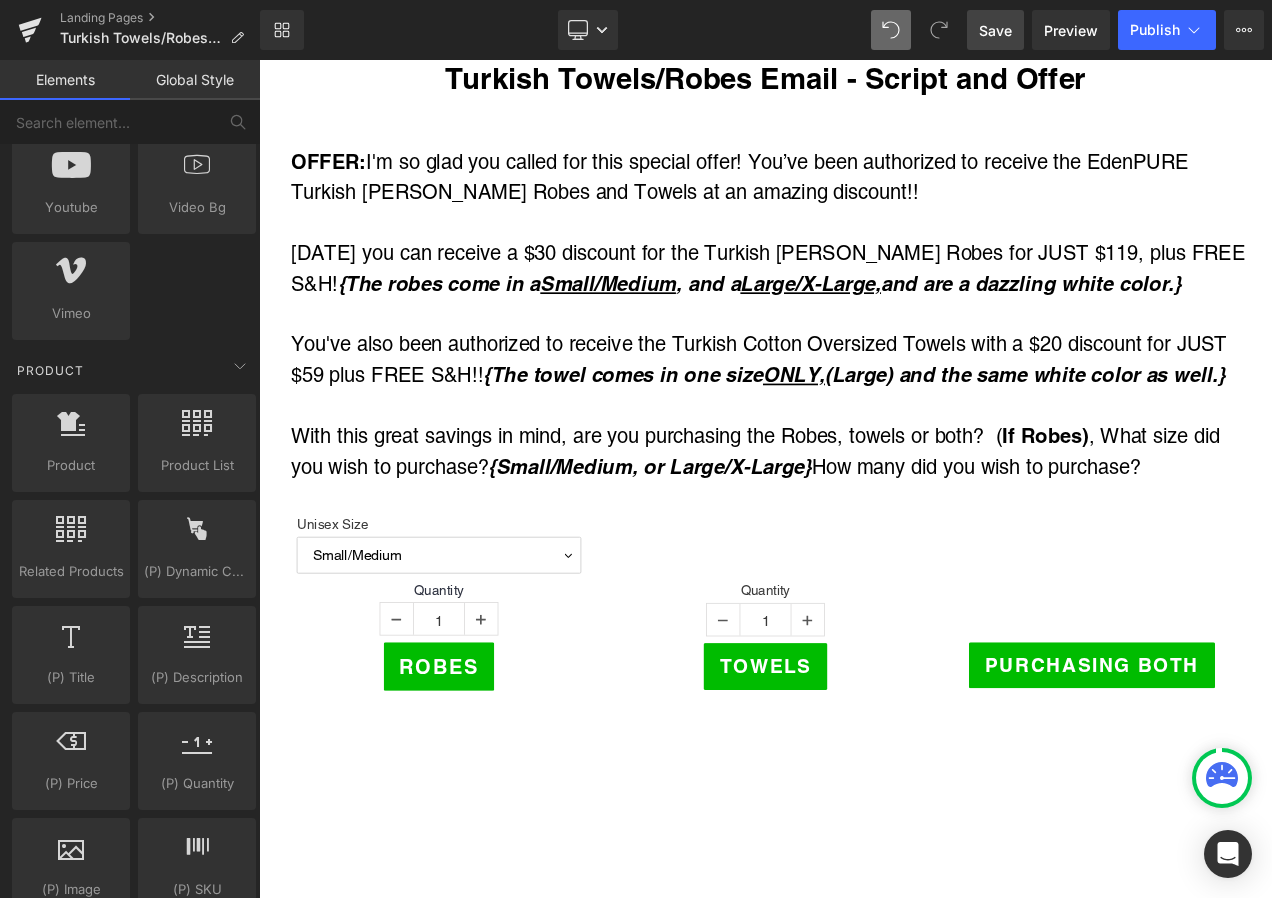 scroll, scrollTop: 0, scrollLeft: 0, axis: both 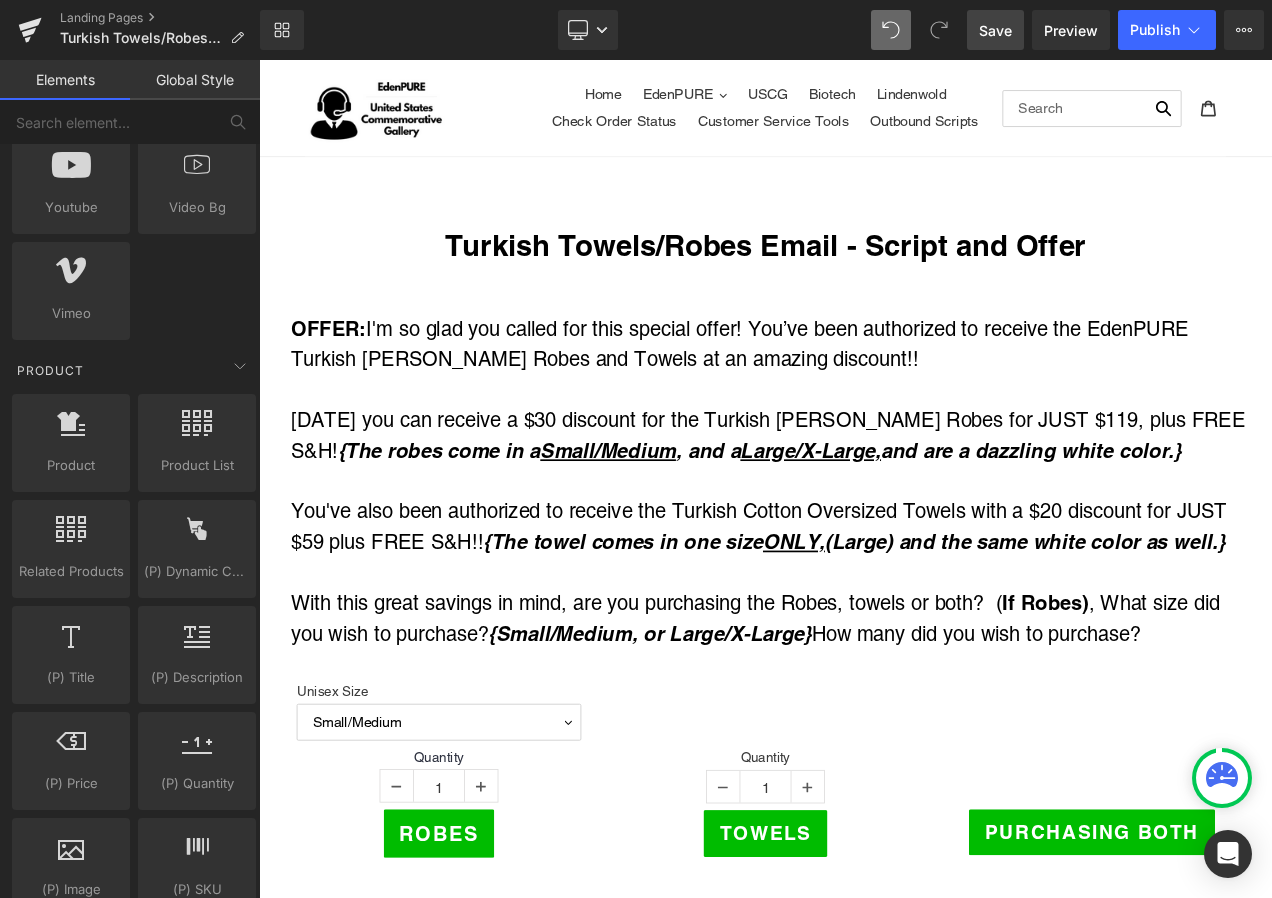 click on "Save" at bounding box center (995, 30) 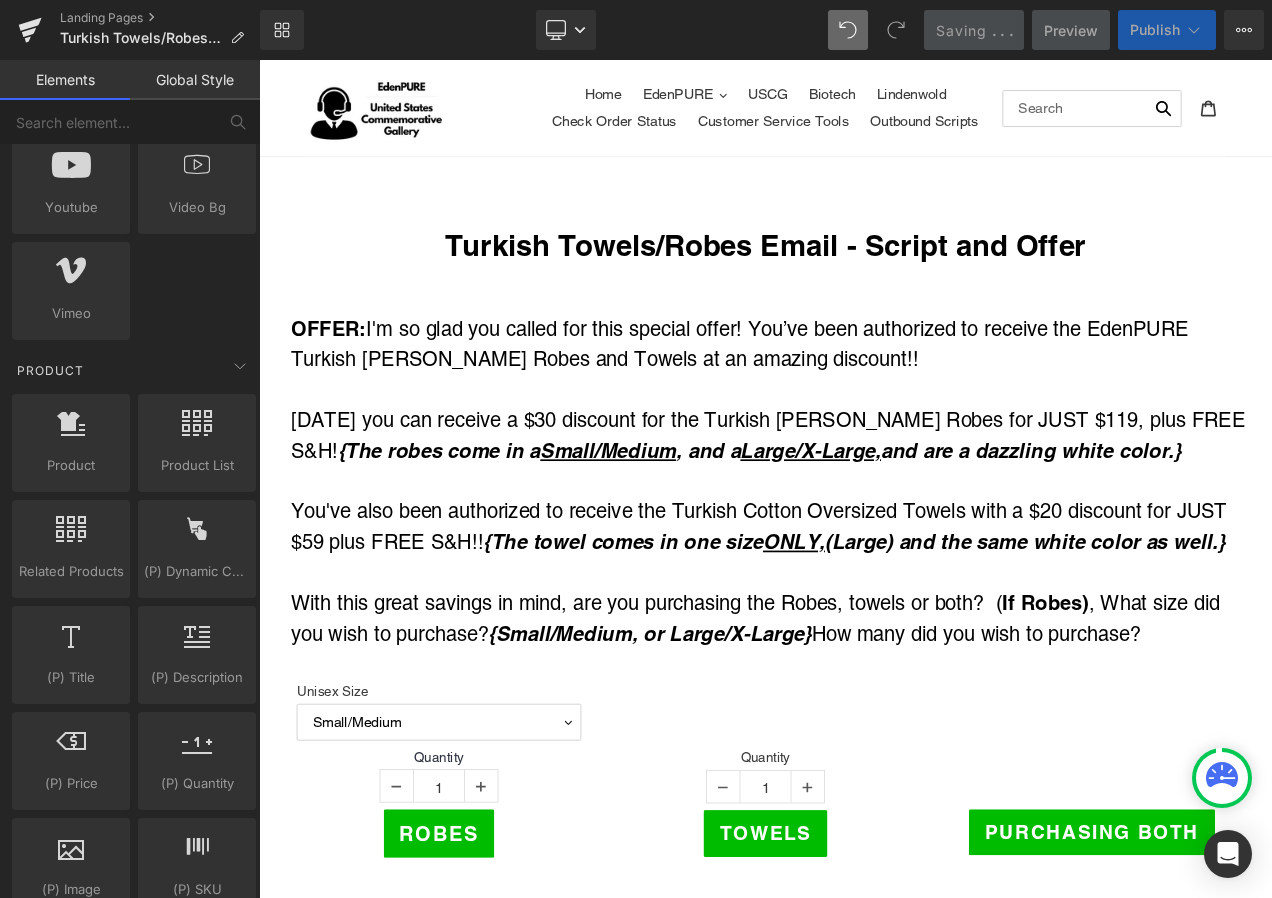 click on "Publish" at bounding box center (1155, 30) 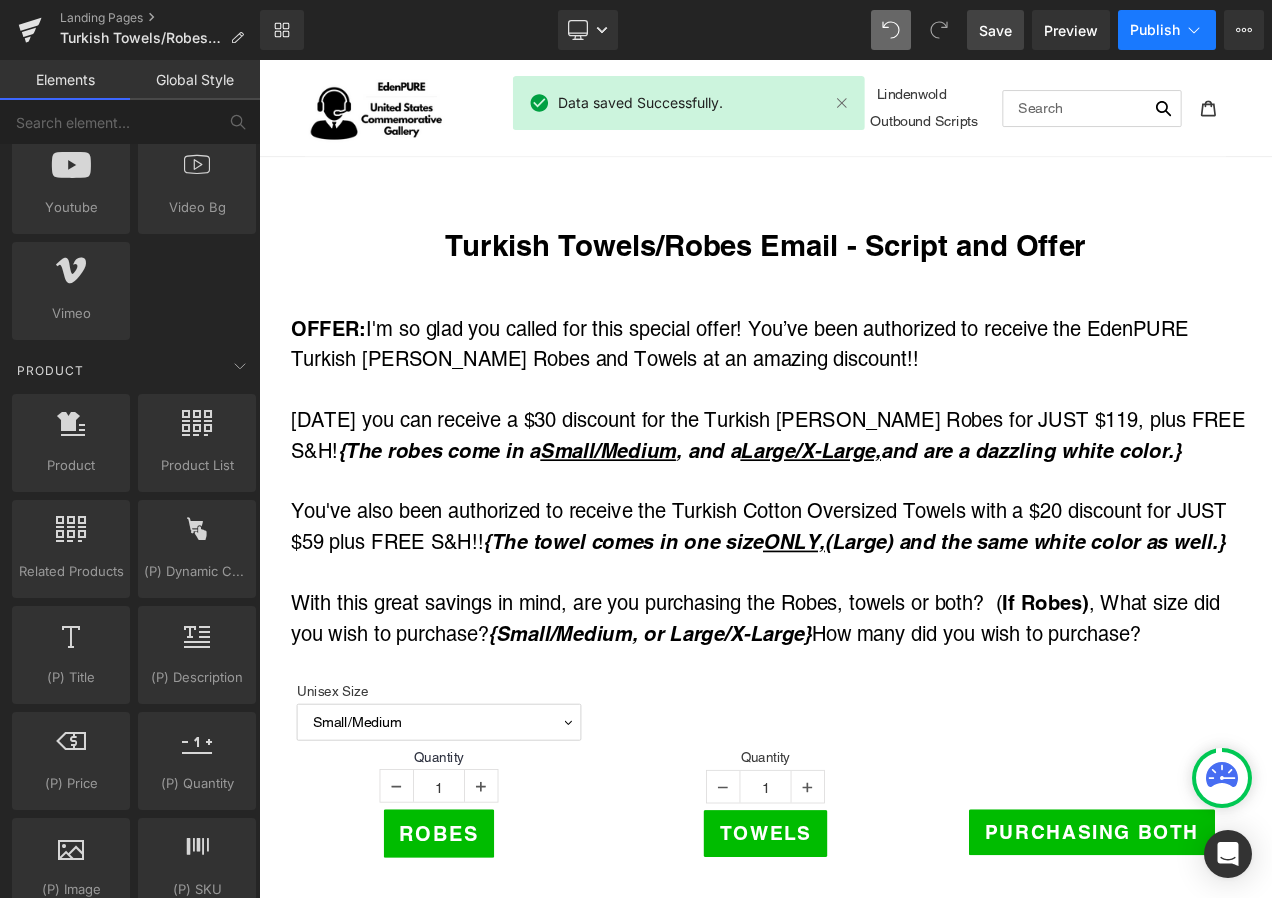 click on "Publish" at bounding box center (1155, 30) 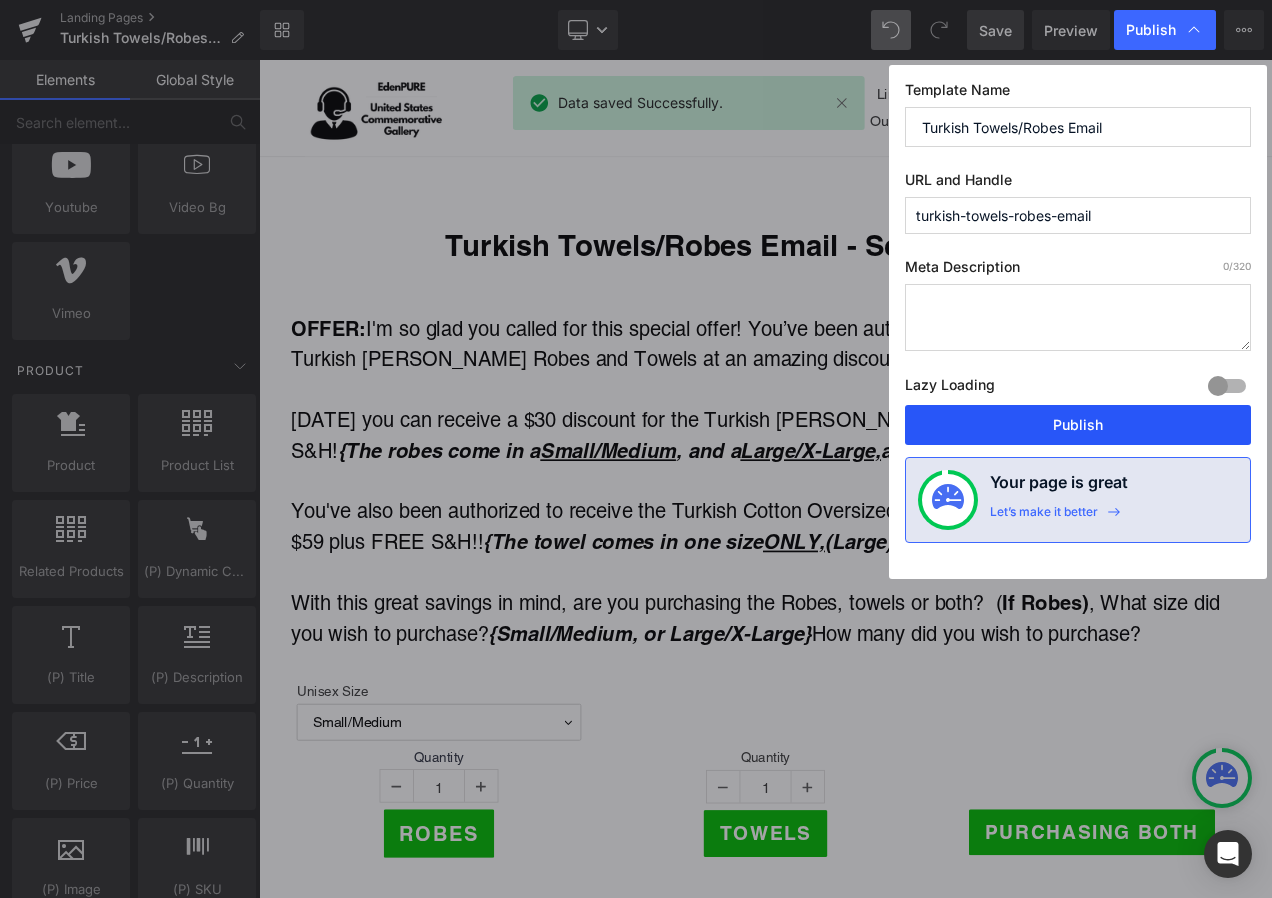 drag, startPoint x: 1067, startPoint y: 407, endPoint x: 1195, endPoint y: 359, distance: 136.70406 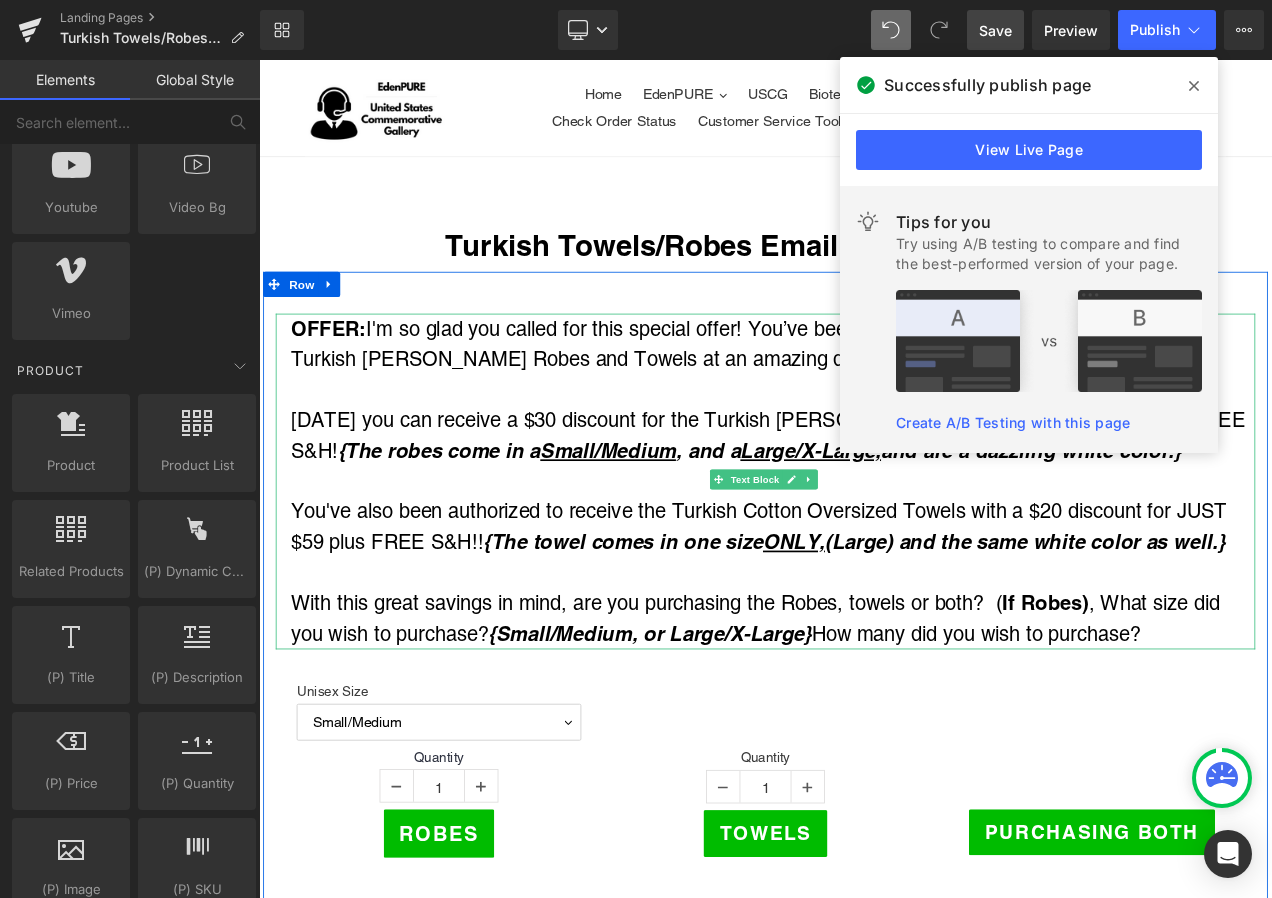 drag, startPoint x: 1340, startPoint y: 212, endPoint x: 714, endPoint y: 558, distance: 715.2566 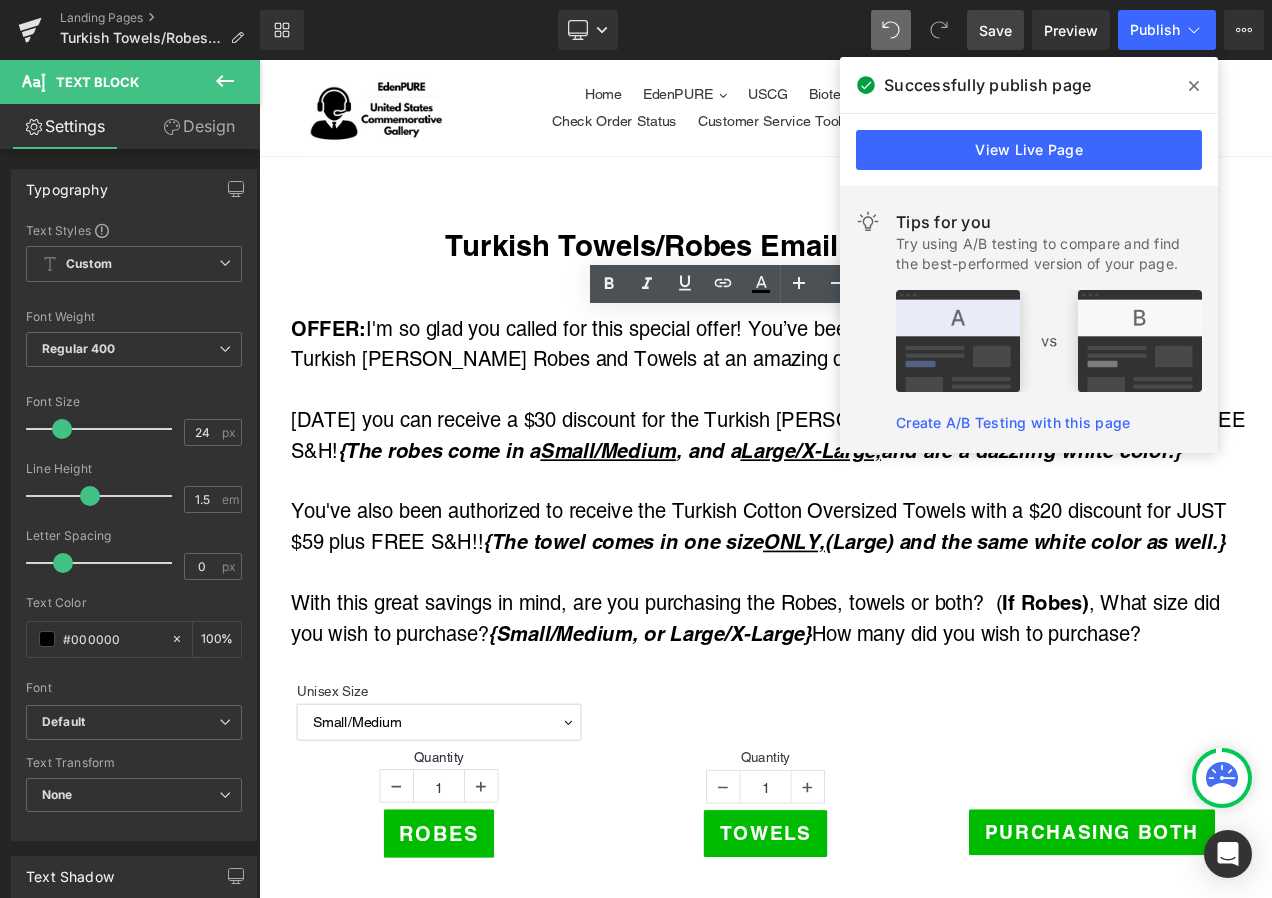 click 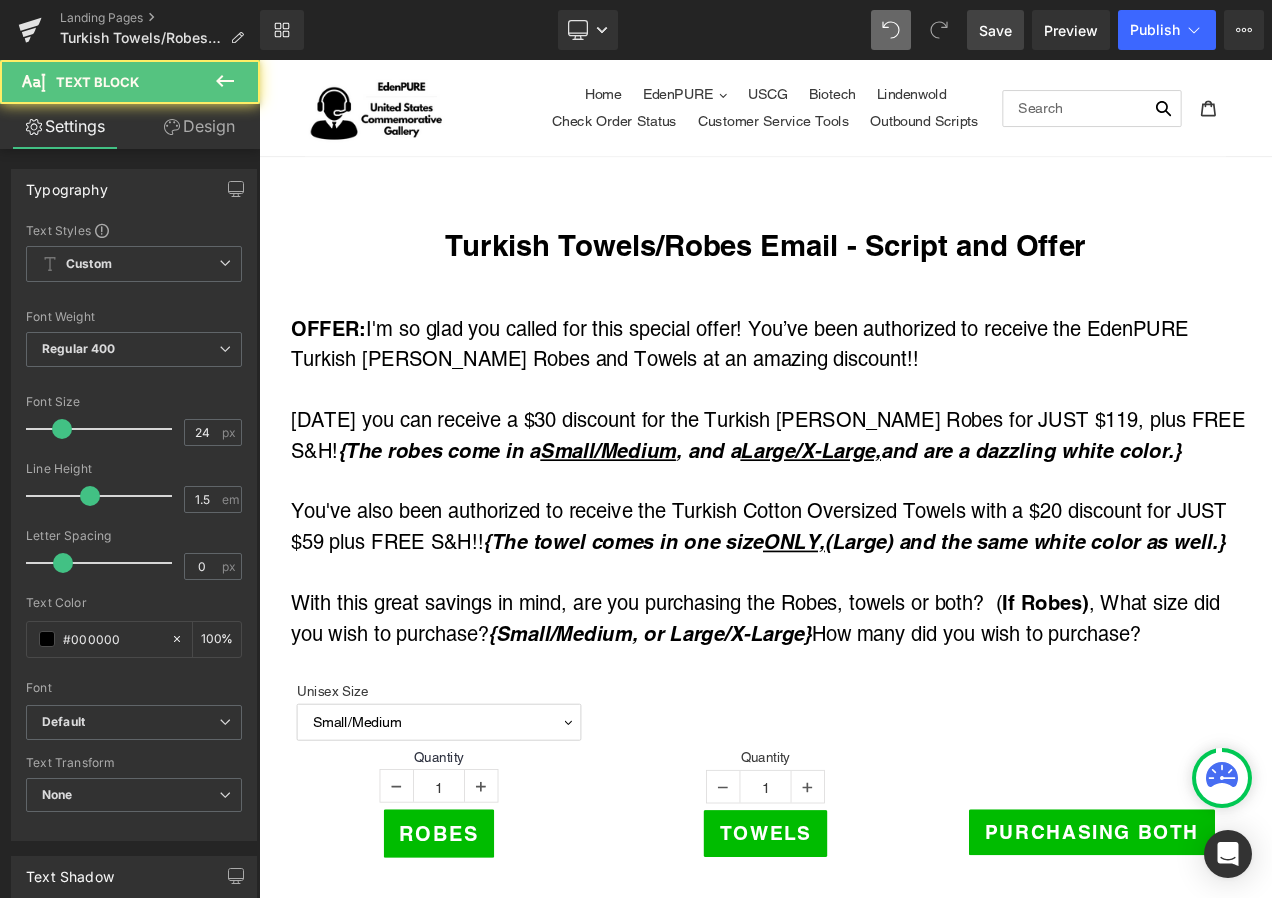 click on "You've also been authorized to receive the Turkish Cotton Oversized Towels with a $20 discount for JUST $59 plus FREE S&H!!  {The towel comes in one size  ONLY,  (Large) and the same white color as well.}" at bounding box center (873, 617) 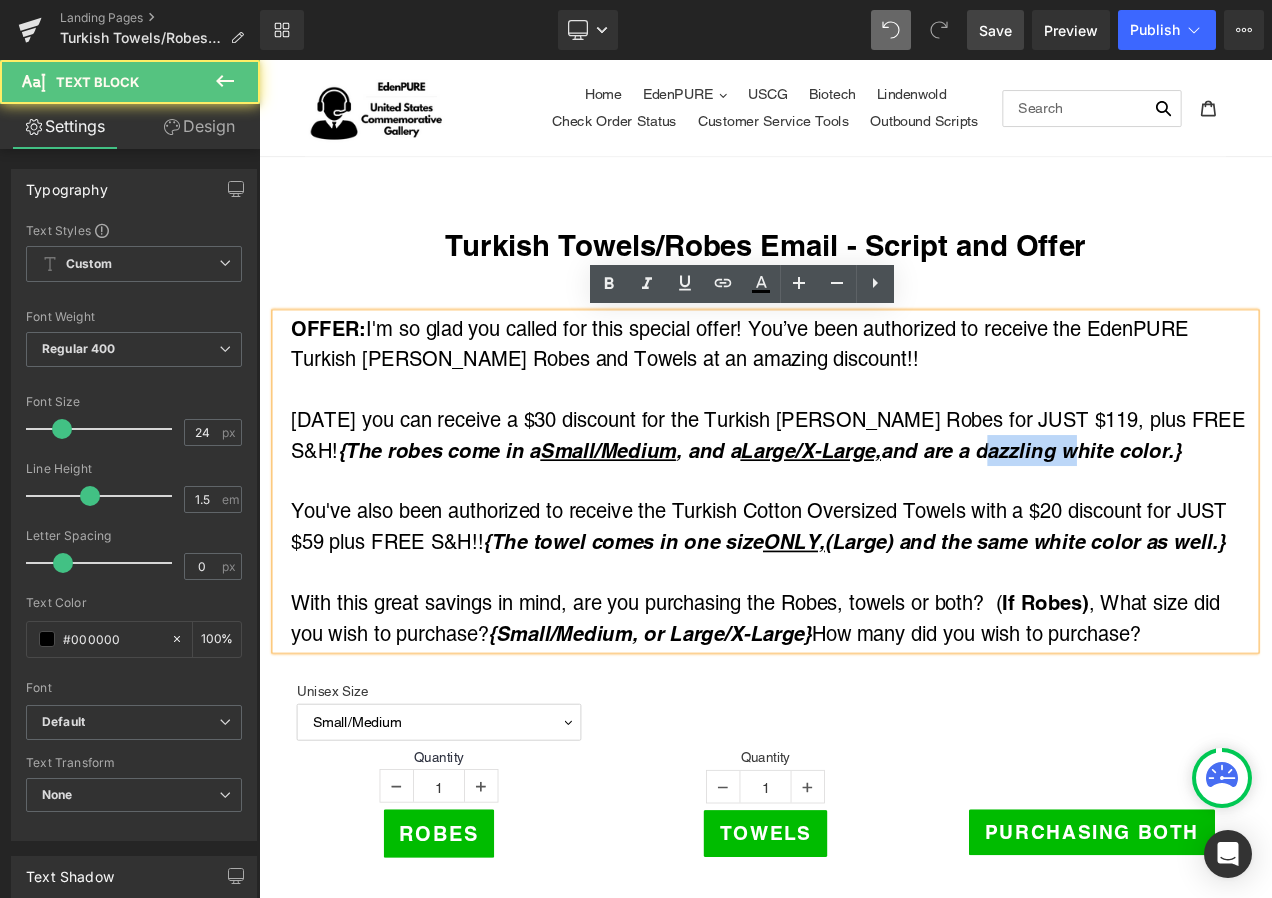 drag, startPoint x: 1013, startPoint y: 525, endPoint x: 1110, endPoint y: 525, distance: 97 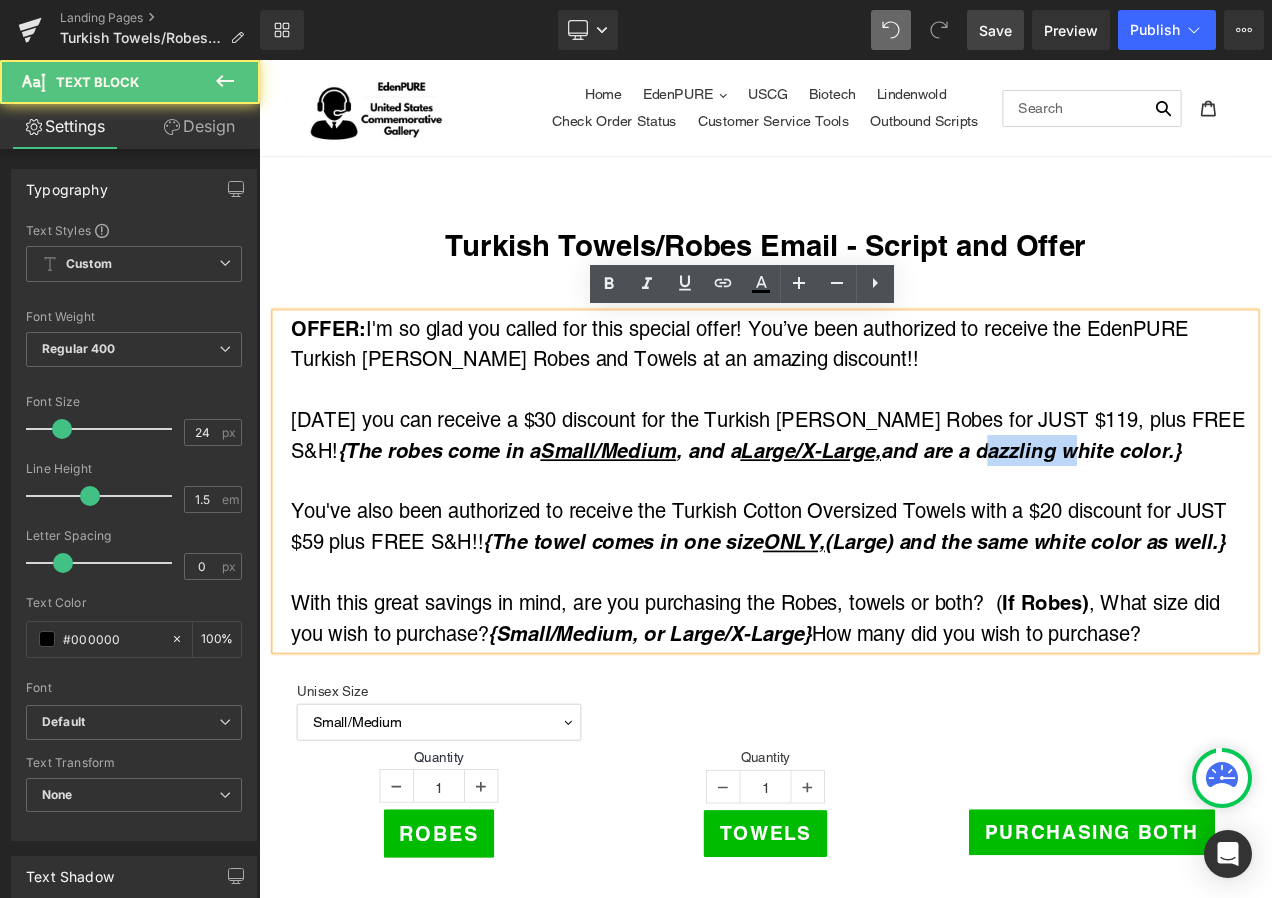 click on "{The robes come in a  Small/Medium , and a  Large/X-Large,  and are a dazzling white color.}" at bounding box center [857, 526] 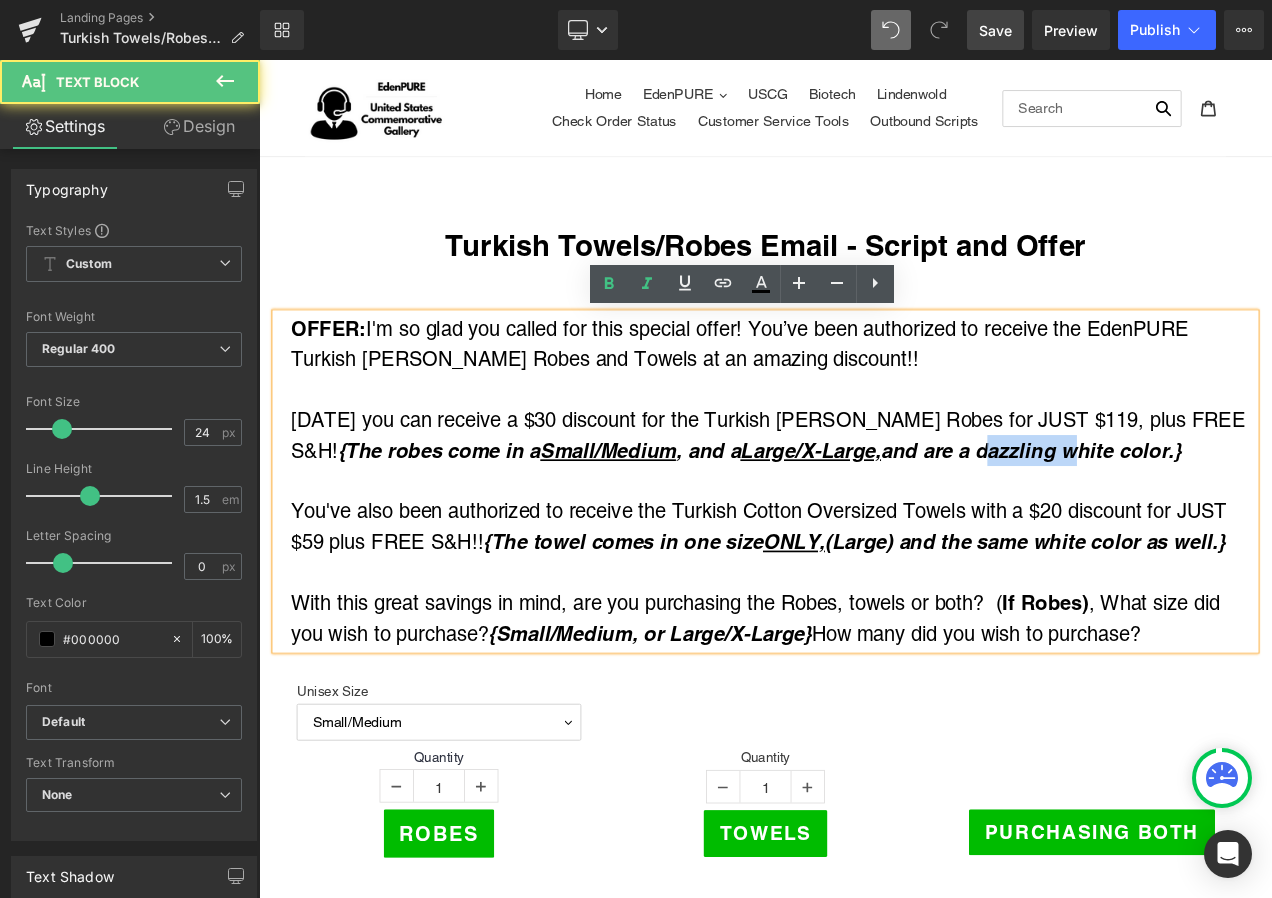 click on "{The robes come in a  Small/Medium , and a  Large/X-Large,  and are a dazzling white color.}" at bounding box center (857, 526) 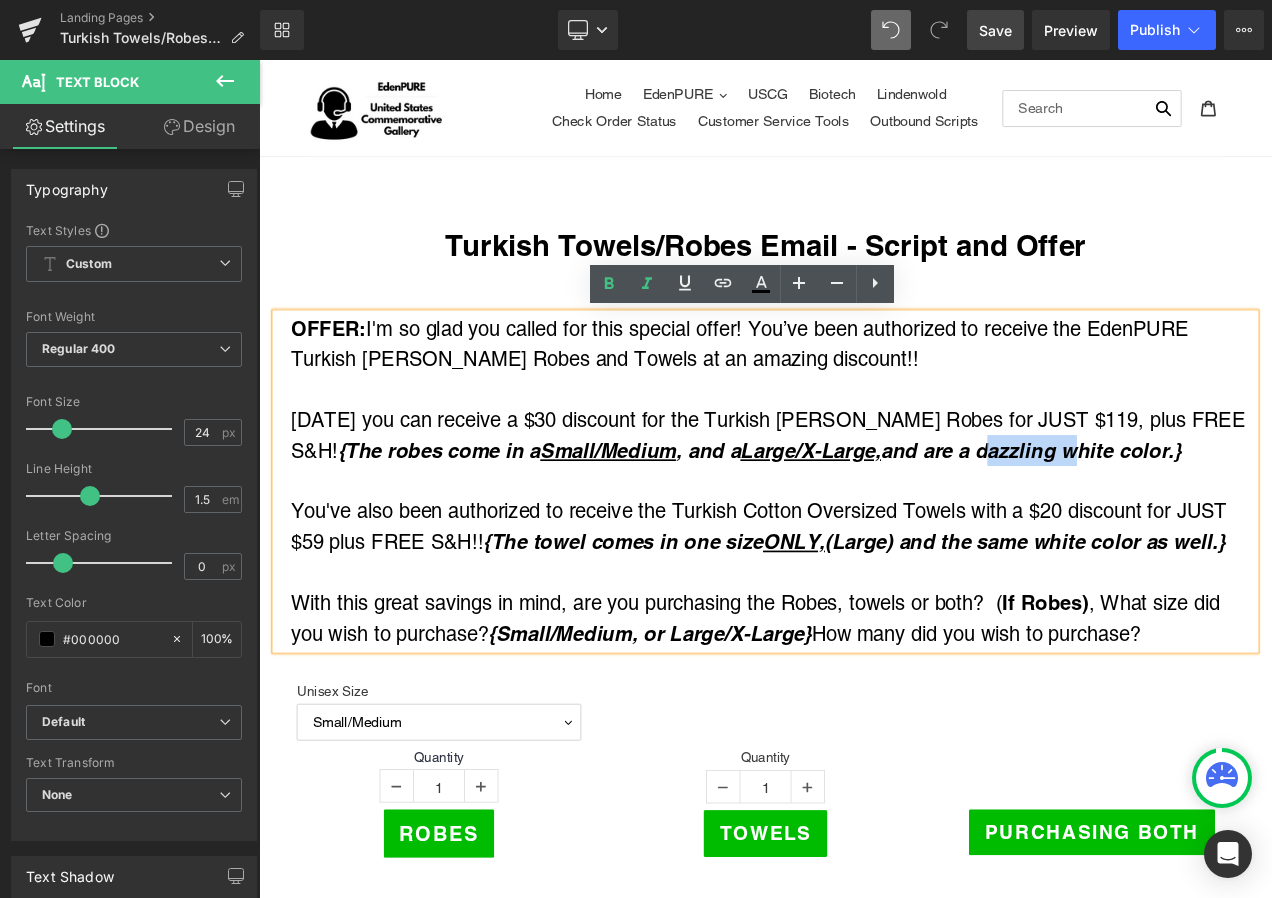 drag, startPoint x: 1015, startPoint y: 523, endPoint x: 1114, endPoint y: 523, distance: 99 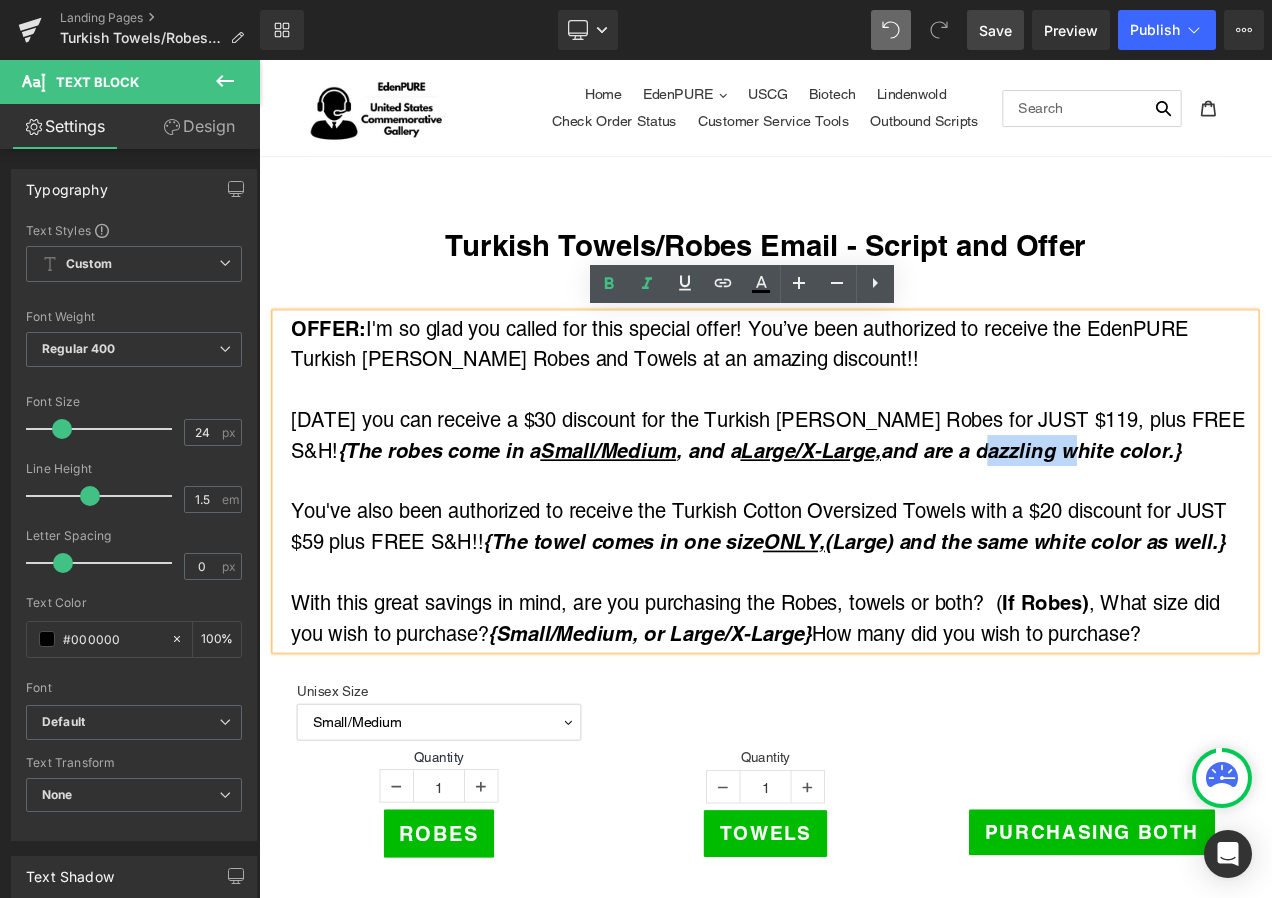 click on "{The robes come in a  Small/Medium , and a  Large/X-Large,  and are a dazzling white color.}" at bounding box center [857, 526] 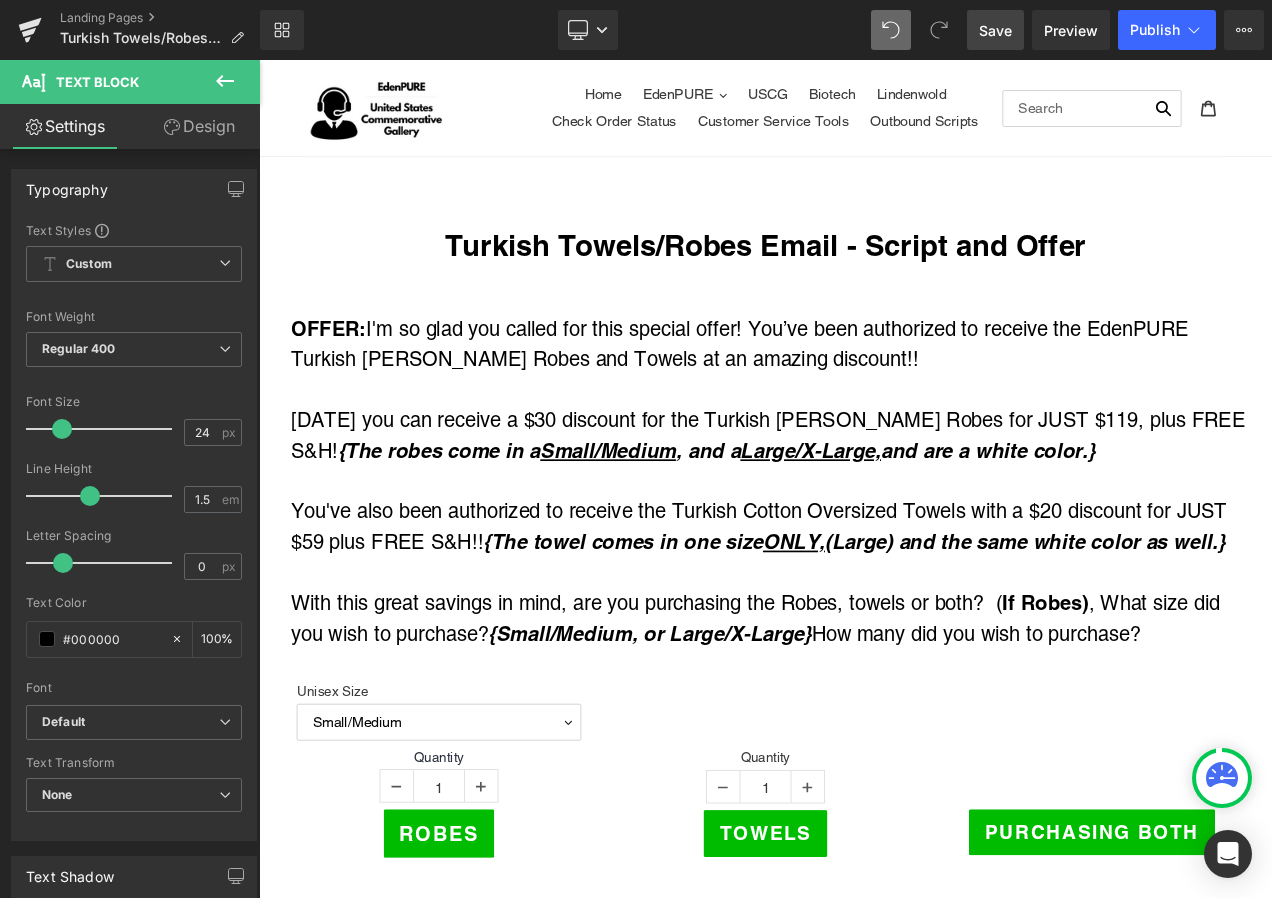 click on "Save" at bounding box center [995, 30] 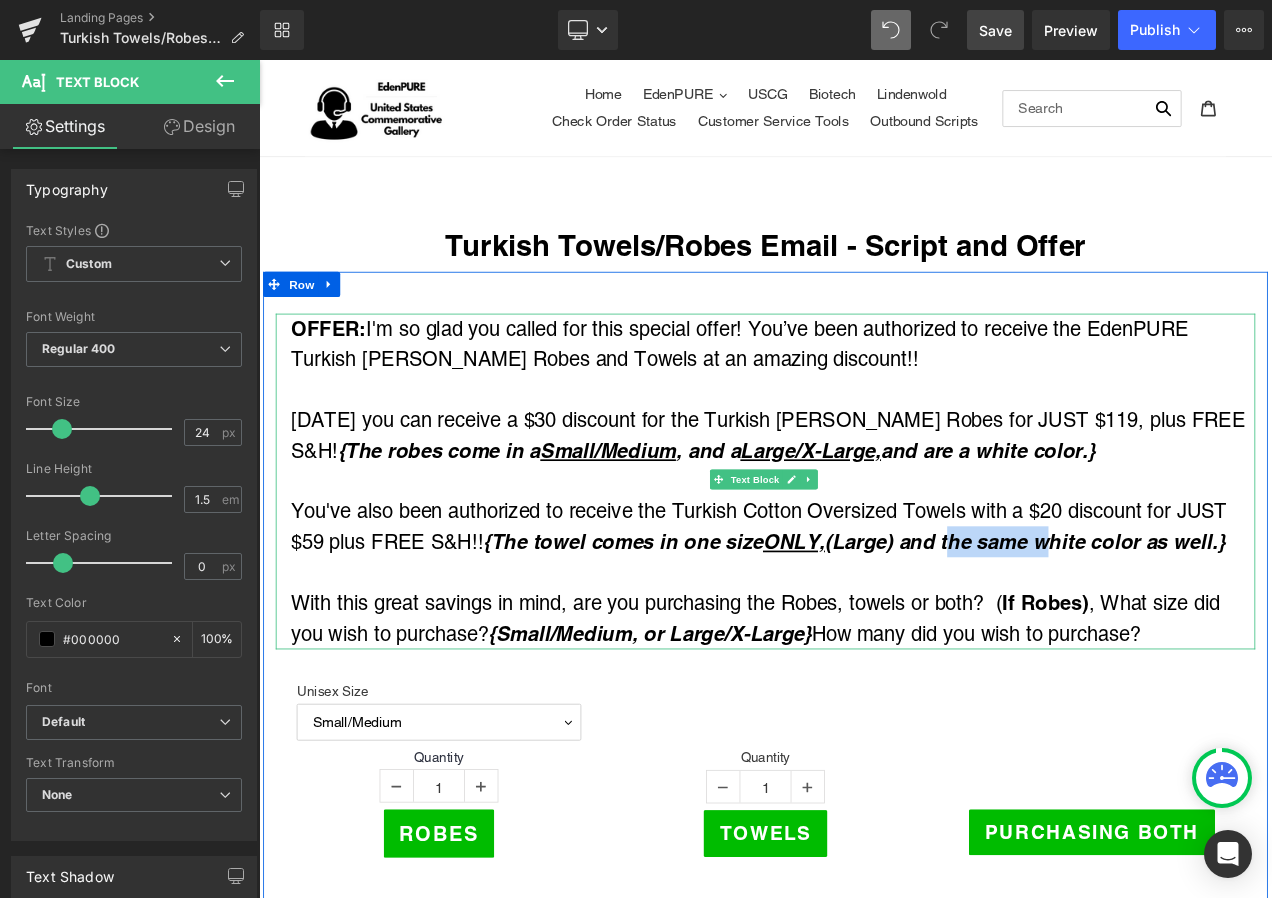 drag, startPoint x: 1083, startPoint y: 629, endPoint x: 1193, endPoint y: 634, distance: 110.11358 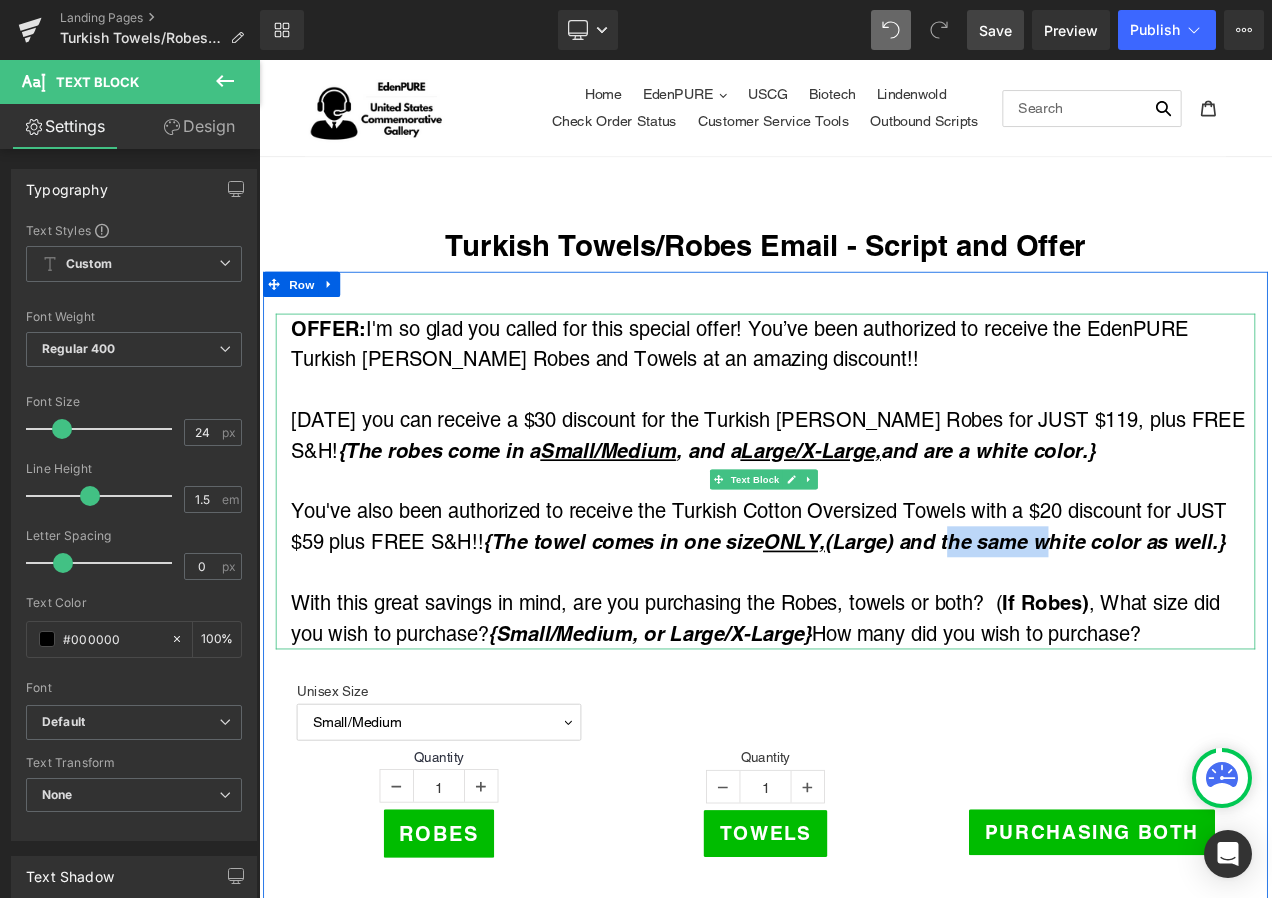 click on "{The towel comes in one size  ONLY,  (Large) and the same white color as well.}" at bounding box center (970, 635) 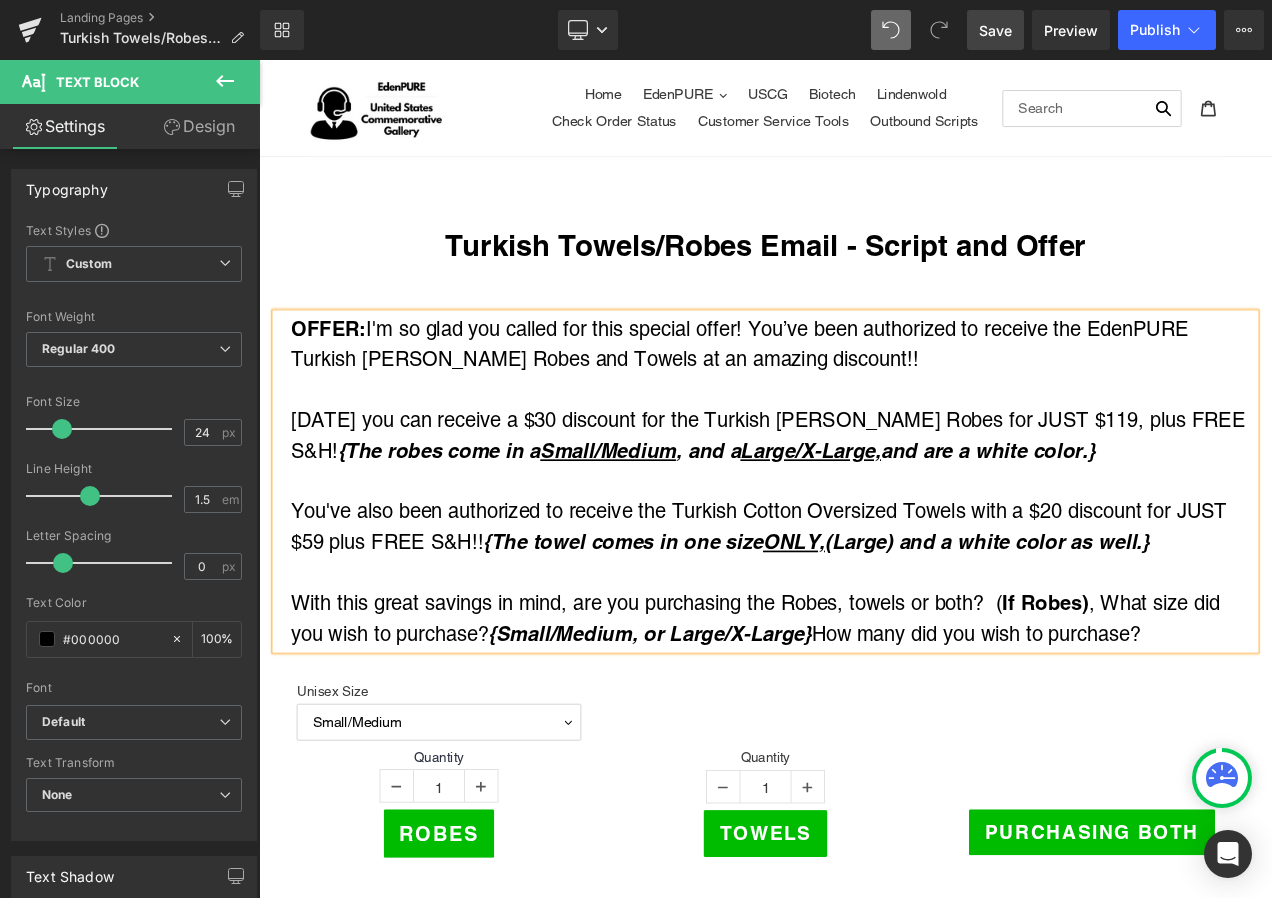 drag, startPoint x: 993, startPoint y: 28, endPoint x: 1208, endPoint y: 646, distance: 654.33093 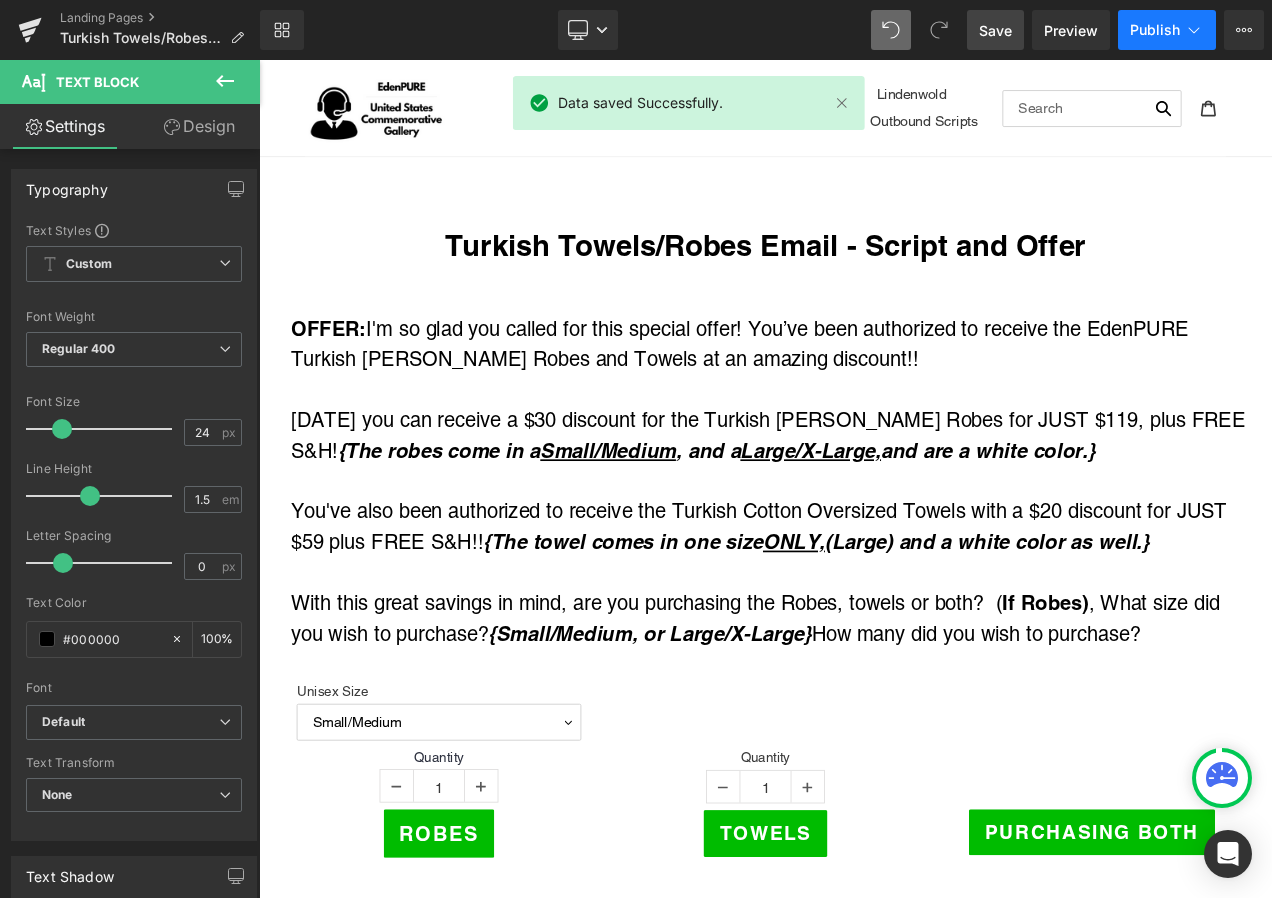 click on "Publish" at bounding box center [1167, 30] 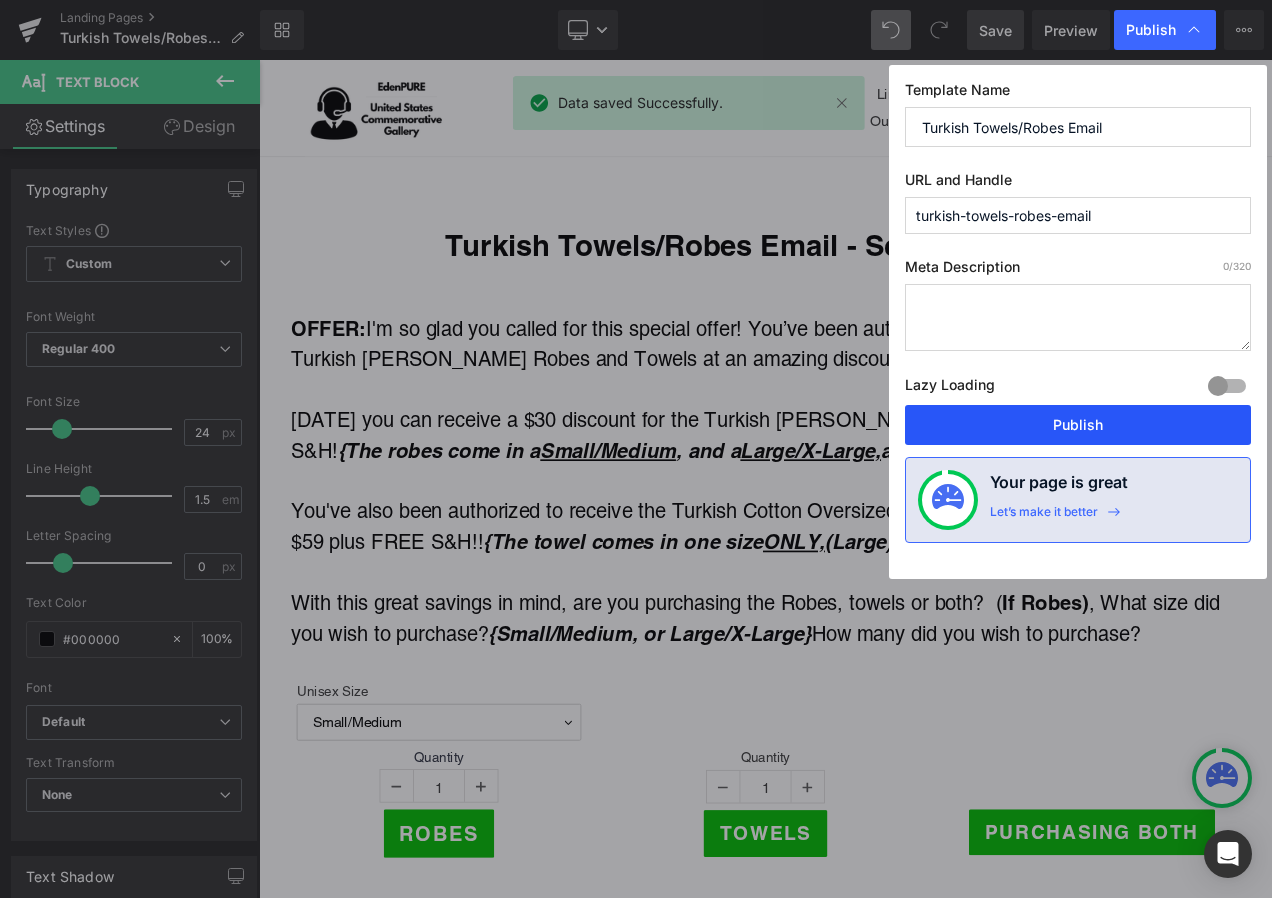 drag, startPoint x: 1108, startPoint y: 429, endPoint x: 1022, endPoint y: 265, distance: 185.181 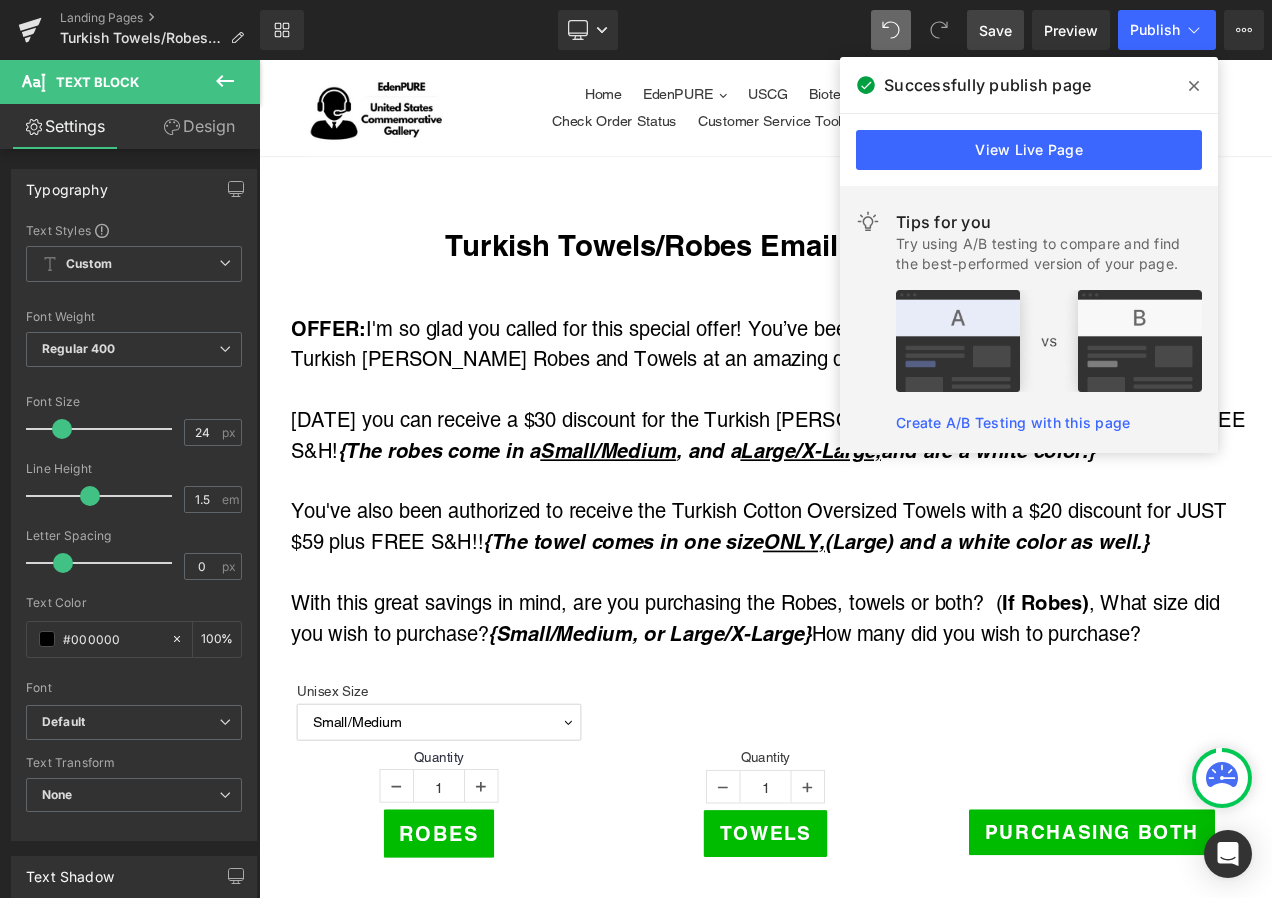 click at bounding box center (1194, 86) 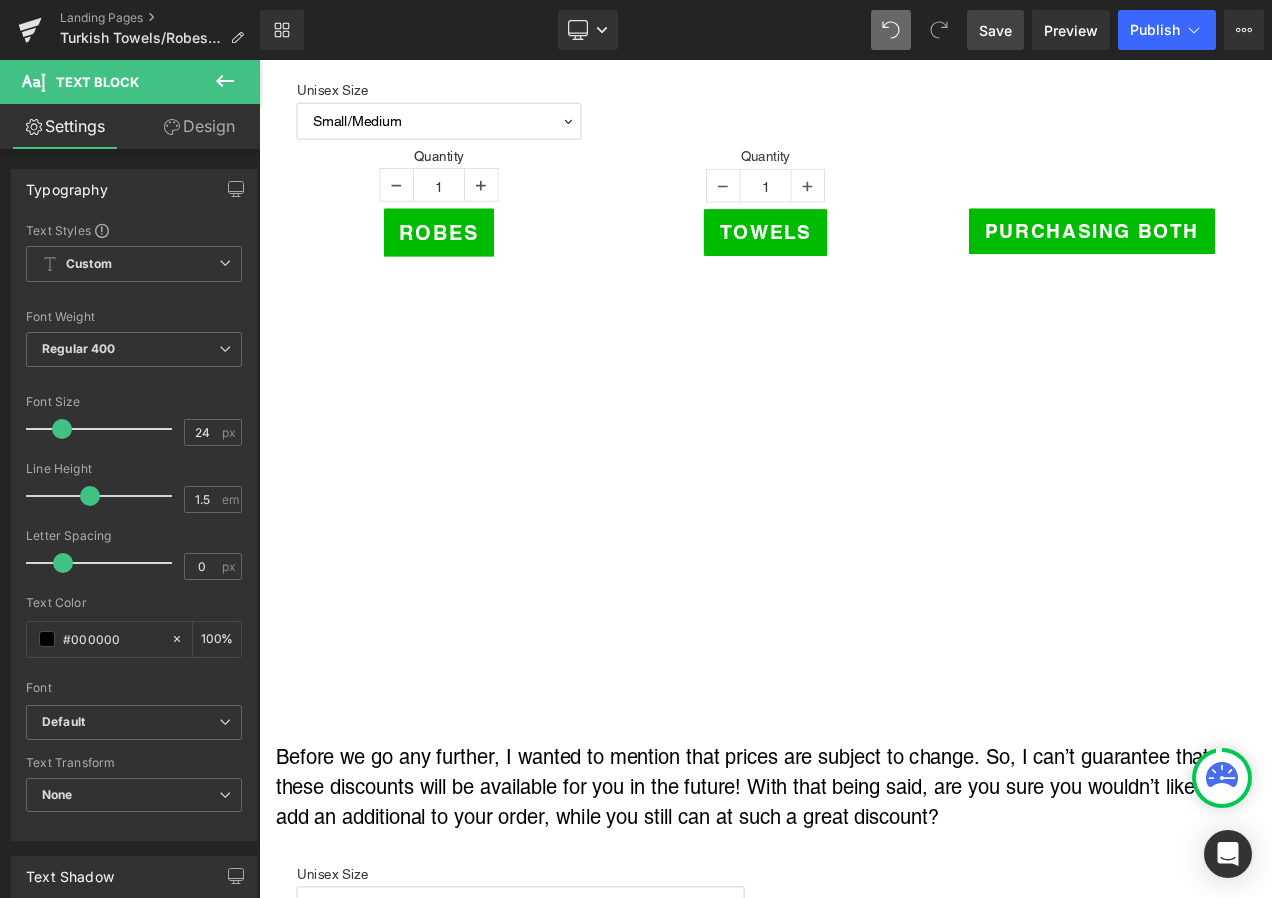 scroll, scrollTop: 1000, scrollLeft: 0, axis: vertical 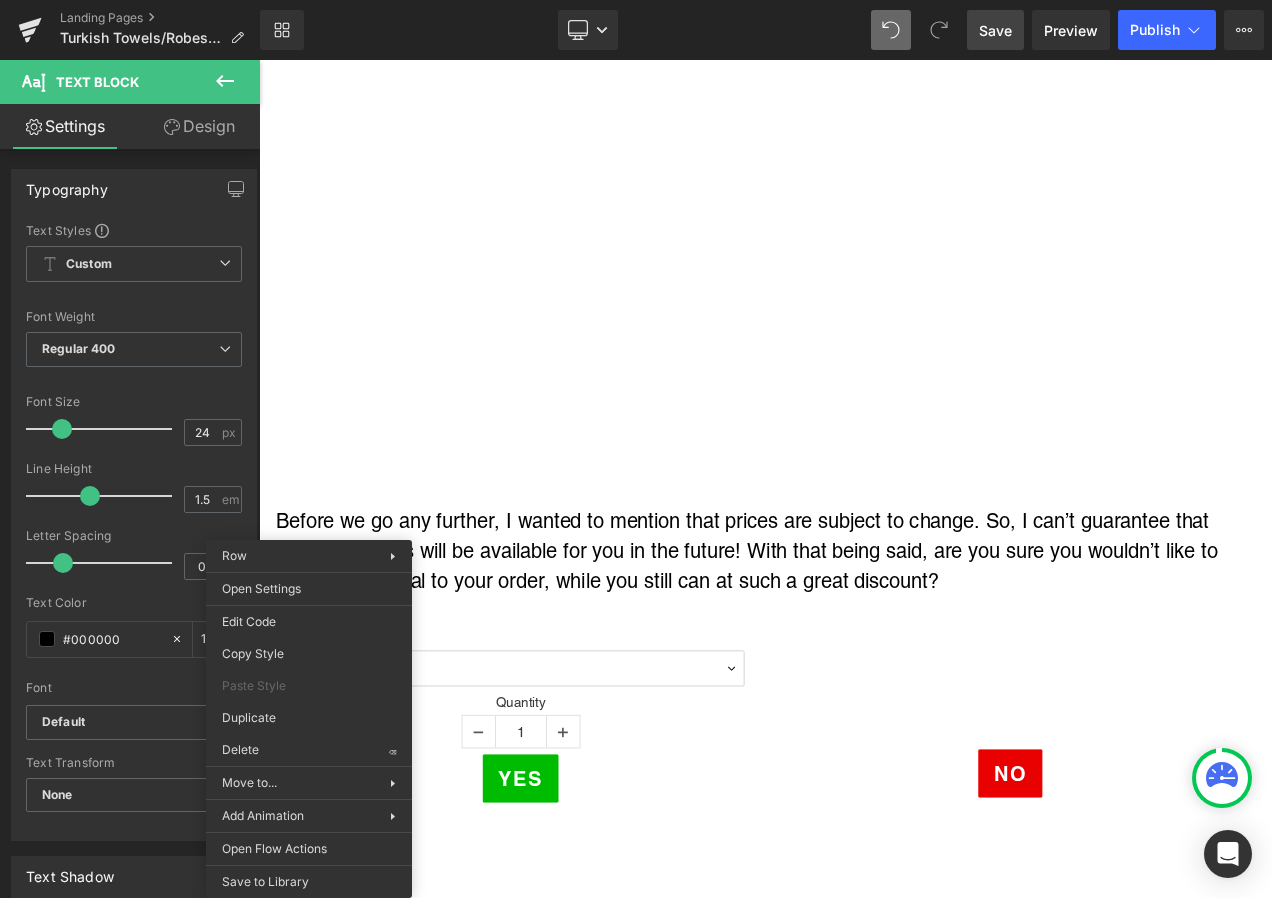 click on "Turkish Towels/Robes Email - Script and Offer Heading         Row         OFFER:  I'm so glad you called for this special offer! You’ve been authorized to receive the EdenPURE Turkish [PERSON_NAME] Robes and Towels at an amazing discount!!  [DATE] you can receive a $30 discount for the Turkish [PERSON_NAME] Robes for JUST $119, plus FREE S&H!  {The robes come in a  Small/Medium , and a  Large/X-Large,  and are a white color.} You've also been authorized to receive the Turkish Cotton Oversized Towels with a $20 discount for JUST $59 plus FREE S&H!!  {The towel comes in one size  ONLY,  (Large) and a white color as well.} With this great savings in mind, are you purchasing the Robes, towels or both?  ( If Robes) , What size did you wish to purchase?  {Small/Medium, or Large/X-Large}  How many did you wish to purchase? Text Block
Unisex Size" at bounding box center [864, 3051] 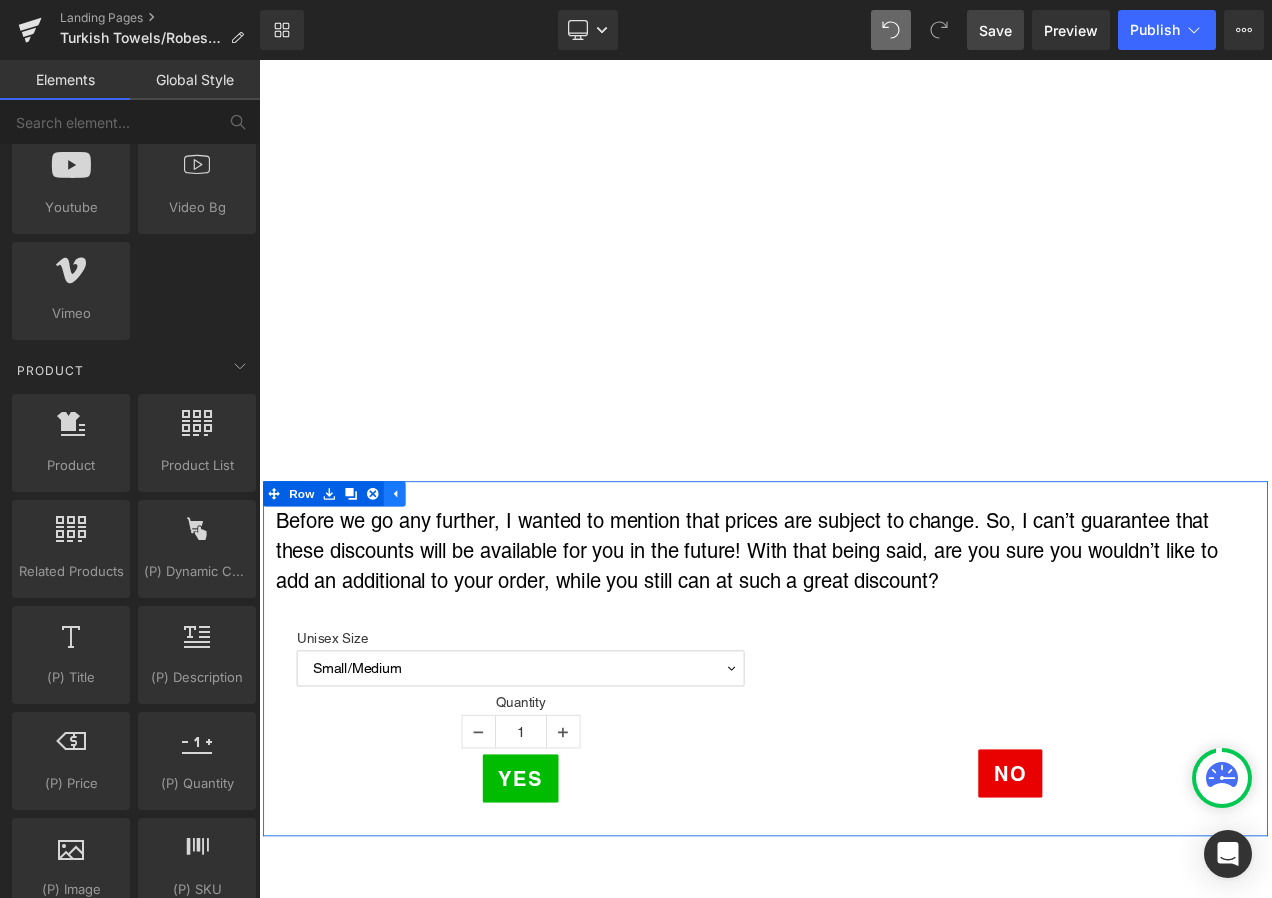 click 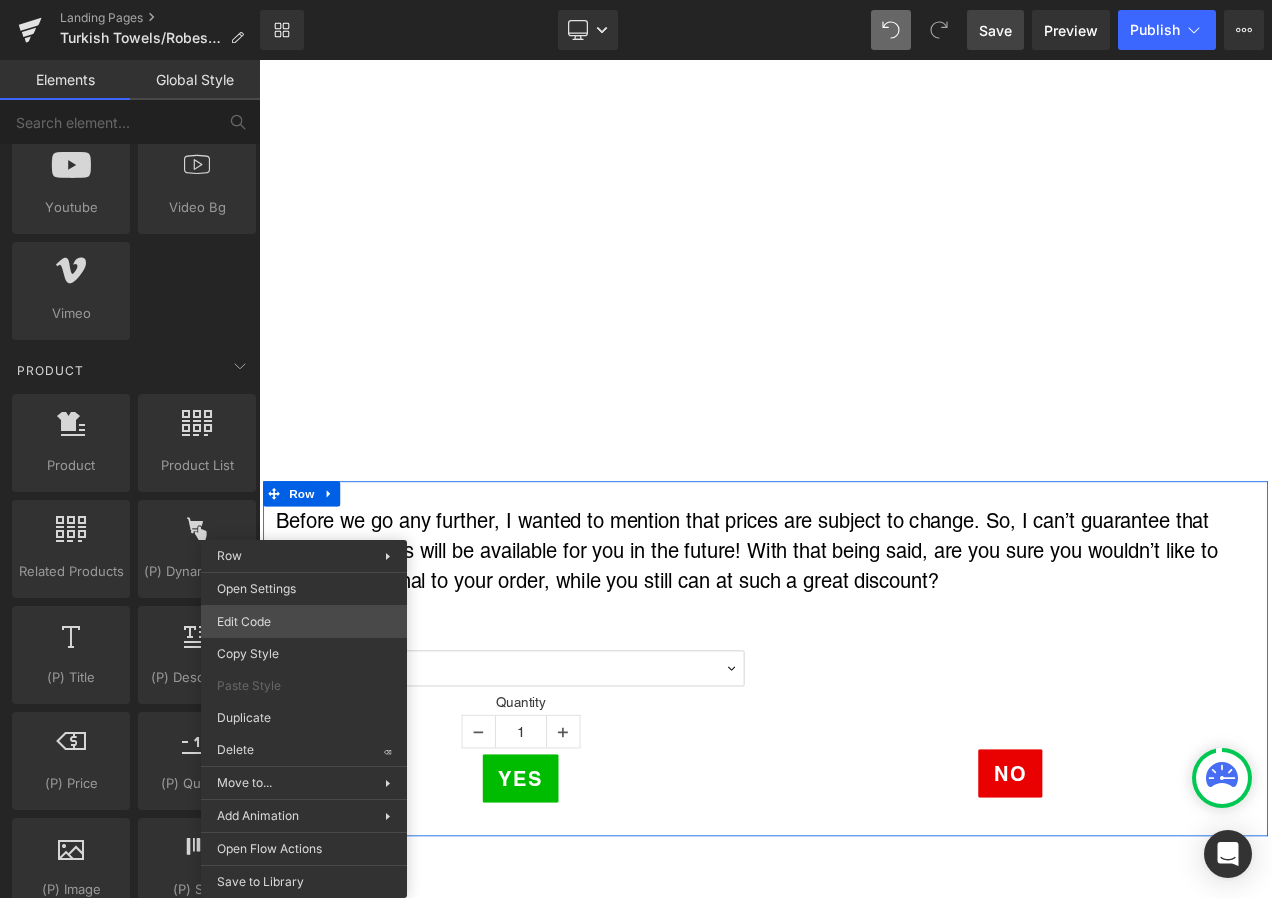 click on "Button  You are previewing how the   will restyle your page. You can not edit Elements in Preset Preview Mode.  Landing Pages Turkish Towels/Robes Email Library Desktop Desktop Laptop Tablet Mobile Save Preview Publish Scheduled View Live Page View with current Template Save Template to Library Schedule Publish  Optimize  Publish Settings Shortcuts  Your page can’t be published   You've reached the maximum number of published pages on your plan  (0/0).  You need to upgrade your plan or unpublish all your pages to get 1 publish slot.   Unpublish pages   Upgrade plan  Elements Global Style Base Row  rows, columns, layouts, div Heading  headings, titles, h1,h2,h3,h4,h5,h6 Text Block  texts, paragraphs, contents, blocks Image  images, photos, alts, uploads Icon  icons, symbols Button  button, call to action, cta Separator  separators, dividers, horizontal lines Liquid  liquid, custom code, html, javascript, css, reviews, apps, applications, embeded, iframe Banner Parallax  Hero Banner  Stack Tabs  Carousel" at bounding box center (636, 0) 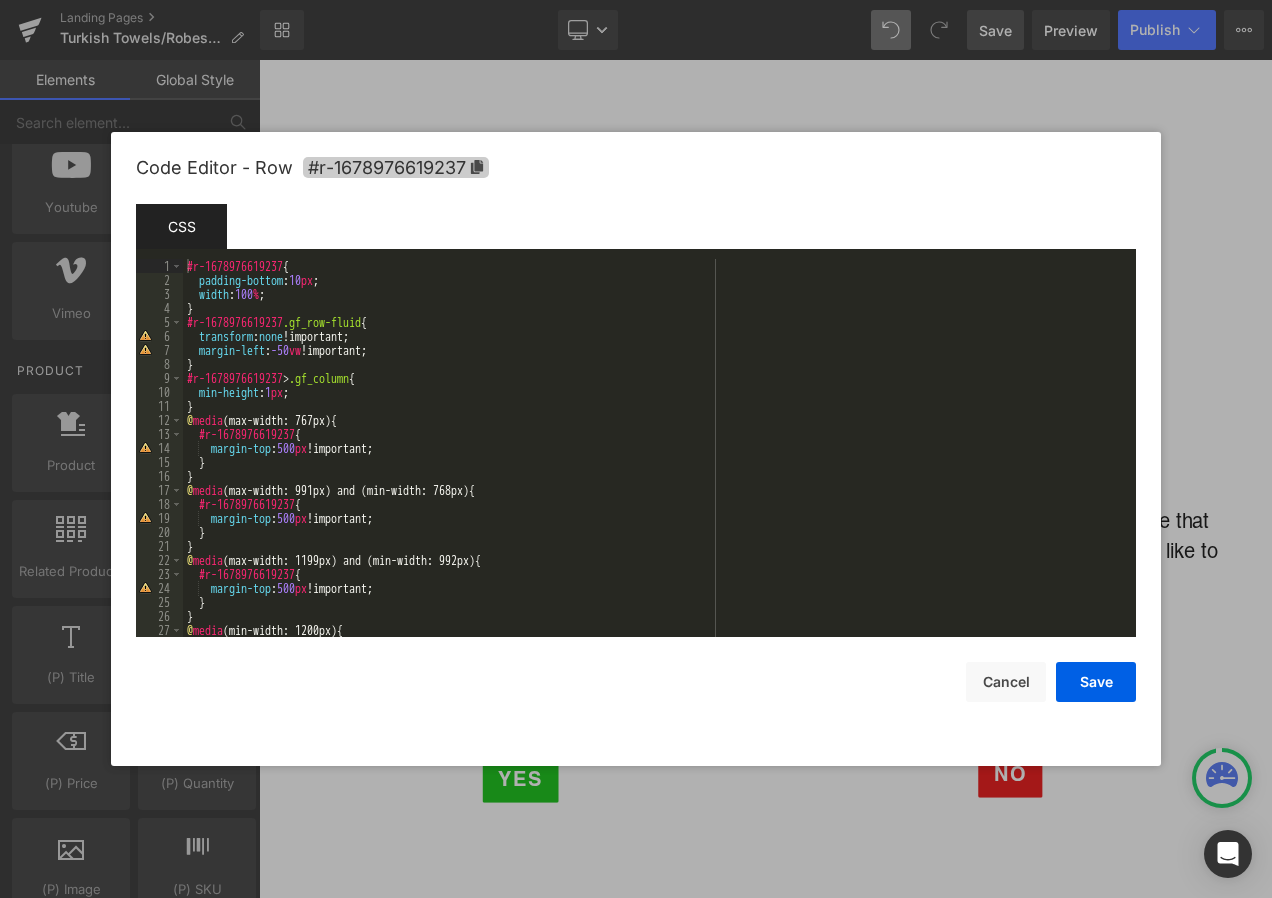 click on "#r-1678976619237" at bounding box center (396, 167) 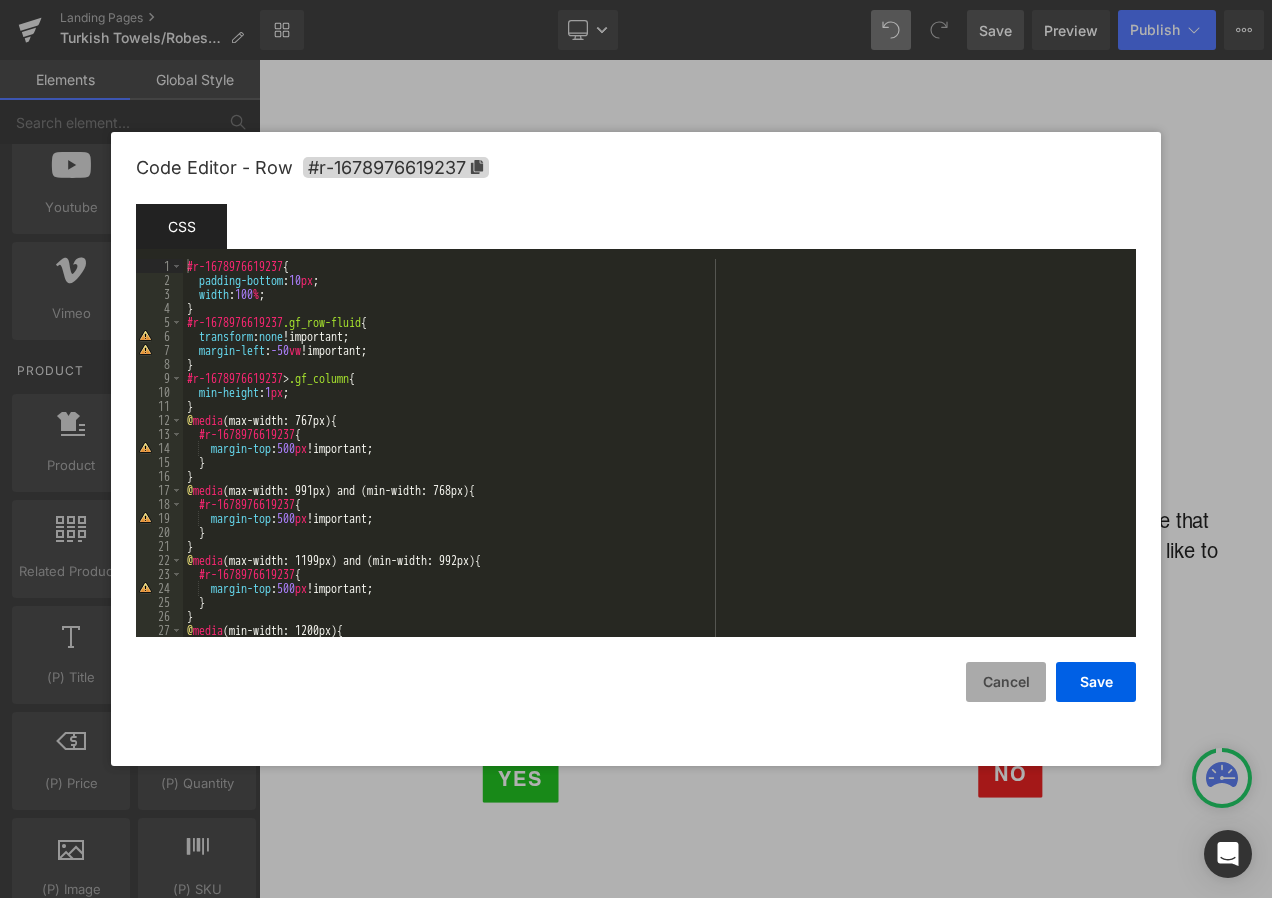 click on "Cancel" at bounding box center [1006, 682] 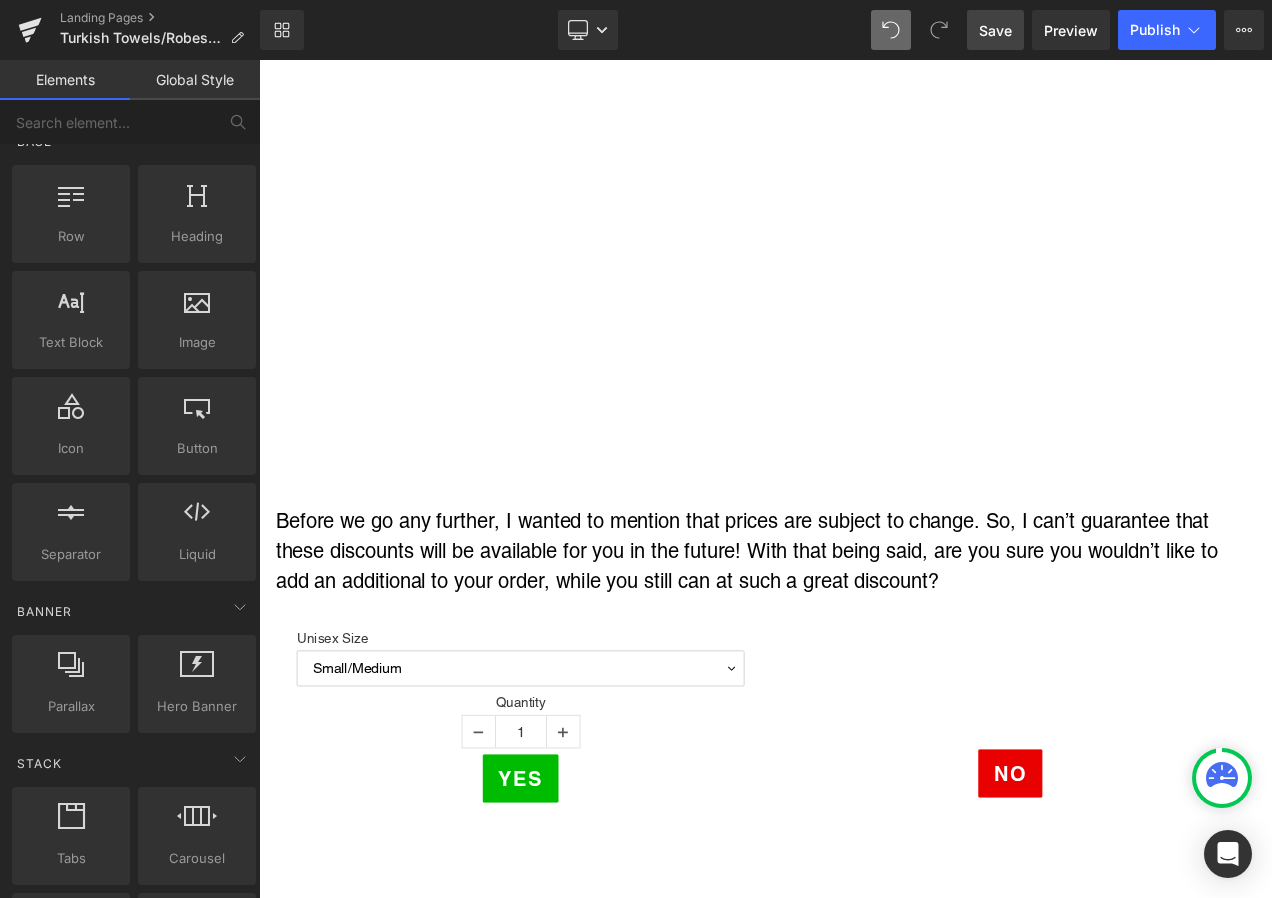 scroll, scrollTop: 0, scrollLeft: 0, axis: both 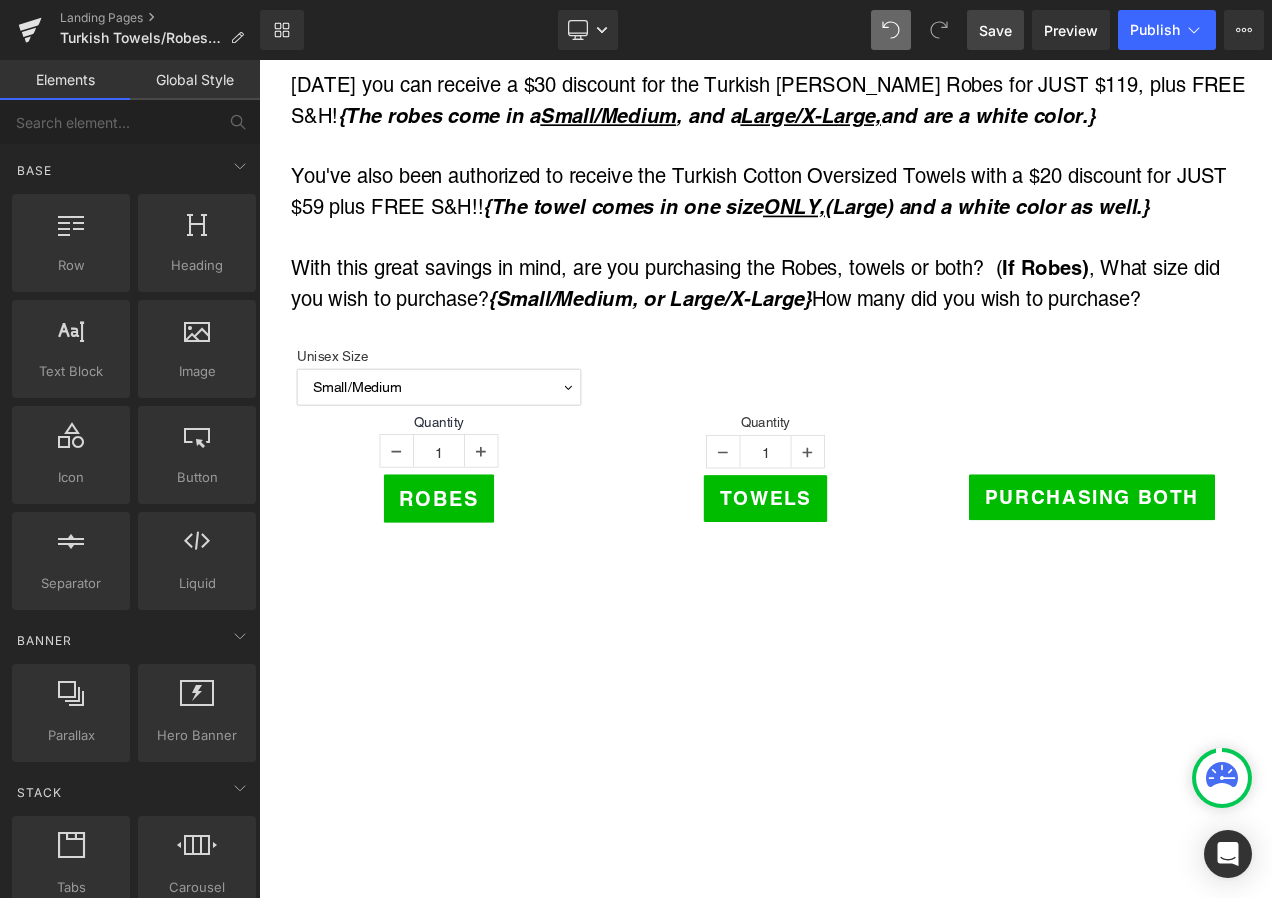 click on "Robes
(P) Cart Button" at bounding box center [474, 584] 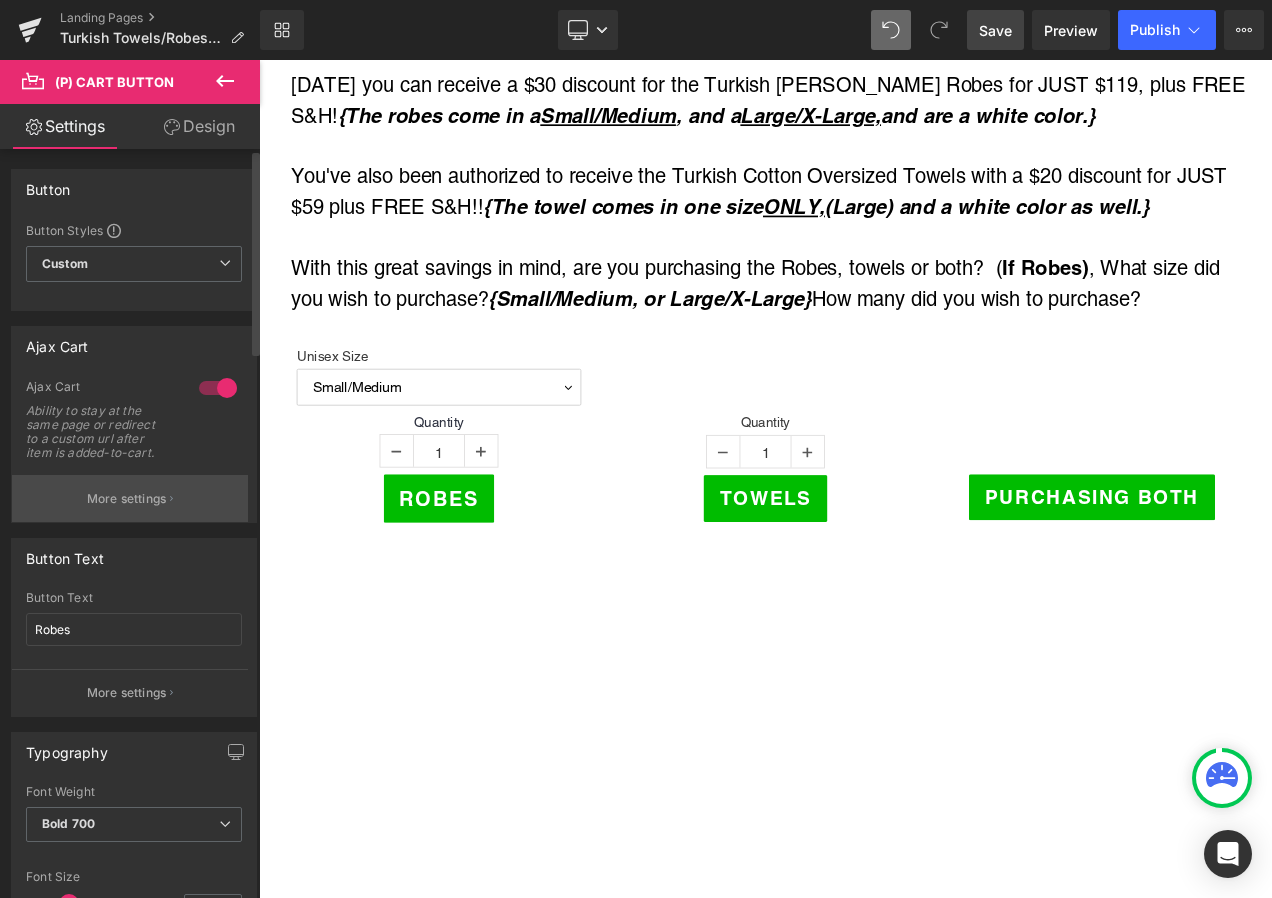 click on "More settings" at bounding box center (127, 499) 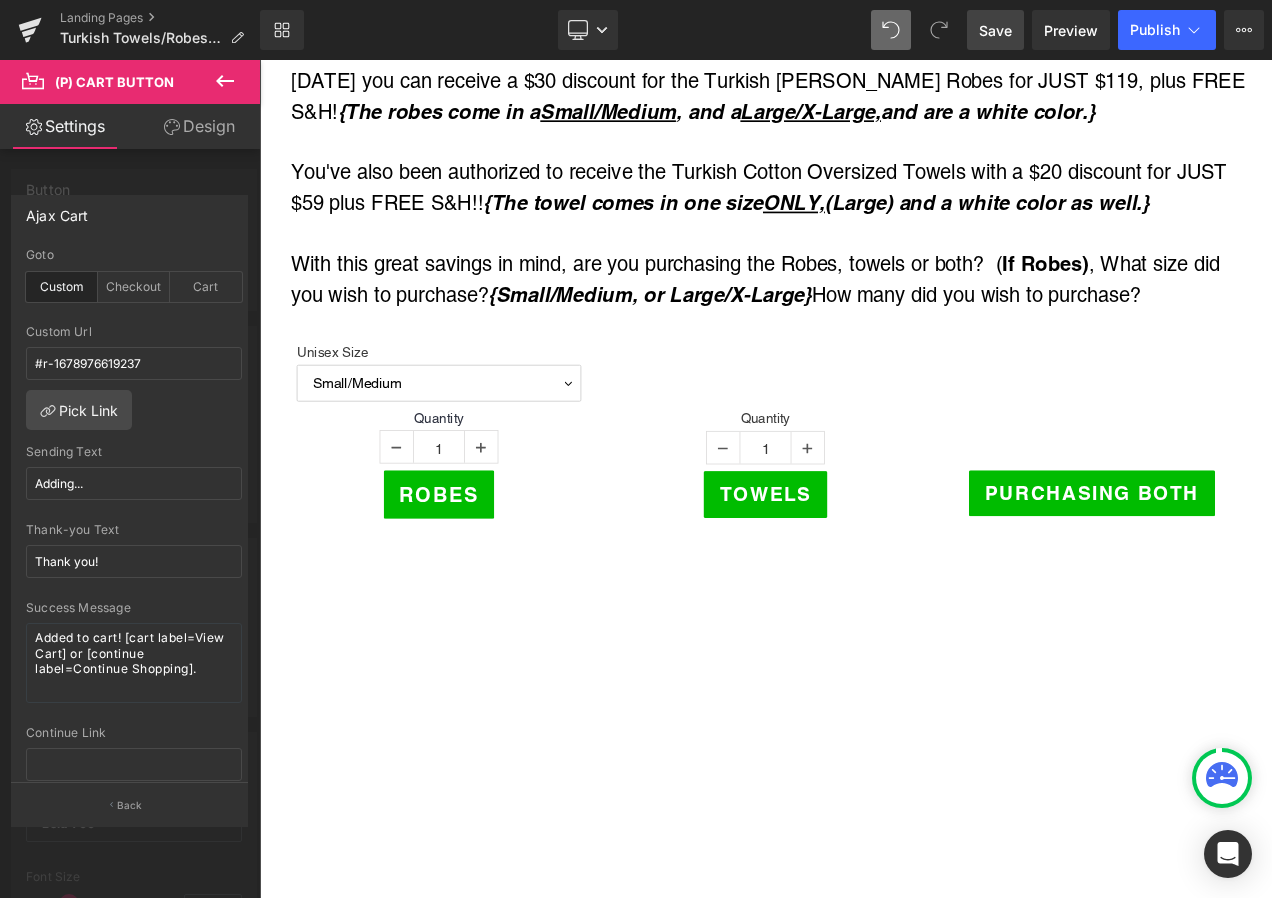 scroll, scrollTop: 400, scrollLeft: 0, axis: vertical 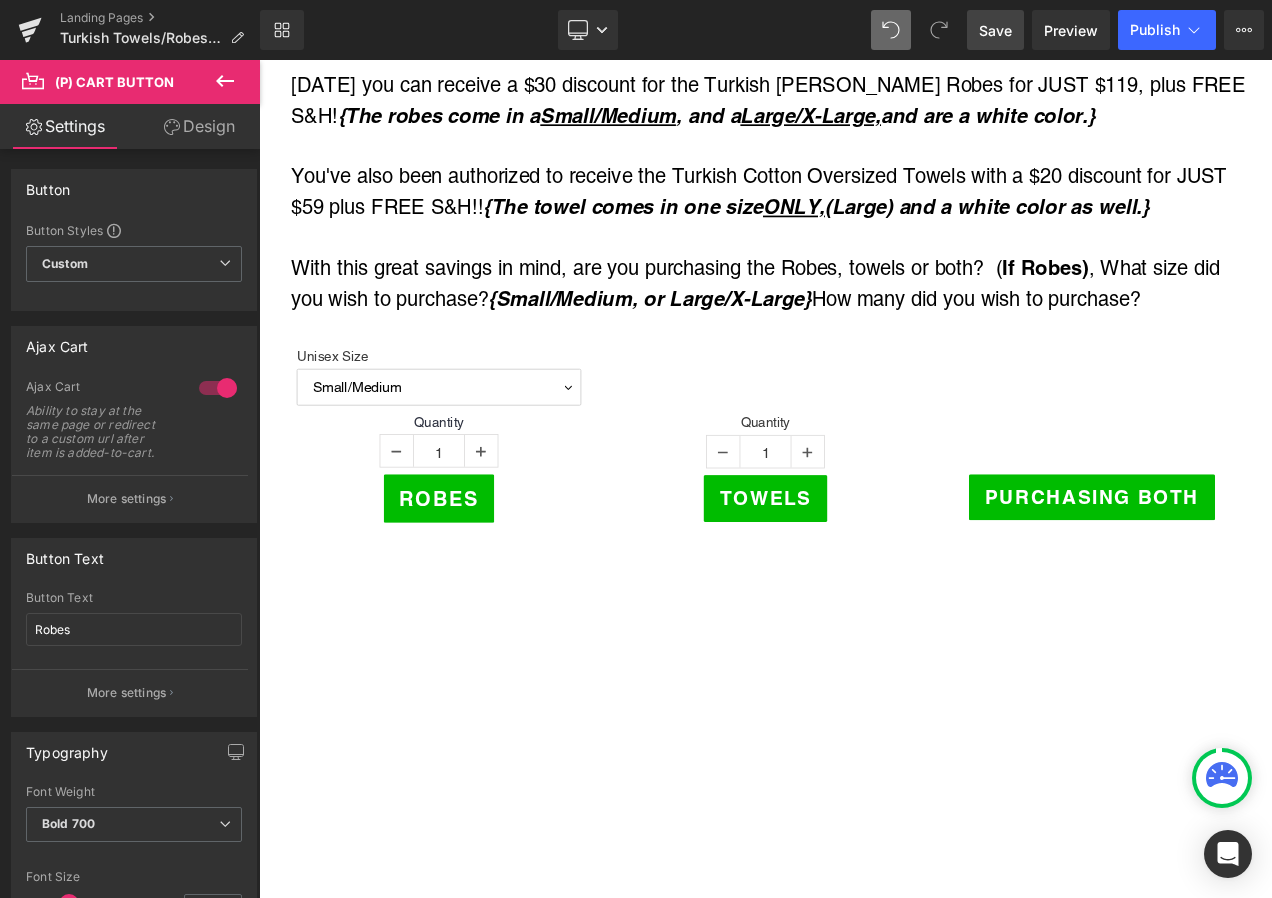click on "Skip to content
Home
[GEOGRAPHIC_DATA]
Oxileaf
Heaters
[GEOGRAPHIC_DATA] Parts
USCG" at bounding box center [864, 3697] 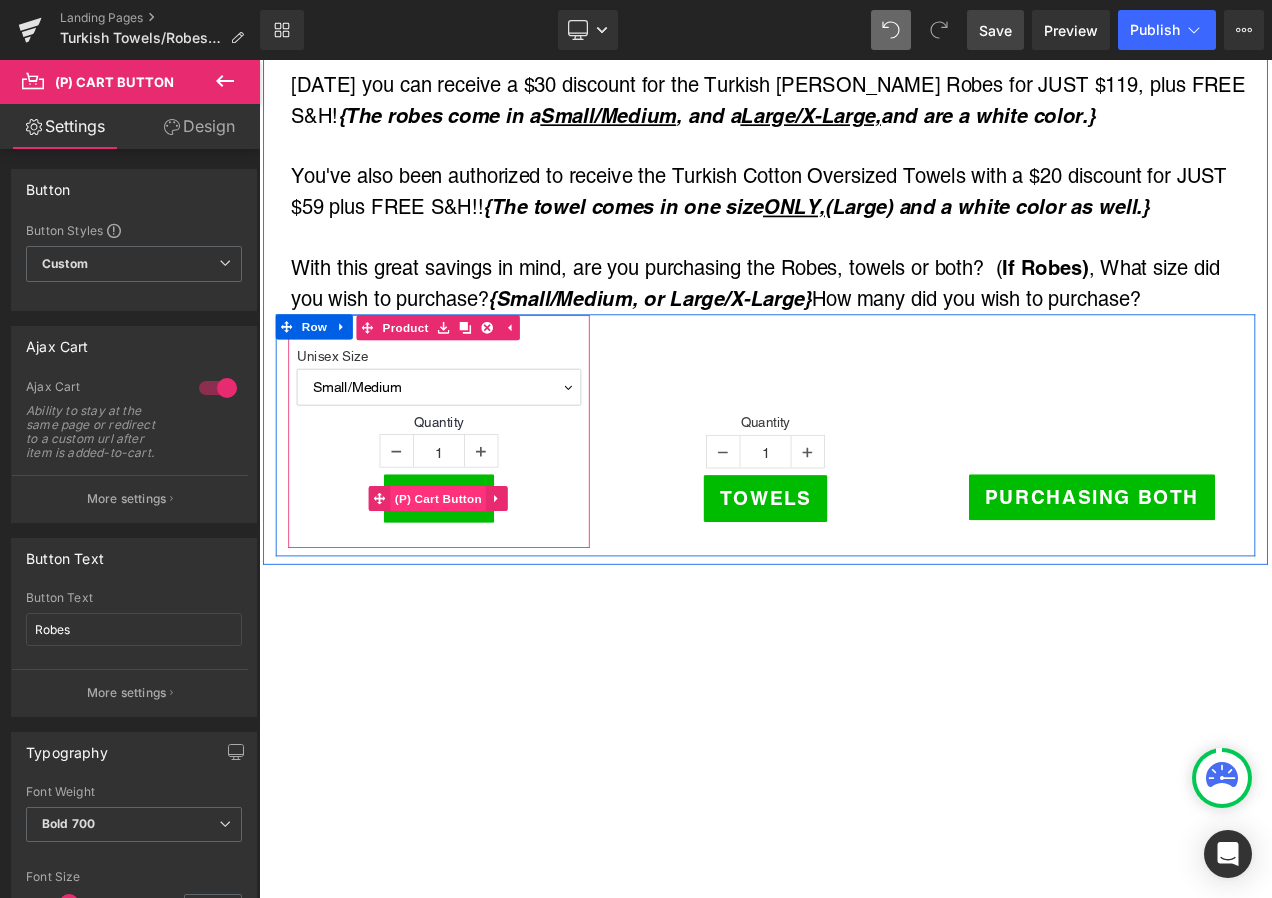 click on "(P) Cart Button" at bounding box center (473, 584) 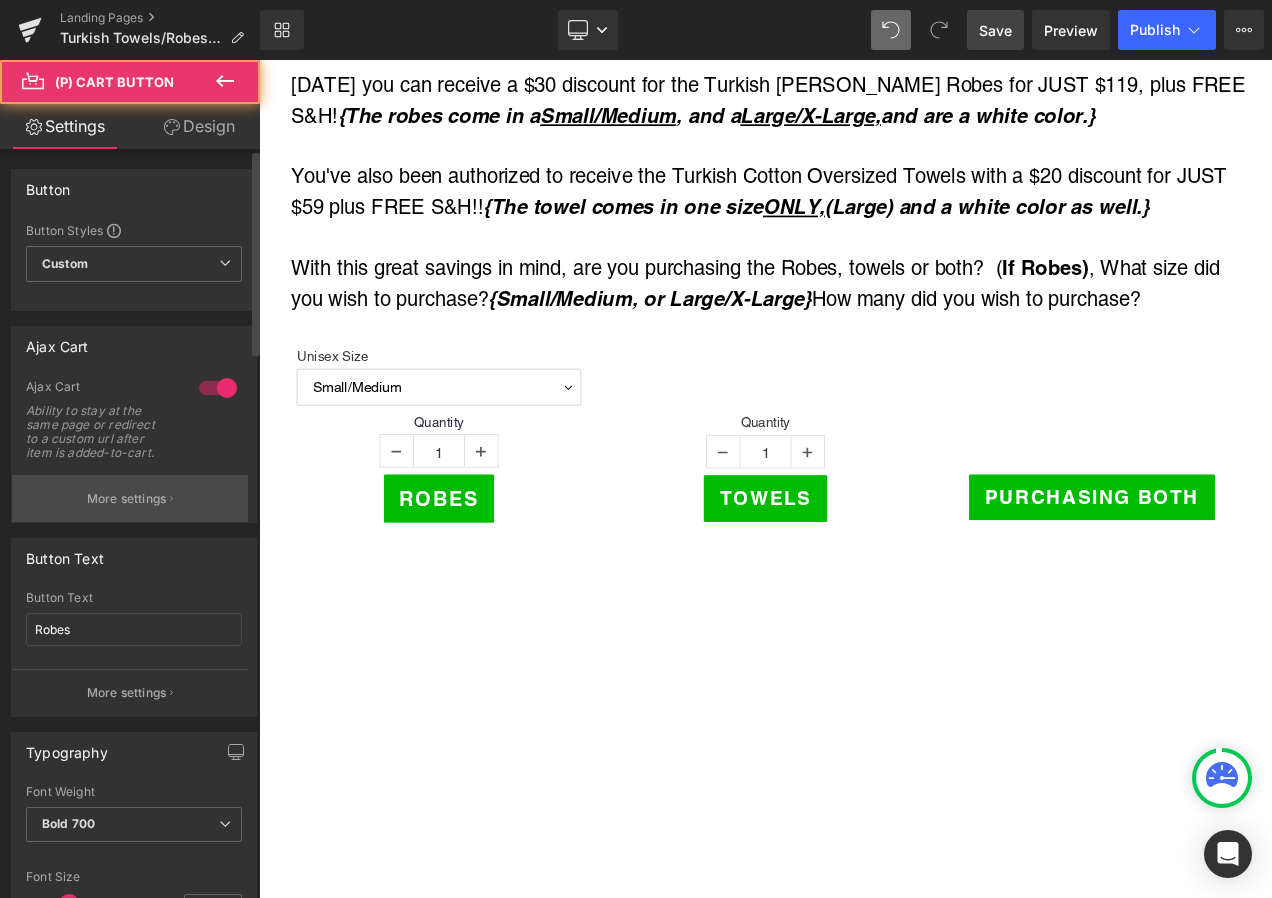 click on "More settings" at bounding box center [127, 499] 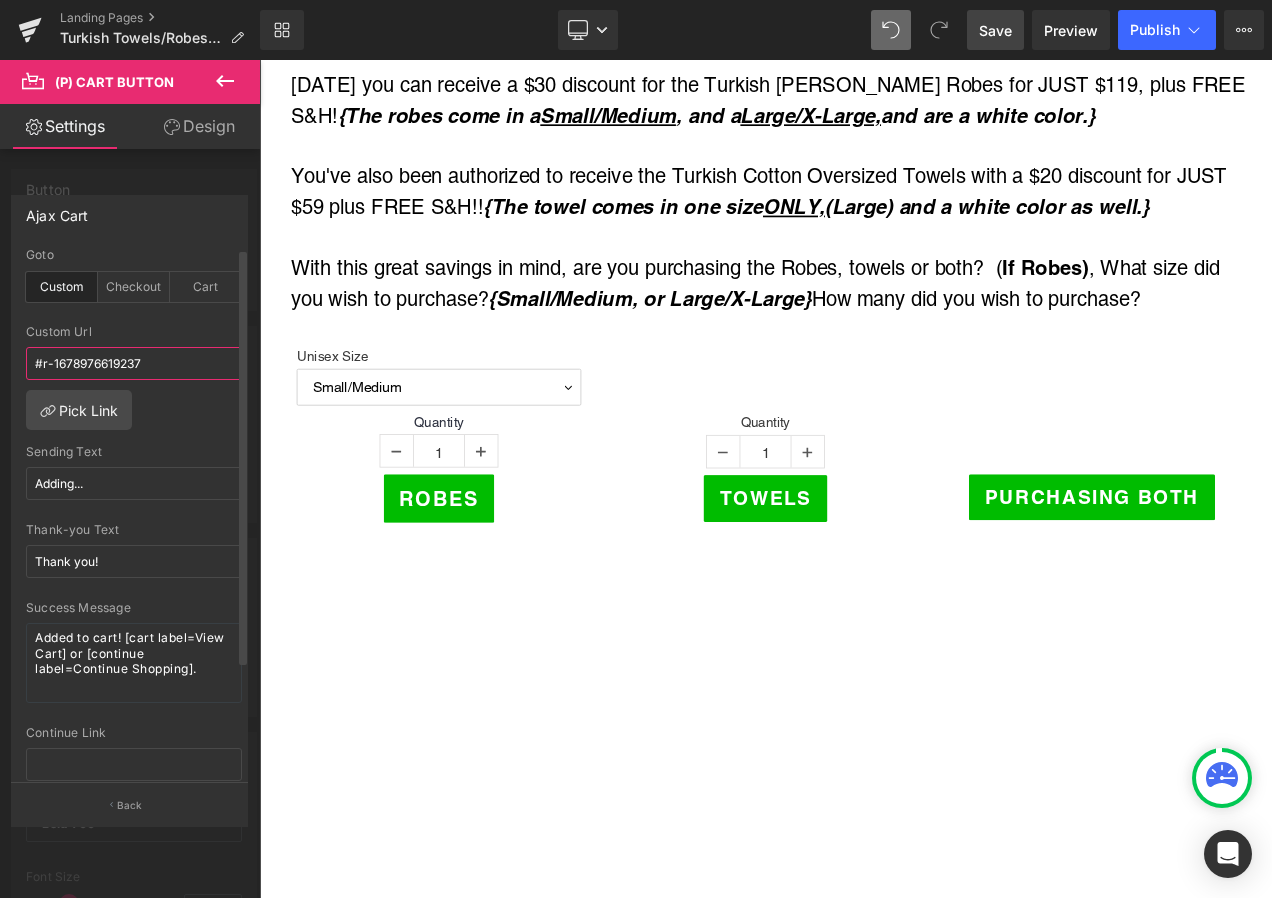 drag, startPoint x: 29, startPoint y: 362, endPoint x: 149, endPoint y: 366, distance: 120.06665 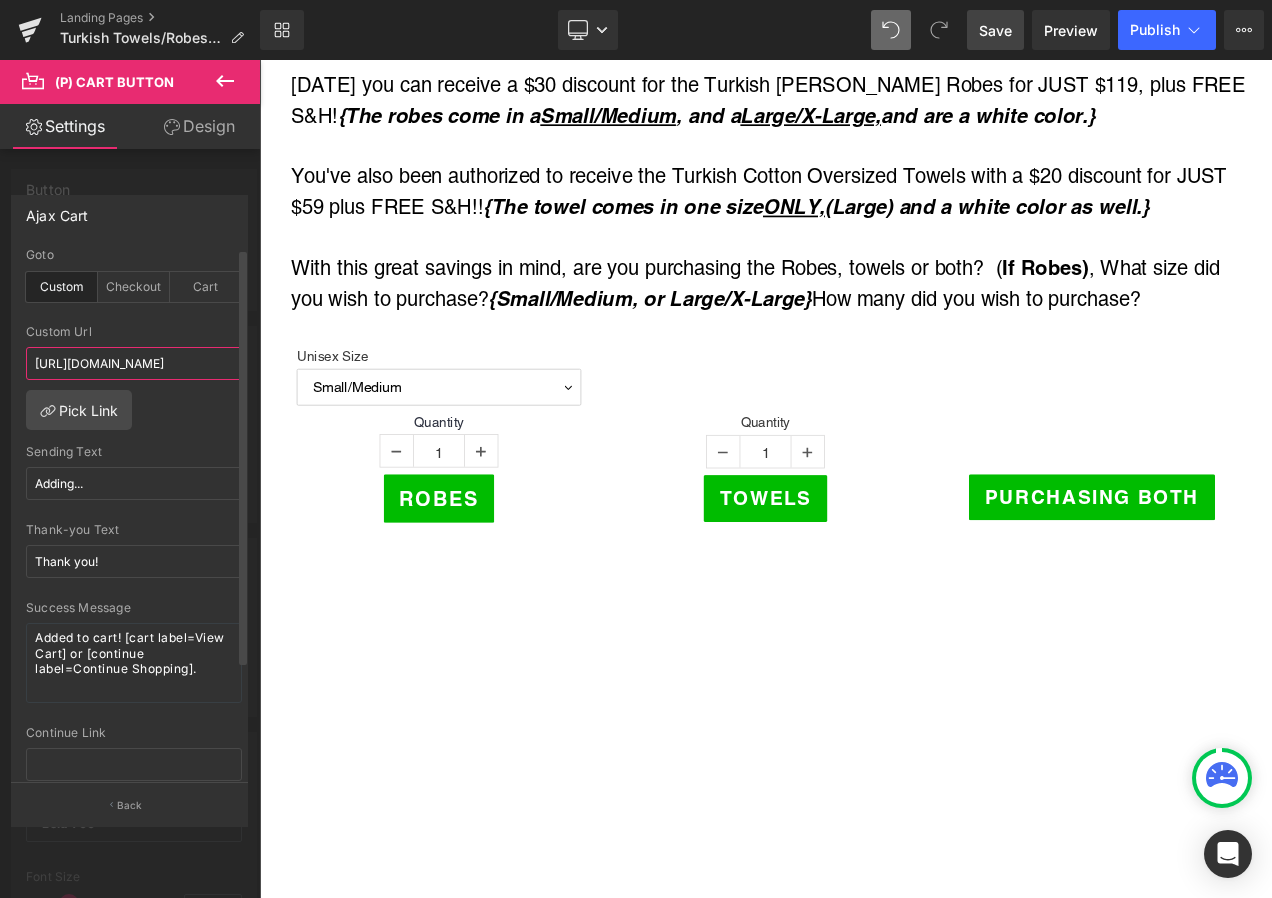 scroll, scrollTop: 0, scrollLeft: 414, axis: horizontal 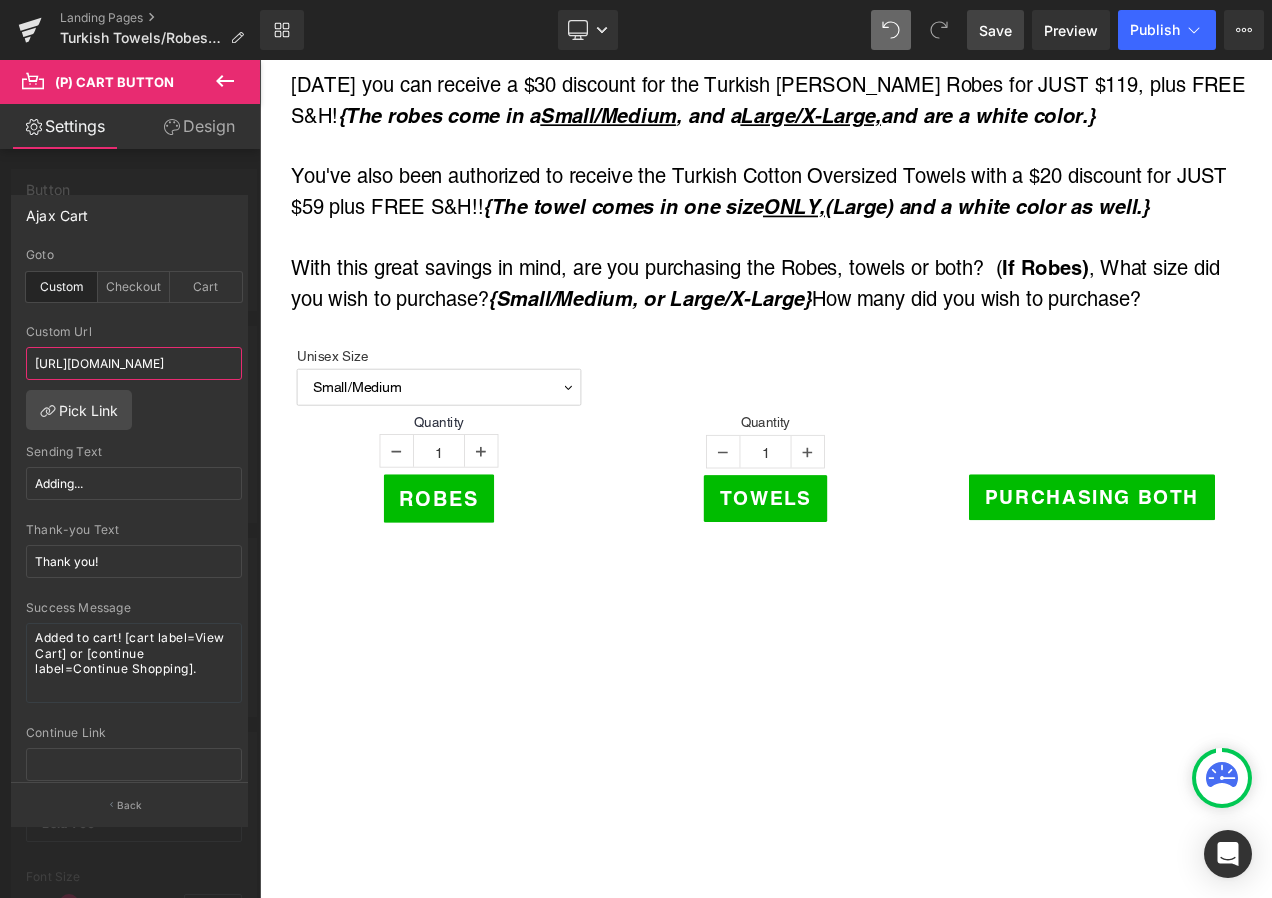 type on "[URL][DOMAIN_NAME]" 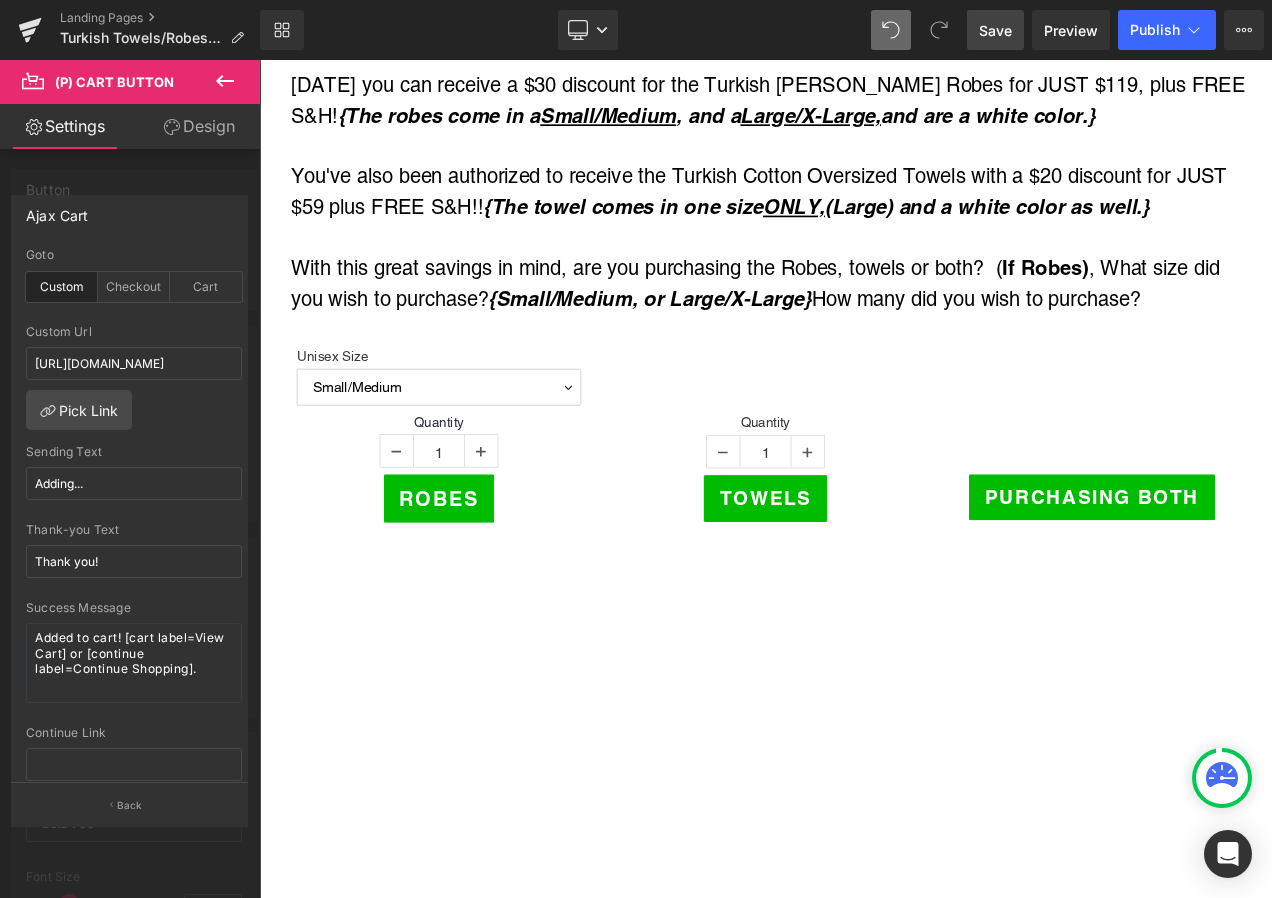 scroll, scrollTop: 0, scrollLeft: 0, axis: both 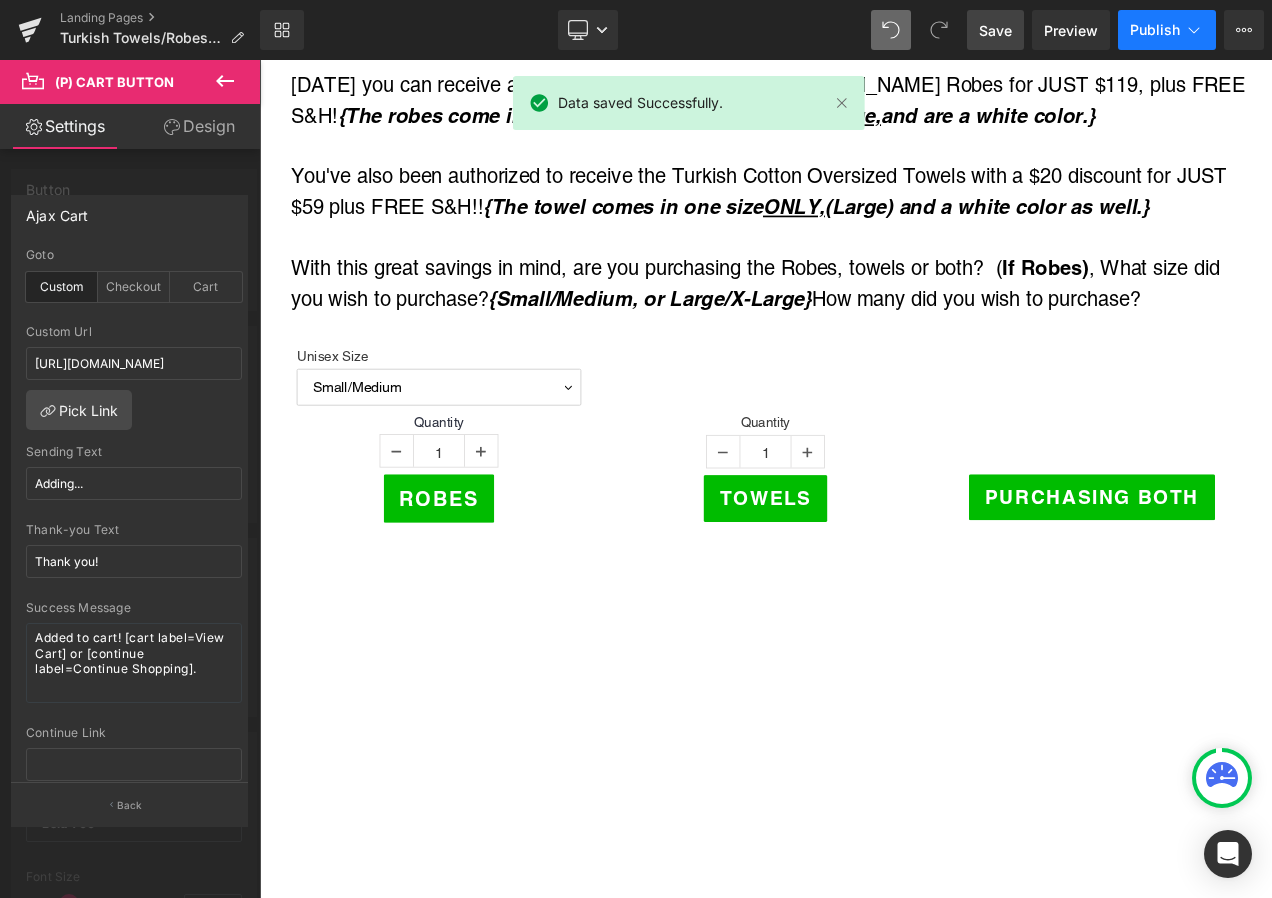 click on "Publish" at bounding box center [1155, 30] 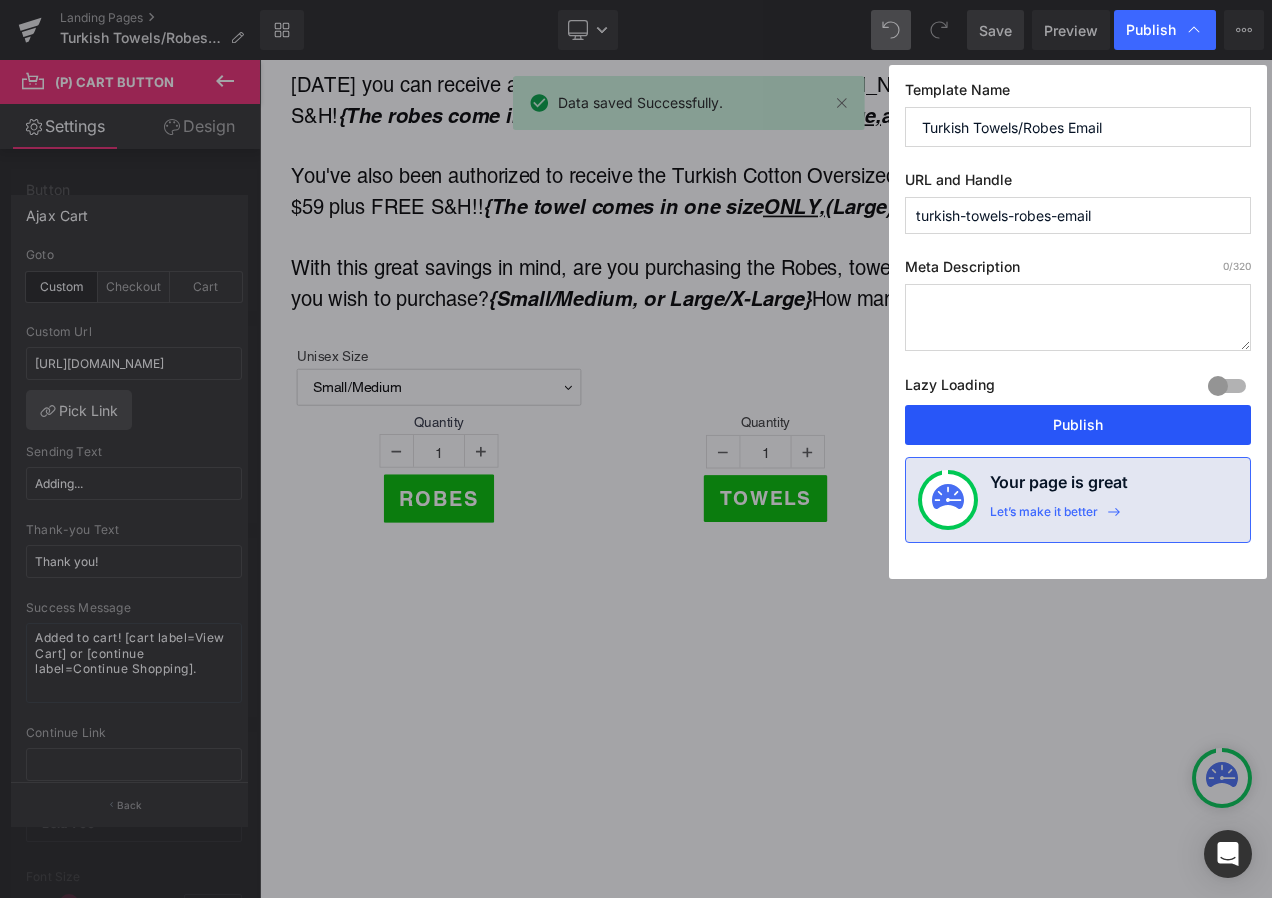 drag, startPoint x: 1066, startPoint y: 429, endPoint x: 1172, endPoint y: 478, distance: 116.777565 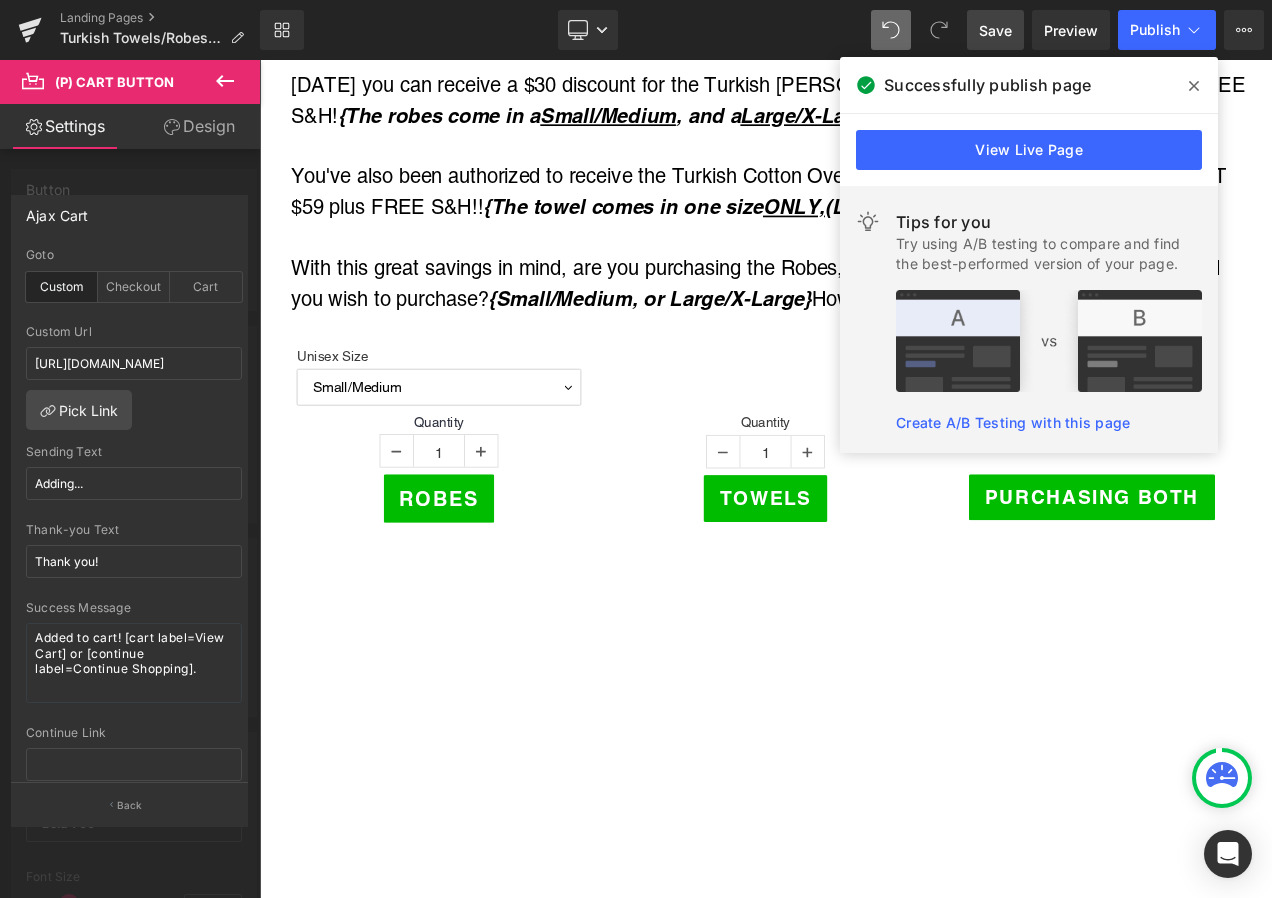 scroll, scrollTop: 0, scrollLeft: 0, axis: both 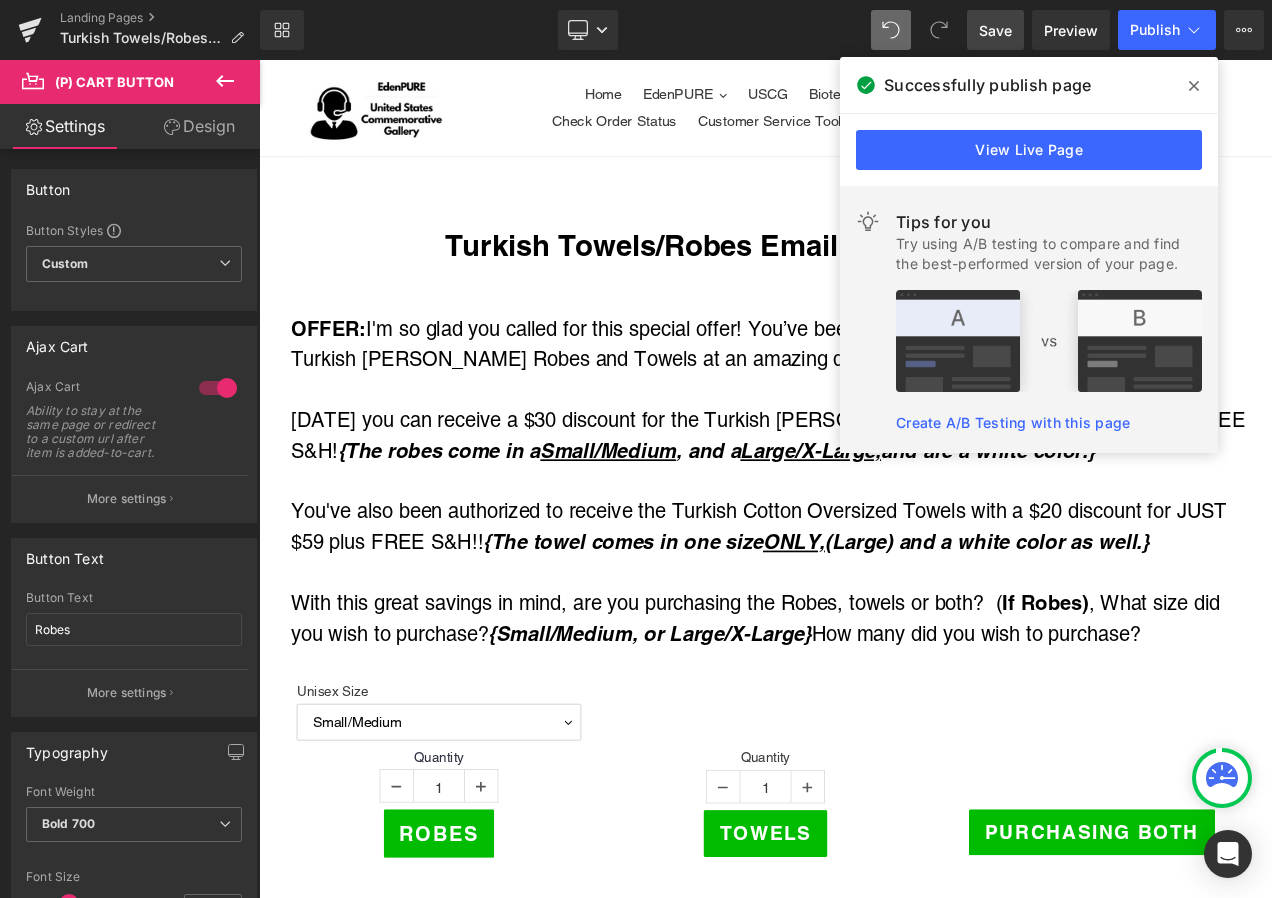click on "Skip to content
Home
[GEOGRAPHIC_DATA]
Oxileaf
Heaters
[GEOGRAPHIC_DATA] Parts
USCG" at bounding box center [864, 4097] 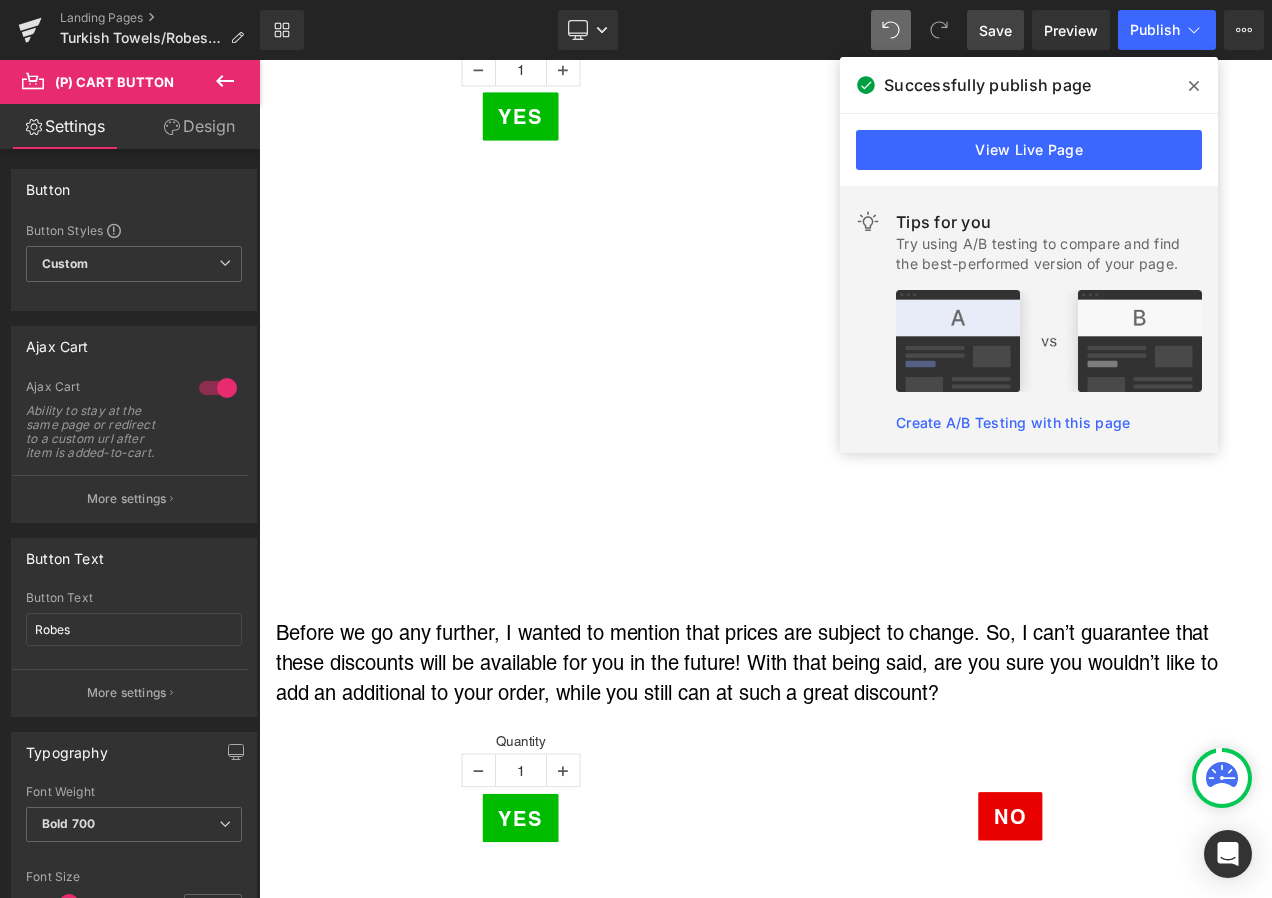 scroll, scrollTop: 1800, scrollLeft: 0, axis: vertical 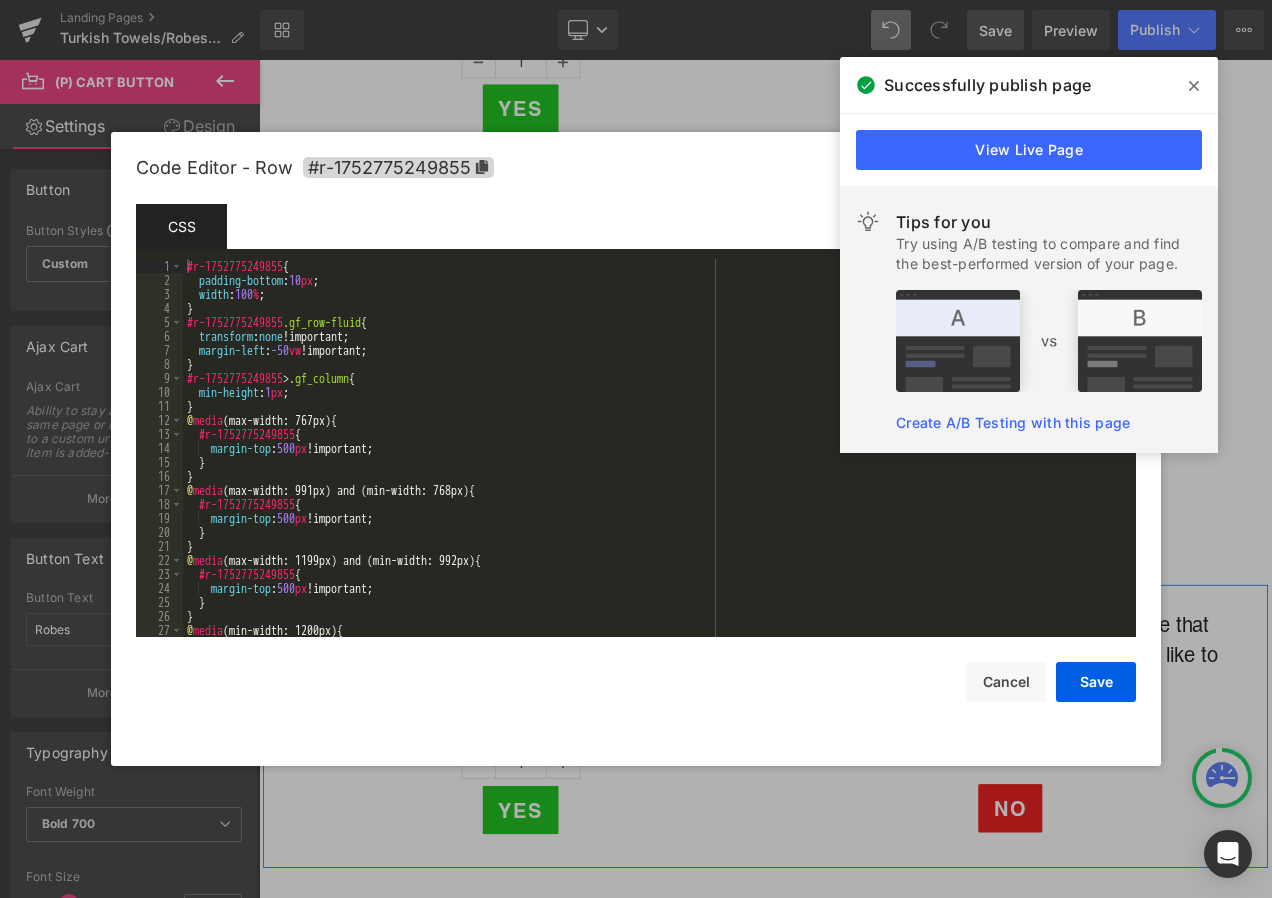 click on "(P) Cart Button  You are previewing how the   will restyle your page. You can not edit Elements in Preset Preview Mode.  Landing Pages Turkish Towels/Robes Email Library Desktop Desktop Laptop Tablet Mobile Save Preview Publish Scheduled View Live Page View with current Template Save Template to Library Schedule Publish  Optimize  Publish Settings Shortcuts  Your page can’t be published   You've reached the maximum number of published pages on your plan  (0/0).  You need to upgrade your plan or unpublish all your pages to get 1 publish slot.   Unpublish pages   Upgrade plan  Elements Global Style Base Row  rows, columns, layouts, div Heading  headings, titles, h1,h2,h3,h4,h5,h6 Text Block  texts, paragraphs, contents, blocks Image  images, photos, alts, uploads Icon  icons, symbols Button  button, call to action, cta Separator  separators, dividers, horizontal lines Liquid  liquid, custom code, html, javascript, css, reviews, apps, applications, embeded, iframe Banner Parallax  Hero Banner  Stack Tabs  app" at bounding box center [636, 0] 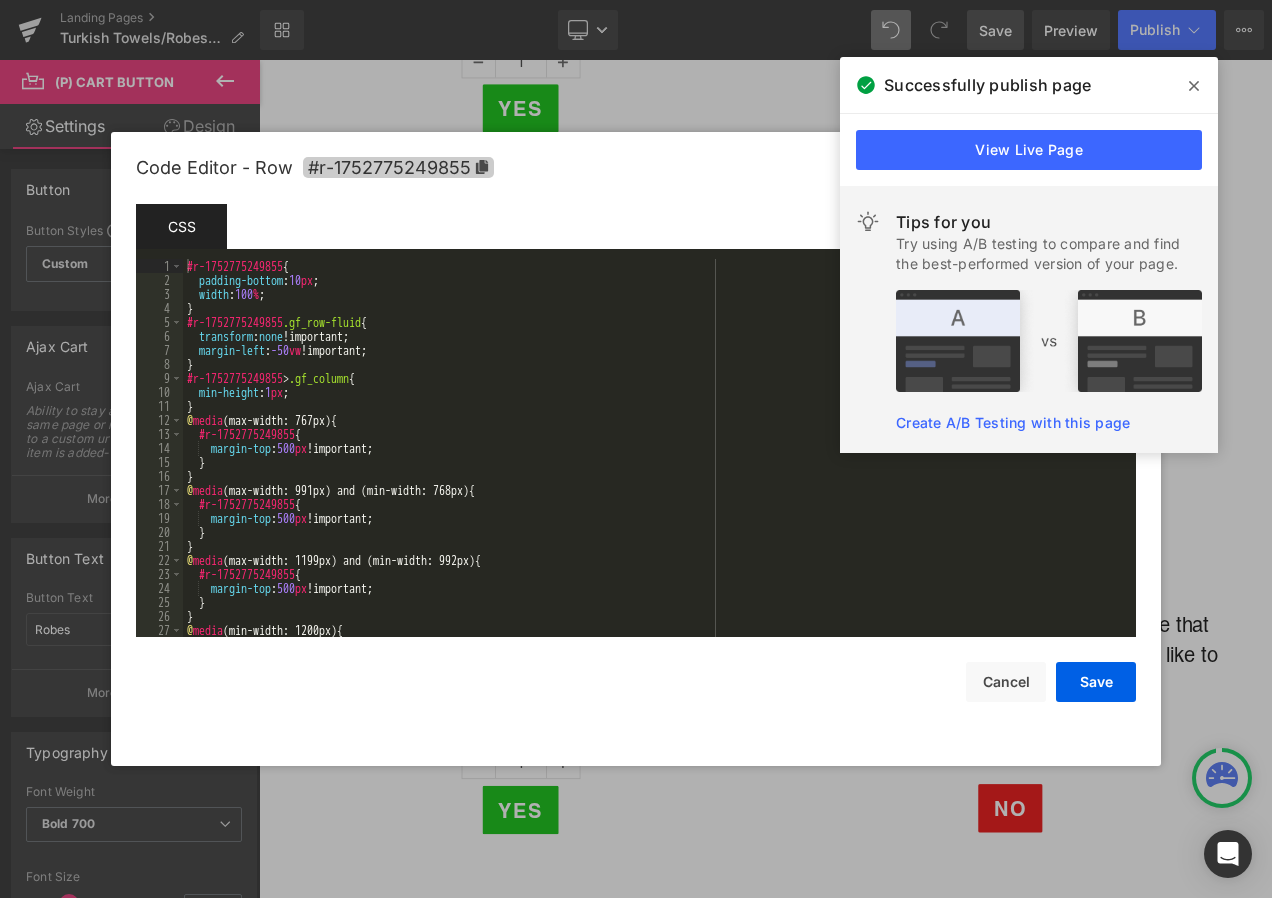click 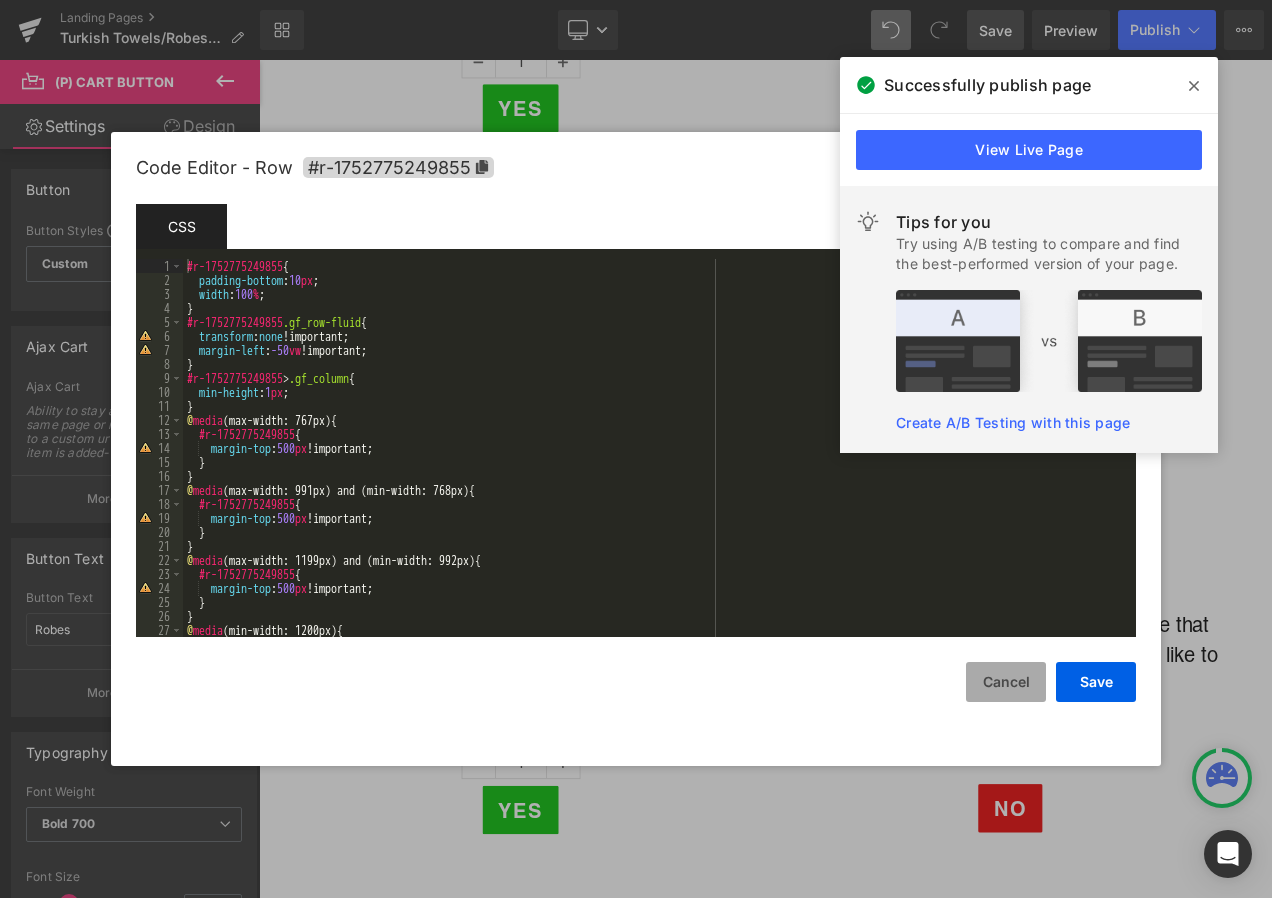 click on "Cancel" at bounding box center (1006, 682) 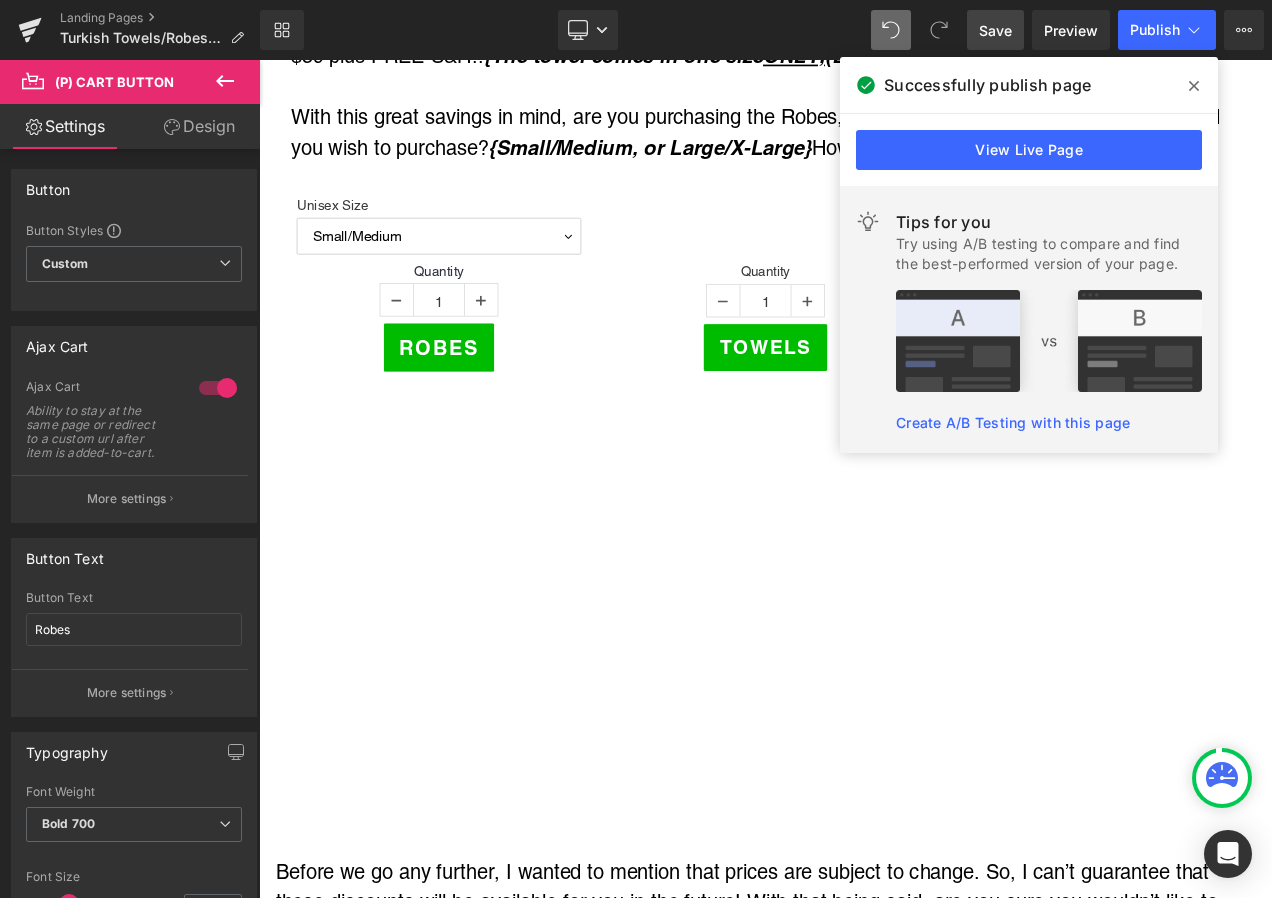 scroll, scrollTop: 300, scrollLeft: 0, axis: vertical 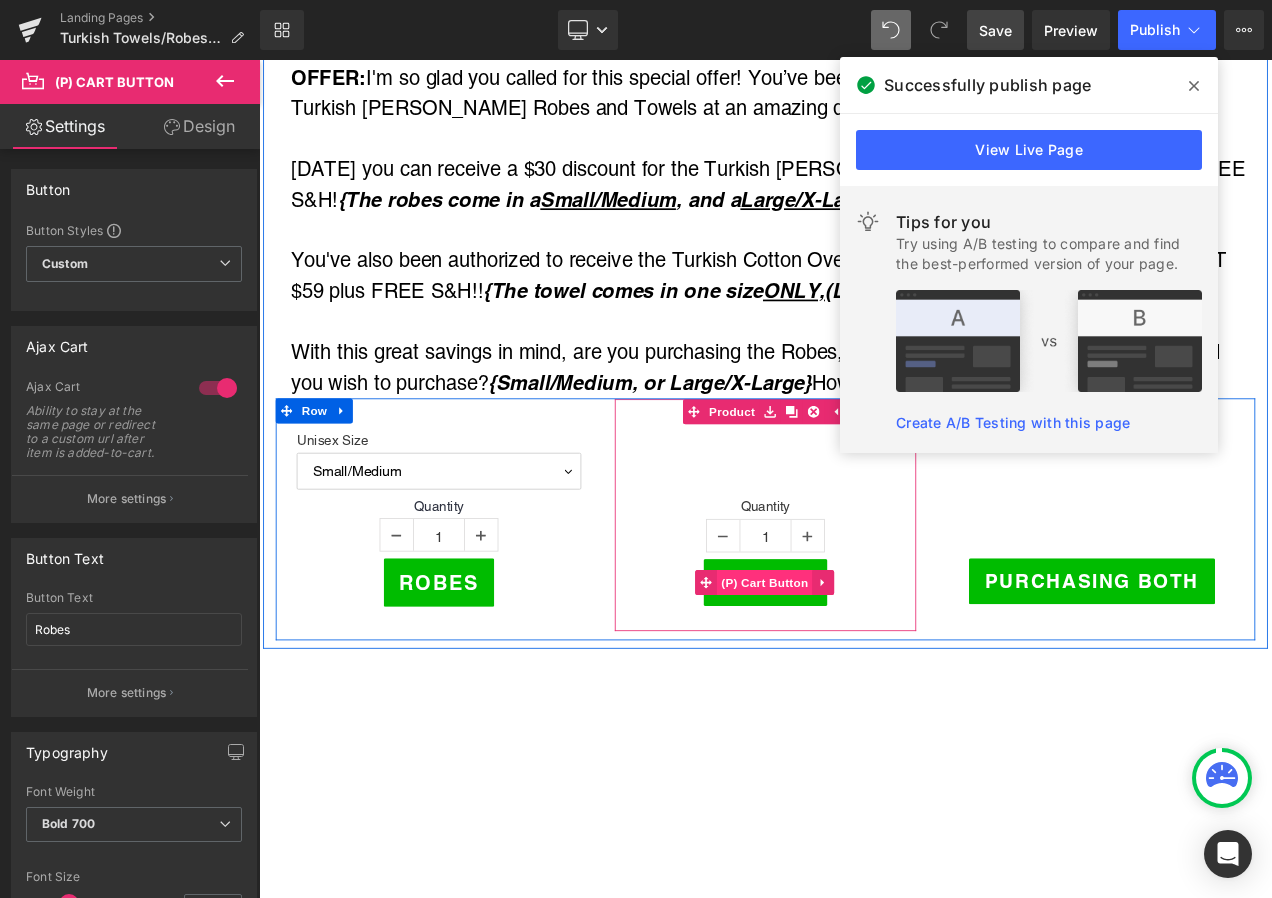 click on "(P) Cart Button" at bounding box center (863, 684) 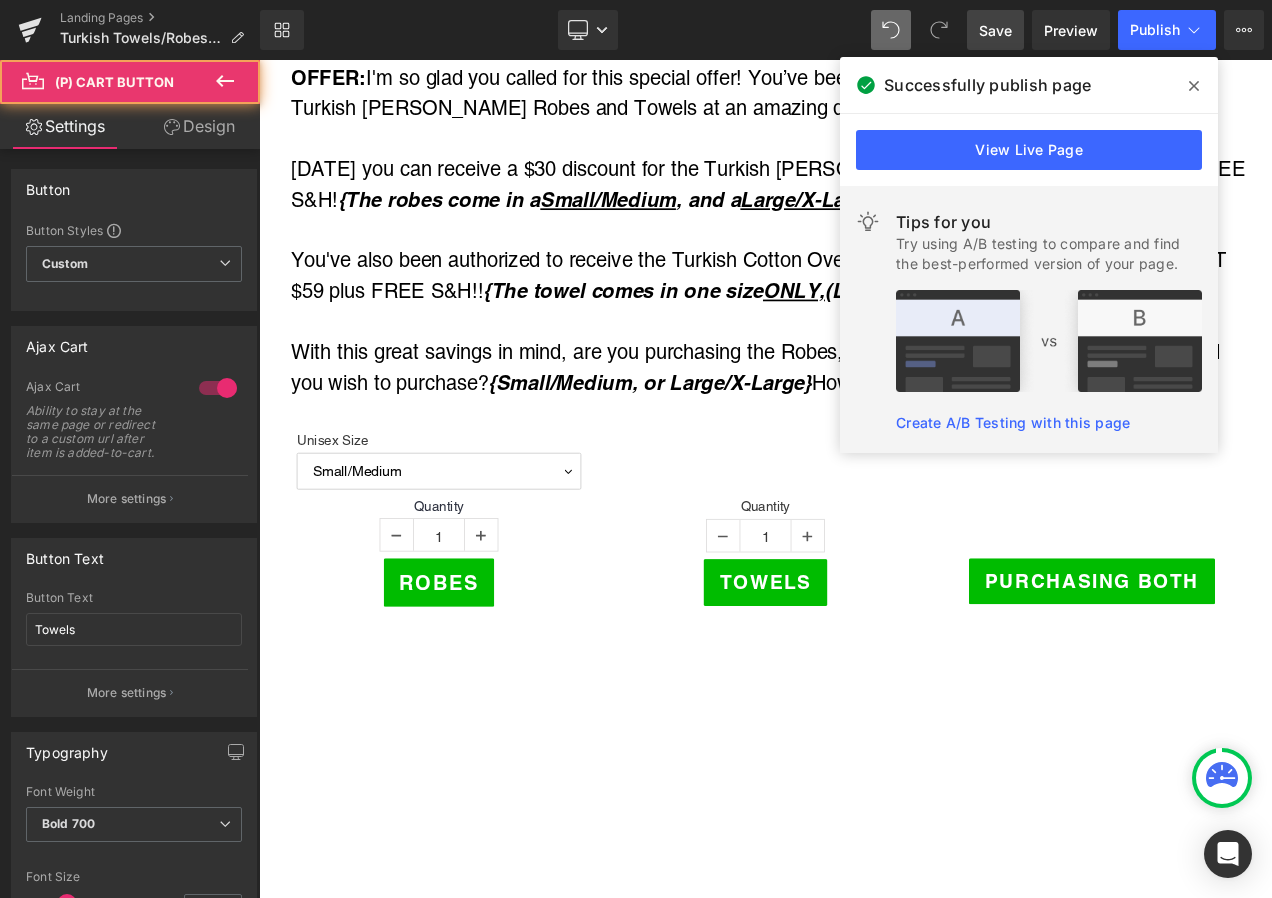 click on "More settings" at bounding box center (127, 499) 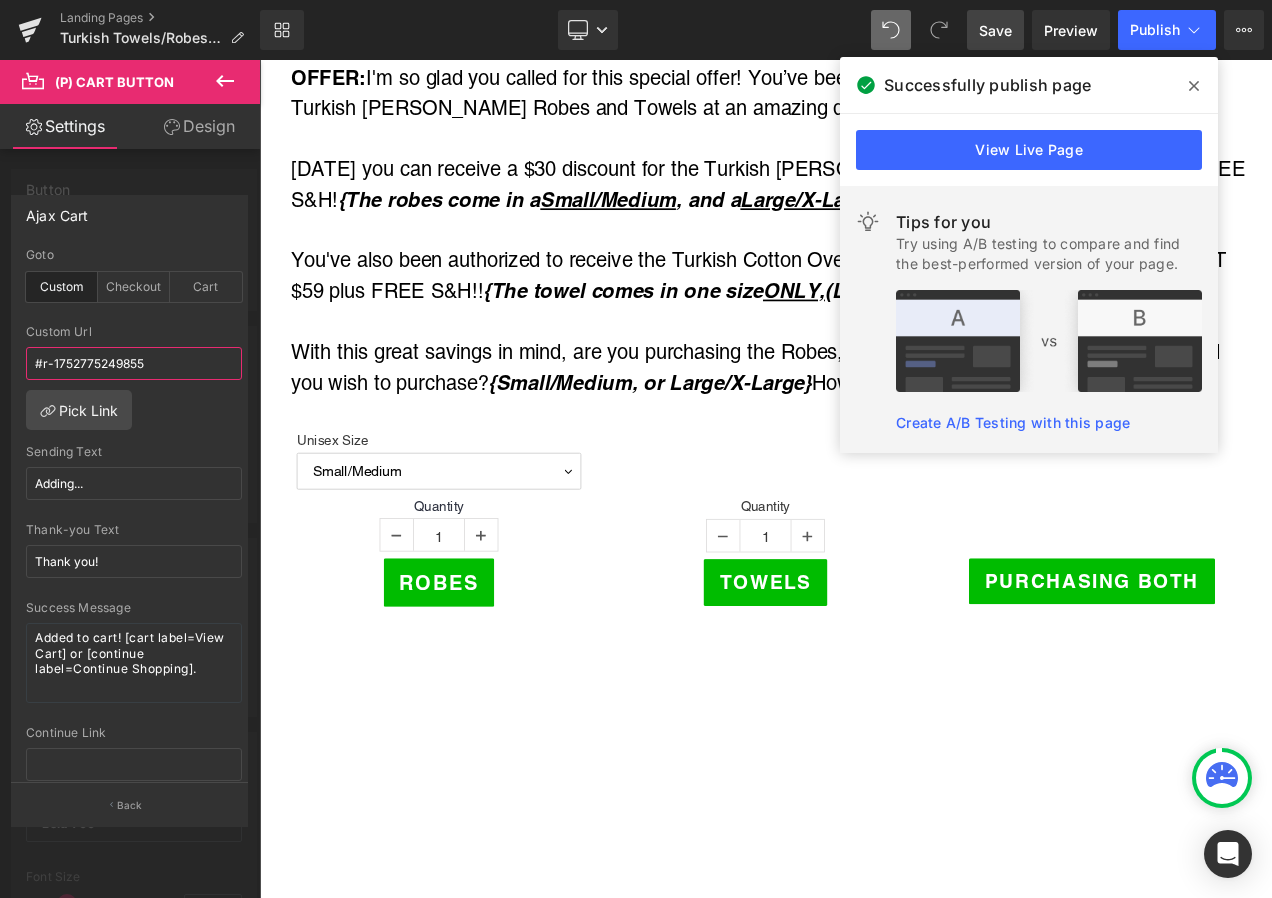drag, startPoint x: 23, startPoint y: 354, endPoint x: -4, endPoint y: 347, distance: 27.89265 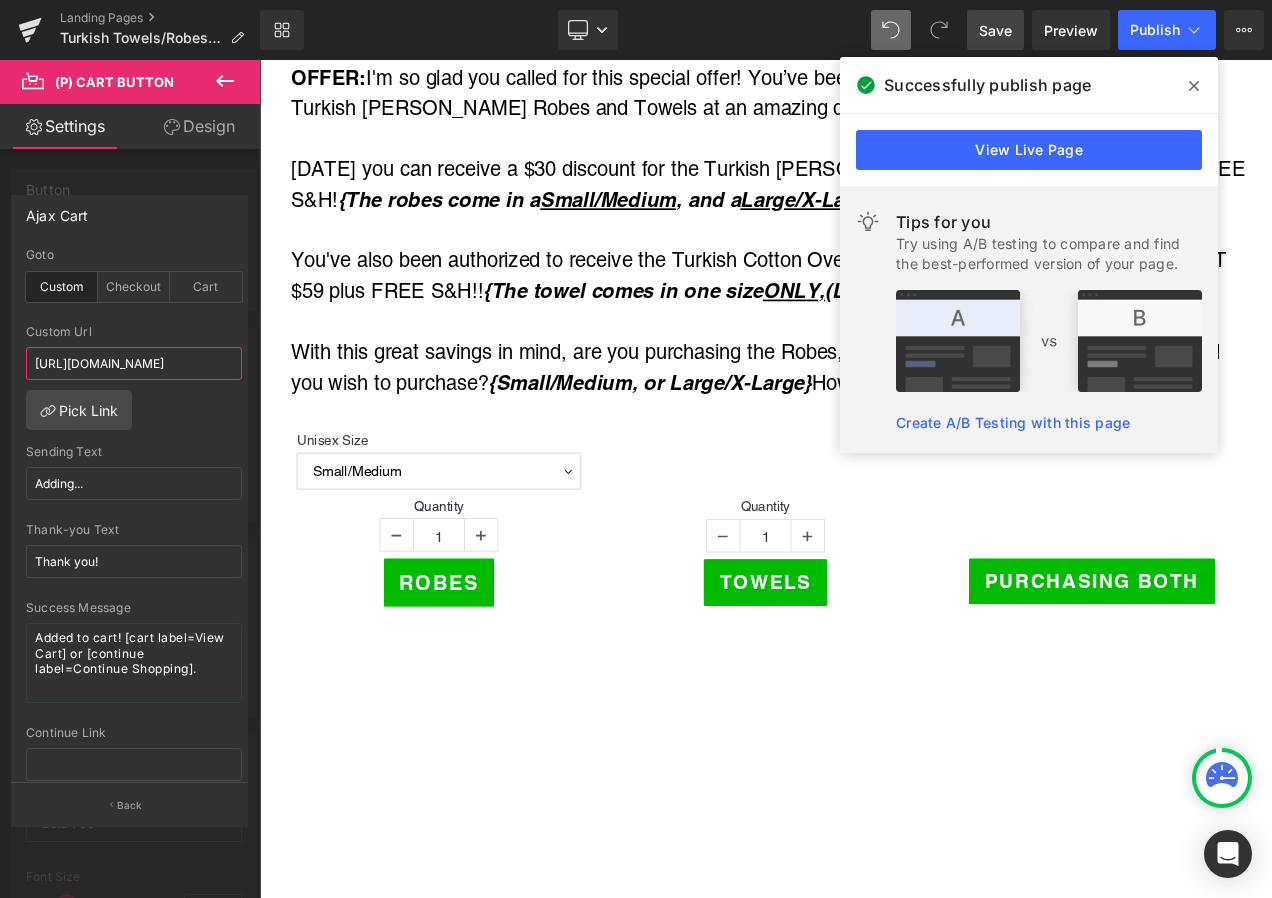 scroll, scrollTop: 0, scrollLeft: 416, axis: horizontal 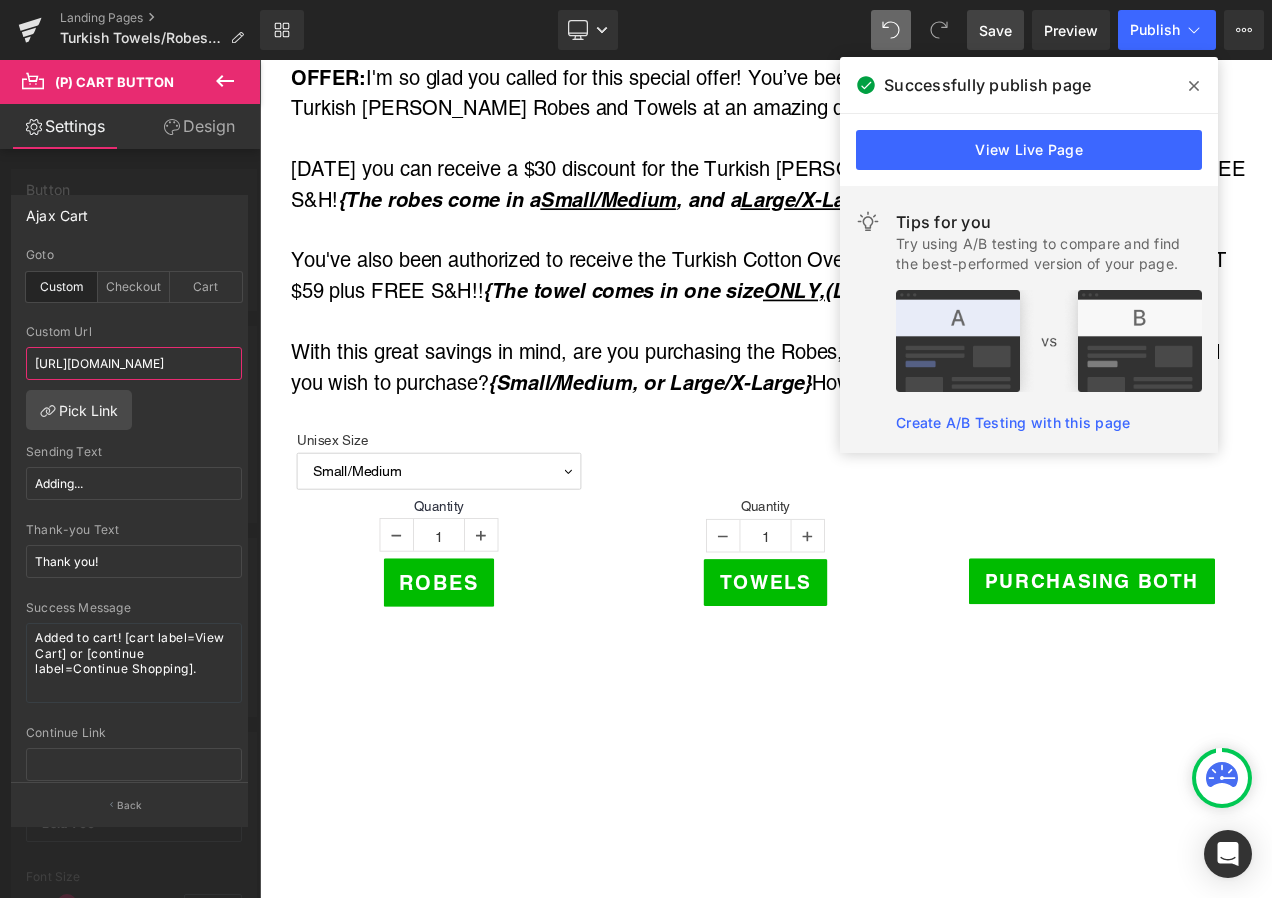 type on "[URL][DOMAIN_NAME]" 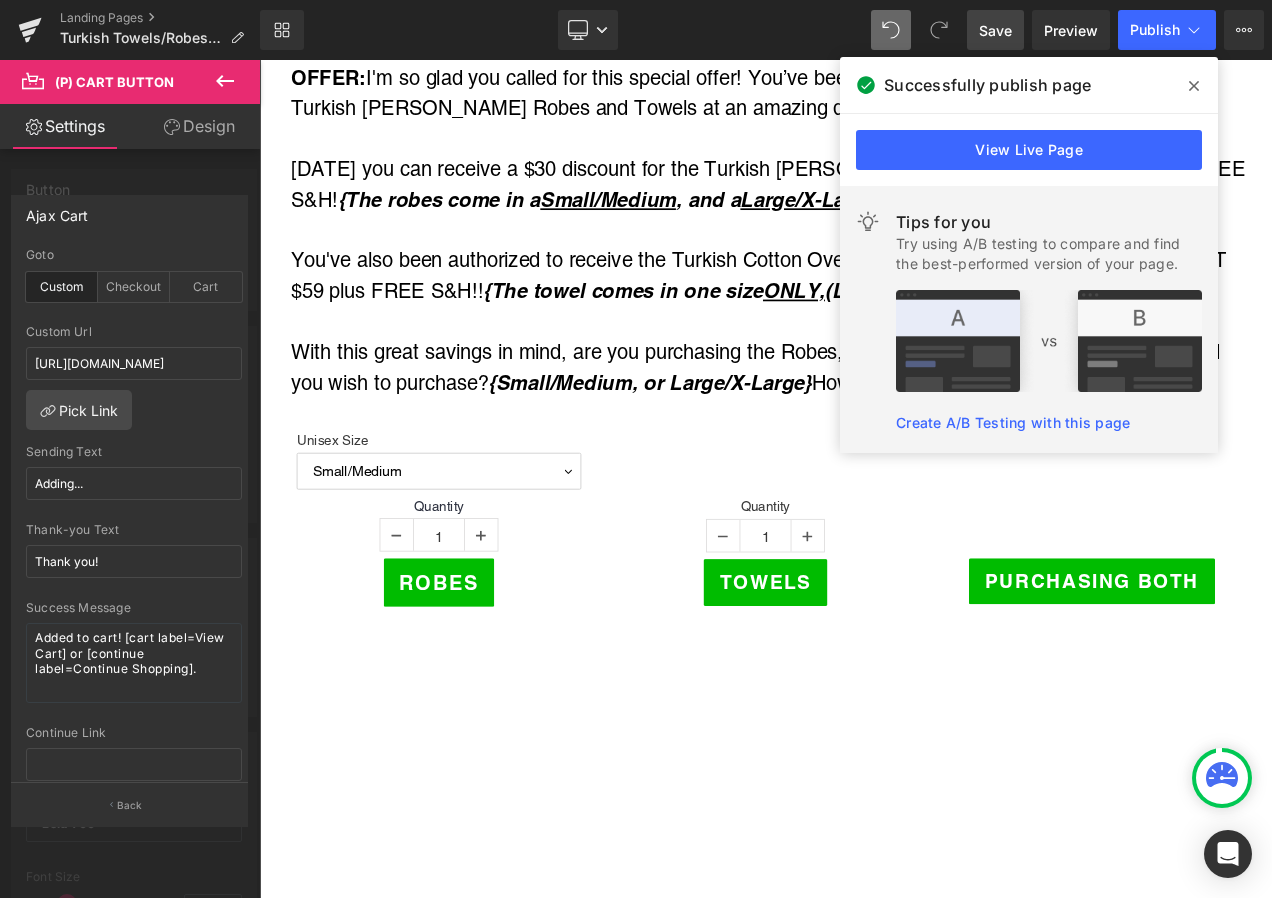 scroll, scrollTop: 0, scrollLeft: 0, axis: both 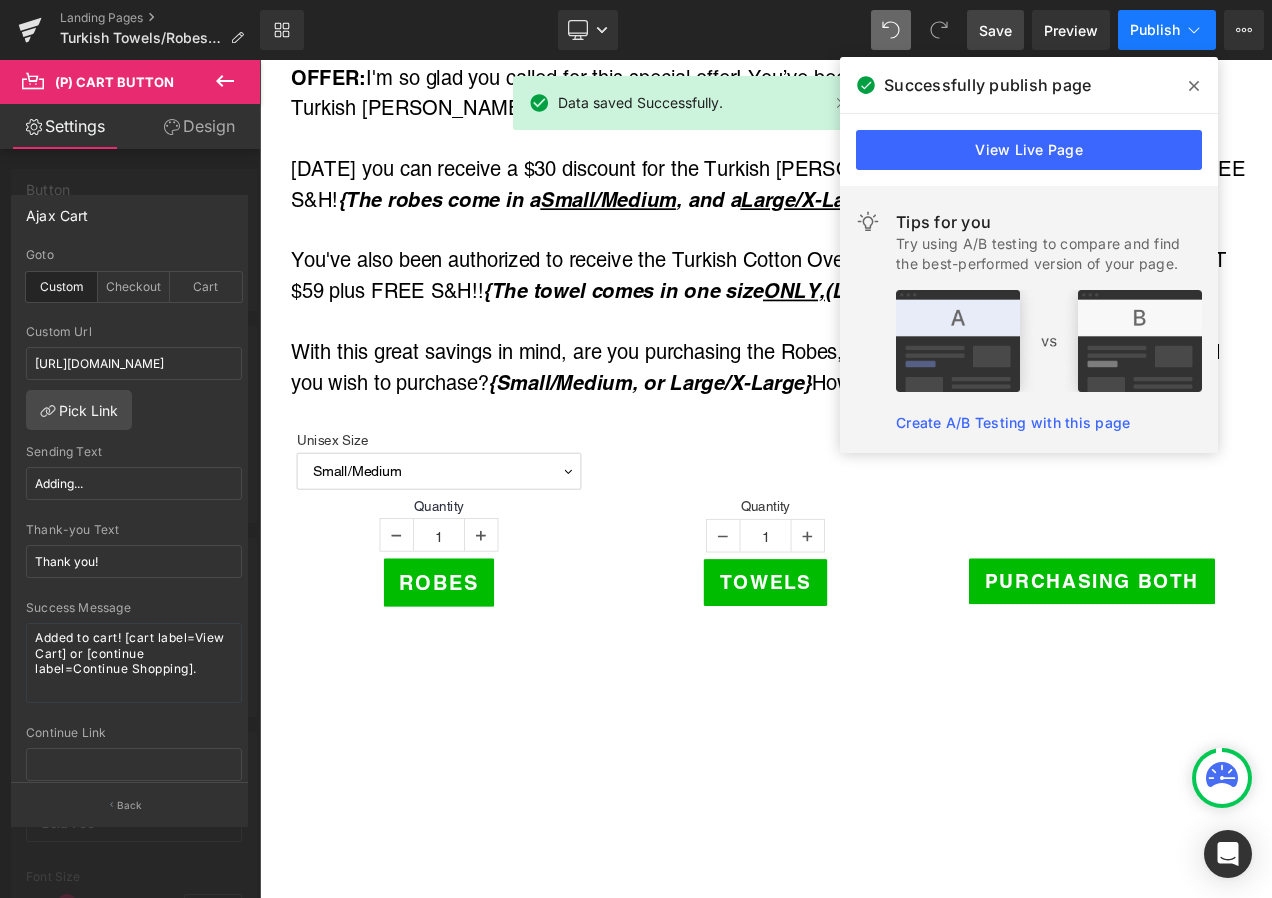 click on "Publish" at bounding box center [1155, 30] 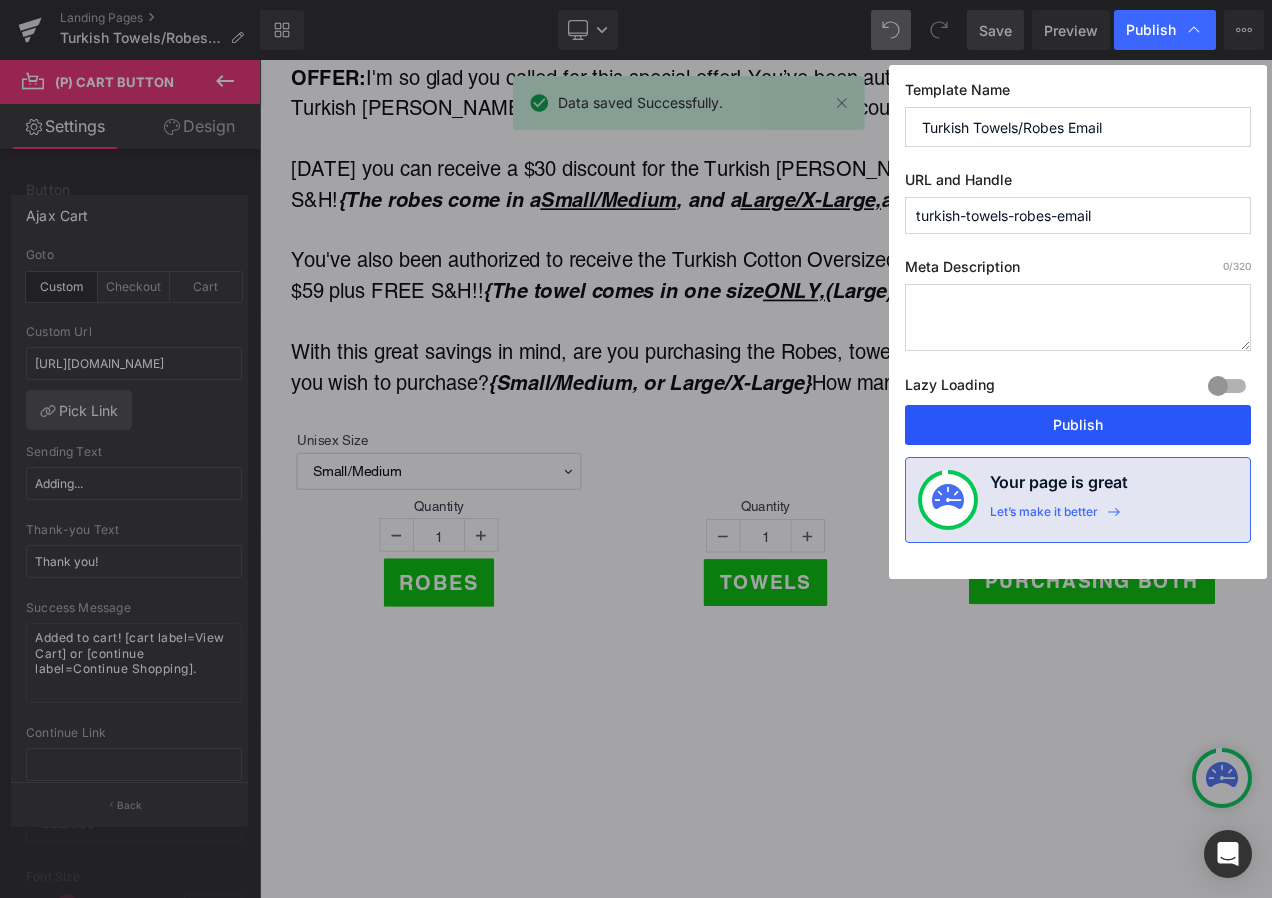 click on "Publish" at bounding box center (1078, 425) 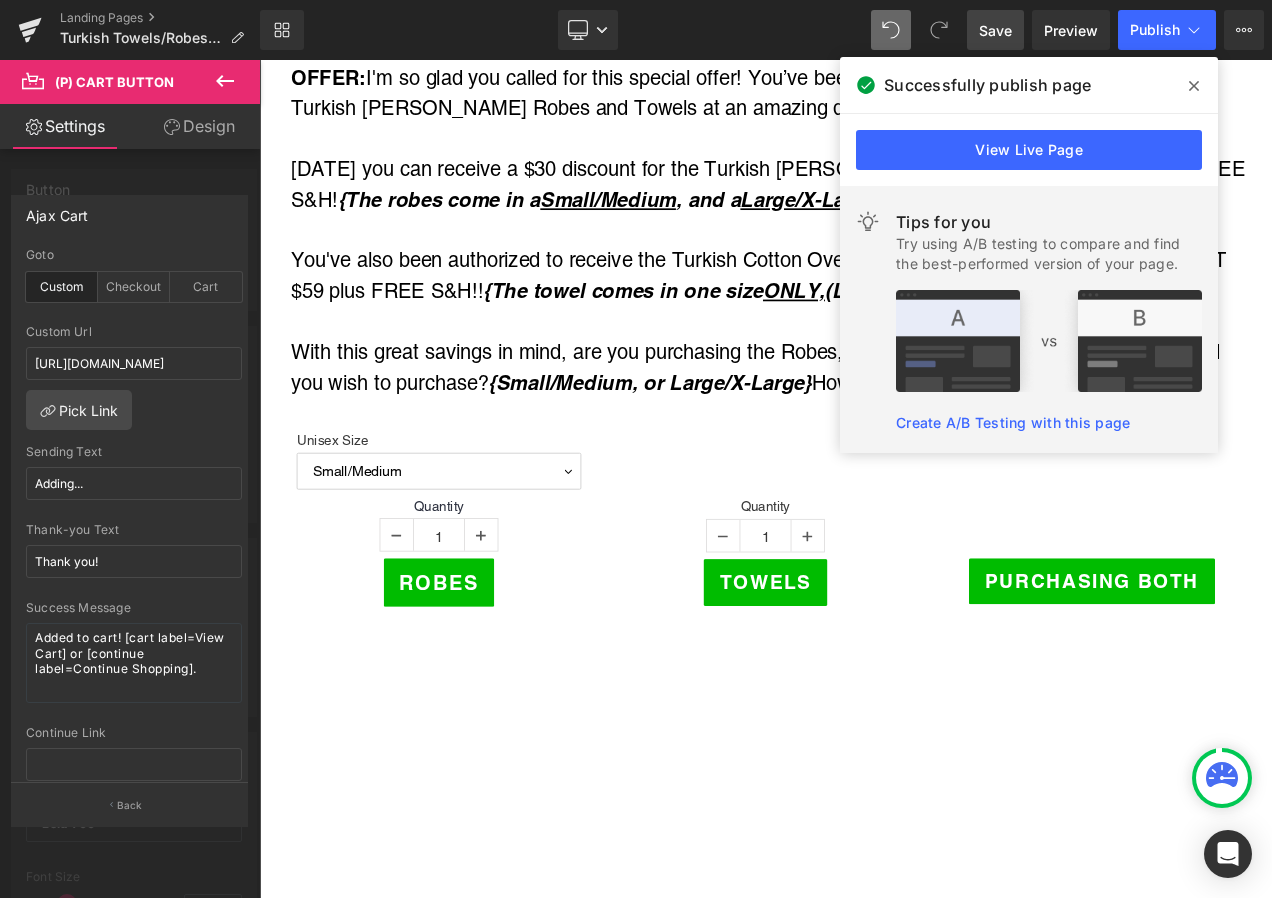 click at bounding box center [1194, 86] 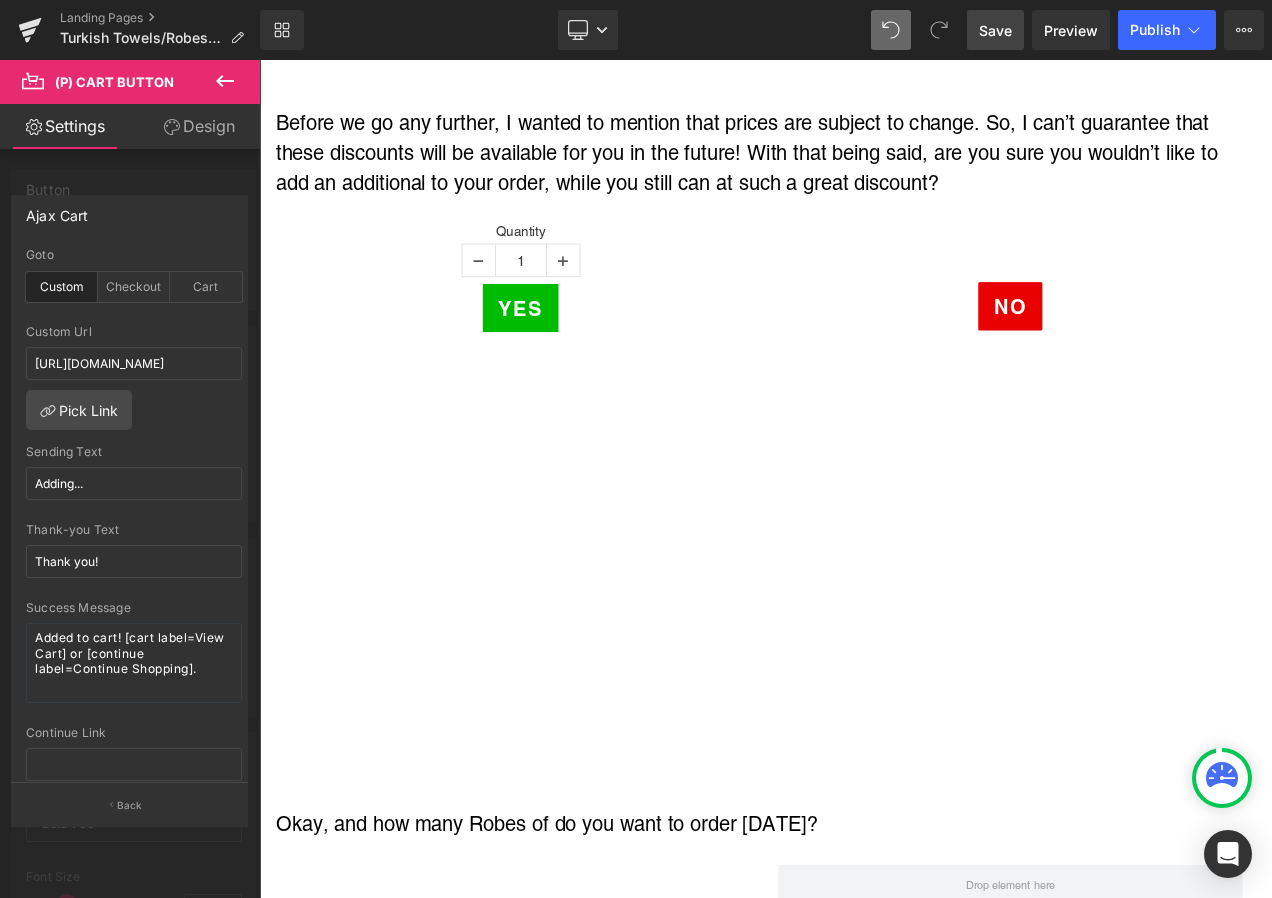 scroll, scrollTop: 2700, scrollLeft: 0, axis: vertical 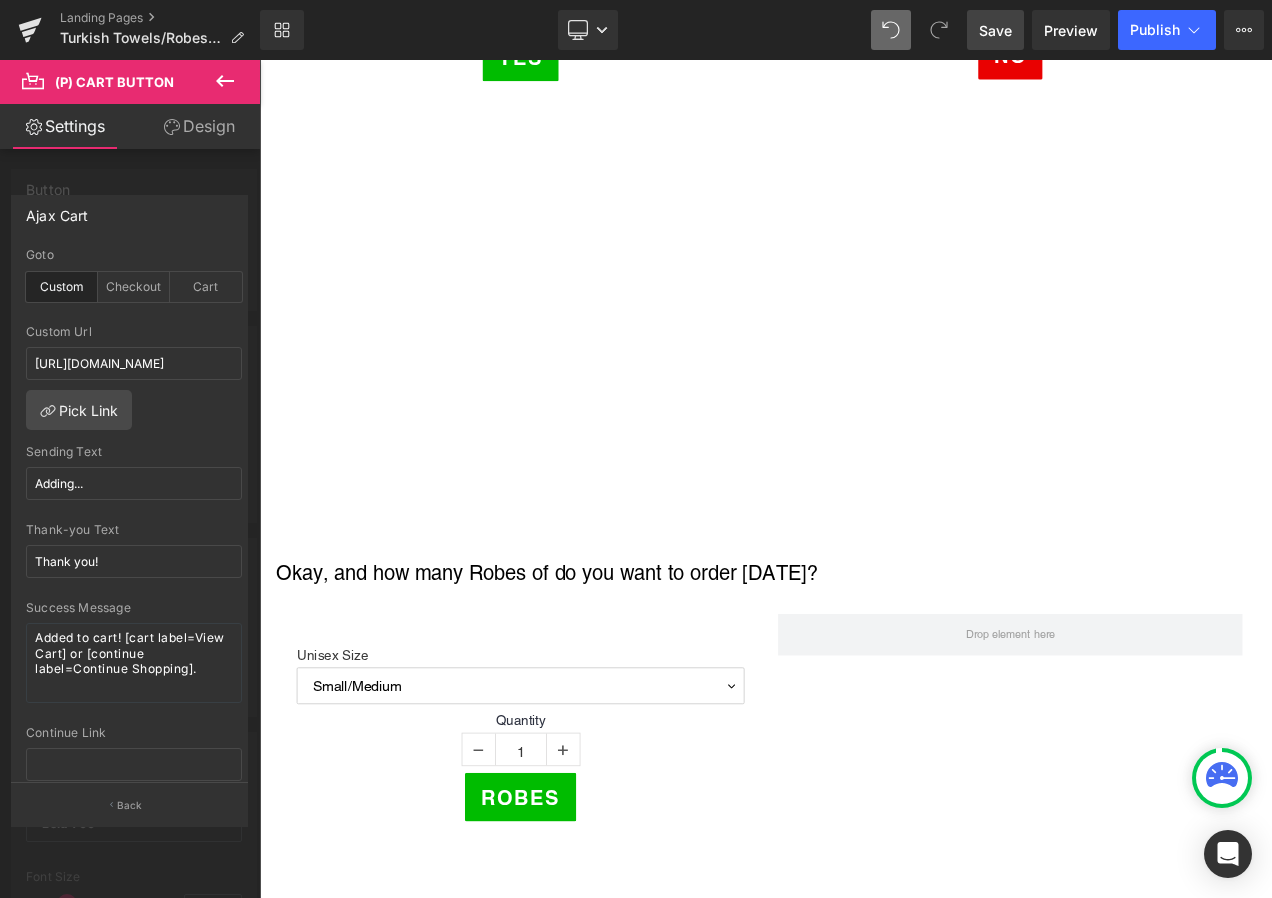 click on "Skip to content
Home
[GEOGRAPHIC_DATA]
Oxileaf
Heaters
[GEOGRAPHIC_DATA] Parts
USCG" at bounding box center [864, 1397] 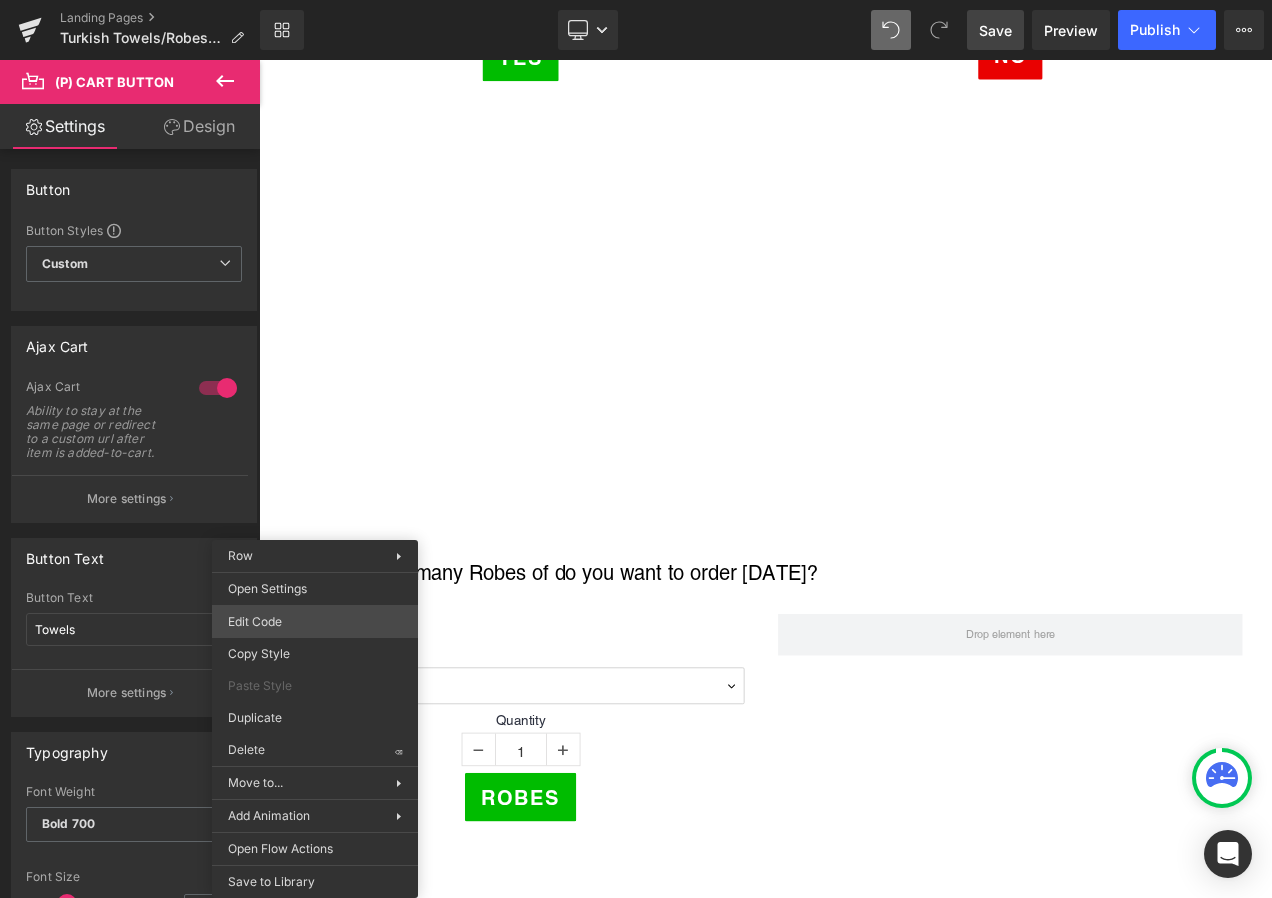 click on "(P) Cart Button  You are previewing how the   will restyle your page. You can not edit Elements in Preset Preview Mode.  Landing Pages Turkish Towels/Robes Email Library Desktop Desktop Laptop Tablet Mobile Save Preview Publish Scheduled View Live Page View with current Template Save Template to Library Schedule Publish  Optimize  Publish Settings Shortcuts  Your page can’t be published   You've reached the maximum number of published pages on your plan  (0/0).  You need to upgrade your plan or unpublish all your pages to get 1 publish slot.   Unpublish pages   Upgrade plan  Elements Global Style Base Row  rows, columns, layouts, div Heading  headings, titles, h1,h2,h3,h4,h5,h6 Text Block  texts, paragraphs, contents, blocks Image  images, photos, alts, uploads Icon  icons, symbols Button  button, call to action, cta Separator  separators, dividers, horizontal lines Liquid  liquid, custom code, html, javascript, css, reviews, apps, applications, embeded, iframe Banner Parallax  Hero Banner  Stack Tabs  app" at bounding box center (636, 0) 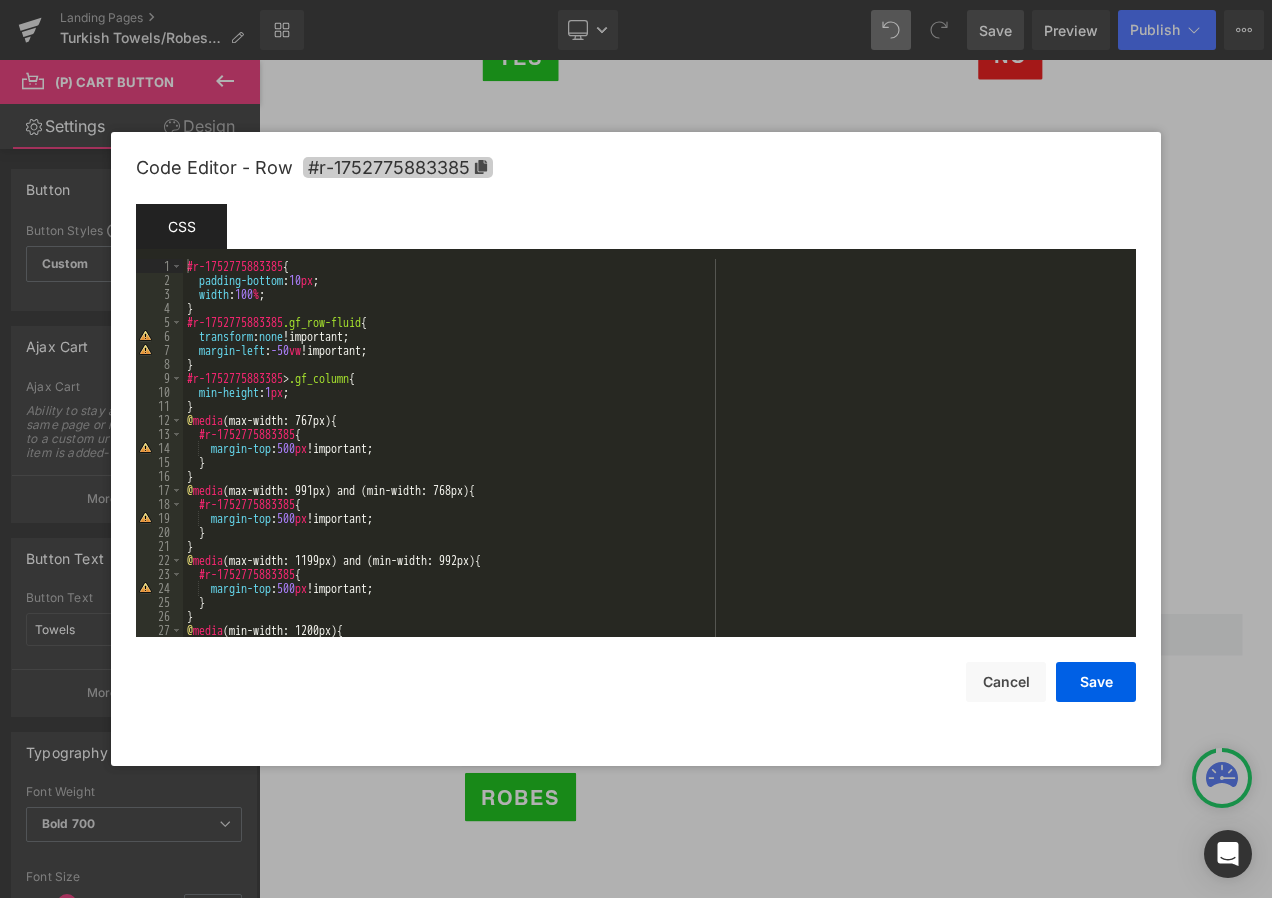 click on "#r-1752775883385" at bounding box center [398, 167] 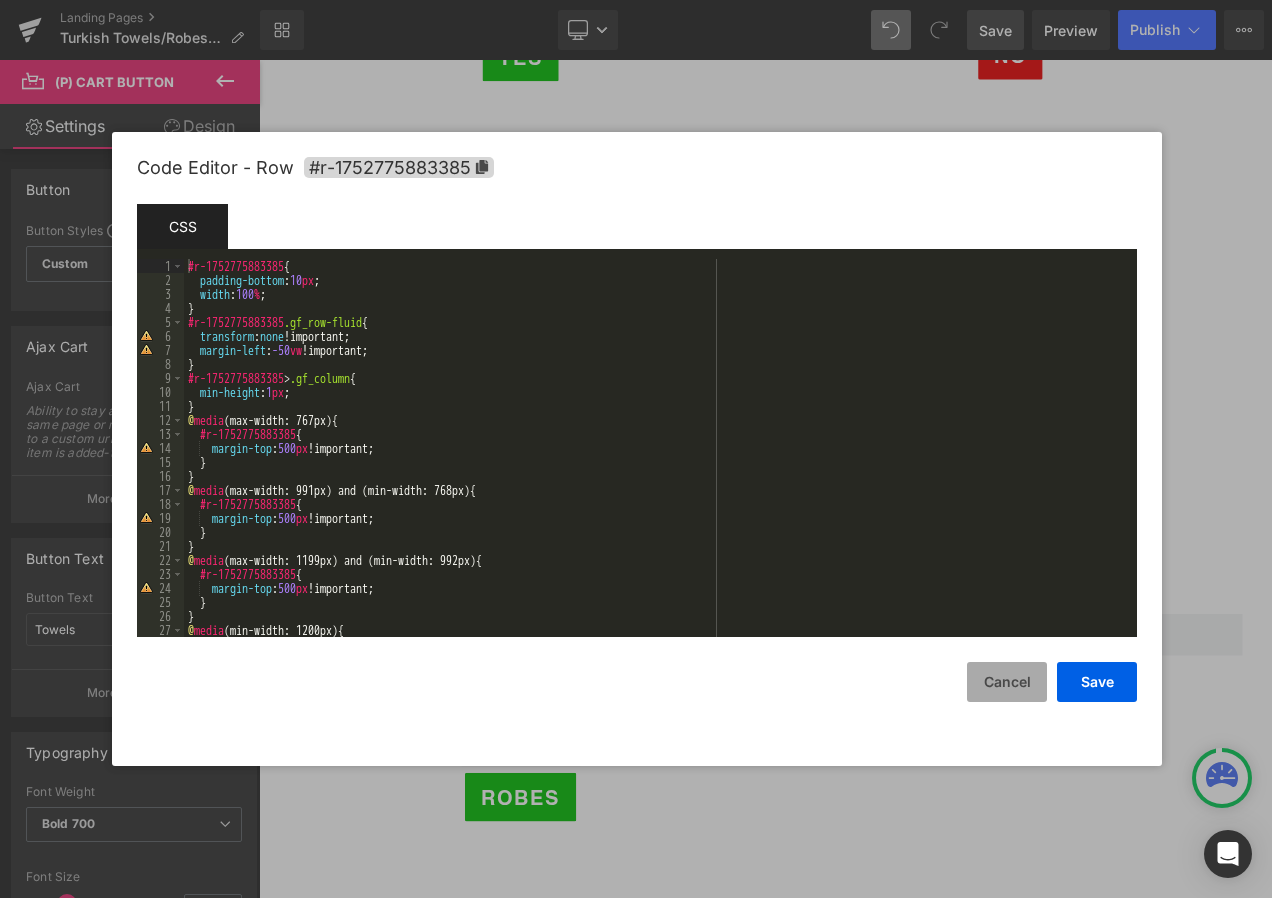 click on "Cancel" at bounding box center (1007, 682) 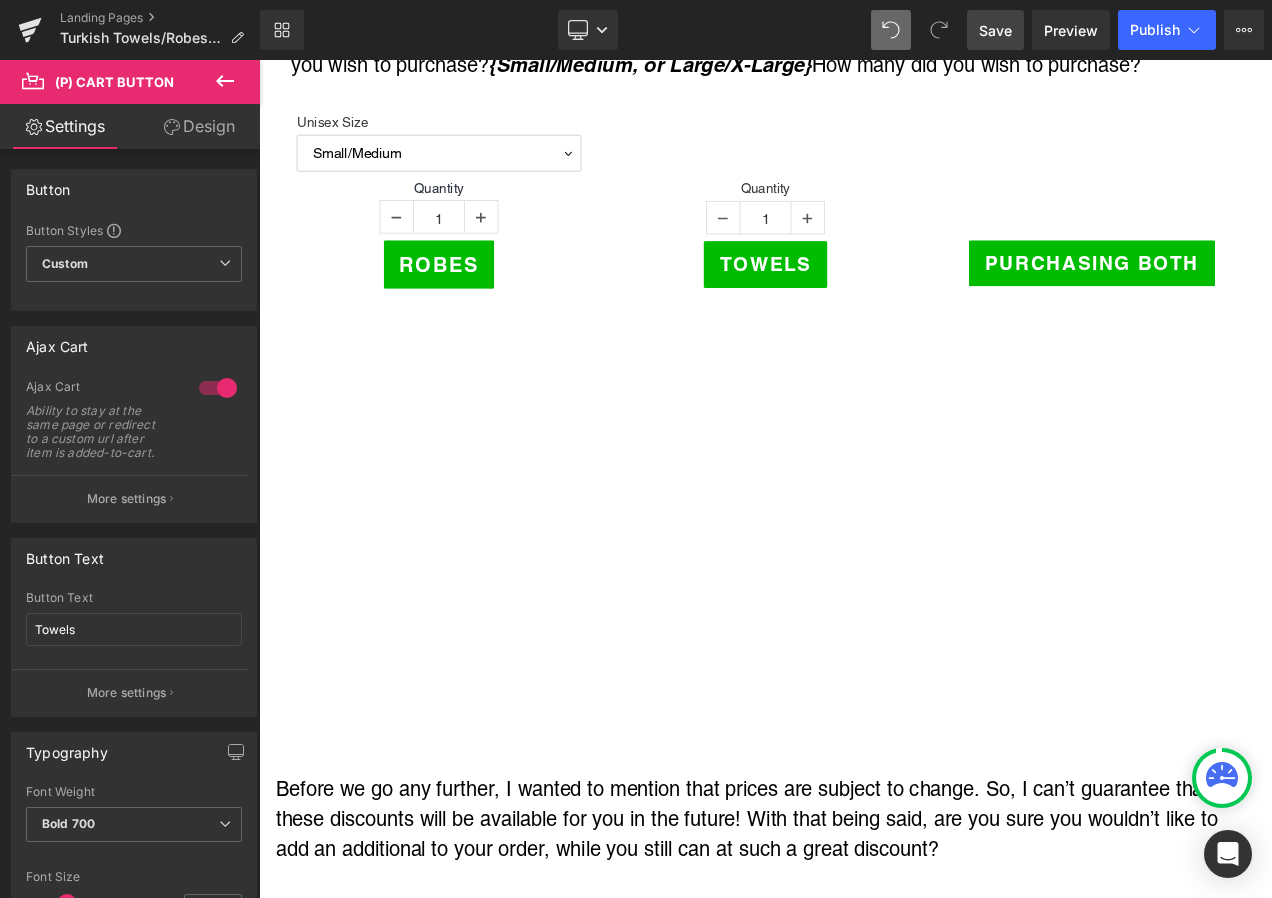 scroll, scrollTop: 500, scrollLeft: 0, axis: vertical 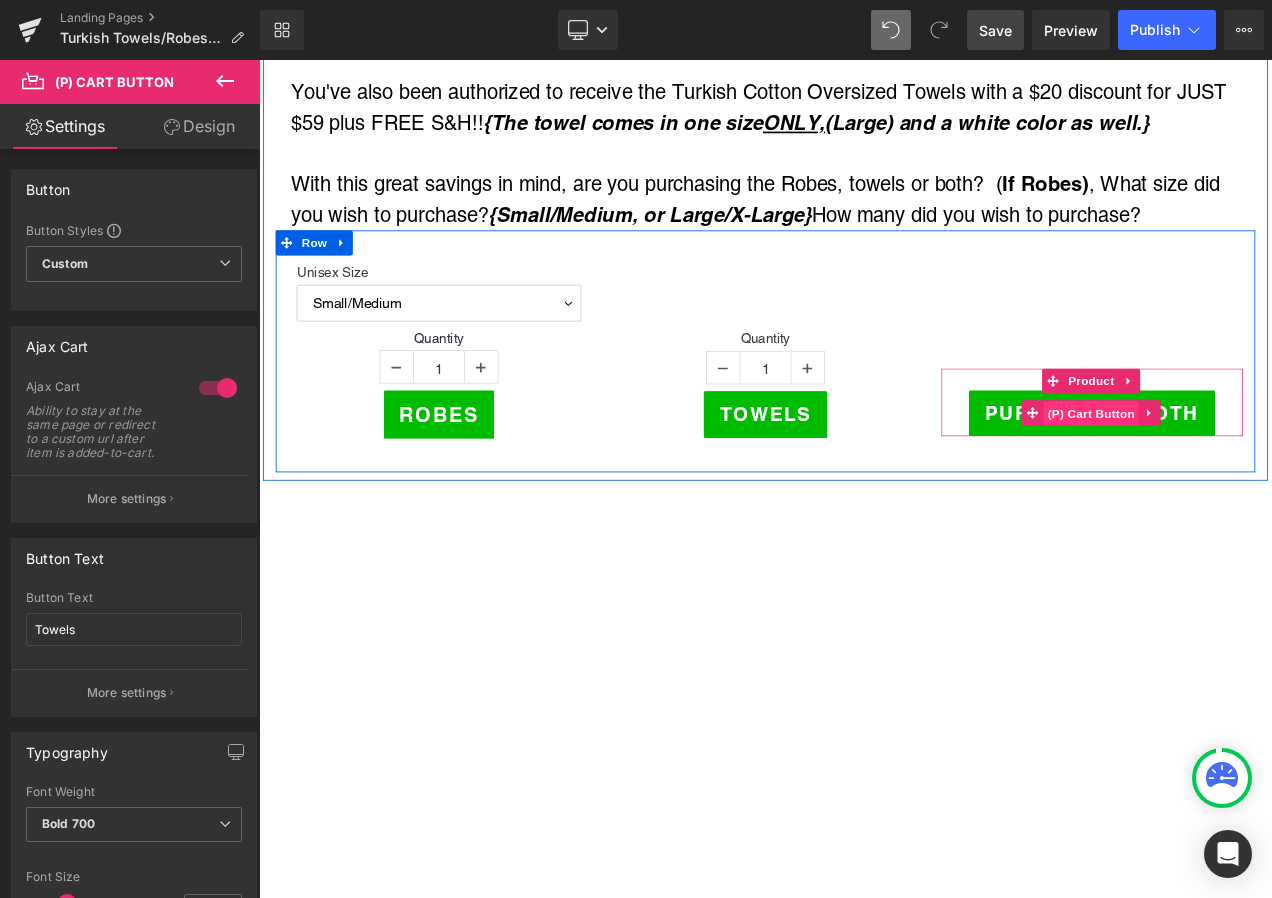 click on "(P) Cart Button" at bounding box center [1253, 483] 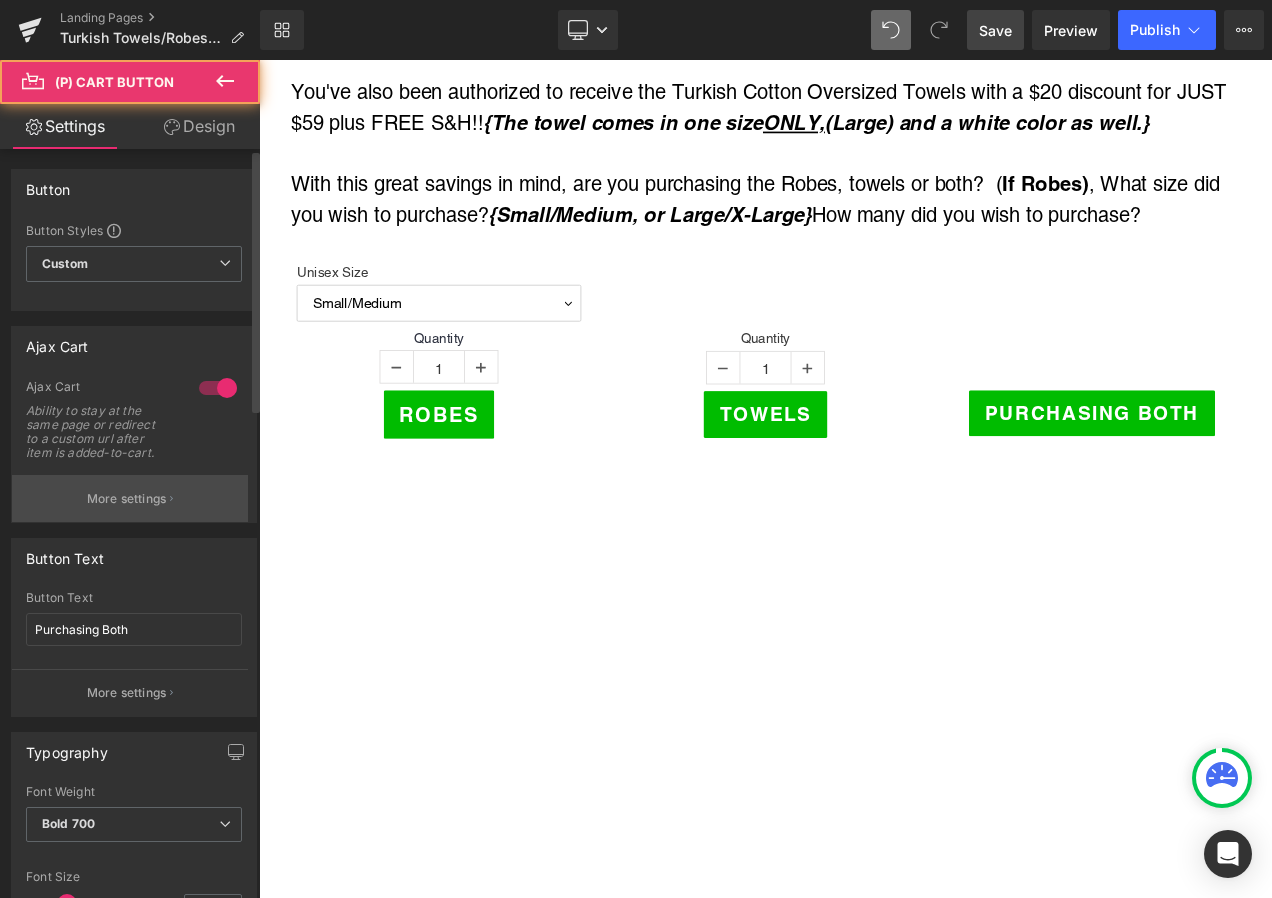 click on "More settings" at bounding box center (127, 499) 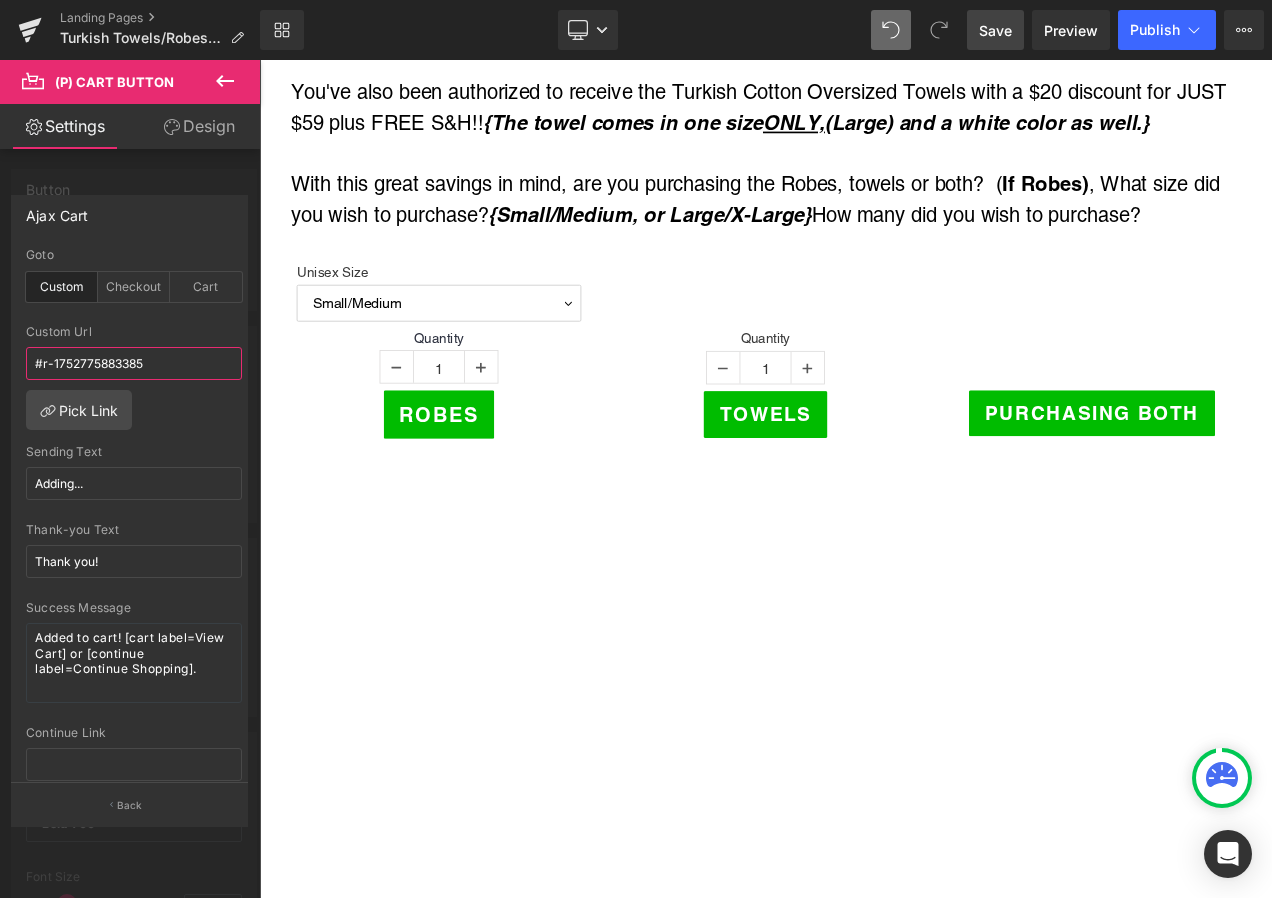 drag, startPoint x: 160, startPoint y: 361, endPoint x: -4, endPoint y: 355, distance: 164.10973 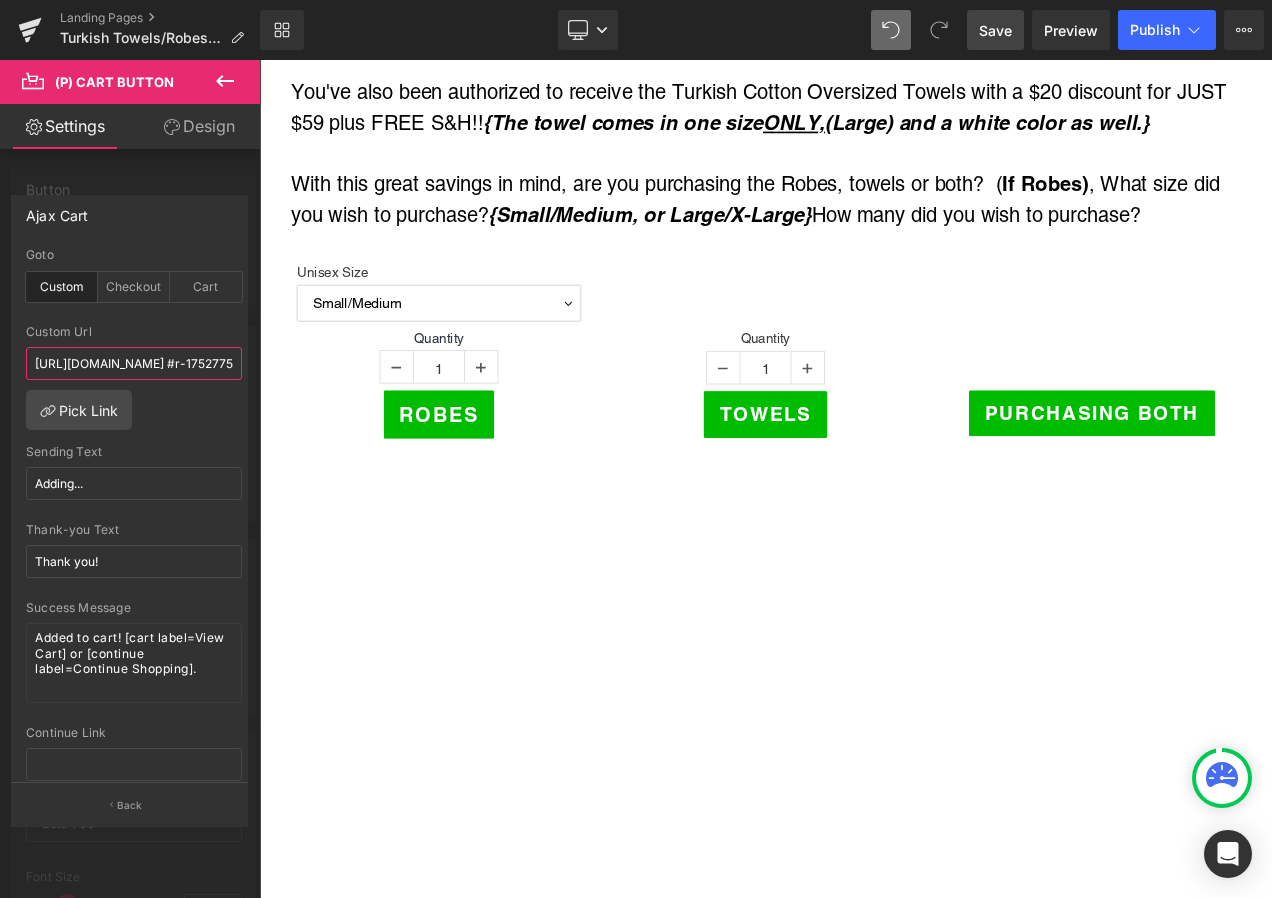 scroll, scrollTop: 0, scrollLeft: 419, axis: horizontal 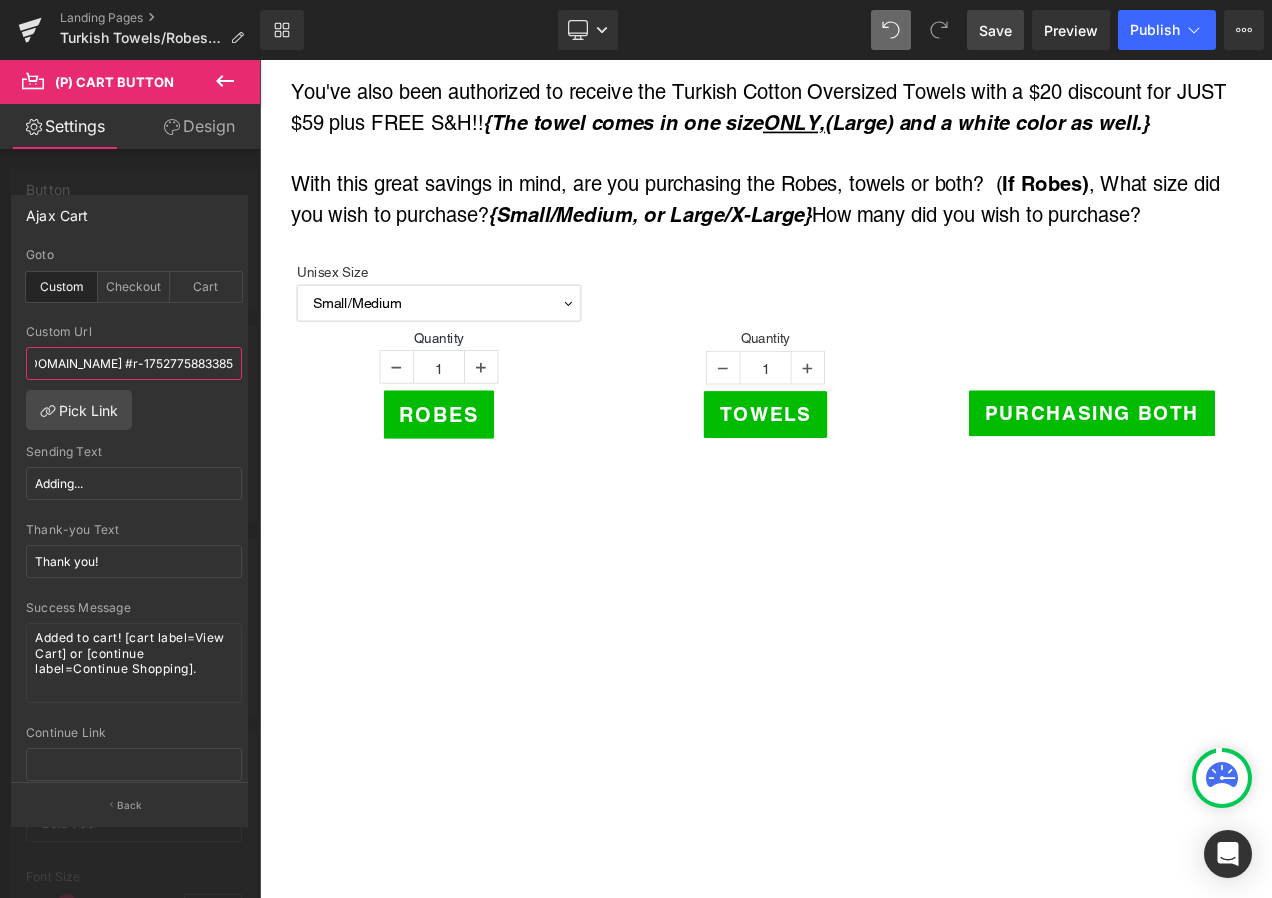 type on "[URL][DOMAIN_NAME] #r-1752775883385" 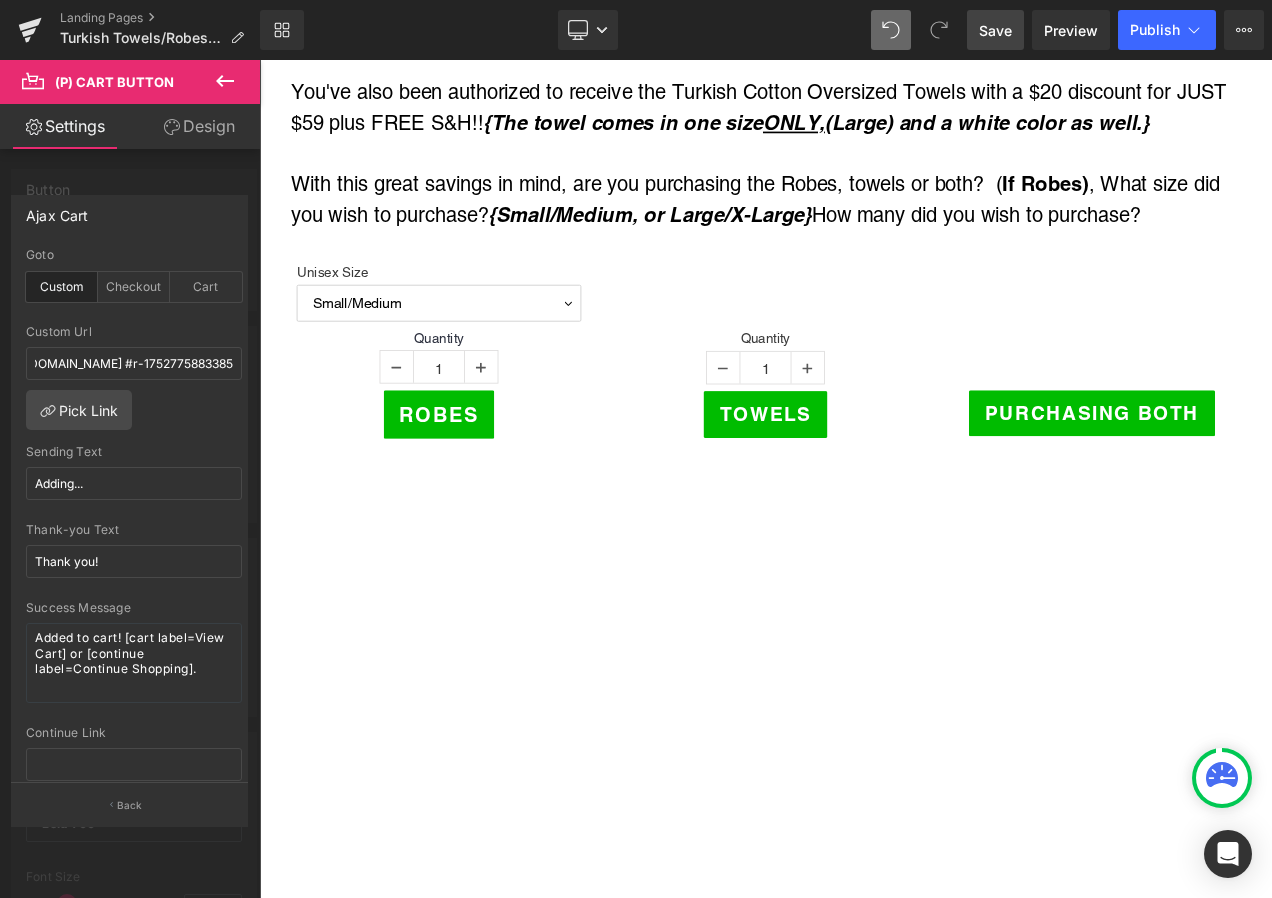 scroll, scrollTop: 0, scrollLeft: 0, axis: both 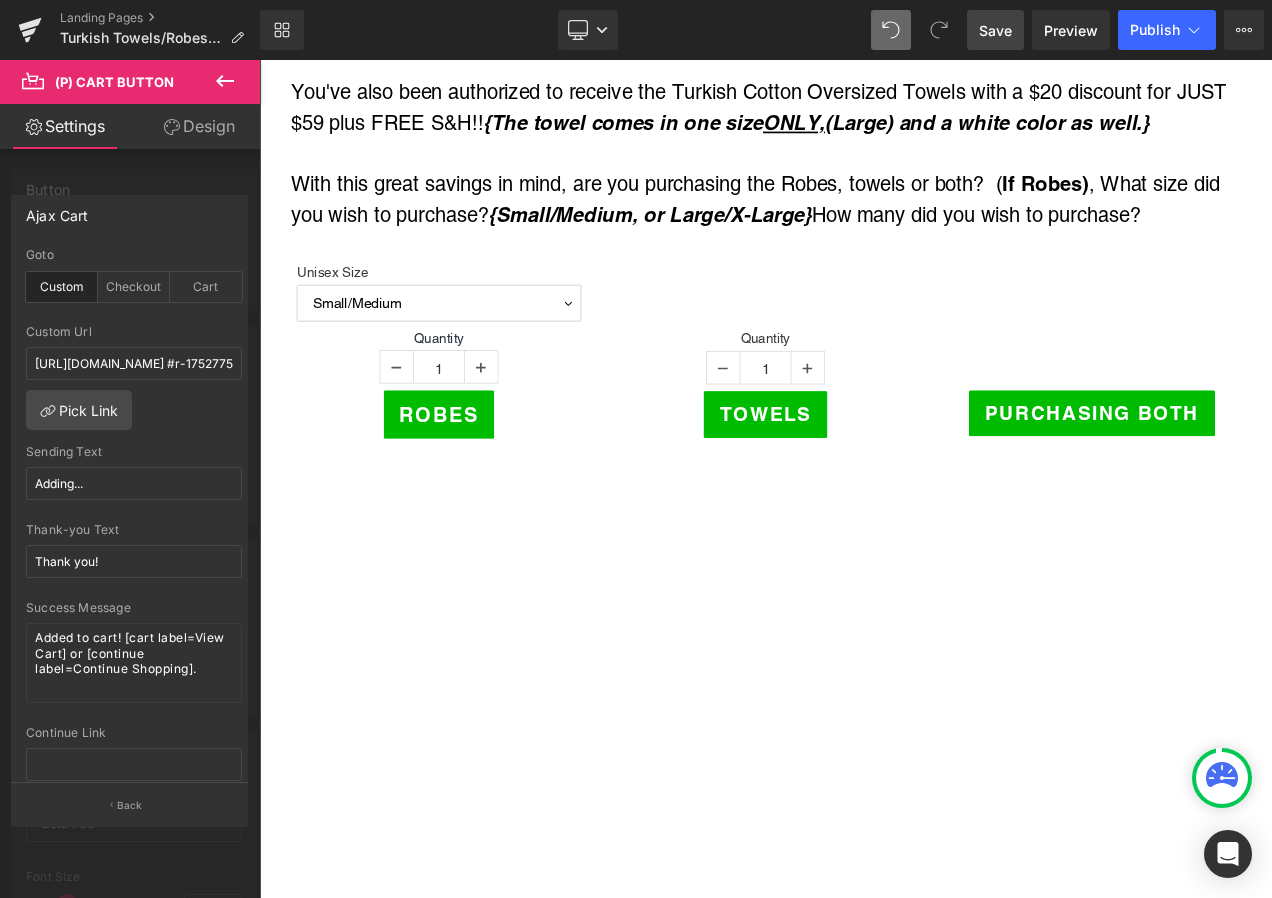 click on "Save" at bounding box center (995, 30) 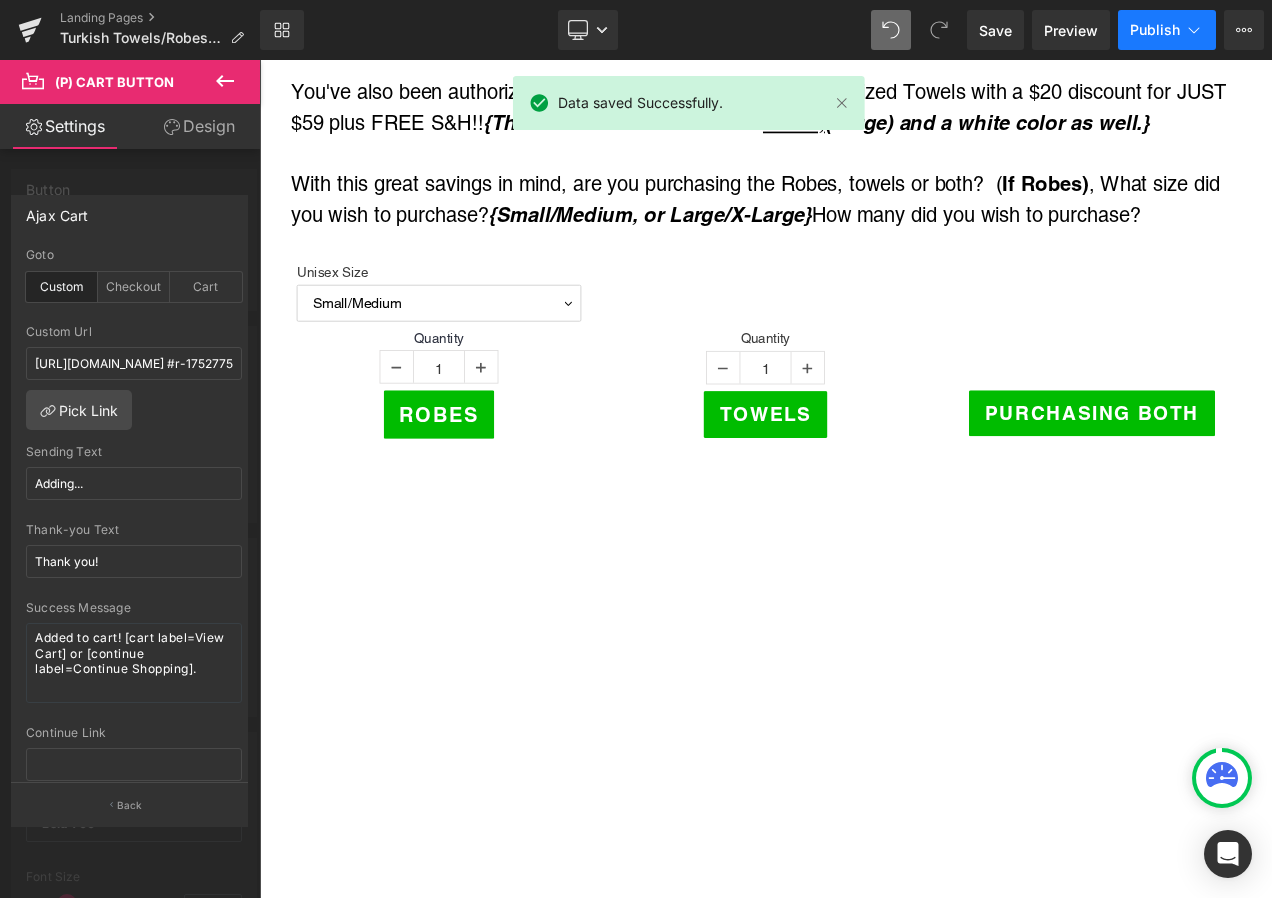 click on "Publish" at bounding box center [1155, 30] 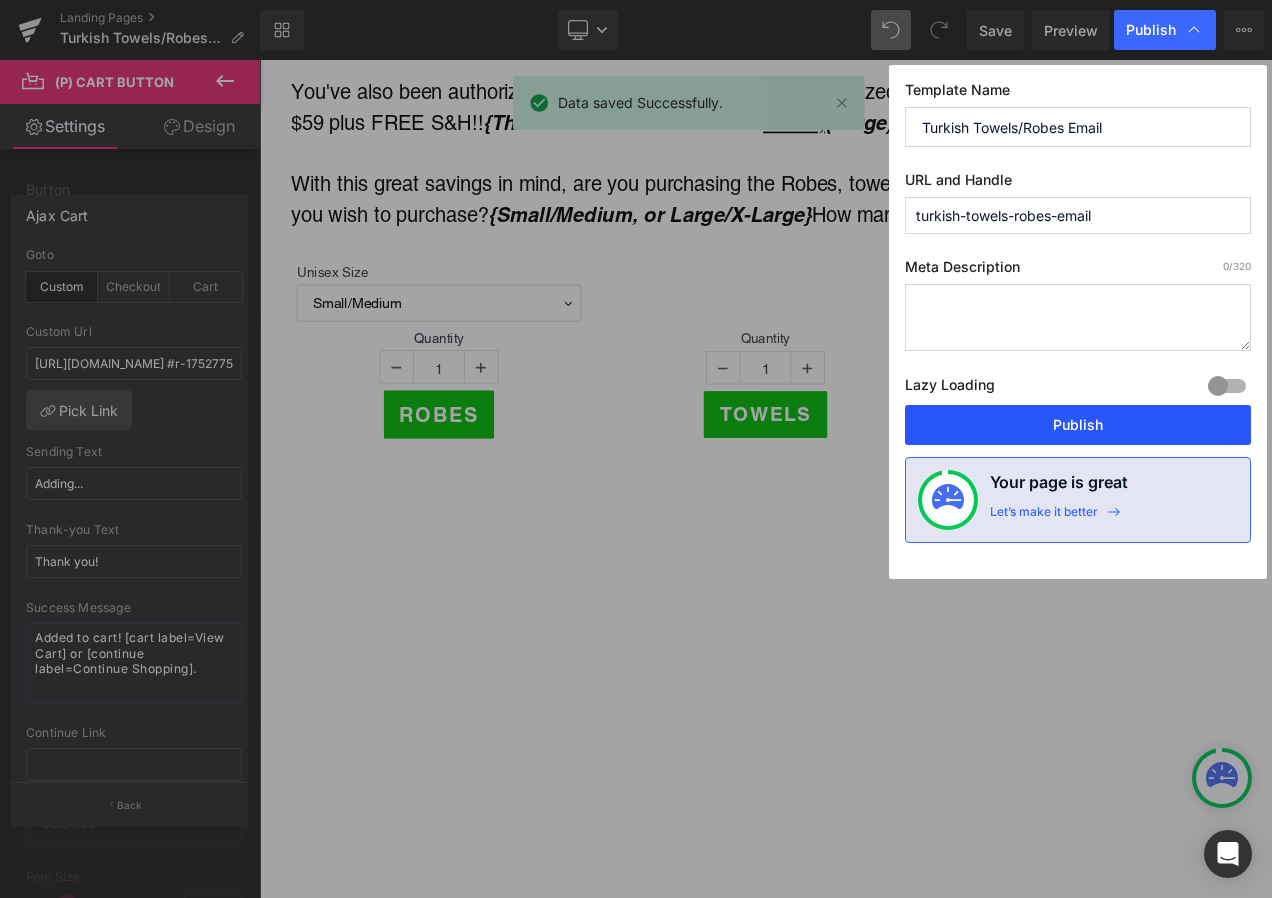 click on "Publish" at bounding box center [1078, 425] 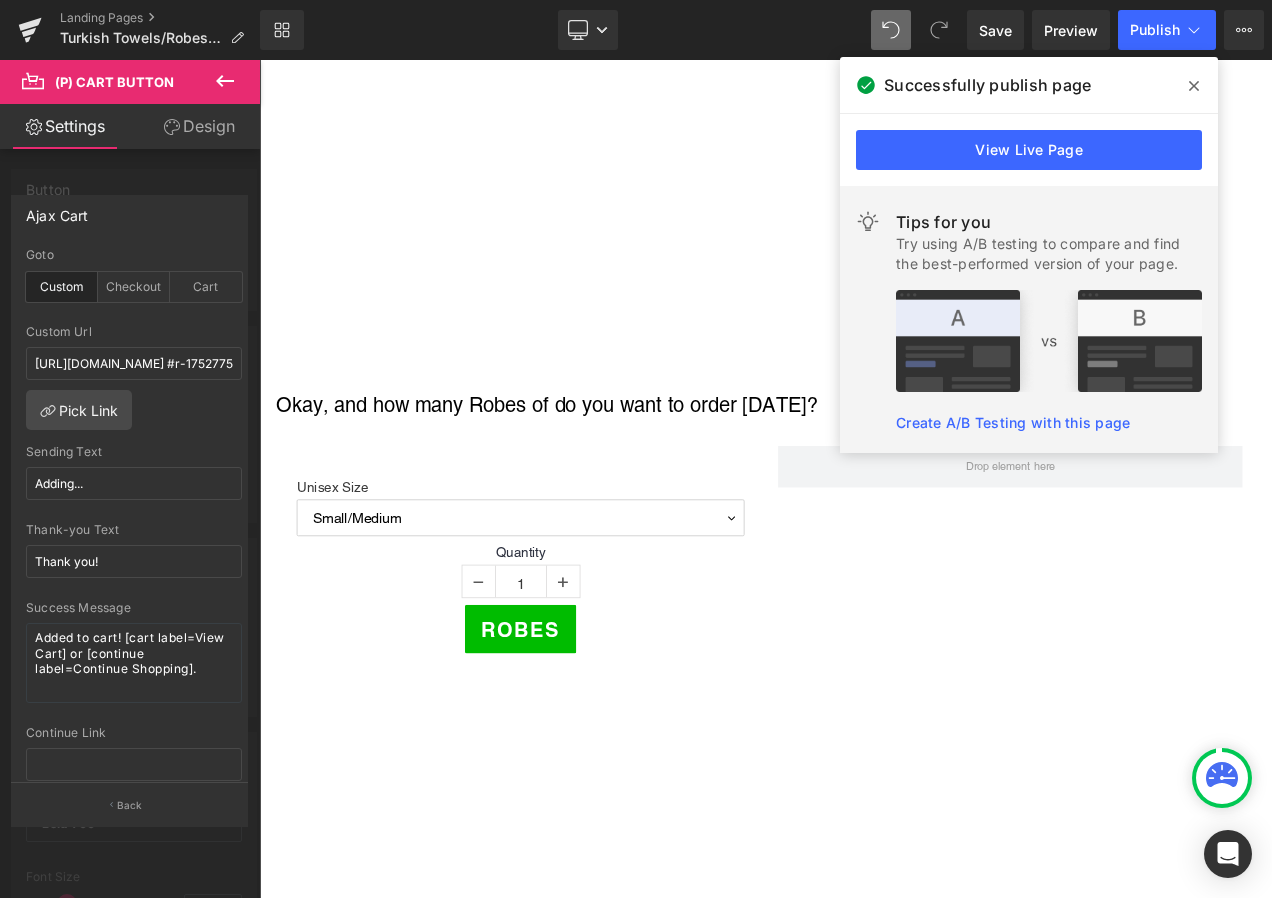 scroll, scrollTop: 3400, scrollLeft: 0, axis: vertical 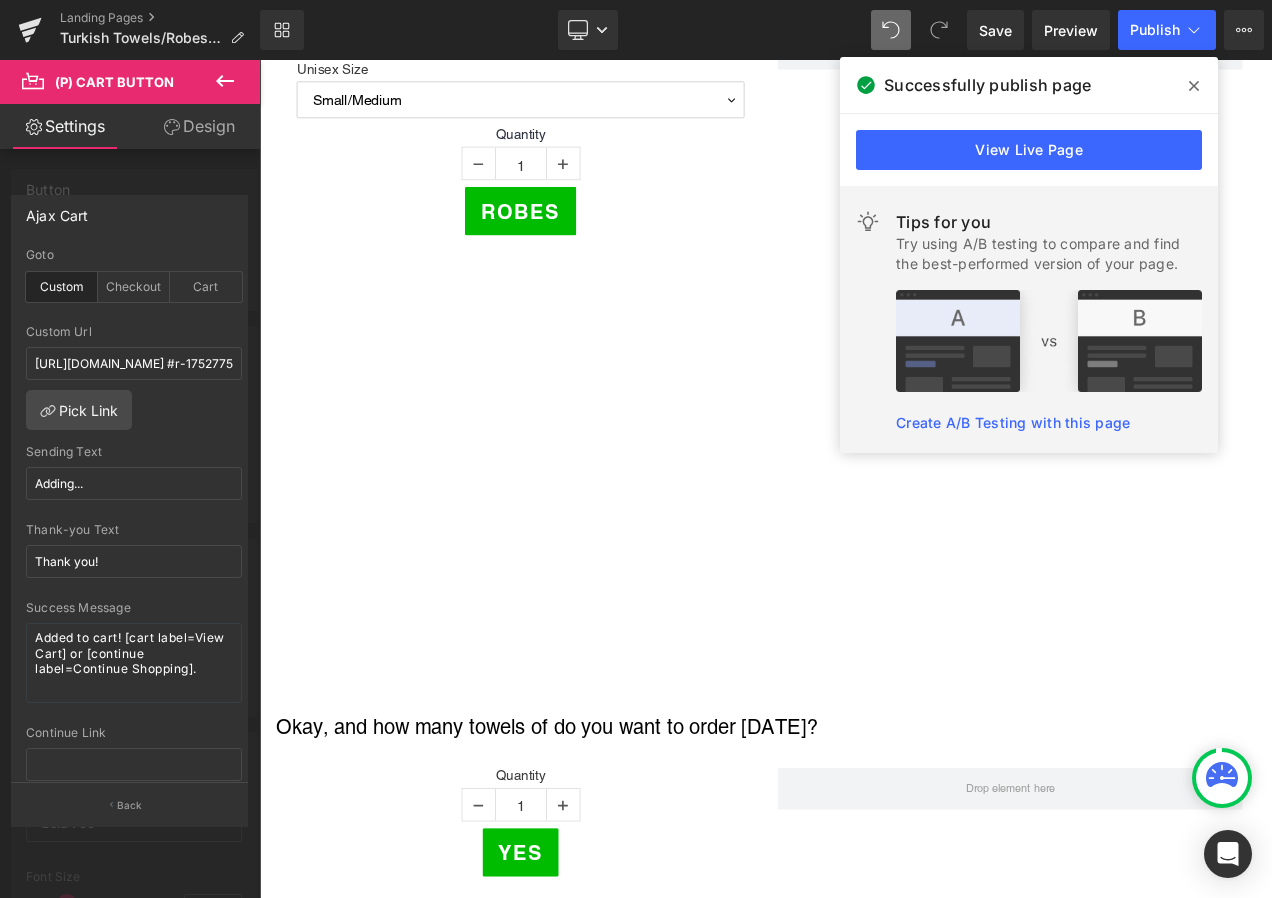 click 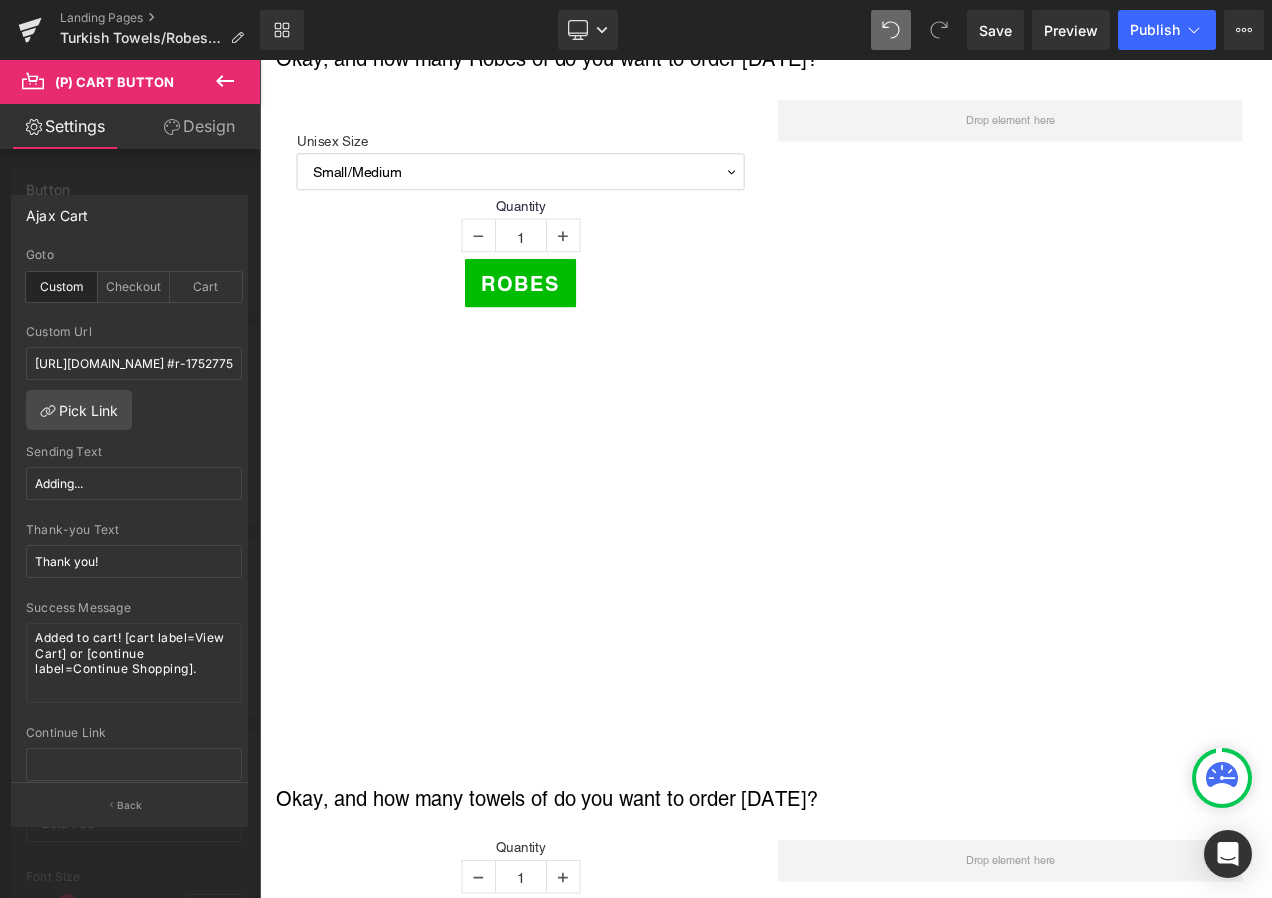 scroll, scrollTop: 3400, scrollLeft: 0, axis: vertical 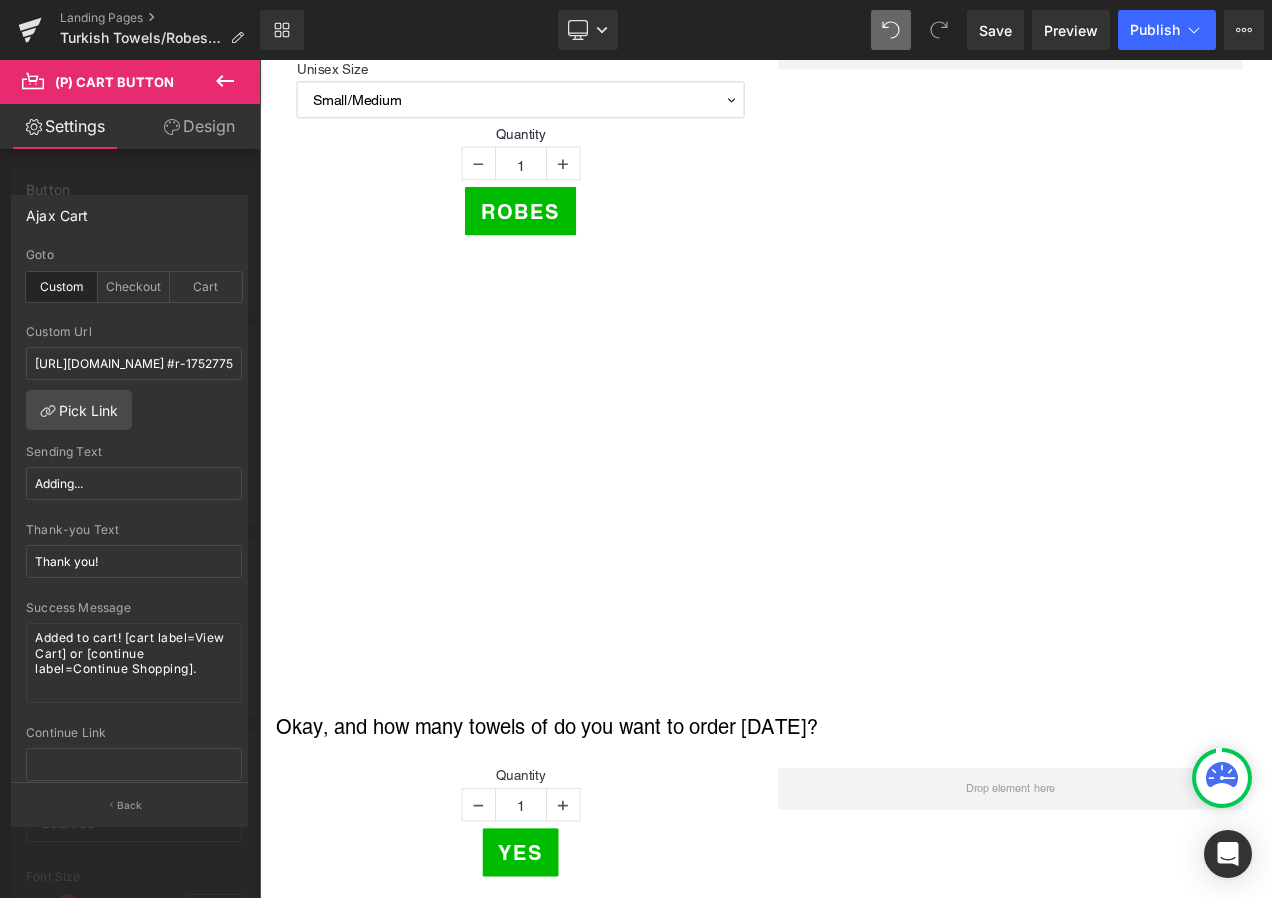 click on "Skip to content
Home
[GEOGRAPHIC_DATA]
Oxileaf
Heaters
[GEOGRAPHIC_DATA] Parts
USCG" at bounding box center [864, 697] 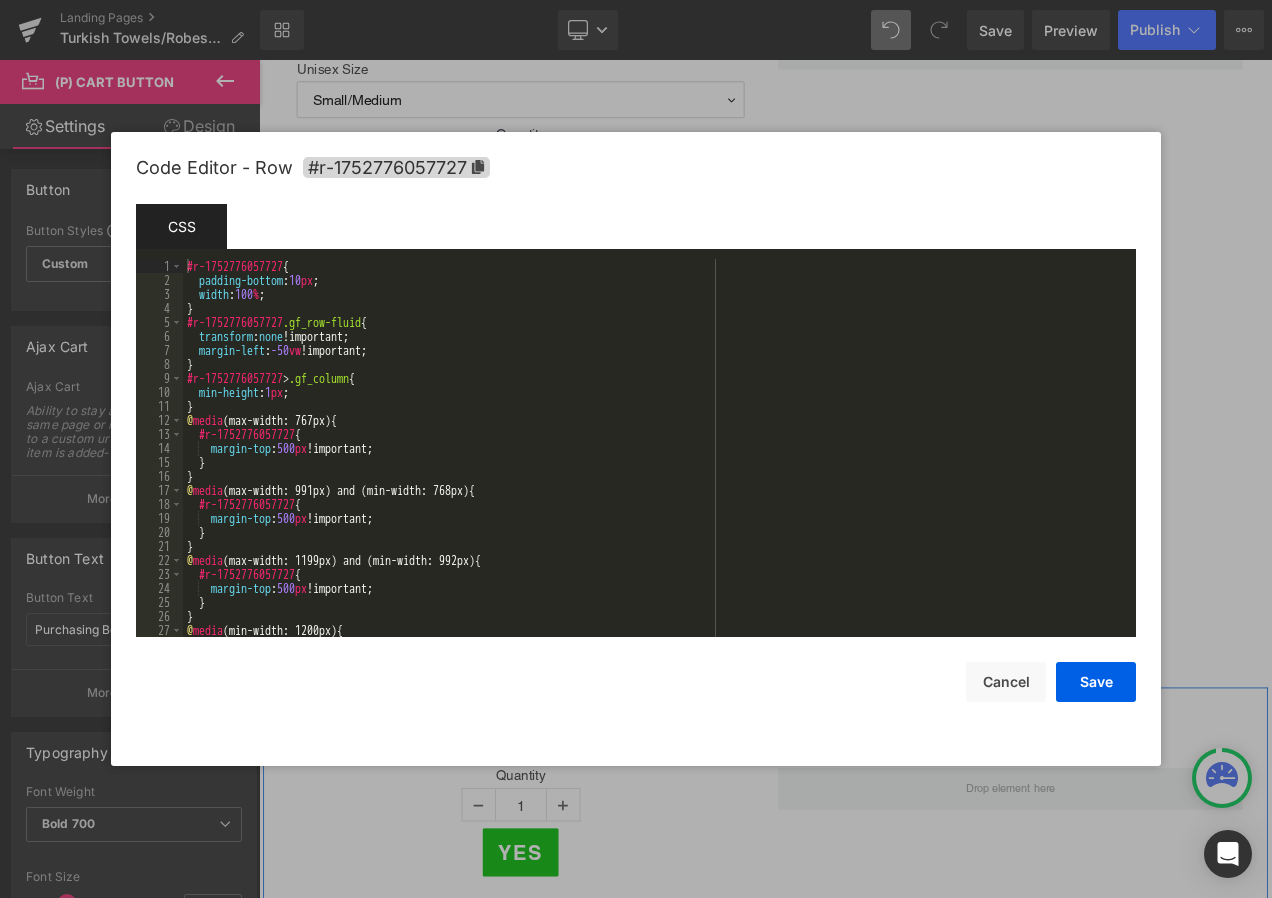 click on "(P) Cart Button  You are previewing how the   will restyle your page. You can not edit Elements in Preset Preview Mode.  Landing Pages Turkish Towels/Robes Email Library Desktop Desktop Laptop Tablet Mobile Save Preview Publish Scheduled View Live Page View with current Template Save Template to Library Schedule Publish  Optimize  Publish Settings Shortcuts  Your page can’t be published   You've reached the maximum number of published pages on your plan  (0/0).  You need to upgrade your plan or unpublish all your pages to get 1 publish slot.   Unpublish pages   Upgrade plan  Elements Global Style Base Row  rows, columns, layouts, div Heading  headings, titles, h1,h2,h3,h4,h5,h6 Text Block  texts, paragraphs, contents, blocks Image  images, photos, alts, uploads Icon  icons, symbols Button  button, call to action, cta Separator  separators, dividers, horizontal lines Liquid  liquid, custom code, html, javascript, css, reviews, apps, applications, embeded, iframe Banner Parallax  Hero Banner  Stack Tabs  app" at bounding box center (636, 0) 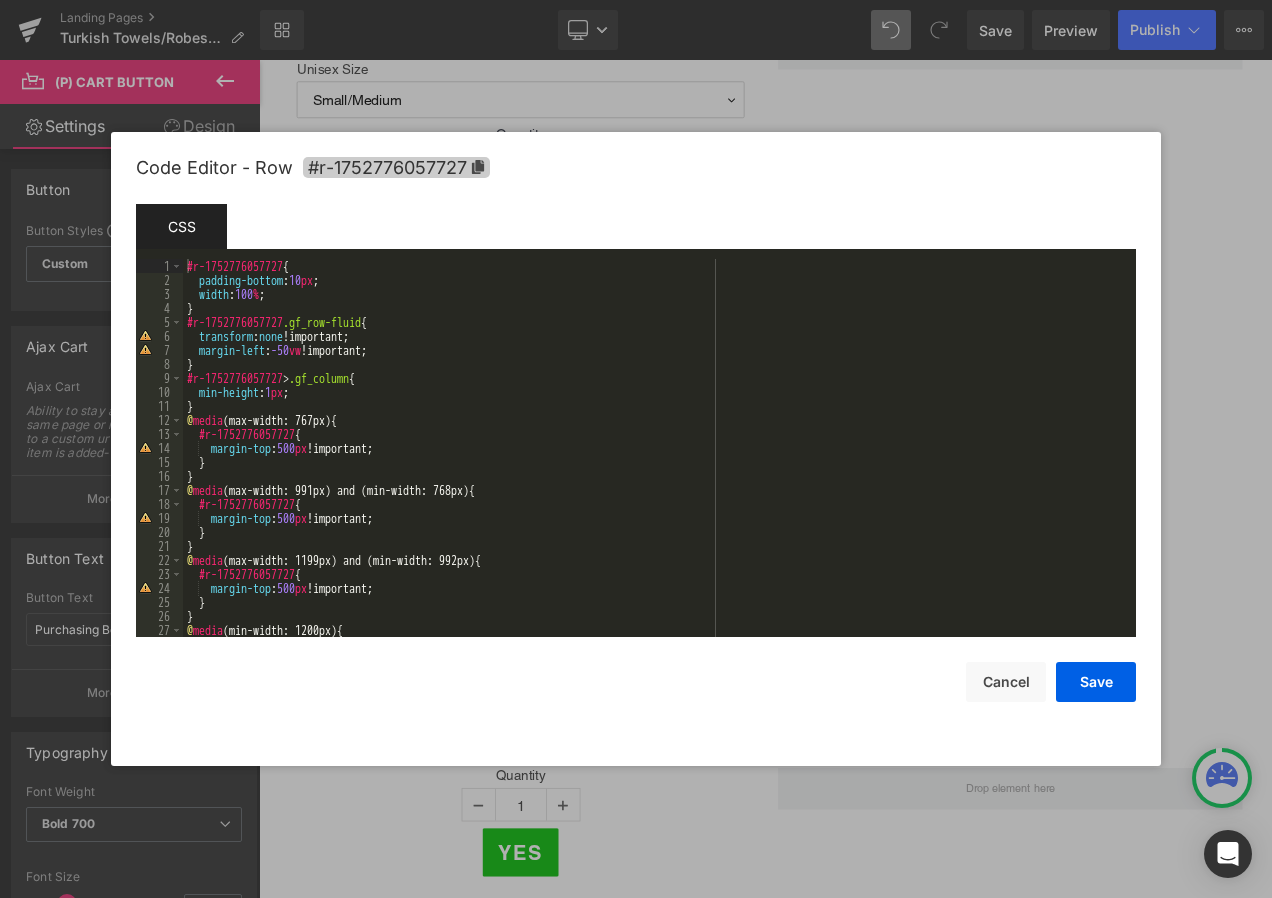click 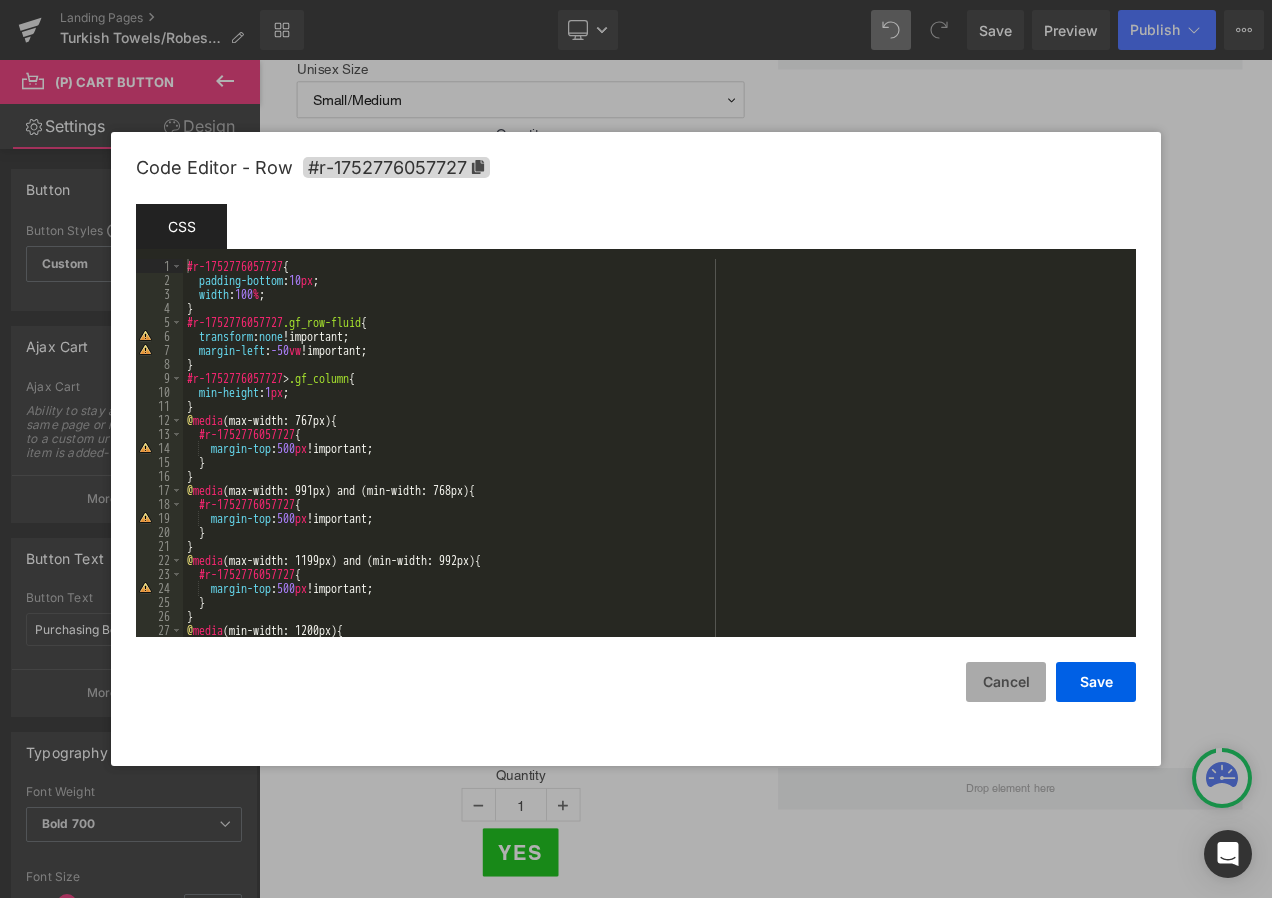 click on "Cancel" at bounding box center (1006, 682) 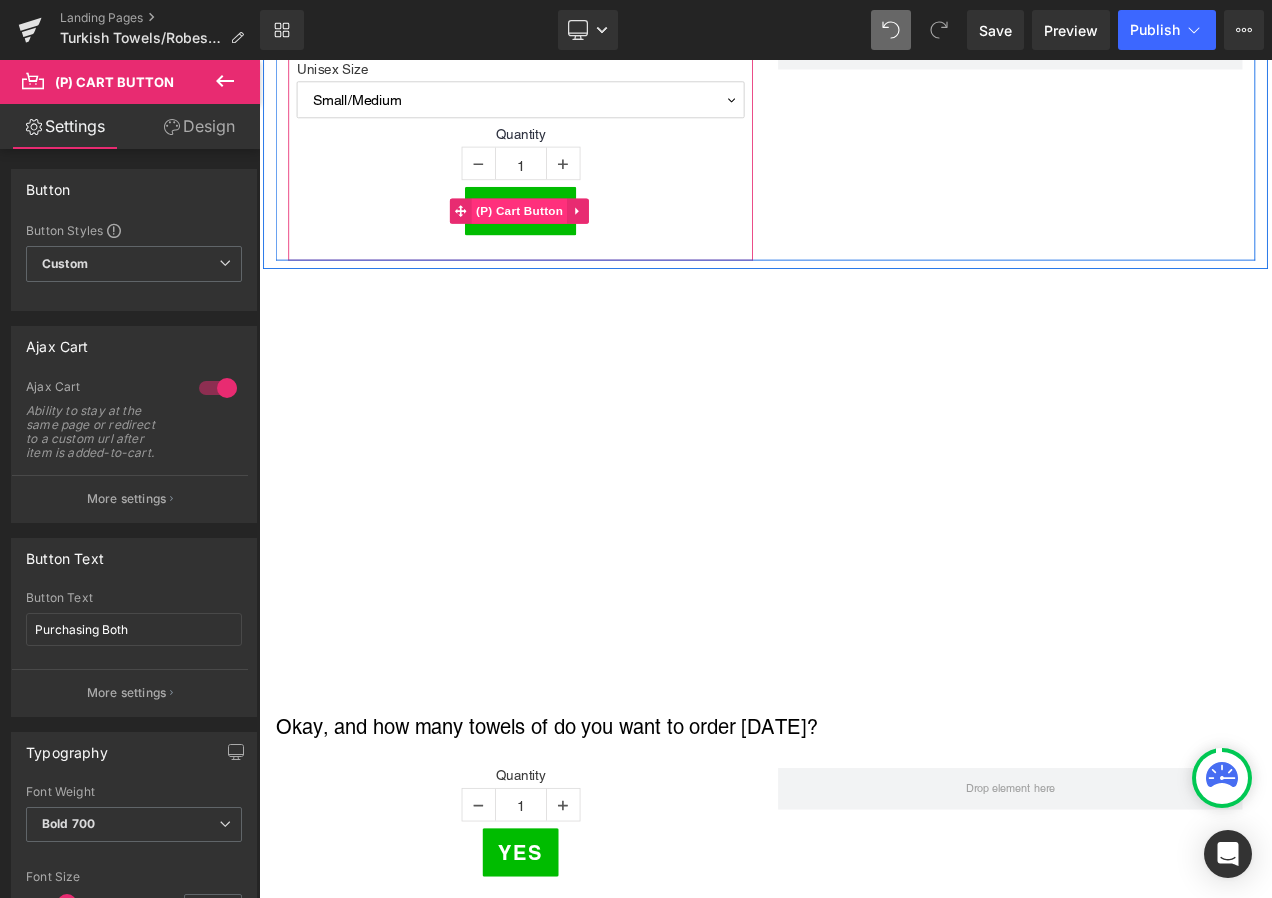click on "(P) Cart Button" at bounding box center [570, 240] 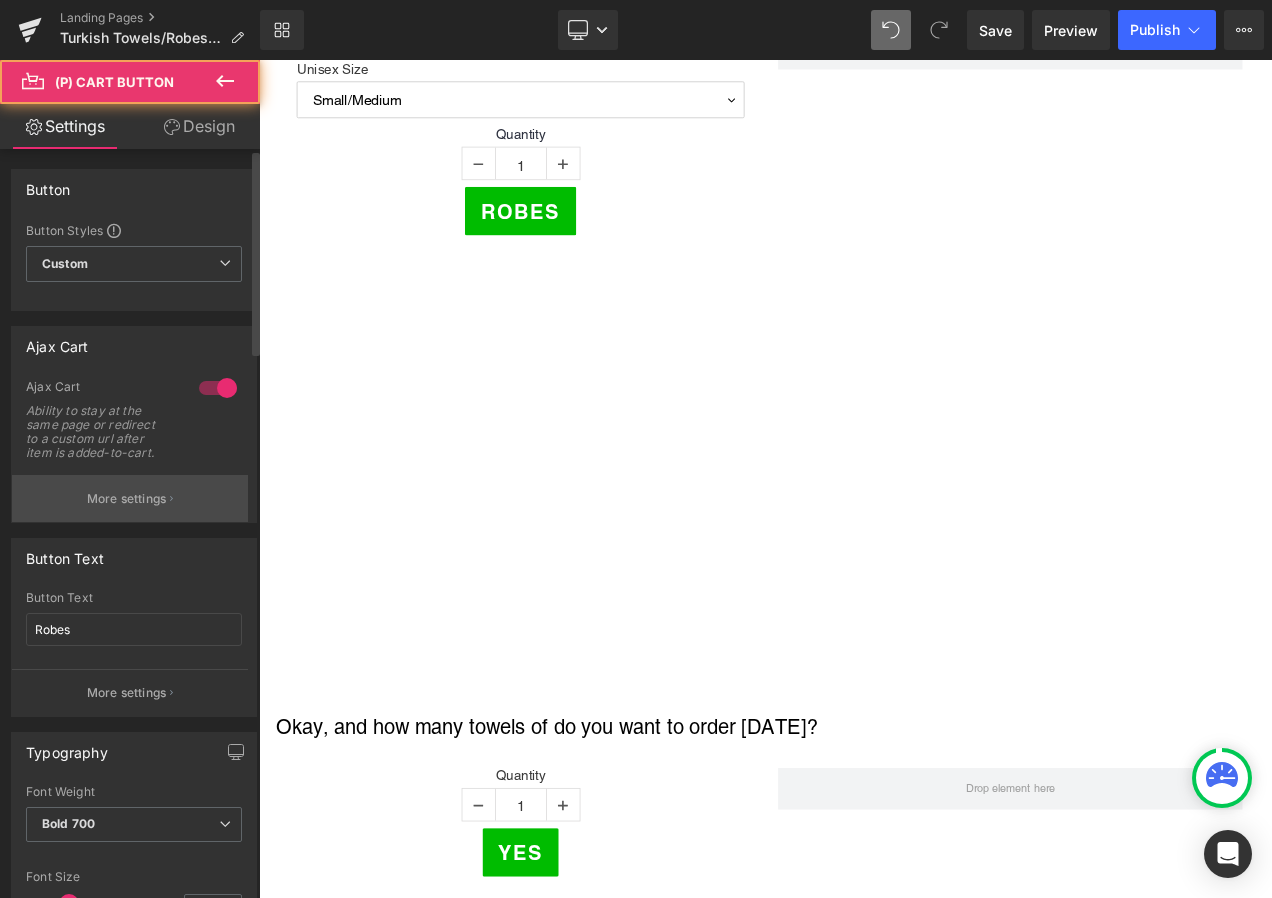 click on "More settings" at bounding box center (127, 499) 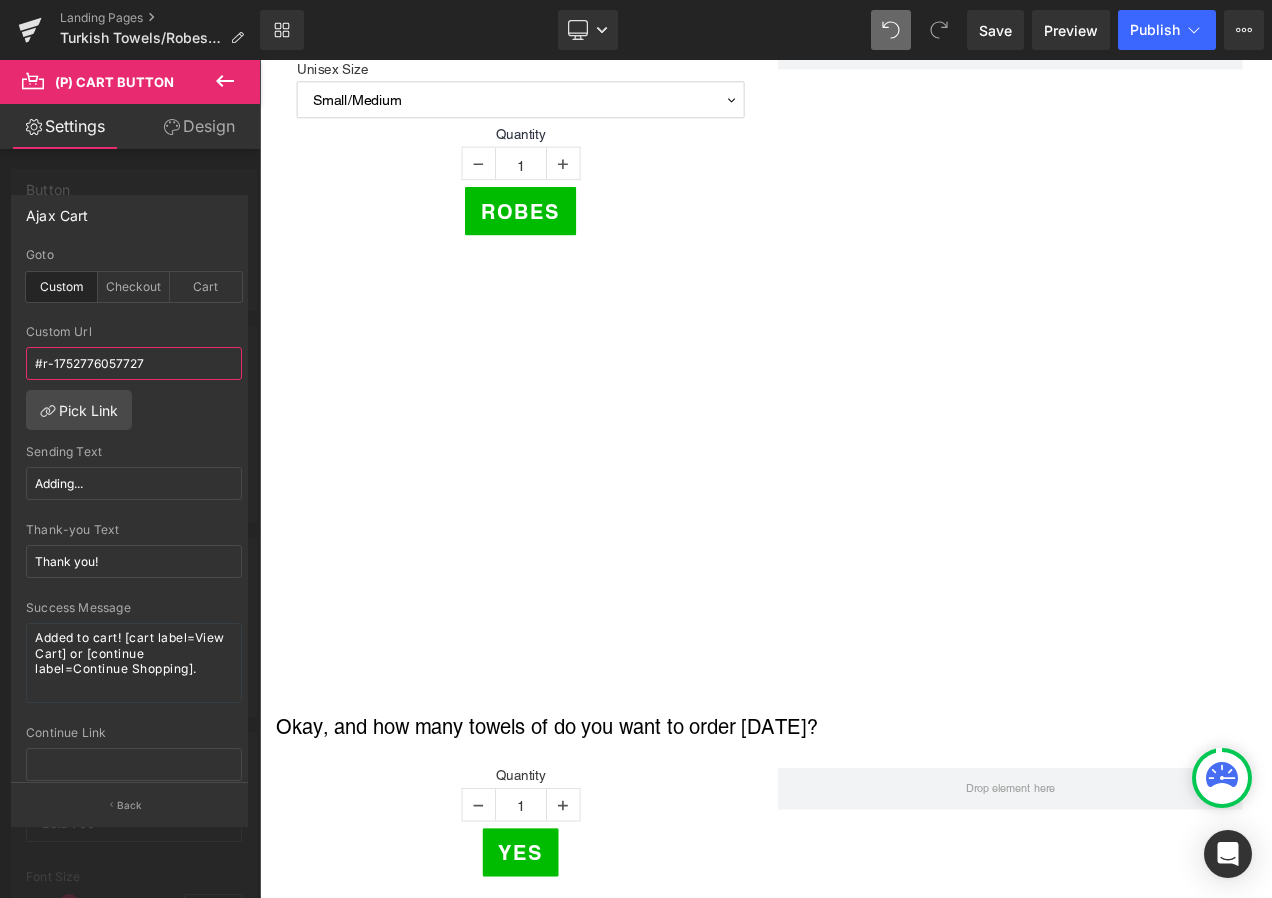 drag, startPoint x: 177, startPoint y: 360, endPoint x: -4, endPoint y: 308, distance: 188.32153 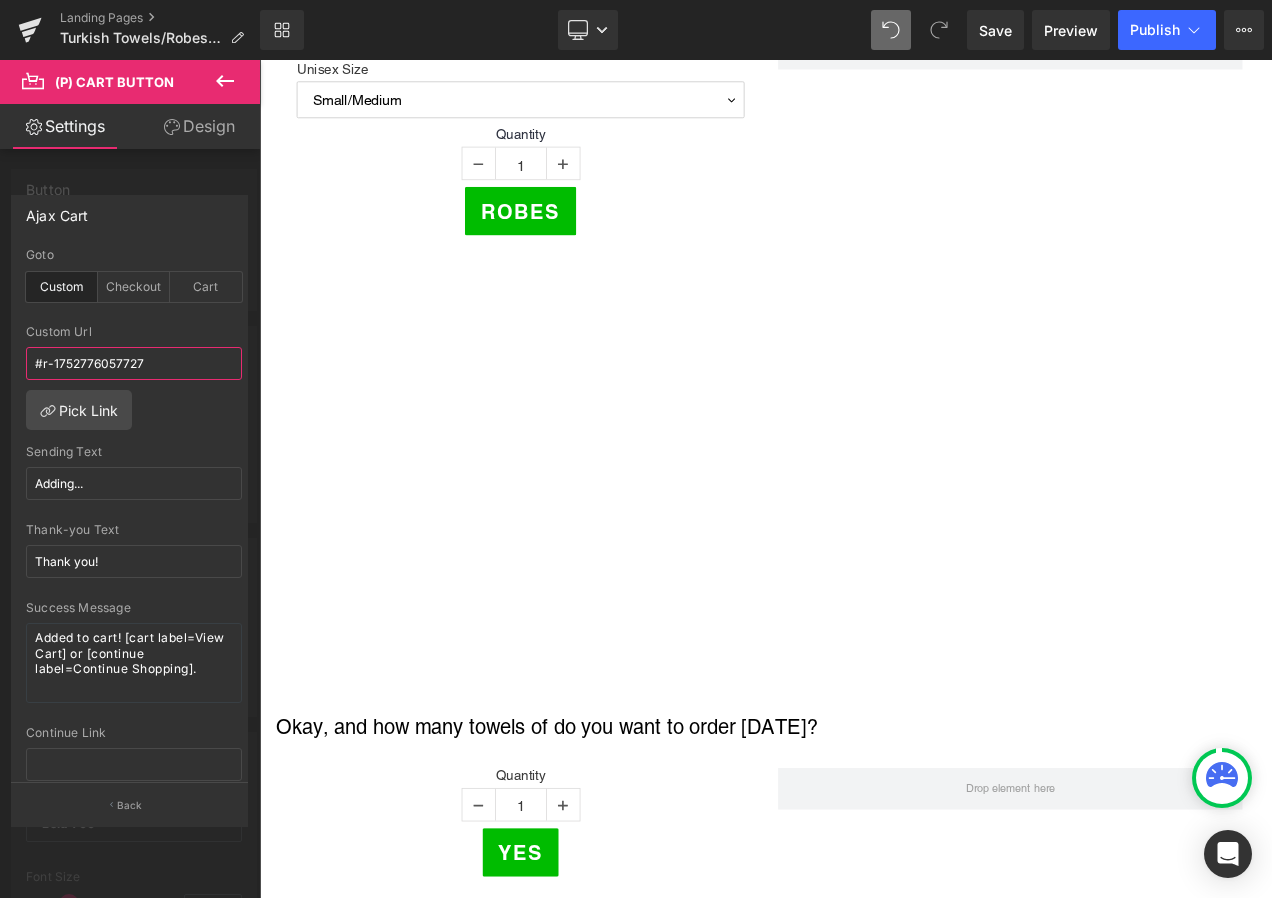 paste on "[URL][DOMAIN_NAME]" 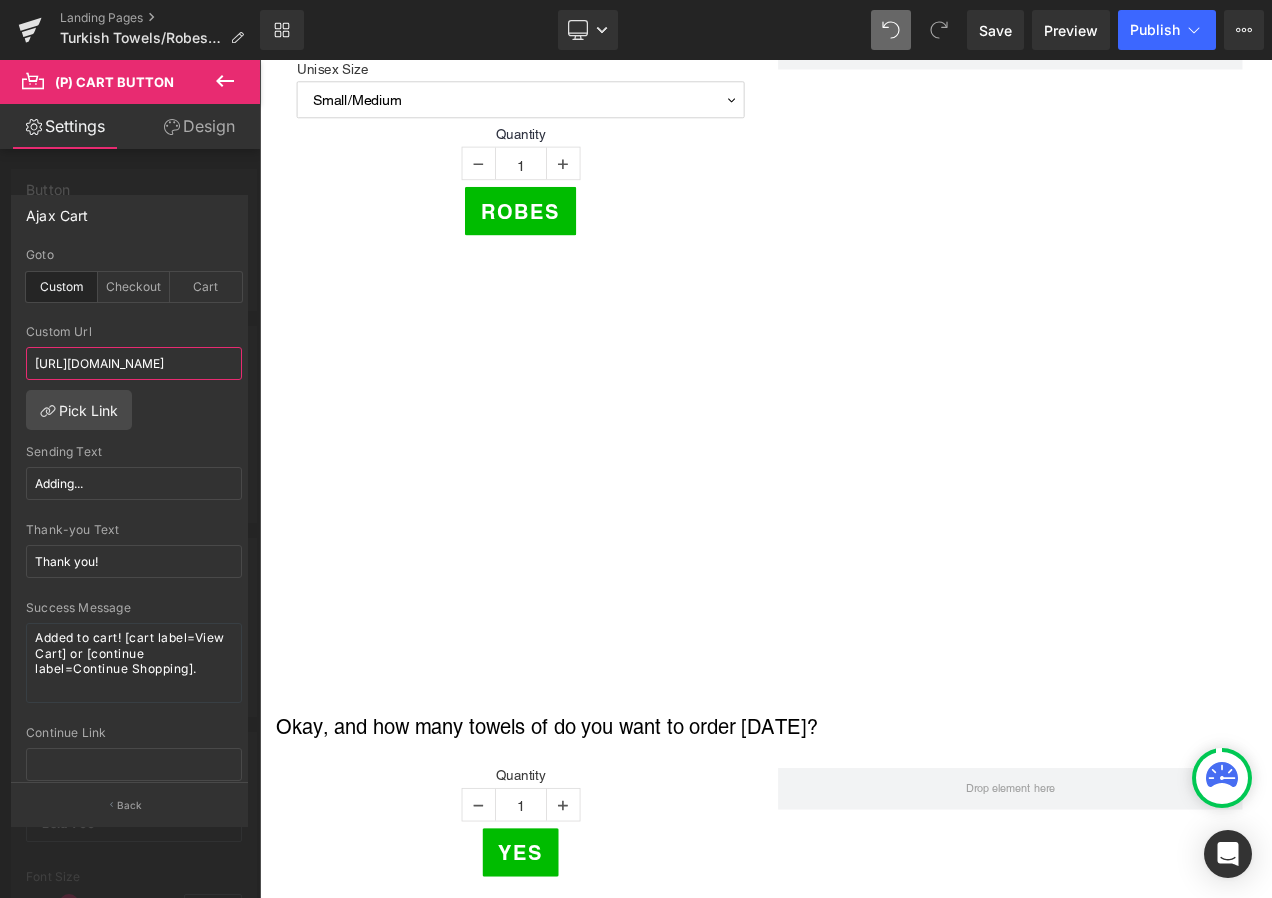 scroll, scrollTop: 0, scrollLeft: 415, axis: horizontal 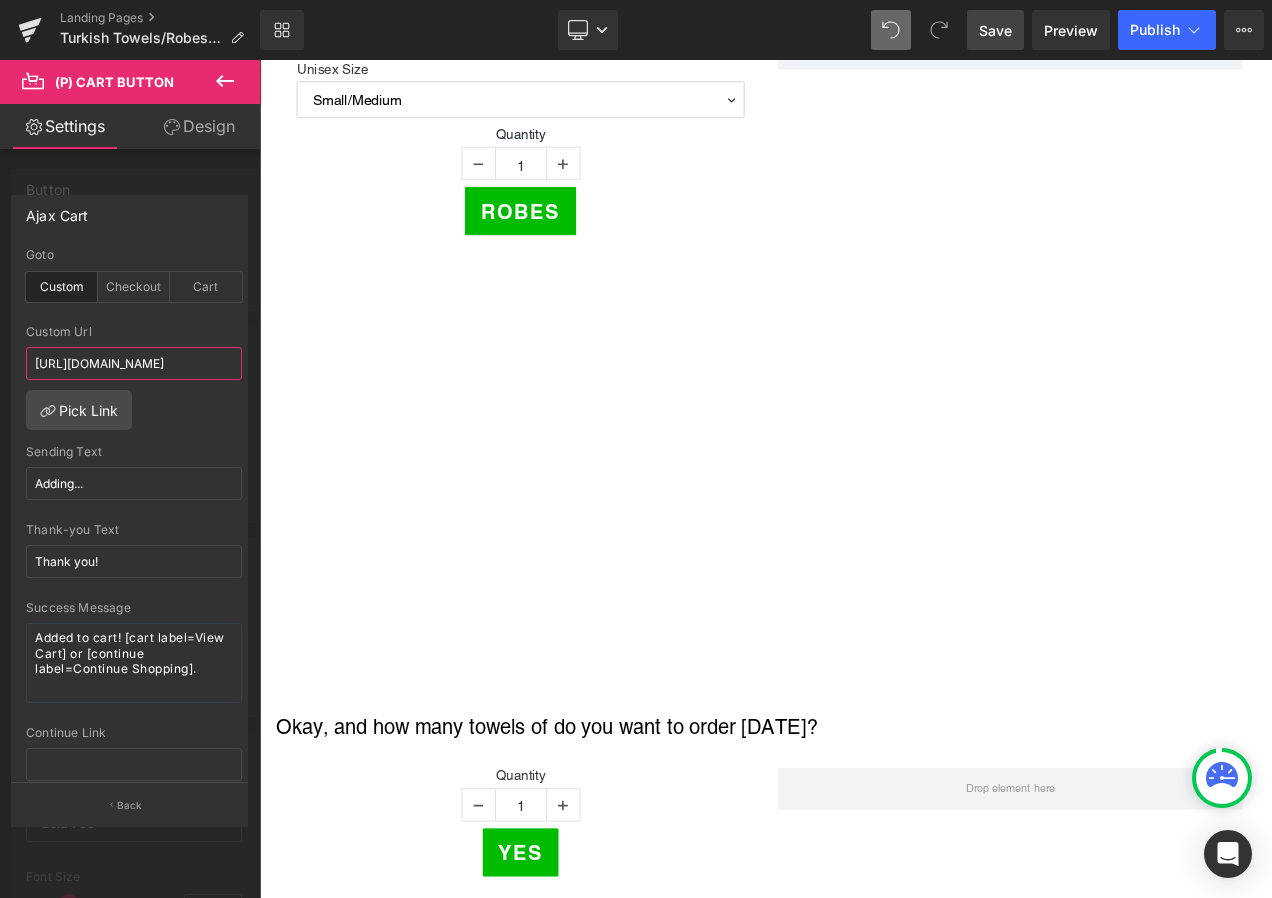 type on "[URL][DOMAIN_NAME]" 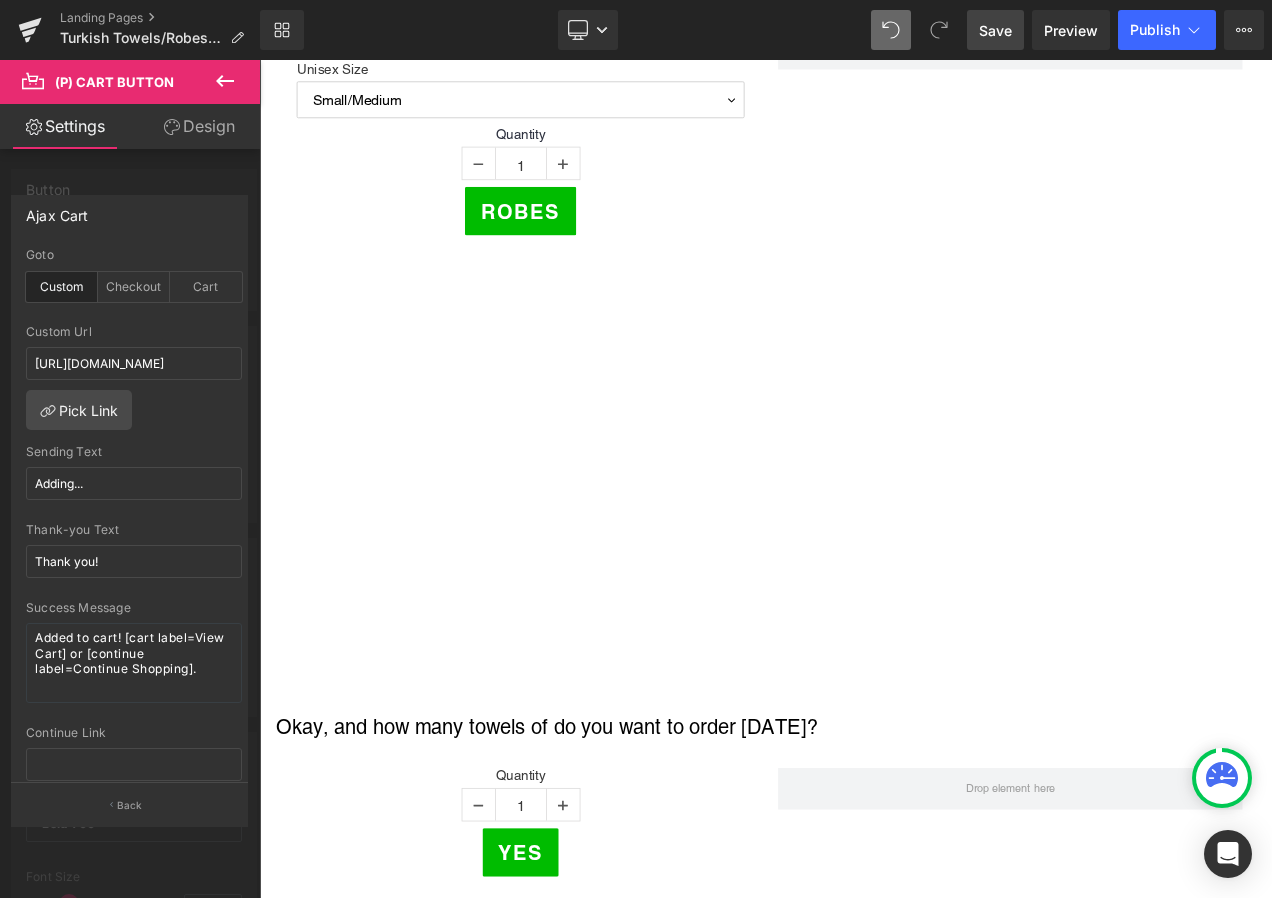 scroll, scrollTop: 0, scrollLeft: 0, axis: both 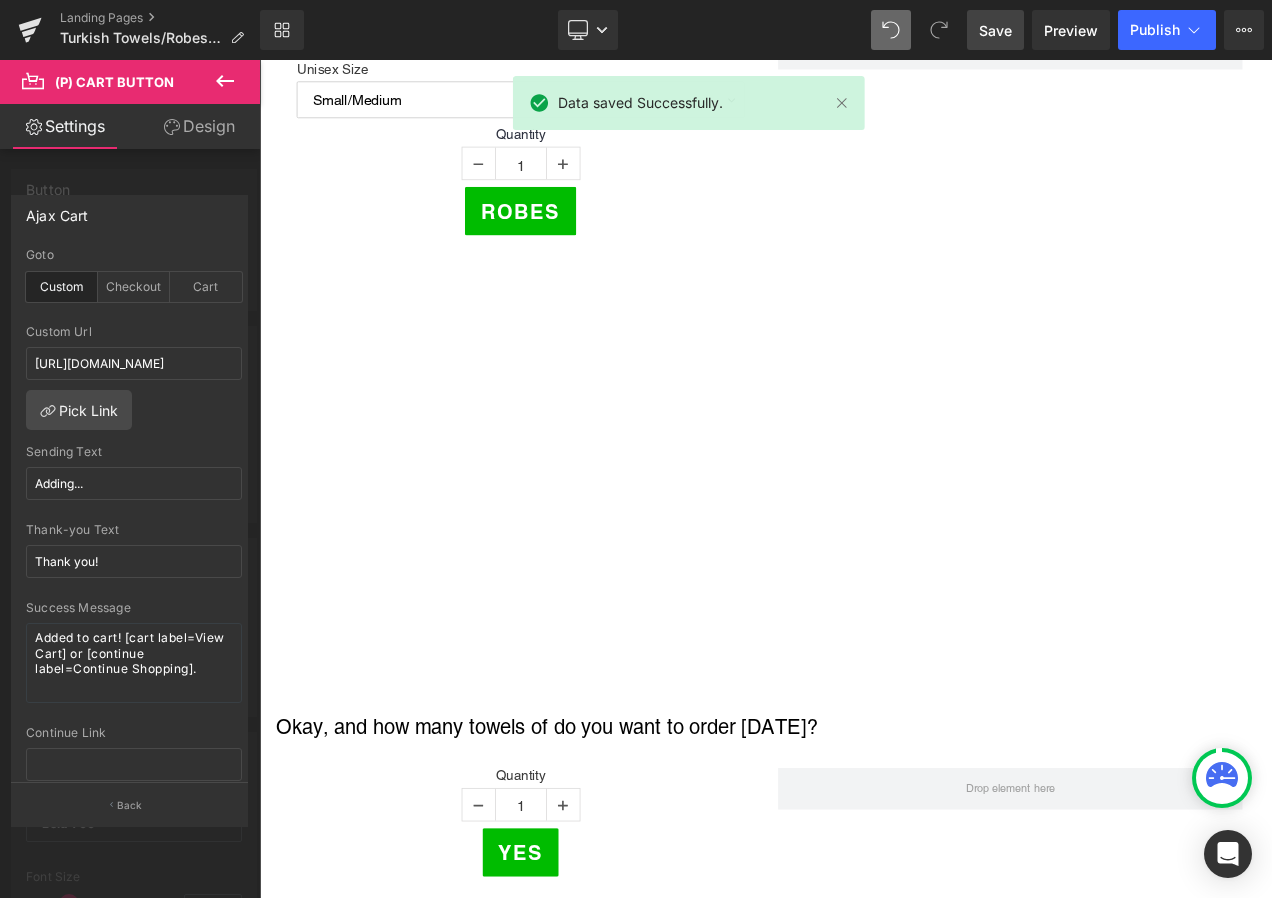 click on "Save" at bounding box center [995, 30] 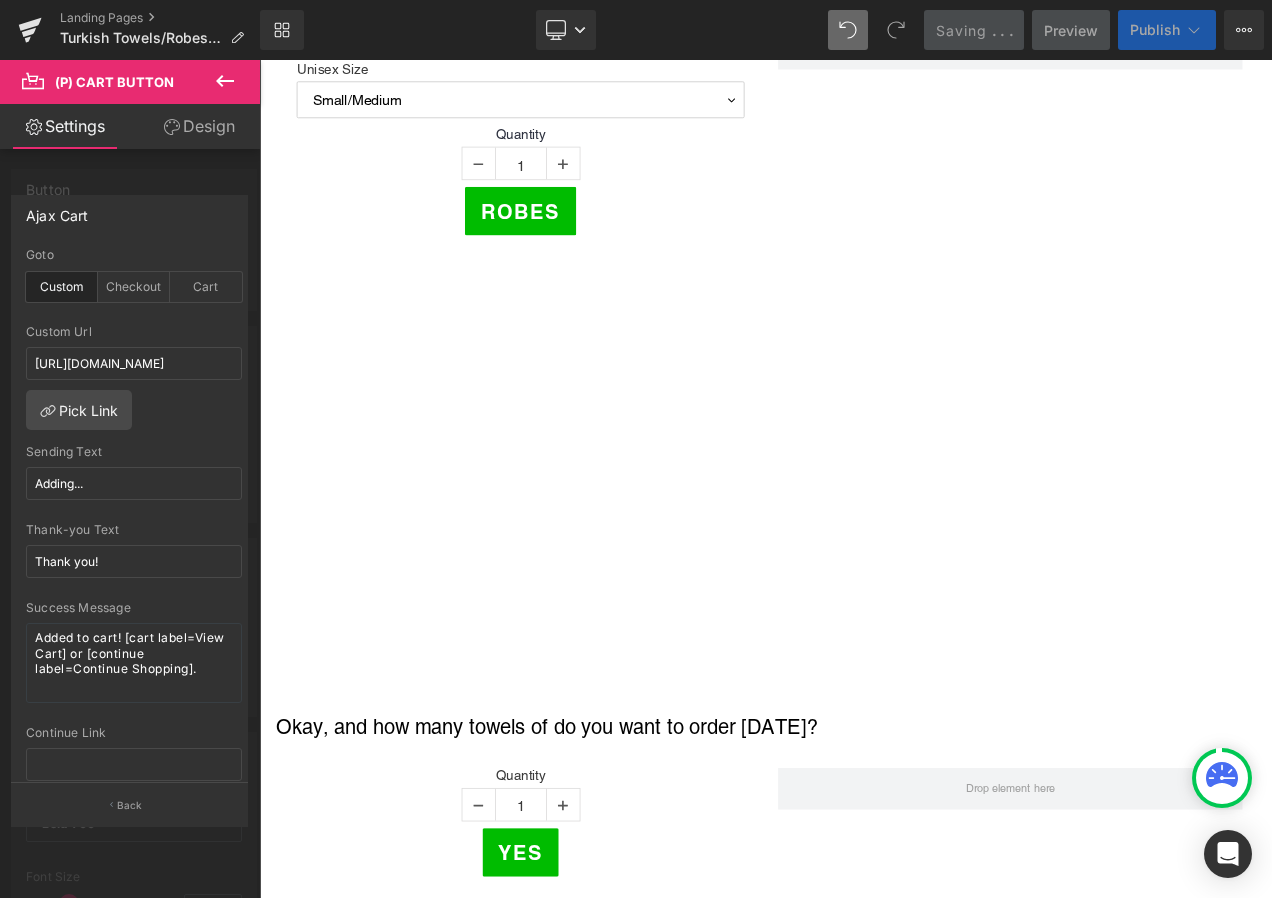 click on "Publish" at bounding box center [1155, 30] 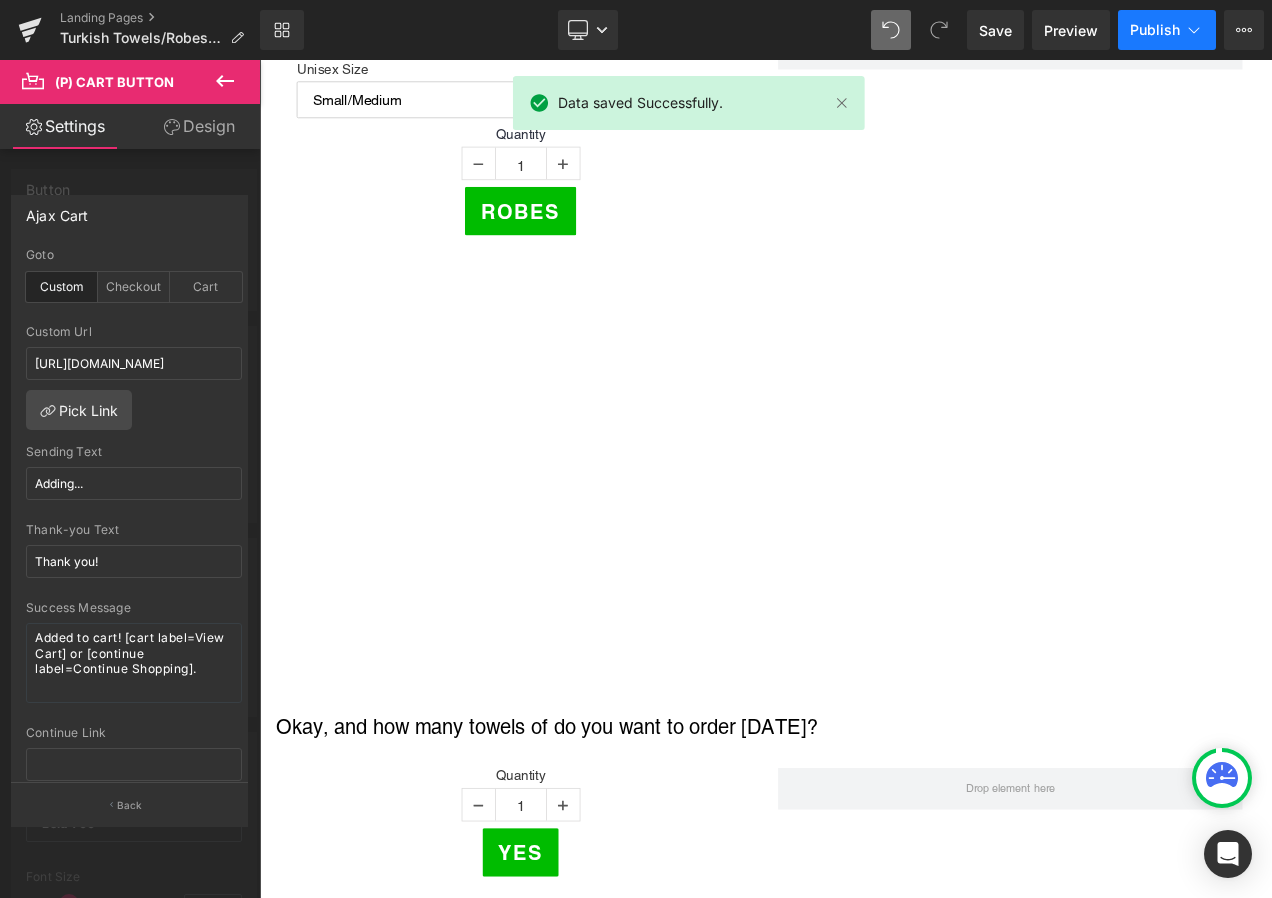 click on "Publish" at bounding box center (1155, 30) 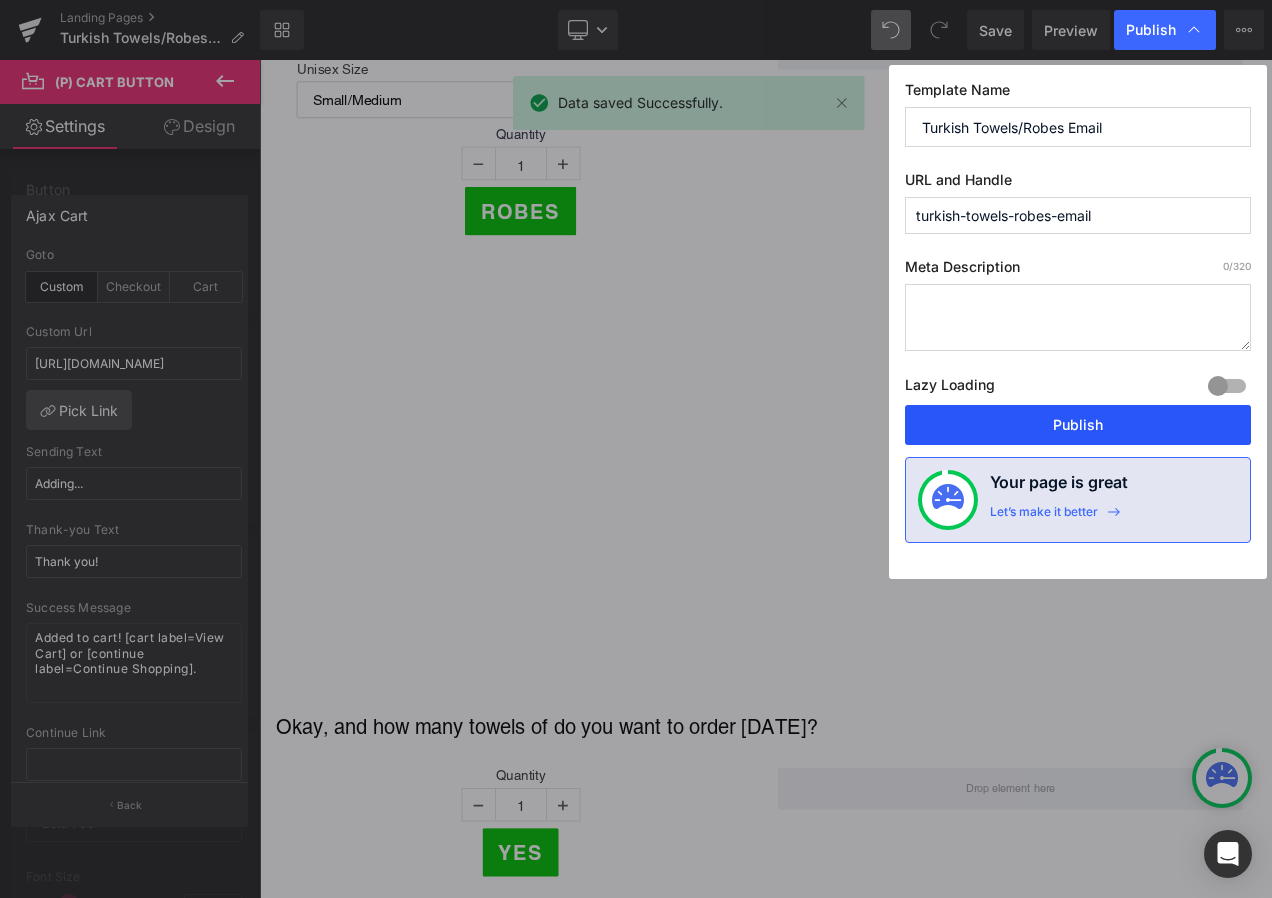 click on "Publish" at bounding box center [1078, 425] 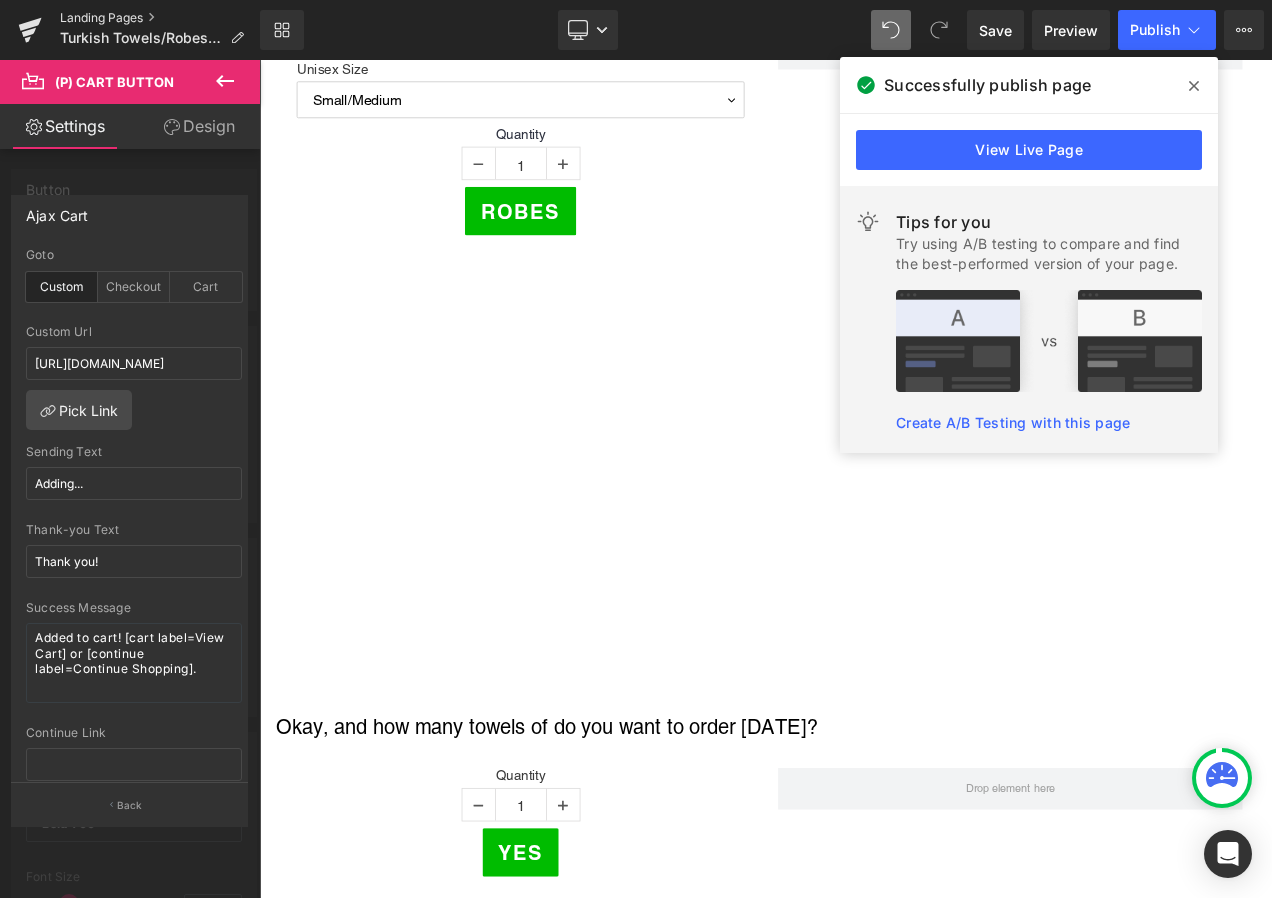 click on "Landing Pages" at bounding box center (160, 18) 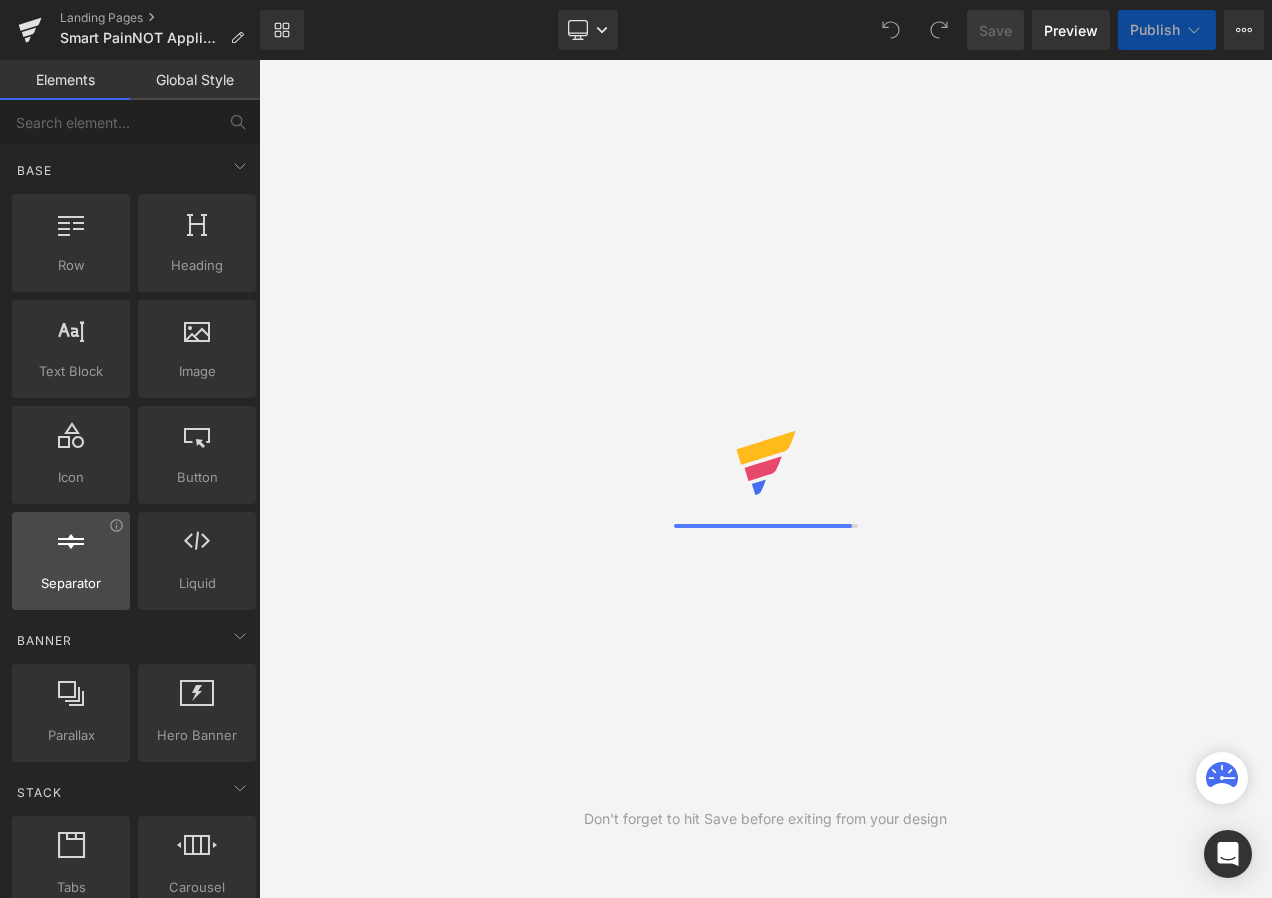 scroll, scrollTop: 0, scrollLeft: 0, axis: both 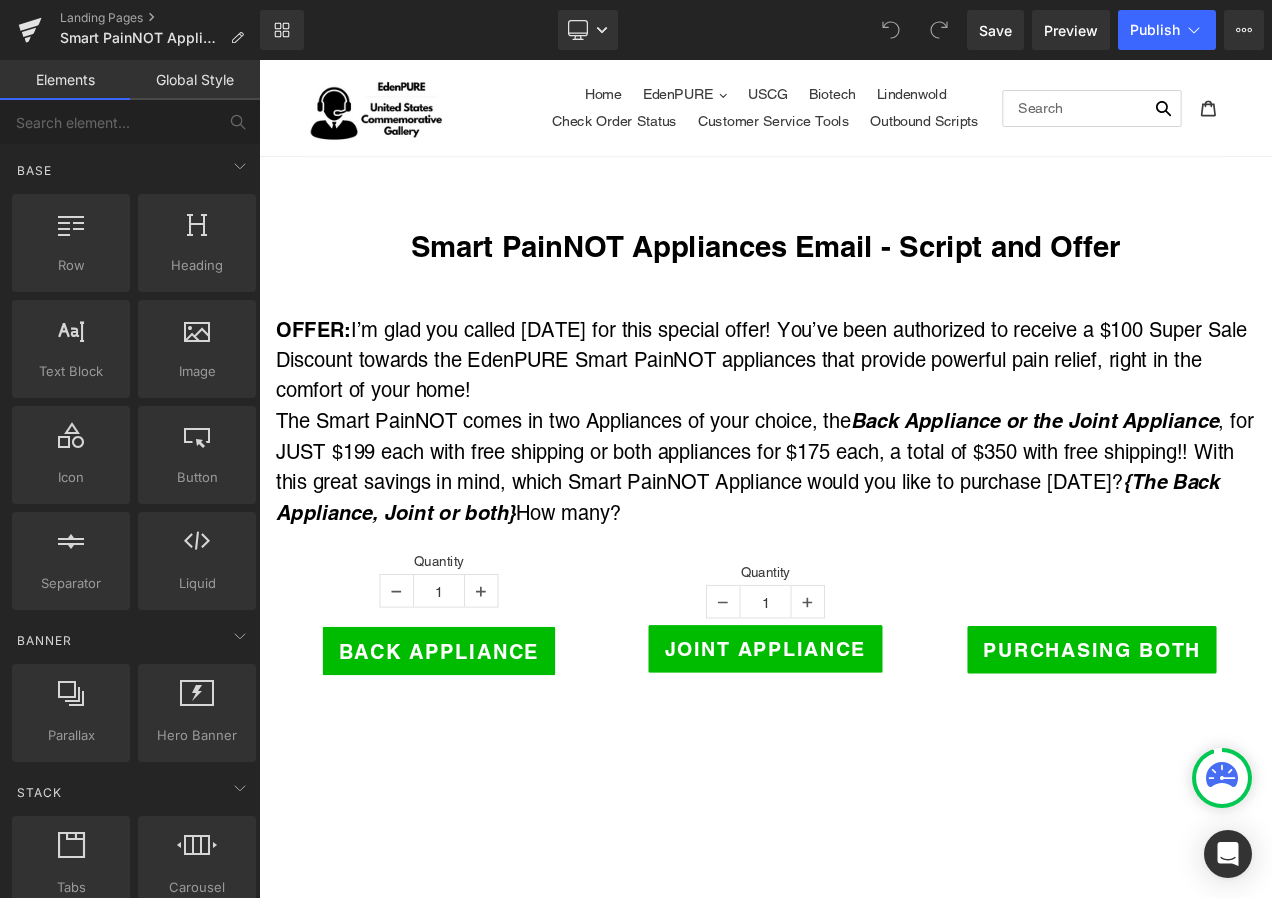 click on "Smart PainNOT Appliances Email - Script and Offer Heading         Row         OFFER:  I’m glad you called today for this special offer! You’ve been authorized to receive a $100 Super Sale Discount towards the EdenPURE Smart PainNOT appliances that provide powerful pain relief, right in the comfort of your home! The Smart PainNOT comes in two Appliances of your choice, the  Back Appliance or the Joint Appliance , for JUST $199 each with free shipping or both appliances for $175 each, a total of $350 with free shipping!! With this great savings in mind, which Smart PainNOT Appliance would you like to purchase today?  {The Back Appliance, Joint or both}  How many? Text Block
Quantity
1
(P) Quantity
Back Appliance
(P) Cart Button" at bounding box center (864, 3735) 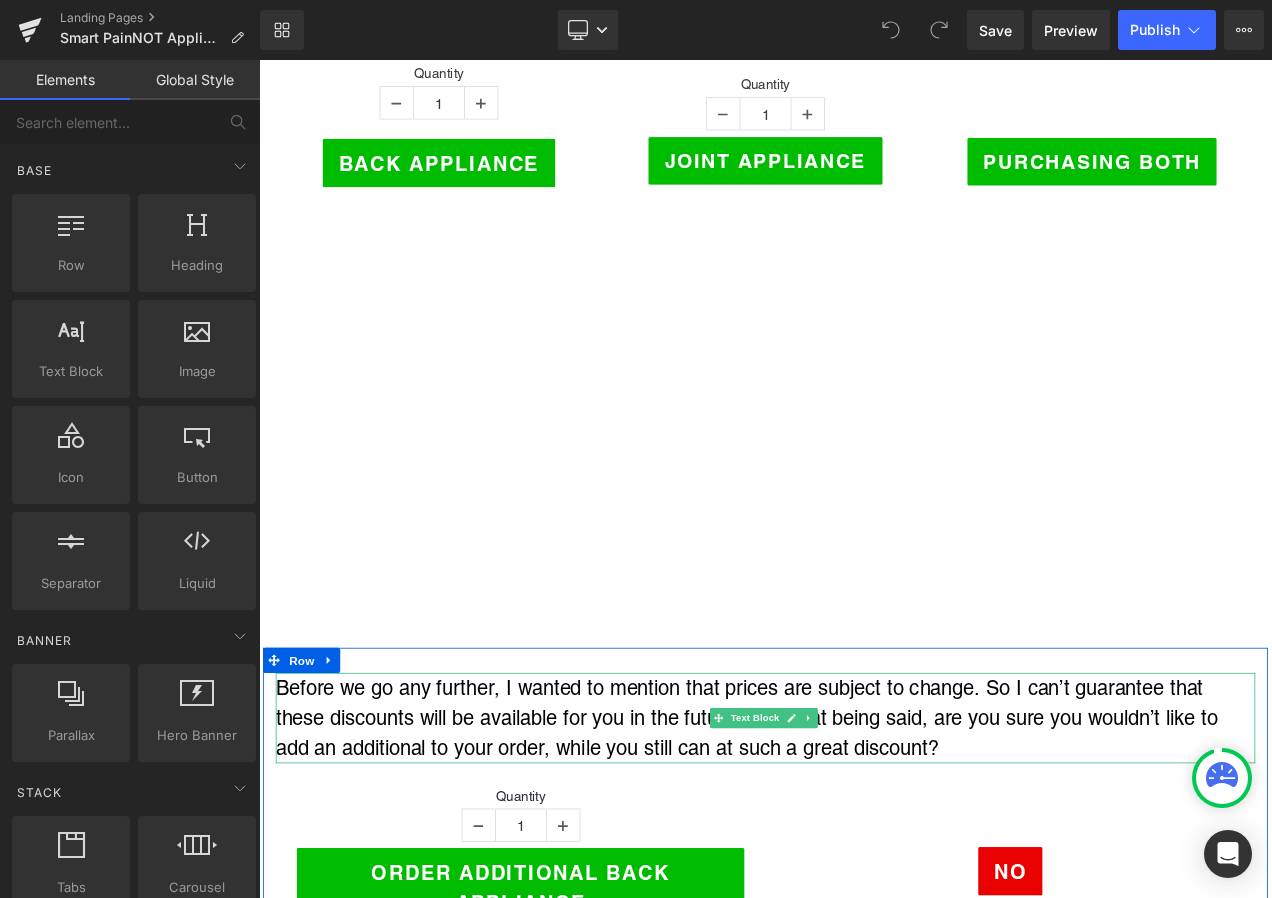 scroll, scrollTop: 700, scrollLeft: 0, axis: vertical 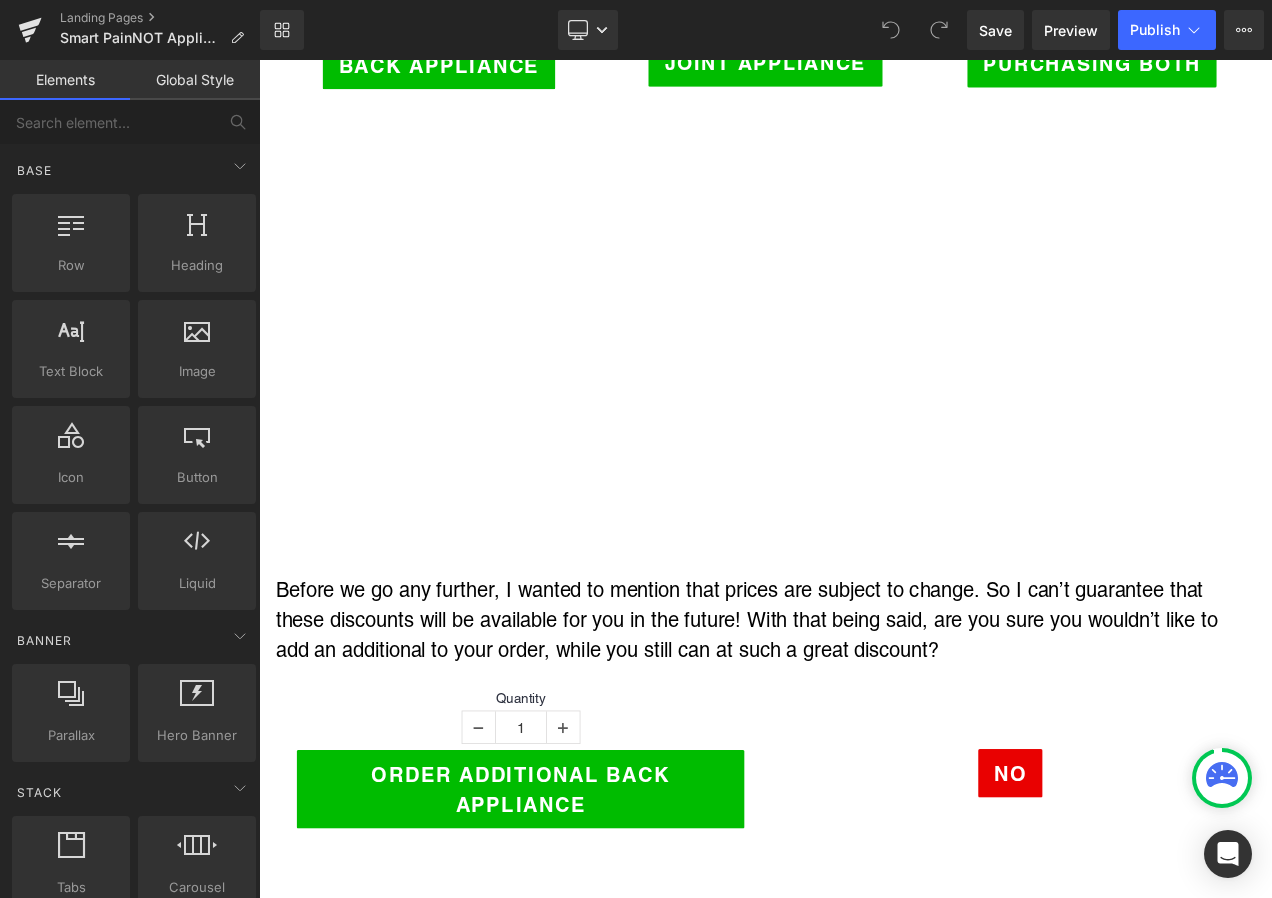 click on "Smart PainNOT Appliances Email - Script and Offer Heading         Row         OFFER:  I’m glad you called today for this special offer! You’ve been authorized to receive a $100 Super Sale Discount towards the EdenPURE Smart PainNOT appliances that provide powerful pain relief, right in the comfort of your home! The Smart PainNOT comes in two Appliances of your choice, the  Back Appliance or the Joint Appliance , for JUST $199 each with free shipping or both appliances for $175 each, a total of $350 with free shipping!! With this great savings in mind, which Smart PainNOT Appliance would you like to purchase today?  {The Back Appliance, Joint or both}  How many? Text Block
Quantity
1
(P) Quantity
Back Appliance
(P) Cart Button" at bounding box center [864, 3035] 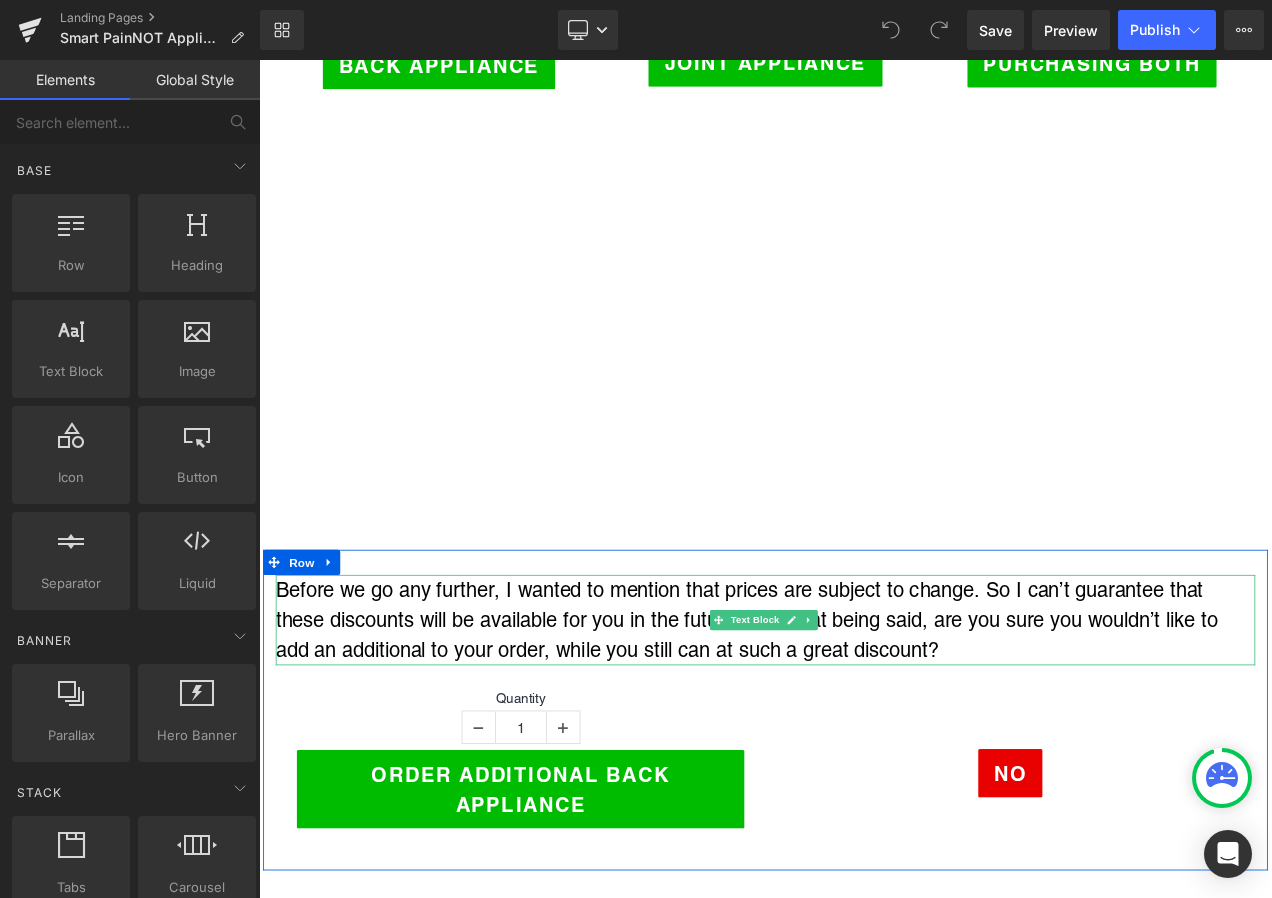 click on "Before we go any further, I wanted to mention that prices are subject to change. So I can’t guarantee that these discounts will be available for you in the future! With that being said, are you sure you wouldn’t like to add an additional to your order, while you still can at such a great discount?" at bounding box center (864, 729) 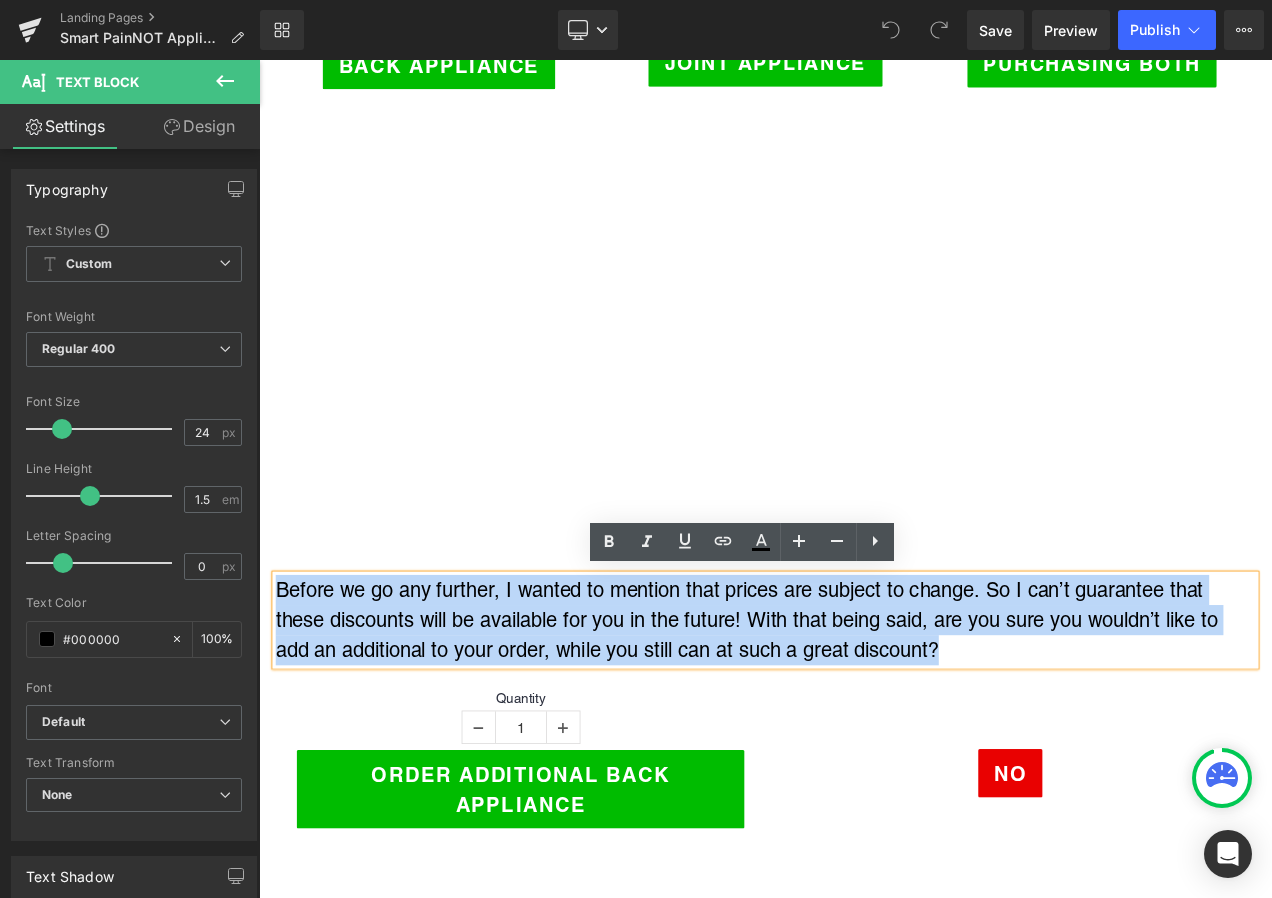 drag, startPoint x: 1104, startPoint y: 765, endPoint x: 515, endPoint y: 655, distance: 599.1836 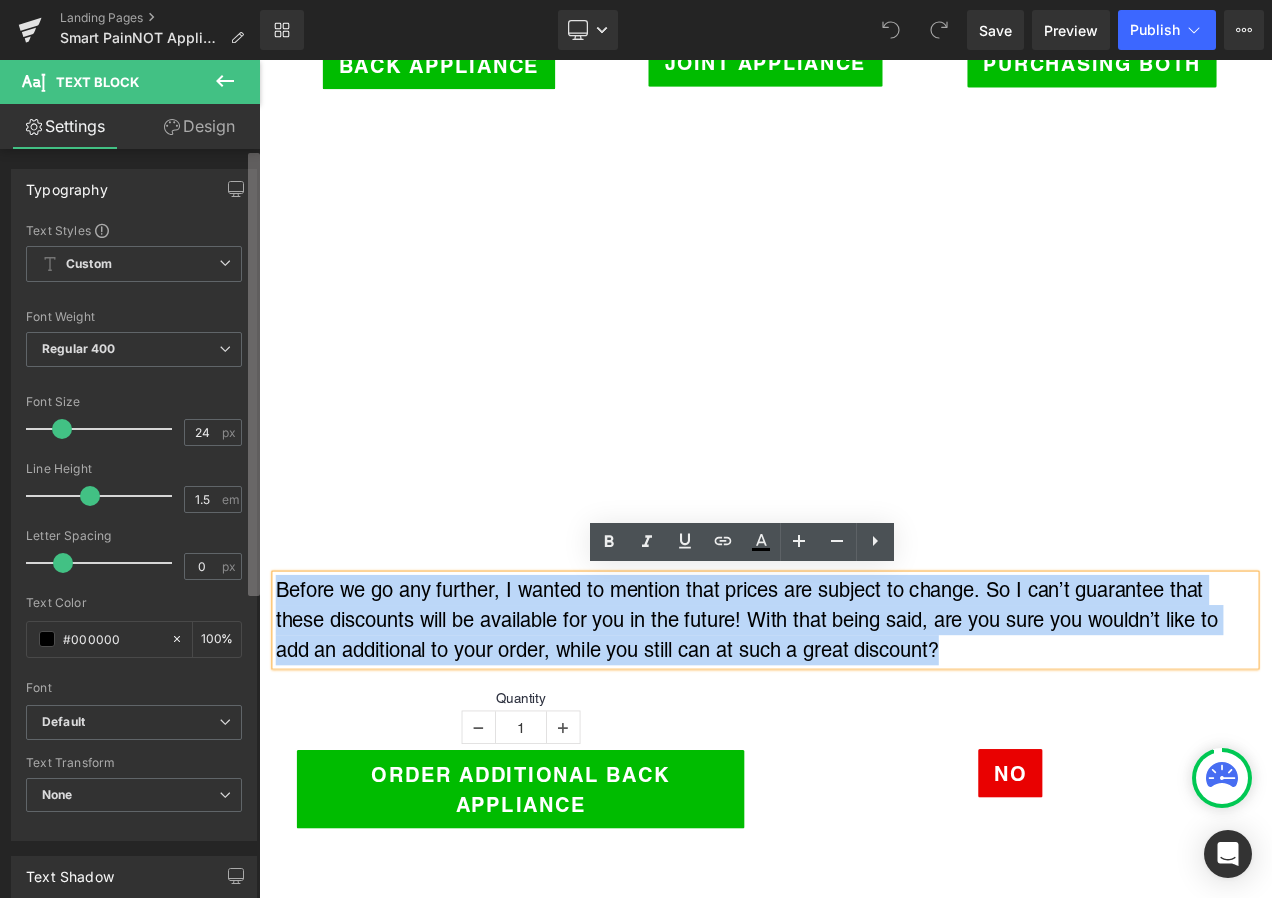 copy on "Before we go any further, I wanted to mention that prices are subject to change. So I can’t guarantee that these discounts will be available for you in the future! With that being said, are you sure you wouldn’t like to add an additional to your order, while you still can at such a great discount?" 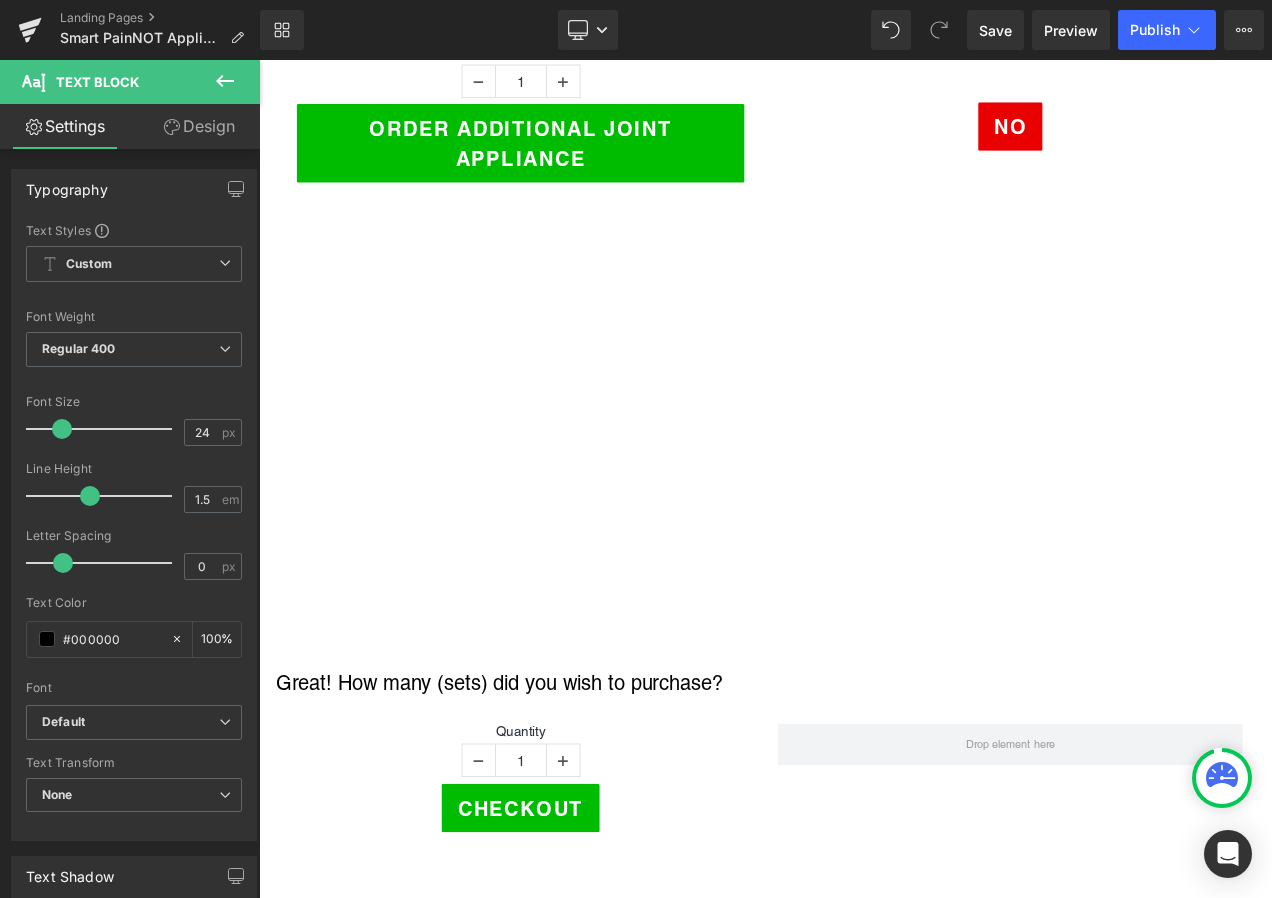 scroll, scrollTop: 2700, scrollLeft: 0, axis: vertical 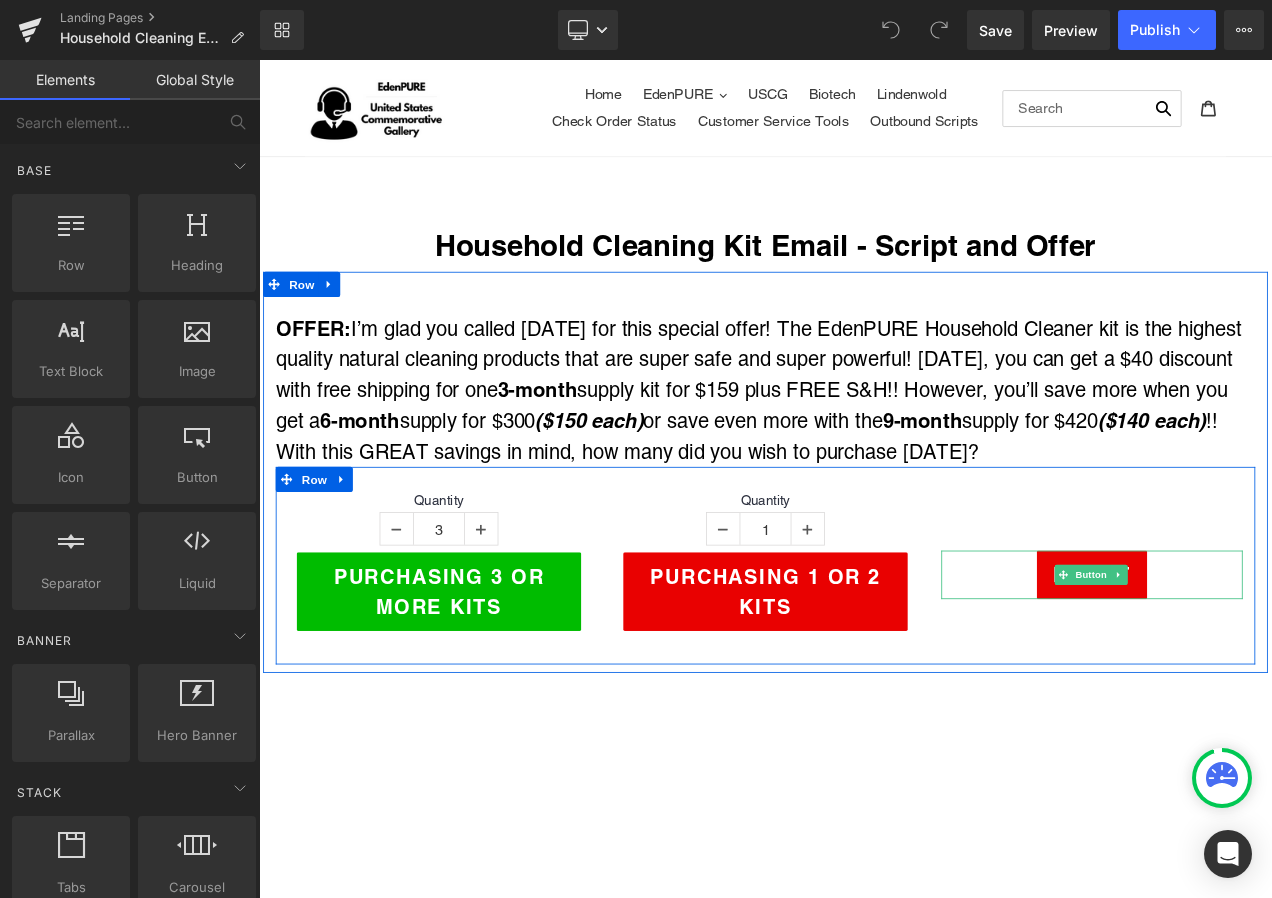 click at bounding box center [1286, 675] 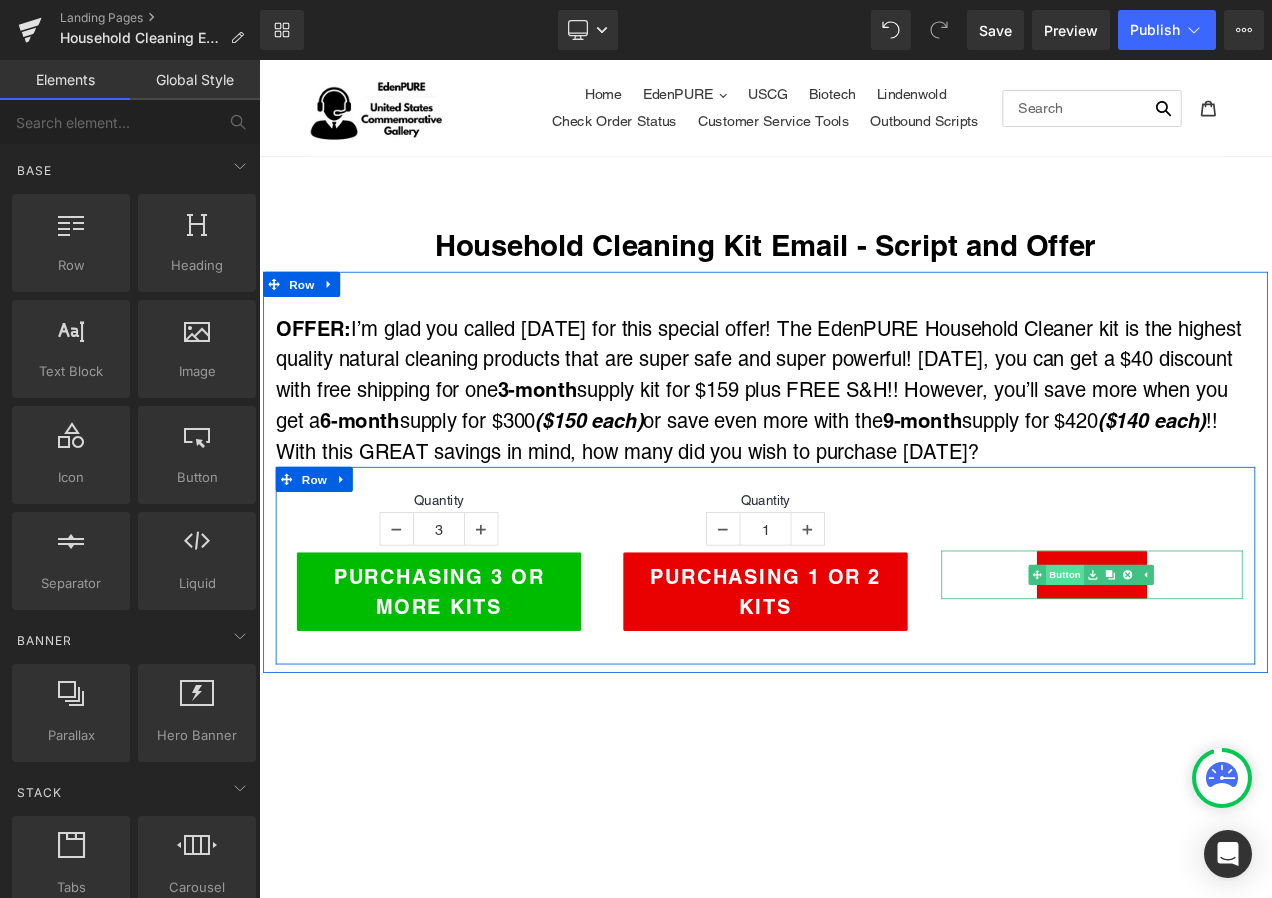 click on "Button" at bounding box center (1222, 675) 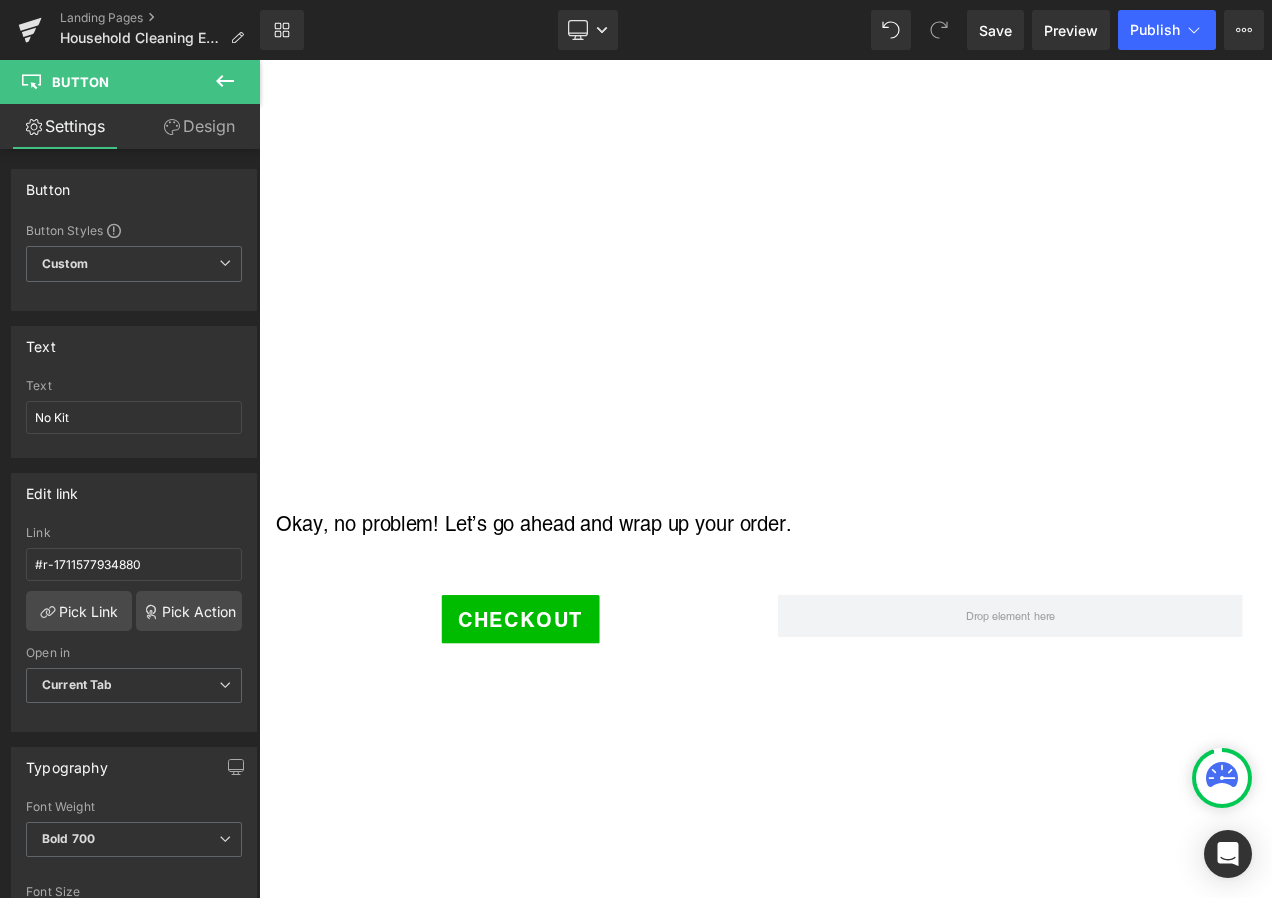 scroll, scrollTop: 3400, scrollLeft: 0, axis: vertical 